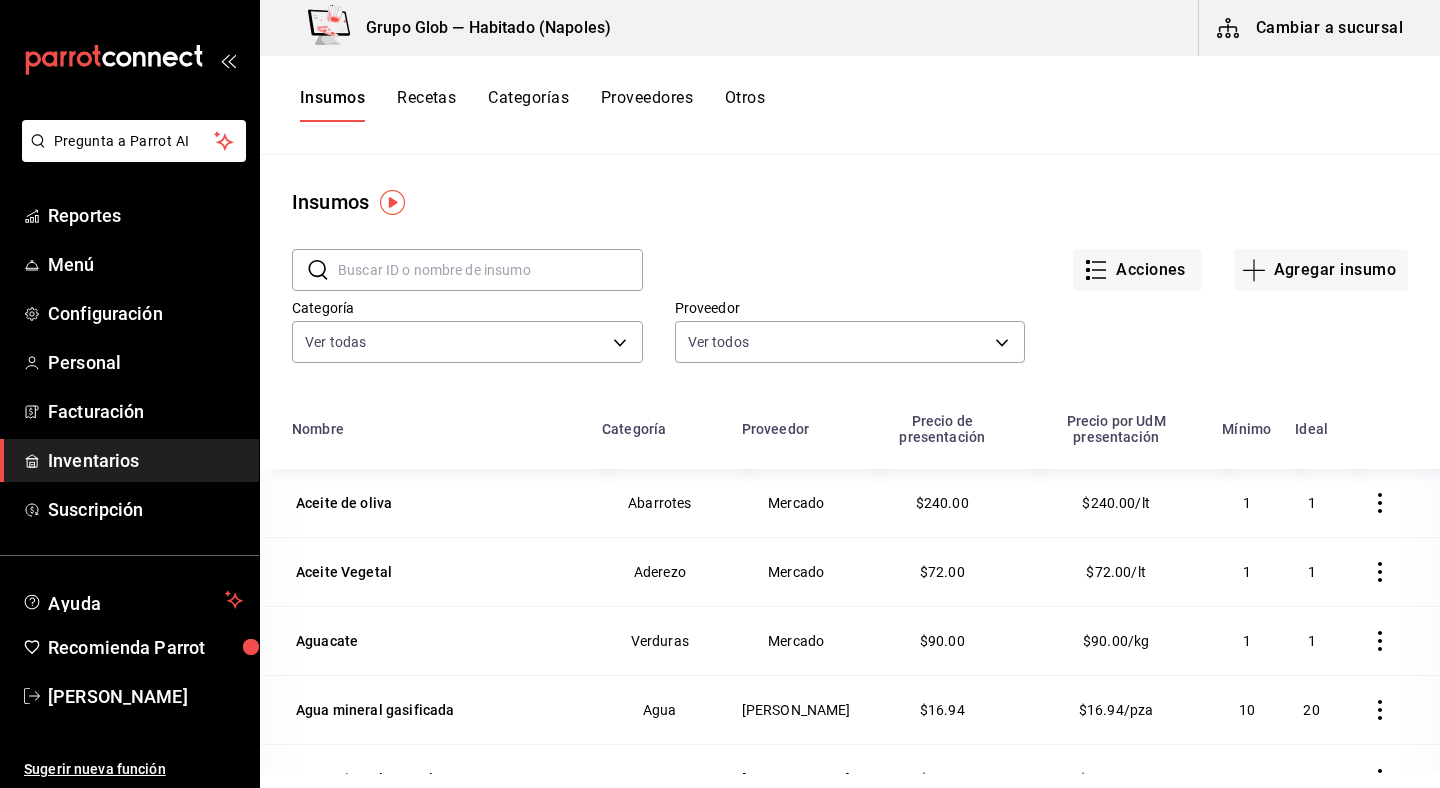 scroll, scrollTop: 0, scrollLeft: 0, axis: both 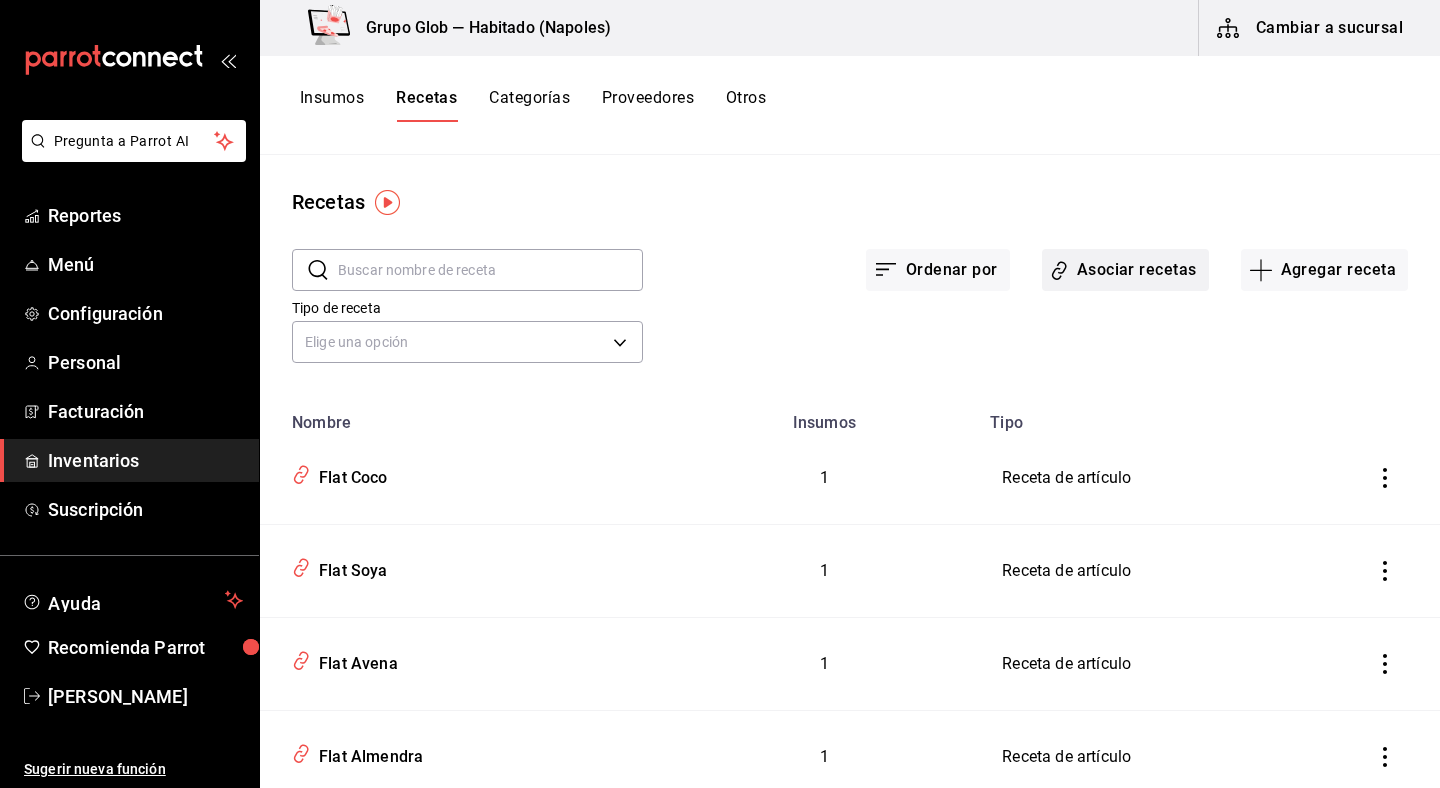 click on "Asociar recetas" at bounding box center (1125, 270) 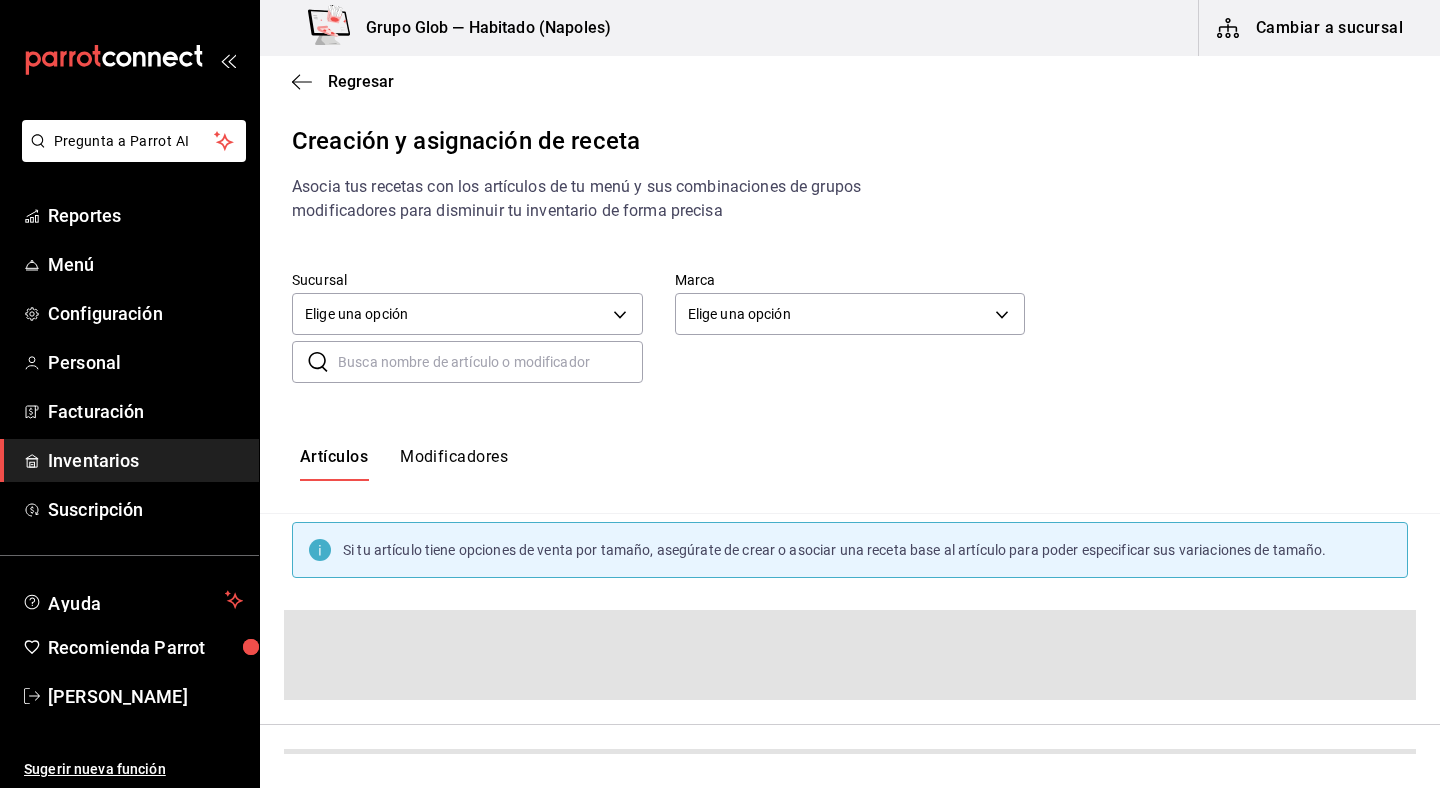 click on "Modificadores" at bounding box center (454, 464) 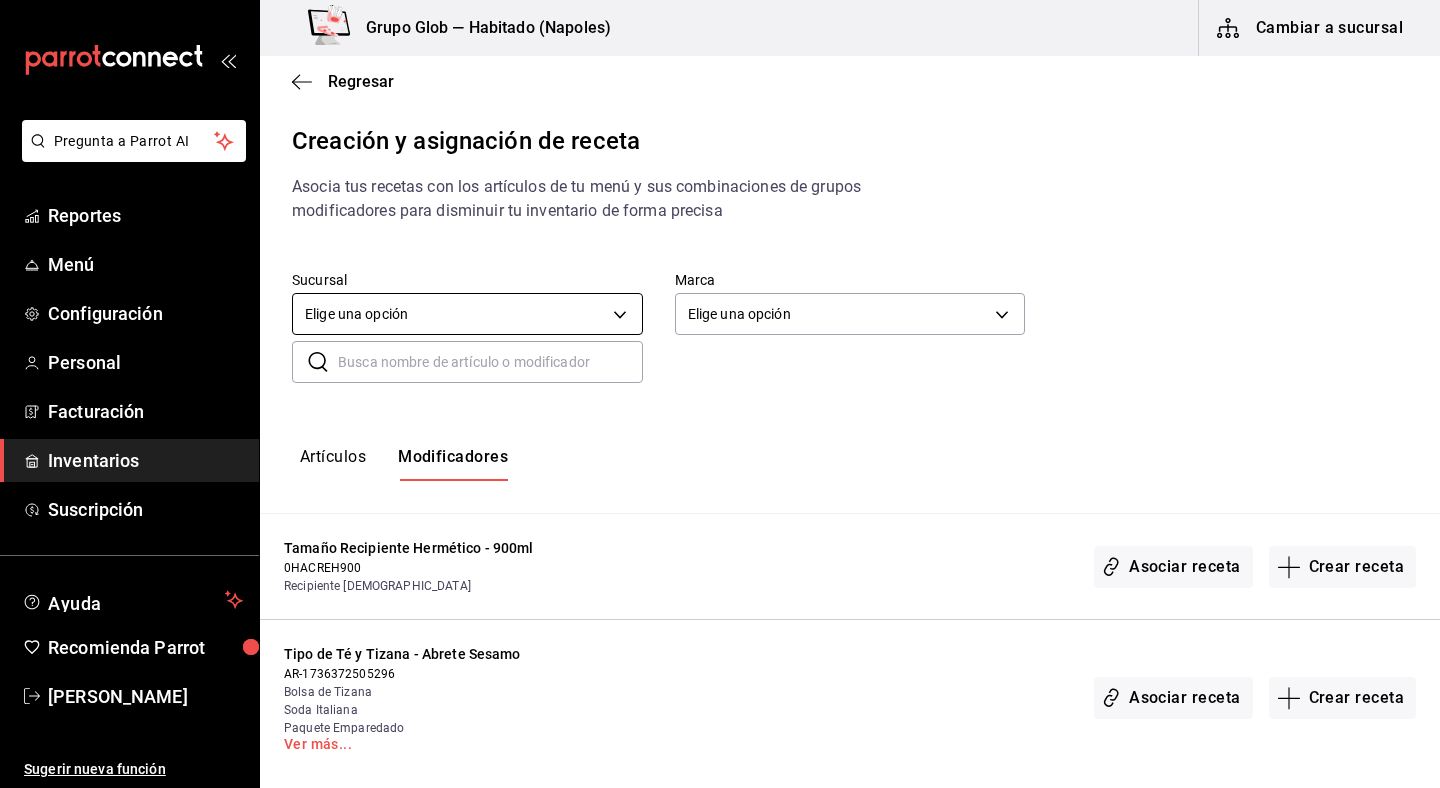 click on "Pregunta a Parrot AI Reportes   Menú   Configuración   Personal   Facturación   Inventarios   Suscripción   Ayuda Recomienda Parrot   Yakbe [PERSON_NAME]   Sugerir nueva función   Grupo Glob — Habitado (Napoles) Cambiar a sucursal Regresar Creación y asignación de receta Asocia tus recetas con los artículos de tu menú y sus combinaciones de grupos modificadores para disminuir tu inventario de forma precisa Sucursal Elige una opción default Marca Elige una opción default ​ ​ Artículos Modificadores Tamaño Recipiente Hermético - 900ml 0HACREH900 Recipiente Hermetico Asociar receta Crear receta Tipo de Té y Tizana - Abrete Sesamo AR-1736372505296 Bolsa de Tizana Soda Italiana Paquete Emparedado Ver más... Asociar receta Crear receta Sabor Ejambre - Amargo AR-1736375412282 Enjambre Asociar receta Crear receta Color Cafetera Set para preparar Café co - Amarillo AR-1736375584628 Cafetera Set para preparar Café con Gote Asociar receta Crear receta Tipo de Bebida Paquetes - Americano Receta base" at bounding box center [720, 377] 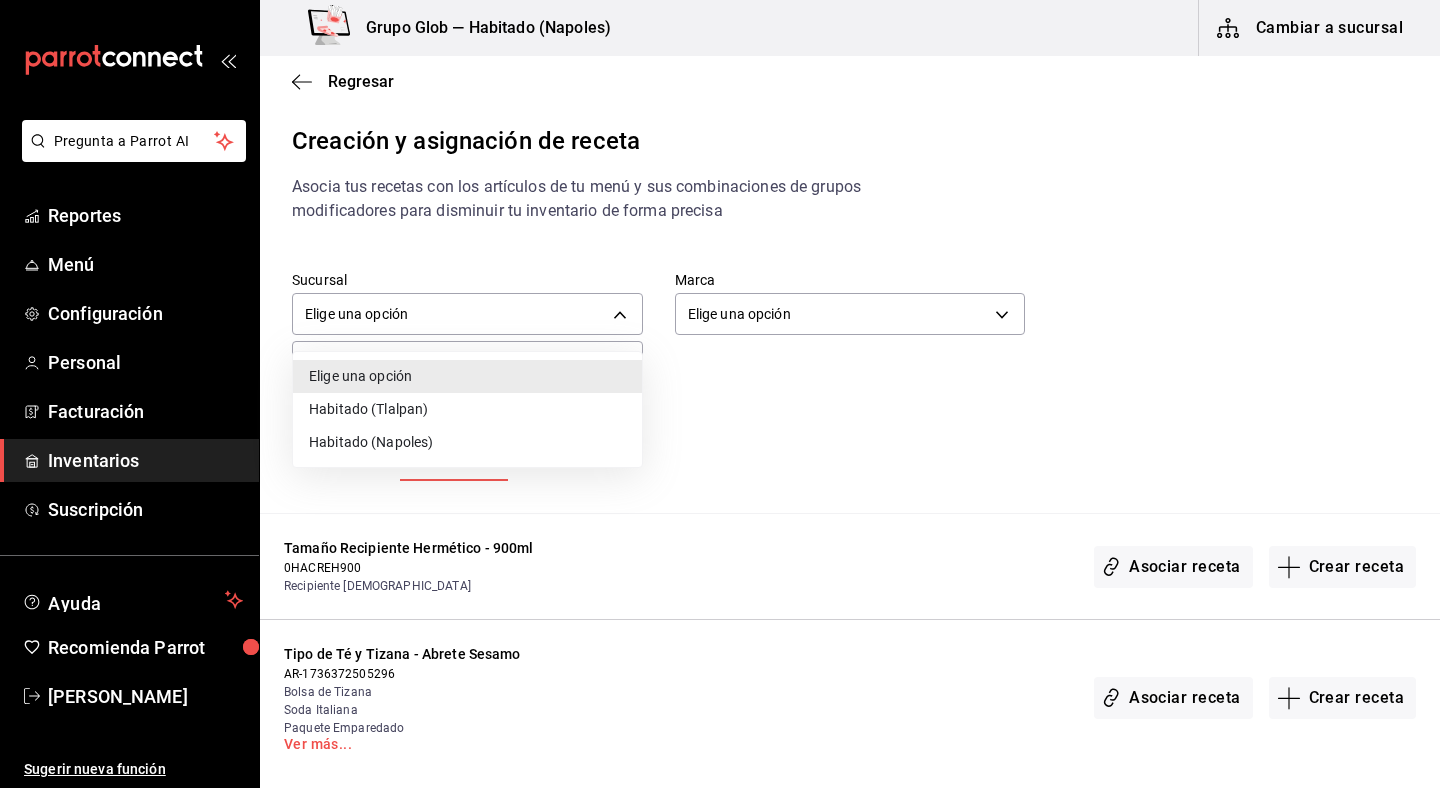 click on "Habitado (Napoles)" at bounding box center (467, 442) 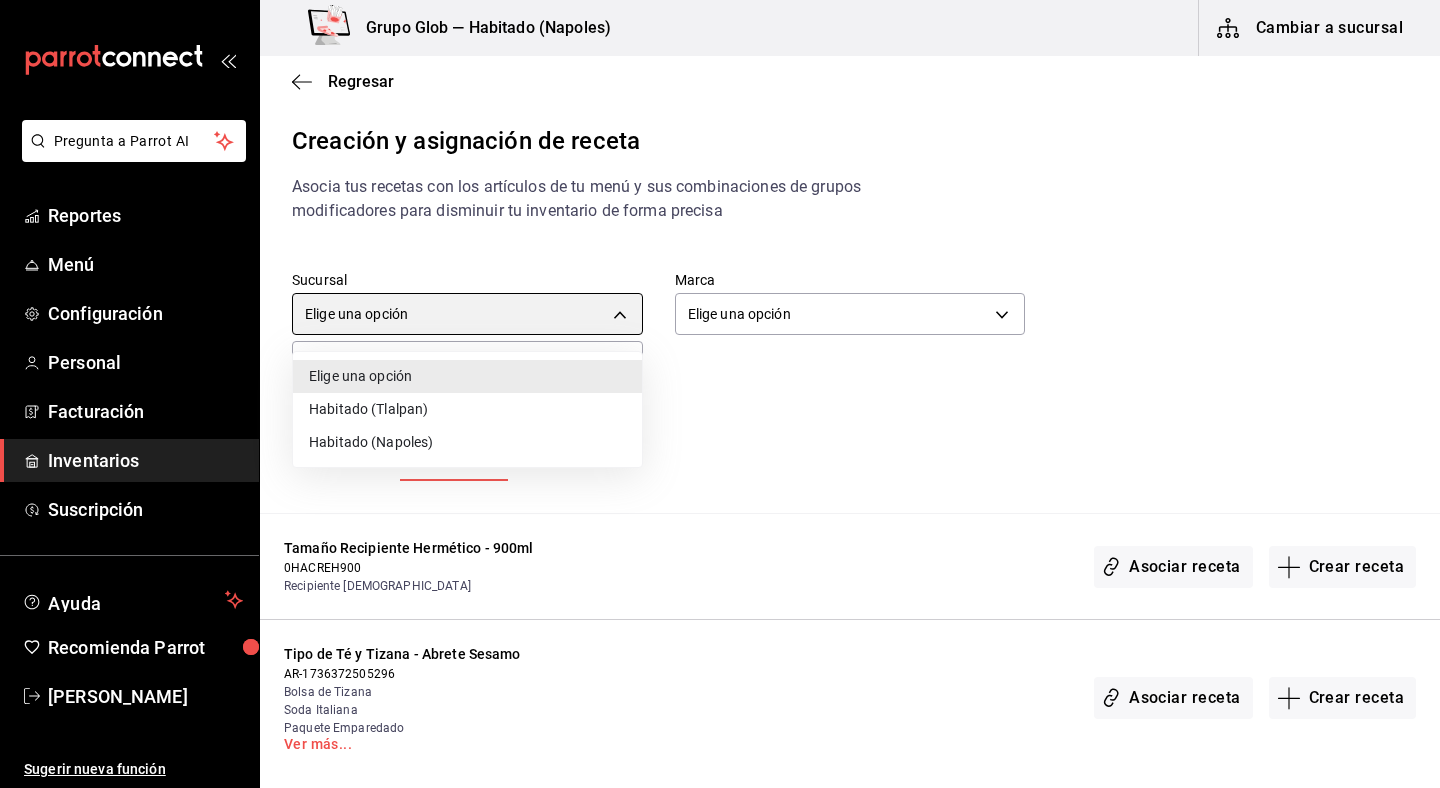 type on "23b02696-67a9-433e-ae3d-5188315e71fc" 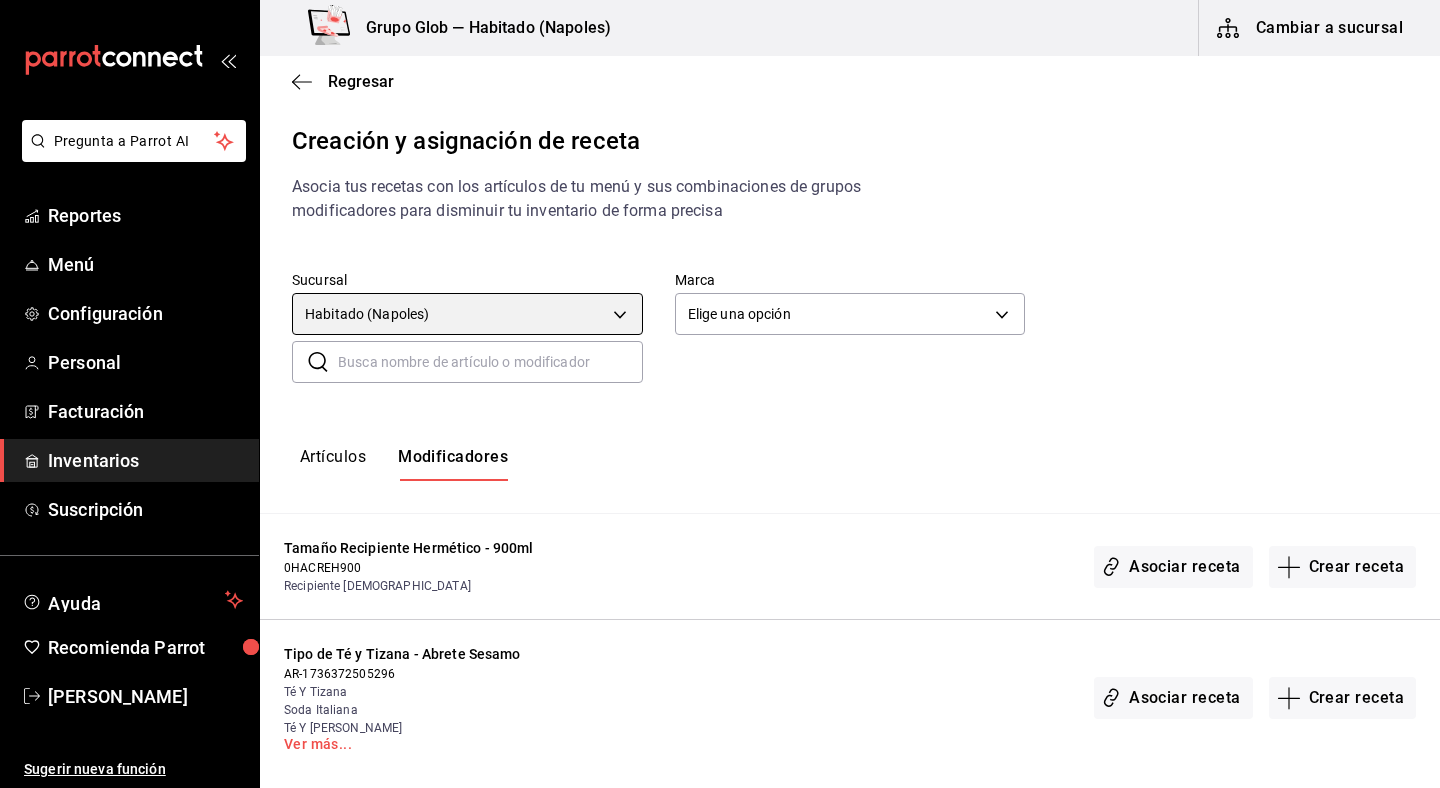 scroll, scrollTop: 0, scrollLeft: 0, axis: both 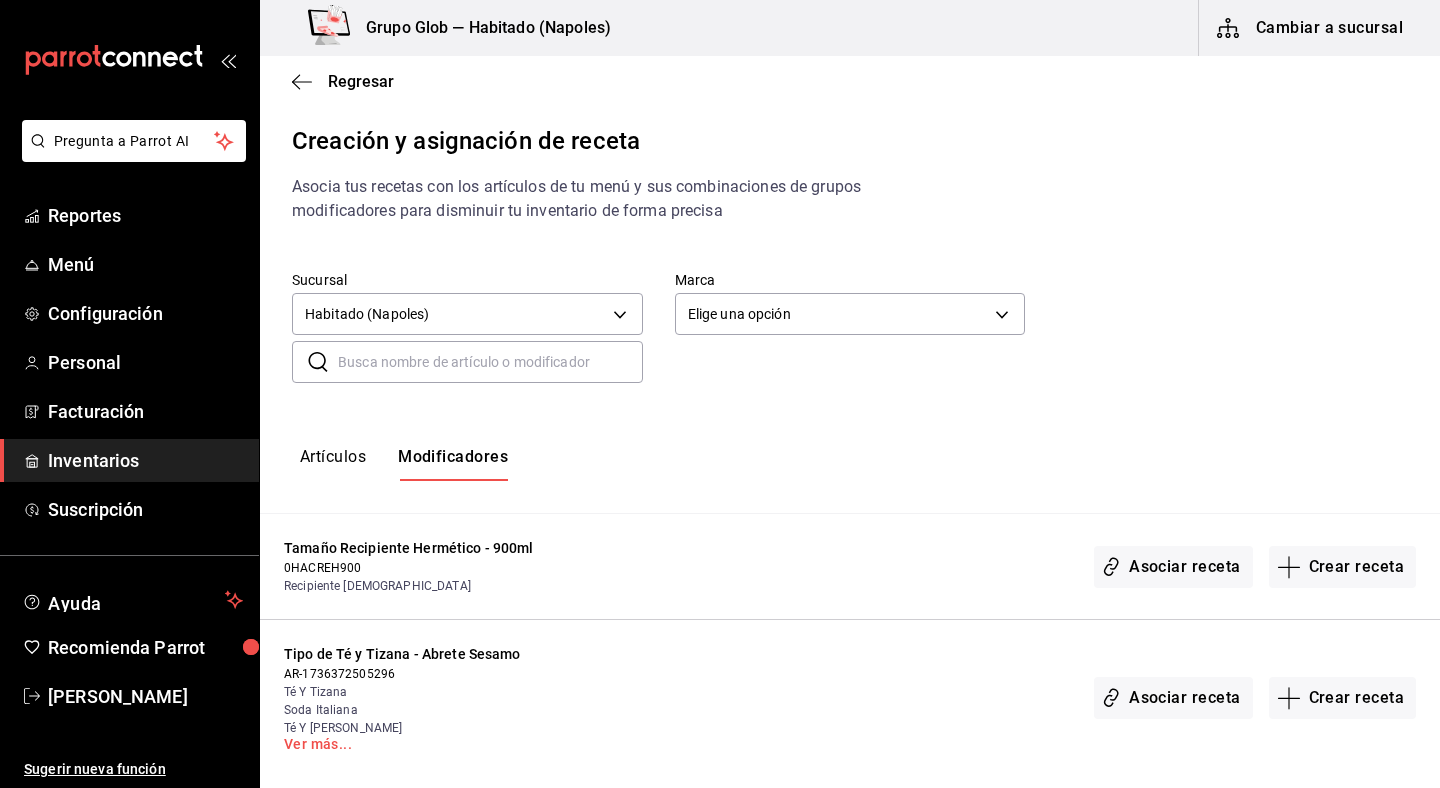 click at bounding box center (490, 362) 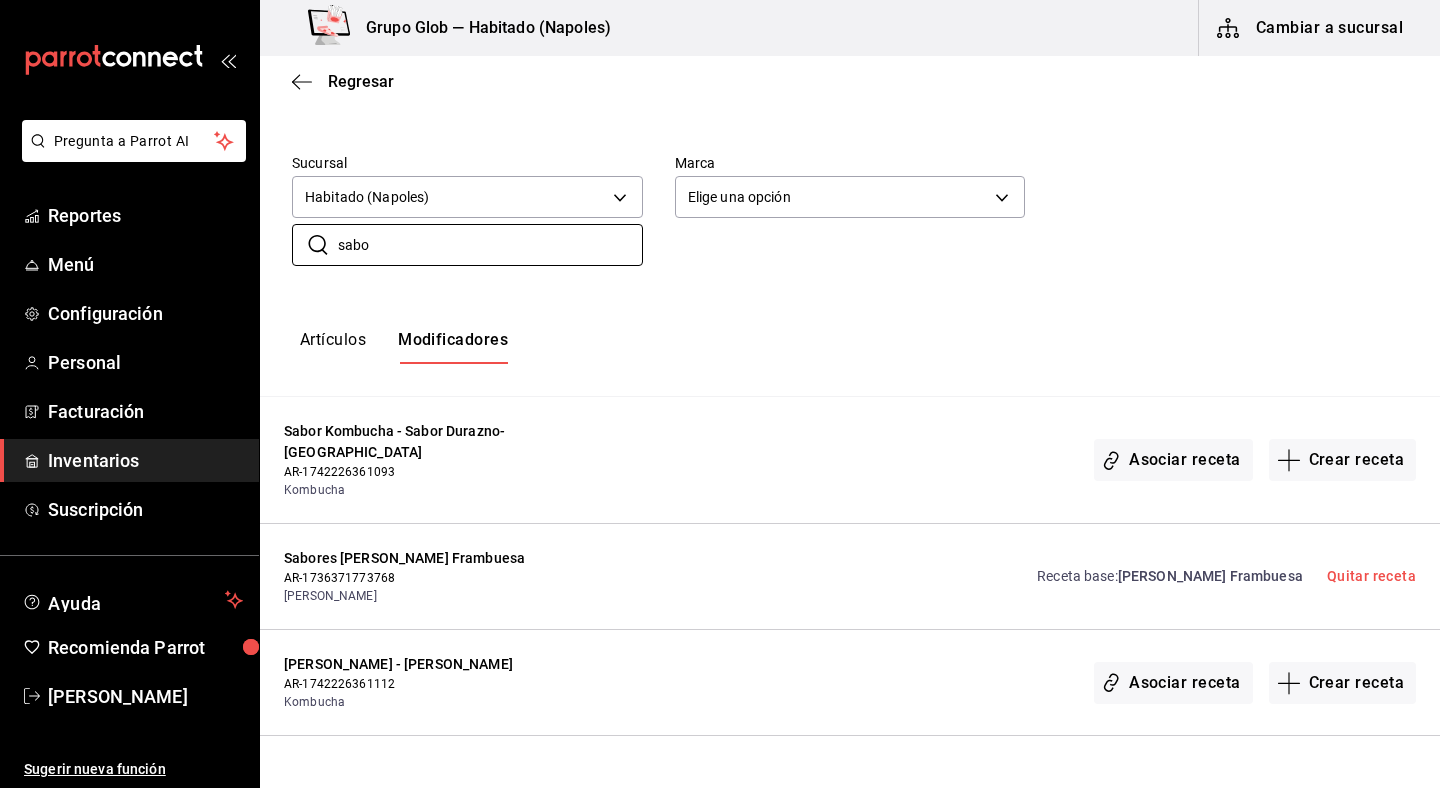 scroll, scrollTop: 120, scrollLeft: 0, axis: vertical 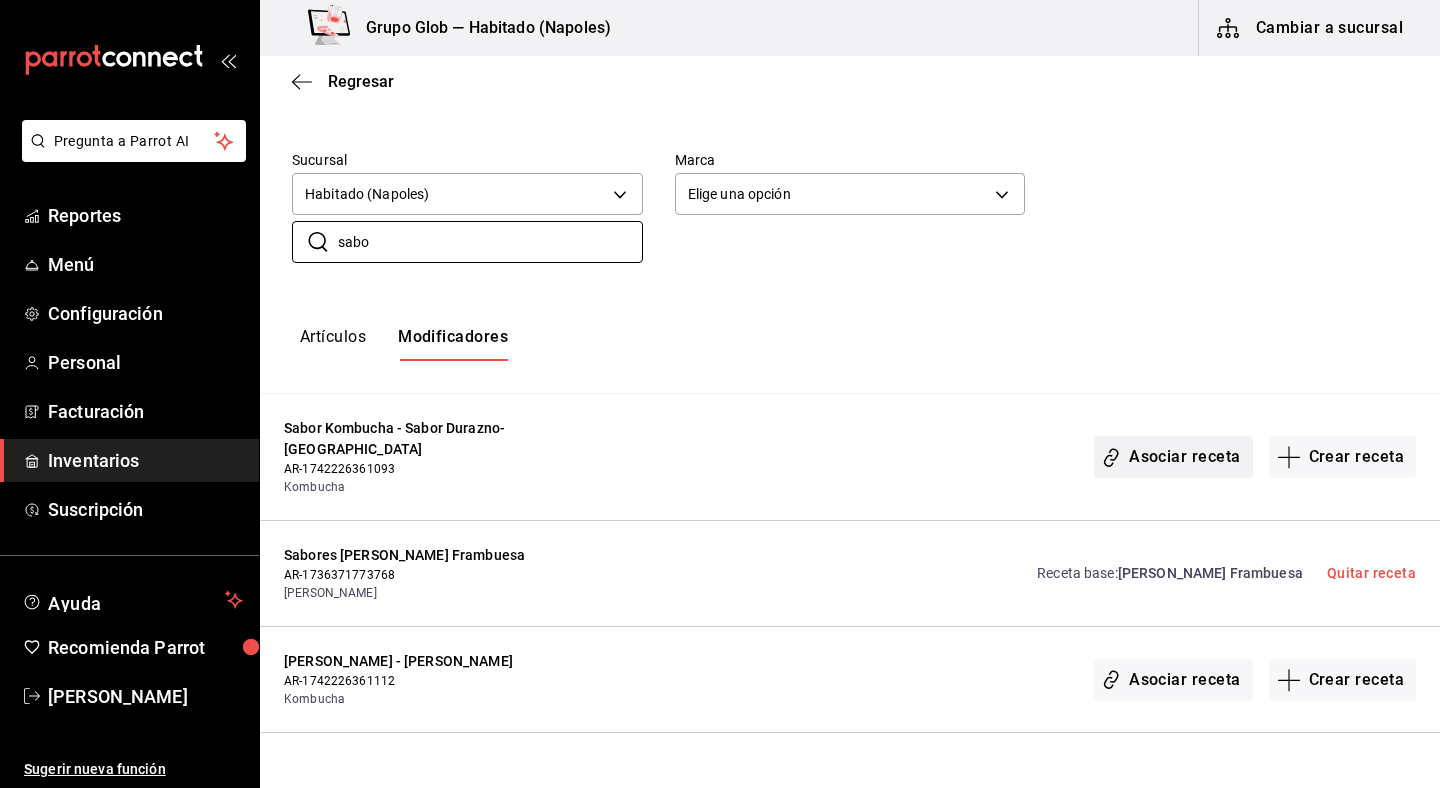 type on "sabo" 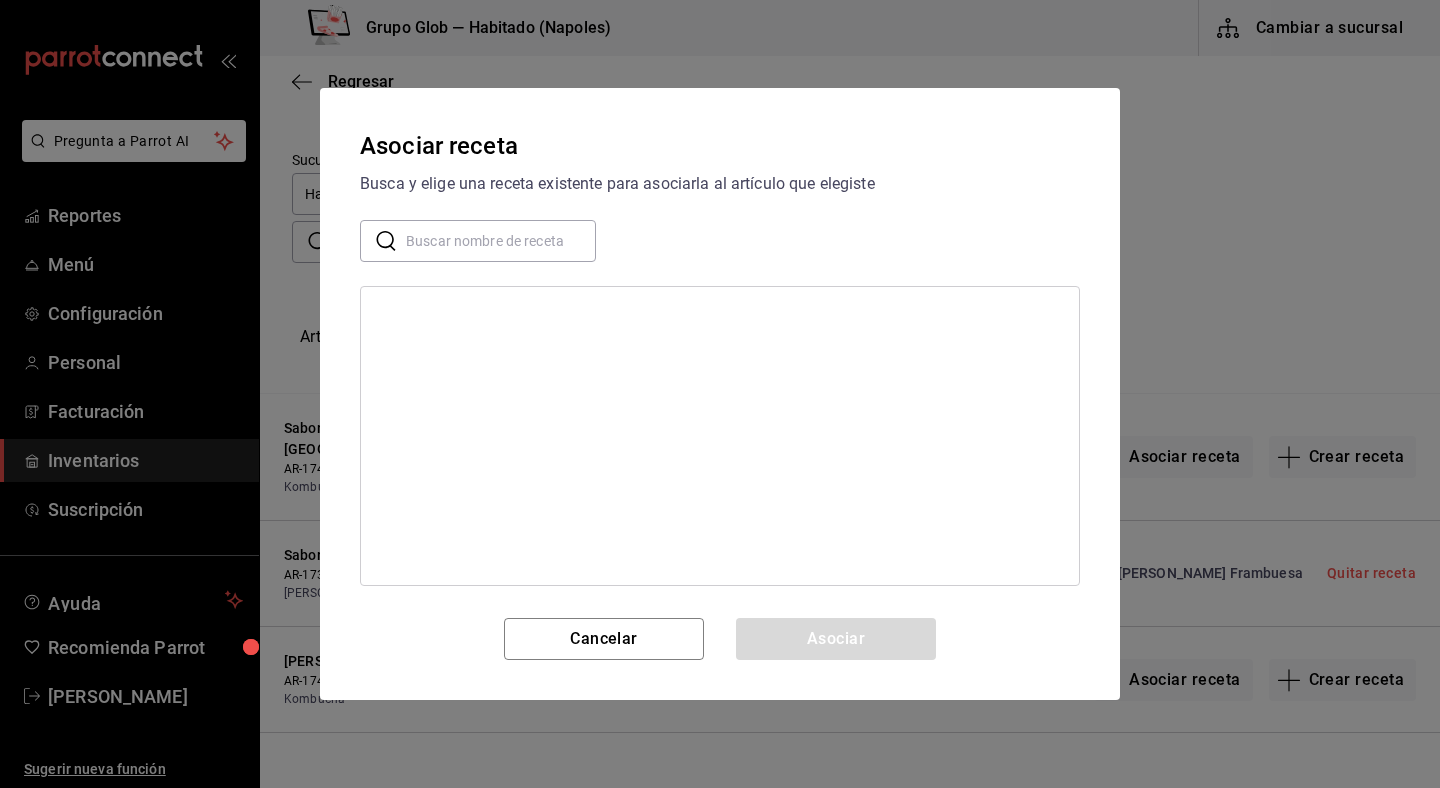 click at bounding box center [501, 241] 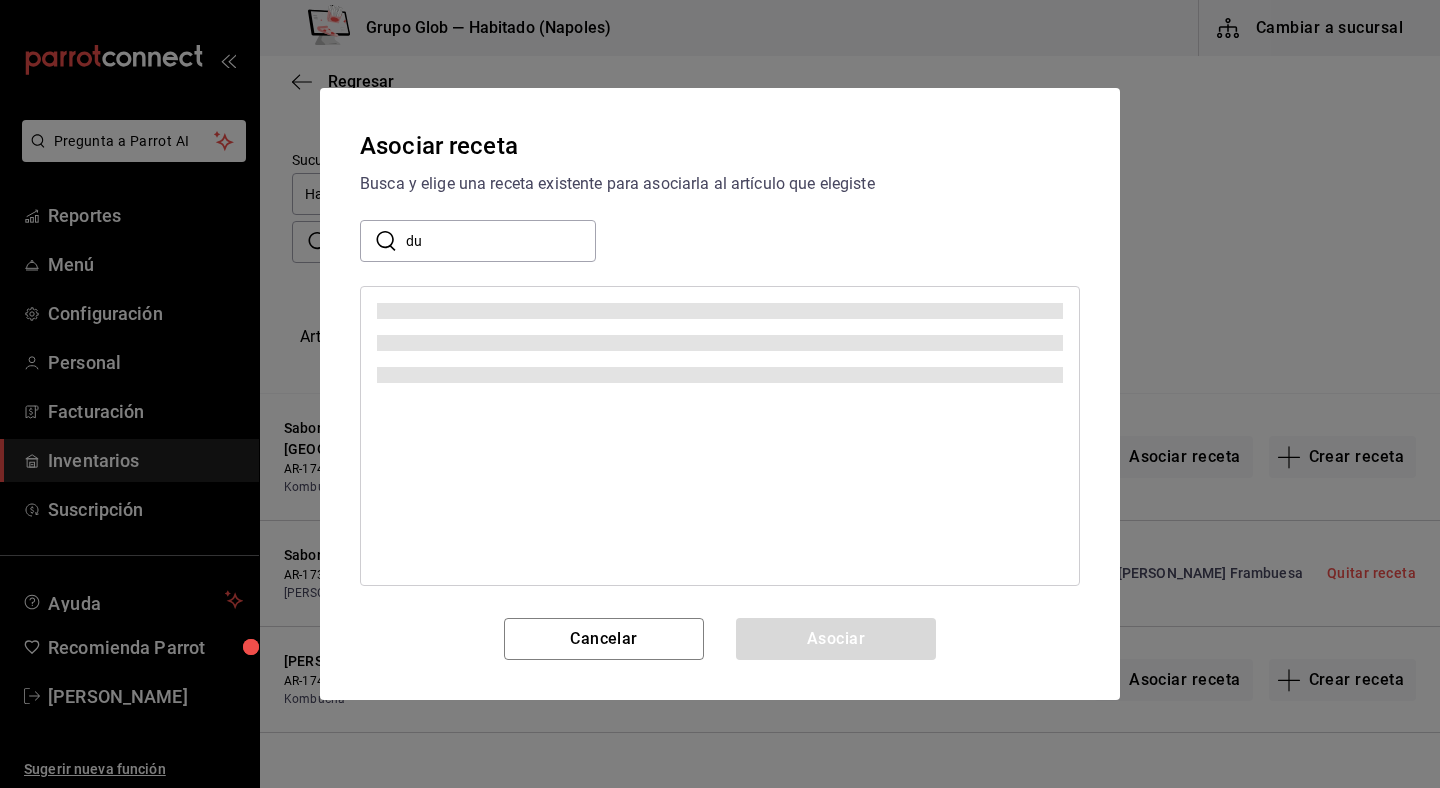 type on "d" 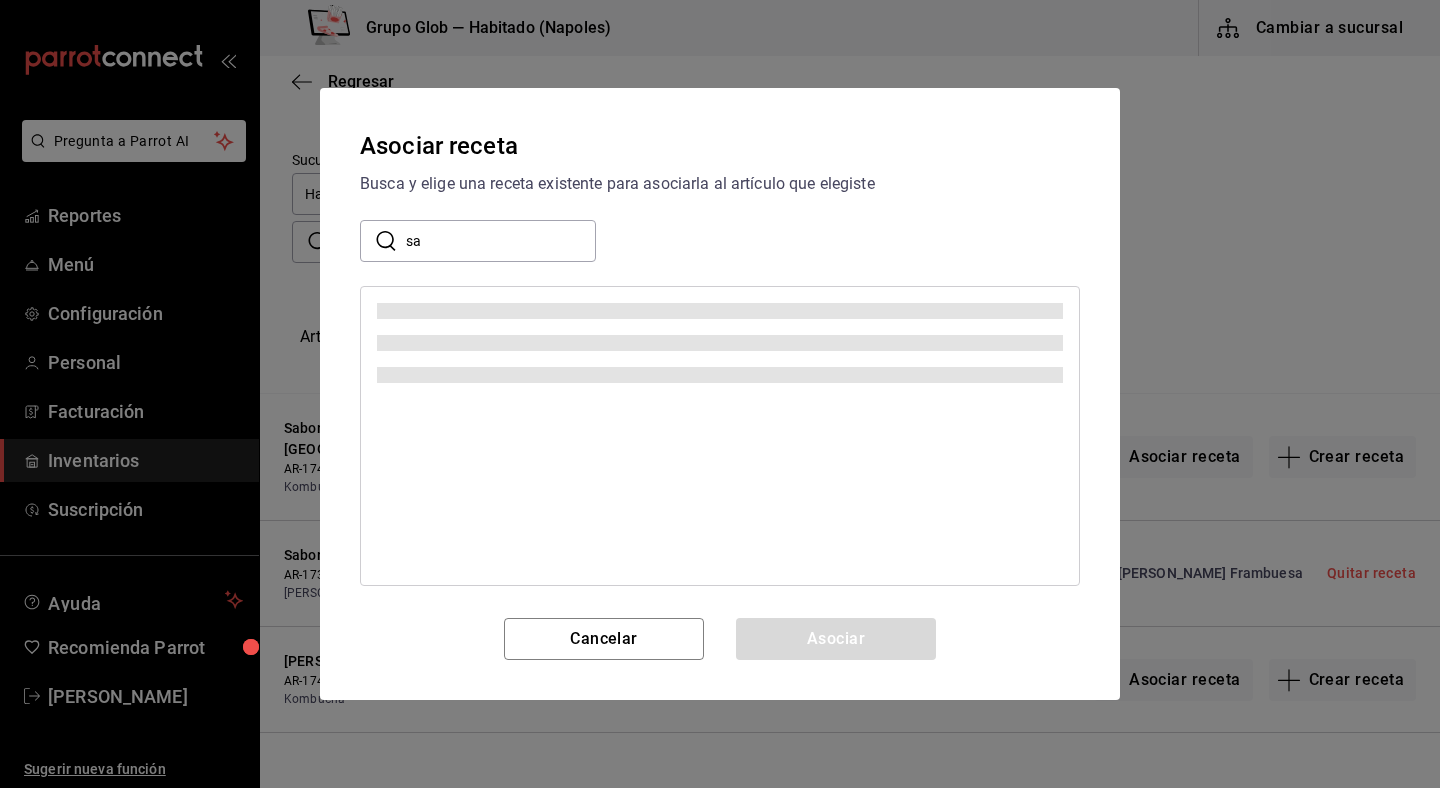 type on "s" 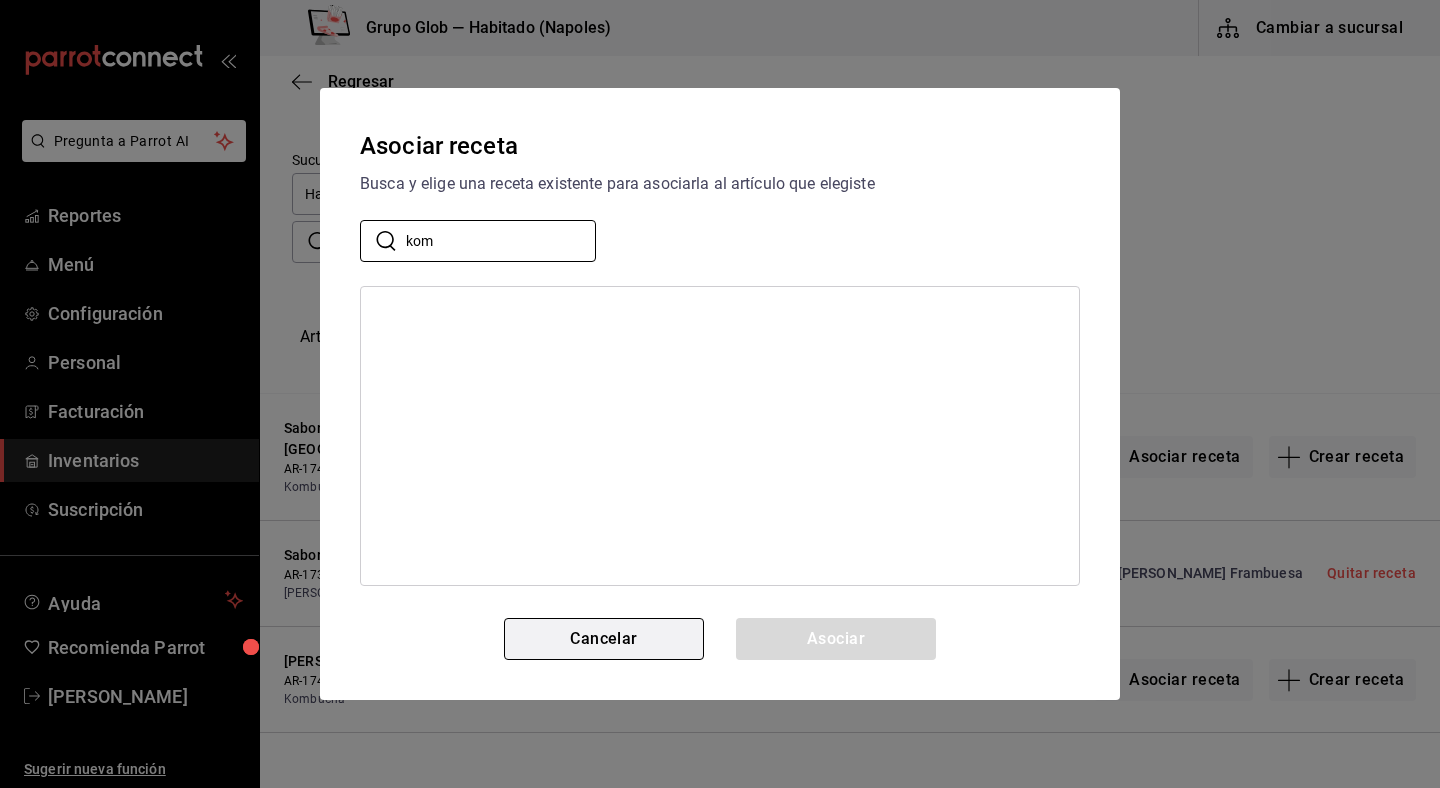 type on "kom" 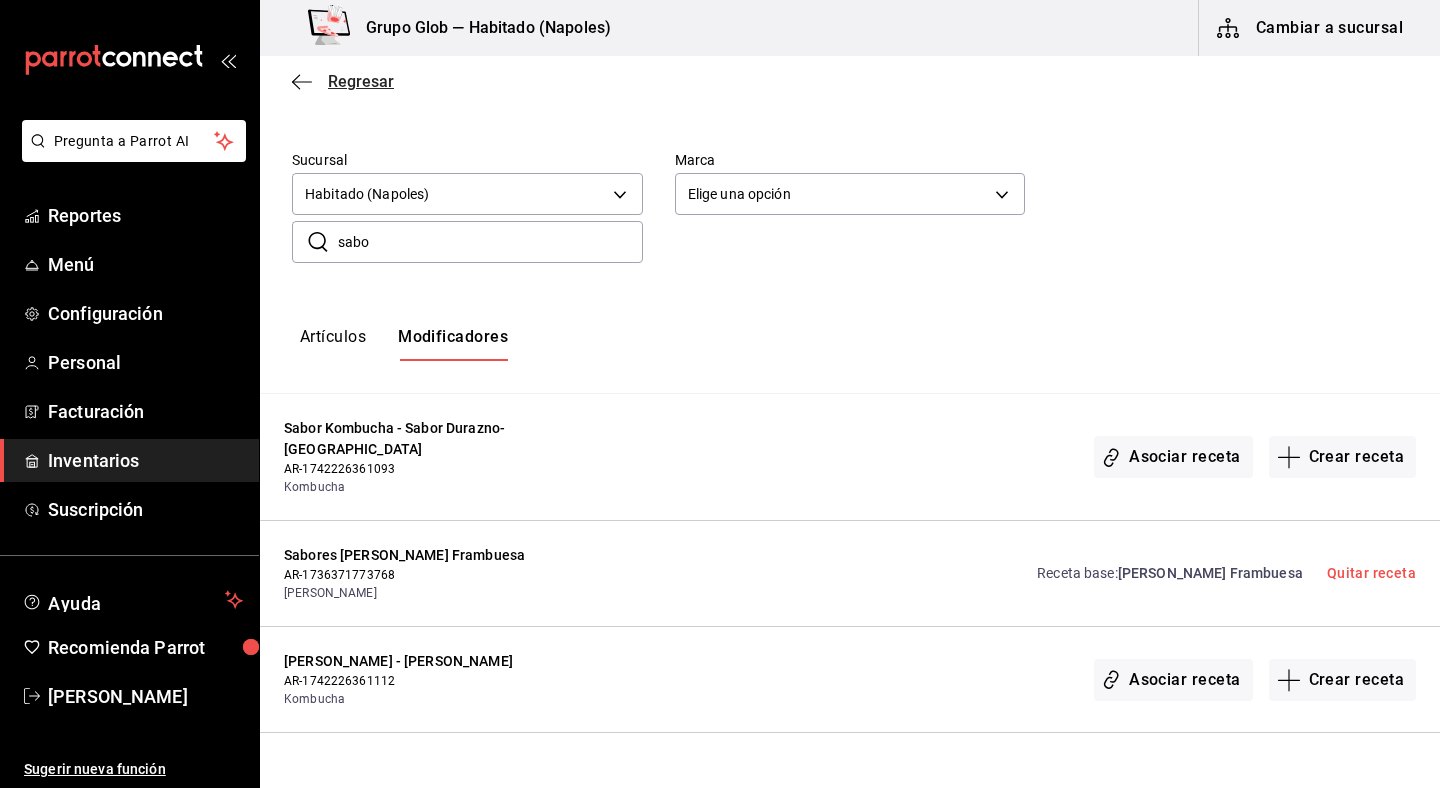 click 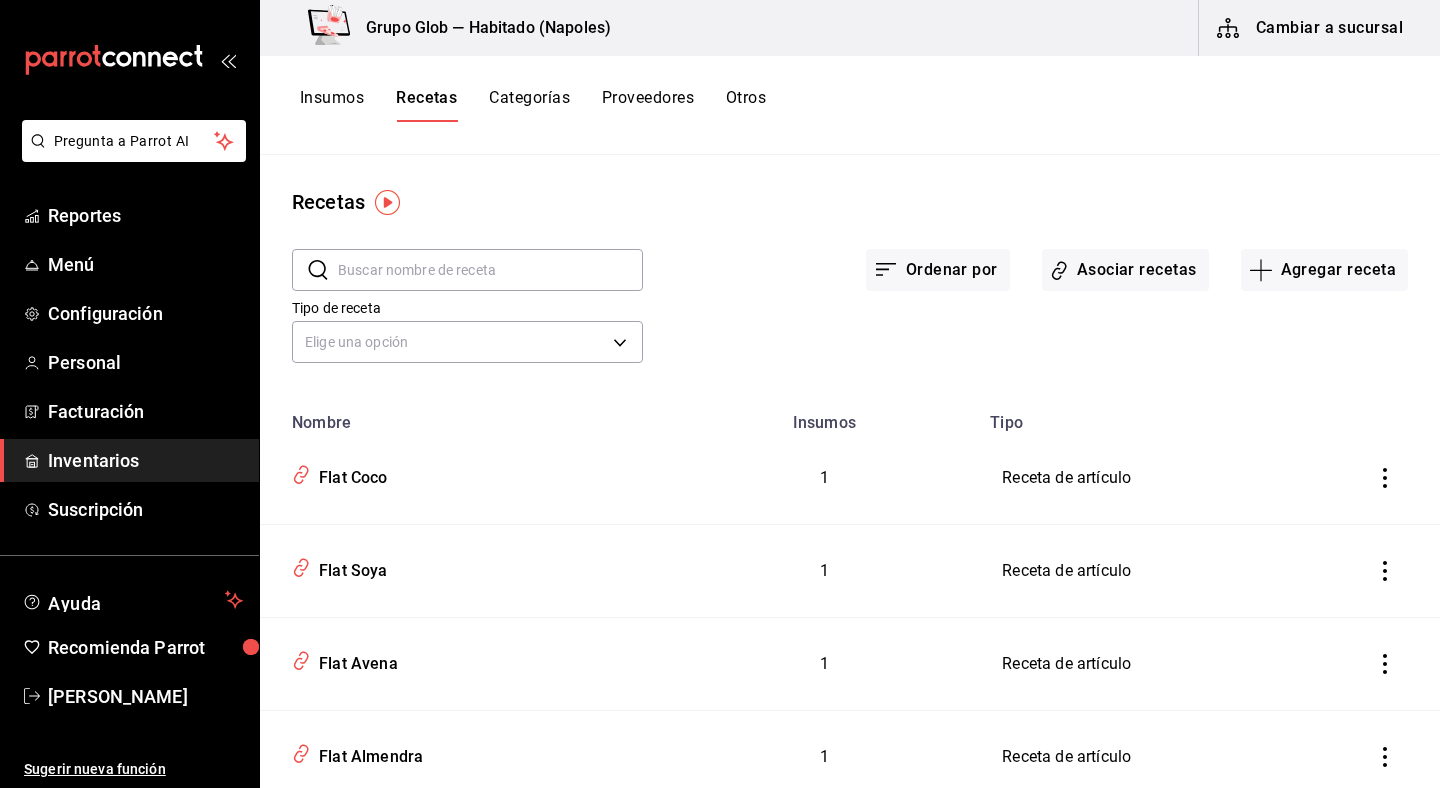 scroll, scrollTop: 0, scrollLeft: 0, axis: both 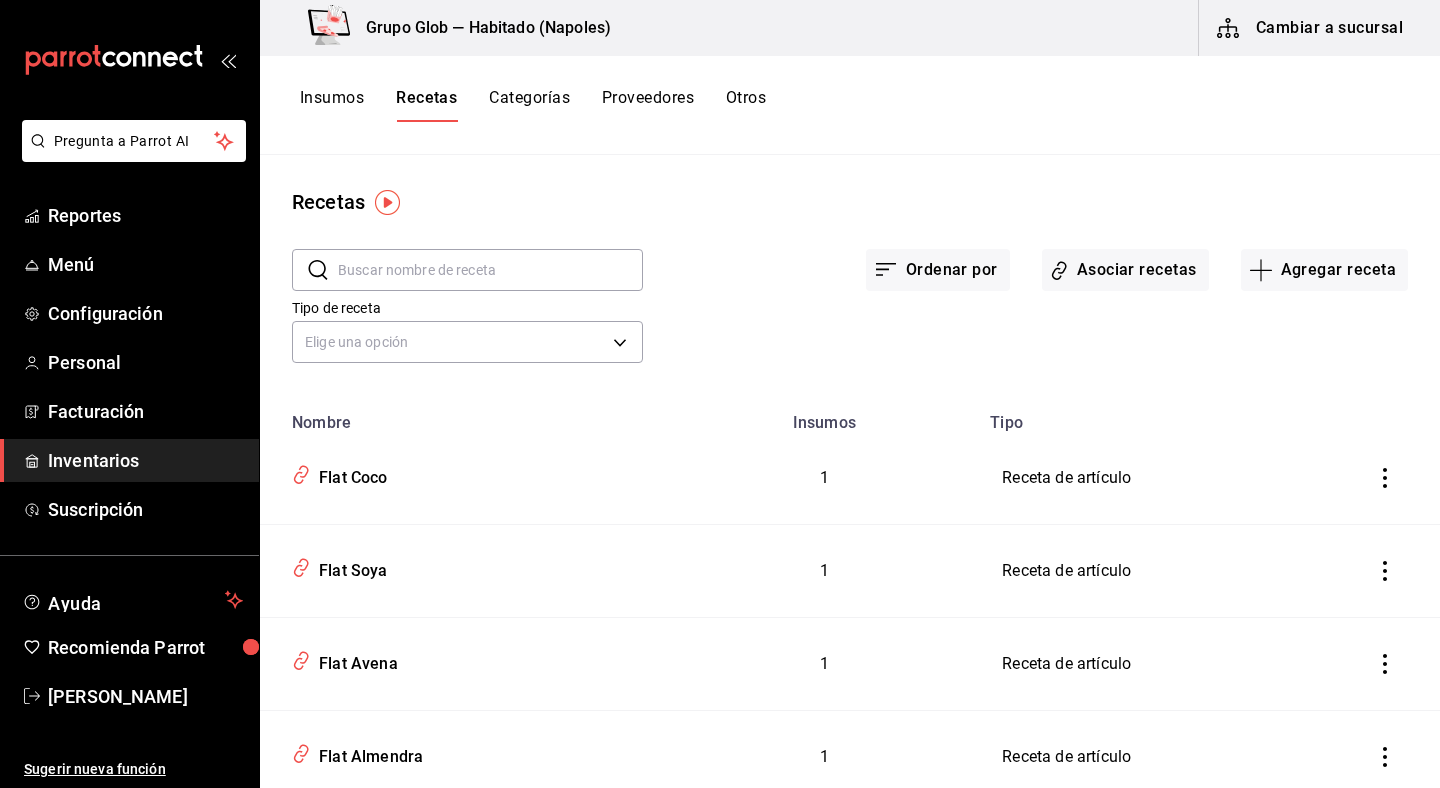 click at bounding box center (490, 270) 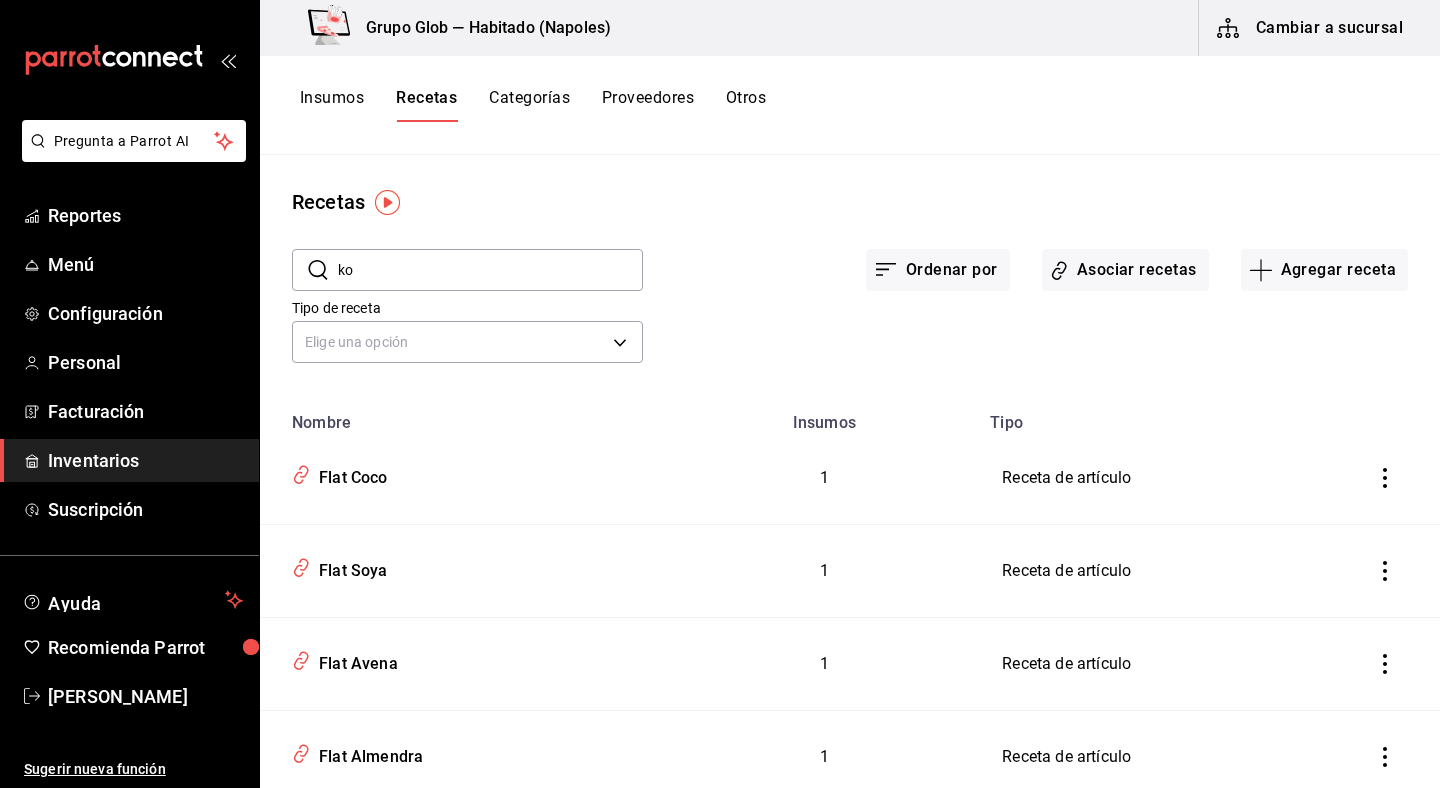 type on "k" 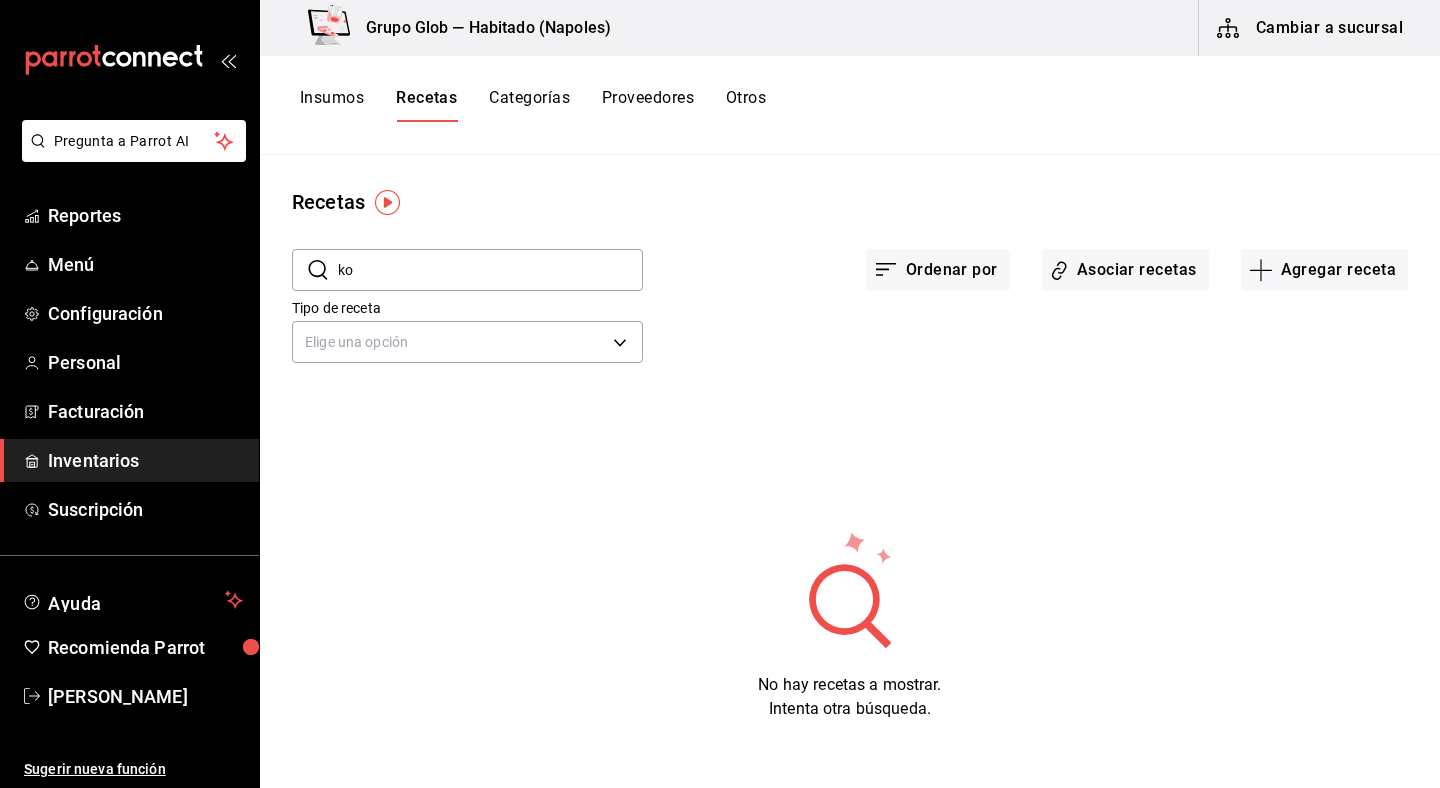 type on "k" 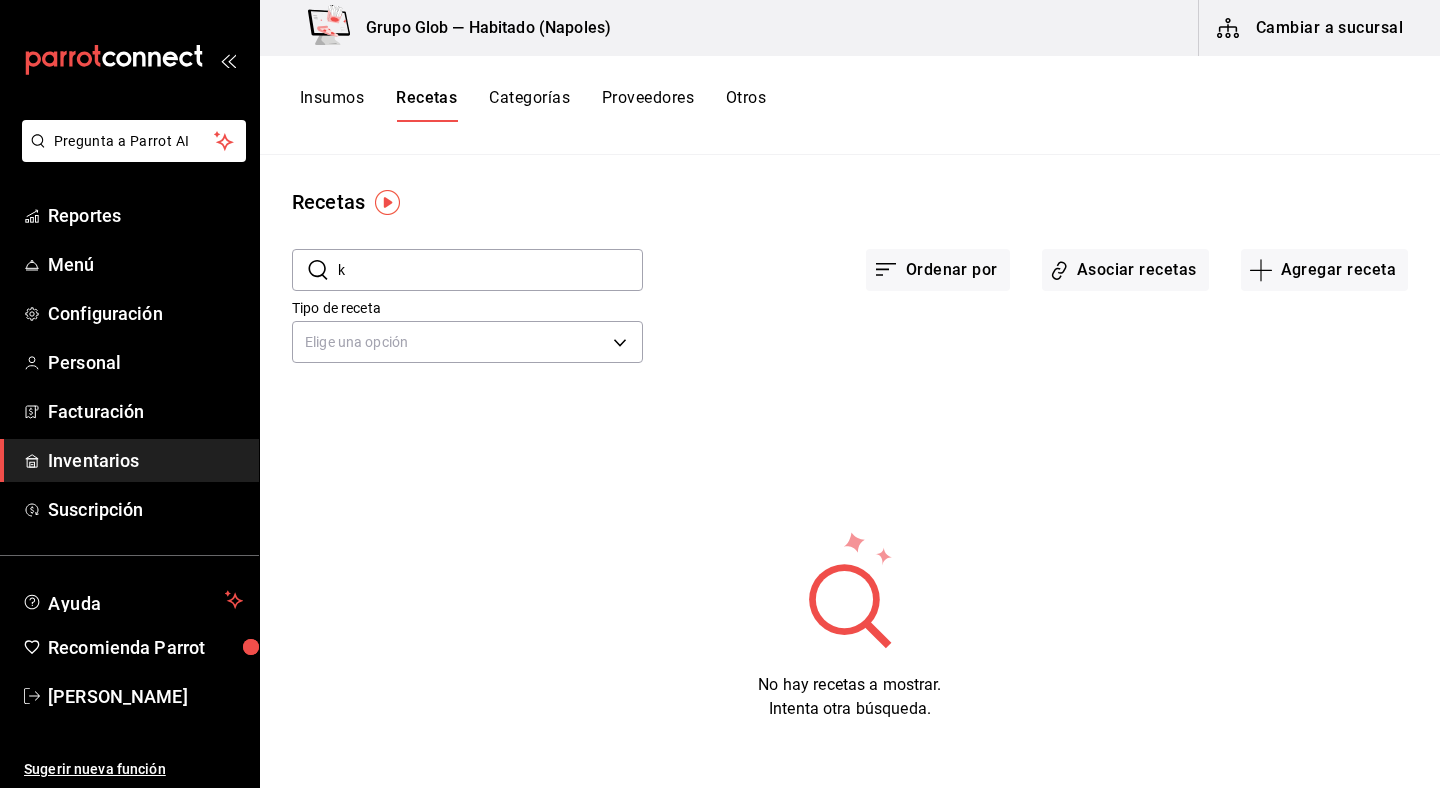 type 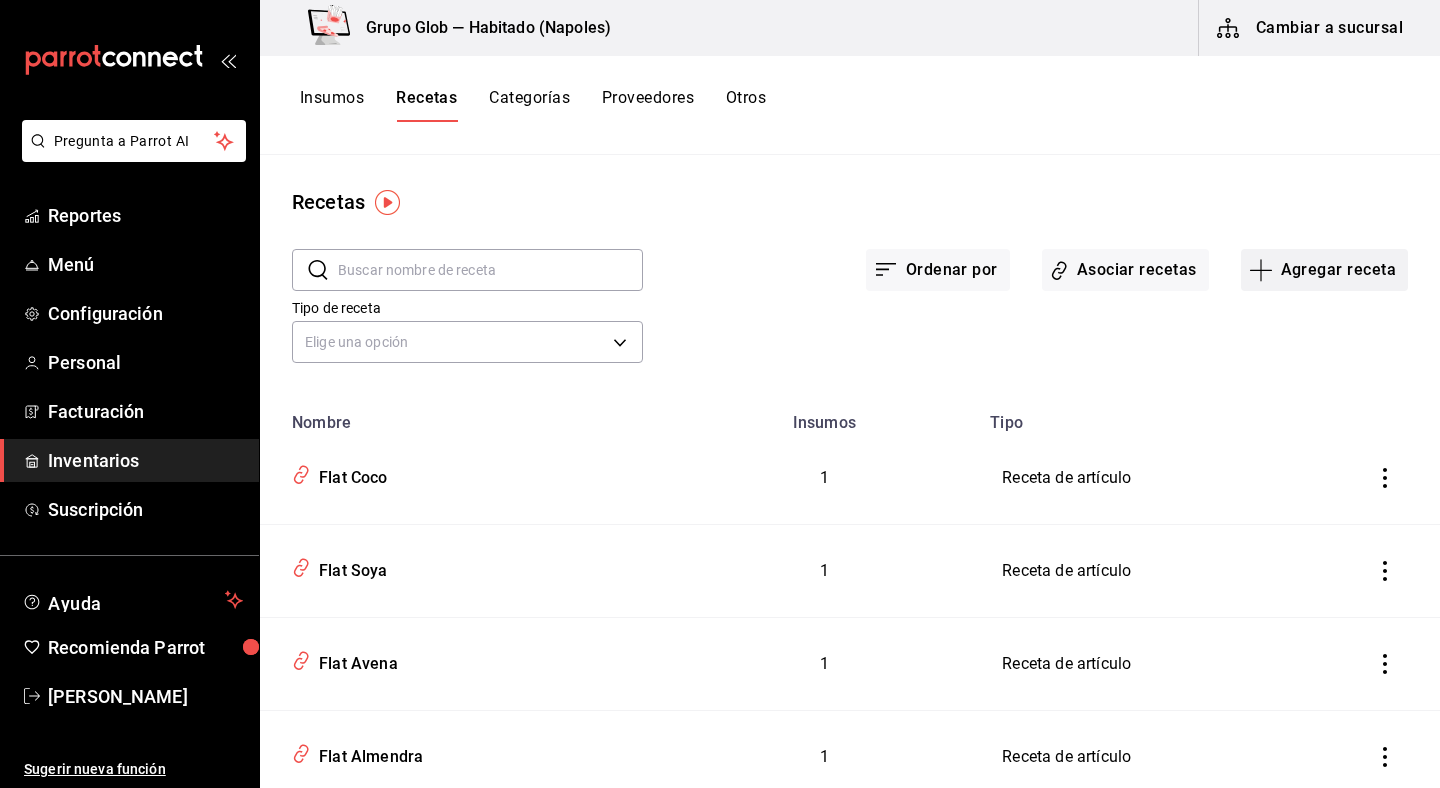 click on "Agregar receta" at bounding box center (1324, 270) 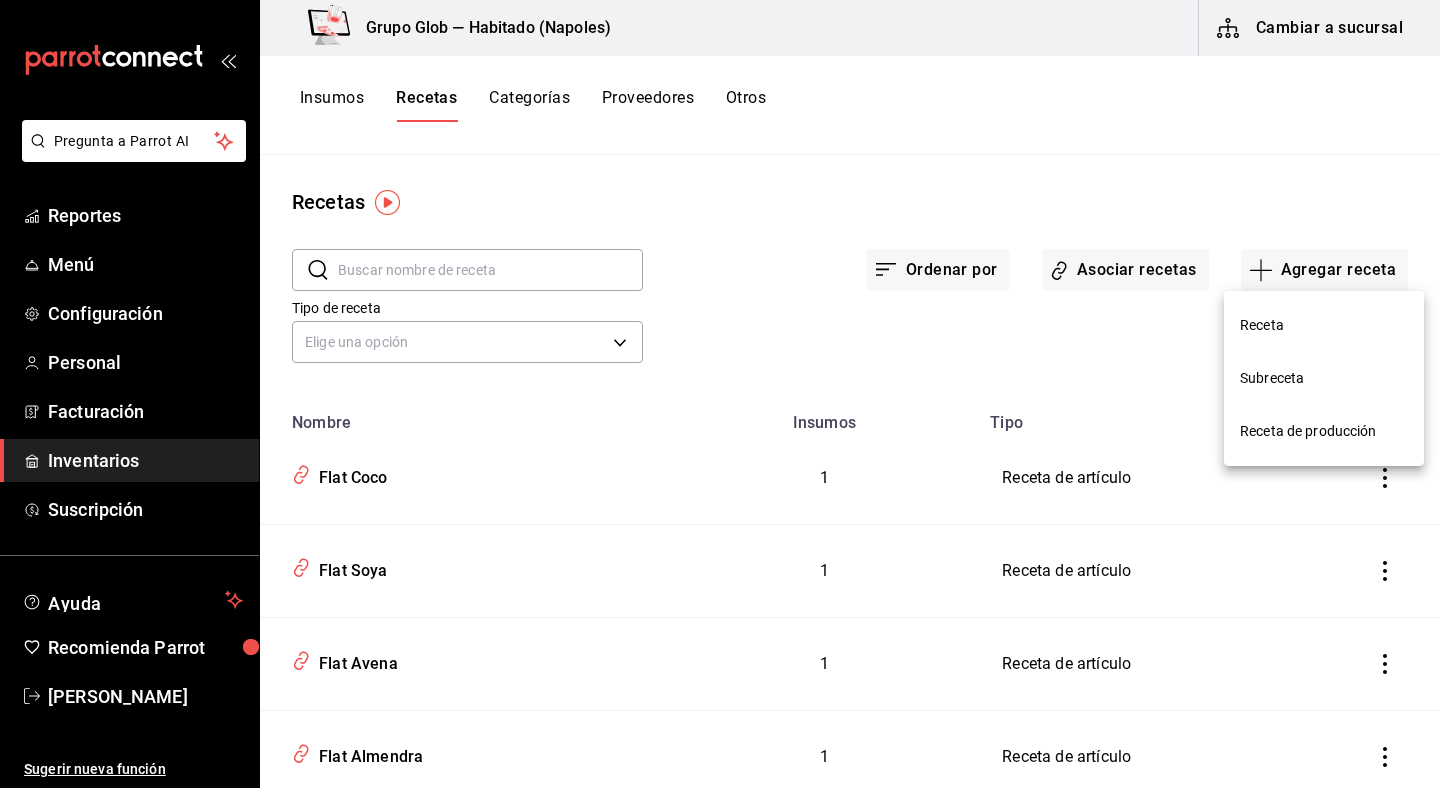 click on "Receta" at bounding box center [1324, 325] 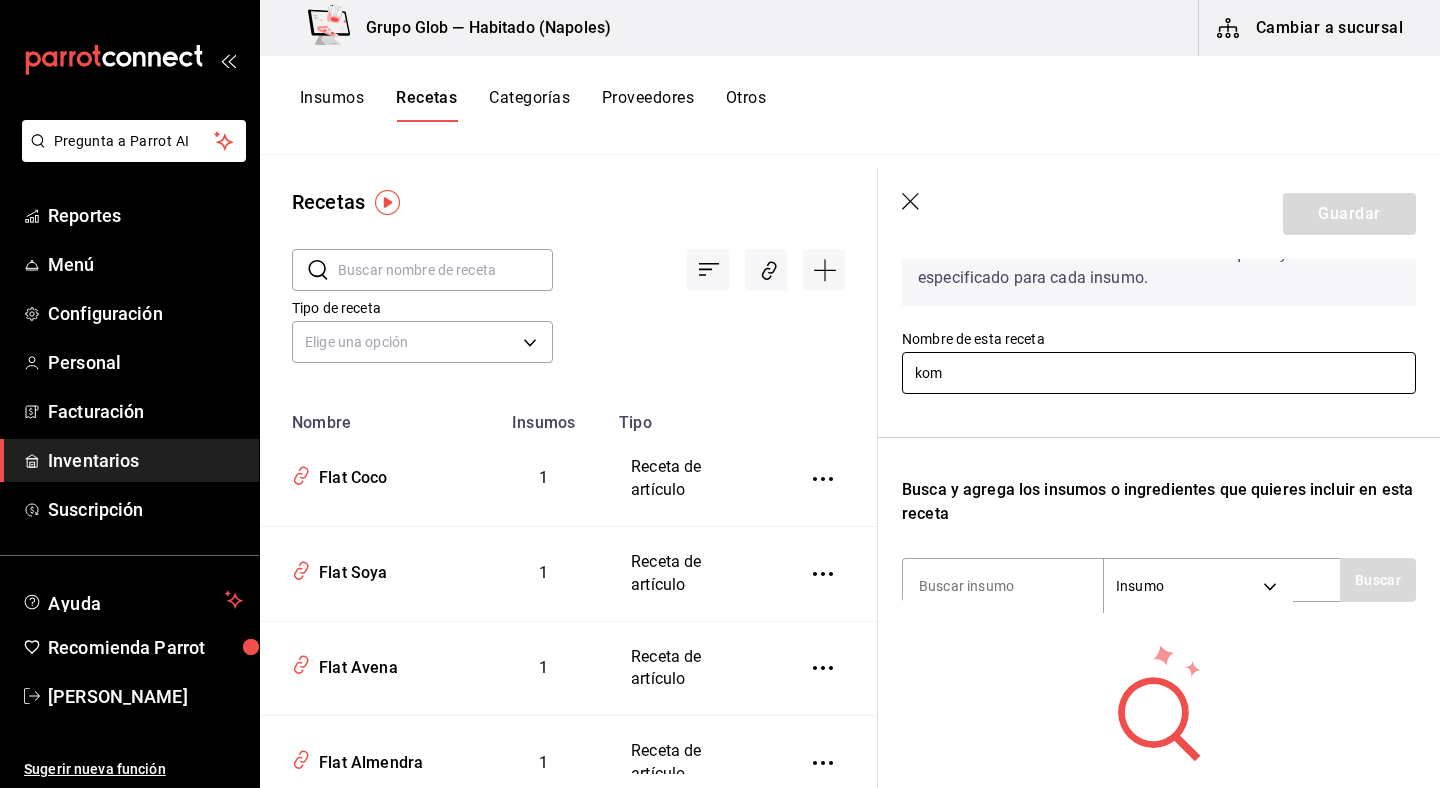 scroll, scrollTop: 151, scrollLeft: 0, axis: vertical 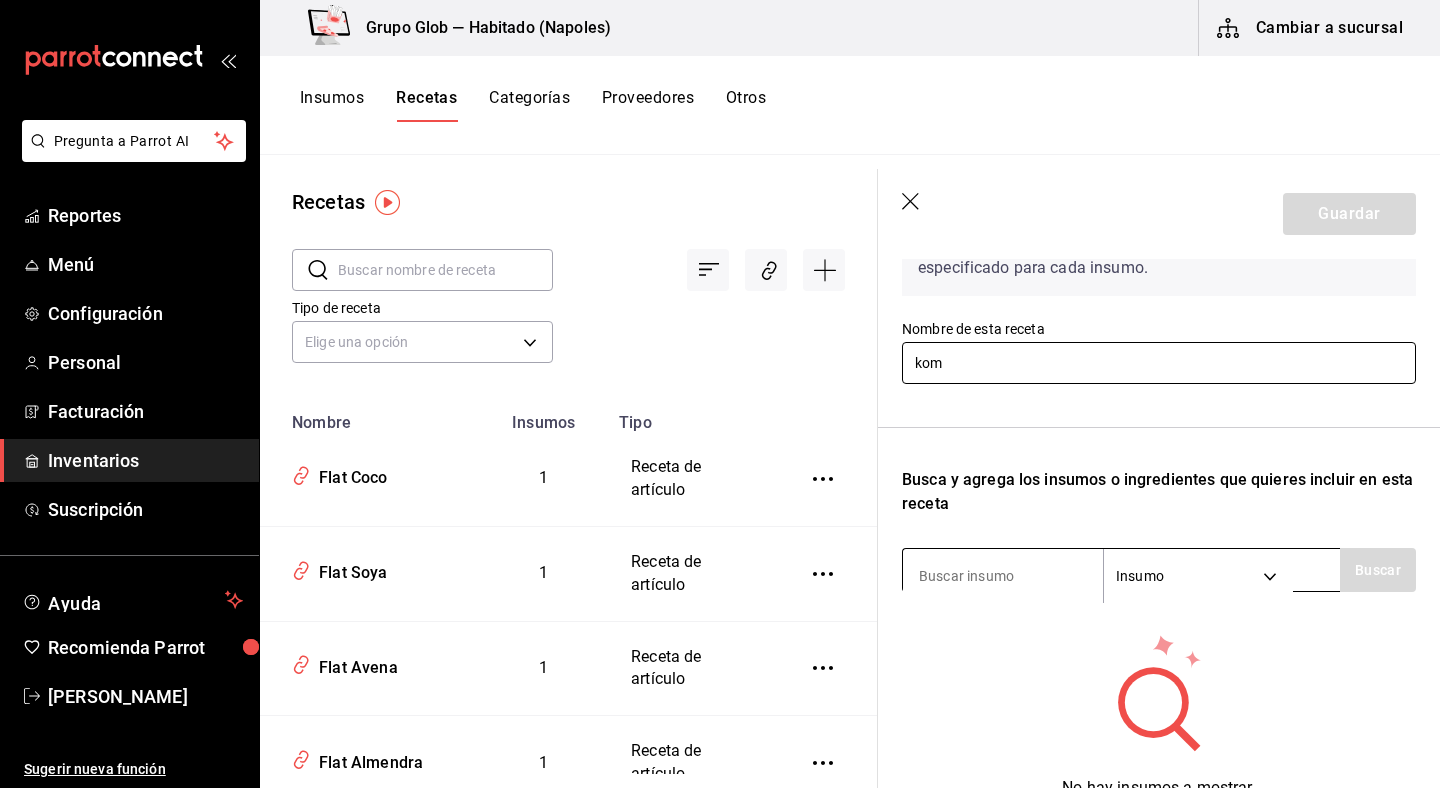 type on "kom" 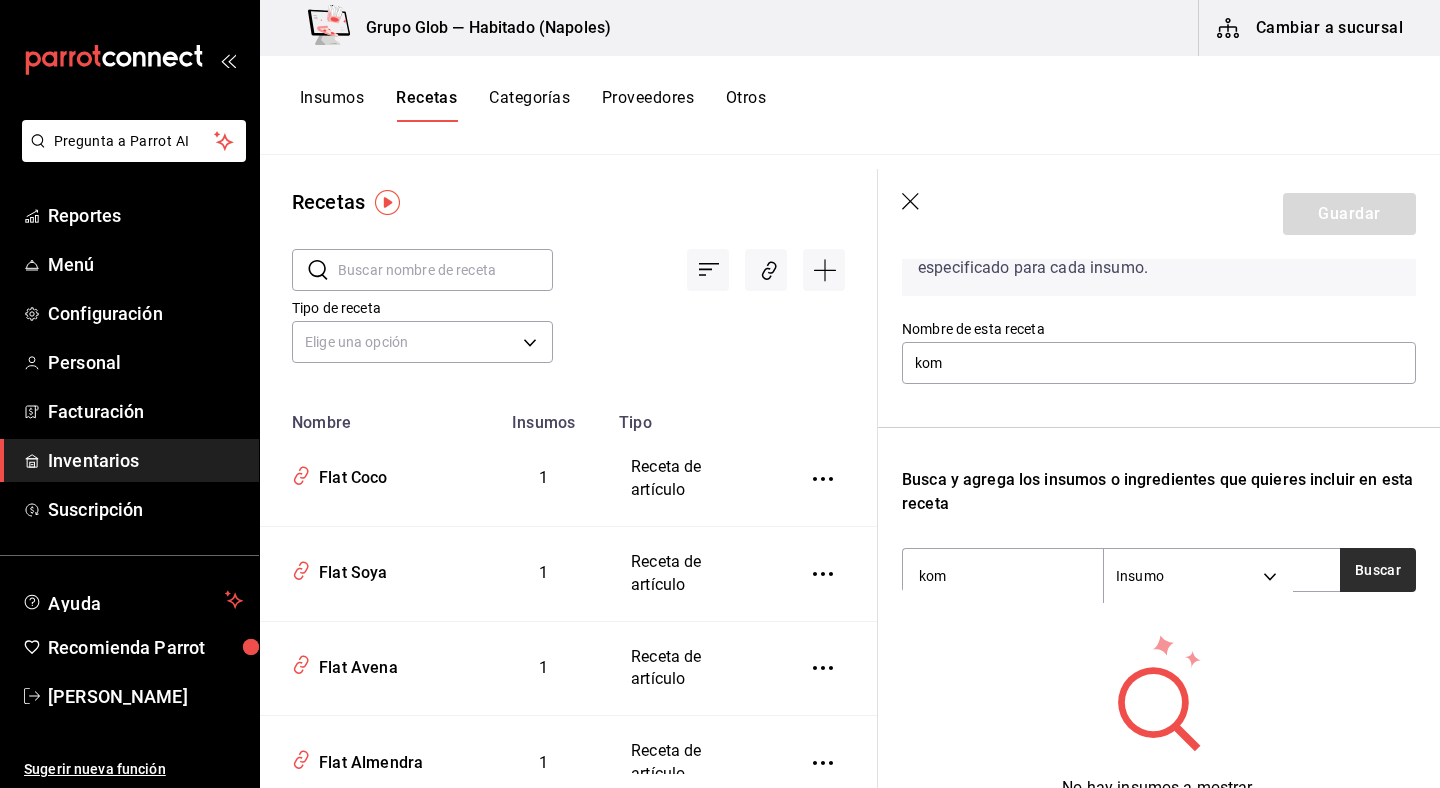 type on "kom" 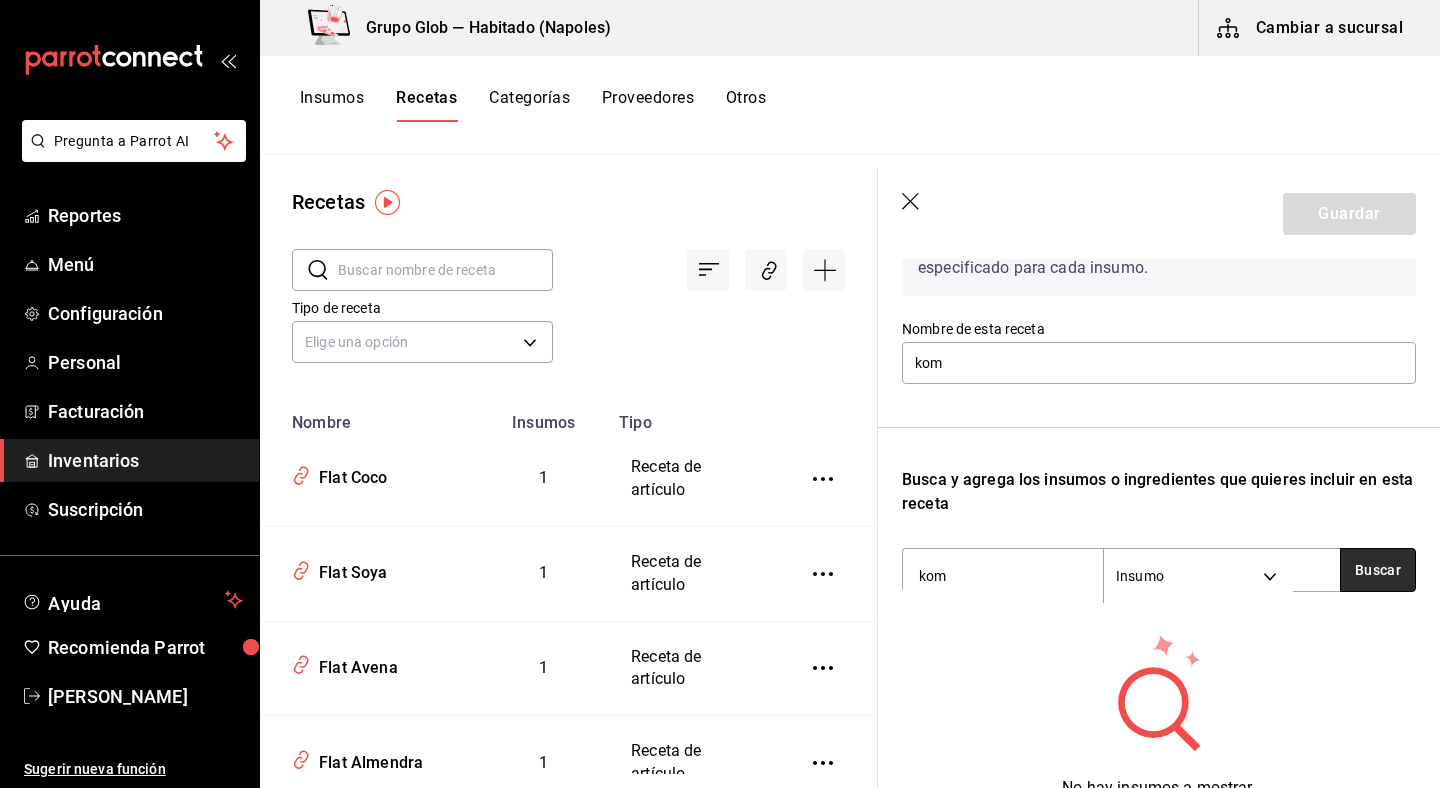 click on "Buscar" at bounding box center [1378, 570] 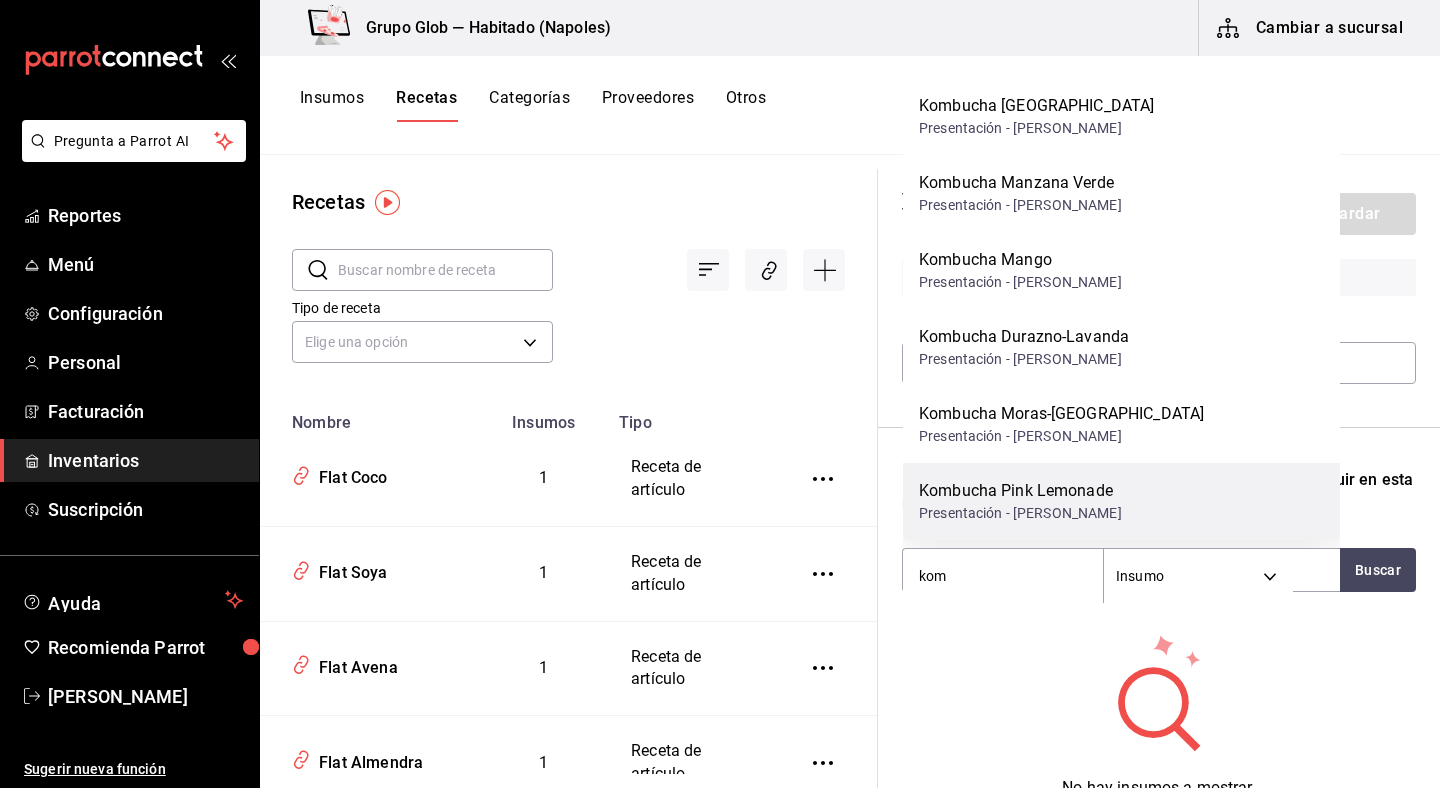 scroll, scrollTop: 182, scrollLeft: 0, axis: vertical 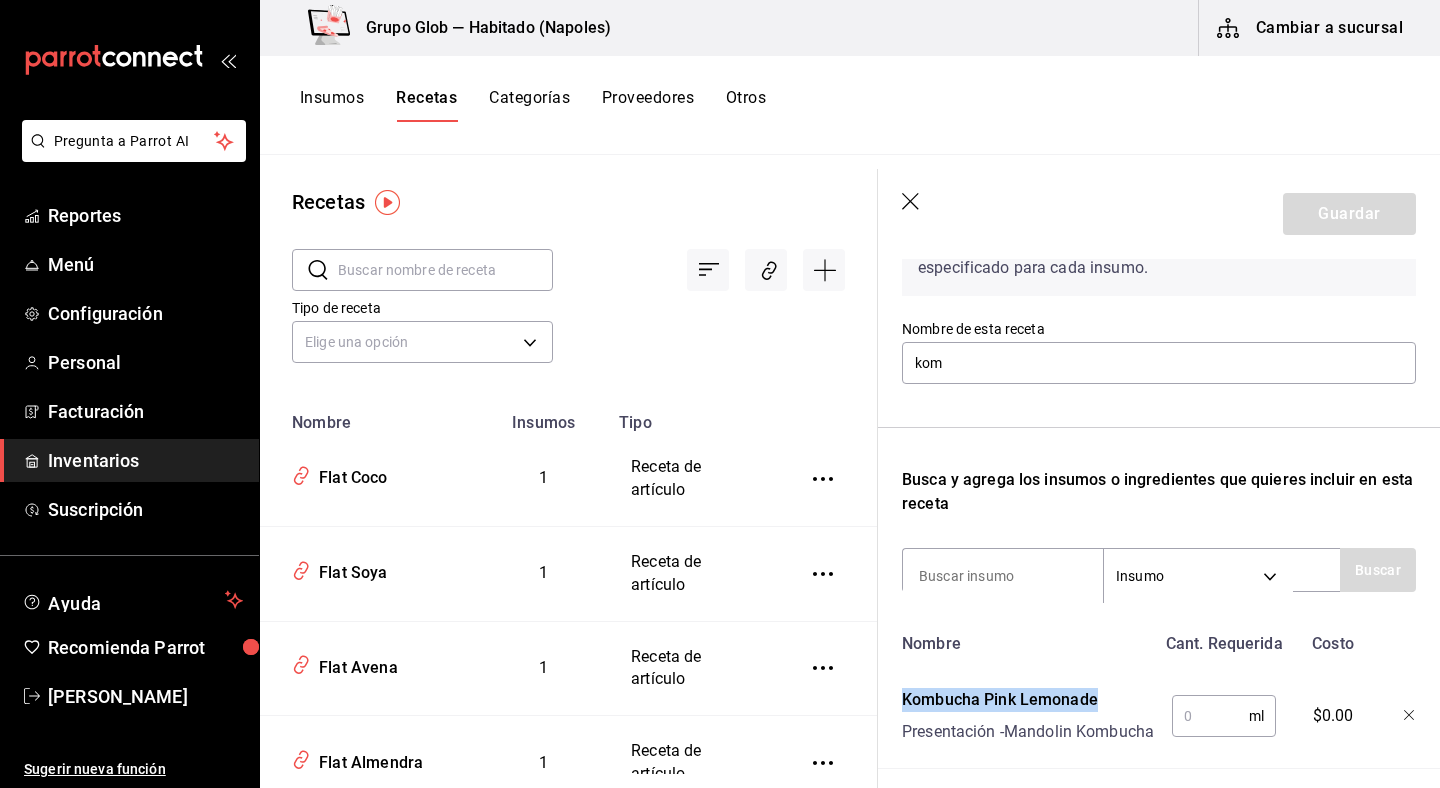 drag, startPoint x: 1099, startPoint y: 701, endPoint x: 896, endPoint y: 704, distance: 203.02217 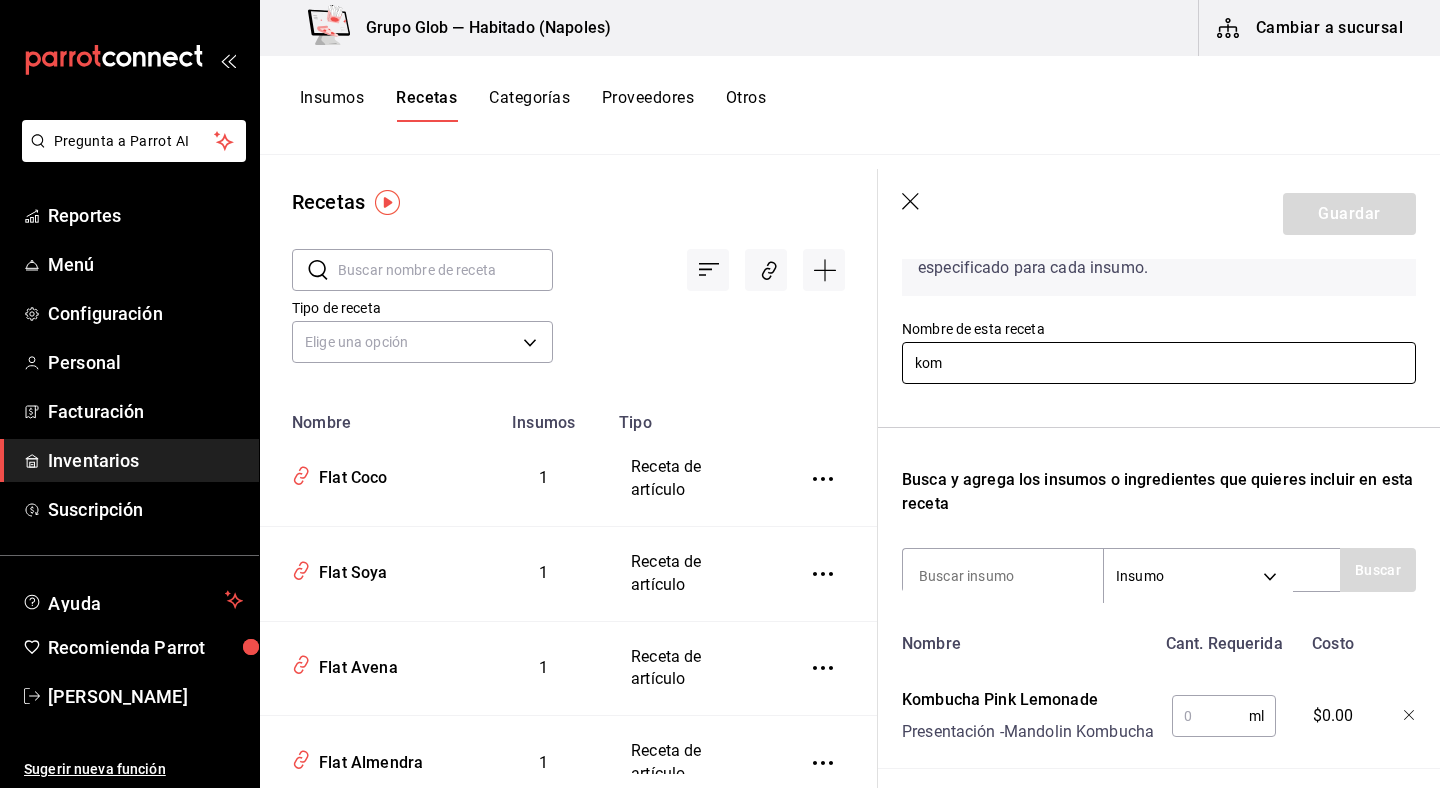 click on "kom" at bounding box center (1159, 363) 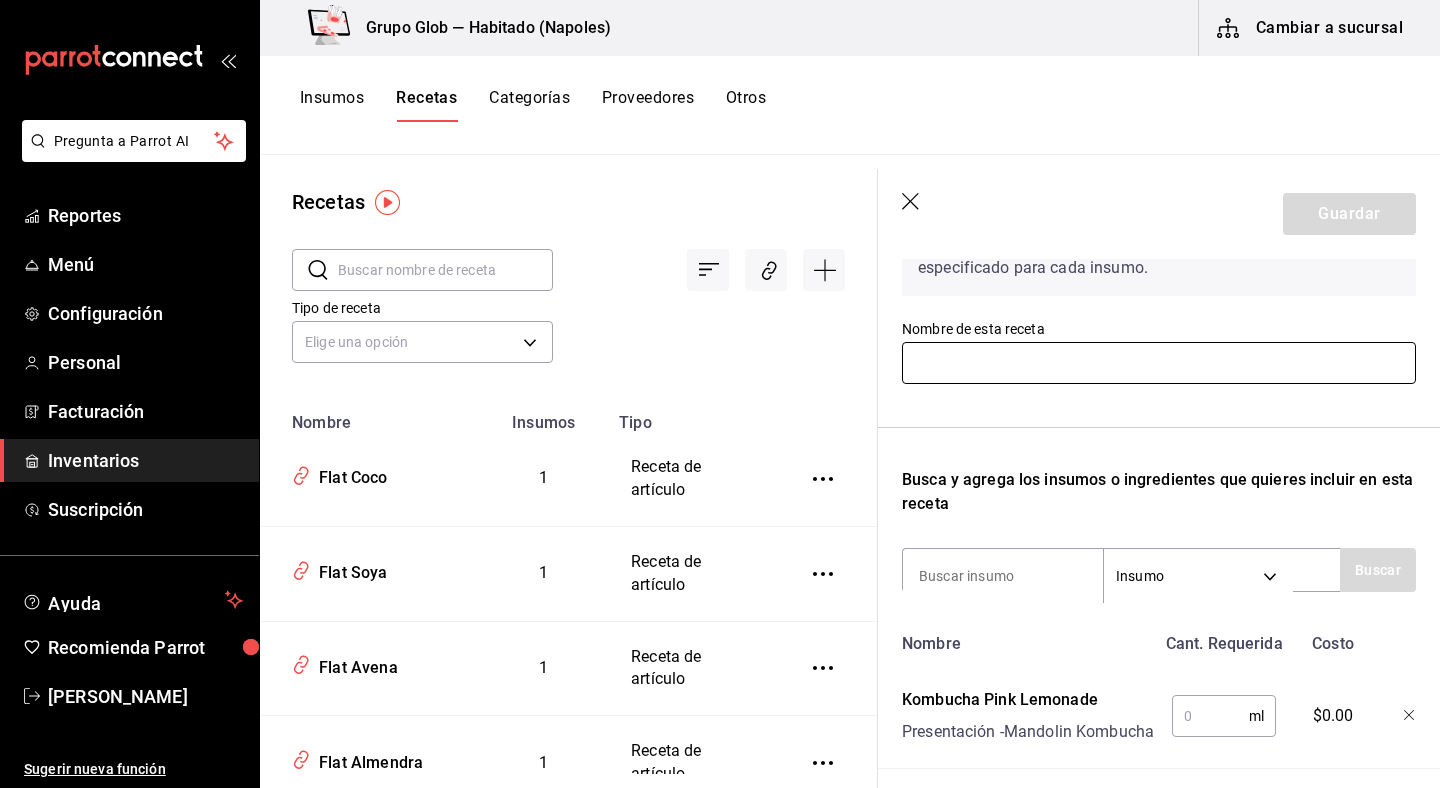 paste on "Kombucha Pink Lemonade" 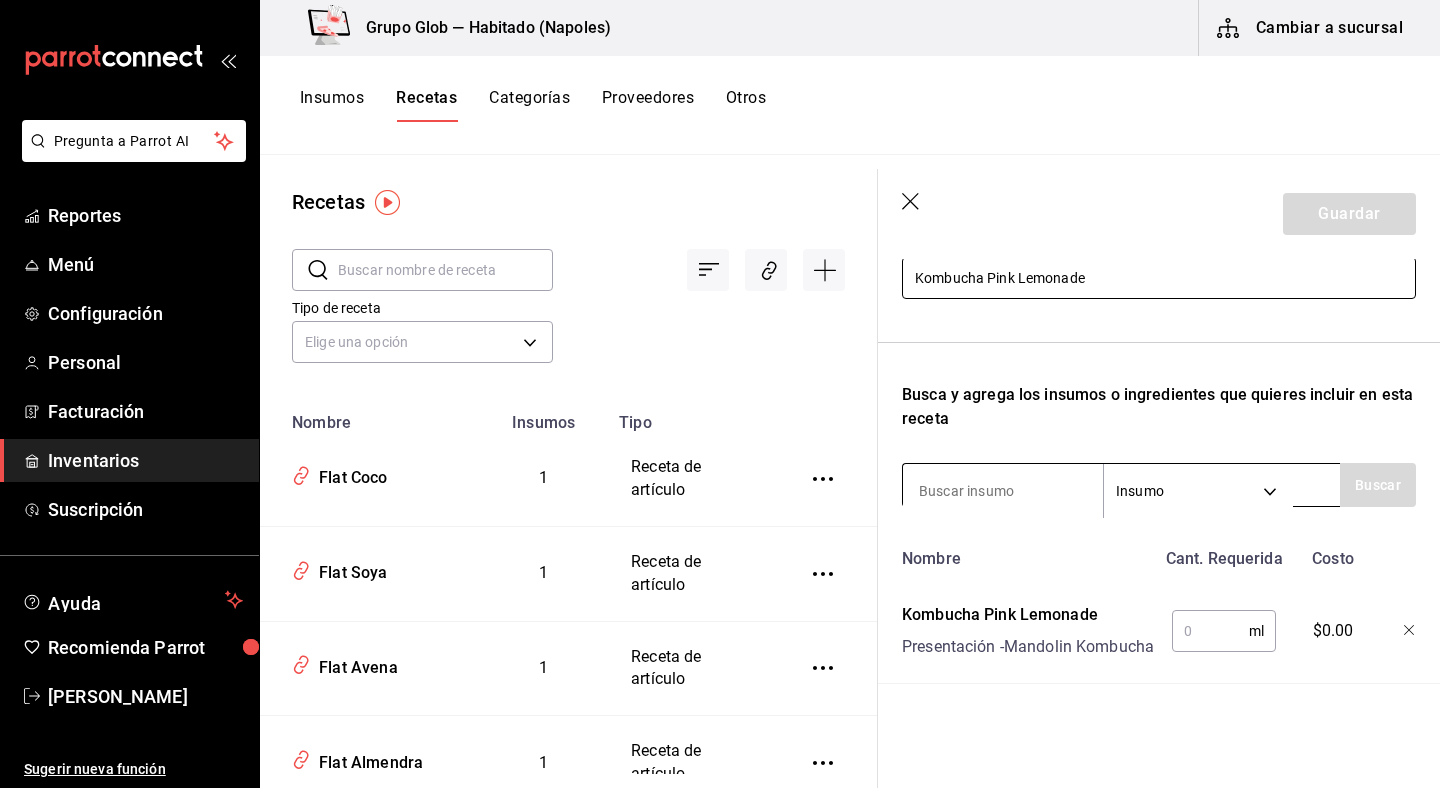 scroll, scrollTop: 260, scrollLeft: 0, axis: vertical 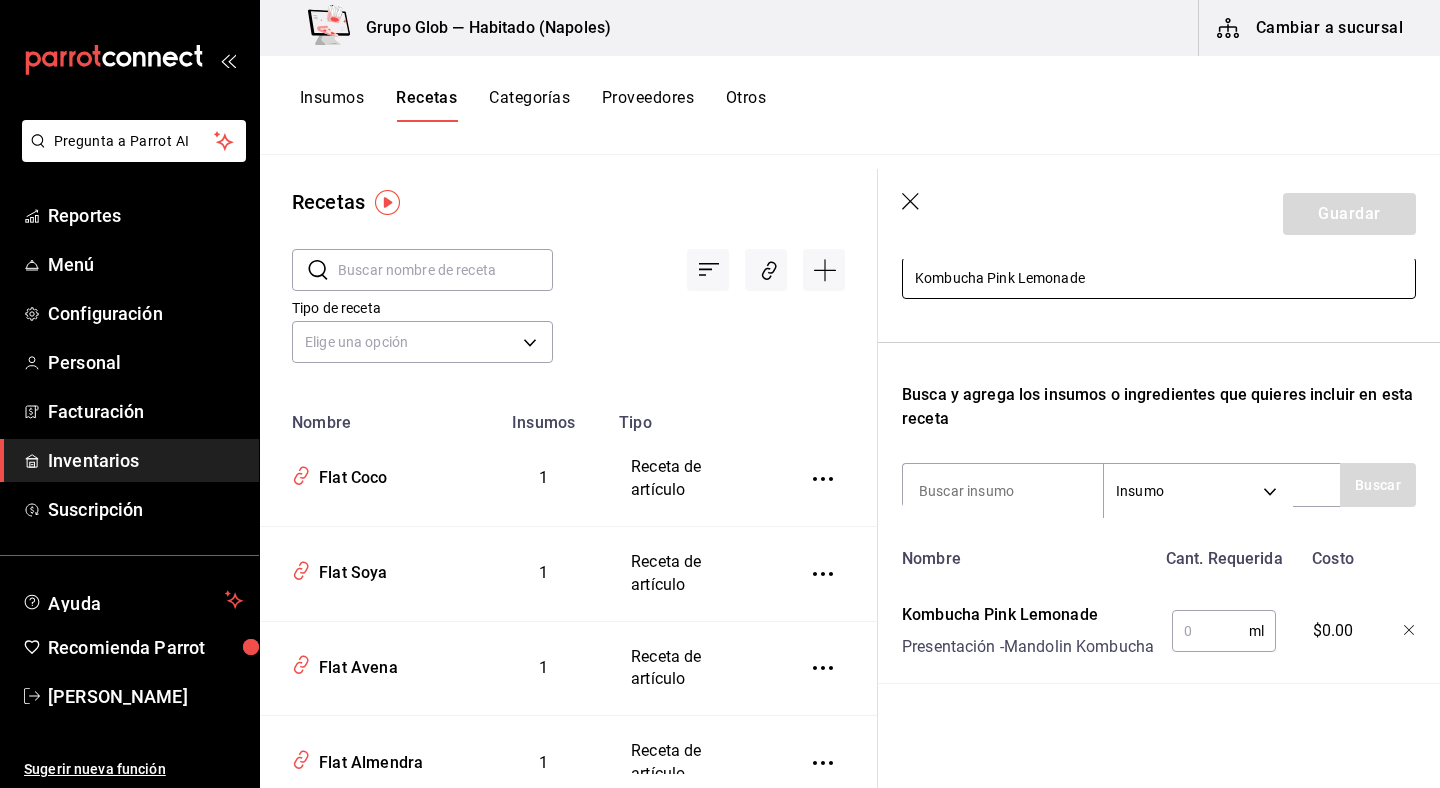 type on "Kombucha Pink Lemonade" 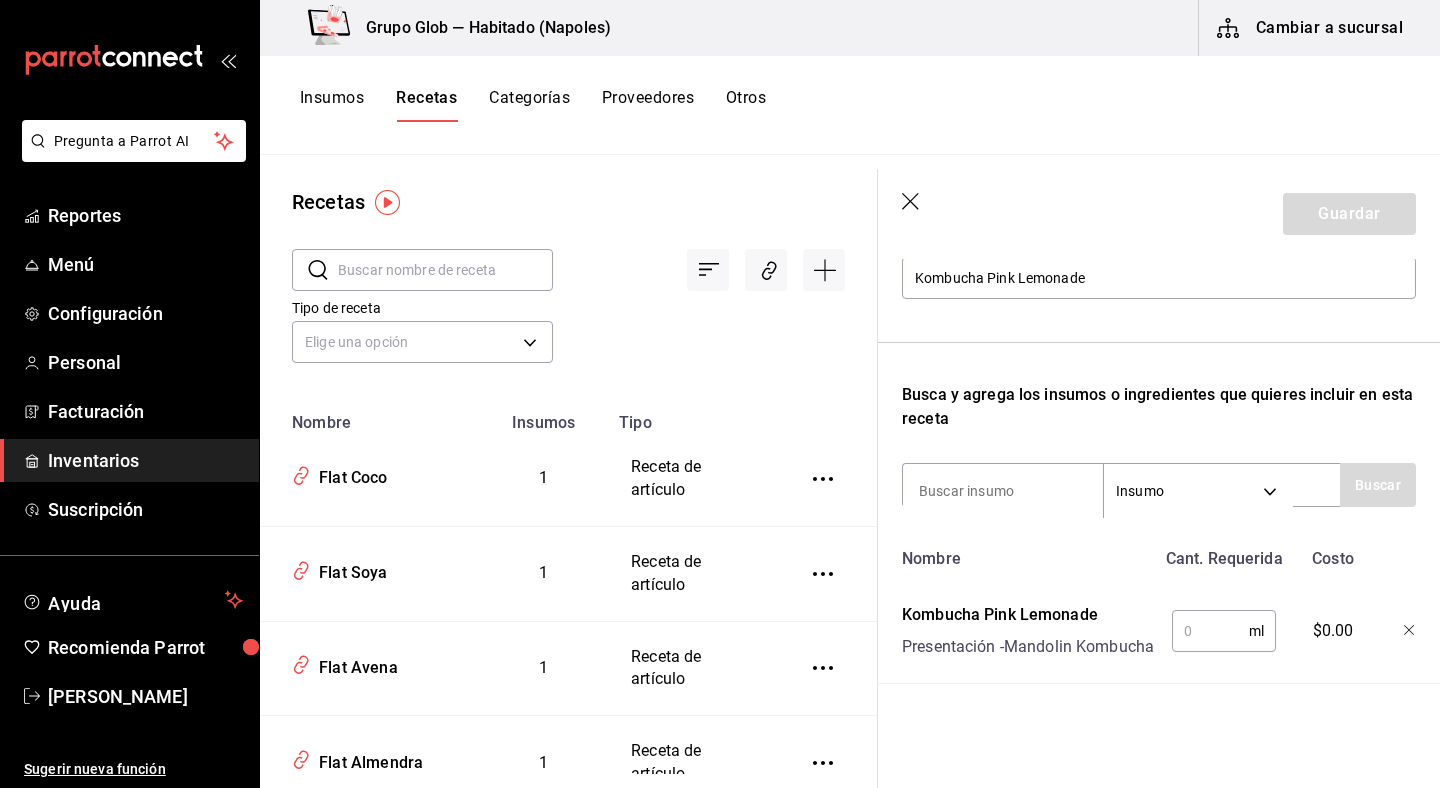 click 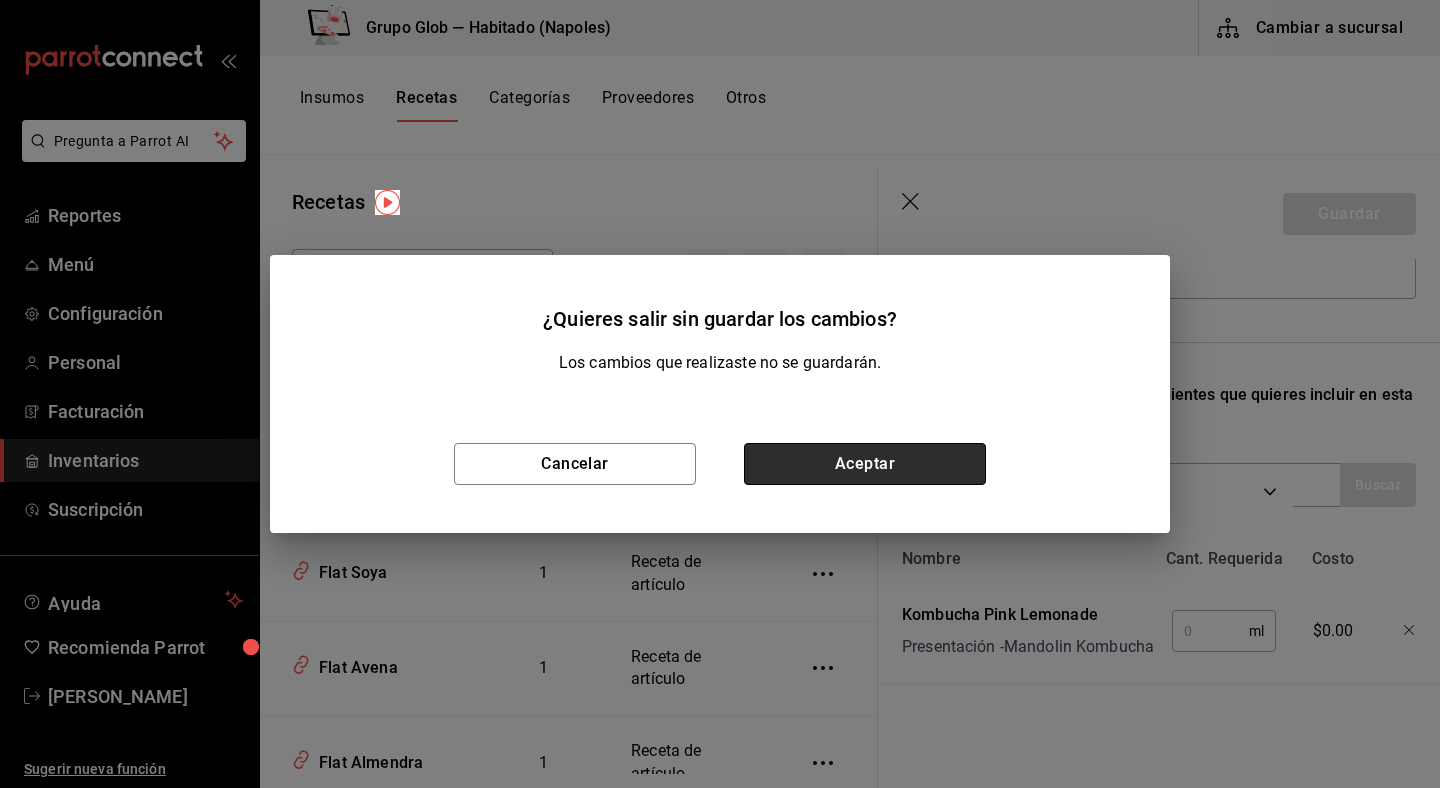 click on "Aceptar" at bounding box center [865, 464] 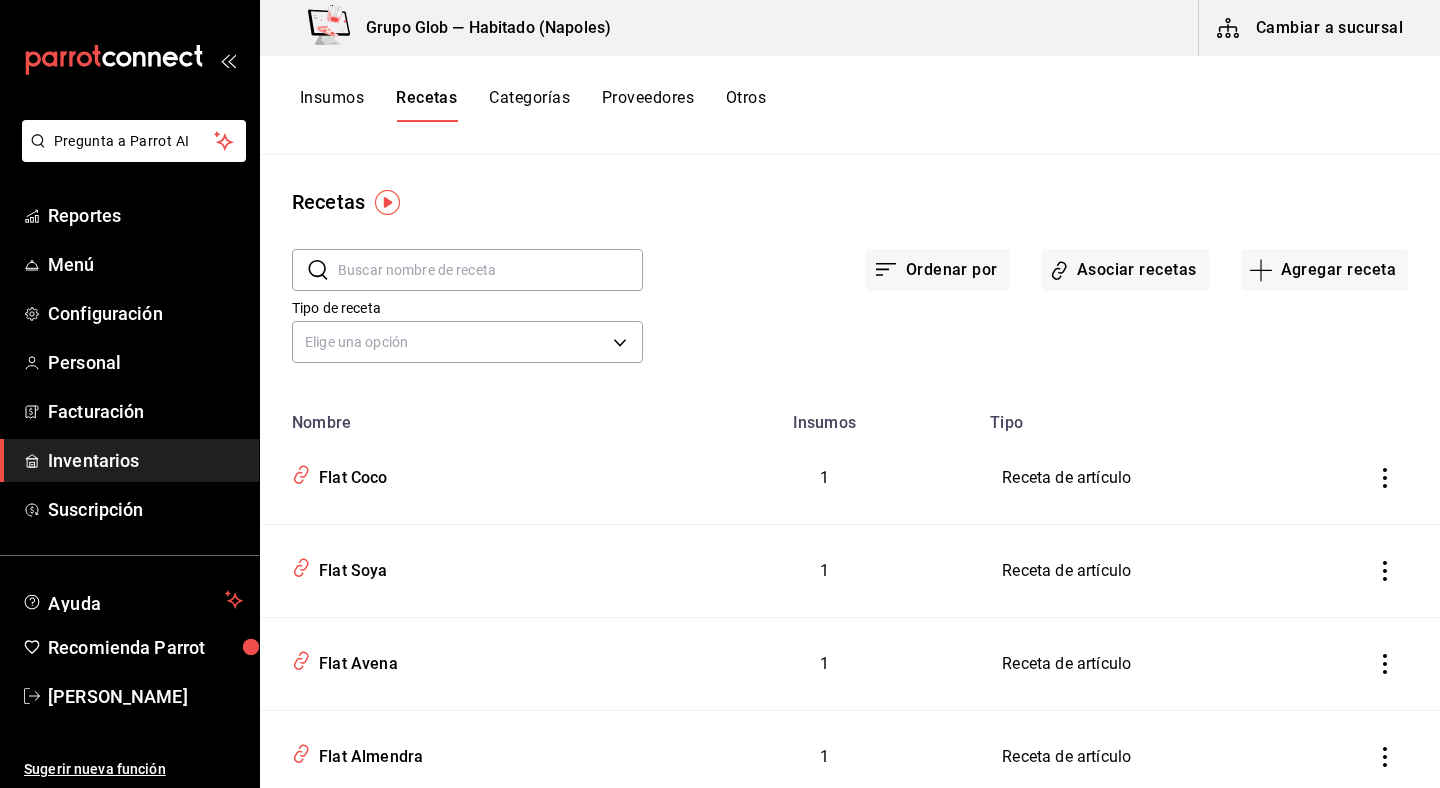 scroll, scrollTop: 0, scrollLeft: 0, axis: both 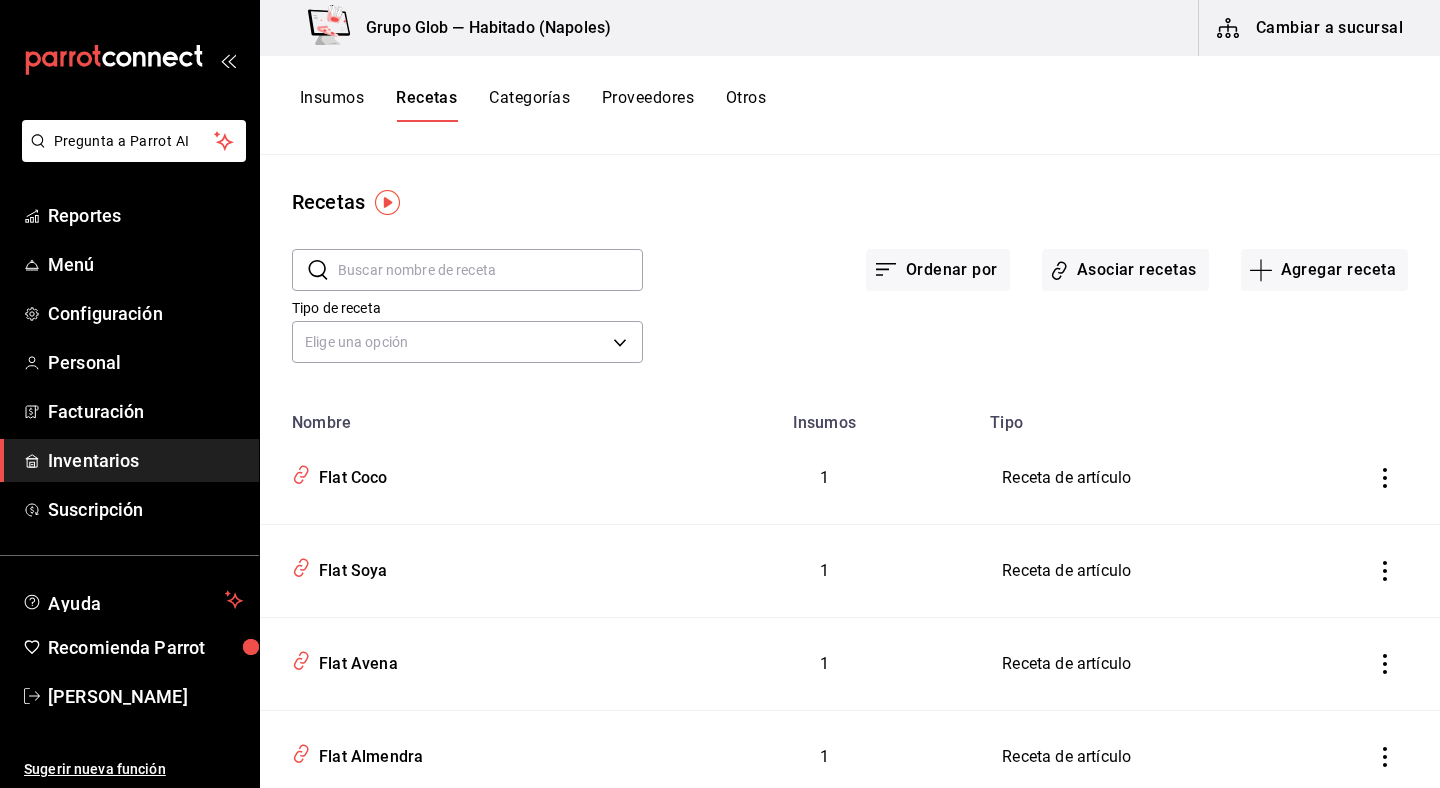 click on "Insumos" at bounding box center [332, 105] 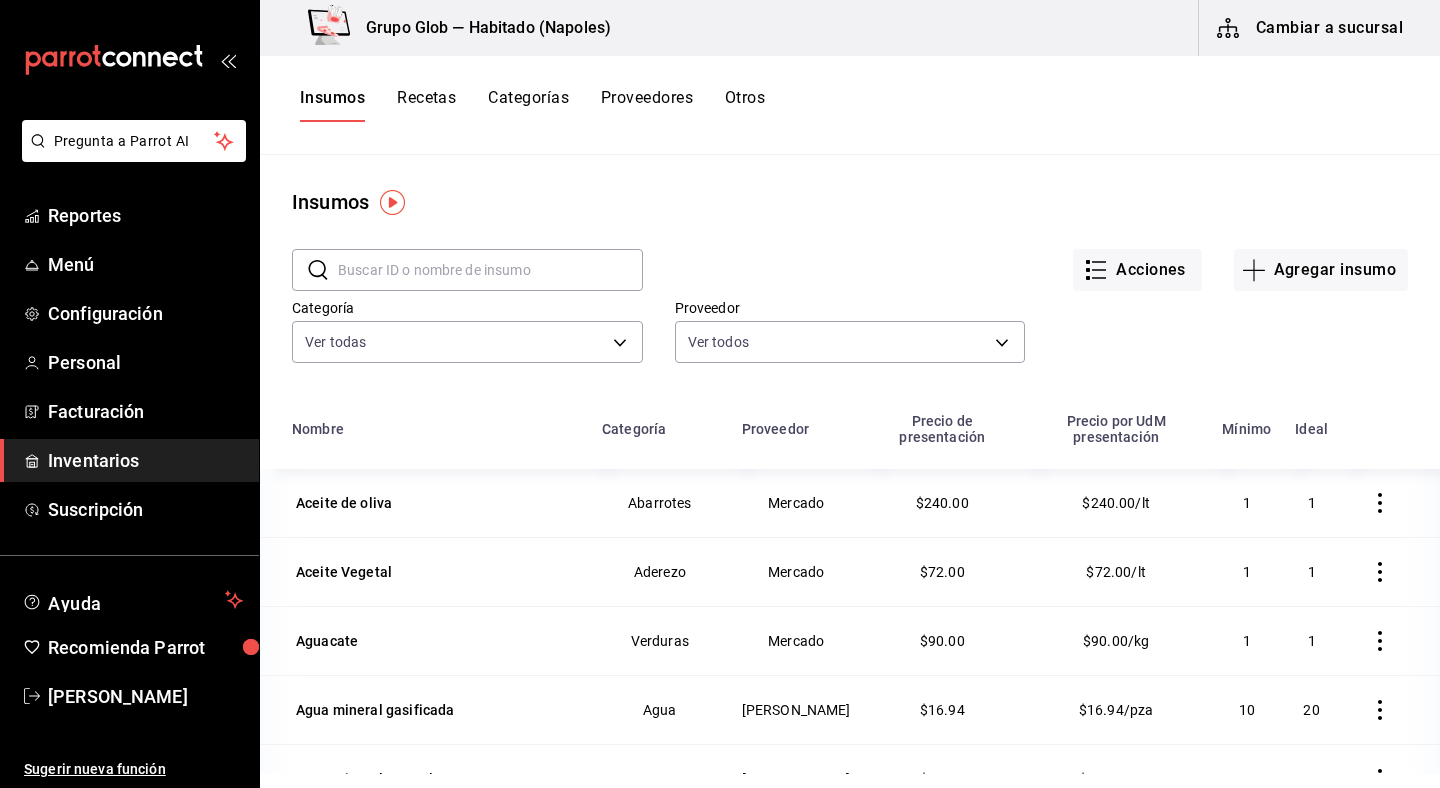 click at bounding box center (490, 270) 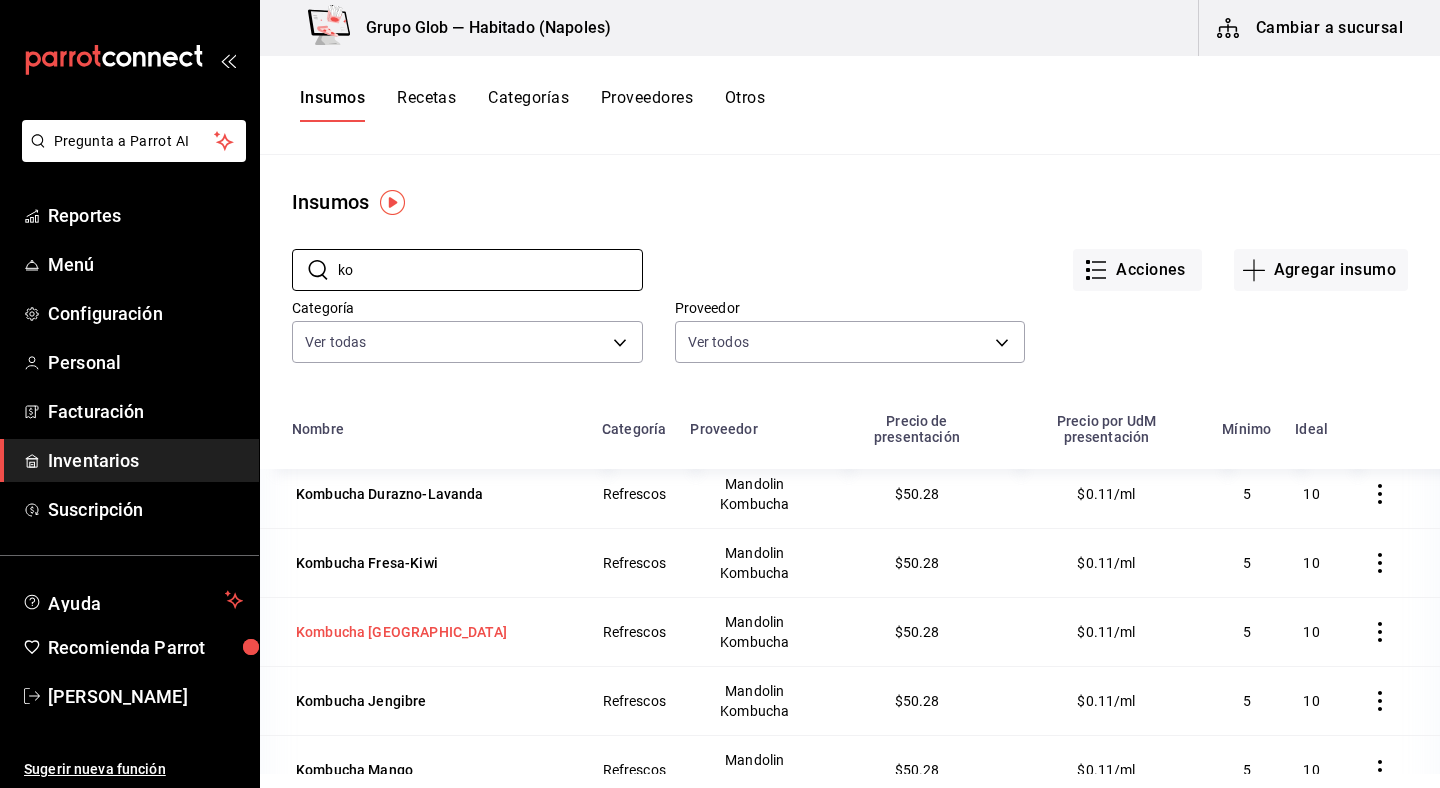 scroll, scrollTop: 9, scrollLeft: 0, axis: vertical 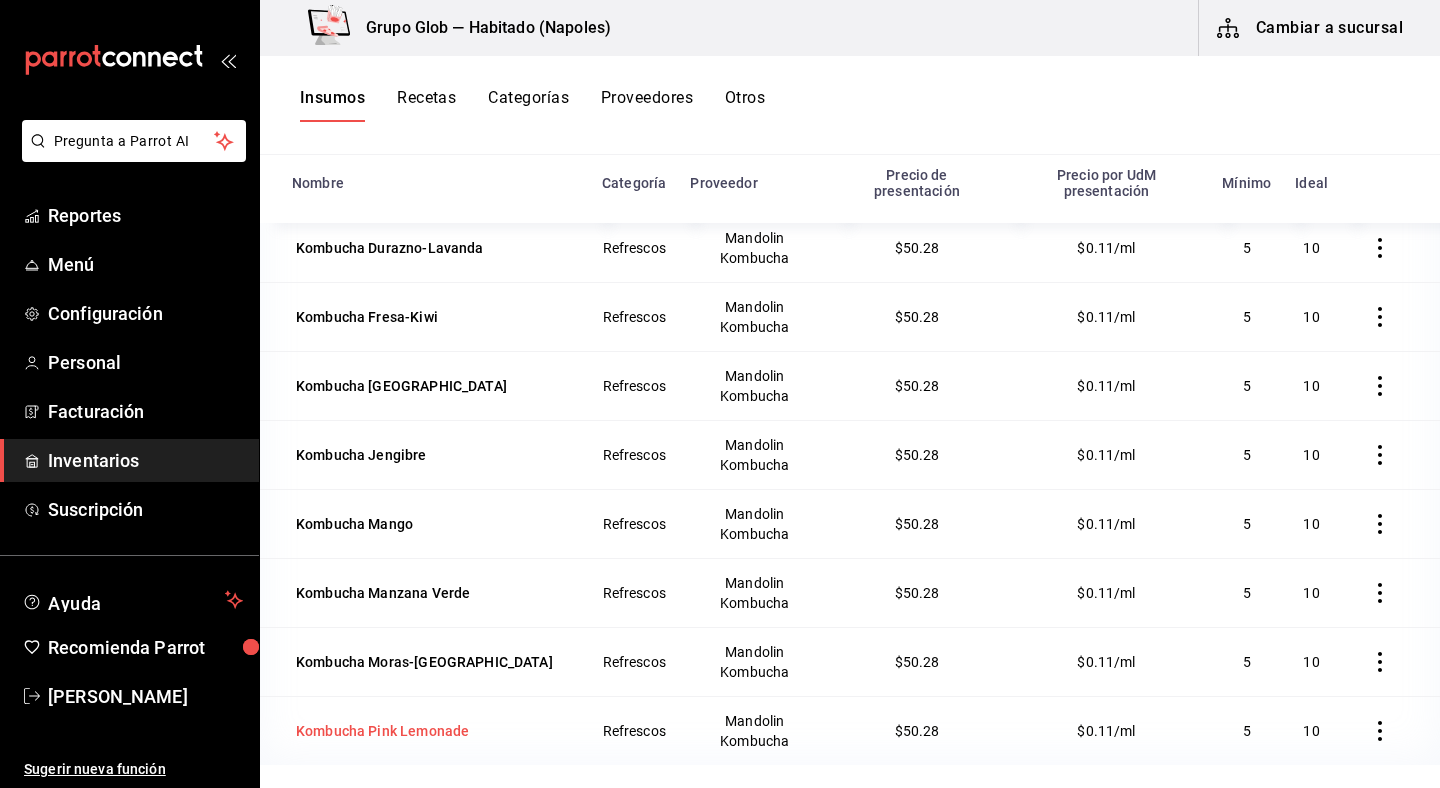 type on "ko" 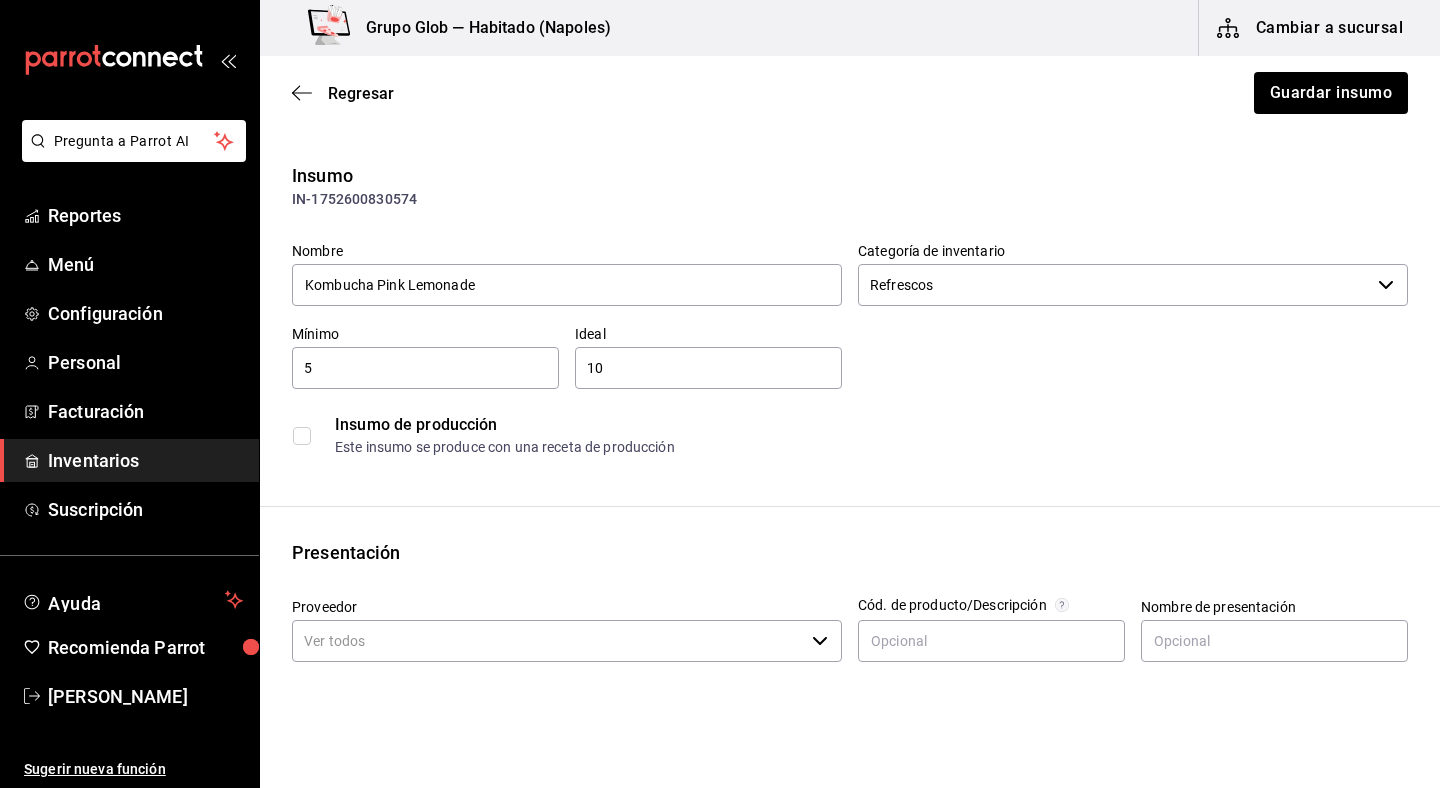 type on "Mandolin Kombucha" 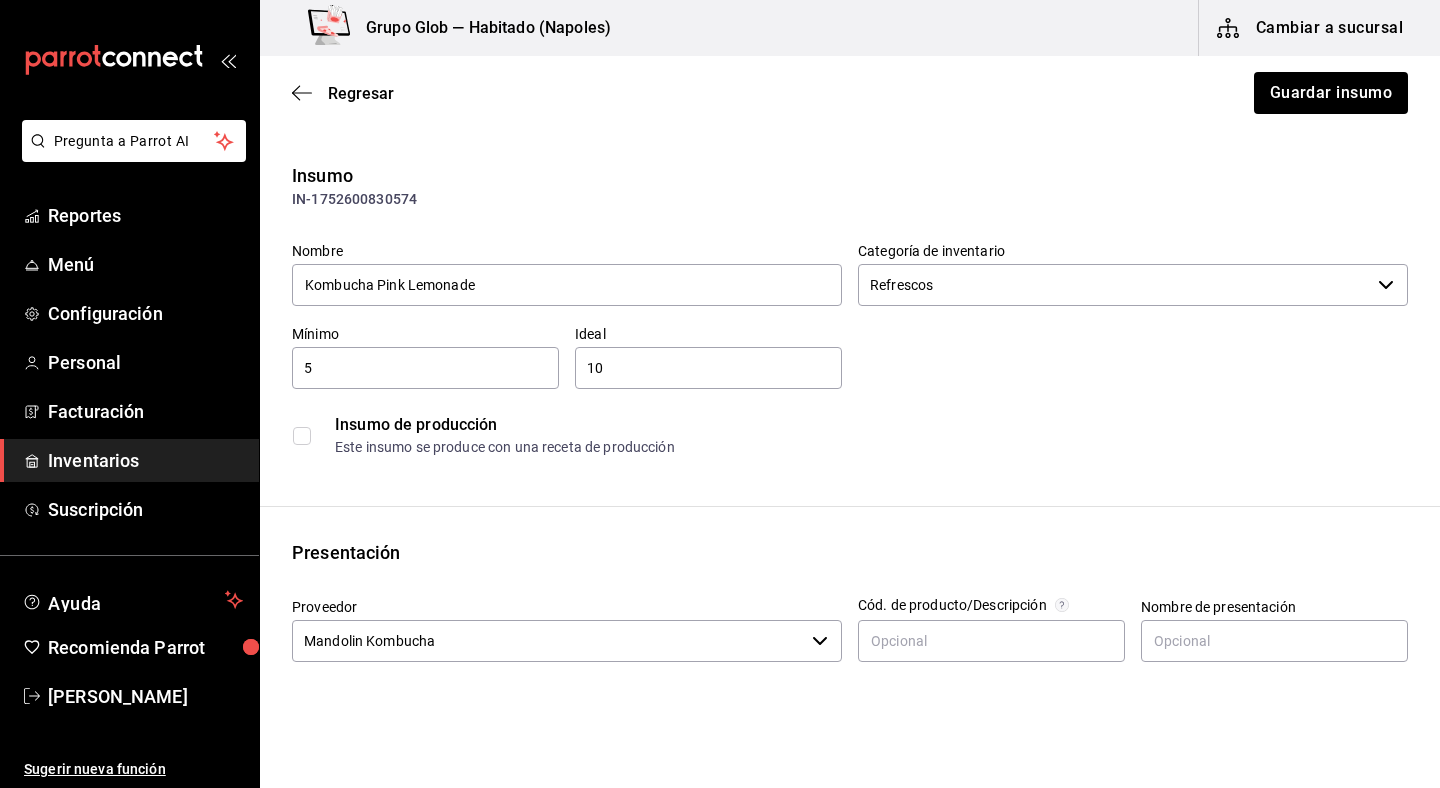 type on "$58.32" 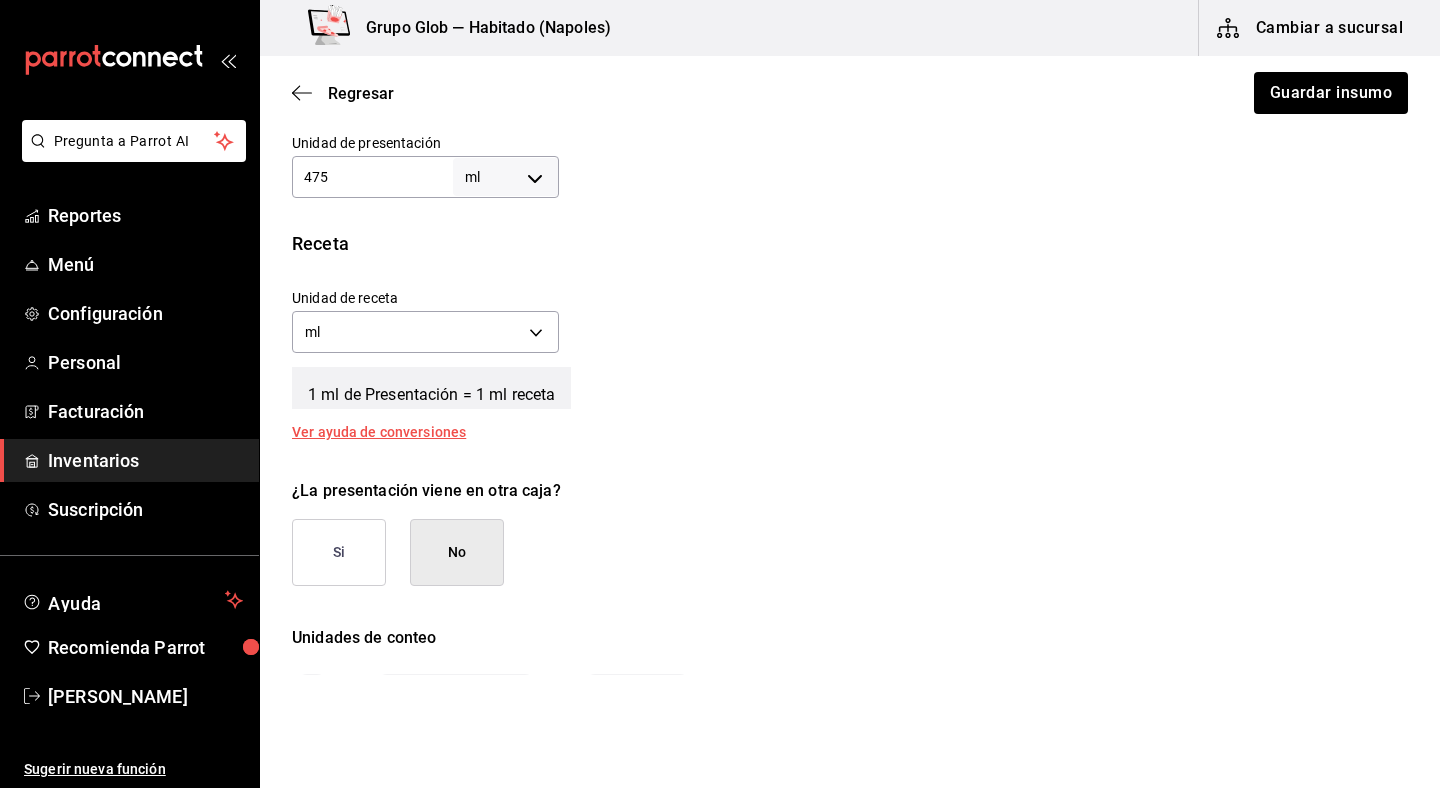 scroll, scrollTop: 626, scrollLeft: 0, axis: vertical 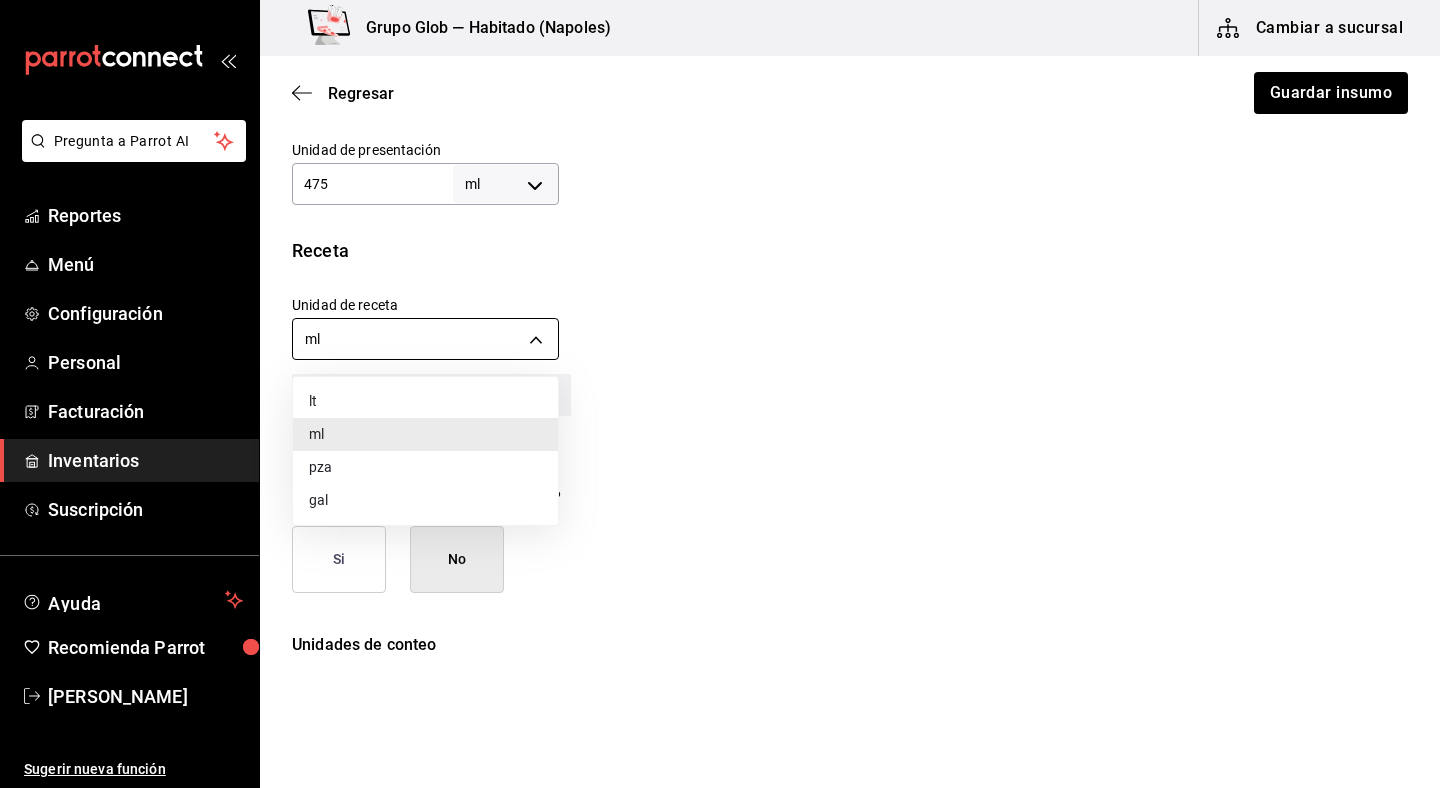 click on "Pregunta a Parrot AI Reportes   Menú   Configuración   Personal   Facturación   Inventarios   Suscripción   Ayuda Recomienda Parrot   Yakbe [PERSON_NAME]   Sugerir nueva función   Grupo Glob — Habitado (Napoles) Cambiar a sucursal Regresar Guardar insumo Insumo IN-1752600830574 Nombre Kombucha Pink Lemonade Categoría de inventario Refrescos ​ Mínimo 5 ​ Ideal 10 ​ Insumo de producción Este insumo se produce con una receta de producción Presentación Proveedor Mandolin Kombucha ​ Cód. de producto/Descripción Nombre de presentación Precio sin impuesto $50.28 ​ Impuestos IVA 16% IVA_16 Precio con impuestos $58.32 ​ Unidad de presentación 475 ml MILLILITER ​ Receta Unidad de receta ml MILLILITER Factor de conversión 475 ​ 1 ml de Presentación = 1 ml receta Ver ayuda de conversiones ¿La presentación  viene en otra caja? Si No Unidades de conteo ml Presentaciones (475 ml) Caja (0*475 ml) ; GANA 1 MES GRATIS EN TU SUSCRIPCIÓN AQUÍ Pregunta a Parrot AI Reportes   Menú     Personal" at bounding box center [720, 337] 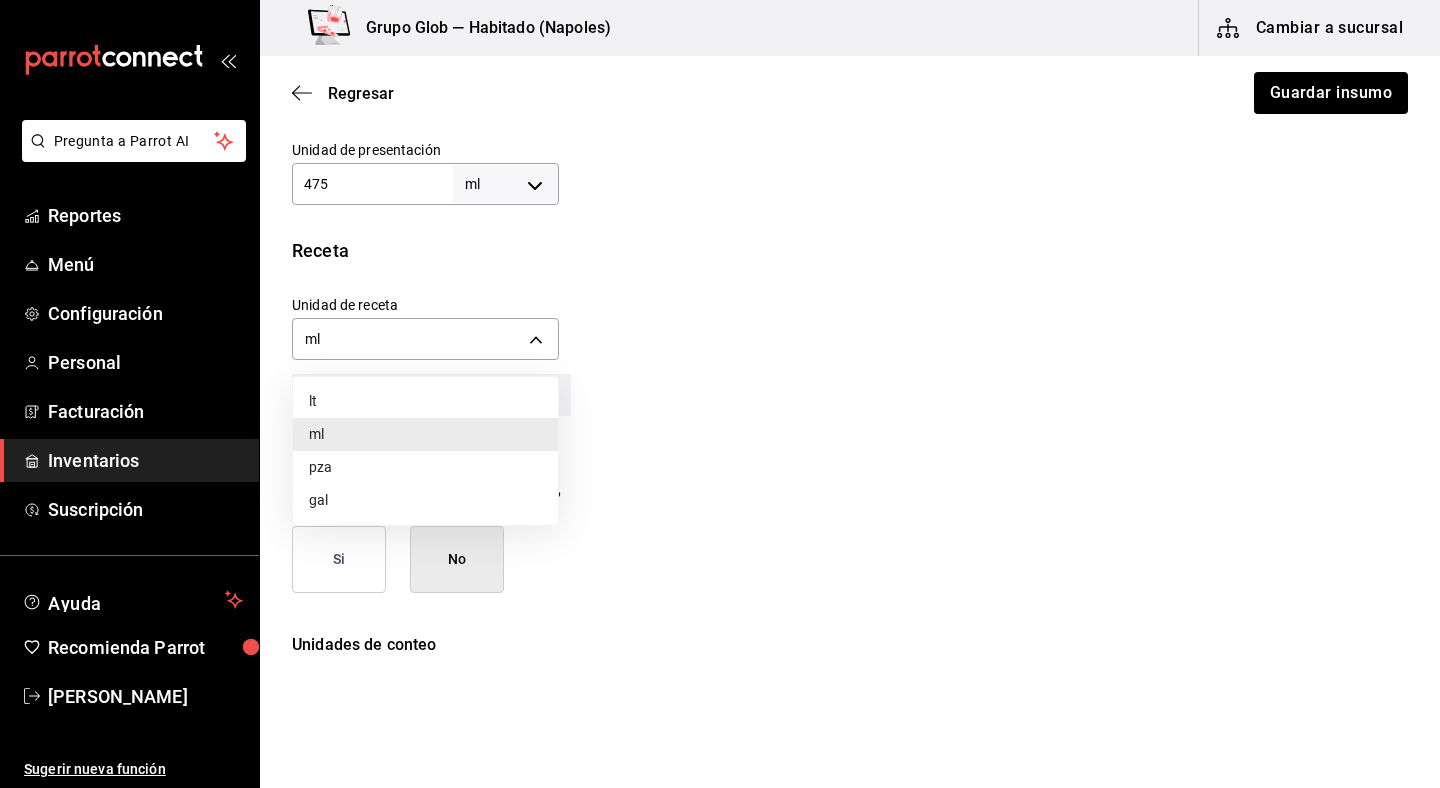 click on "pza" at bounding box center [425, 467] 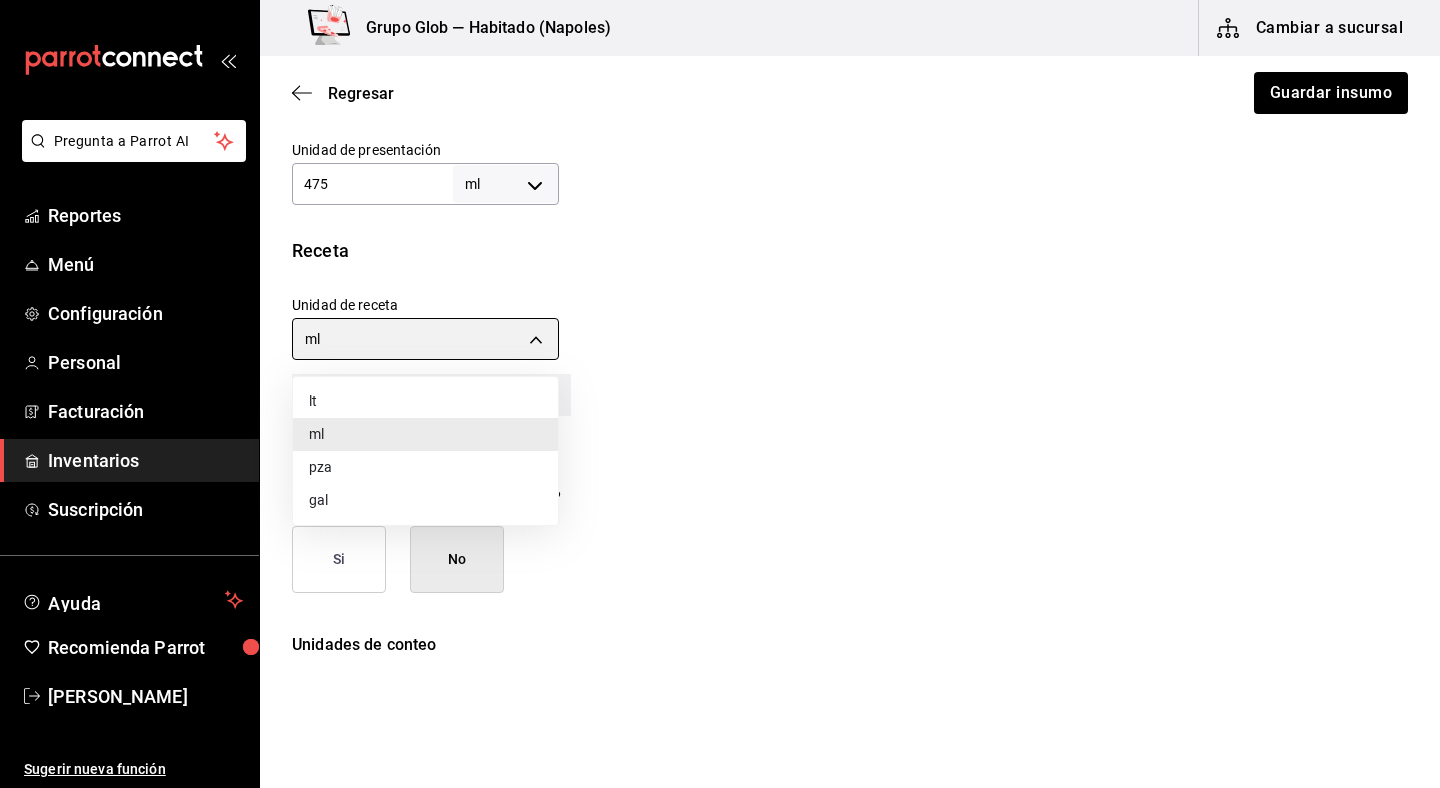 type on "UNIT" 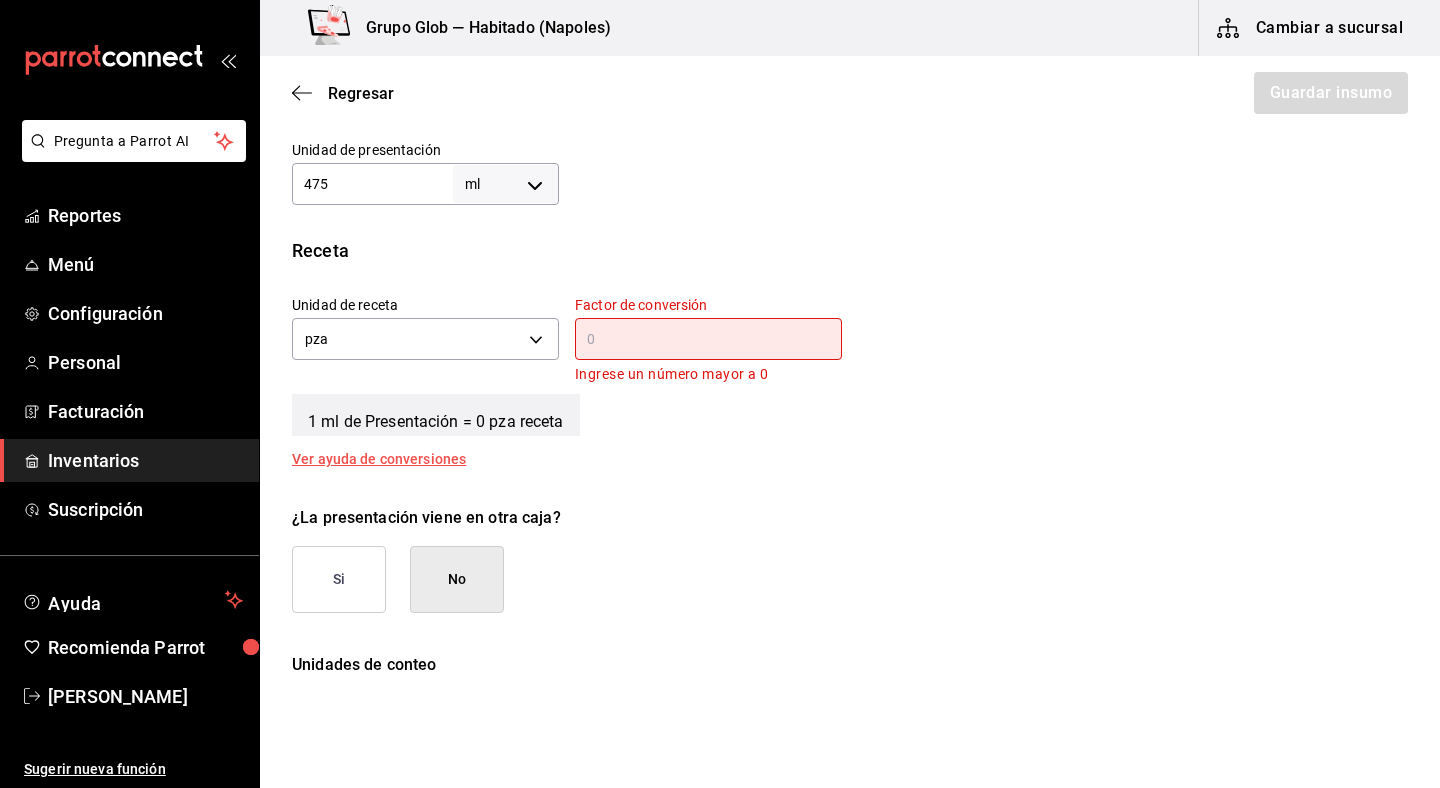 click at bounding box center [708, 339] 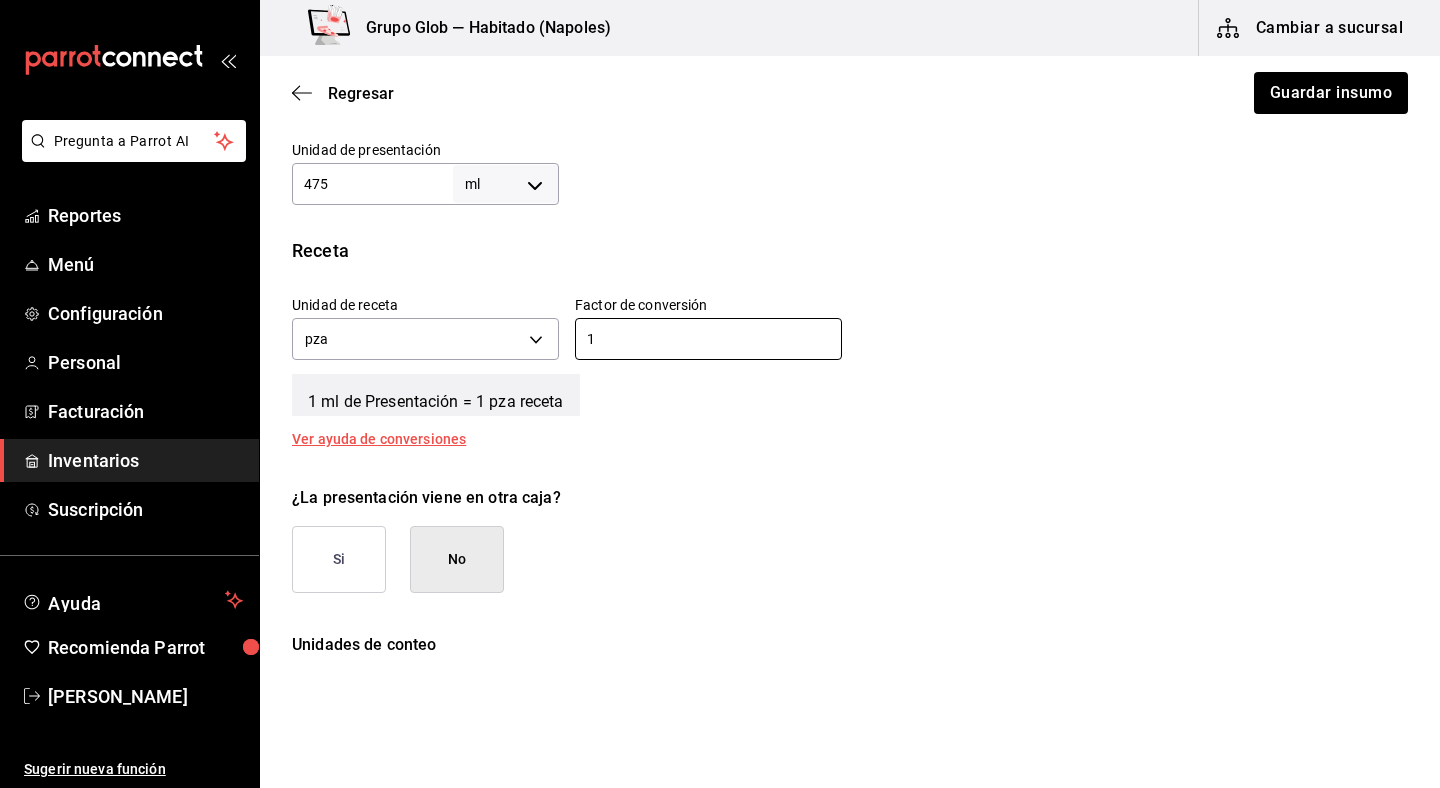 type on "1" 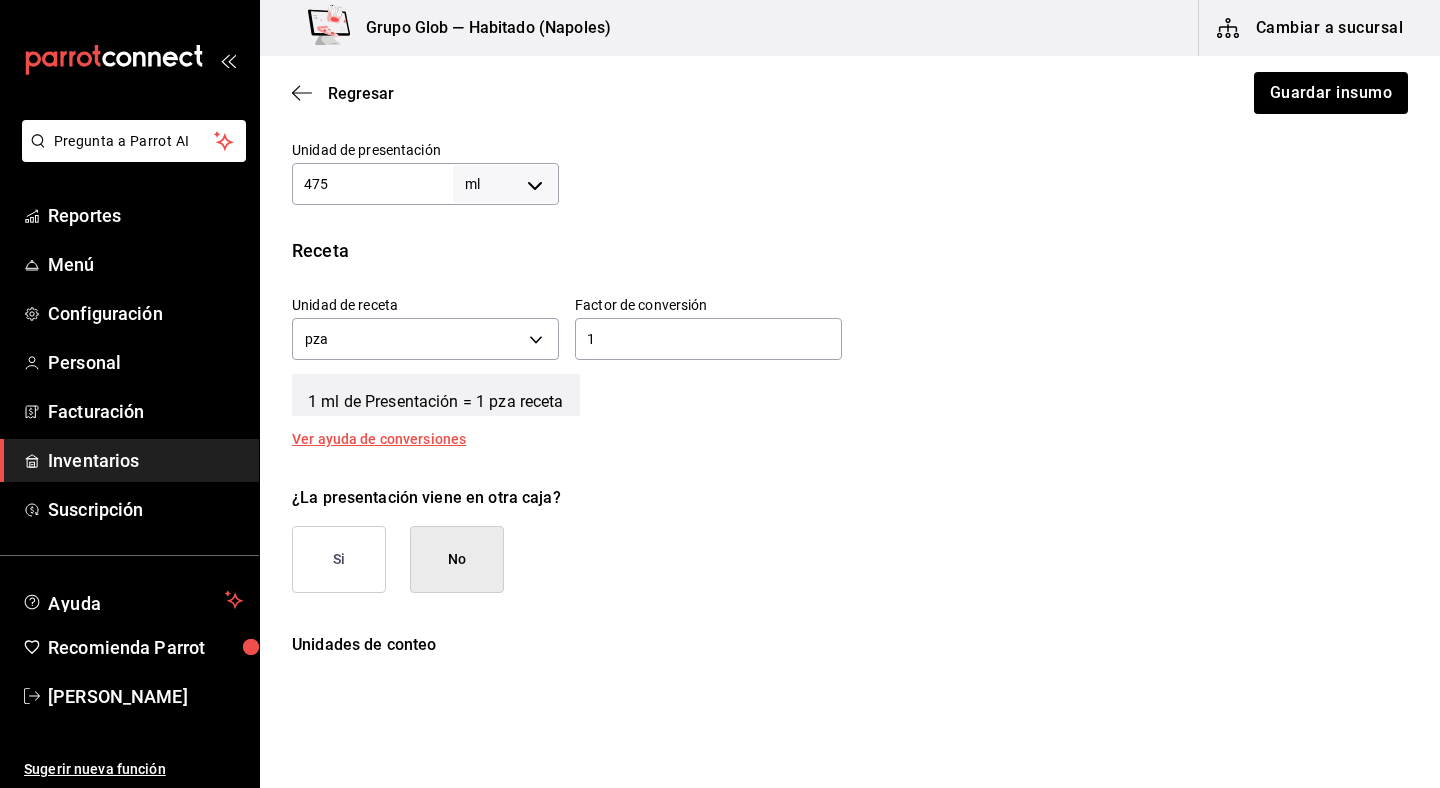 click on "No" at bounding box center (457, 559) 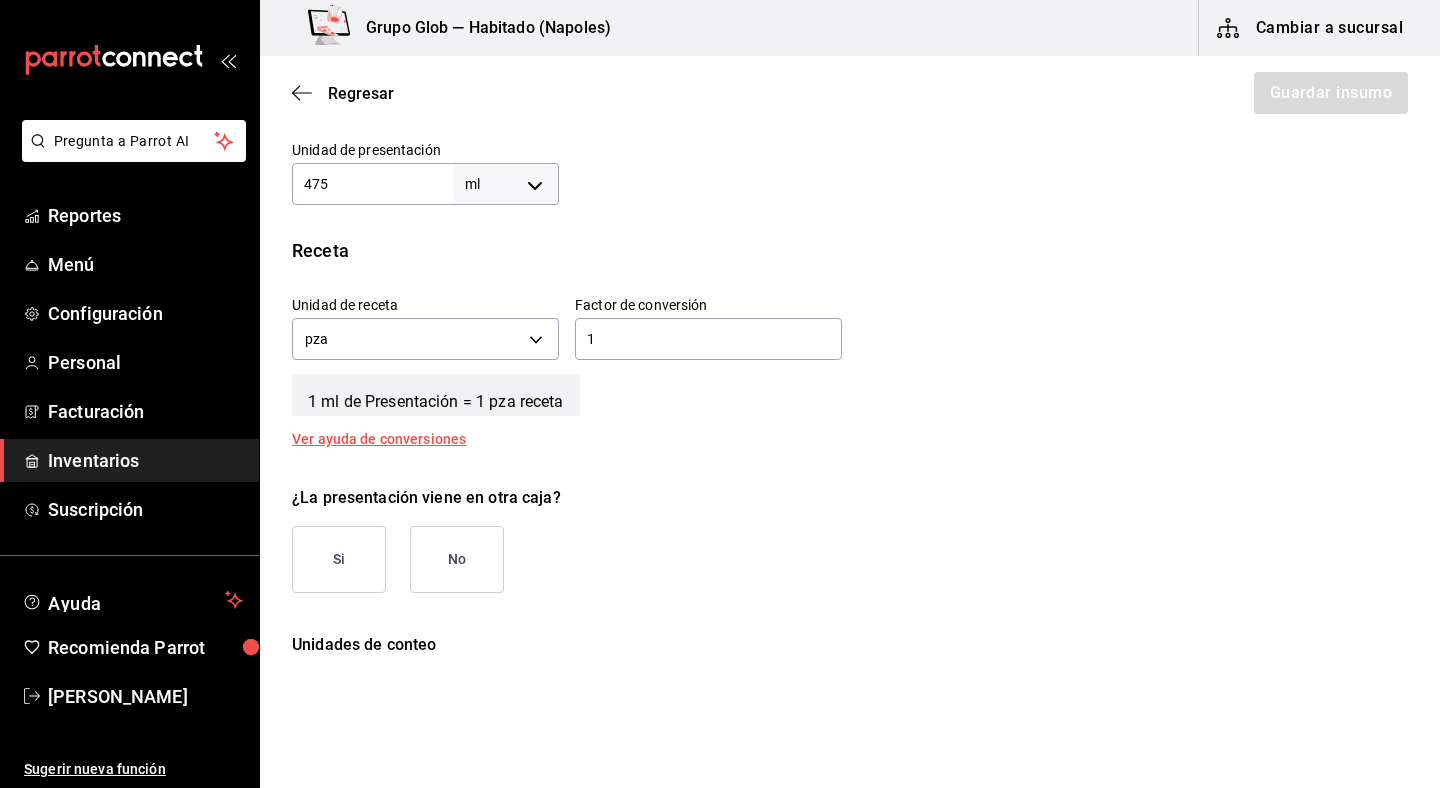 click on "No" at bounding box center [457, 559] 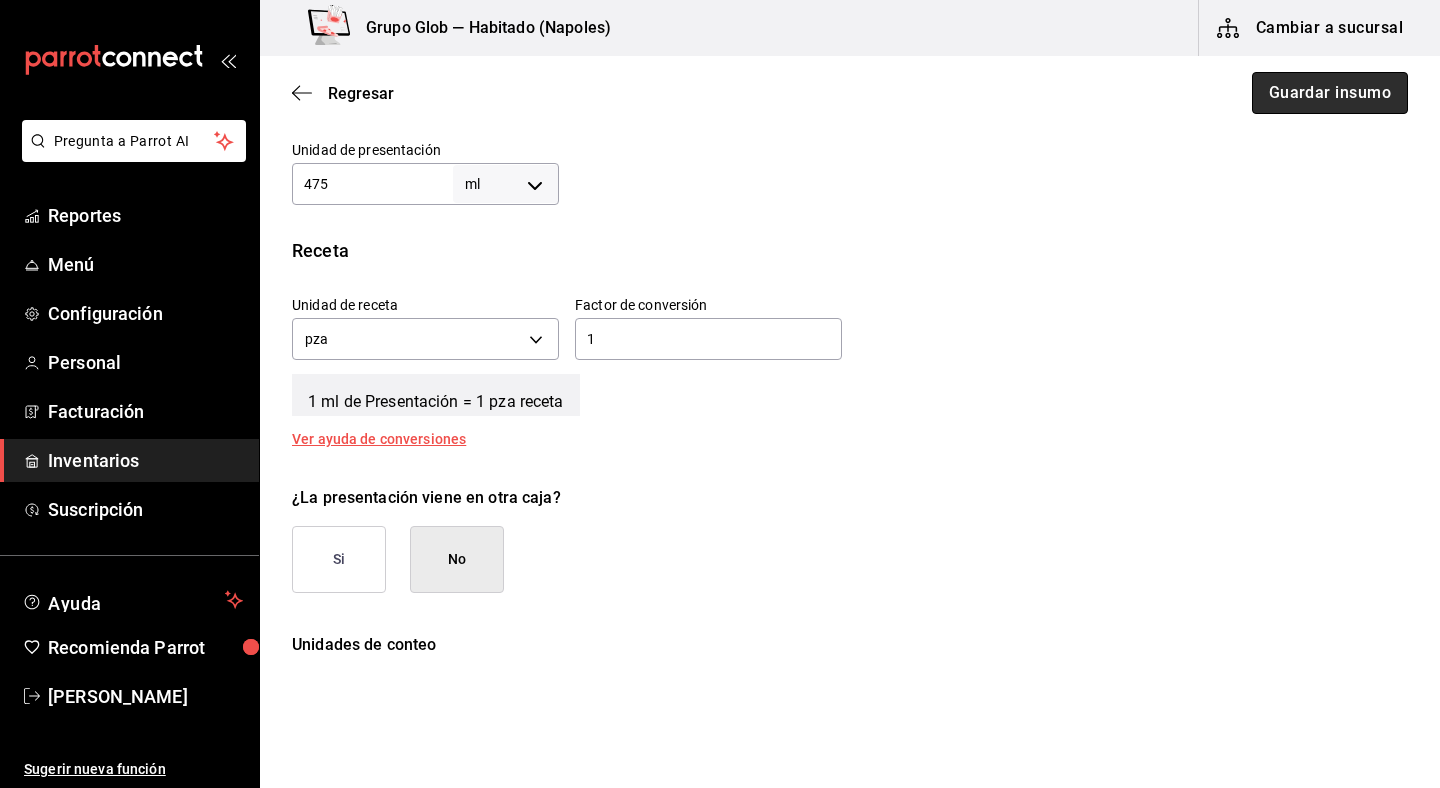 click on "Guardar insumo" at bounding box center (1330, 93) 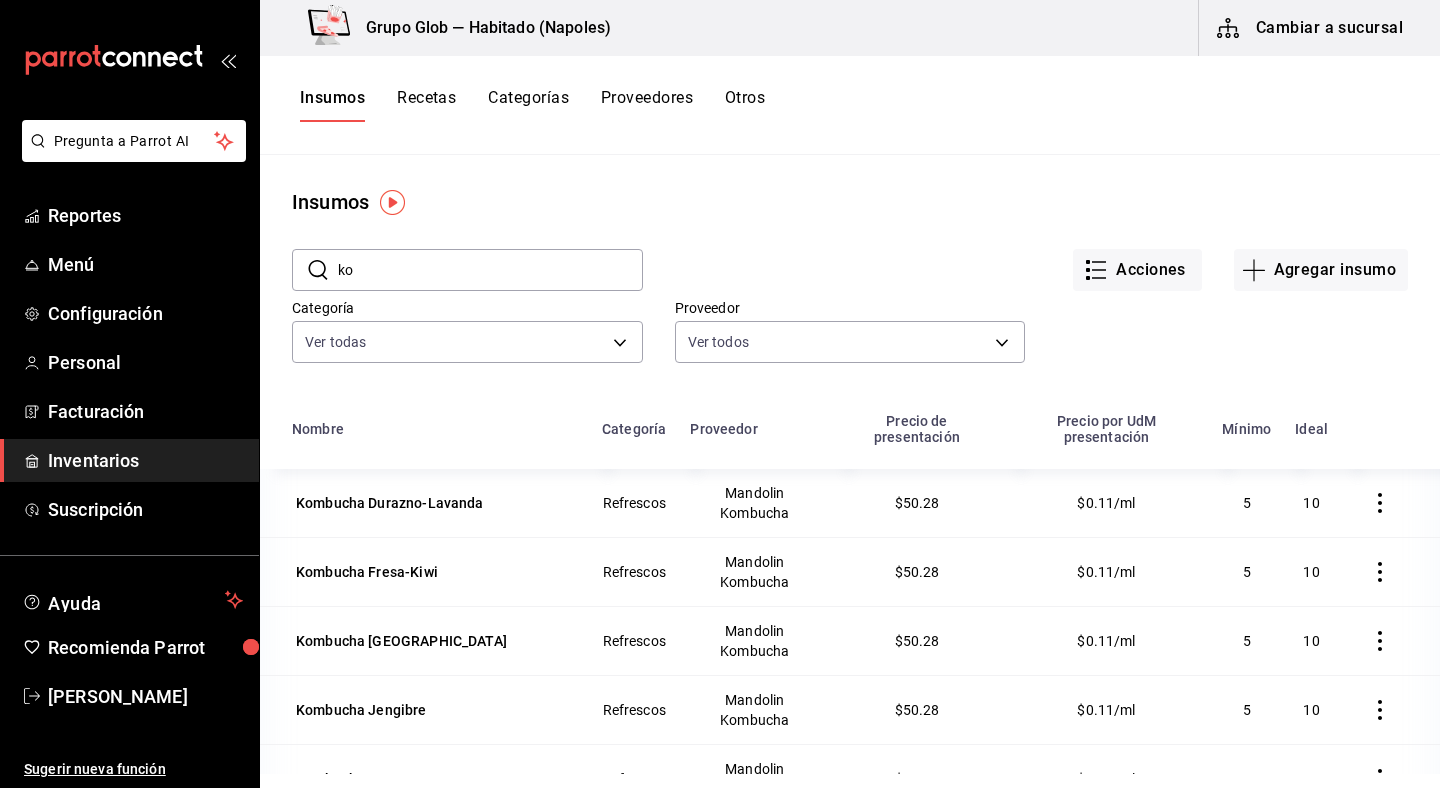 click on "ko" at bounding box center [490, 270] 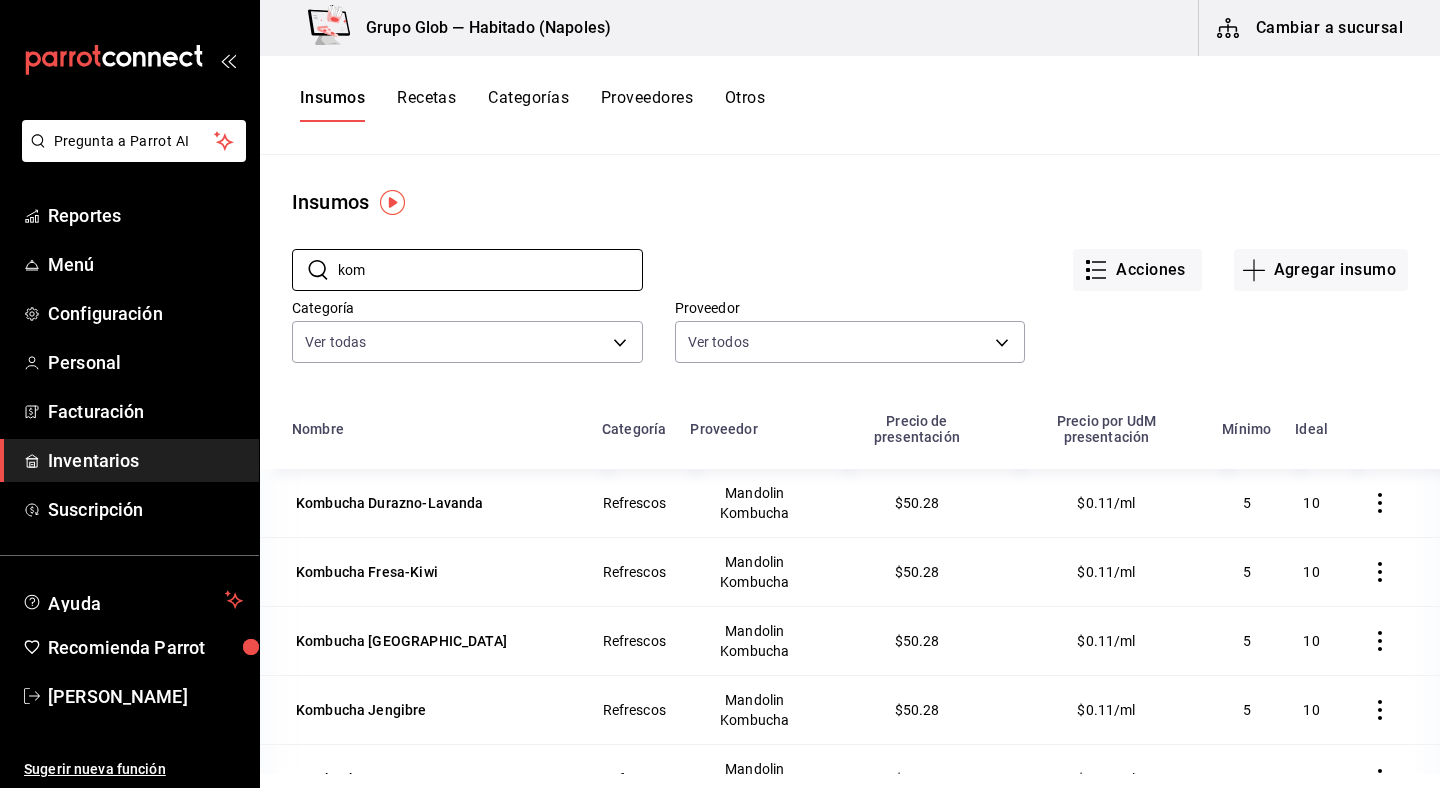scroll, scrollTop: 0, scrollLeft: 0, axis: both 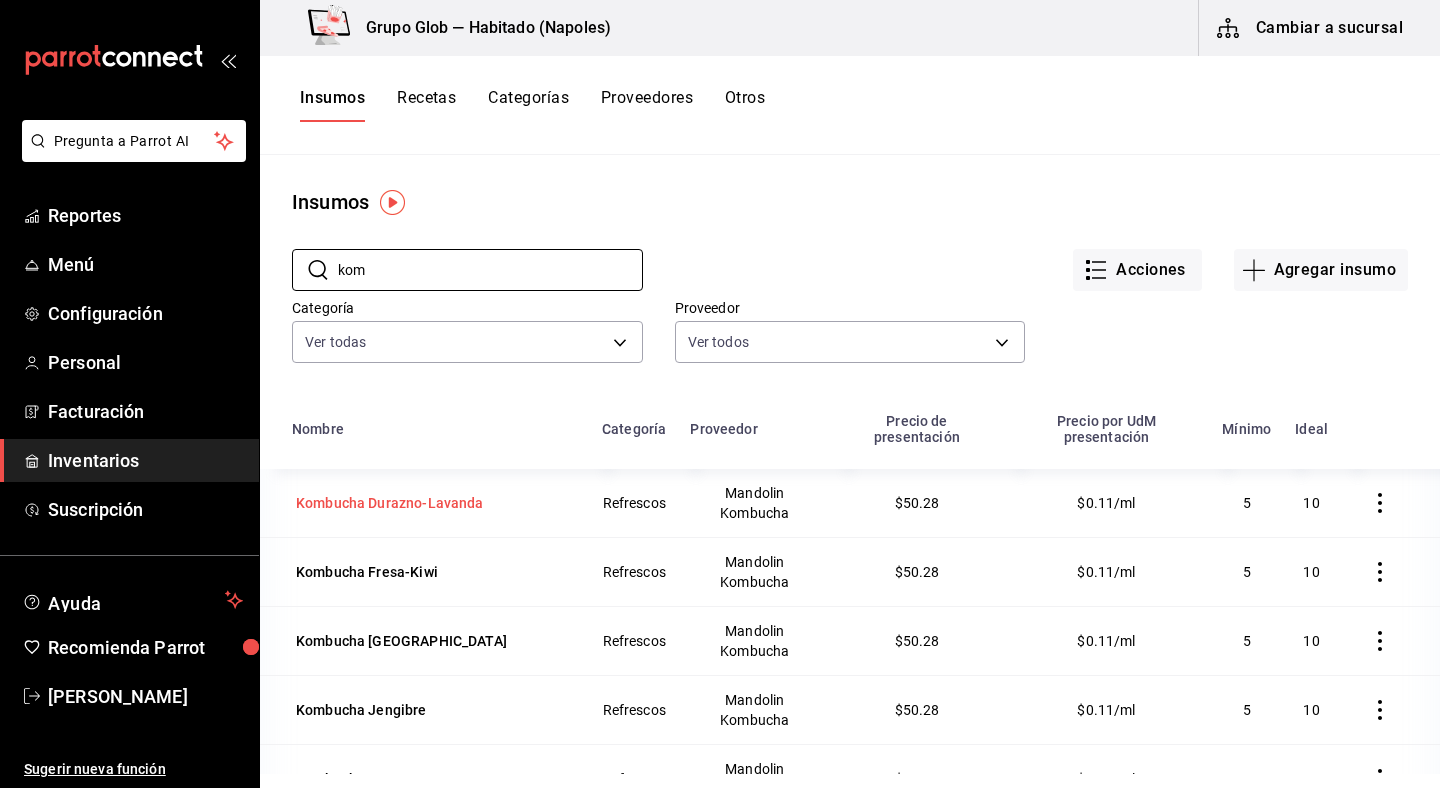 type on "kom" 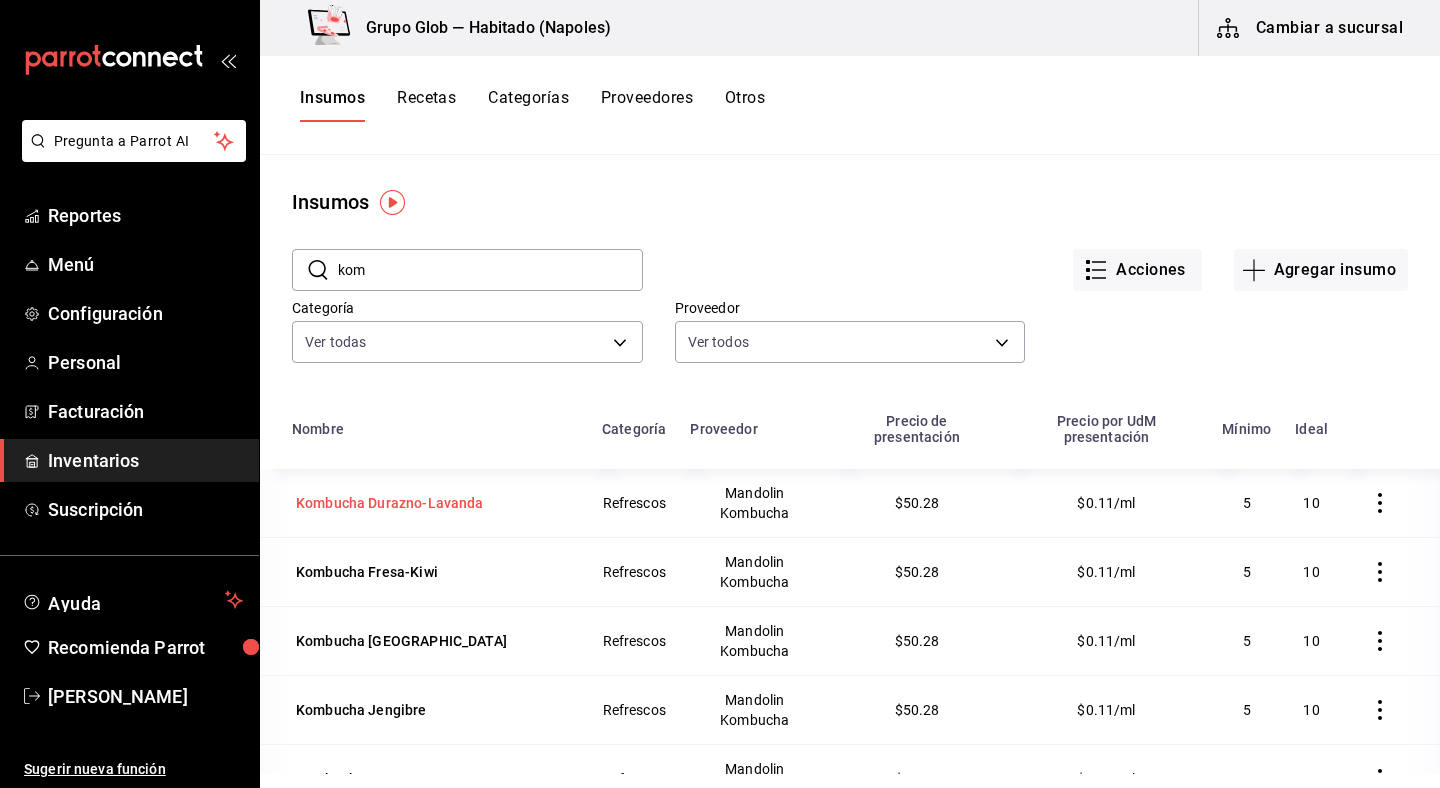 click on "Kombucha Durazno-Lavanda" at bounding box center [390, 503] 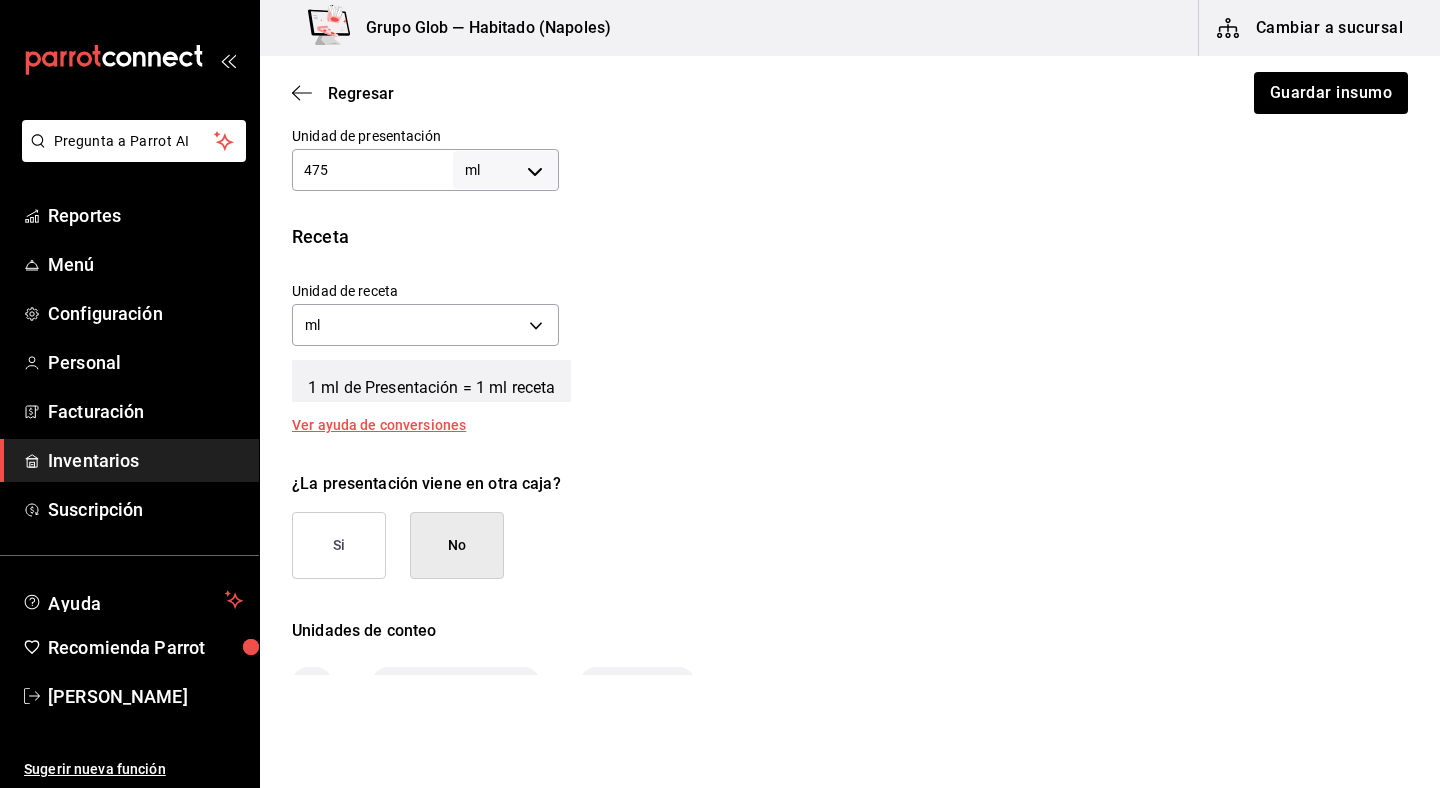 scroll, scrollTop: 656, scrollLeft: 0, axis: vertical 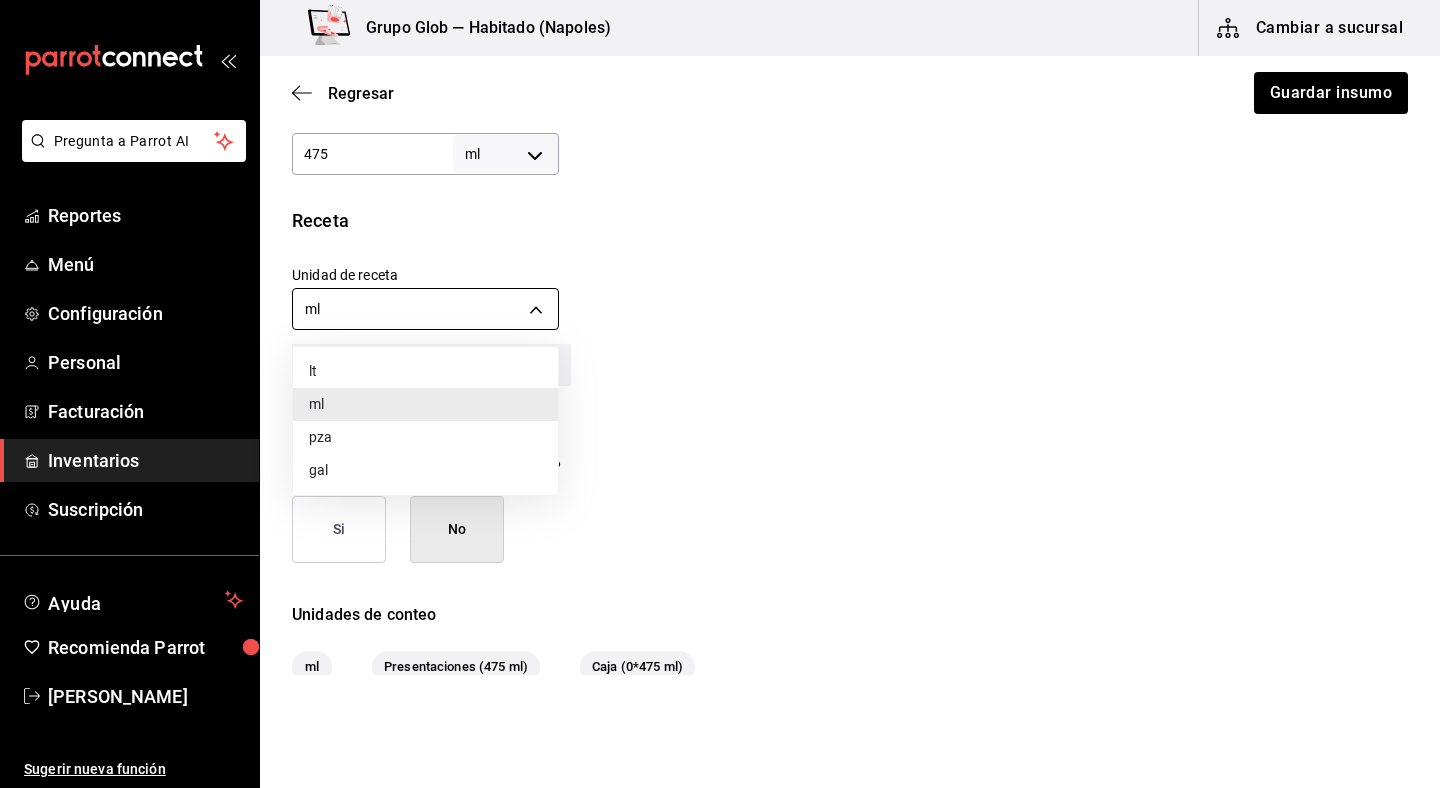 click on "Pregunta a Parrot AI Reportes   Menú   Configuración   Personal   Facturación   Inventarios   Suscripción   Ayuda Recomienda Parrot   Yakbe [PERSON_NAME]   Sugerir nueva función   Grupo Glob — Habitado (Napoles) Cambiar a sucursal Regresar Guardar insumo Insumo IN-1752599986080 Nombre Kombucha Durazno-Lavanda Categoría de inventario Refrescos ​ Mínimo 5 ​ Ideal 10 ​ Insumo de producción Este insumo se produce con una receta de producción Presentación Proveedor Mandolin Kombucha ​ Cód. de producto/Descripción Nombre de presentación Precio sin impuesto $50.28 ​ Impuestos IVA 16% IVA_16 Precio con impuestos $58.32 ​ Unidad de presentación 475 ml MILLILITER ​ Receta Unidad de receta ml MILLILITER Factor de conversión 475 ​ 1 ml de Presentación = 1 ml receta Ver ayuda de conversiones ¿La presentación  viene en otra caja? Si No Unidades de conteo ml Presentaciones (475 ml) Caja (0*475 ml) ; GANA 1 MES GRATIS EN TU SUSCRIPCIÓN AQUÍ Pregunta a Parrot AI Reportes   Menú     Personal" at bounding box center (720, 337) 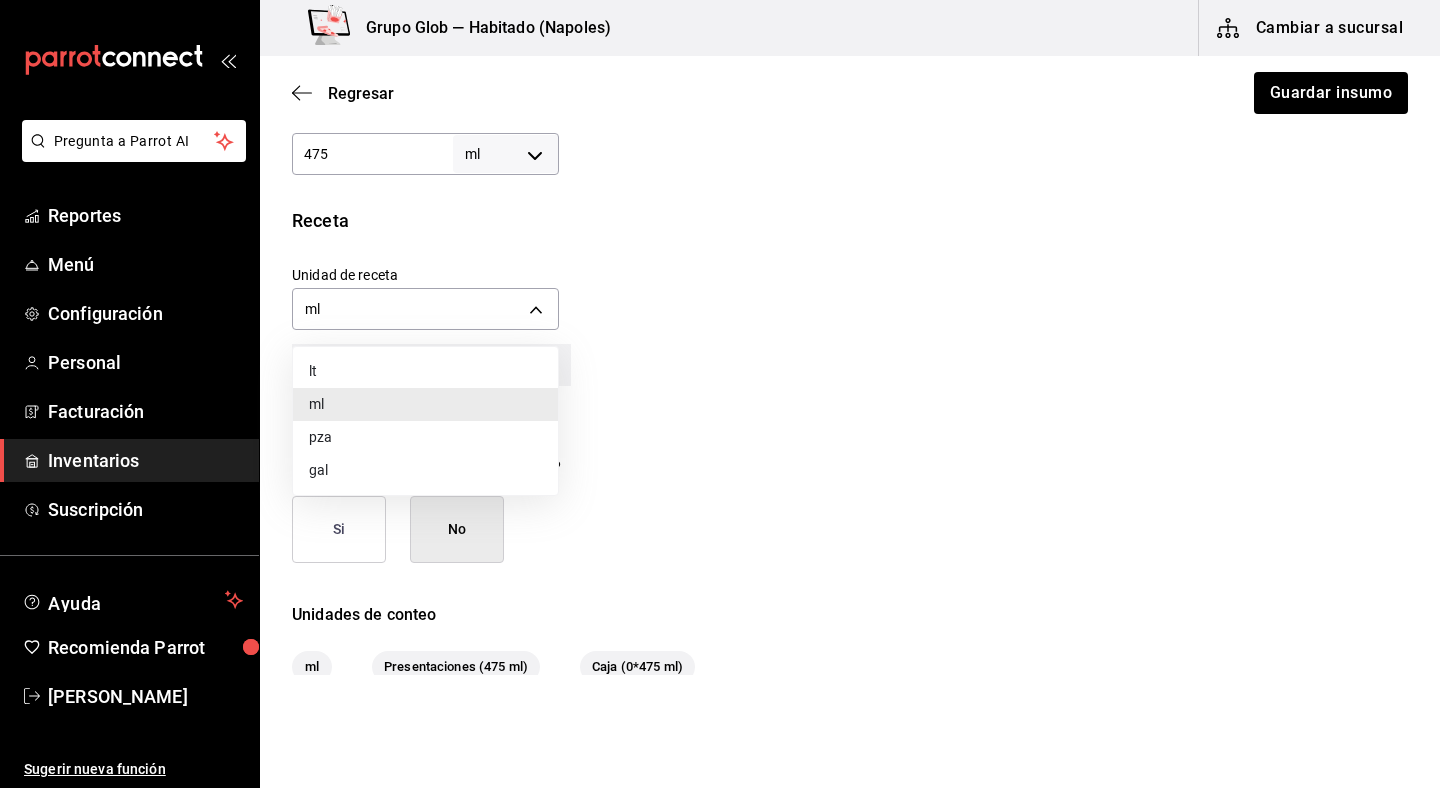 click on "pza" at bounding box center (425, 437) 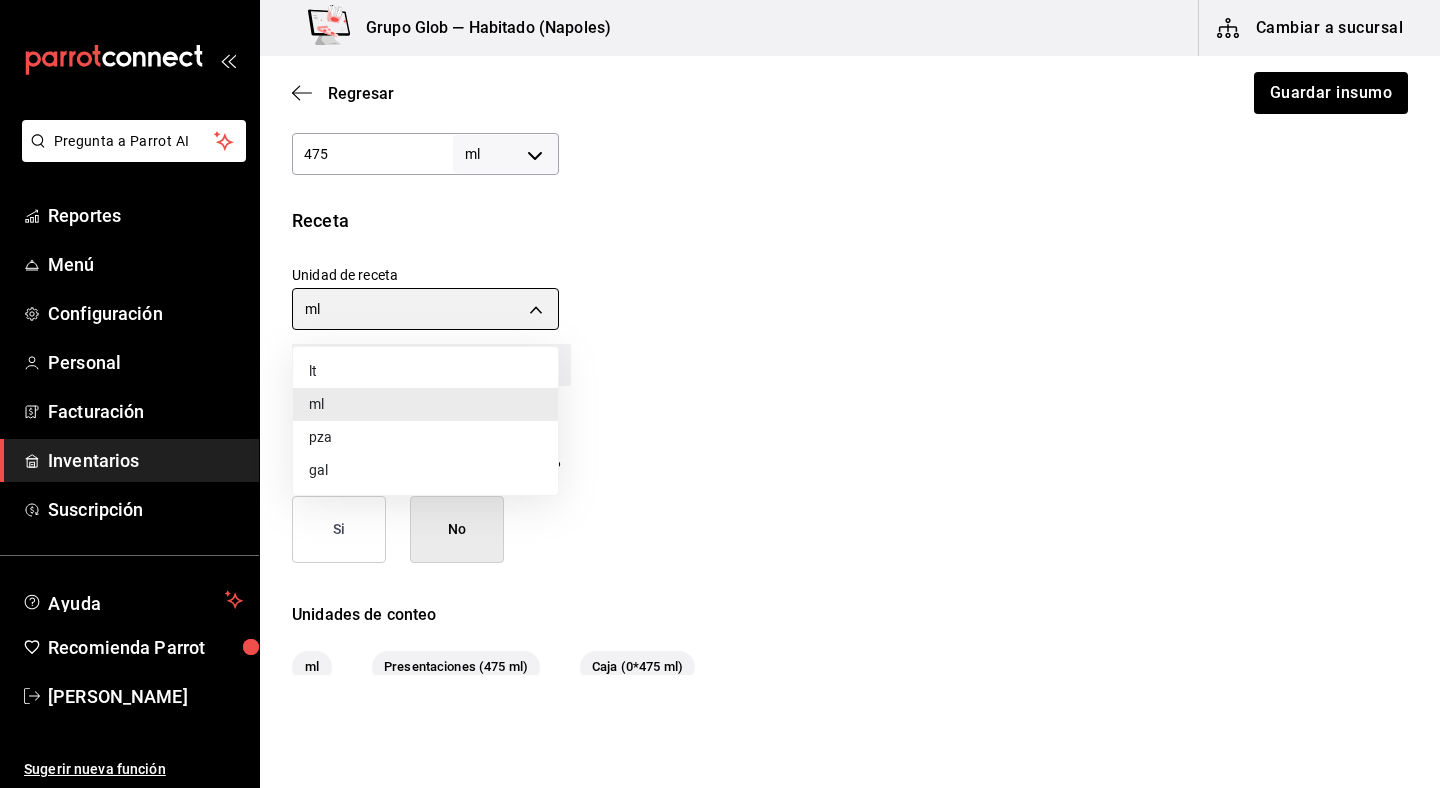 type on "UNIT" 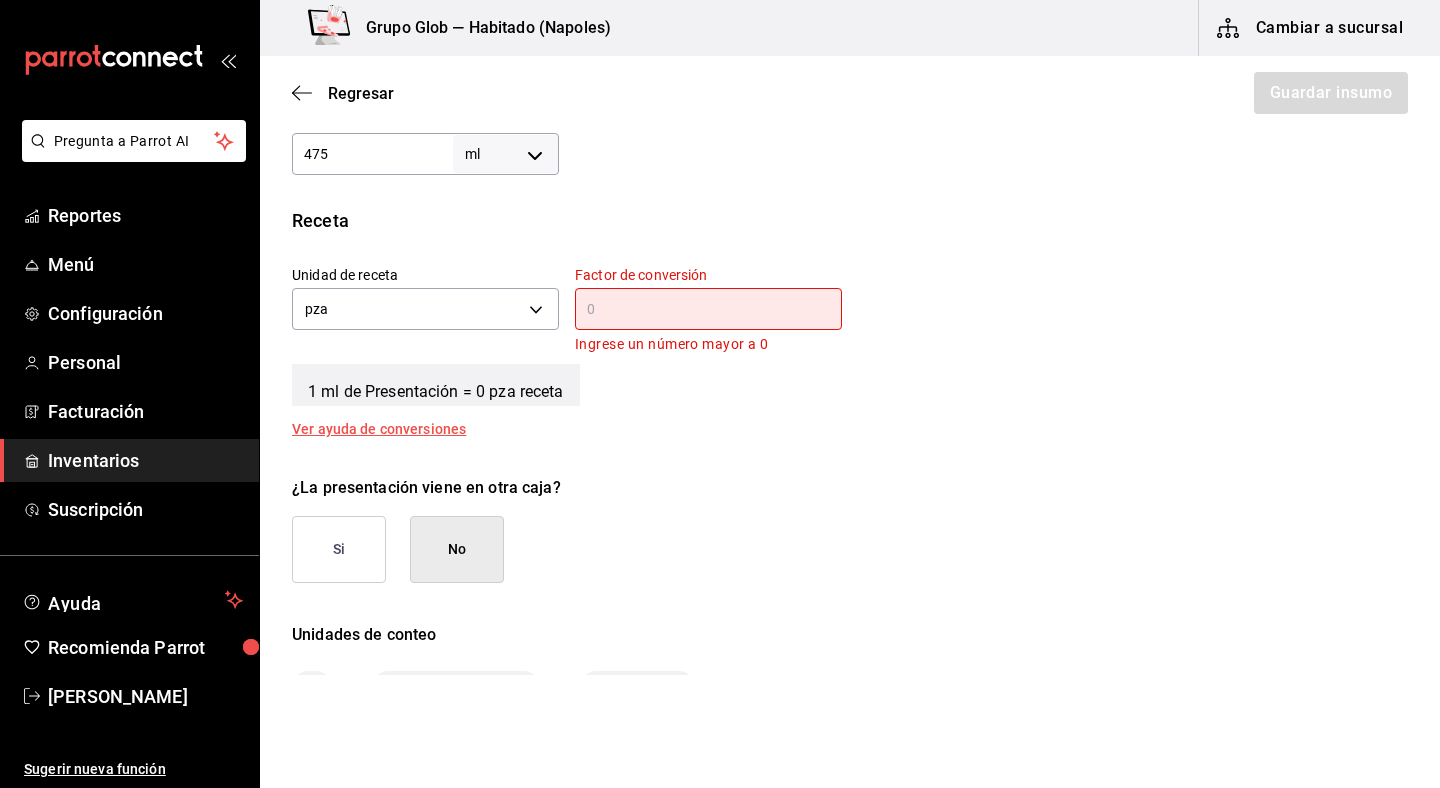 click at bounding box center (708, 309) 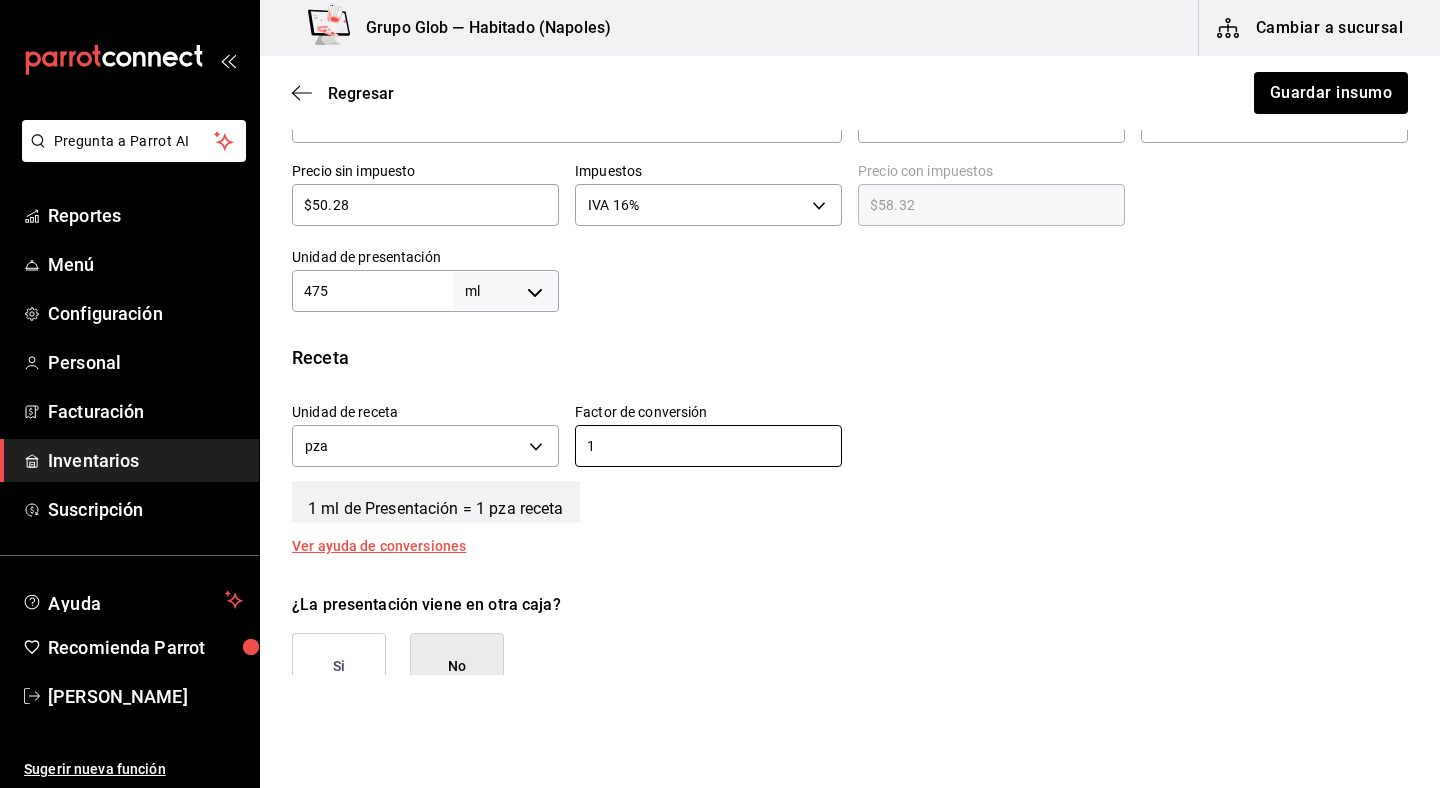 scroll, scrollTop: 398, scrollLeft: 0, axis: vertical 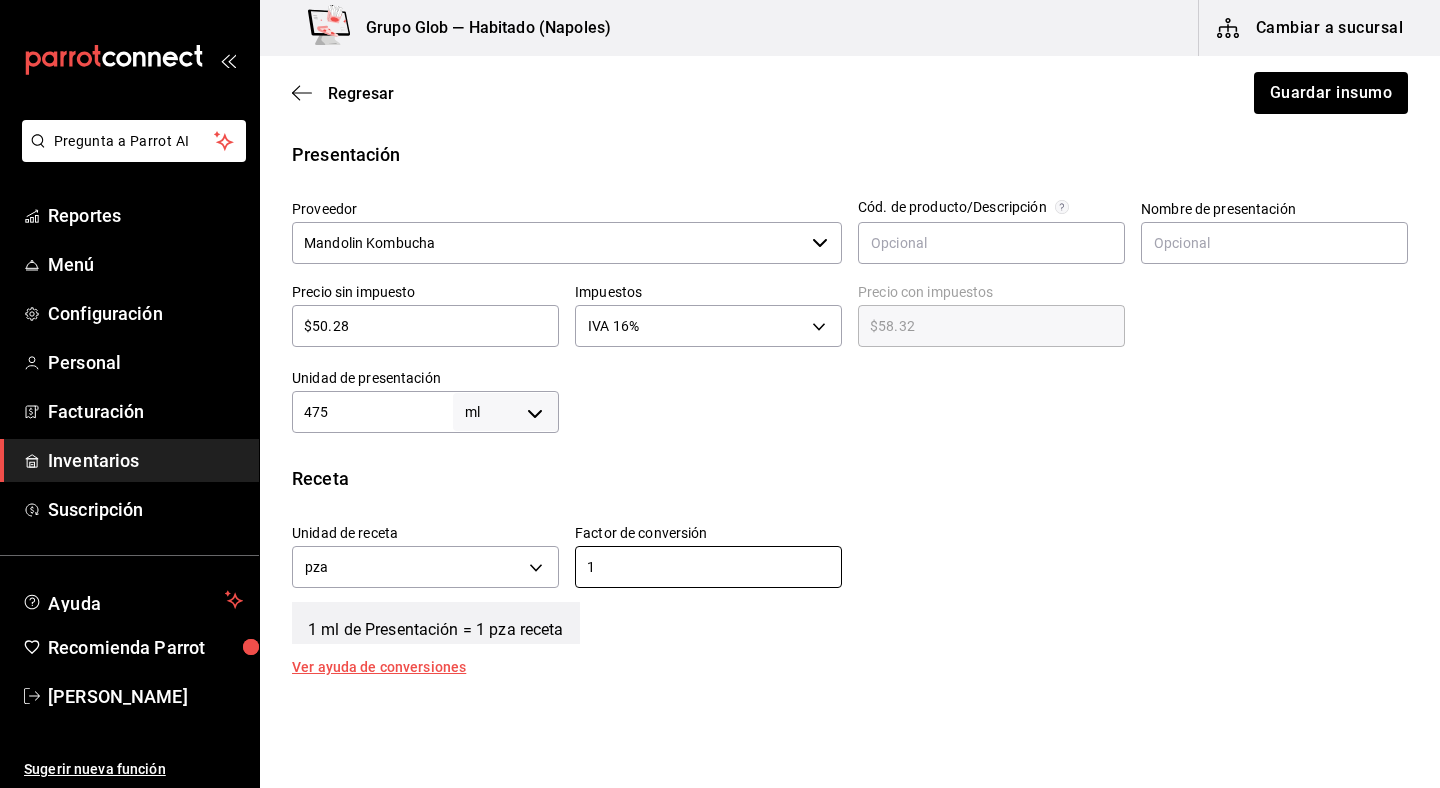 type on "1" 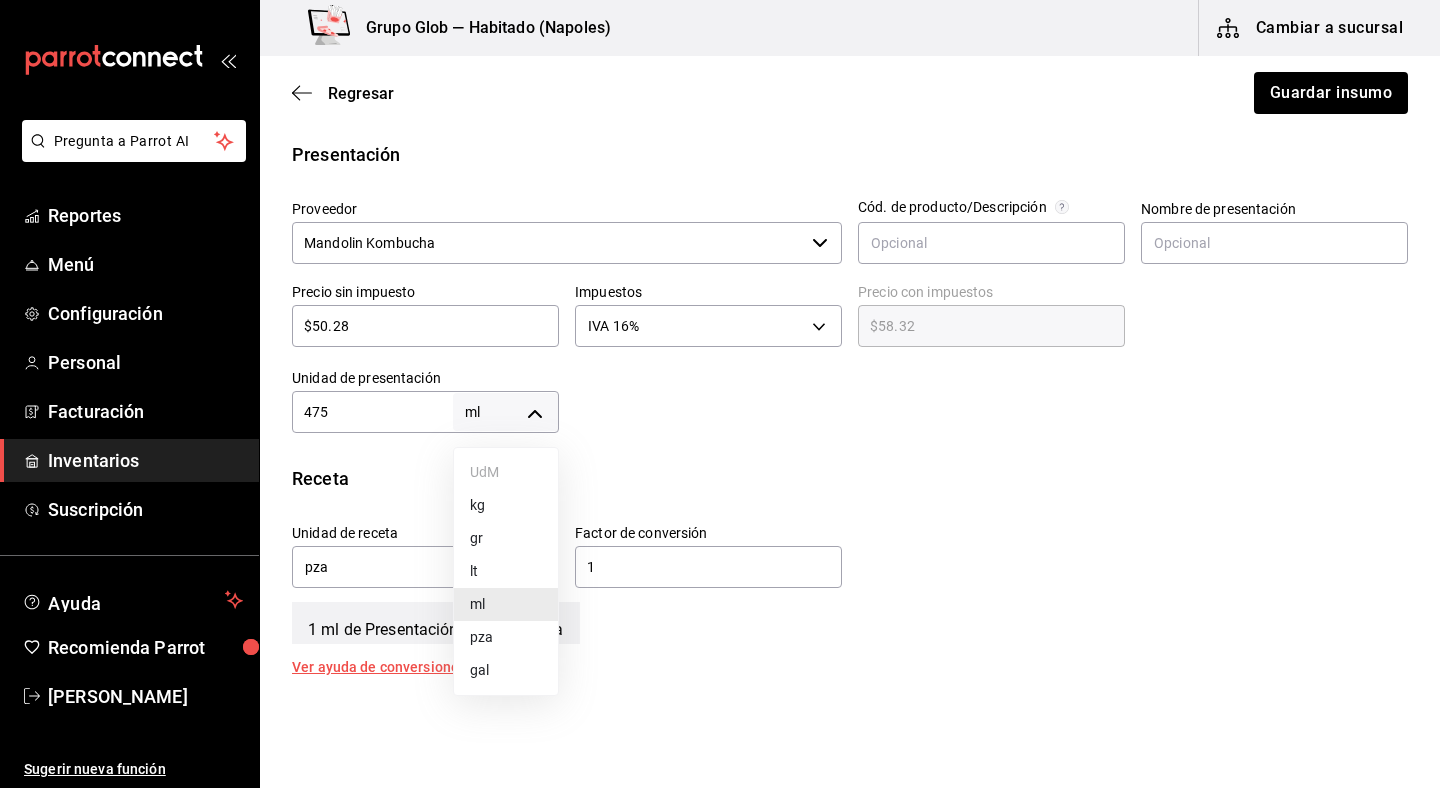 click on "pza" at bounding box center [506, 637] 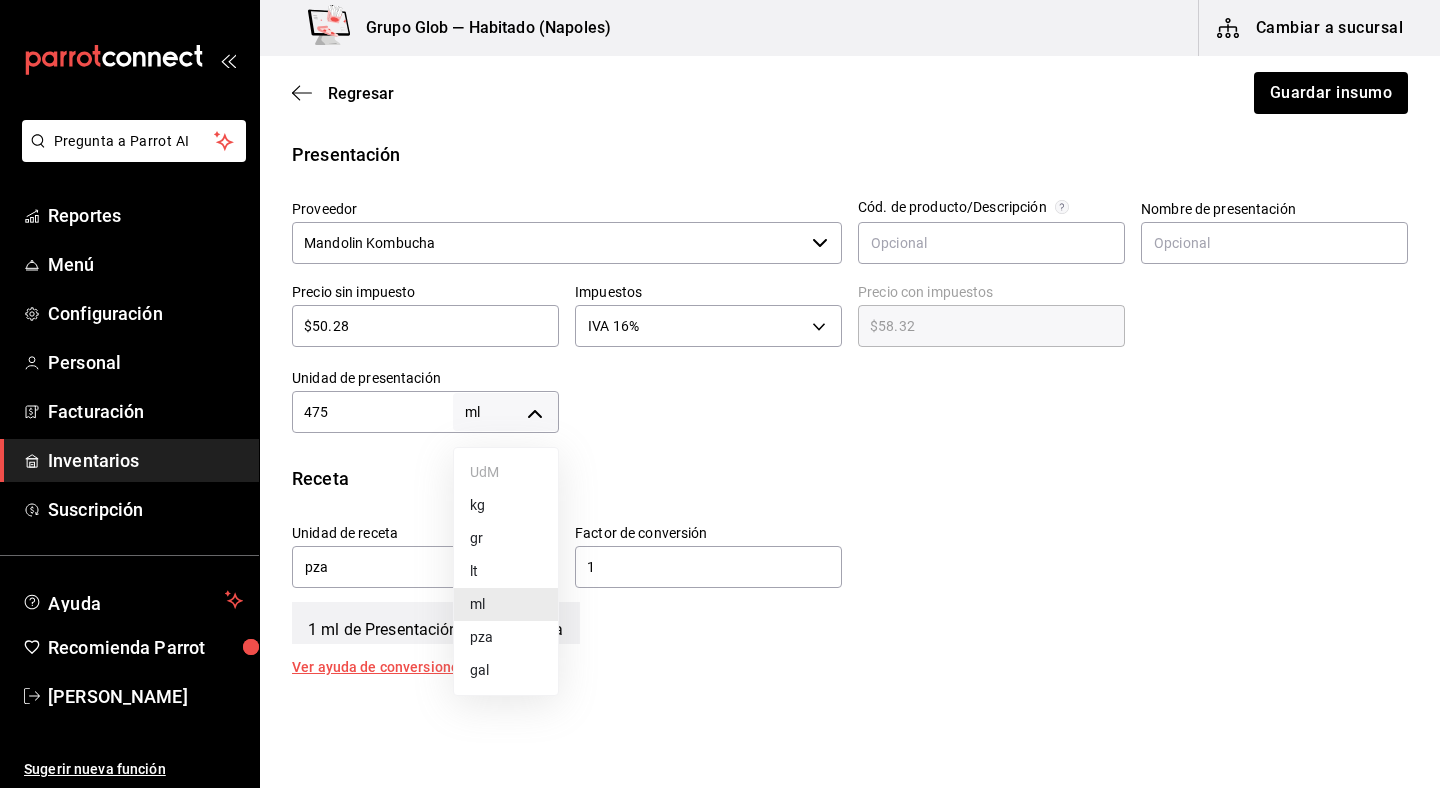 type on "UNIT" 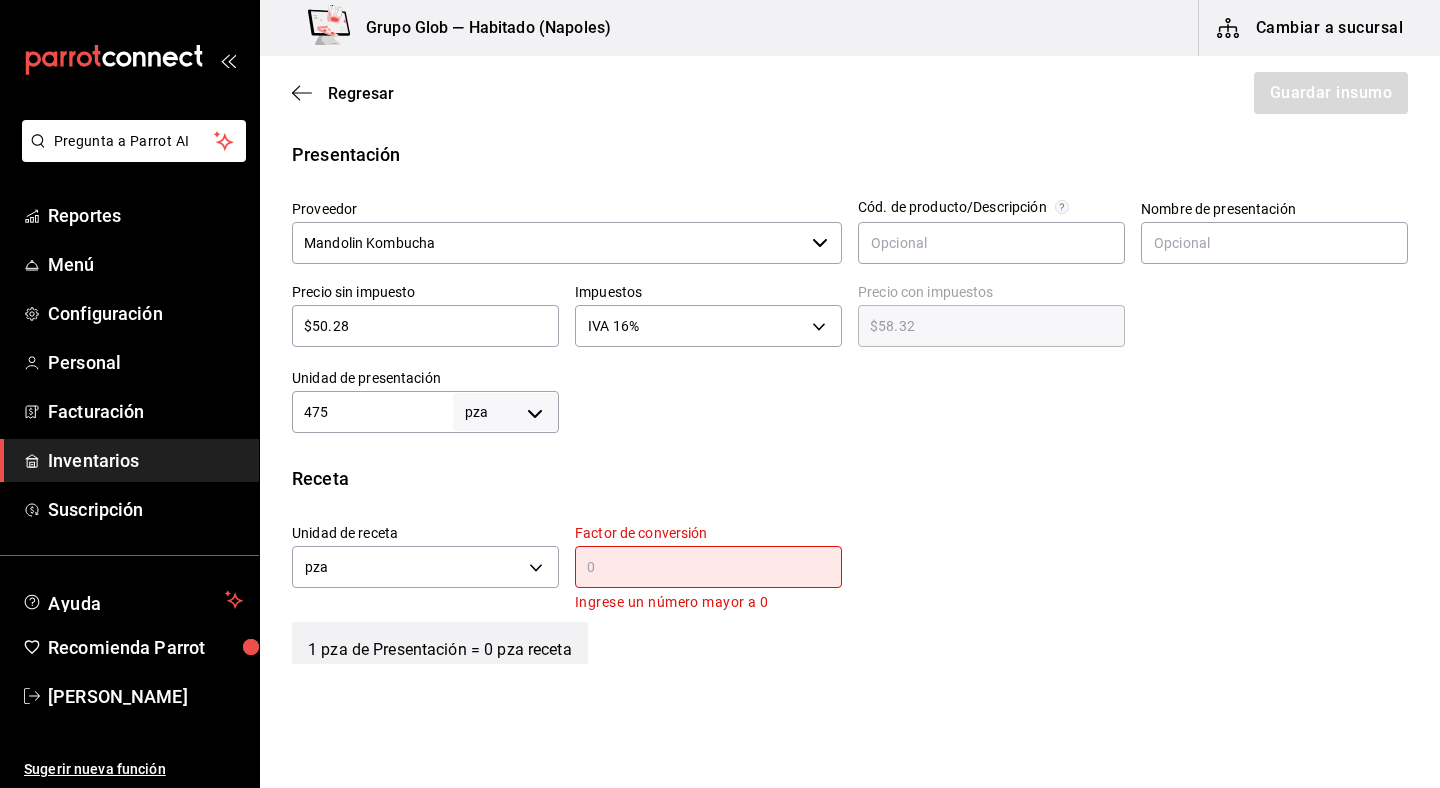 click at bounding box center (708, 567) 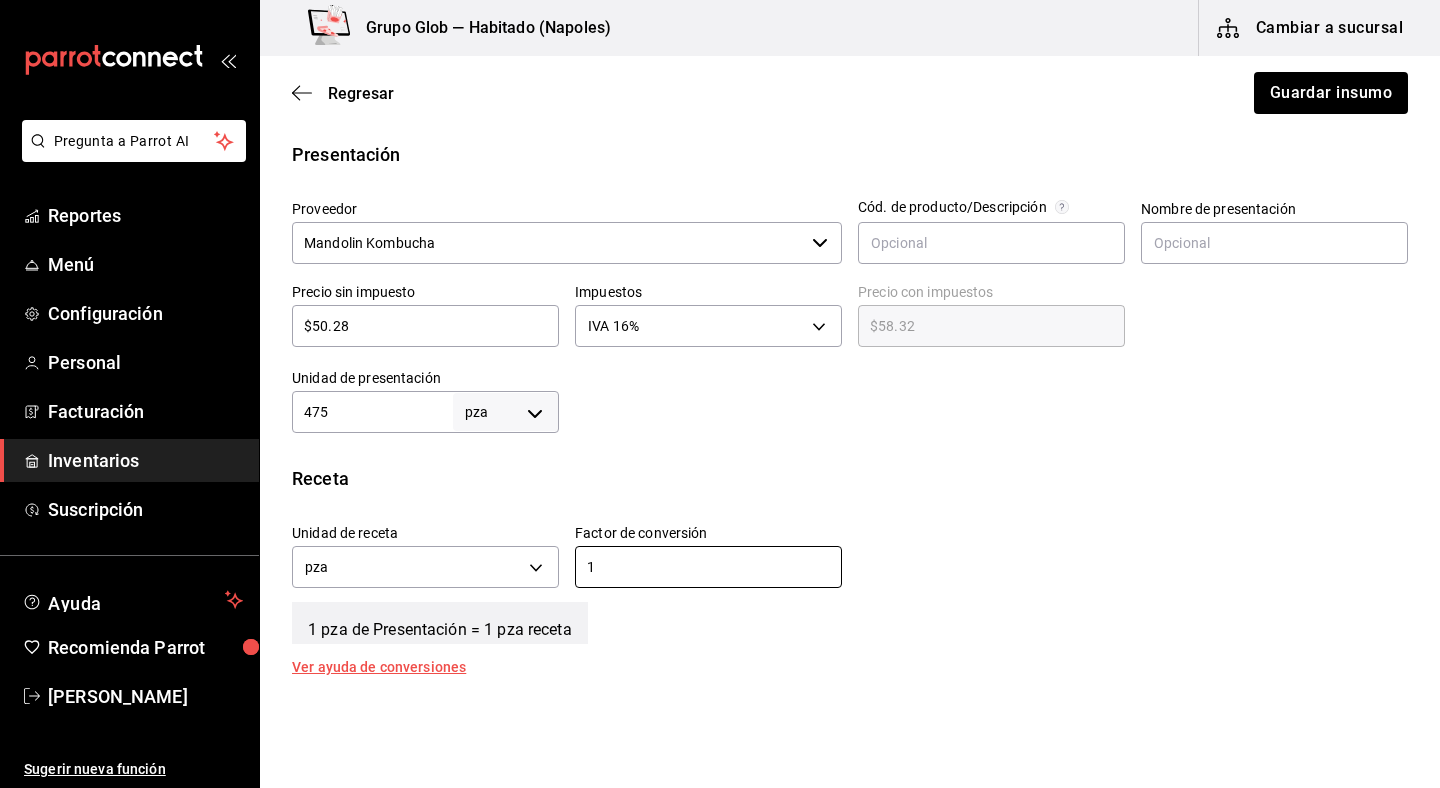 type on "1" 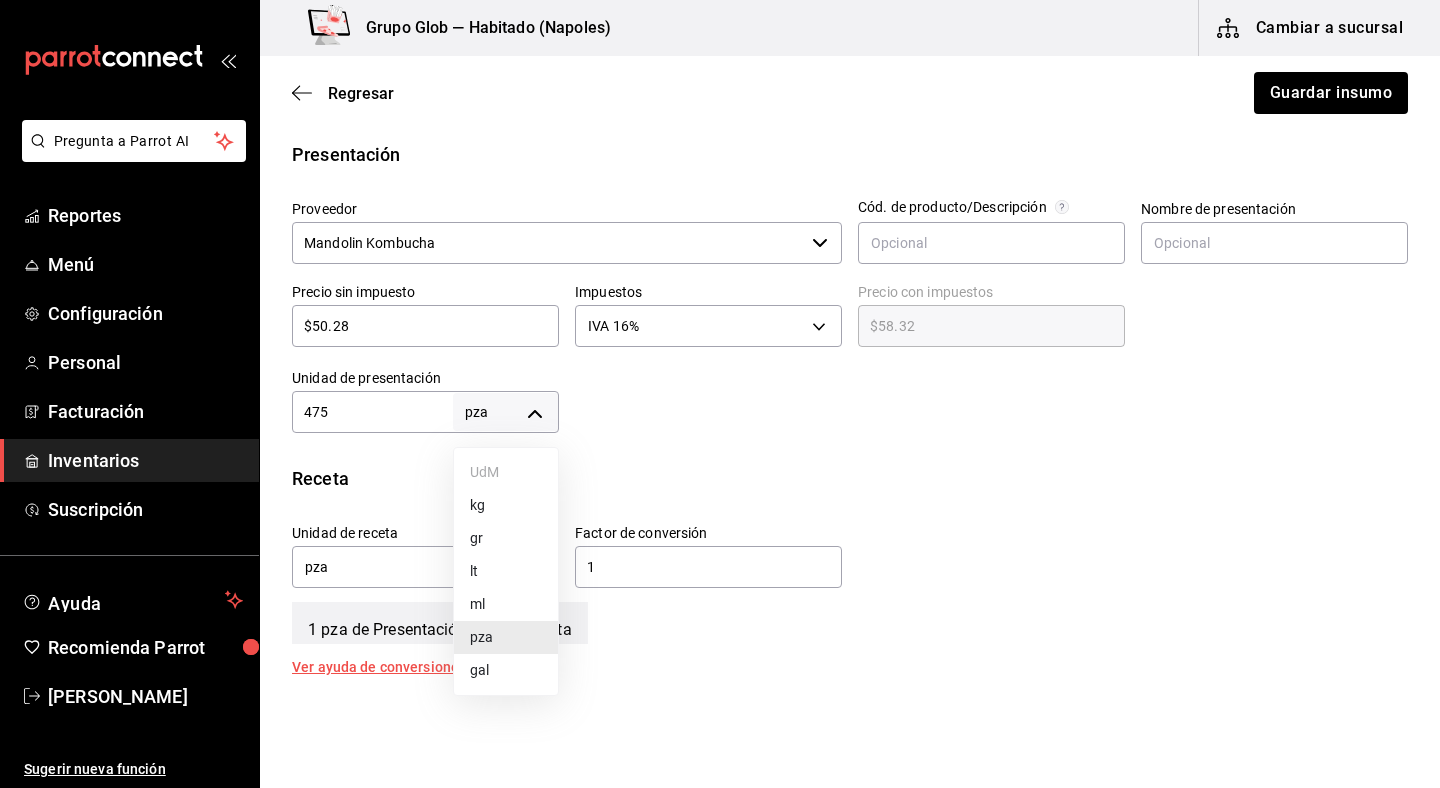 click on "pza" at bounding box center [506, 637] 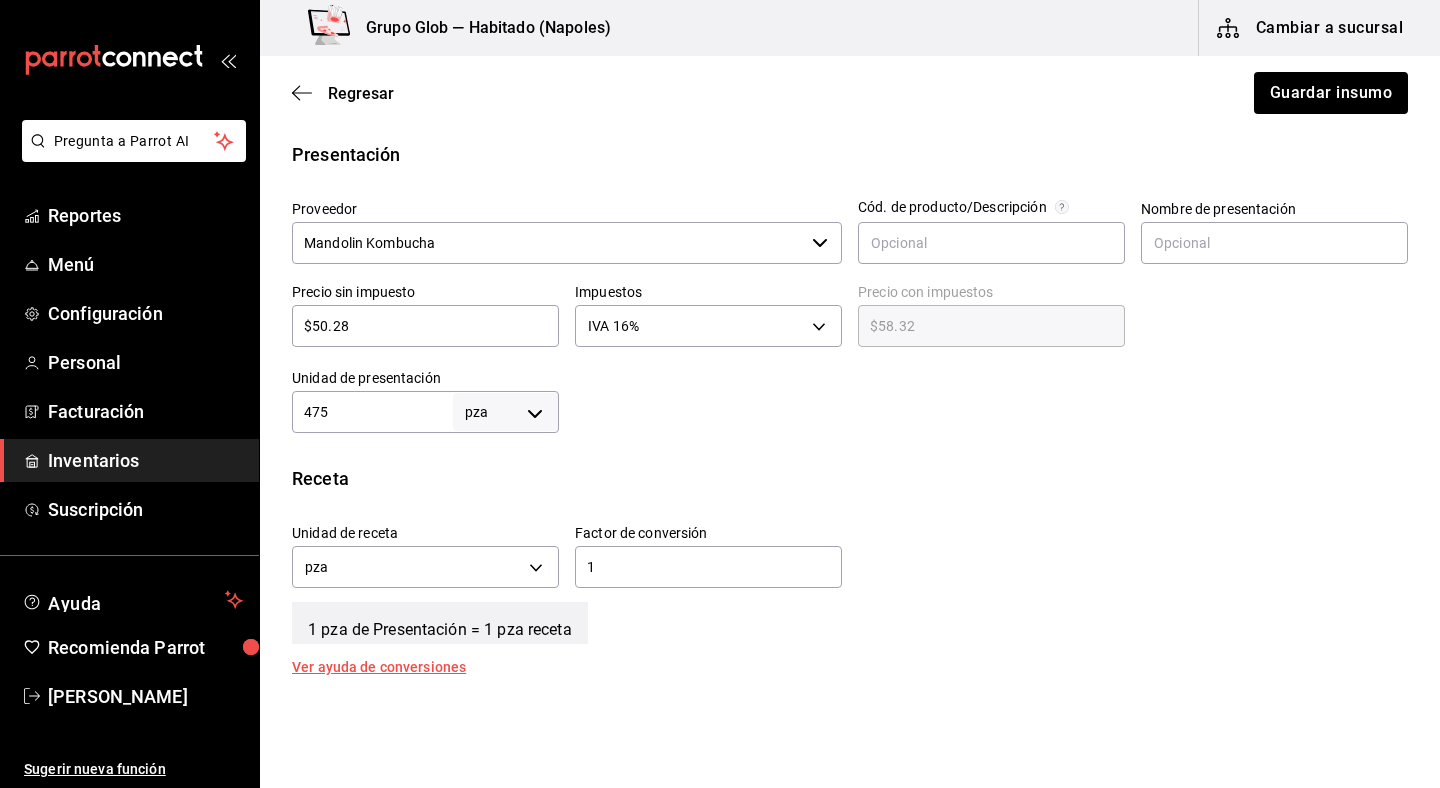 click on "475 pza UNIT ​" at bounding box center (425, 412) 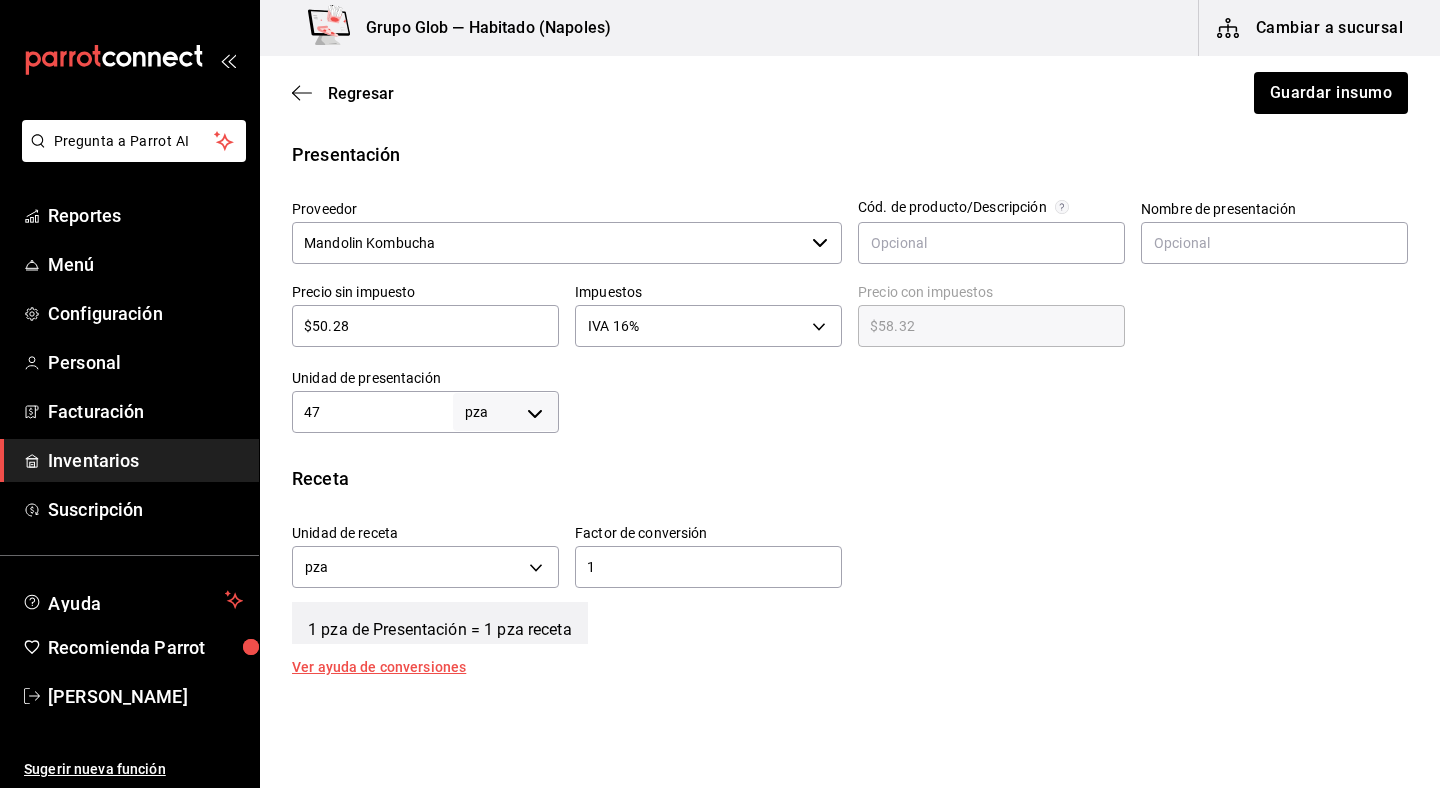 type on "4" 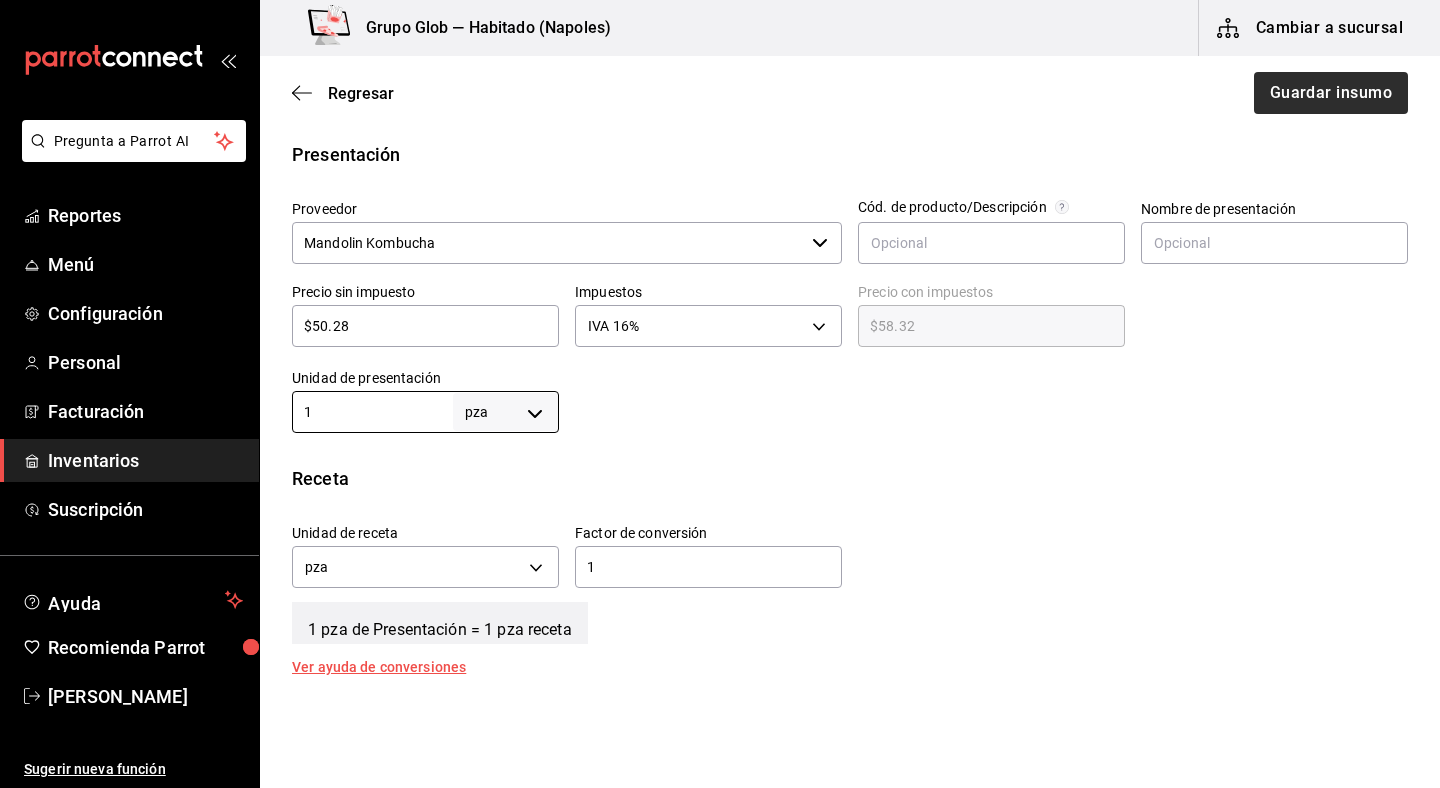 type on "1" 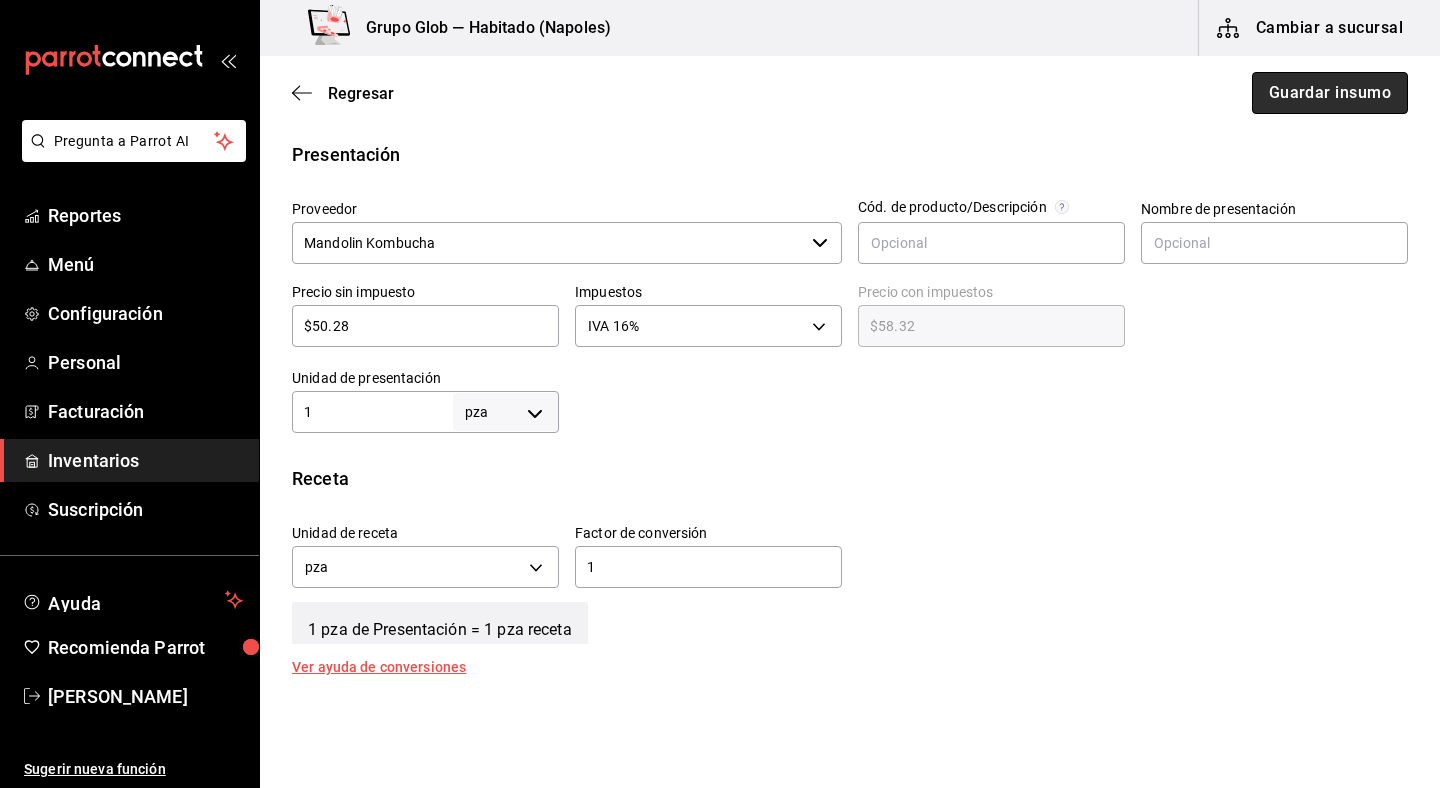click on "Guardar insumo" at bounding box center [1330, 93] 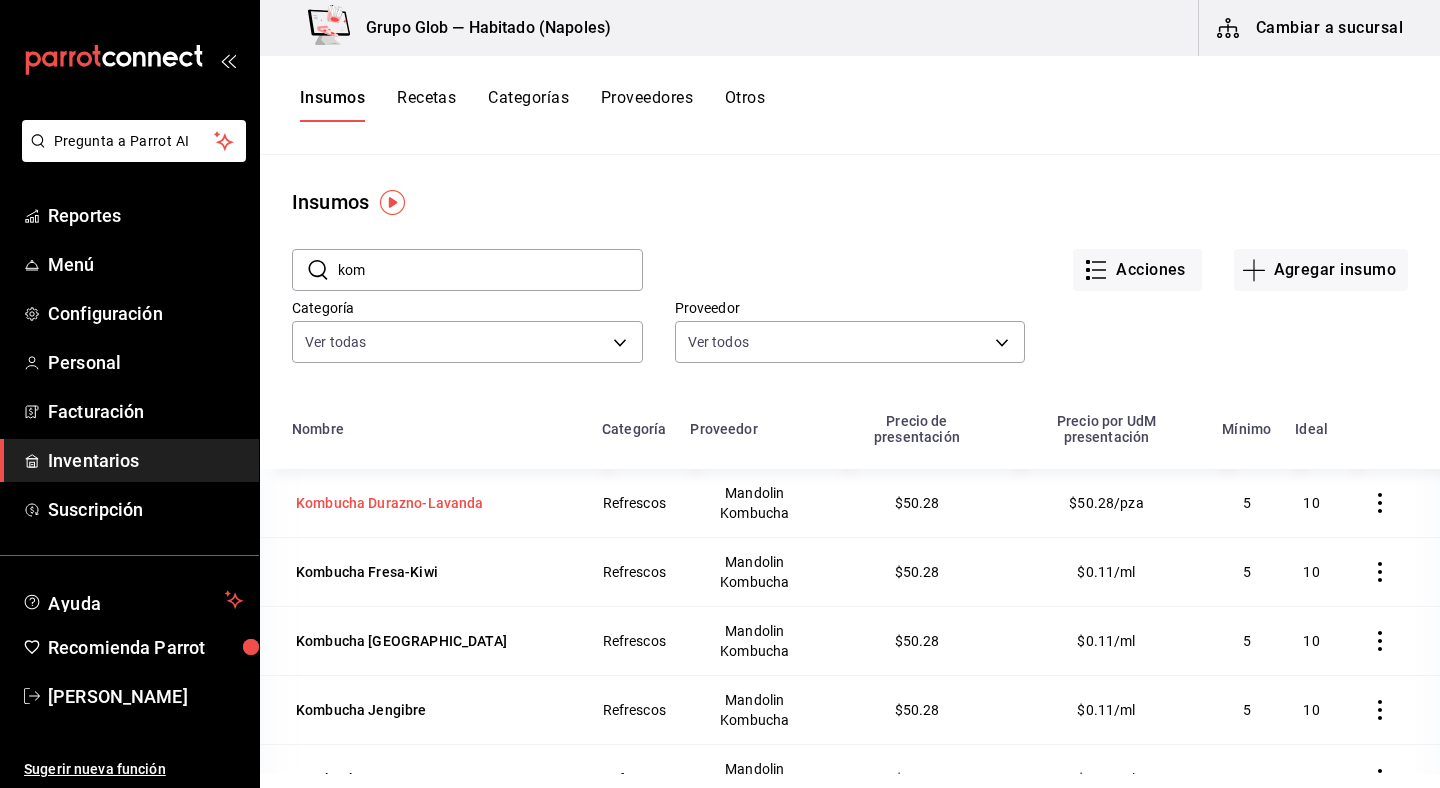 click on "Kombucha Durazno-Lavanda" at bounding box center [390, 503] 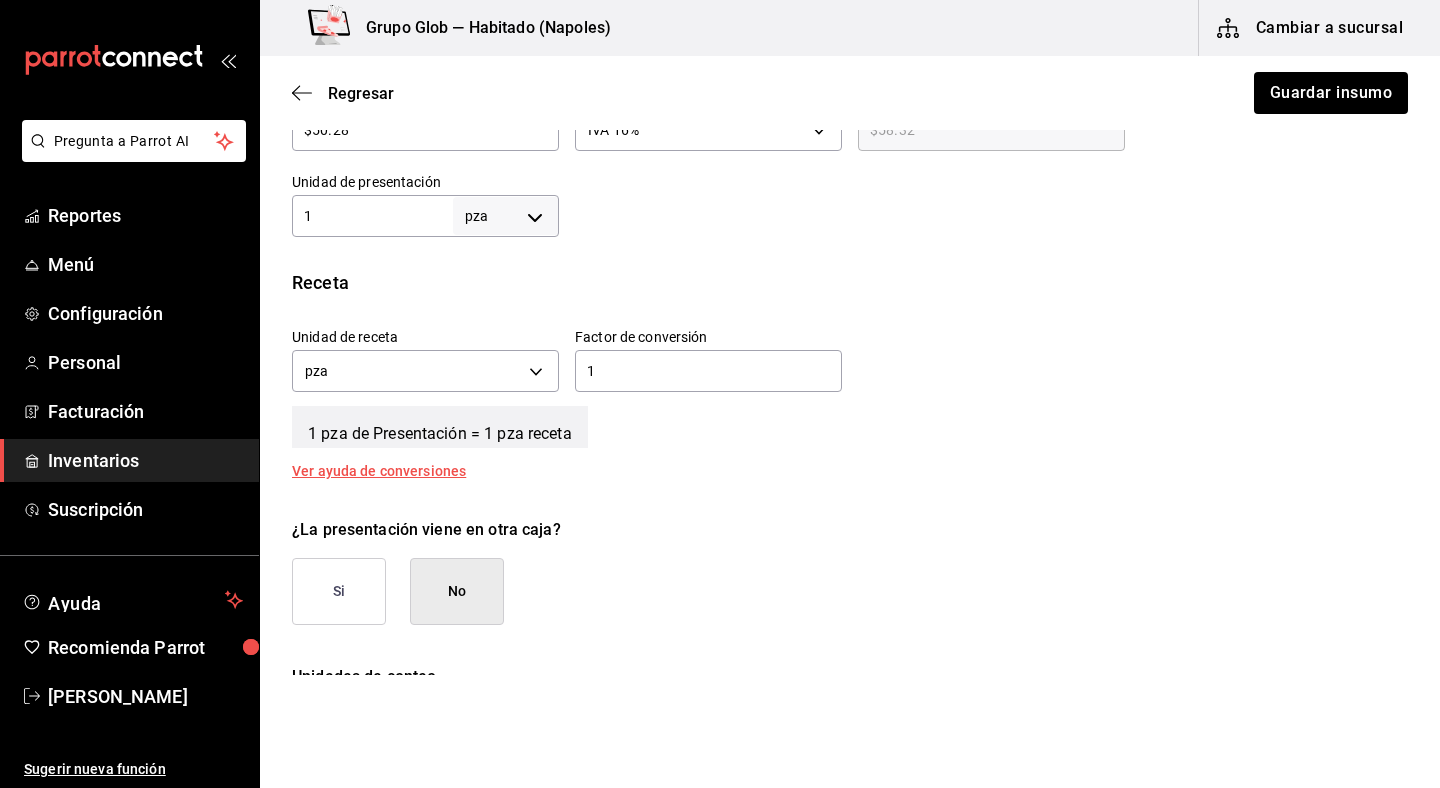 scroll, scrollTop: 589, scrollLeft: 0, axis: vertical 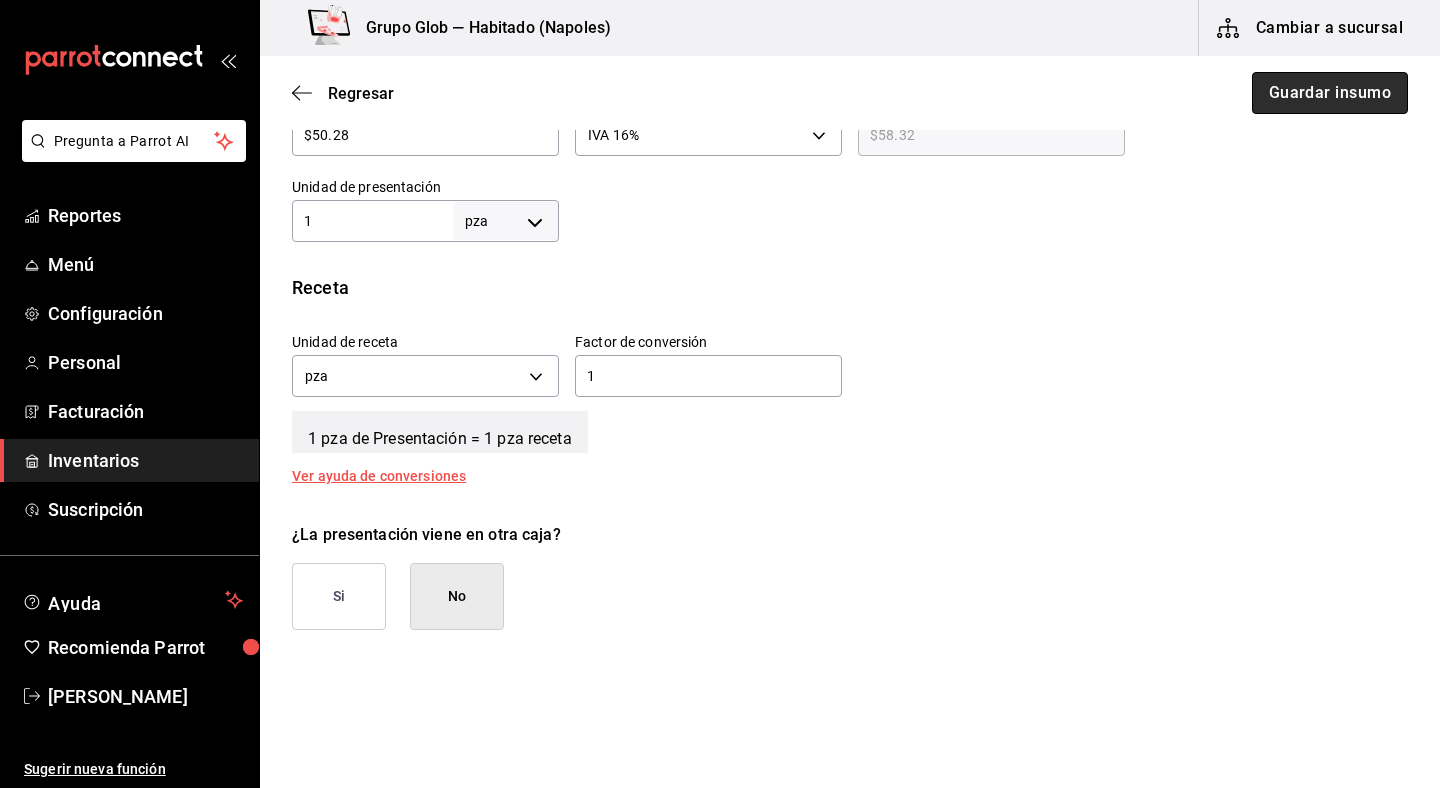 click on "Guardar insumo" at bounding box center [1330, 93] 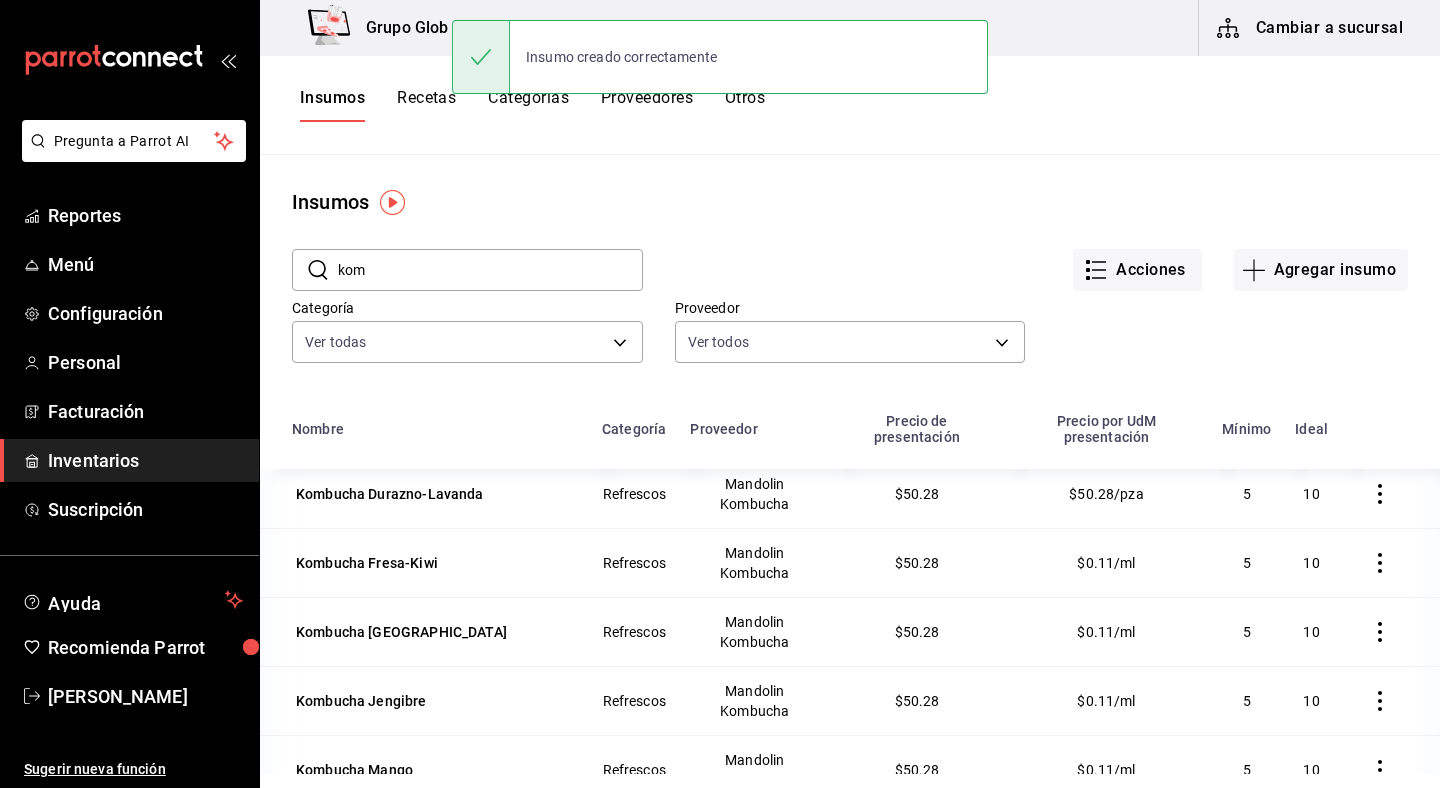 scroll, scrollTop: 9, scrollLeft: 0, axis: vertical 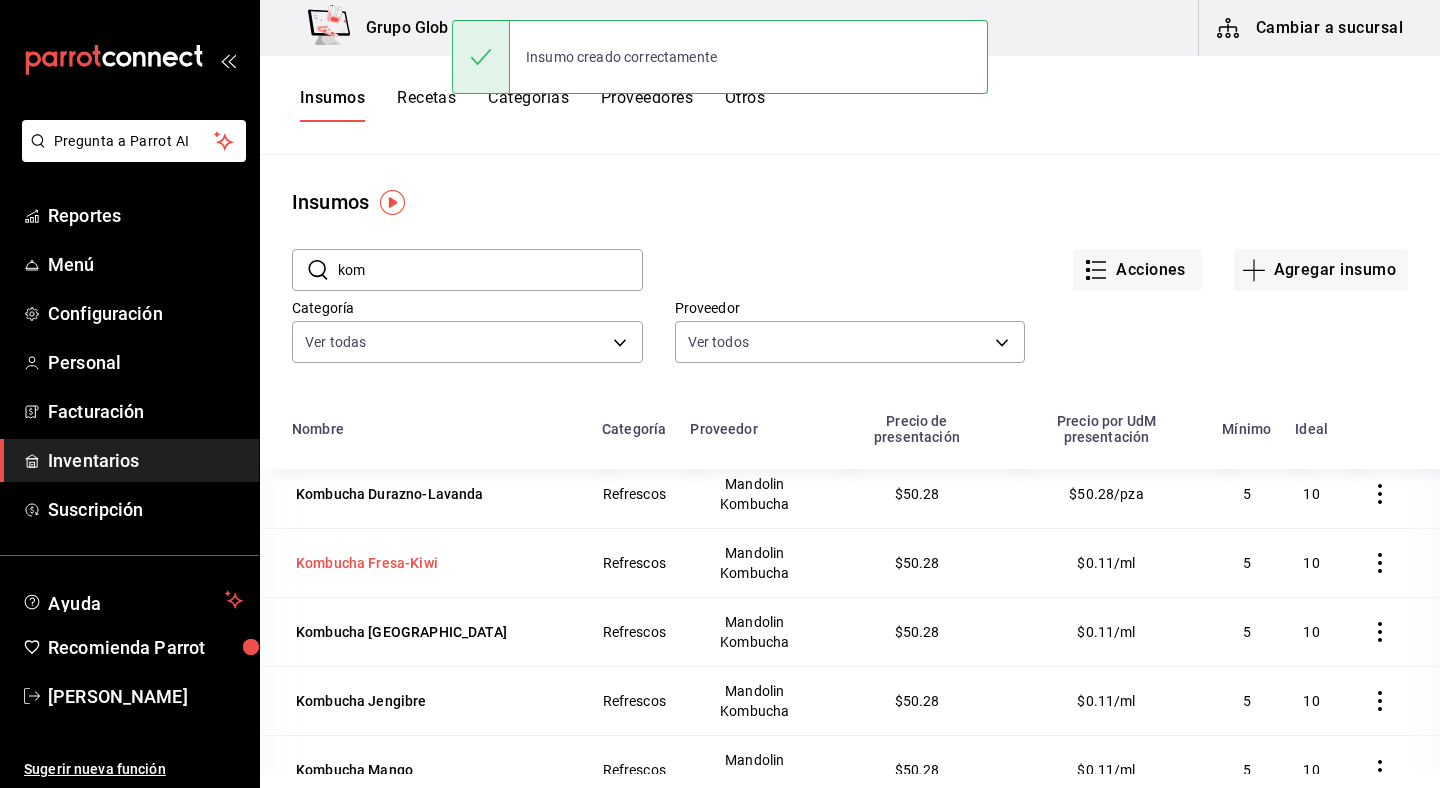 click on "Kombucha Fresa-Kiwi" at bounding box center (425, 562) 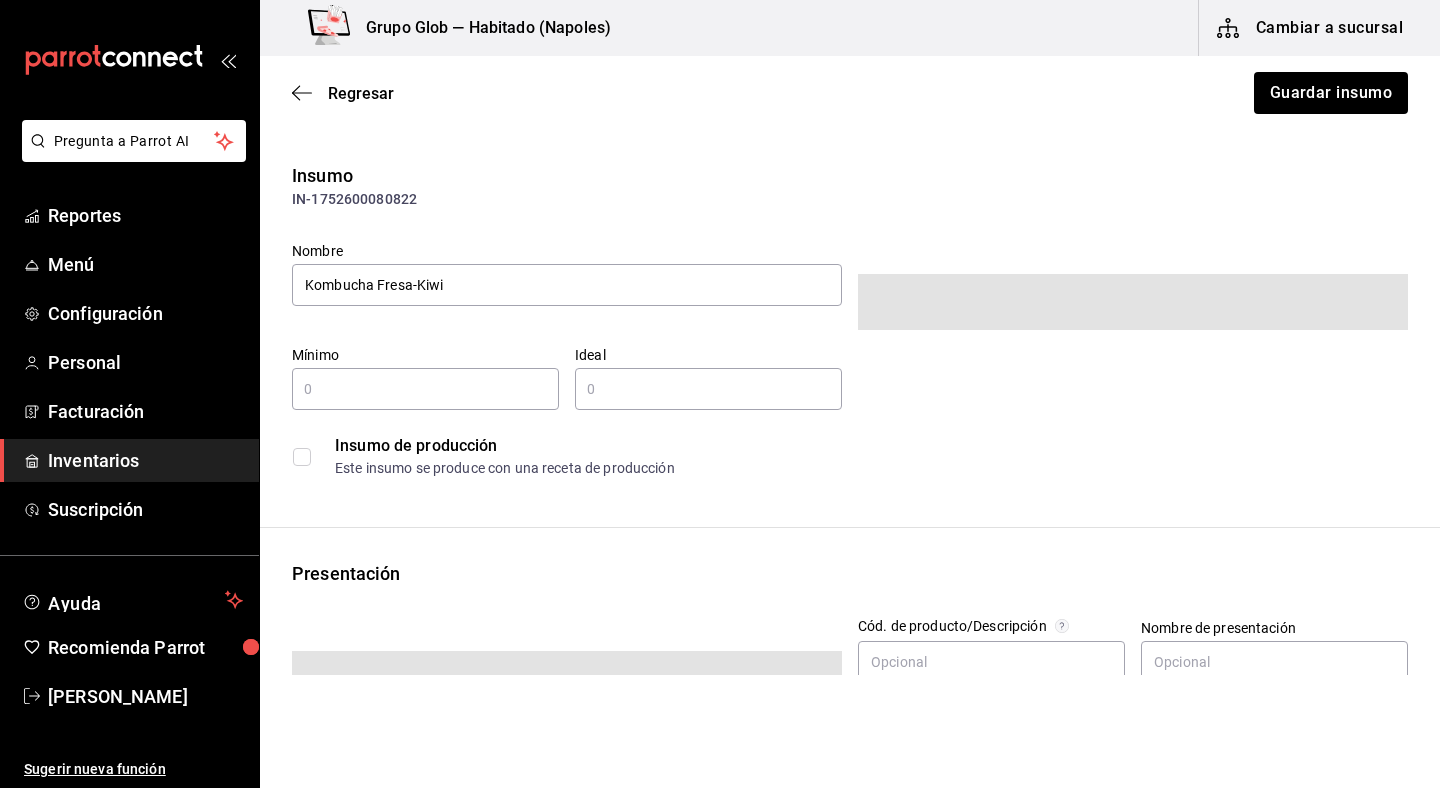 type on "5" 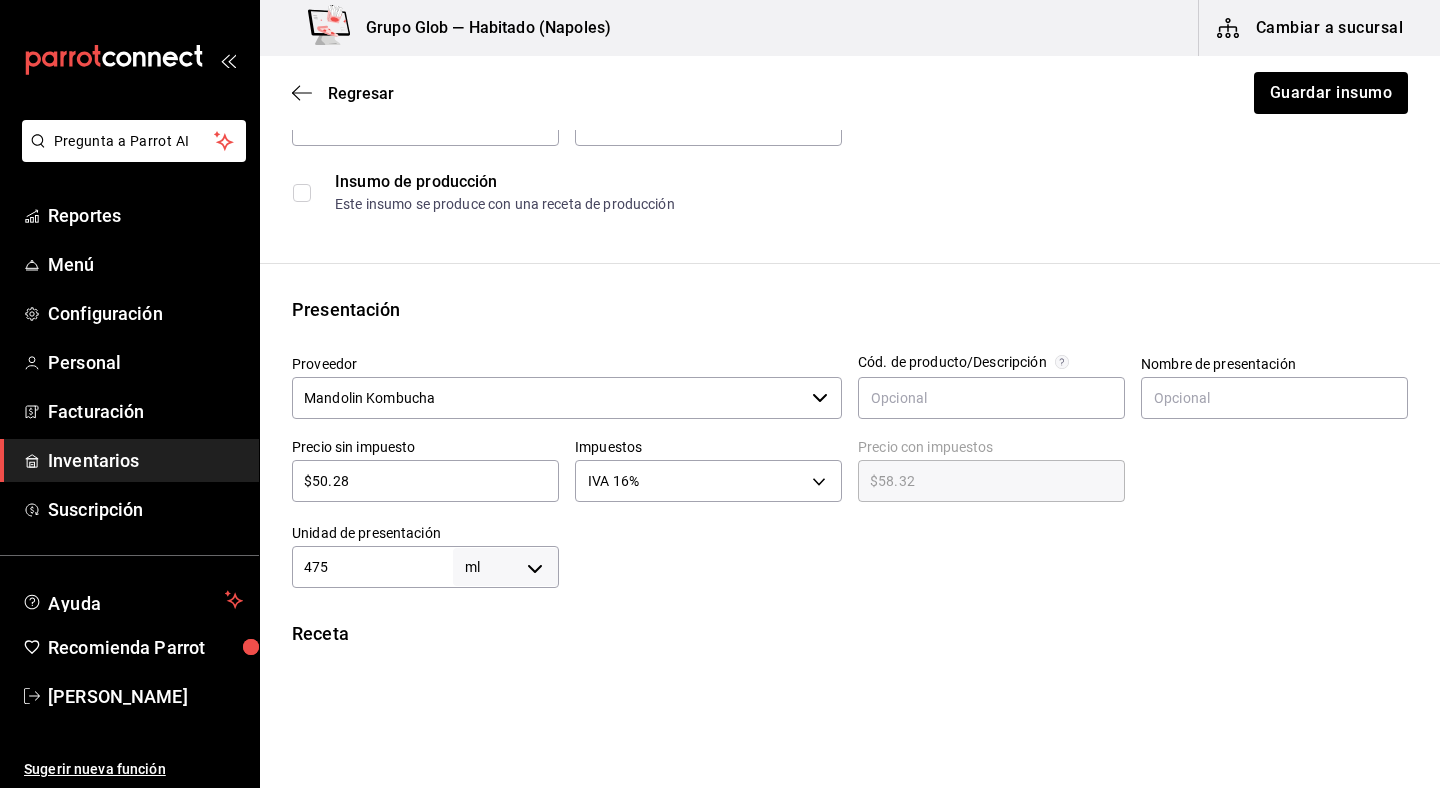 scroll, scrollTop: 247, scrollLeft: 0, axis: vertical 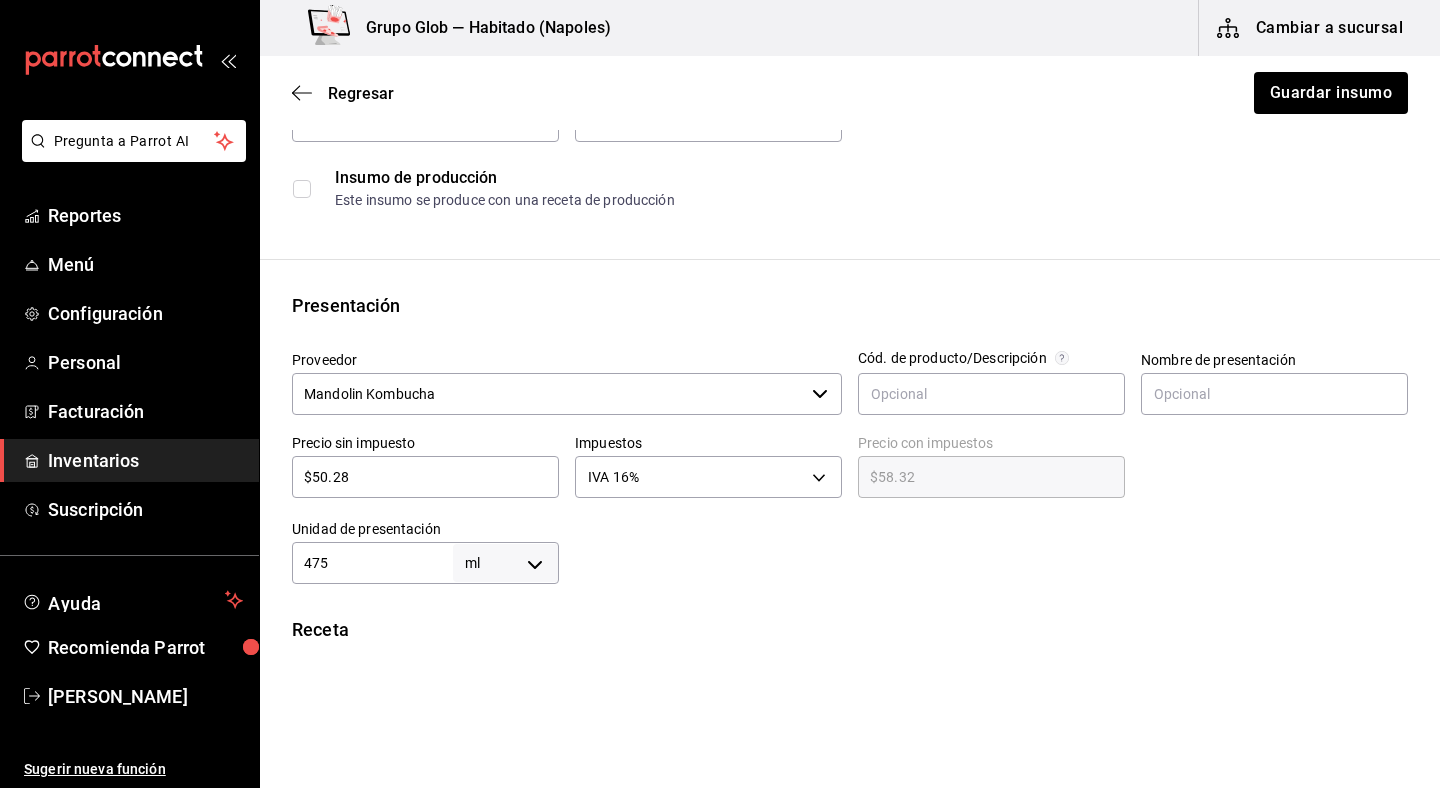 click on "Unidad de presentación" at bounding box center [425, 529] 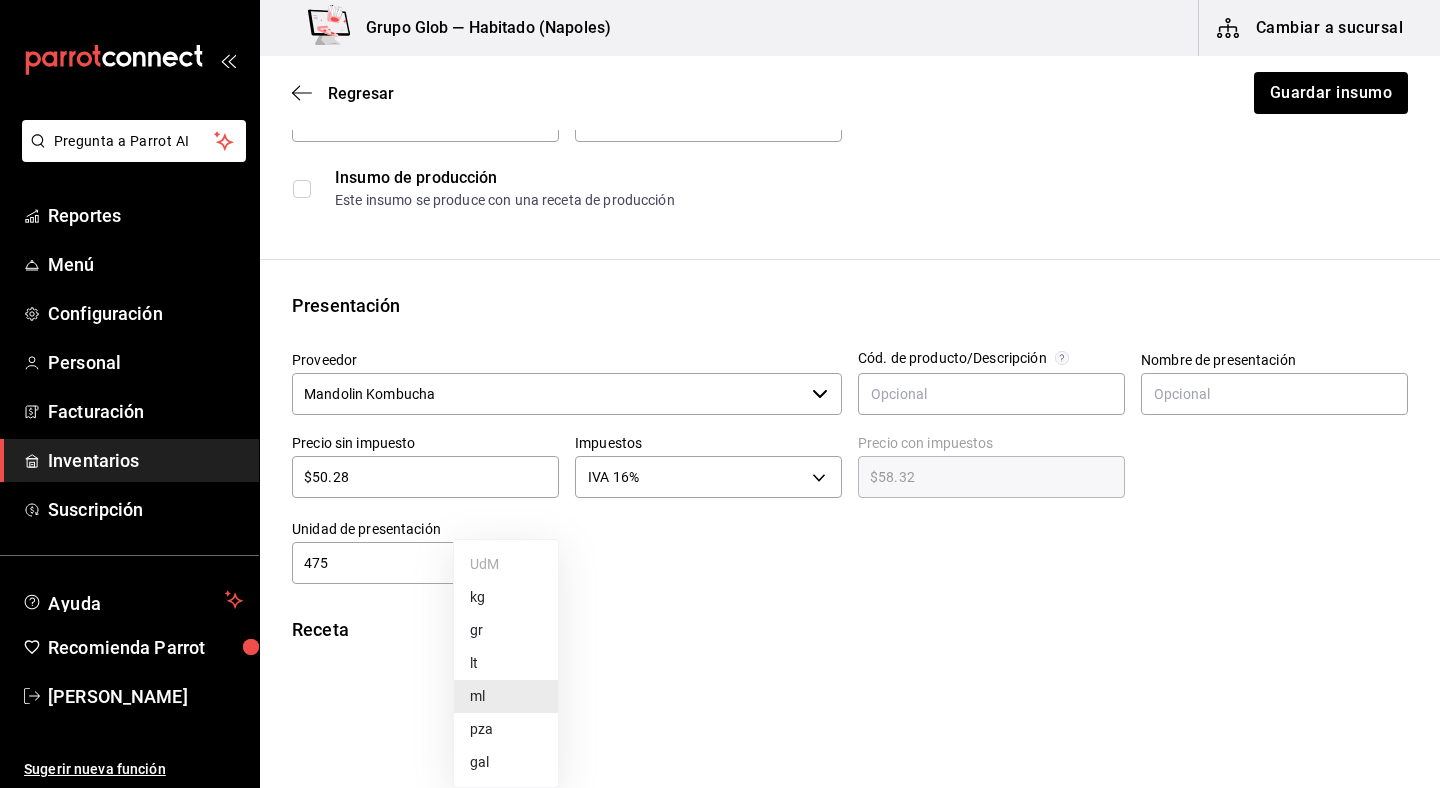 click on "pza" at bounding box center (506, 729) 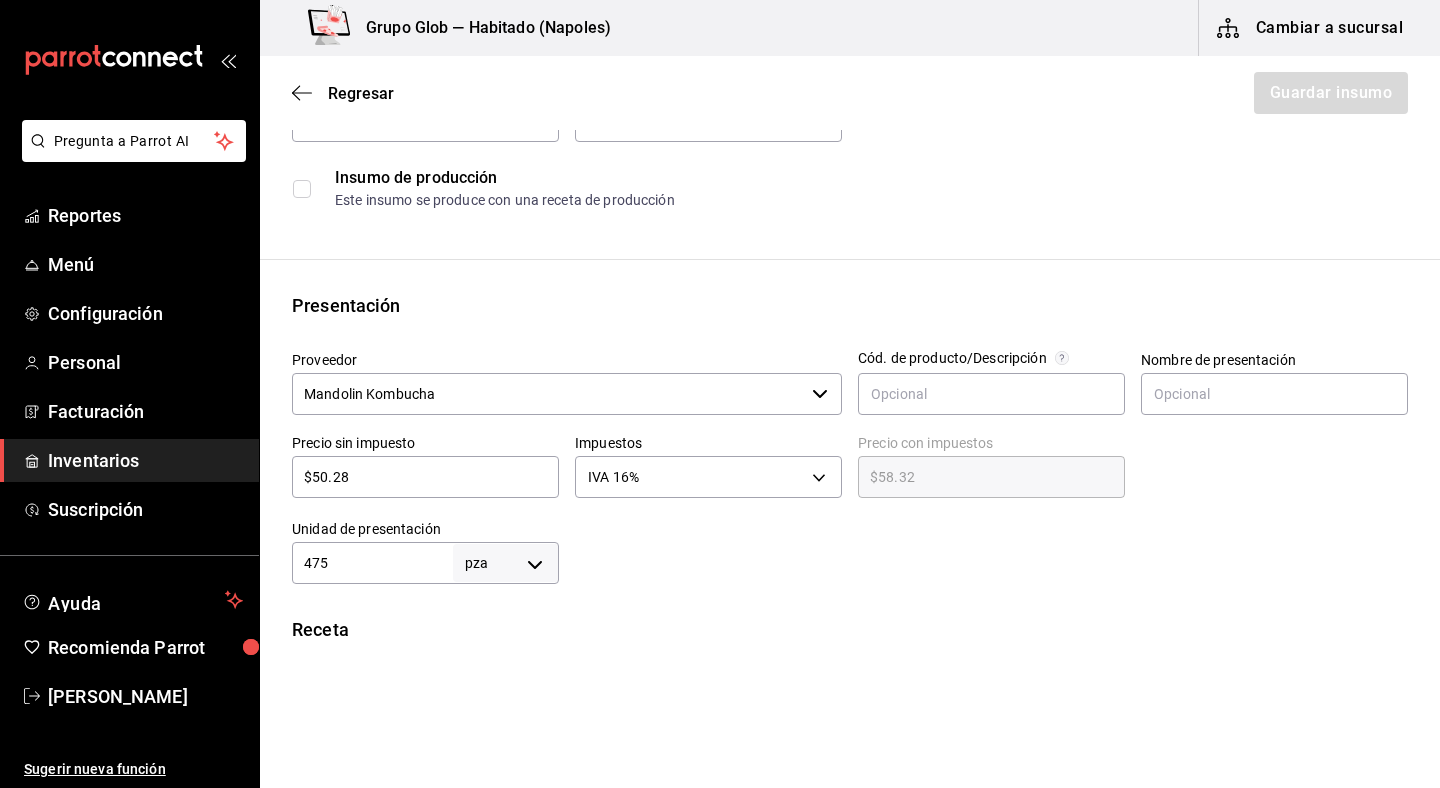 click on "Unidad de presentación" at bounding box center [425, 529] 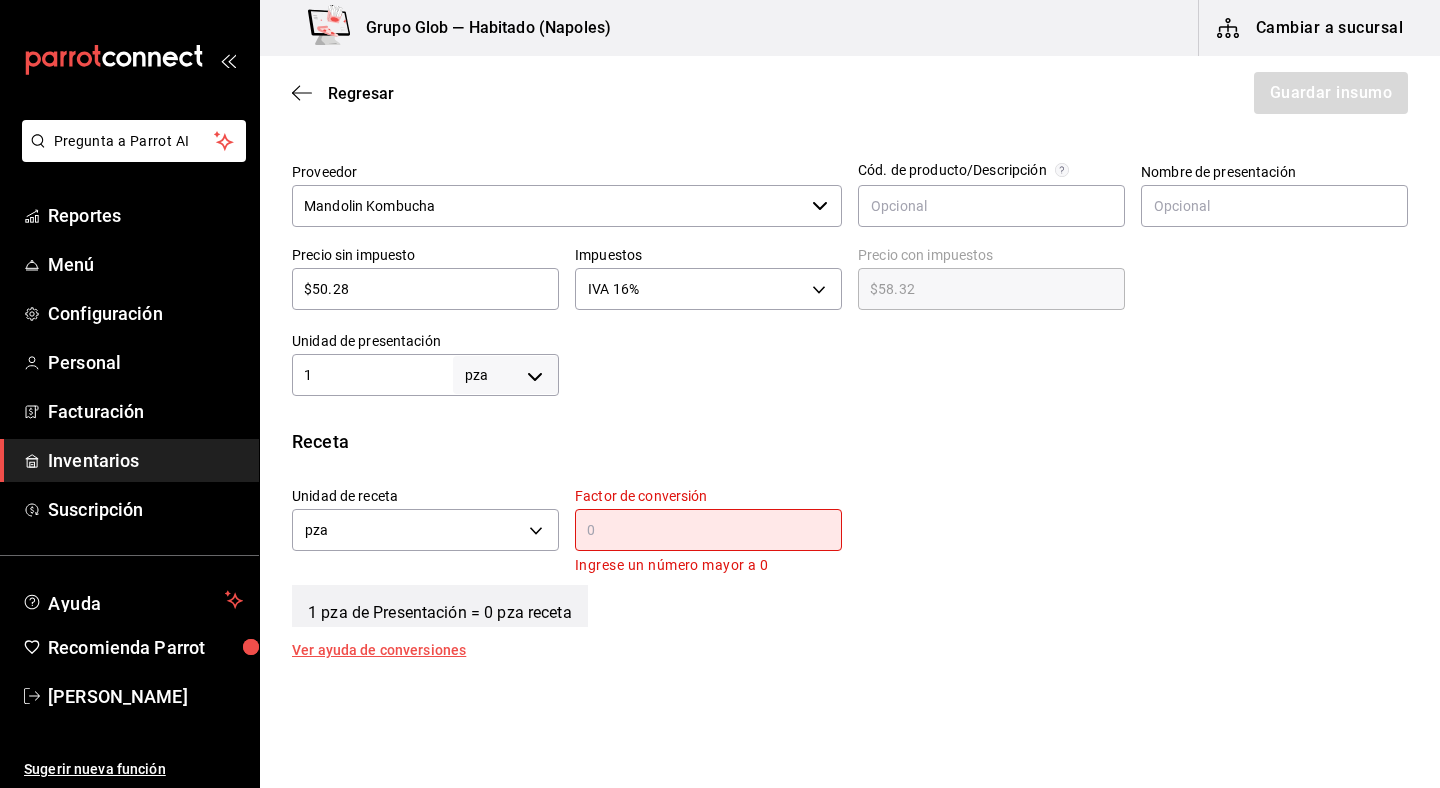 scroll, scrollTop: 443, scrollLeft: 0, axis: vertical 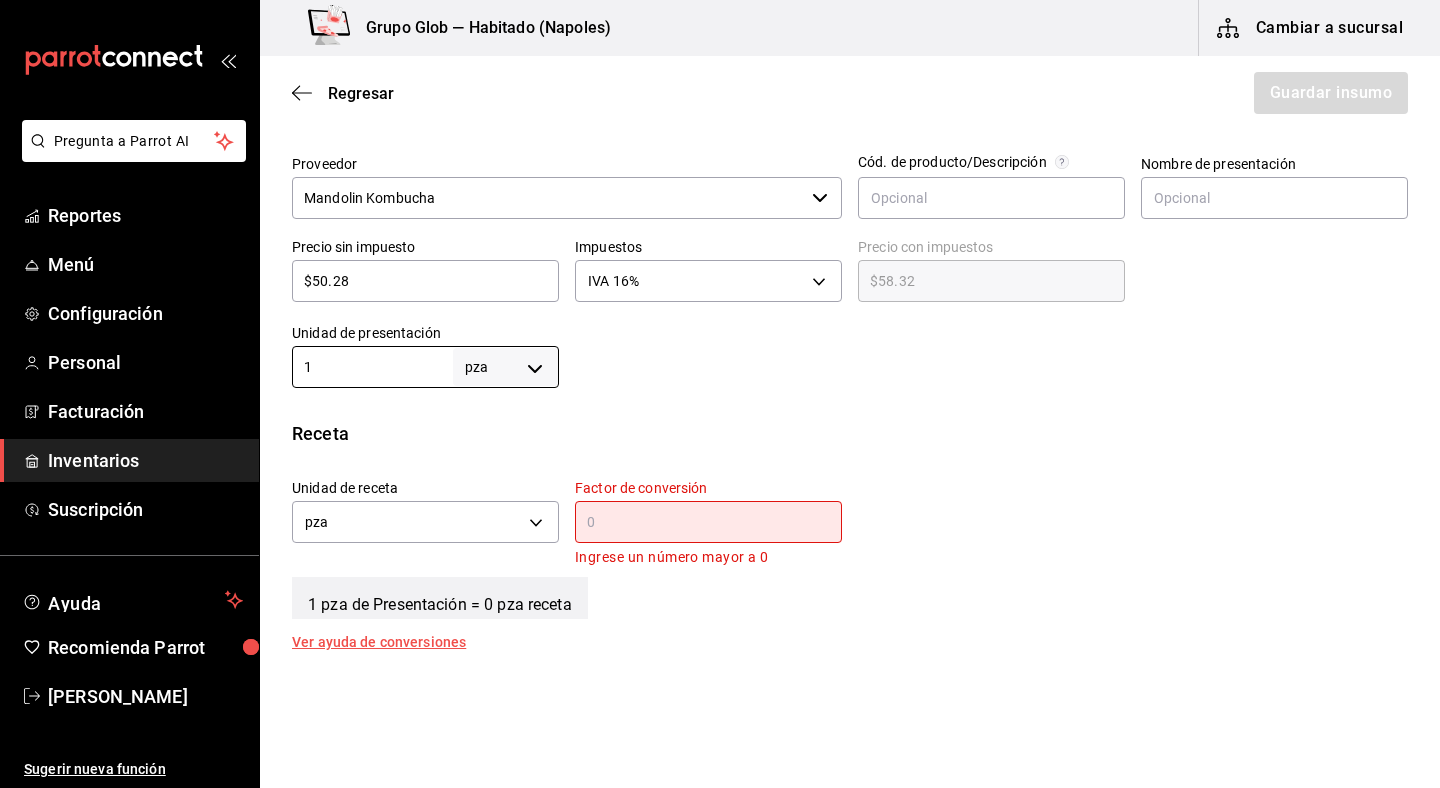 type on "1" 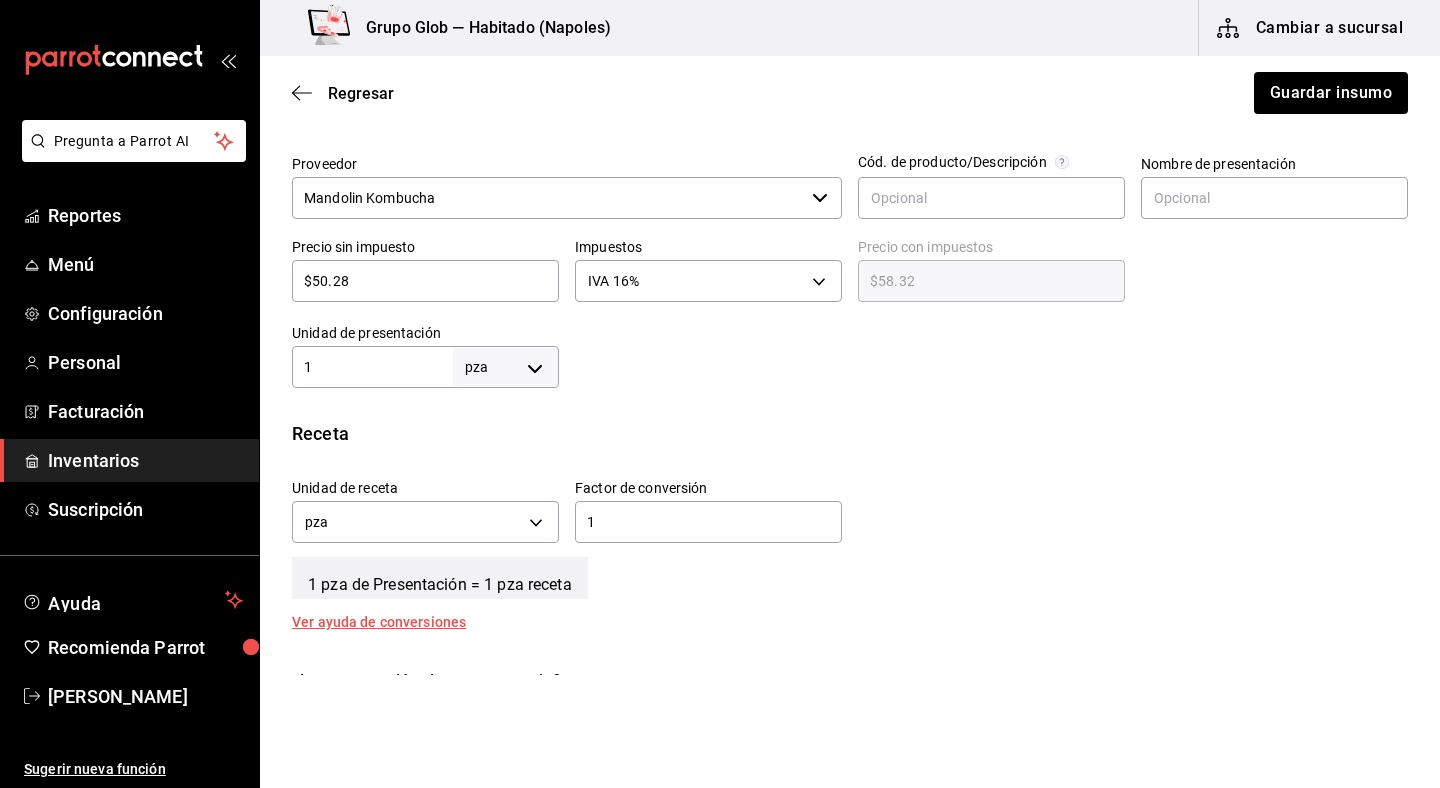 scroll, scrollTop: 541, scrollLeft: 0, axis: vertical 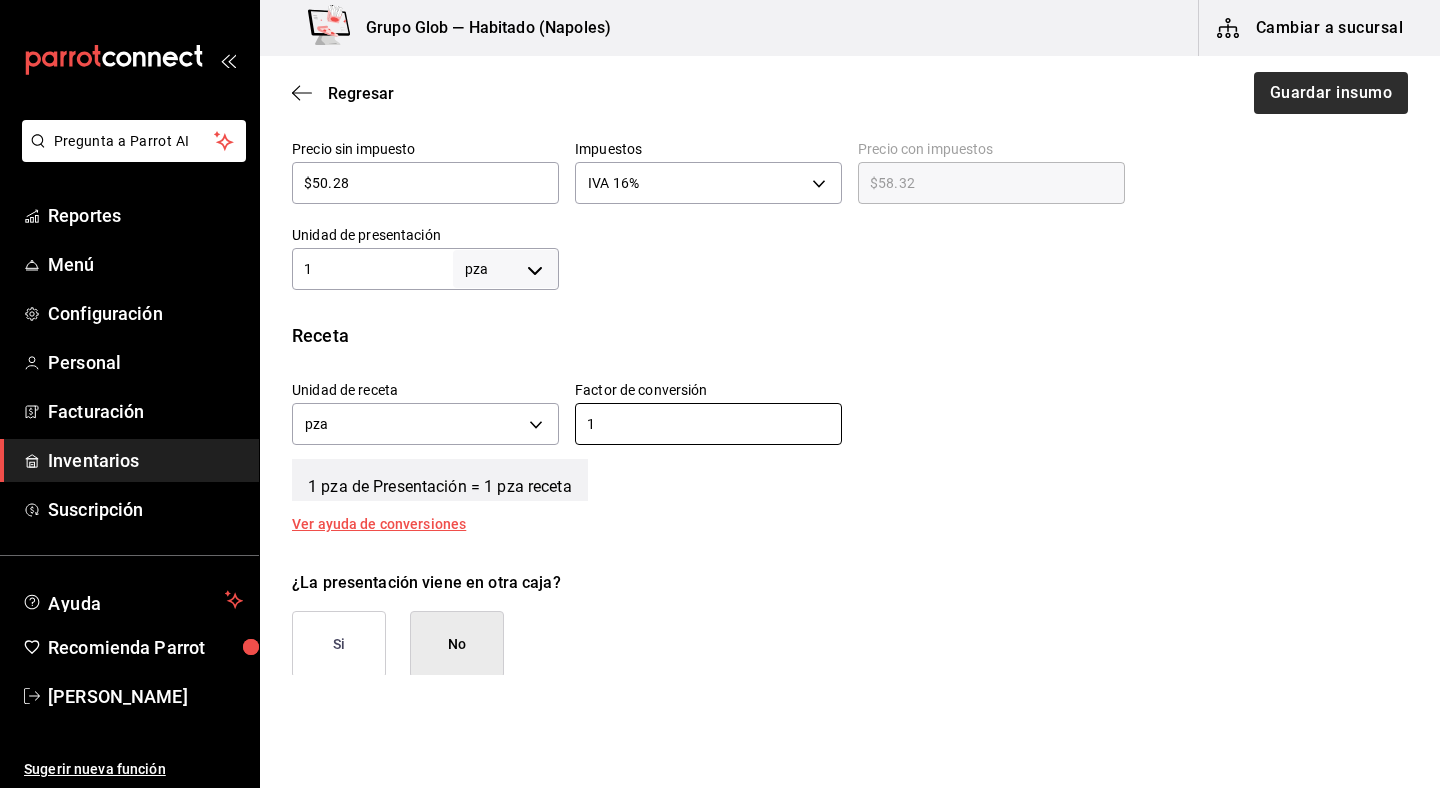 type on "1" 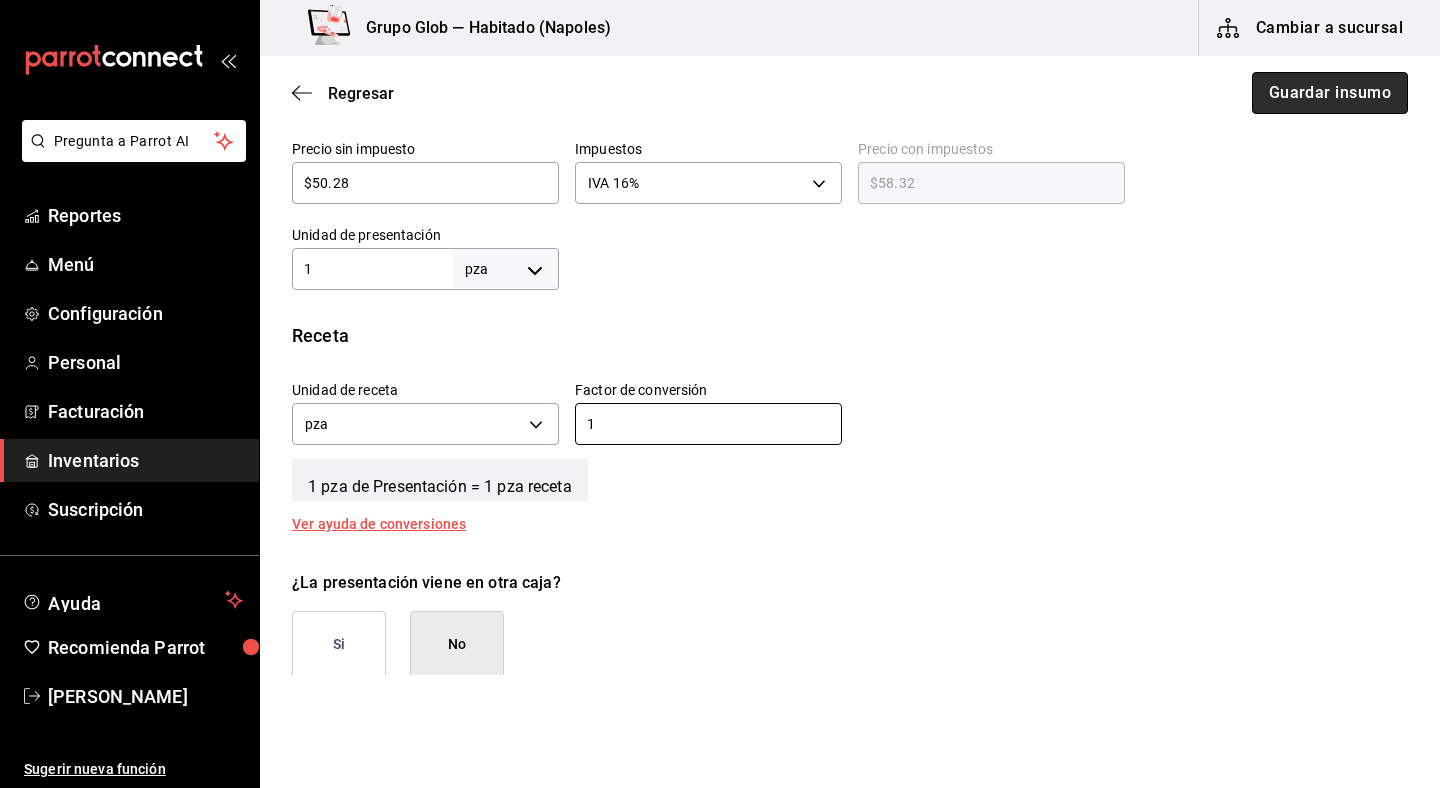 click on "Guardar insumo" at bounding box center [1330, 93] 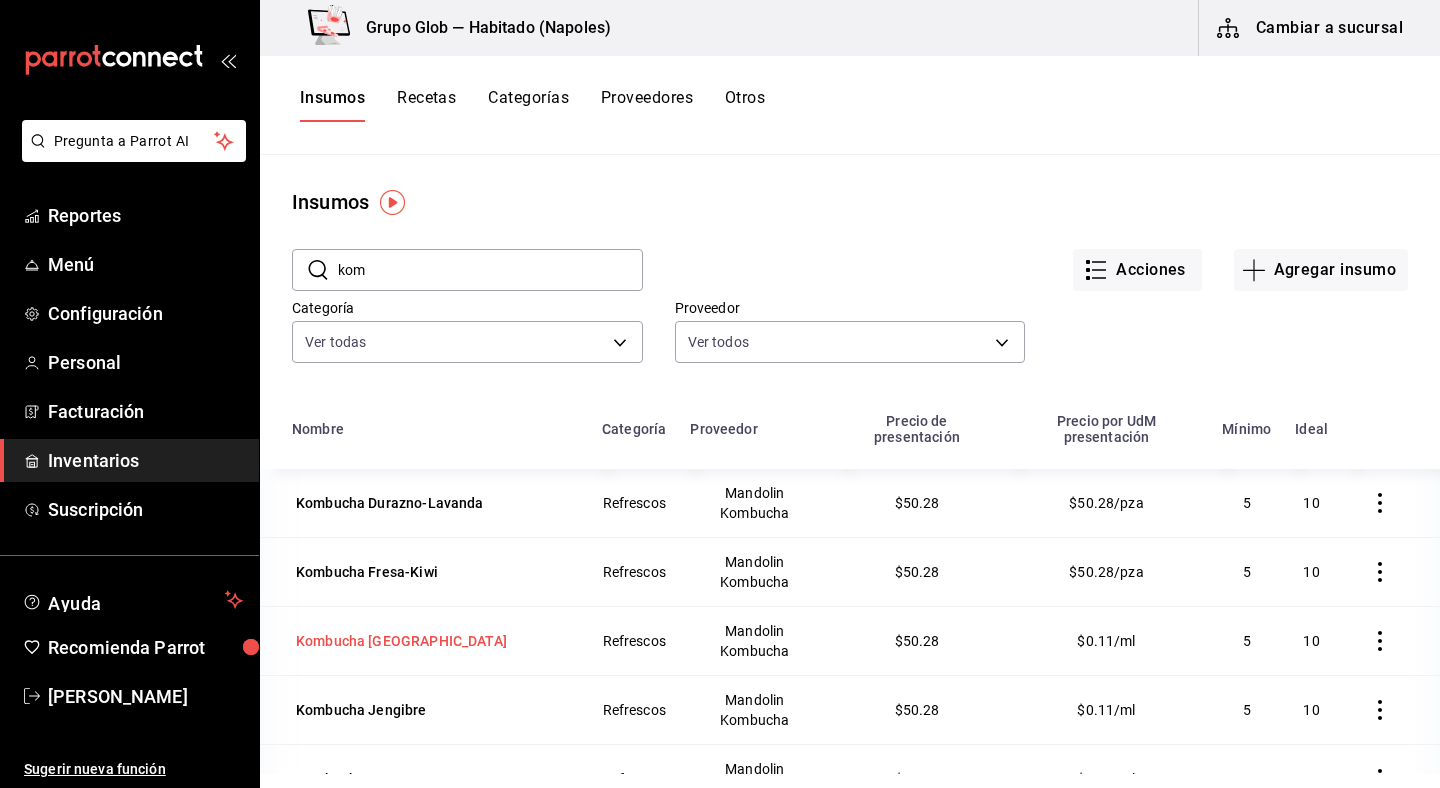 click on "Kombucha [GEOGRAPHIC_DATA]" at bounding box center (425, 640) 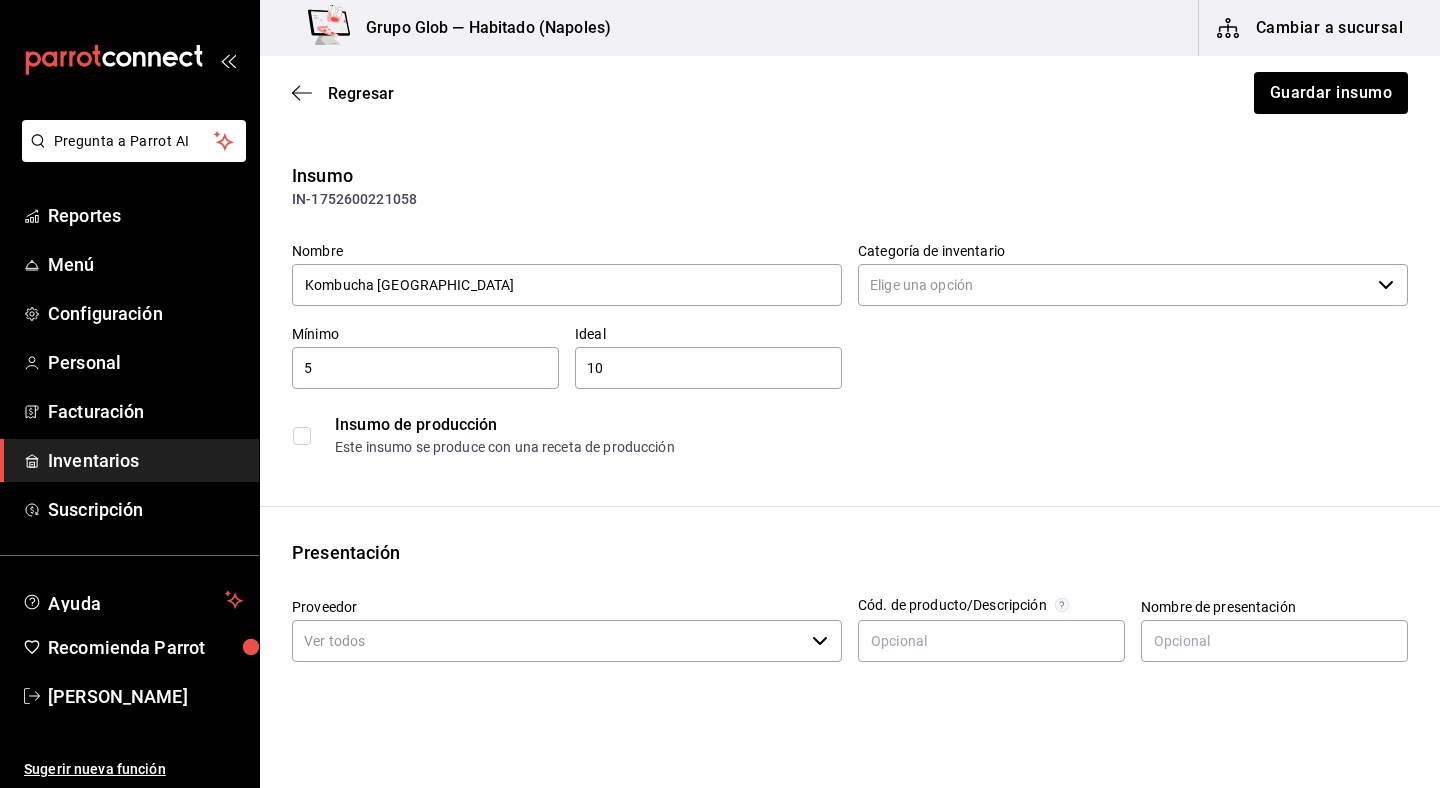 type on "Refrescos" 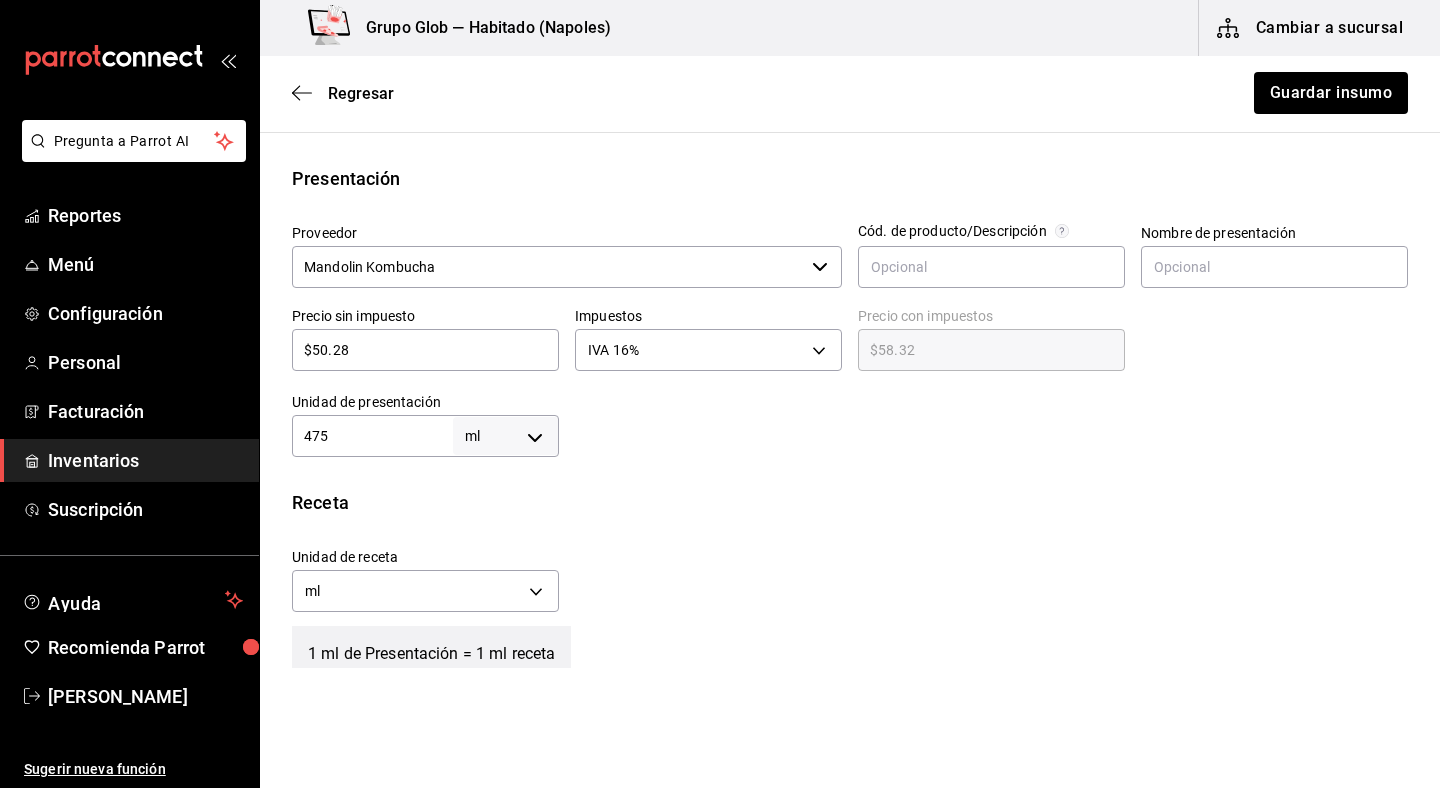 scroll, scrollTop: 375, scrollLeft: 0, axis: vertical 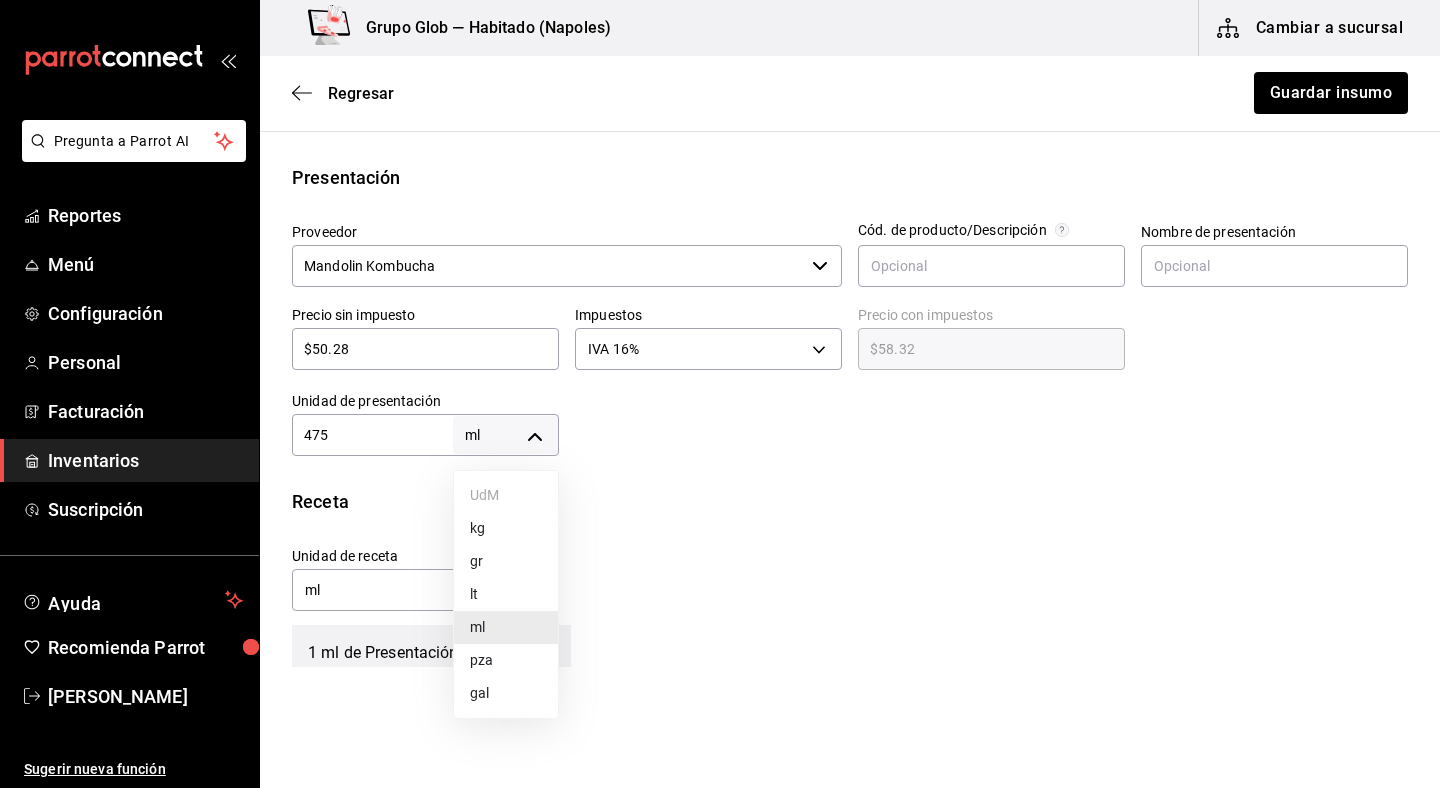 click on "Pregunta a Parrot AI Reportes   Menú   Configuración   Personal   Facturación   Inventarios   Suscripción   Ayuda Recomienda Parrot   Yakbe [PERSON_NAME]   Sugerir nueva función   Grupo Glob — Habitado (Napoles) Cambiar a sucursal Regresar Guardar insumo Insumo IN-1752600221058 Nombre Kombucha Jamaica Categoría de inventario Refrescos ​ Mínimo 5 ​ Ideal 10 ​ Insumo de producción Este insumo se produce con una receta de producción Presentación Proveedor Mandolin Kombucha ​ Cód. de producto/Descripción Nombre de presentación Precio sin impuesto $50.28 ​ Impuestos IVA 16% IVA_16 Precio con impuestos $58.32 ​ Unidad de presentación 475 ml MILLILITER ​ Receta Unidad de receta ml MILLILITER Factor de conversión 475 ​ 1 ml de Presentación = 1 ml receta Ver ayuda de conversiones ¿La presentación  viene en otra caja? Si No Unidades de conteo ml Presentaciones (475 ml) Caja (0*475 ml) ; GANA 1 MES GRATIS EN TU SUSCRIPCIÓN AQUÍ Ver video tutorial Ir a video Pregunta a Parrot AI Reportes" at bounding box center (720, 337) 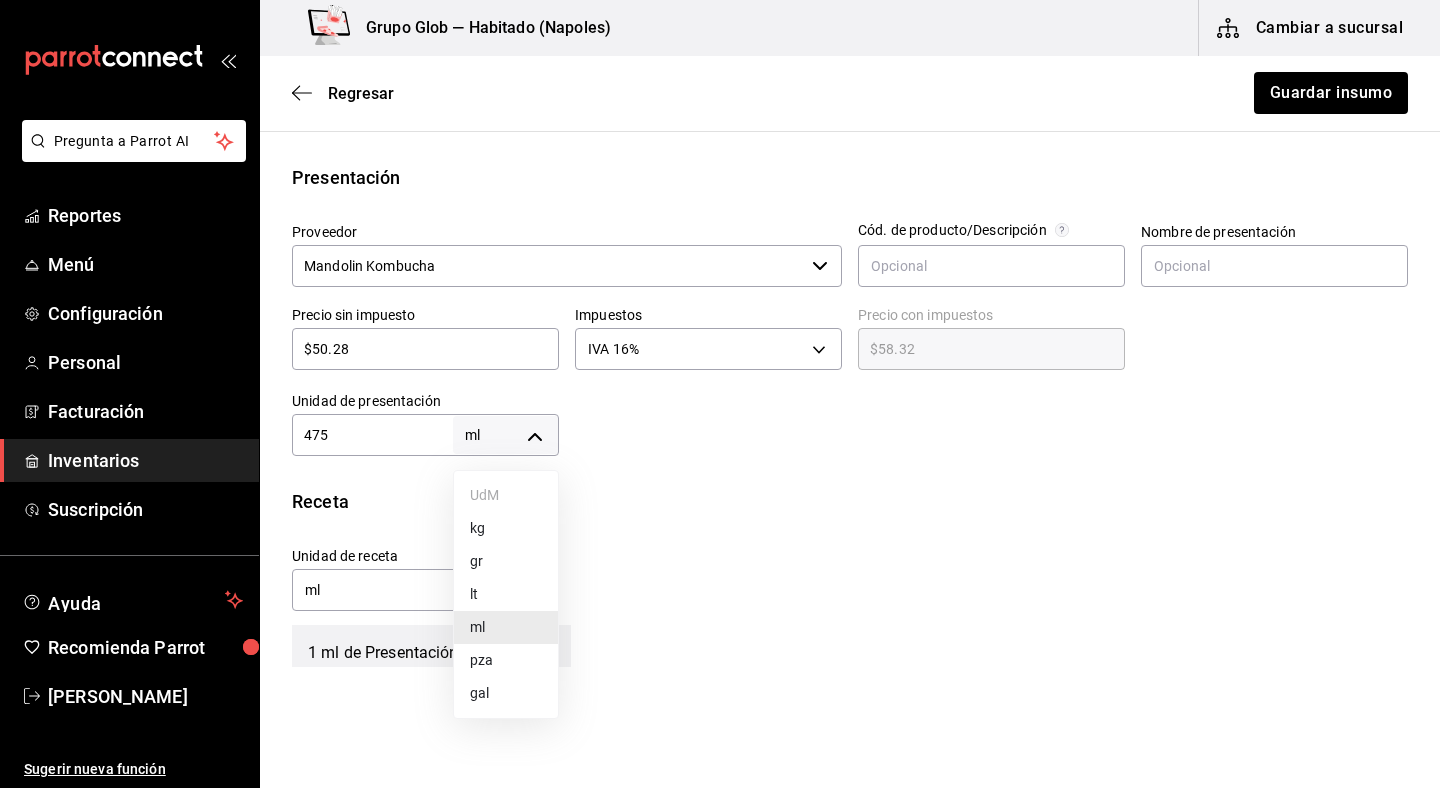 type on "UNIT" 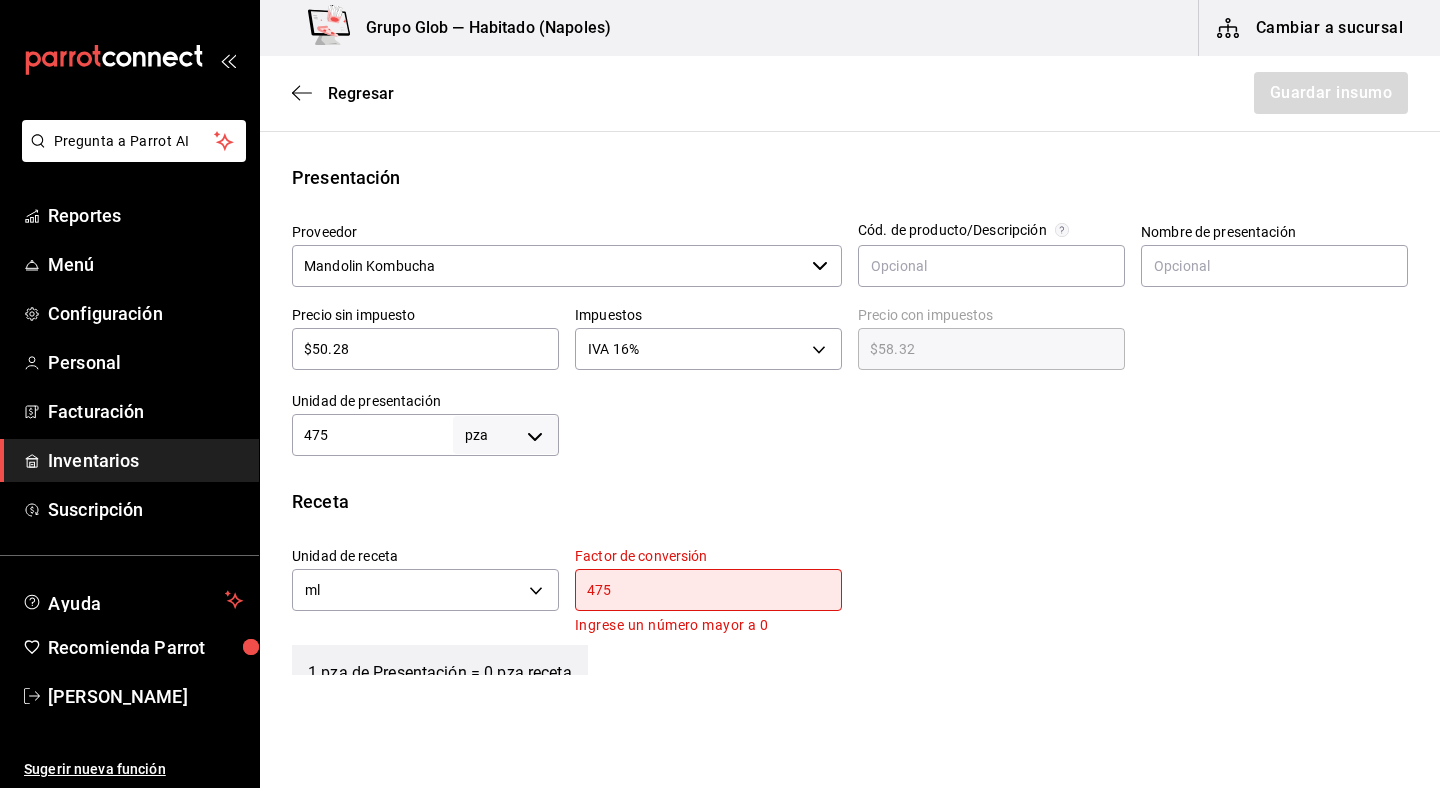 type on "UNIT" 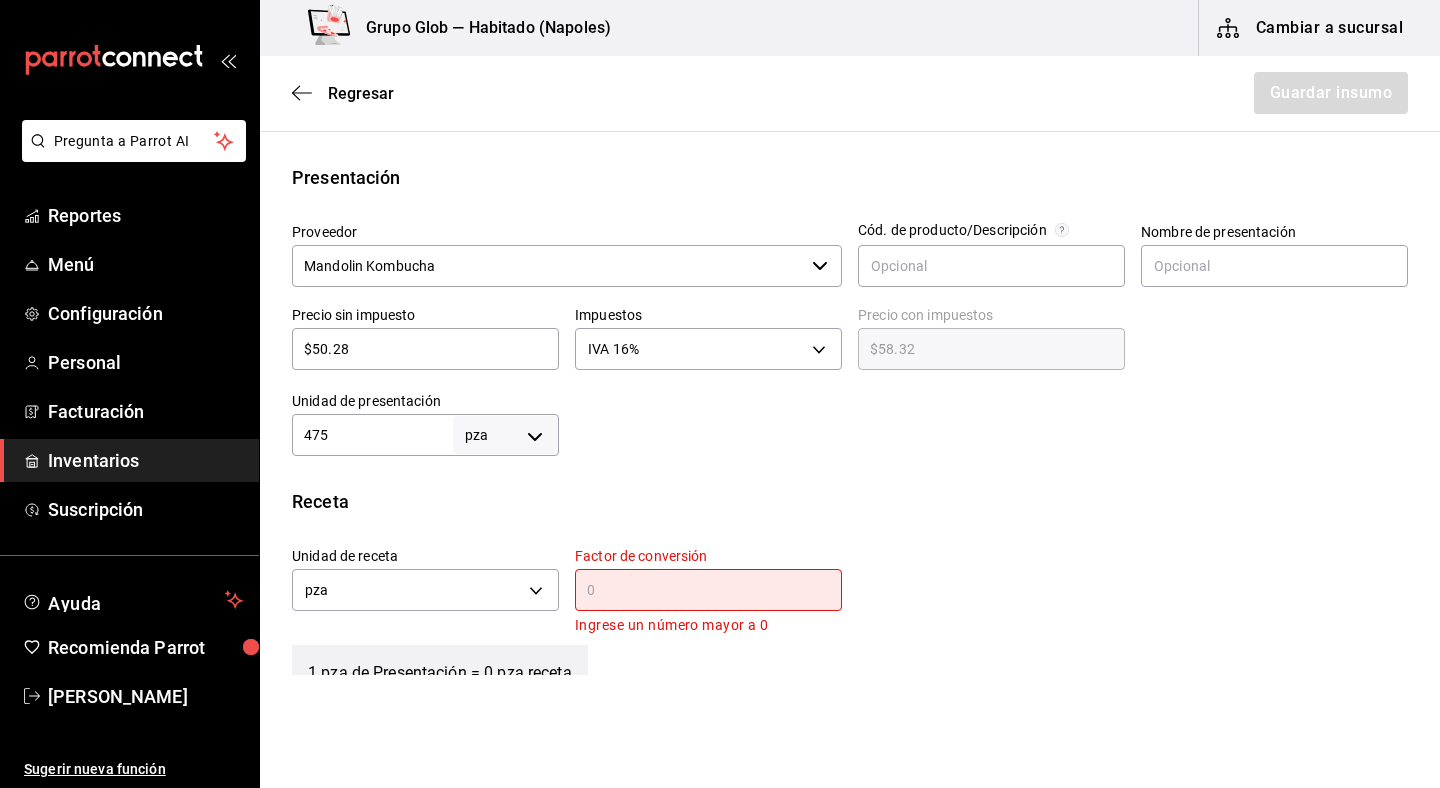 click on "475" at bounding box center (372, 435) 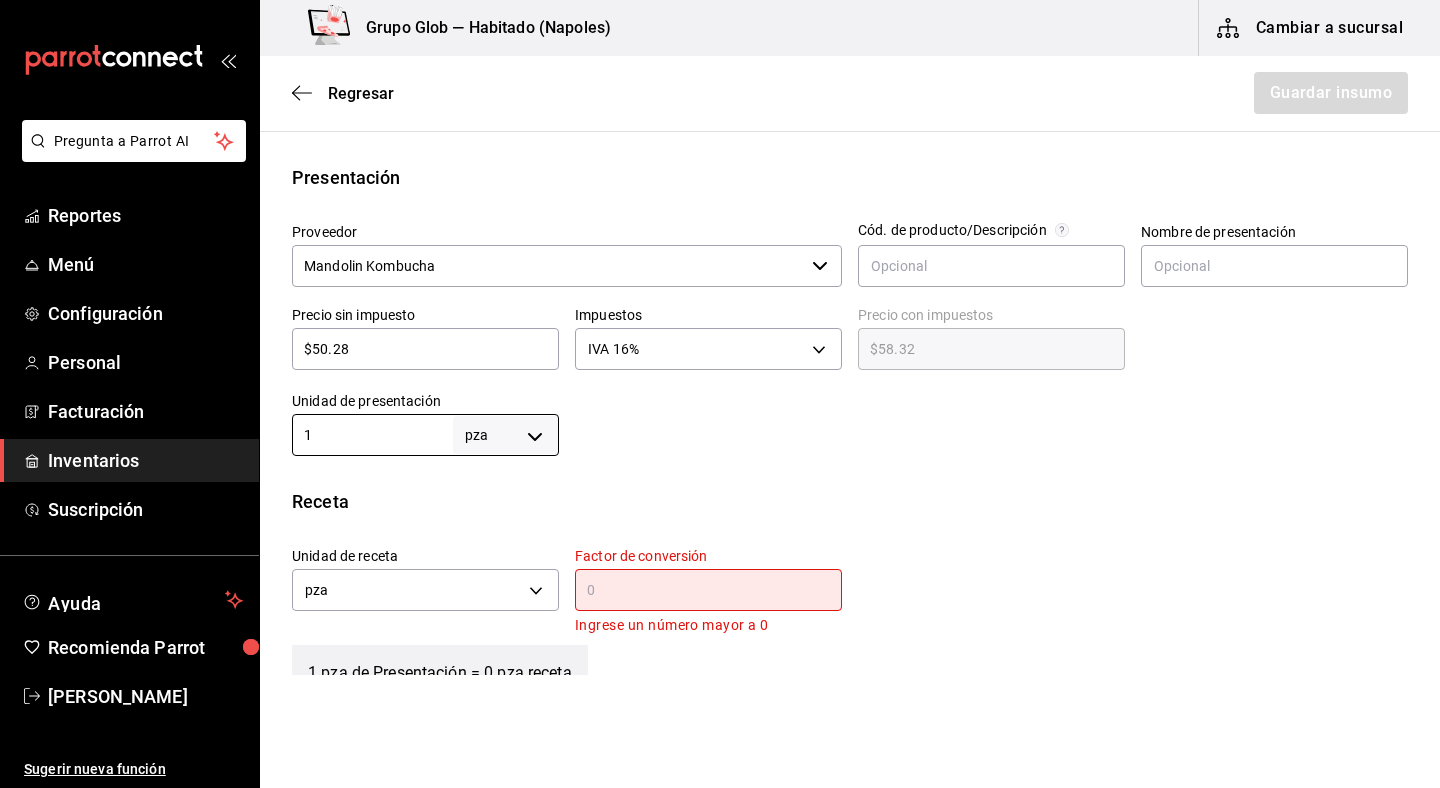 type on "1" 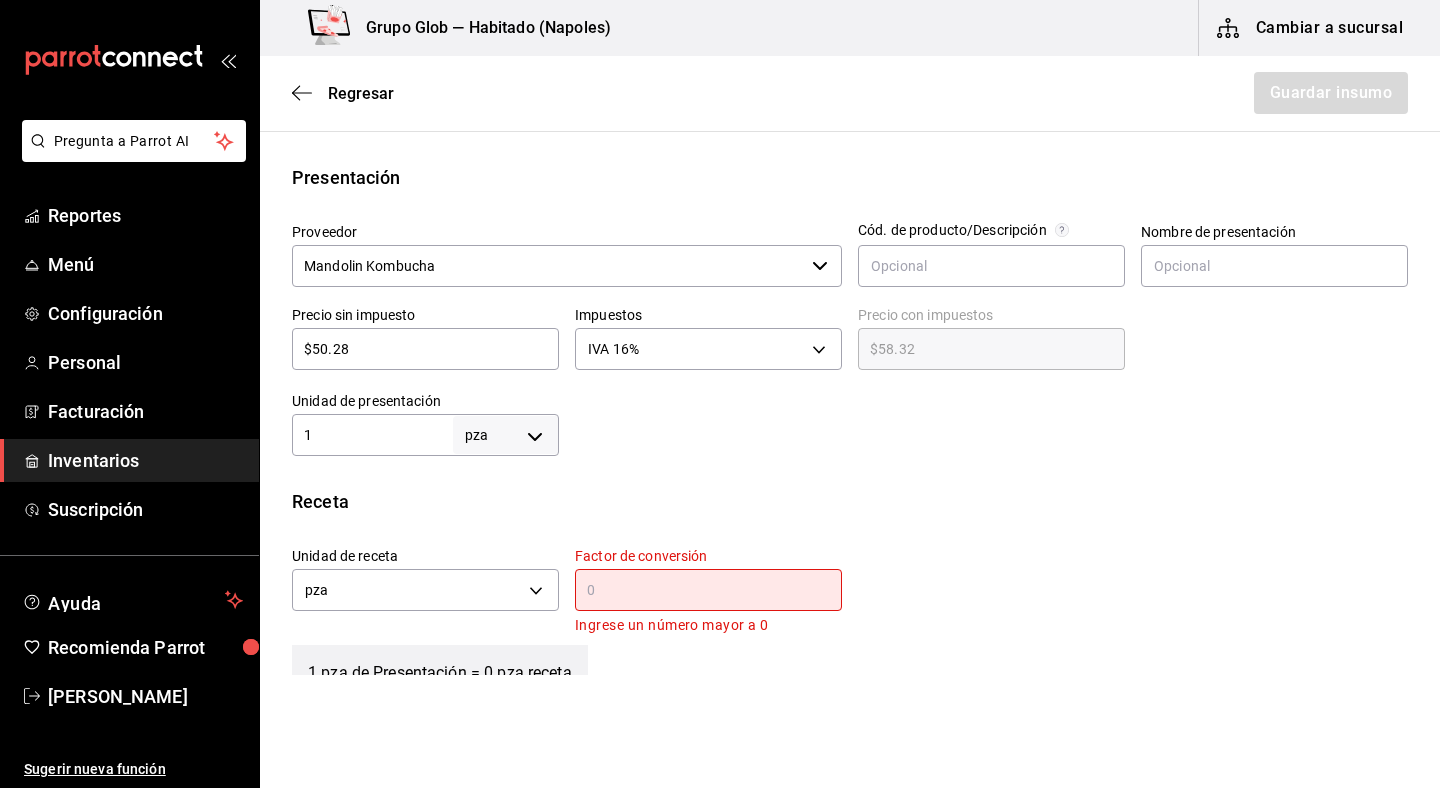 click at bounding box center [708, 590] 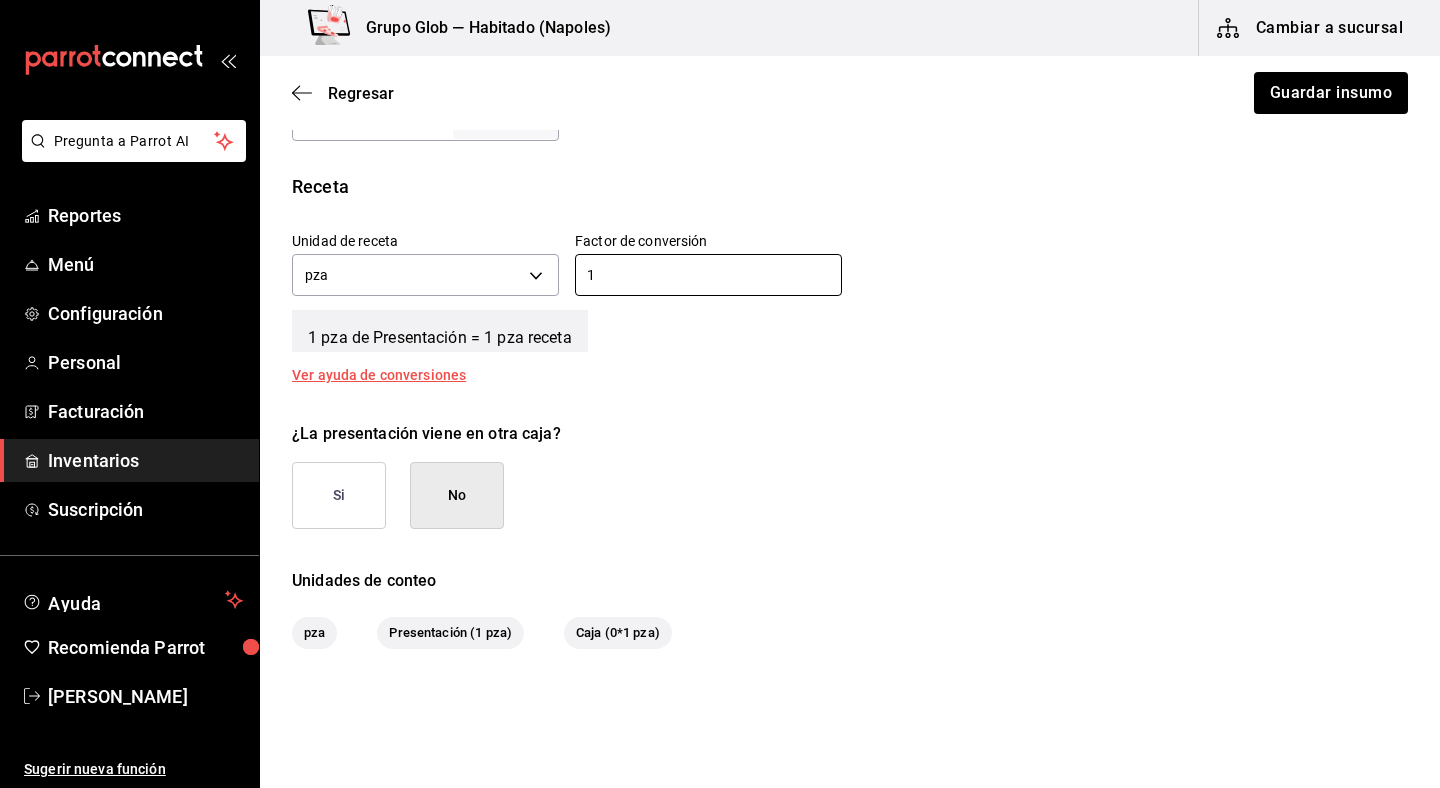 scroll, scrollTop: 691, scrollLeft: 0, axis: vertical 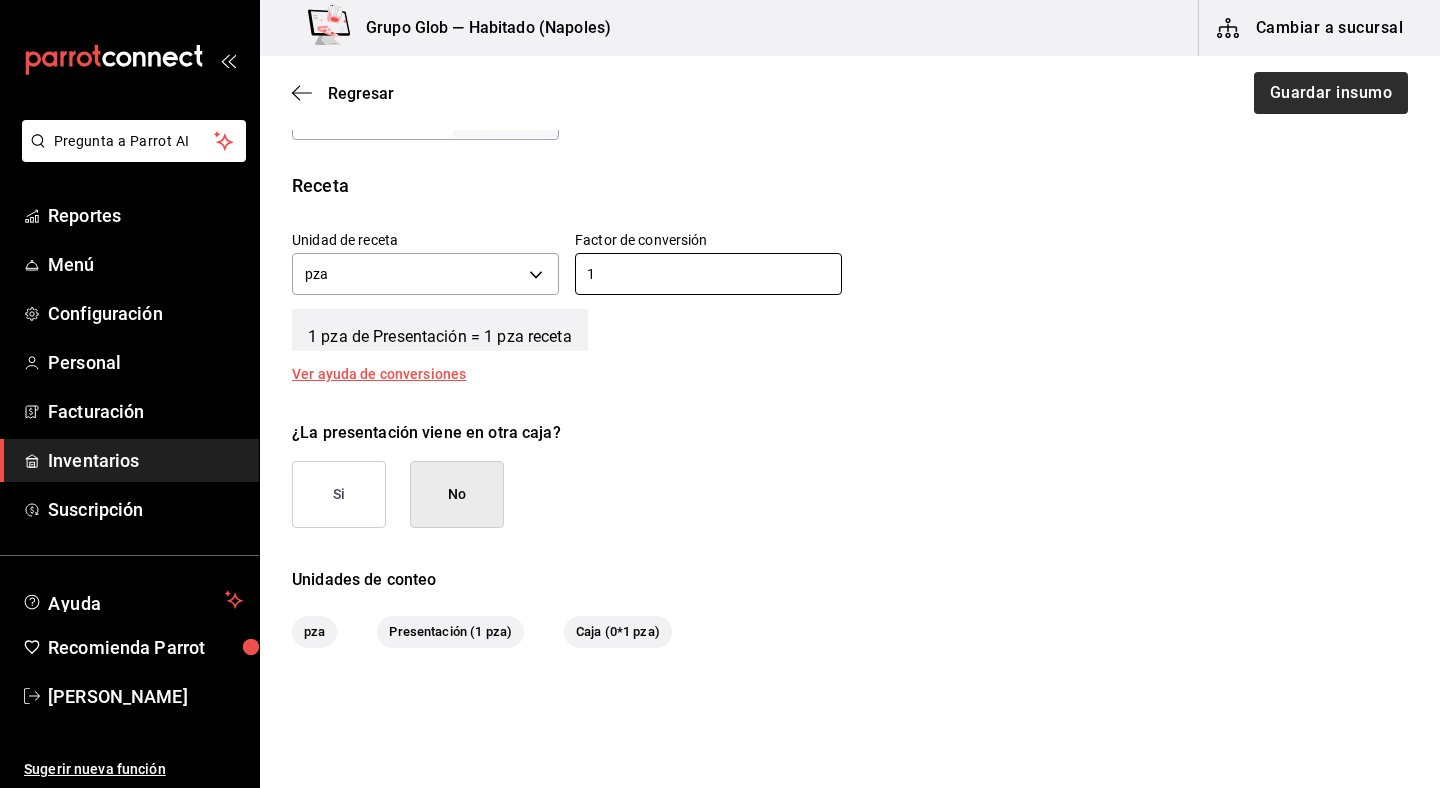 type on "1" 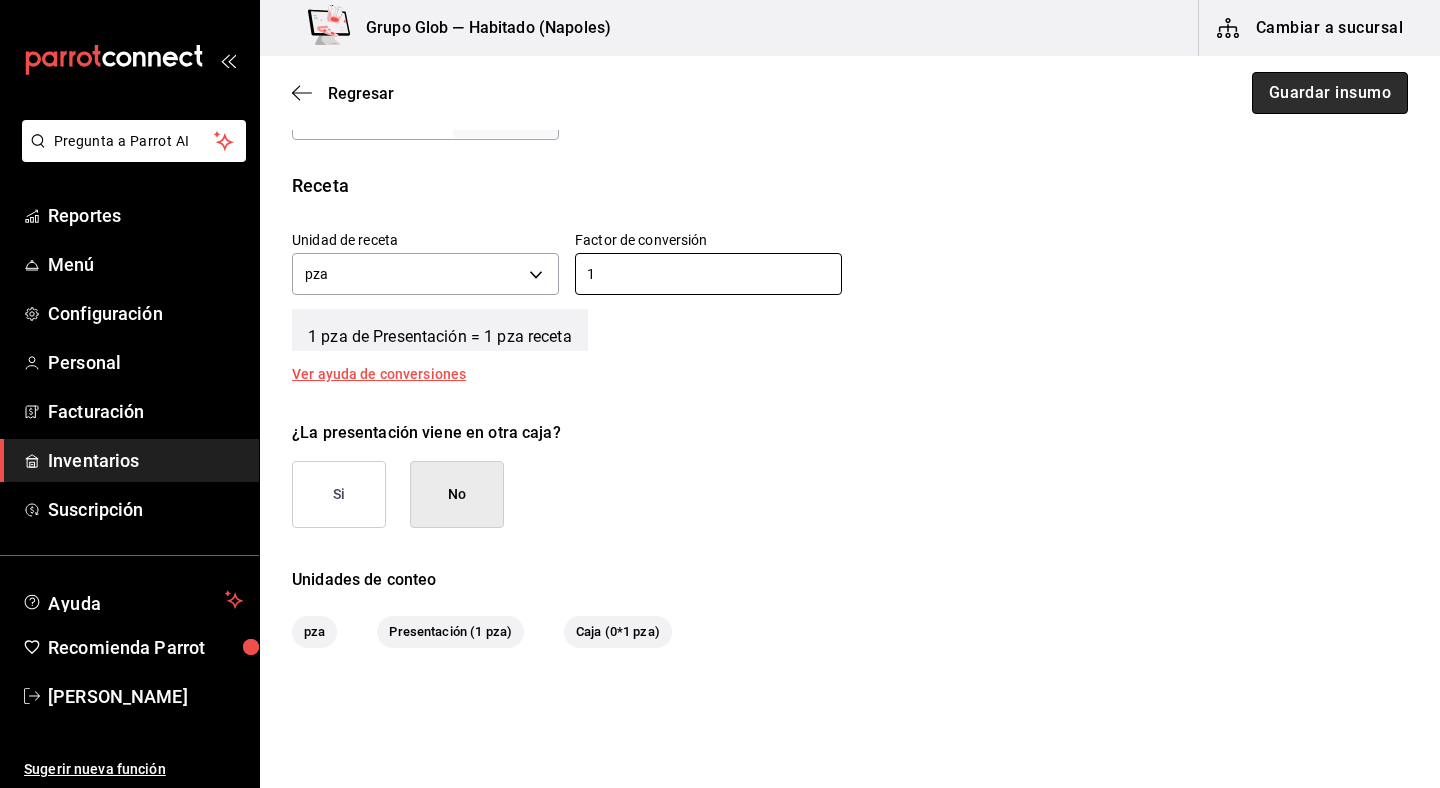 click on "Guardar insumo" at bounding box center (1330, 93) 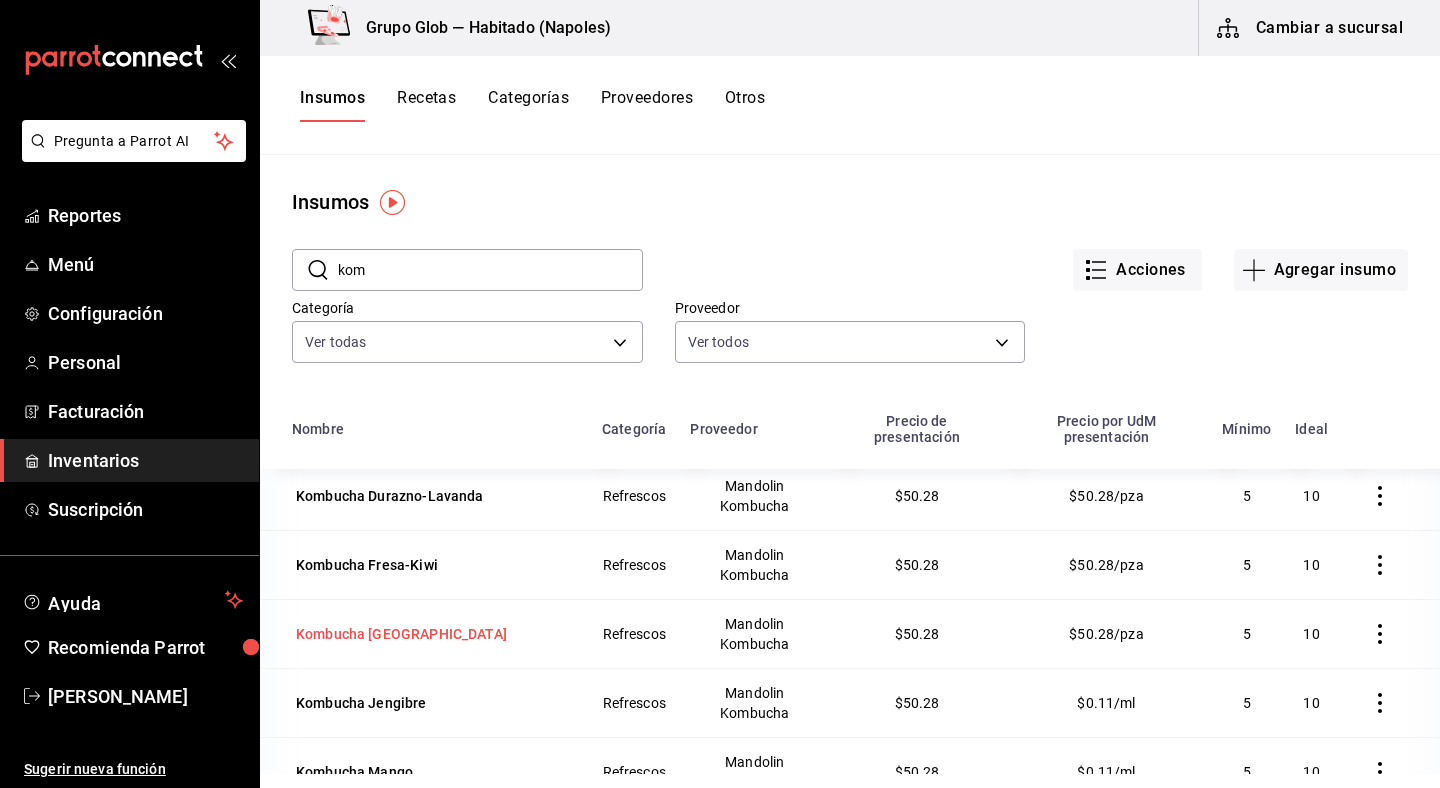scroll, scrollTop: 9, scrollLeft: 0, axis: vertical 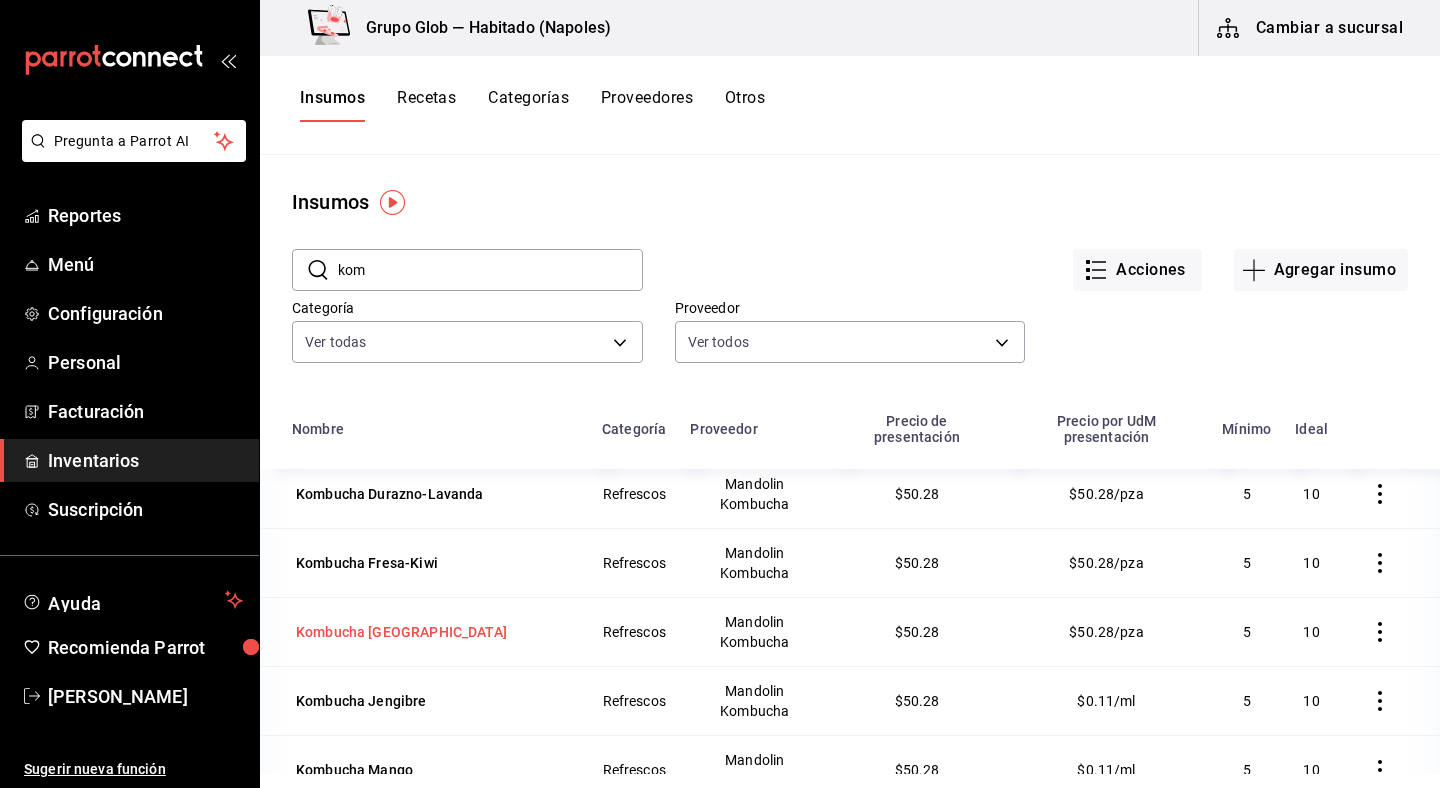 click on "Kombucha [GEOGRAPHIC_DATA]" at bounding box center [401, 632] 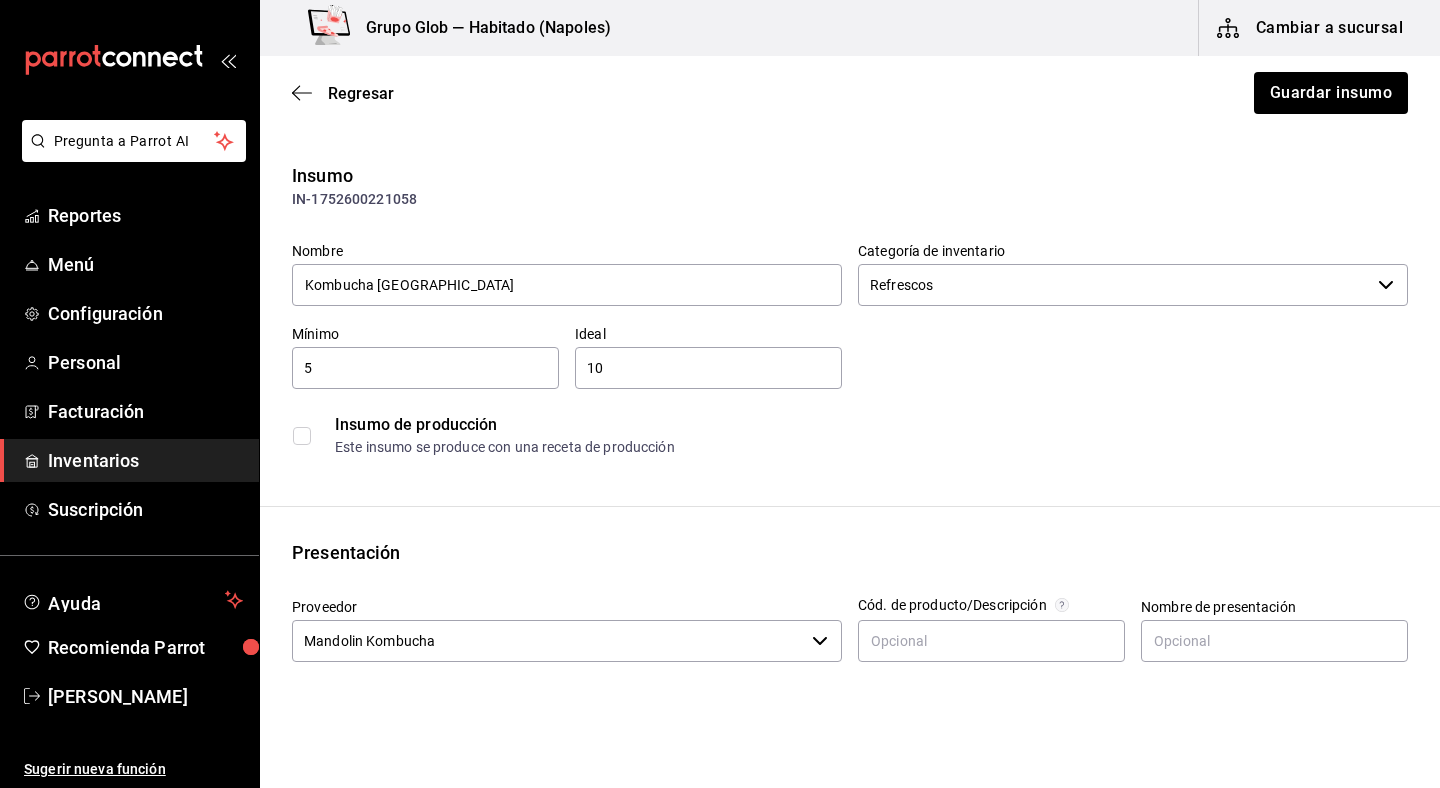 scroll, scrollTop: 0, scrollLeft: 0, axis: both 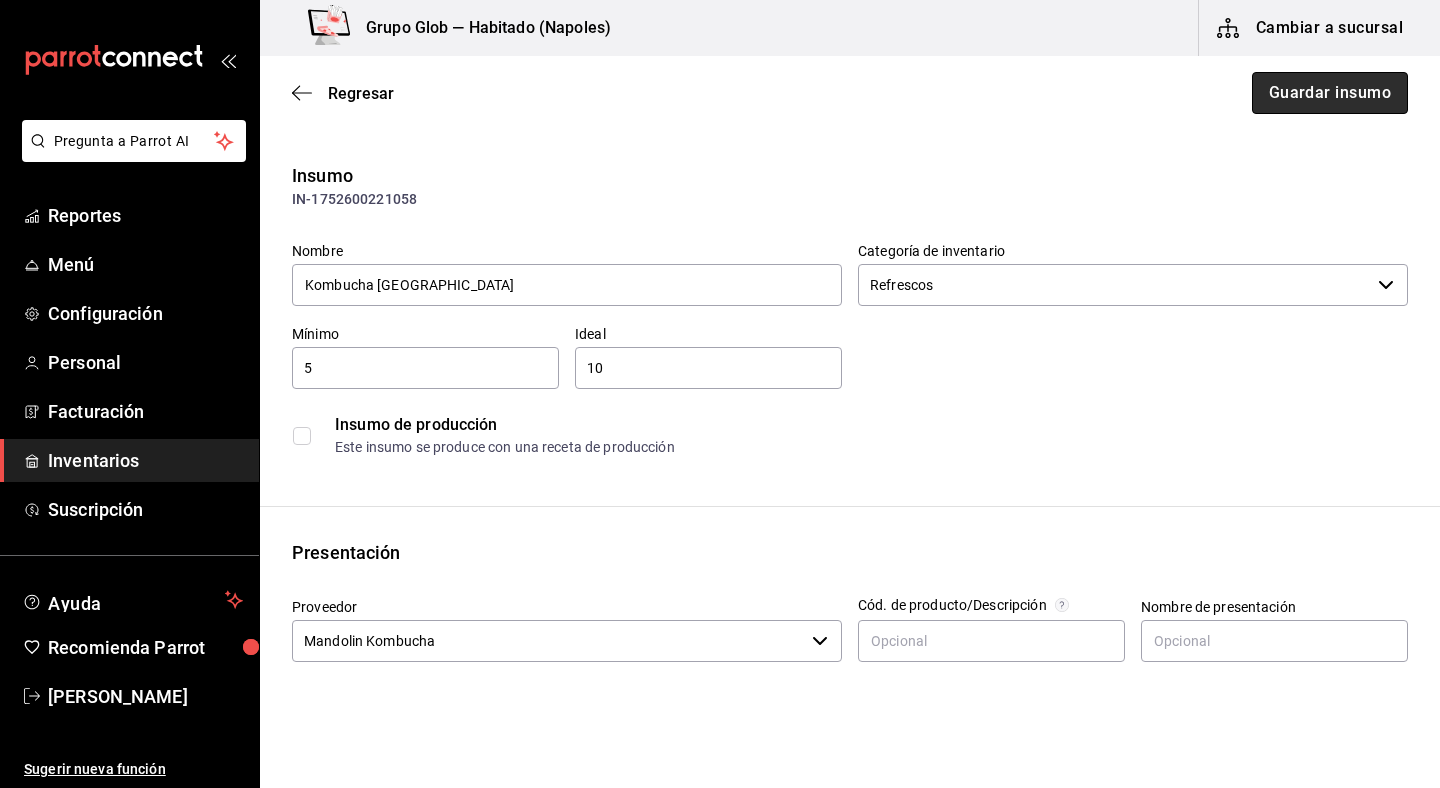 click on "Guardar insumo" at bounding box center (1330, 93) 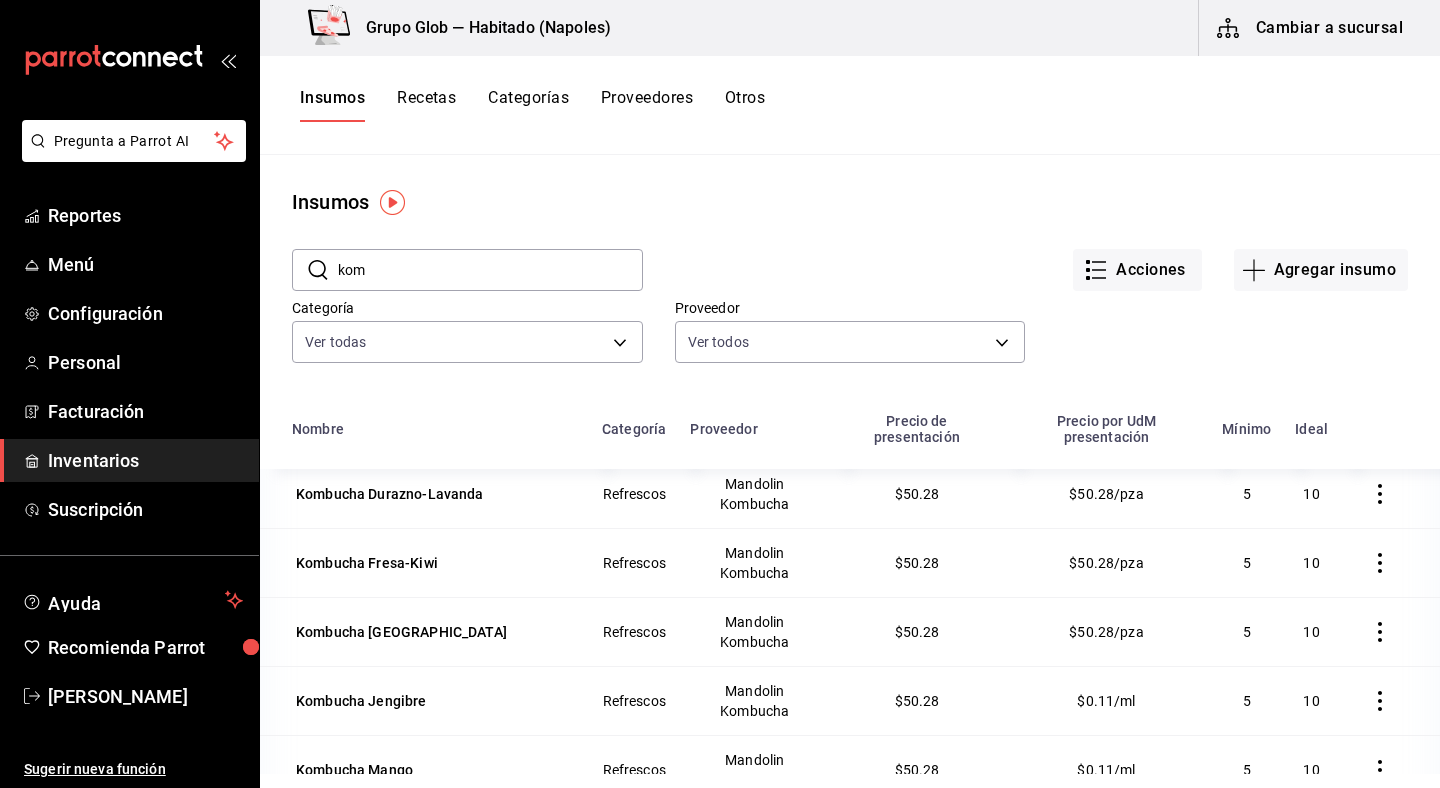 scroll, scrollTop: 9, scrollLeft: 0, axis: vertical 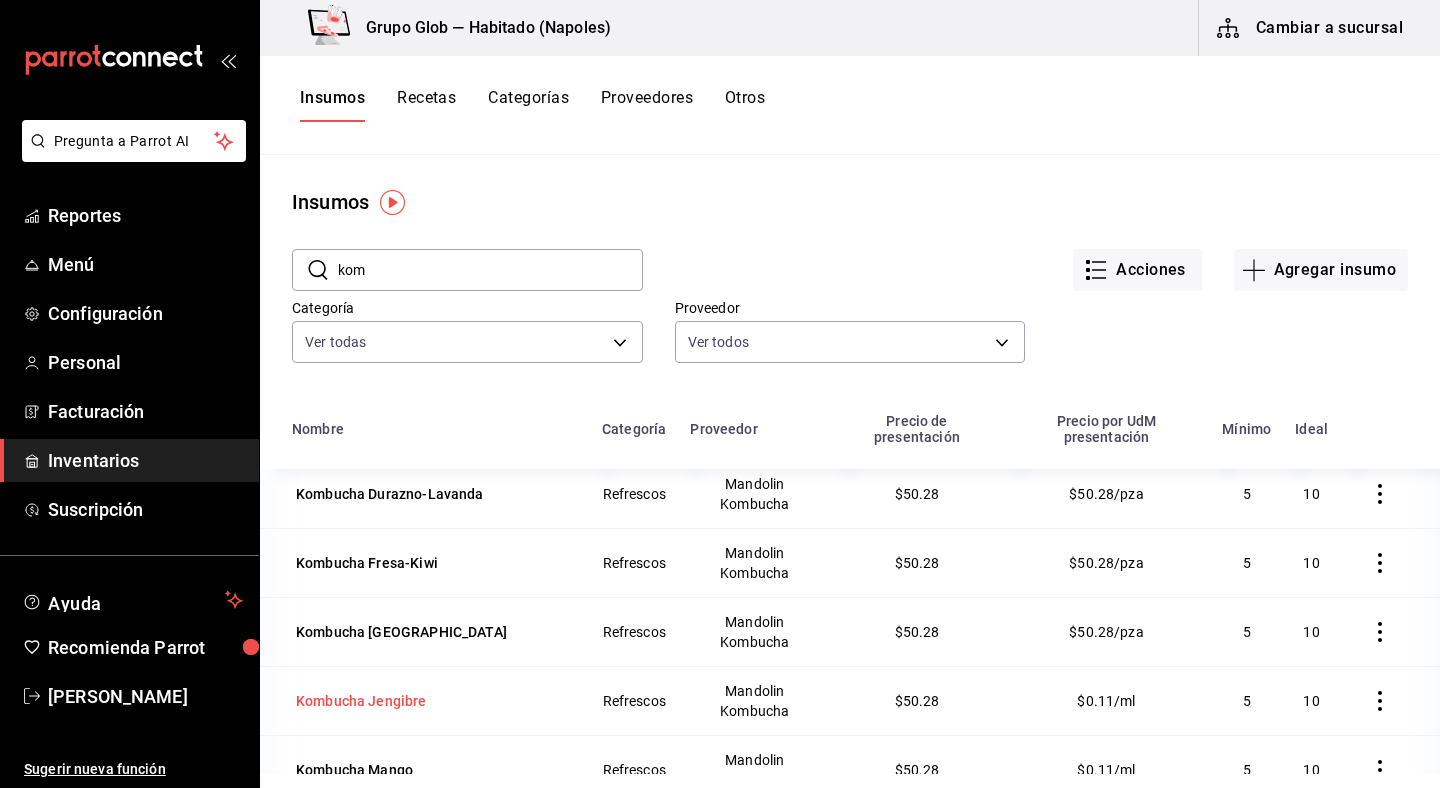 click on "Kombucha Jengibre" at bounding box center [361, 701] 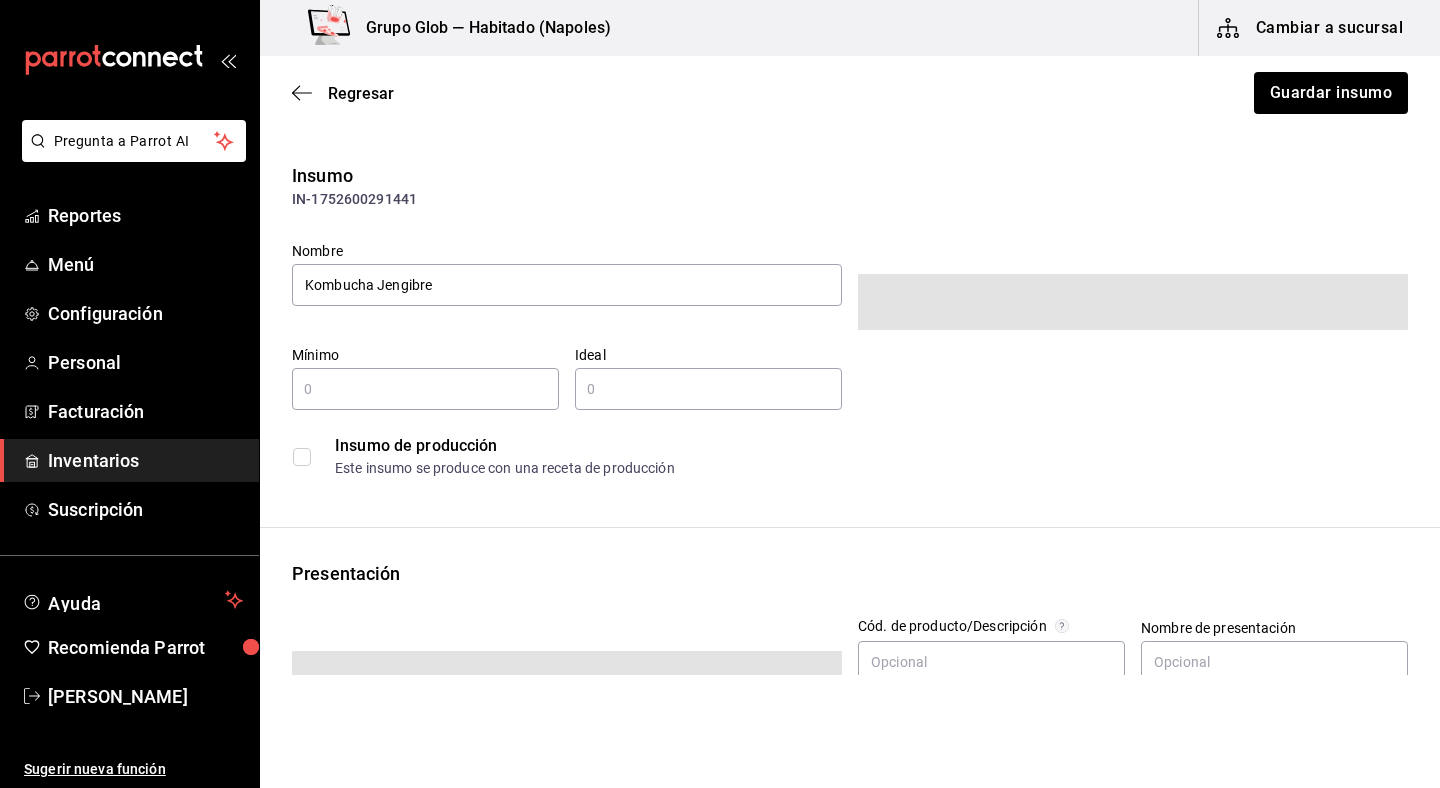 type on "5" 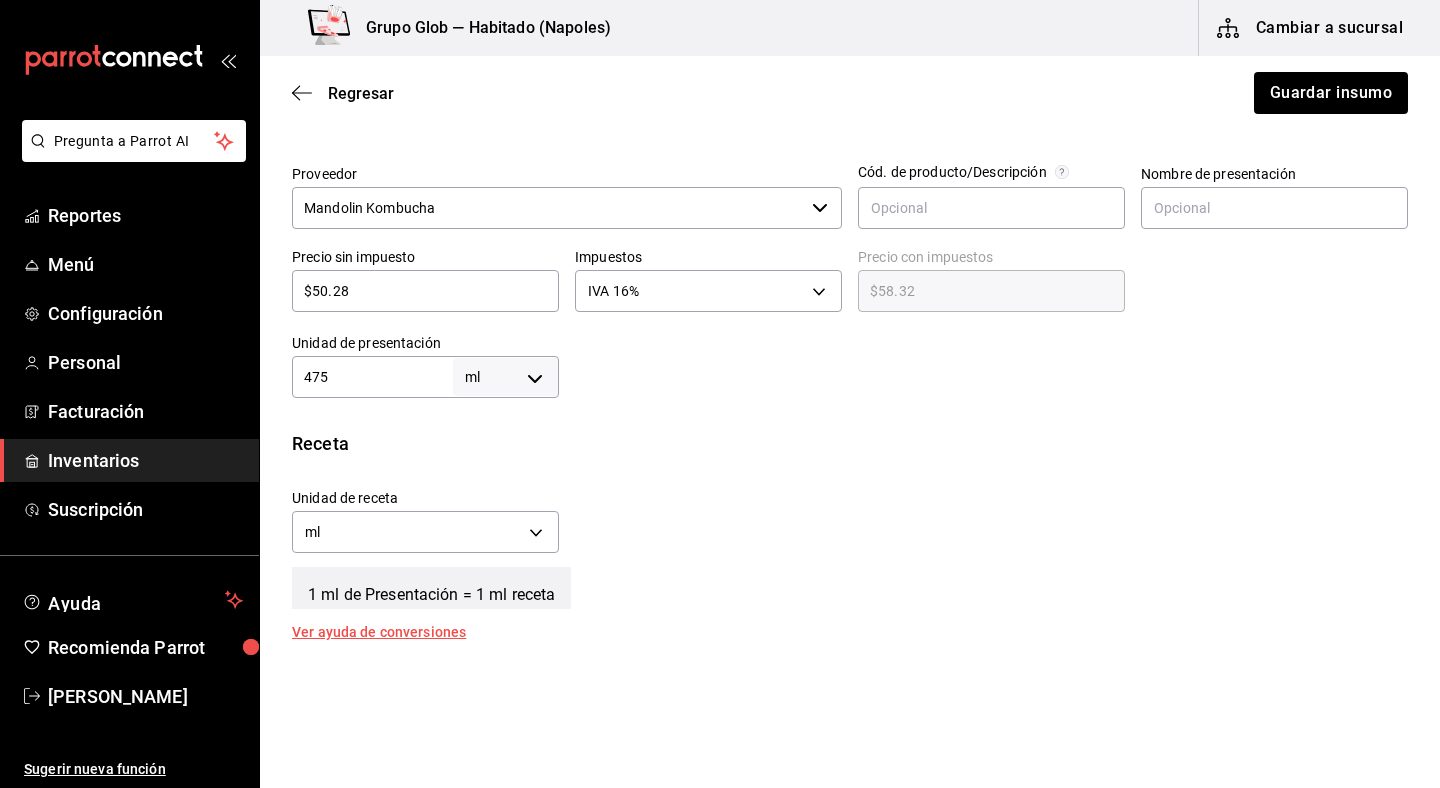 scroll, scrollTop: 428, scrollLeft: 0, axis: vertical 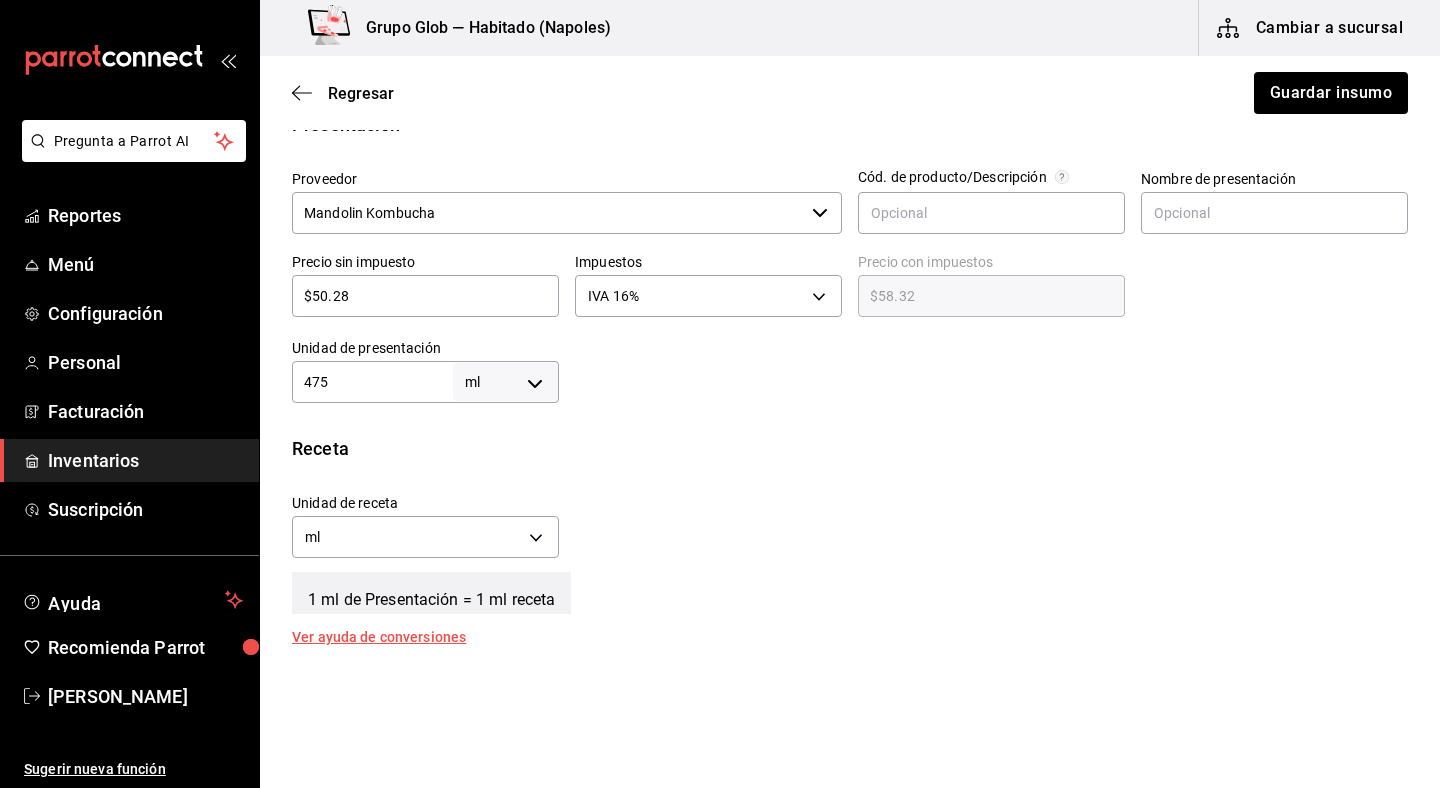 click on "Pregunta a Parrot AI Reportes   Menú   Configuración   Personal   Facturación   Inventarios   Suscripción   Ayuda Recomienda Parrot   Yakbe [PERSON_NAME]   Sugerir nueva función   Grupo Glob — Habitado (Napoles) Cambiar a sucursal Regresar Guardar insumo Insumo IN-1752600291441 Nombre Kombucha Jengibre Categoría de inventario Refrescos ​ Mínimo 5 ​ Ideal 10 ​ Insumo de producción Este insumo se produce con una receta de producción Presentación Proveedor Mandolin Kombucha ​ Cód. de producto/Descripción Nombre de presentación Precio sin impuesto $50.28 ​ Impuestos IVA 16% IVA_16 Precio con impuestos $58.32 ​ Unidad de presentación 475 ml MILLILITER ​ Receta Unidad de receta ml MILLILITER Factor de conversión 475 ​ 1 ml de Presentación = 1 ml receta Ver ayuda de conversiones ¿La presentación  viene en otra caja? Si No Unidades de conteo ml Presentaciones (475 ml) Caja (0*475 ml) ; GANA 1 MES GRATIS EN TU SUSCRIPCIÓN AQUÍ Pregunta a Parrot AI Reportes   Menú   Configuración" at bounding box center (720, 337) 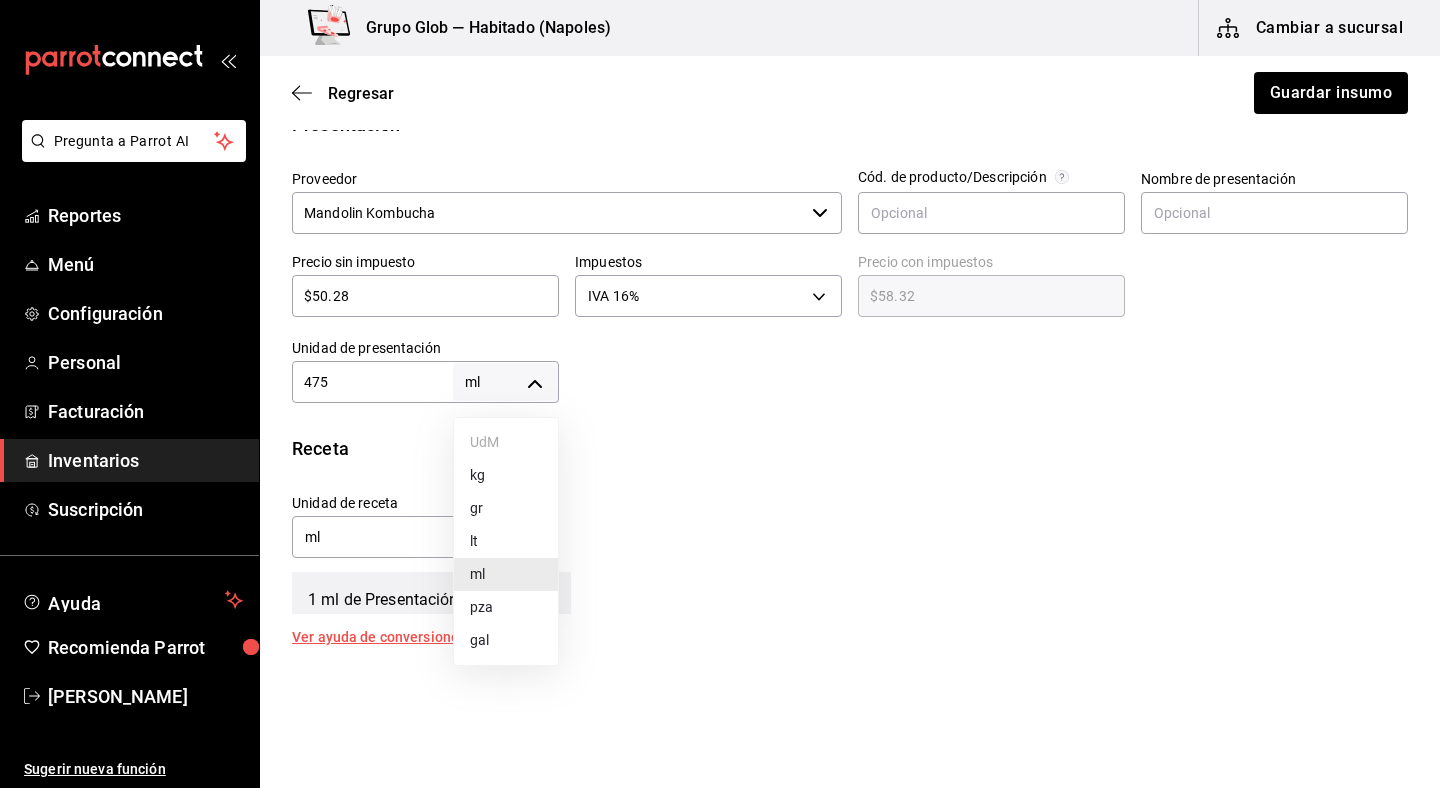 click on "pza" at bounding box center [506, 607] 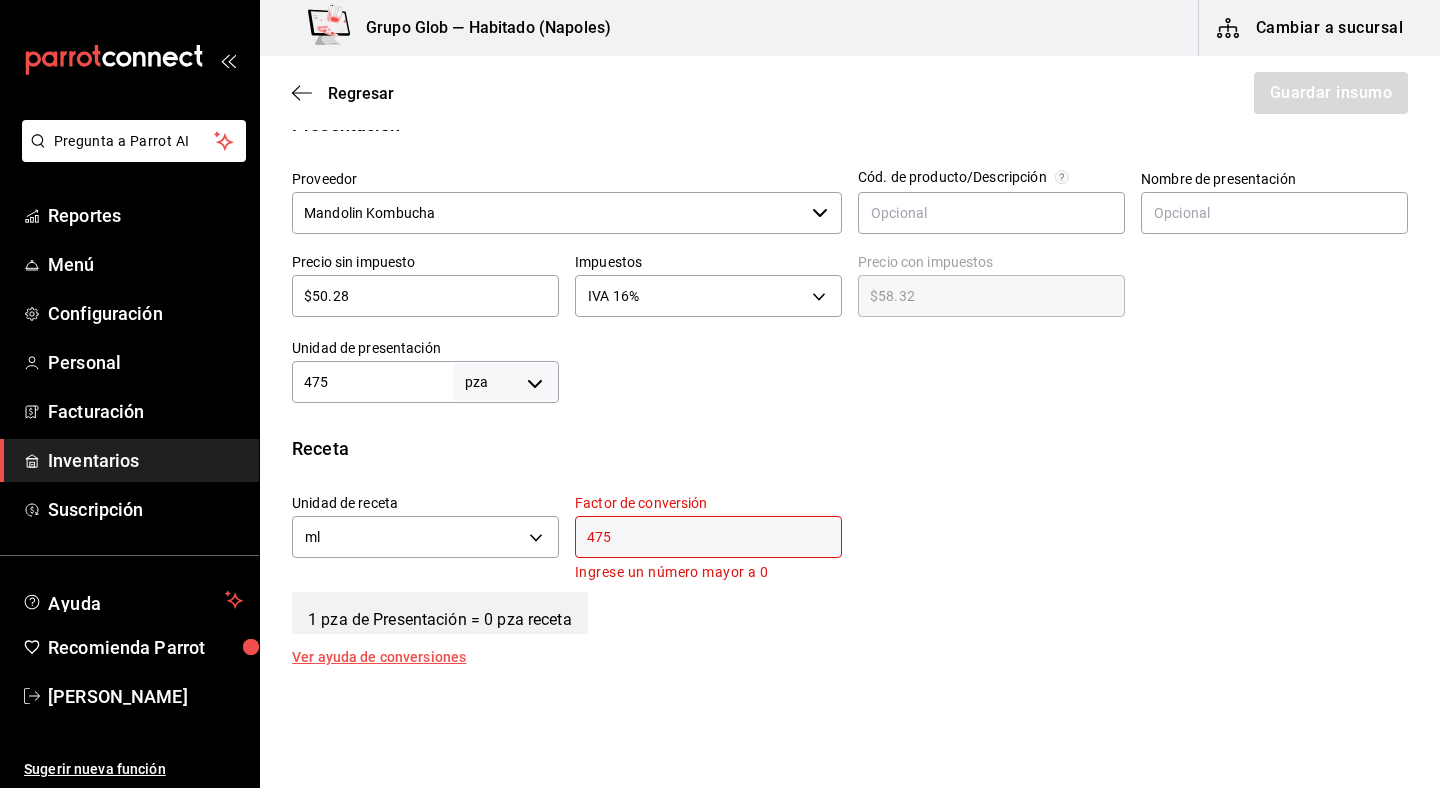 type on "UNIT" 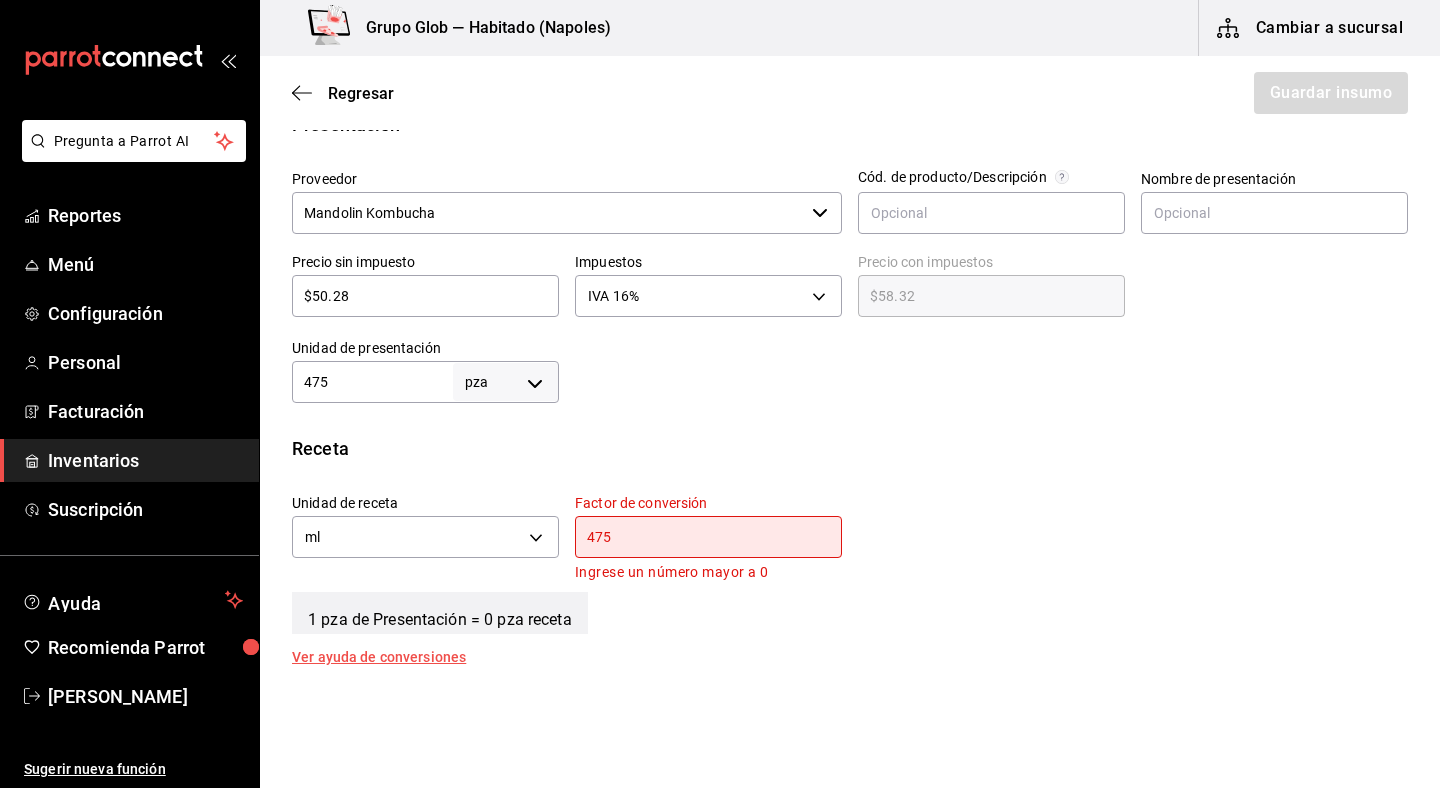type on "UNIT" 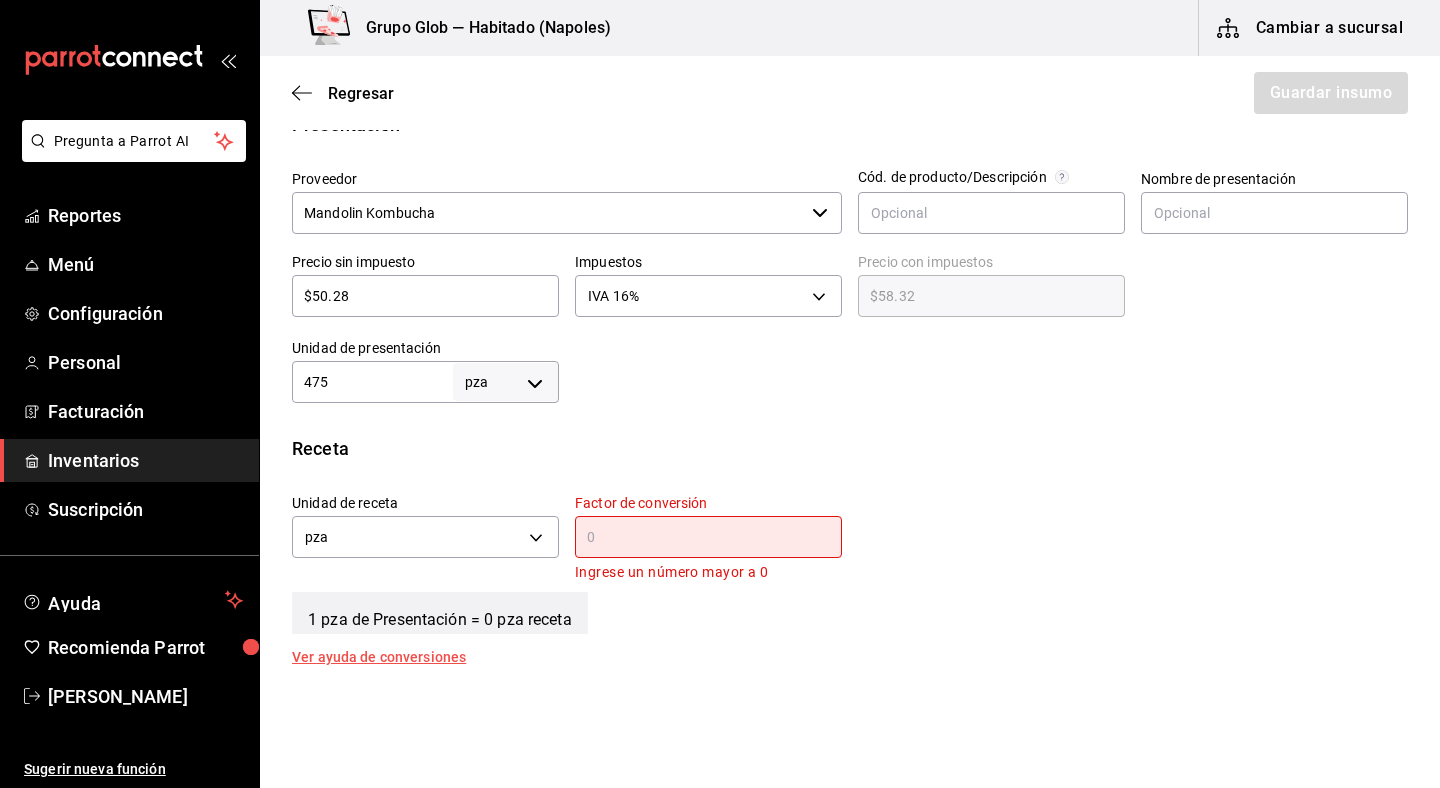 click on "475 pza UNIT ​" at bounding box center (425, 382) 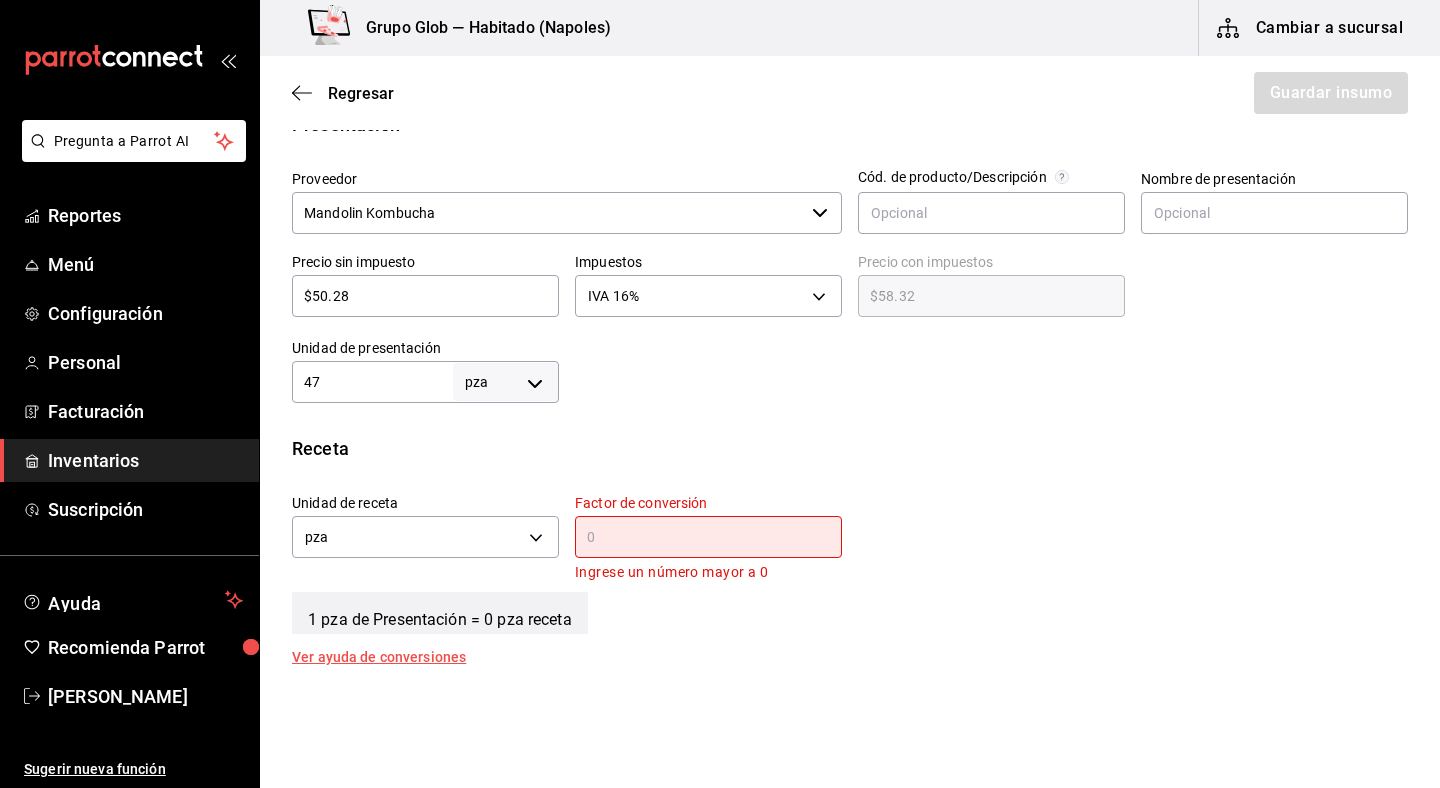 type on "4" 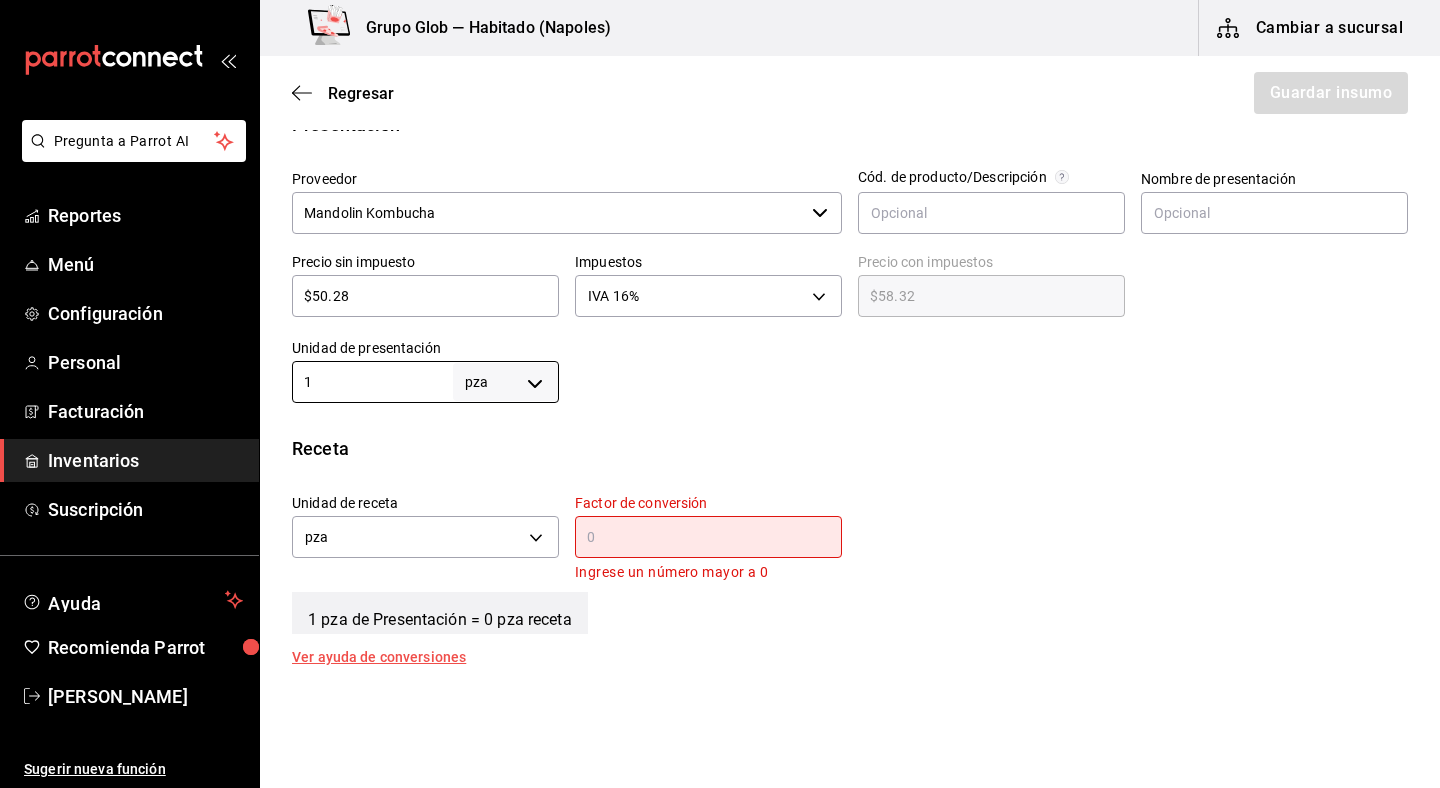 type on "1" 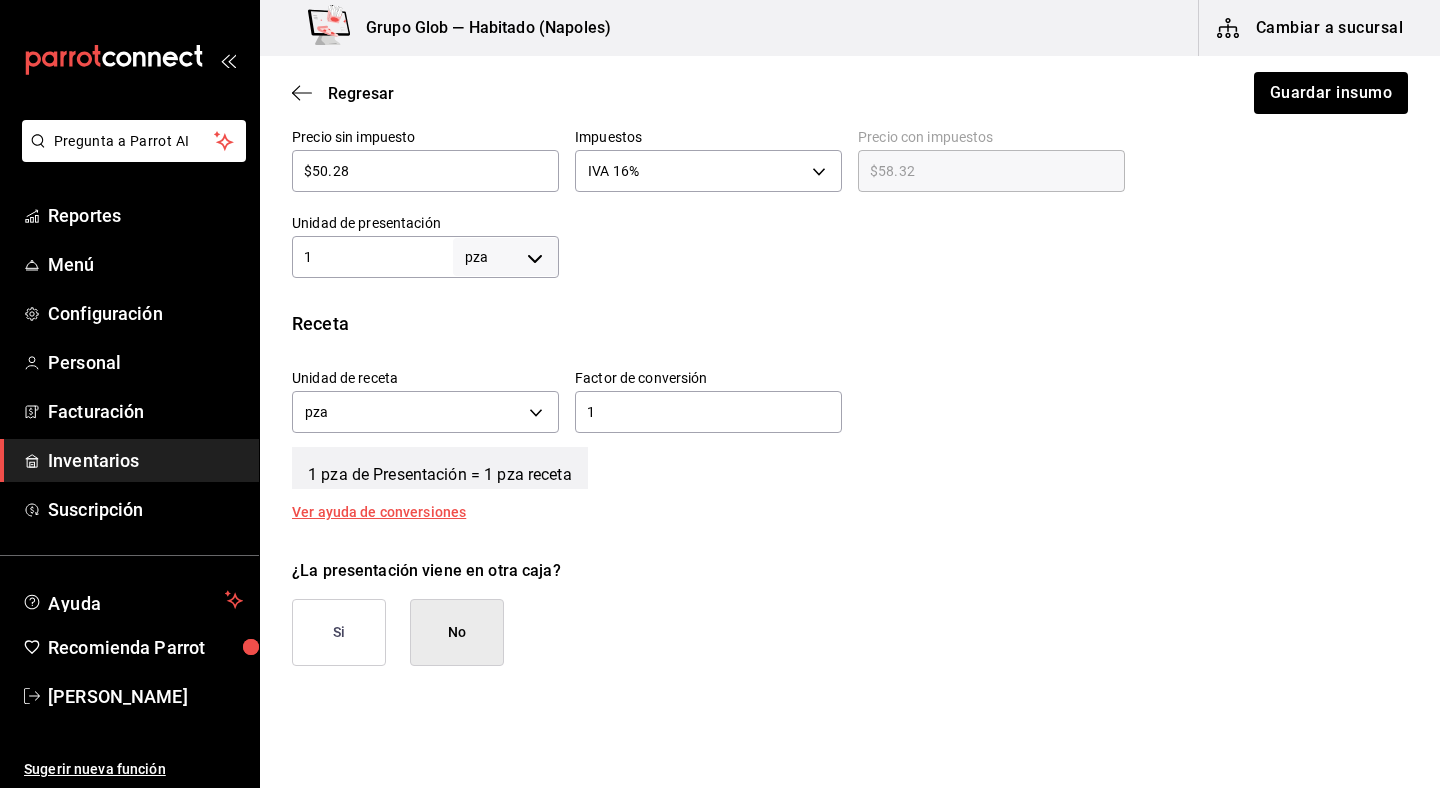 scroll, scrollTop: 575, scrollLeft: 0, axis: vertical 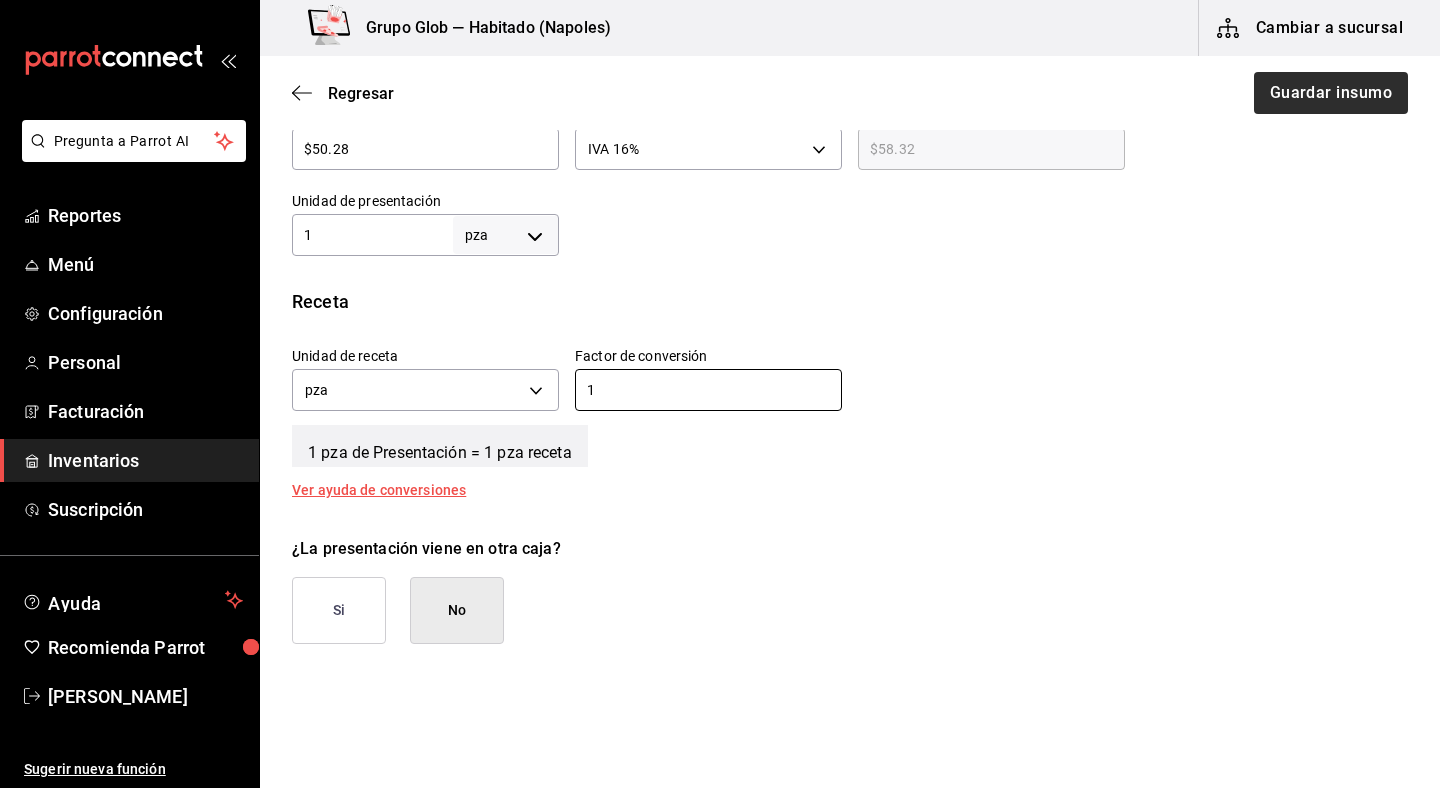 type on "1" 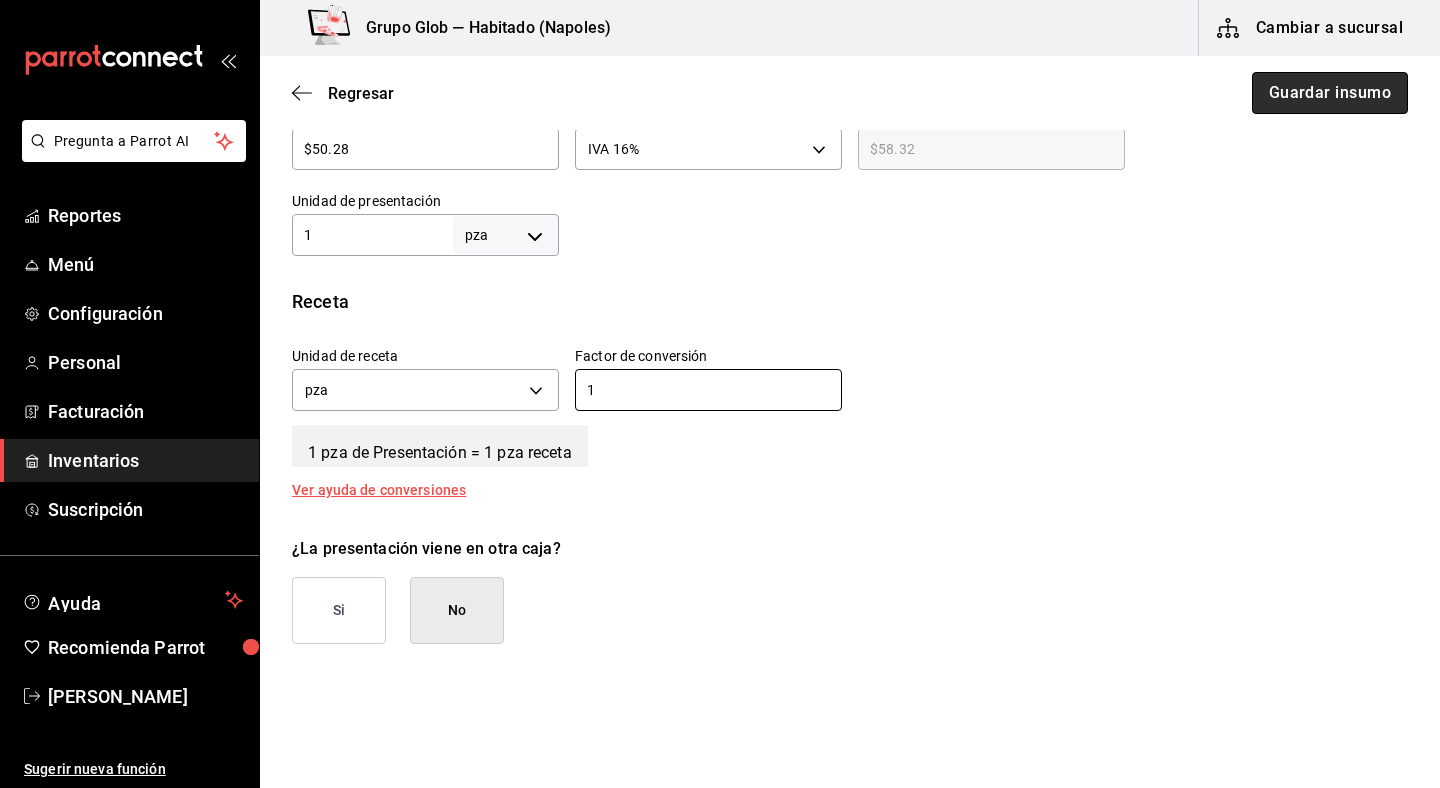 click on "Guardar insumo" at bounding box center [1330, 93] 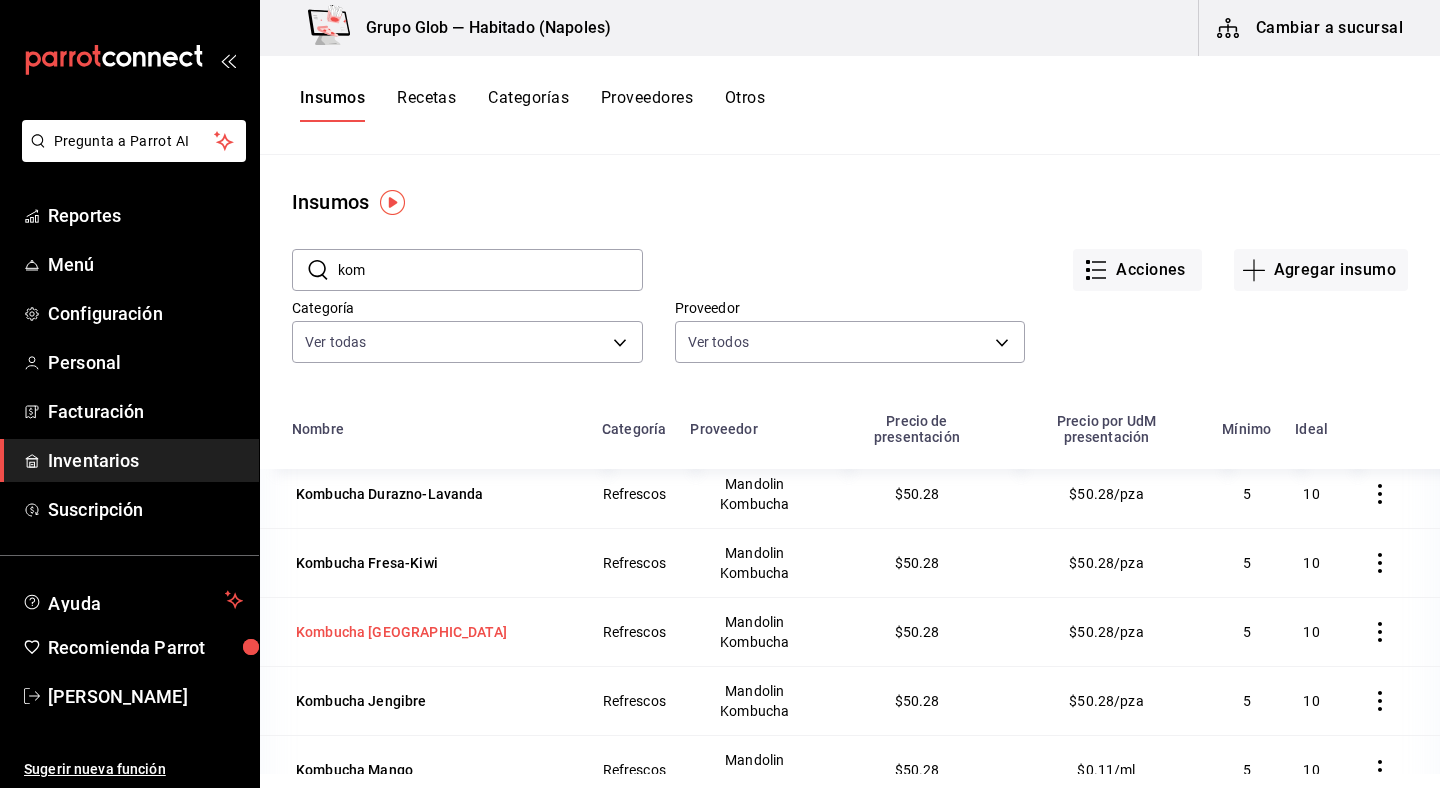 scroll, scrollTop: 9, scrollLeft: 0, axis: vertical 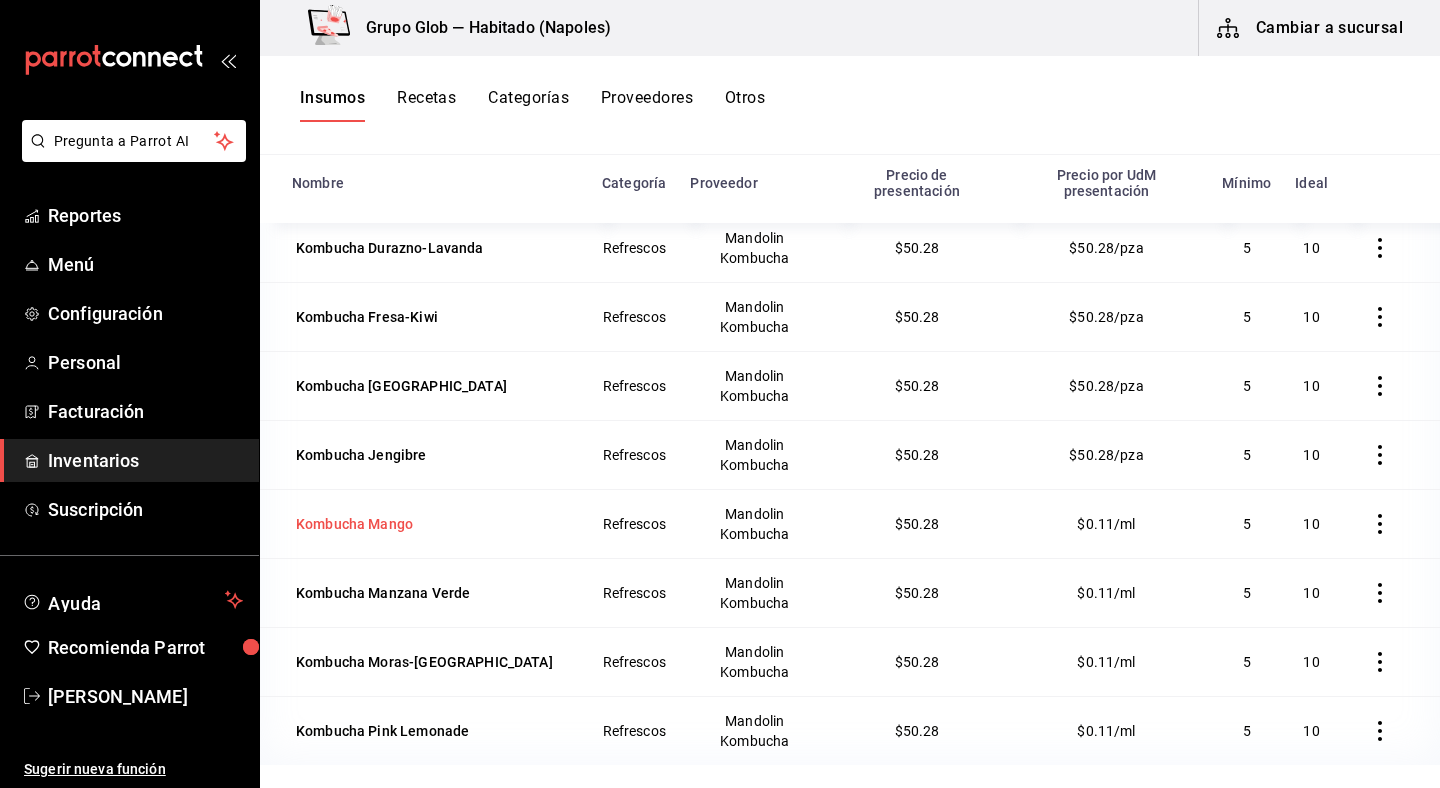 click on "Kombucha Mango" at bounding box center (354, 524) 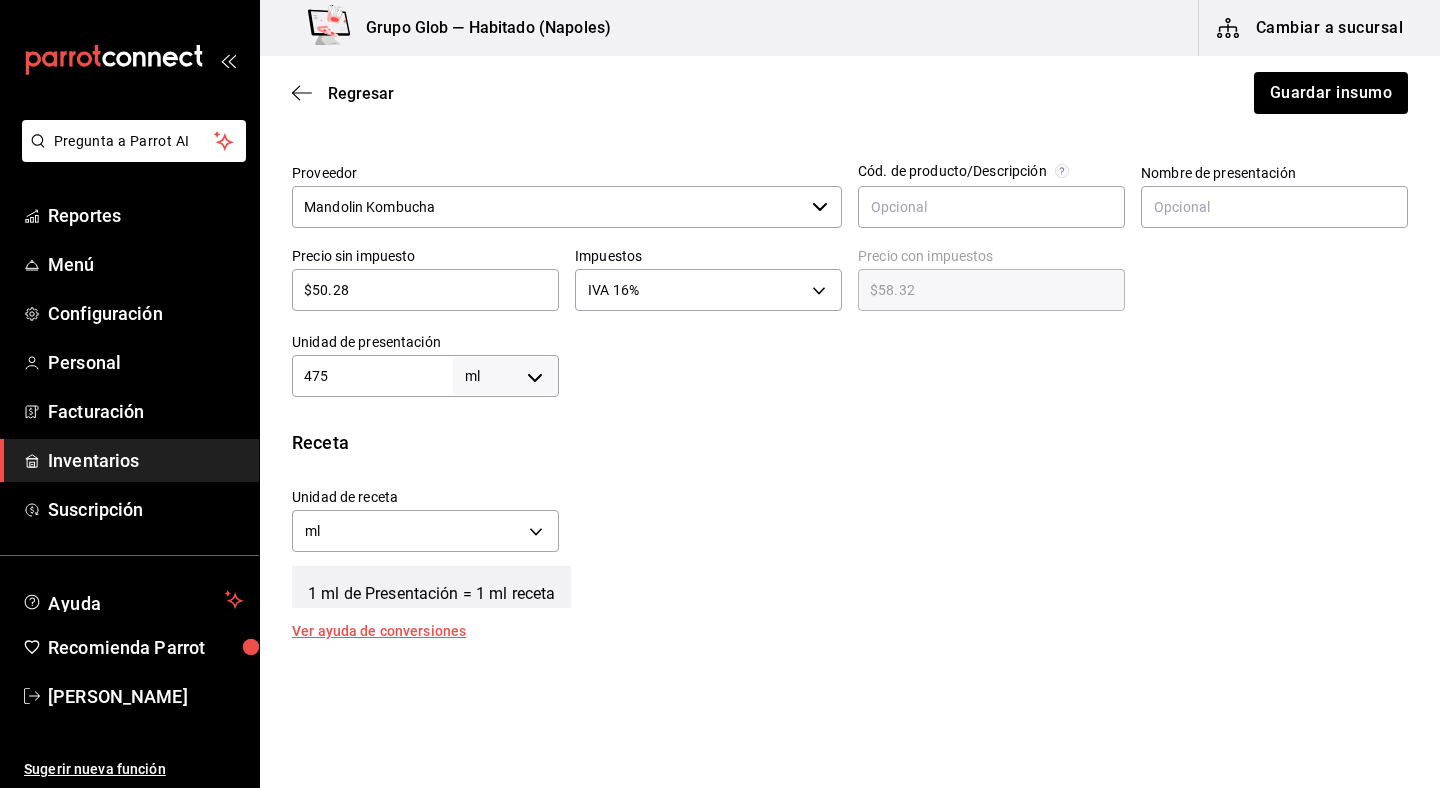 scroll, scrollTop: 434, scrollLeft: 0, axis: vertical 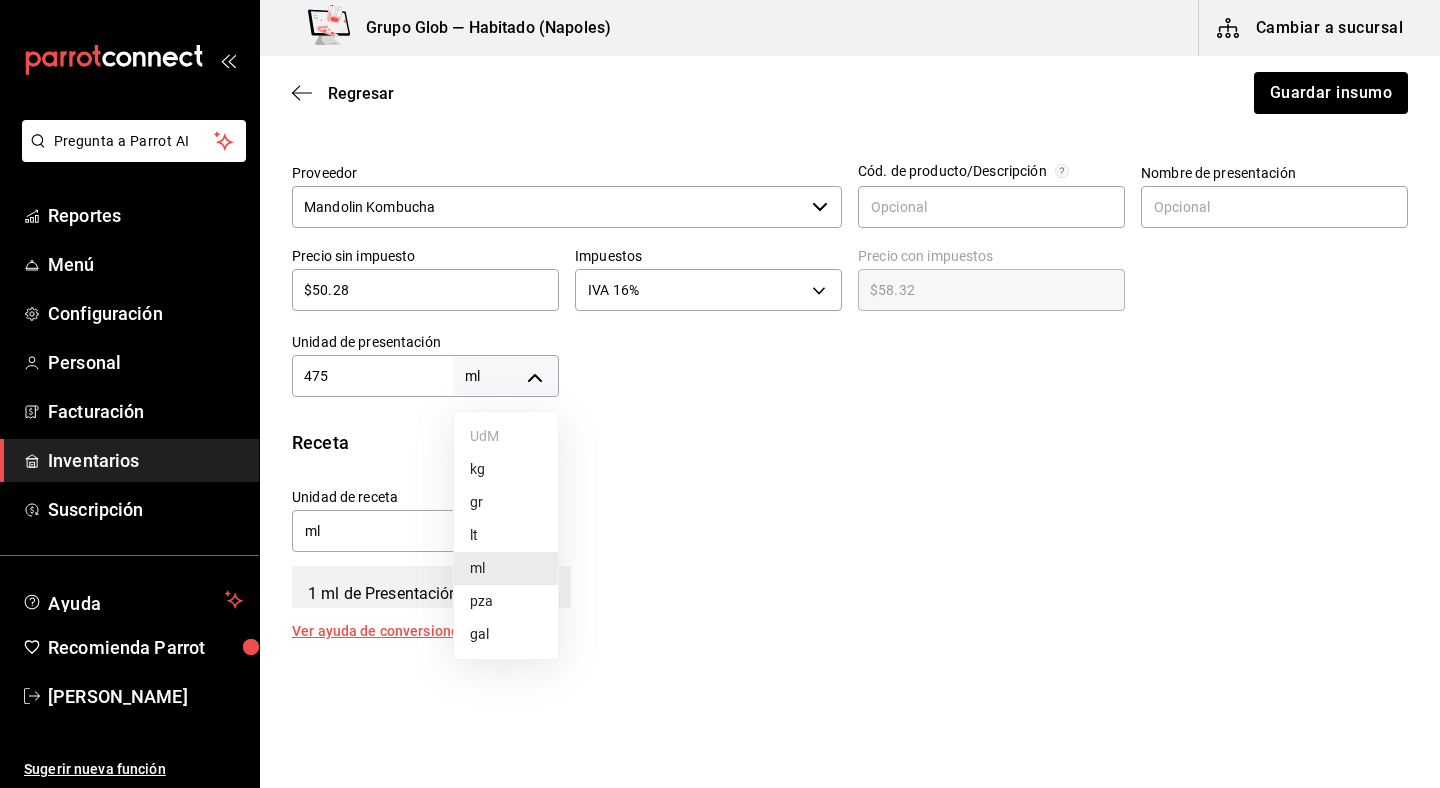 click on "Pregunta a Parrot AI Reportes   Menú   Configuración   Personal   Facturación   Inventarios   Suscripción   Ayuda Recomienda Parrot   Yakbe [PERSON_NAME]   Sugerir nueva función   Grupo Glob — Habitado (Napoles) Cambiar a sucursal Regresar Guardar insumo Insumo IN-1752600350507 Nombre Kombucha Mango Categoría de inventario Refrescos ​ Mínimo 5 ​ Ideal 10 ​ Insumo de producción Este insumo se produce con una receta de producción Presentación Proveedor Mandolin Kombucha ​ Cód. de producto/Descripción Nombre de presentación Precio sin impuesto $50.28 ​ Impuestos IVA 16% IVA_16 Precio con impuestos $58.32 ​ Unidad de presentación 475 ml MILLILITER ​ Receta Unidad de receta ml MILLILITER Factor de conversión 475 ​ 1 ml de Presentación = 1 ml receta Ver ayuda de conversiones ¿La presentación  viene en otra caja? Si No Unidades de conteo ml Presentaciones (475 ml) Caja (0*475 ml) ; GANA 1 MES GRATIS EN TU SUSCRIPCIÓN AQUÍ Ver video tutorial Ir a video Pregunta a Parrot AI Reportes" at bounding box center (720, 337) 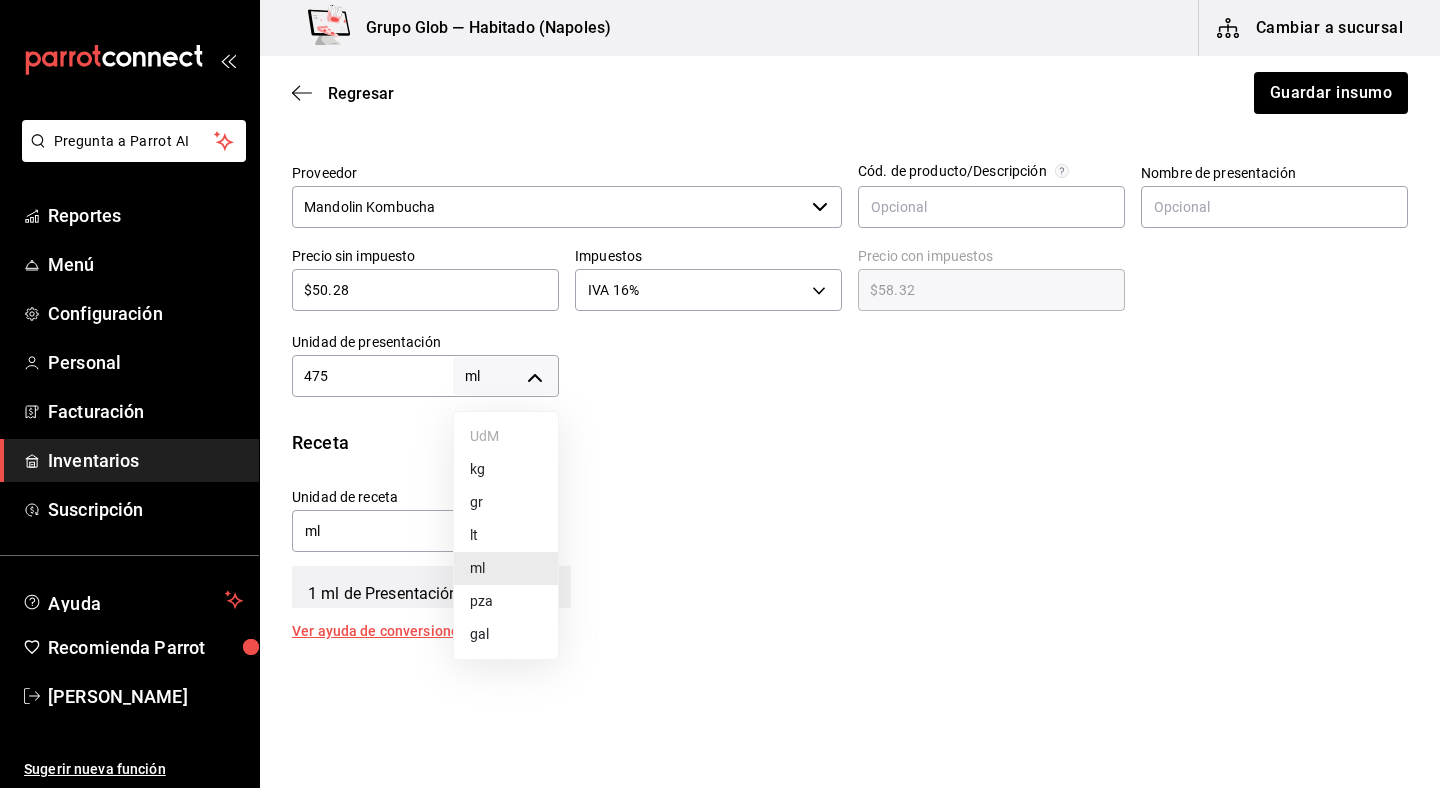 click on "pza" at bounding box center (506, 601) 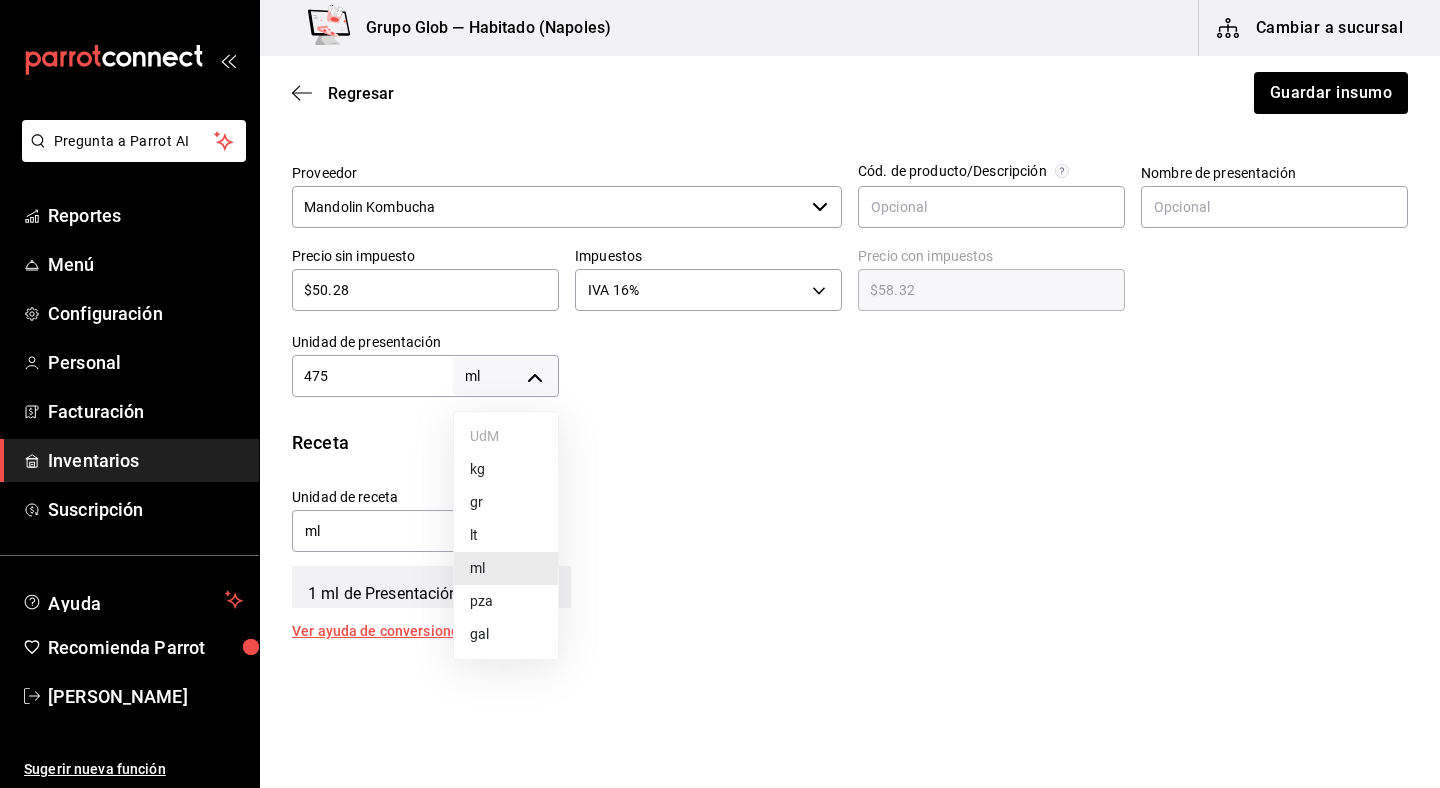 type on "UNIT" 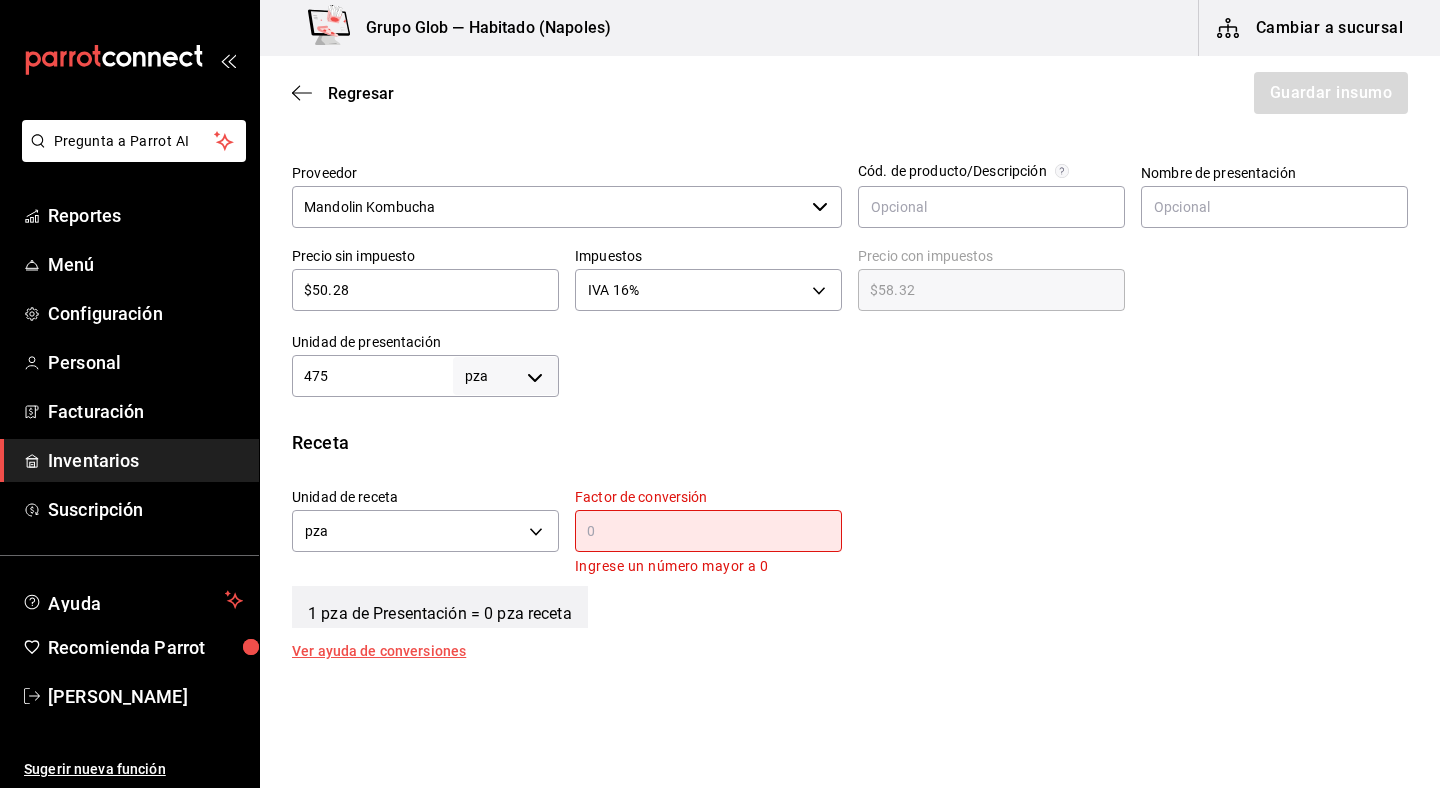 click on "475" at bounding box center [372, 376] 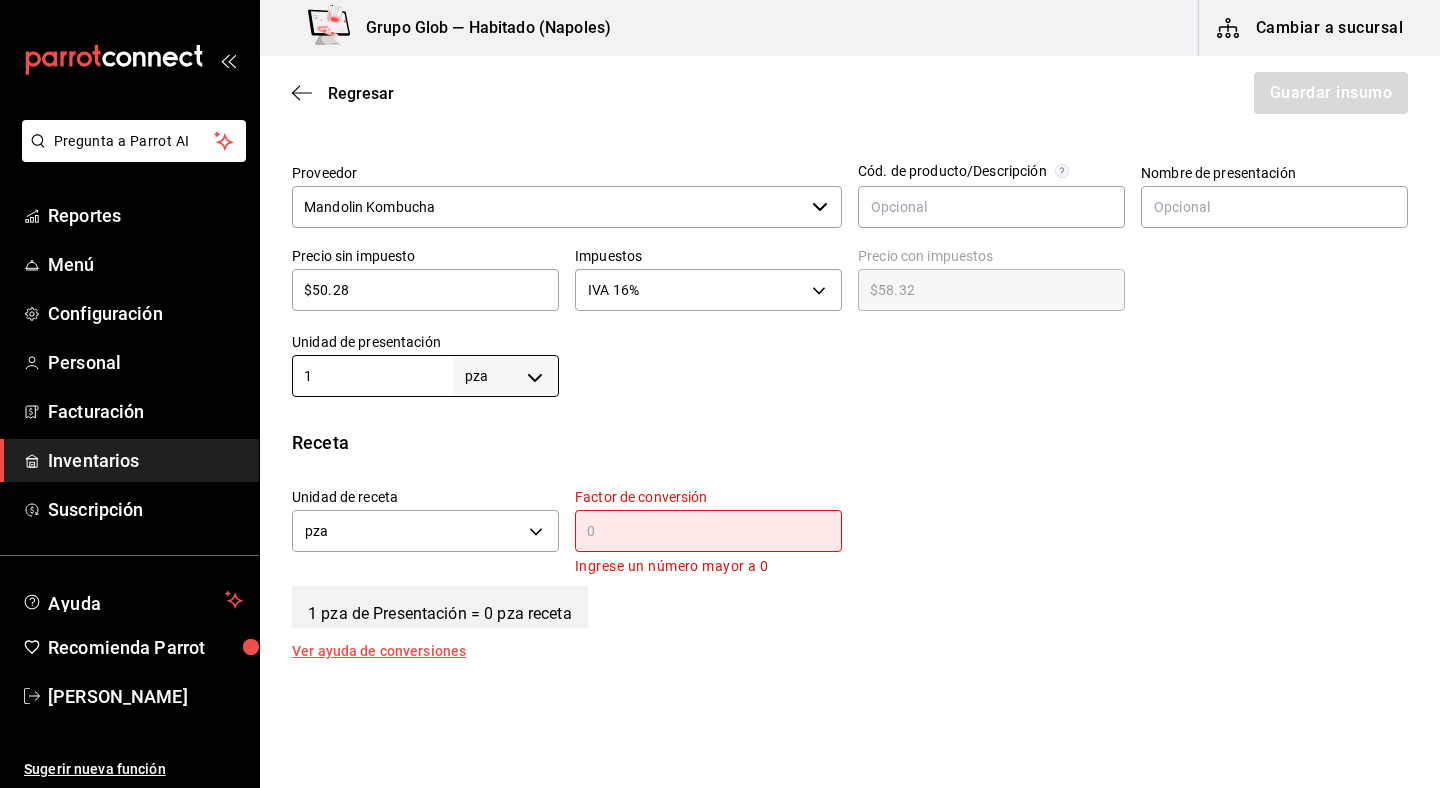 type on "1" 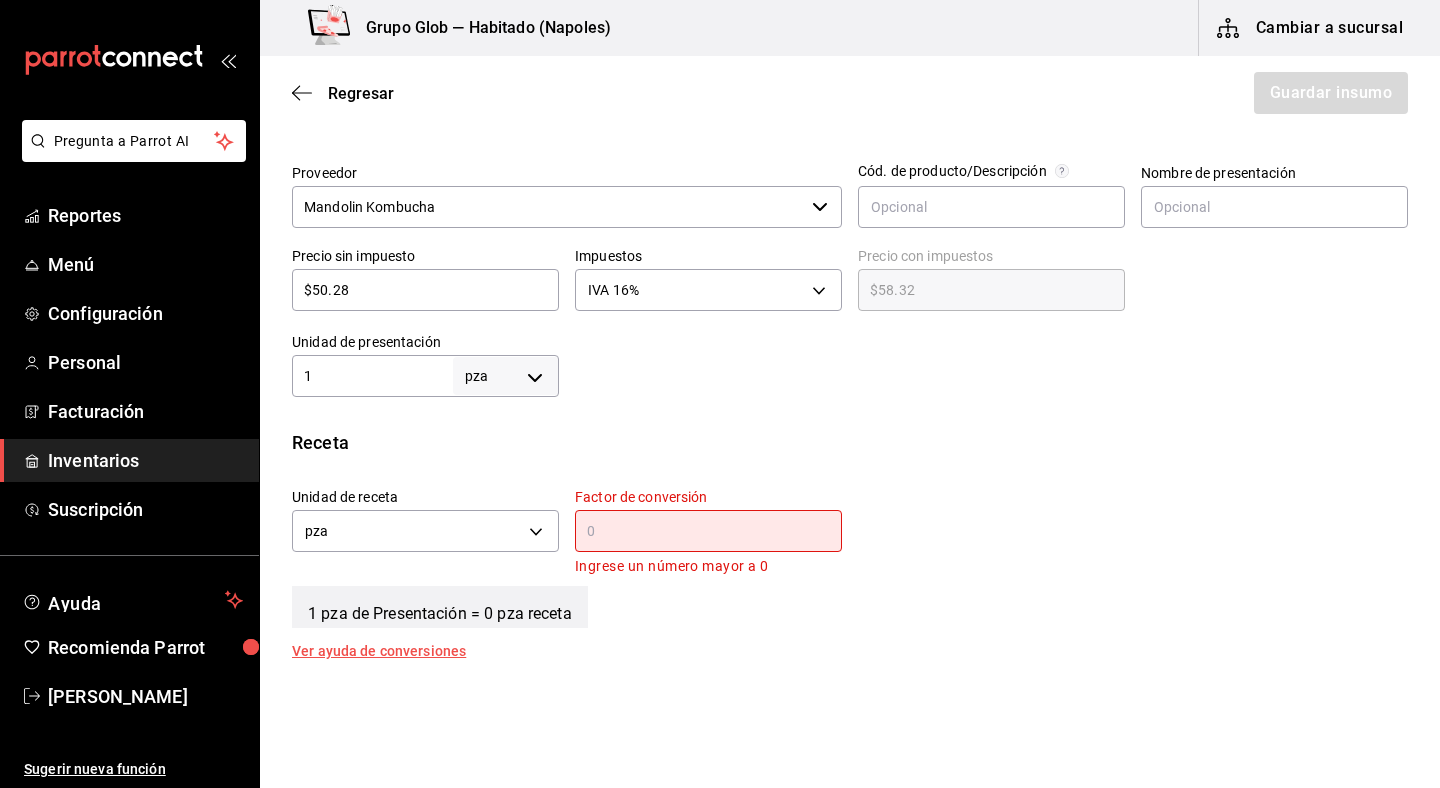 click on "Factor de conversión ​ Ingrese un número mayor a 0" at bounding box center [708, 533] 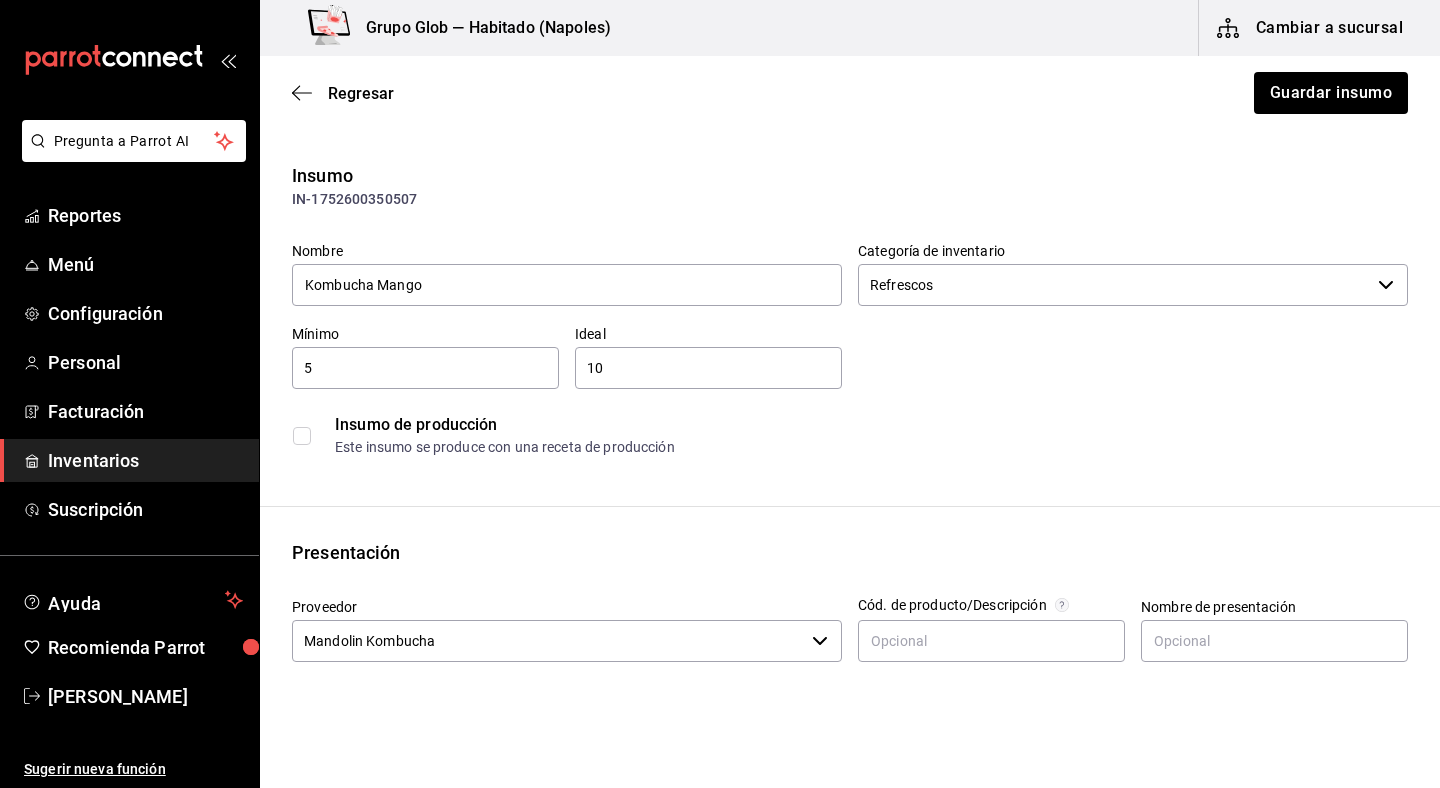 scroll, scrollTop: 0, scrollLeft: 0, axis: both 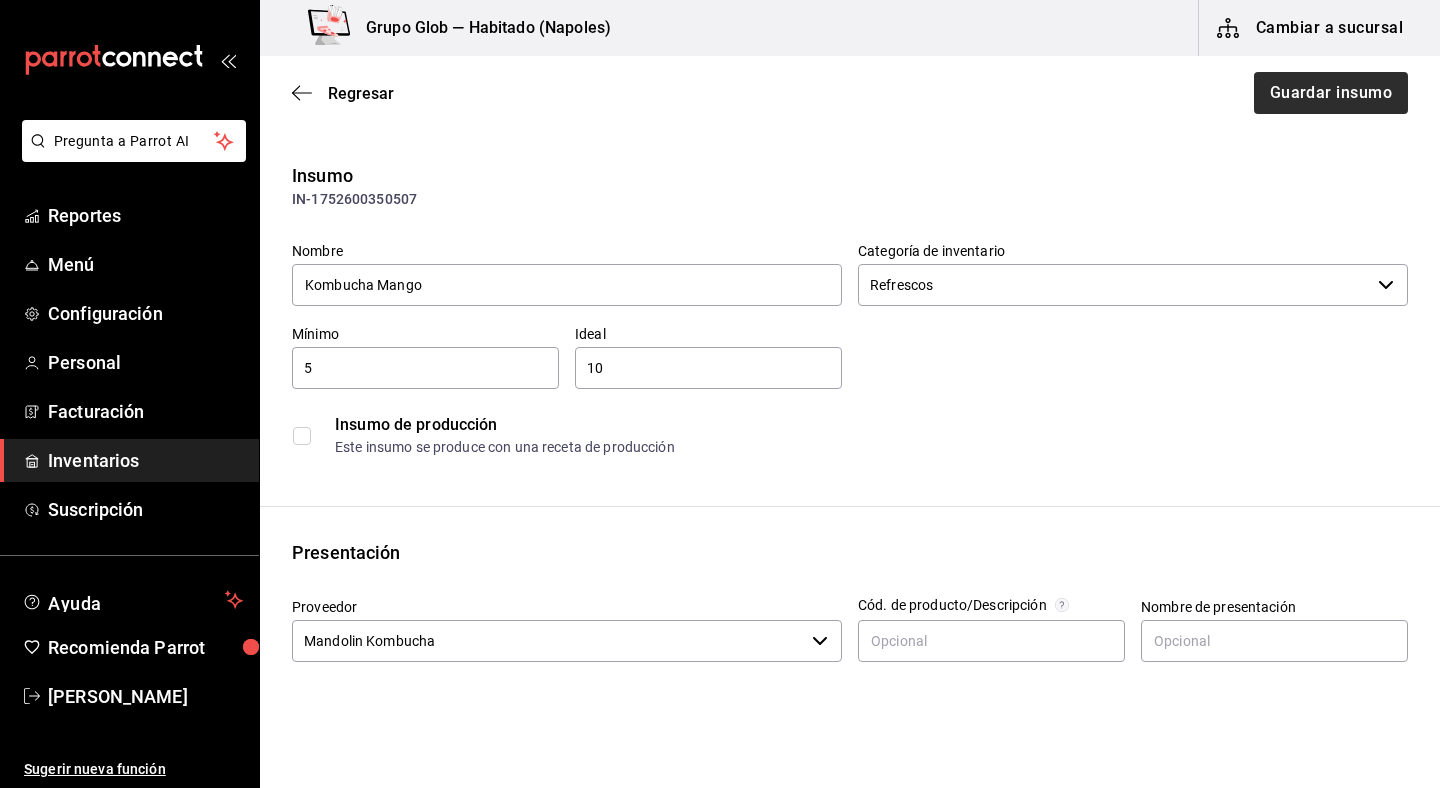 type on "1" 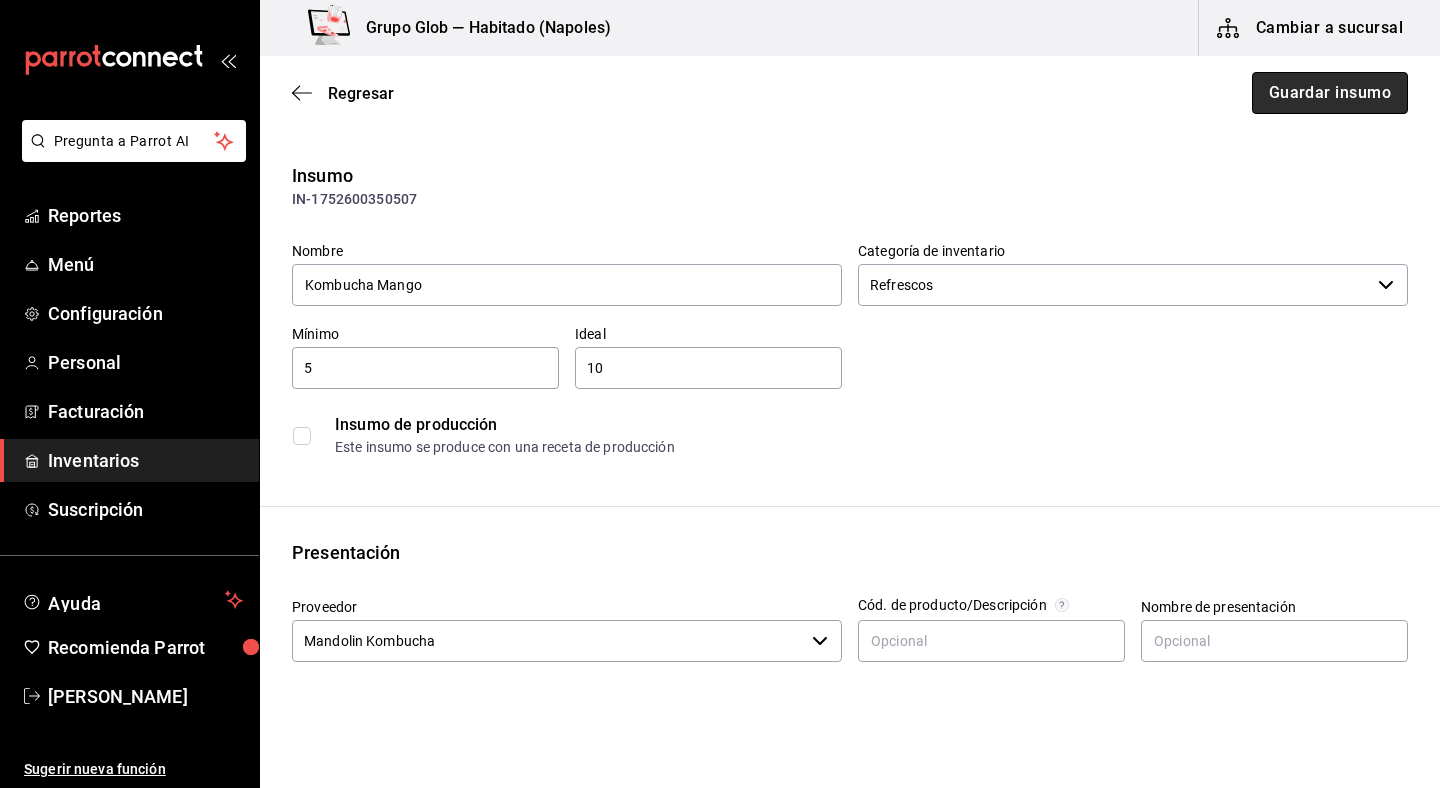 click on "Guardar insumo" at bounding box center [1330, 93] 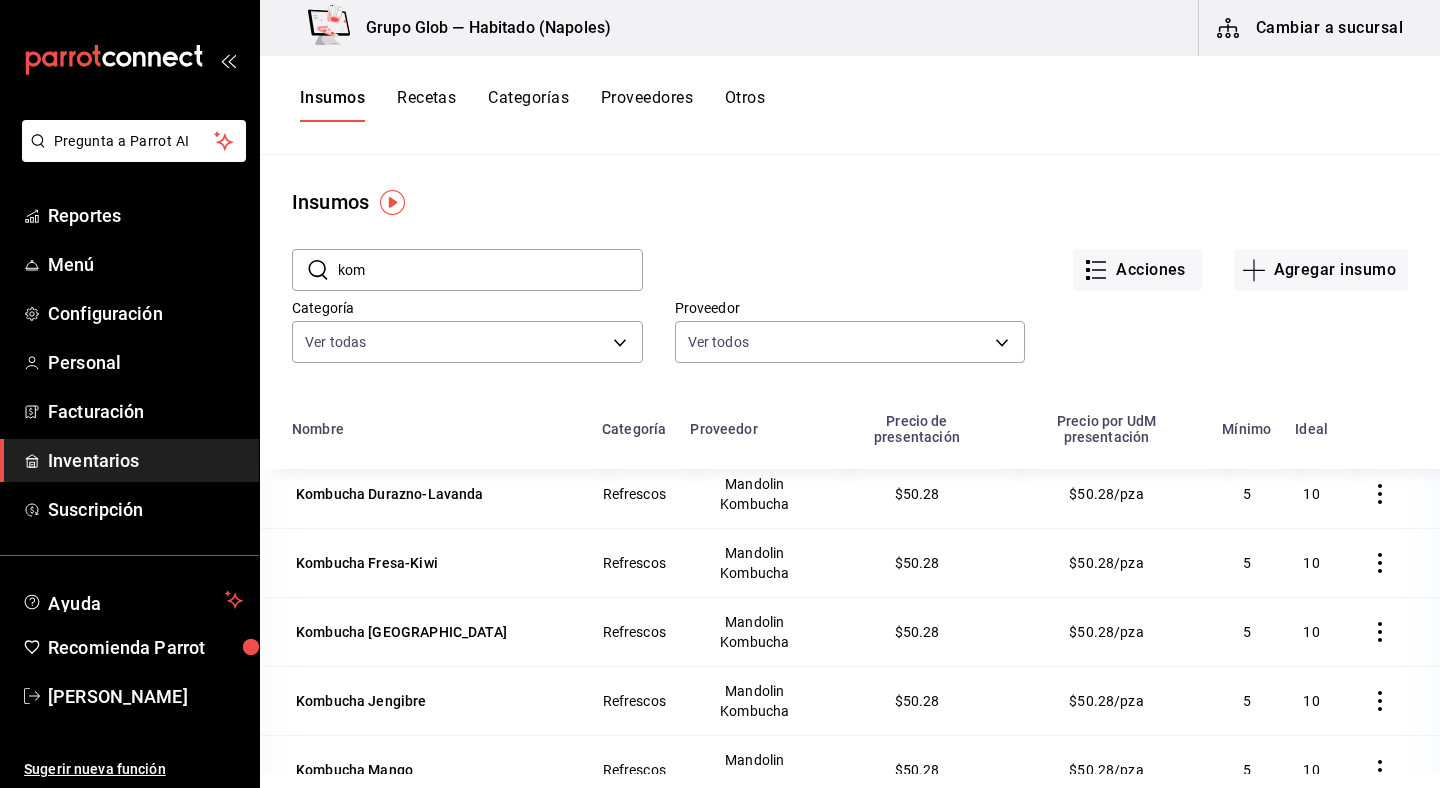 scroll, scrollTop: 9, scrollLeft: 0, axis: vertical 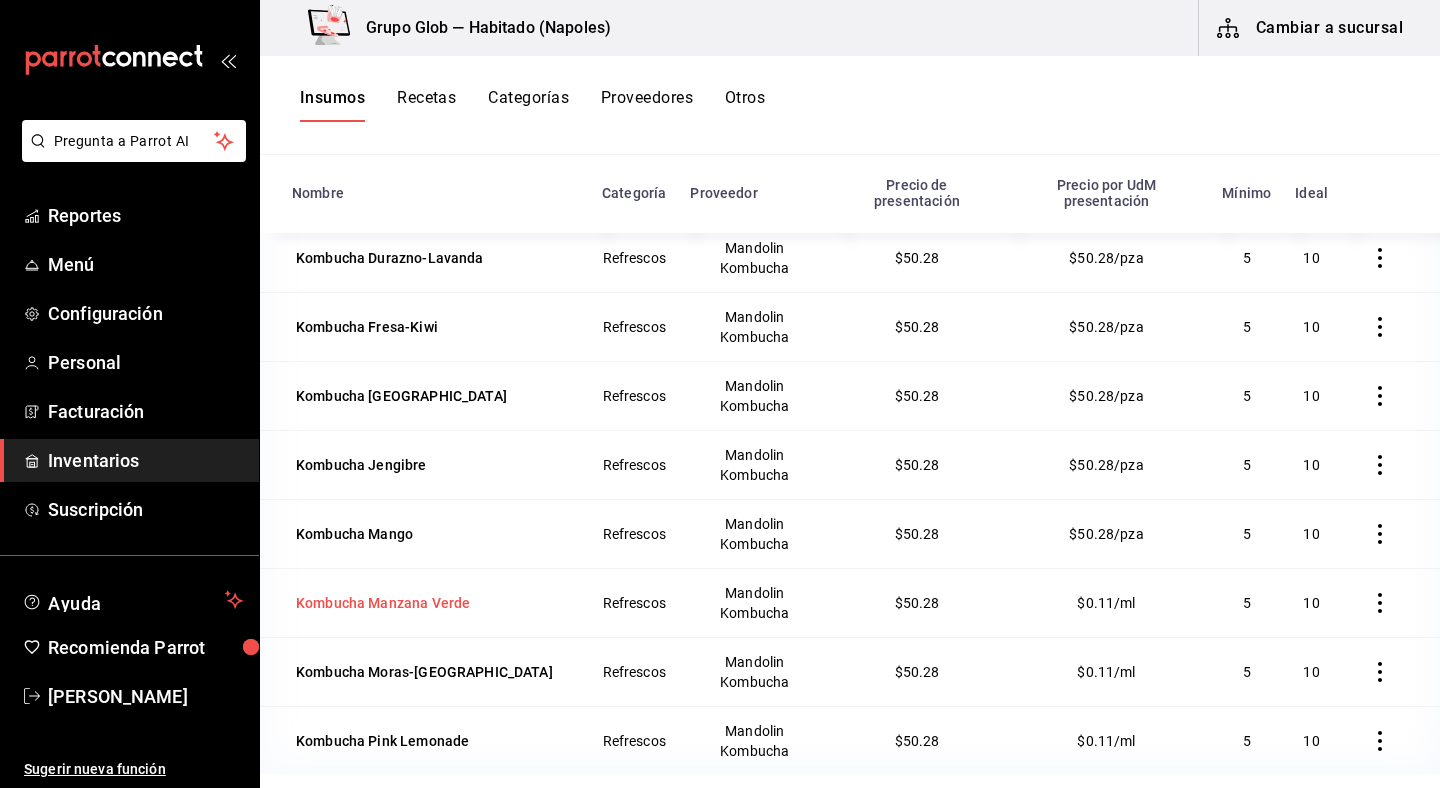click on "Kombucha Manzana Verde" at bounding box center (383, 603) 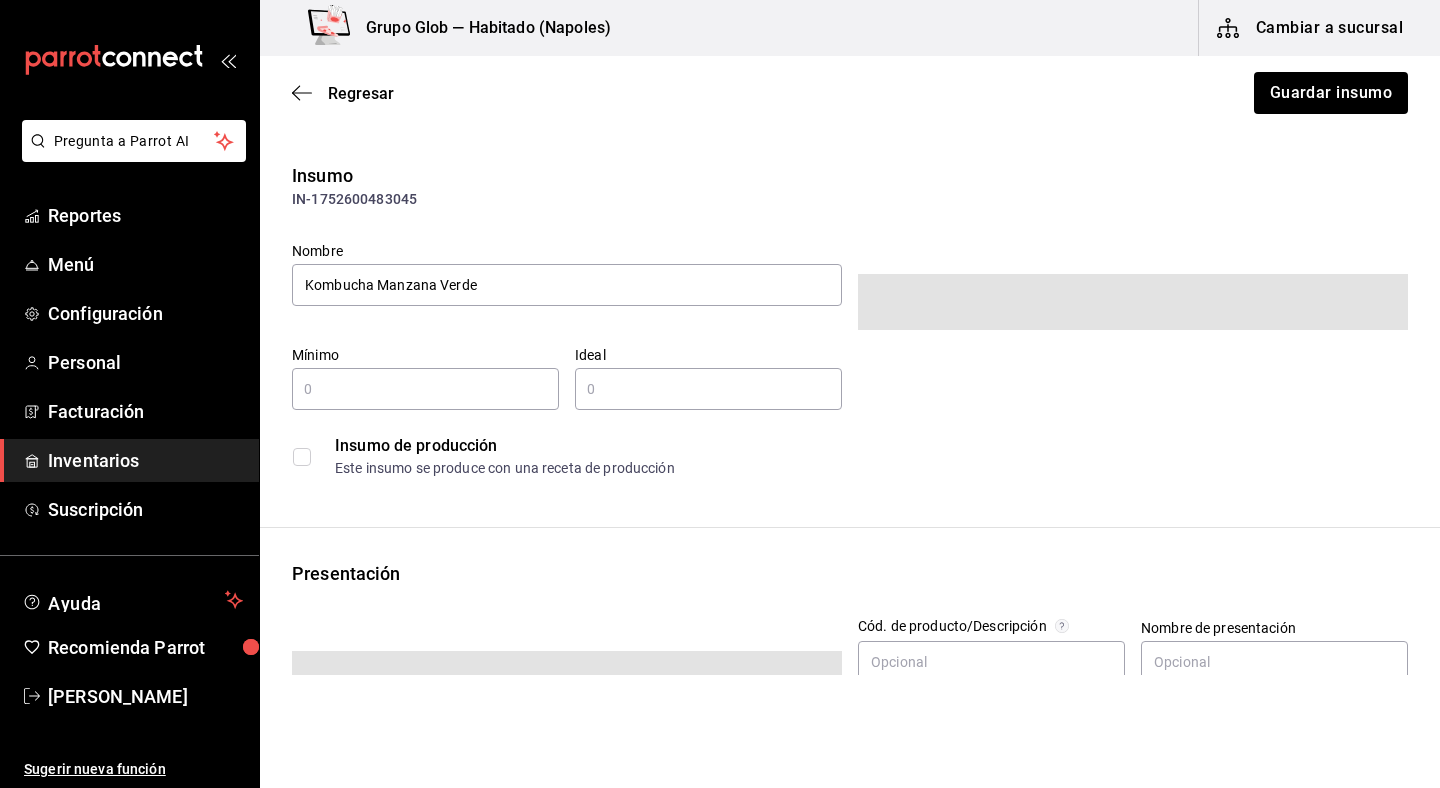 type on "5" 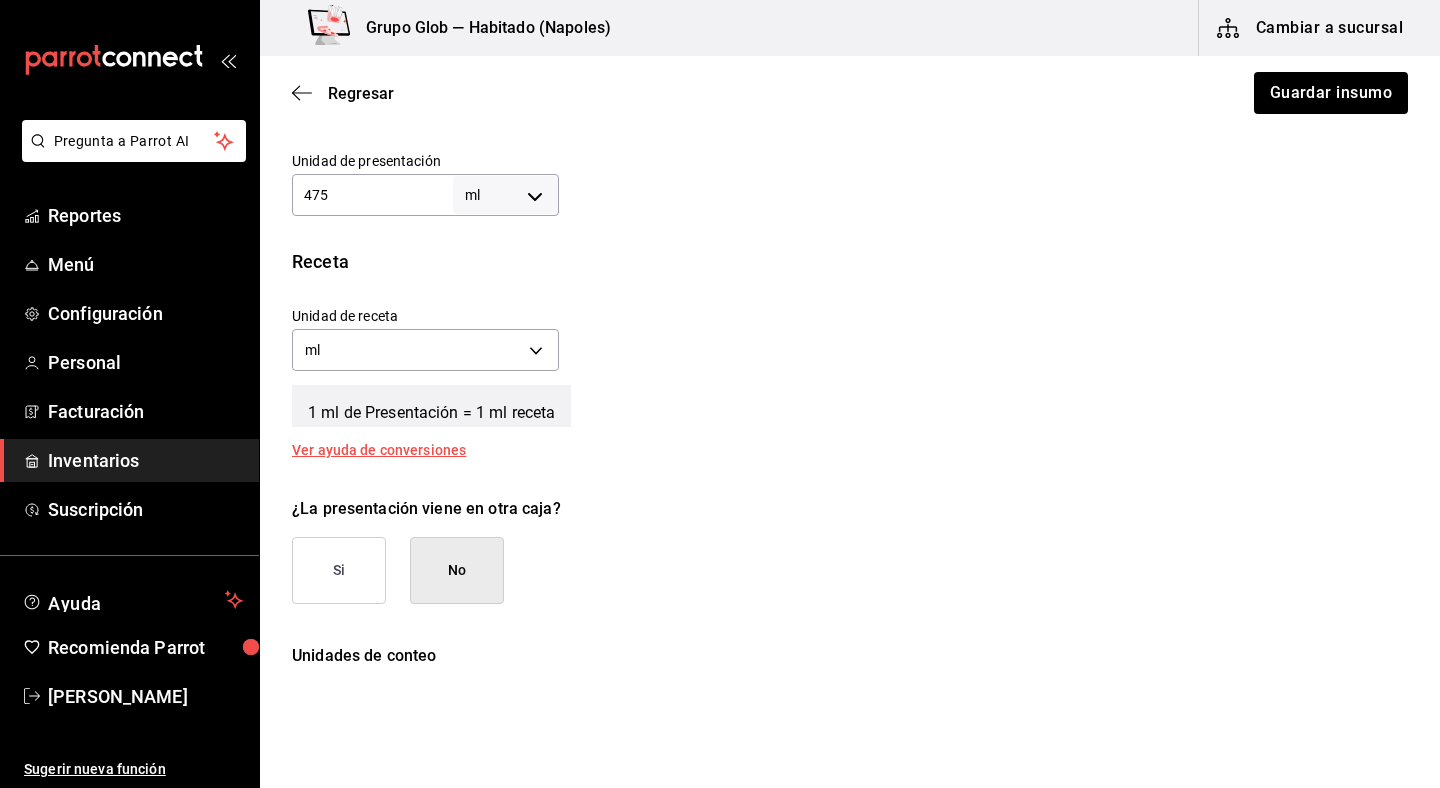 scroll, scrollTop: 607, scrollLeft: 0, axis: vertical 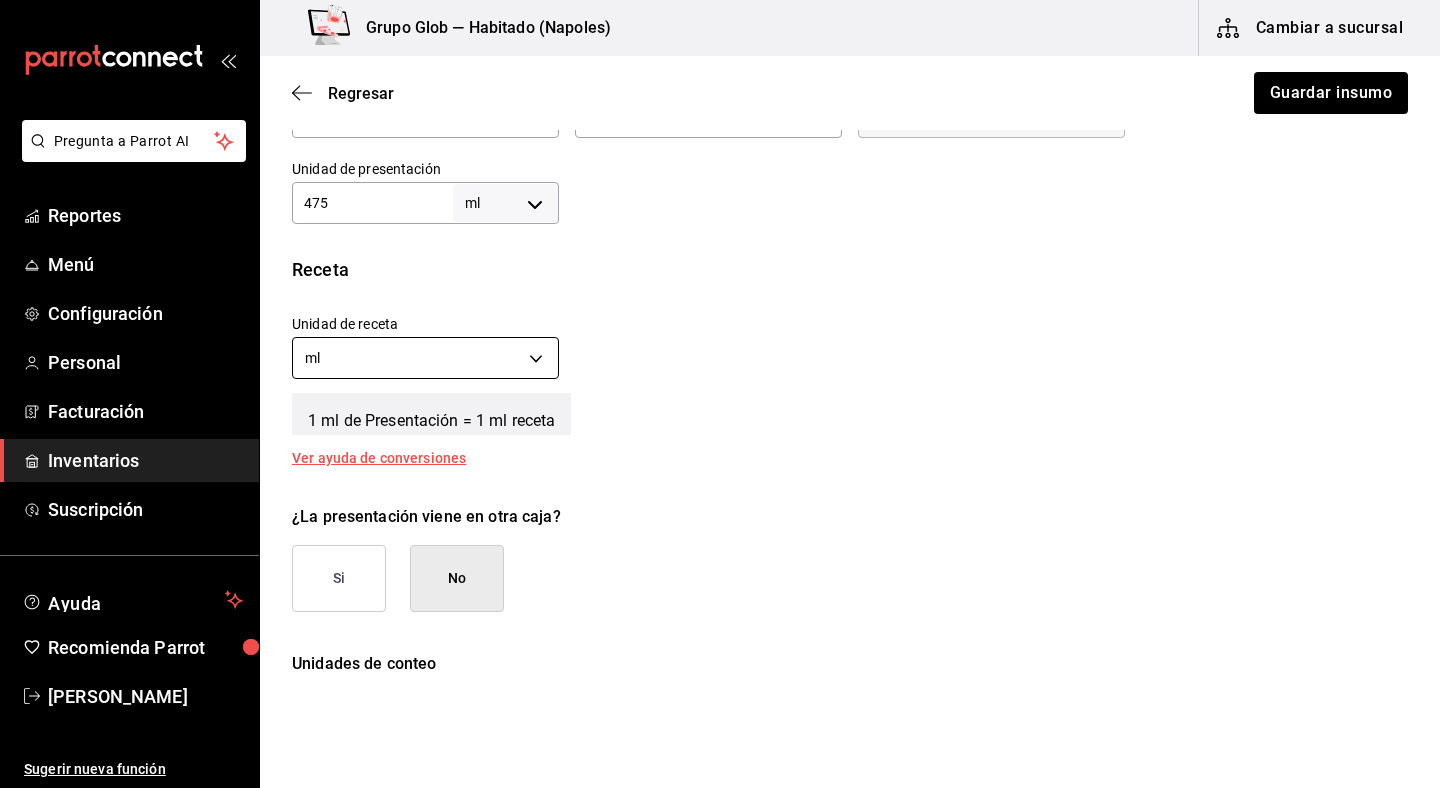 click on "Pregunta a Parrot AI Reportes   Menú   Configuración   Personal   Facturación   Inventarios   Suscripción   Ayuda Recomienda Parrot   Yakbe [PERSON_NAME]   Sugerir nueva función   Grupo Glob — Habitado (Napoles) Cambiar a sucursal Regresar Guardar insumo Insumo IN-1752600483045 Nombre Kombucha Manzana Verde Categoría de inventario Refrescos ​ Mínimo 5 ​ Ideal 10 ​ Insumo de producción Este insumo se produce con una receta de producción Presentación Proveedor Mandolin Kombucha ​ Cód. de producto/Descripción Nombre de presentación Precio sin impuesto $50.28 ​ Impuestos IVA 16% IVA_16 Precio con impuestos $58.32 ​ Unidad de presentación 475 ml MILLILITER ​ Receta Unidad de receta ml MILLILITER Factor de conversión 475 ​ 1 ml de Presentación = 1 ml receta Ver ayuda de conversiones ¿La presentación  viene en otra caja? Si No Unidades de conteo ml Presentaciones (475 ml) Caja (0*475 ml) ; GANA 1 MES GRATIS EN TU SUSCRIPCIÓN AQUÍ Pregunta a Parrot AI Reportes   Menú     Personal" at bounding box center (720, 337) 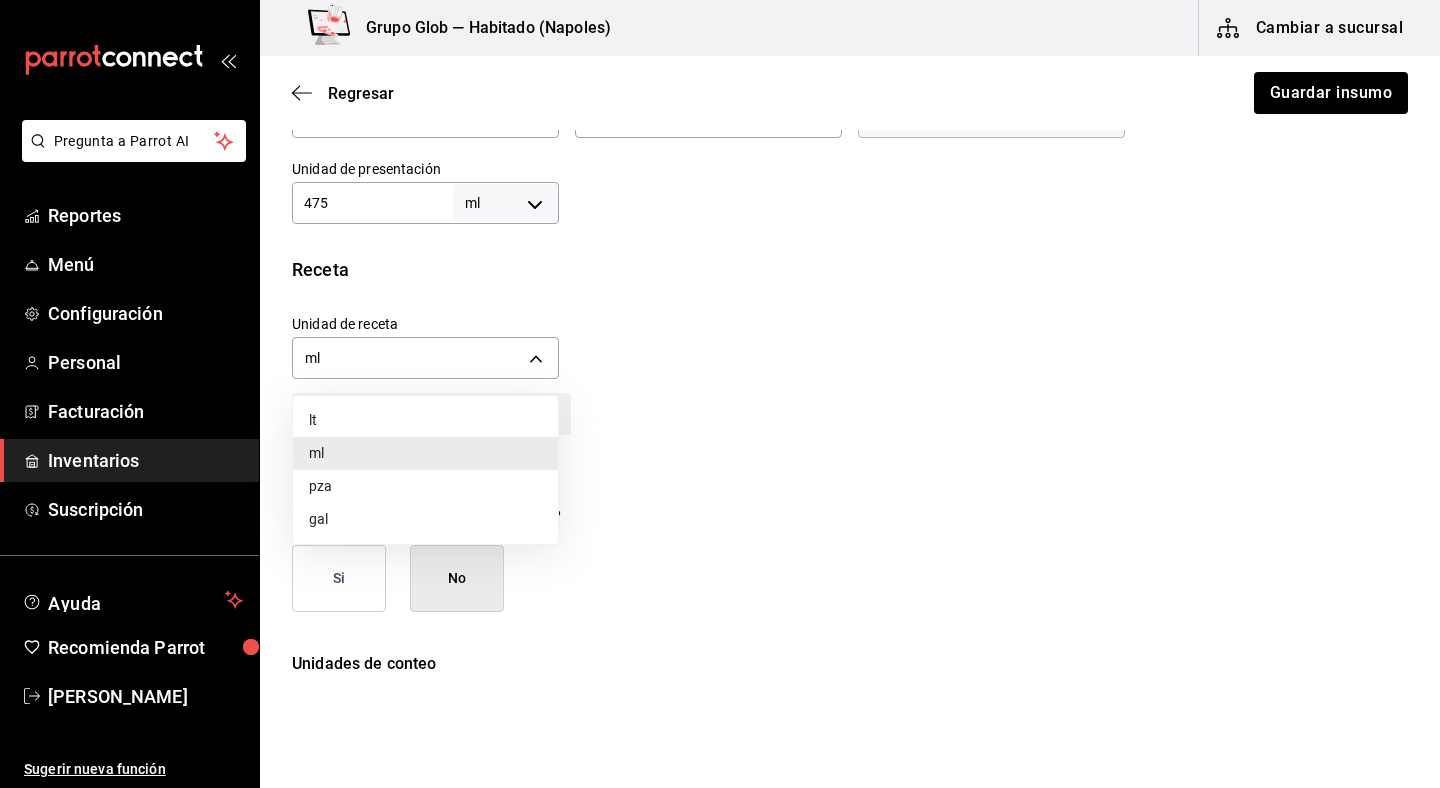 click on "pza" at bounding box center [425, 486] 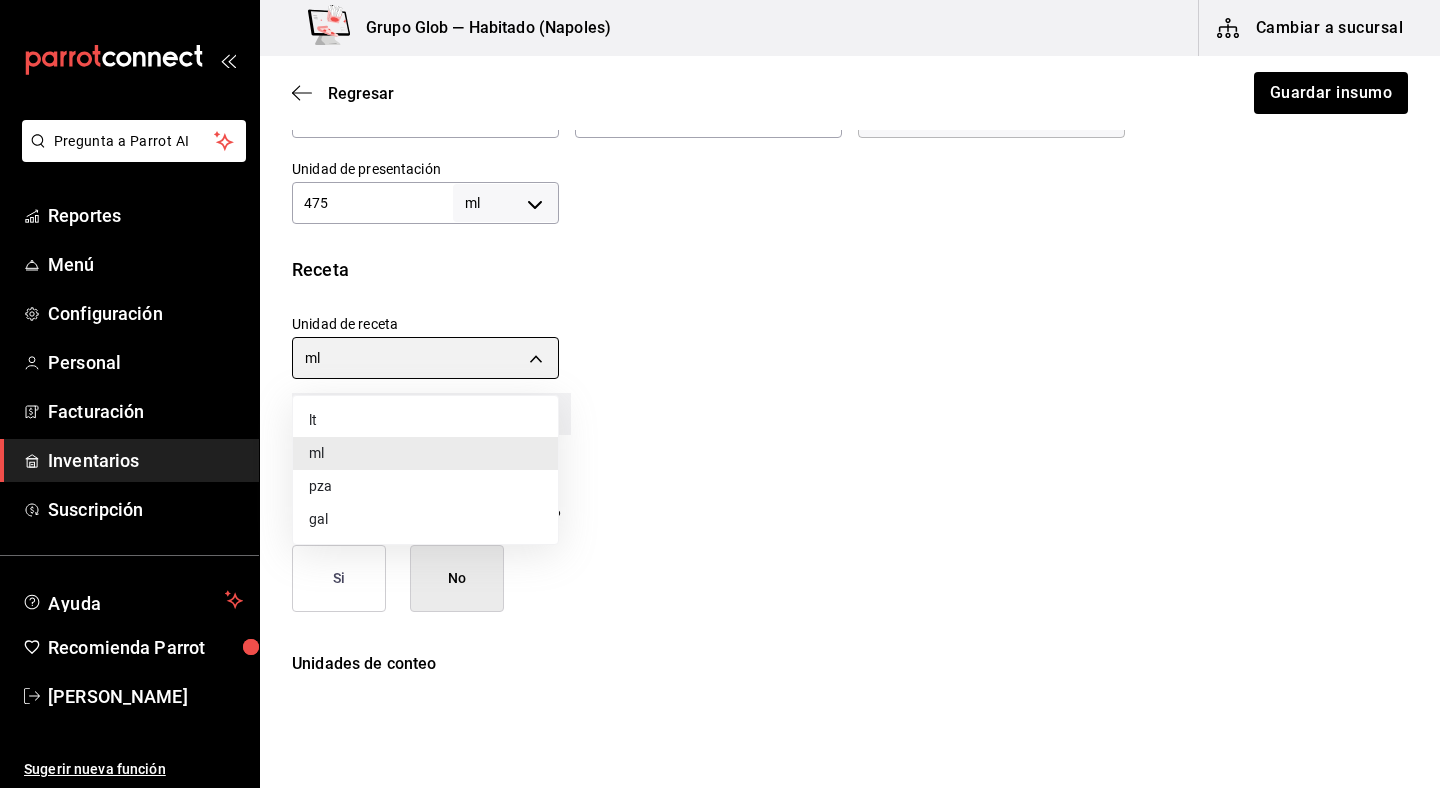 type on "UNIT" 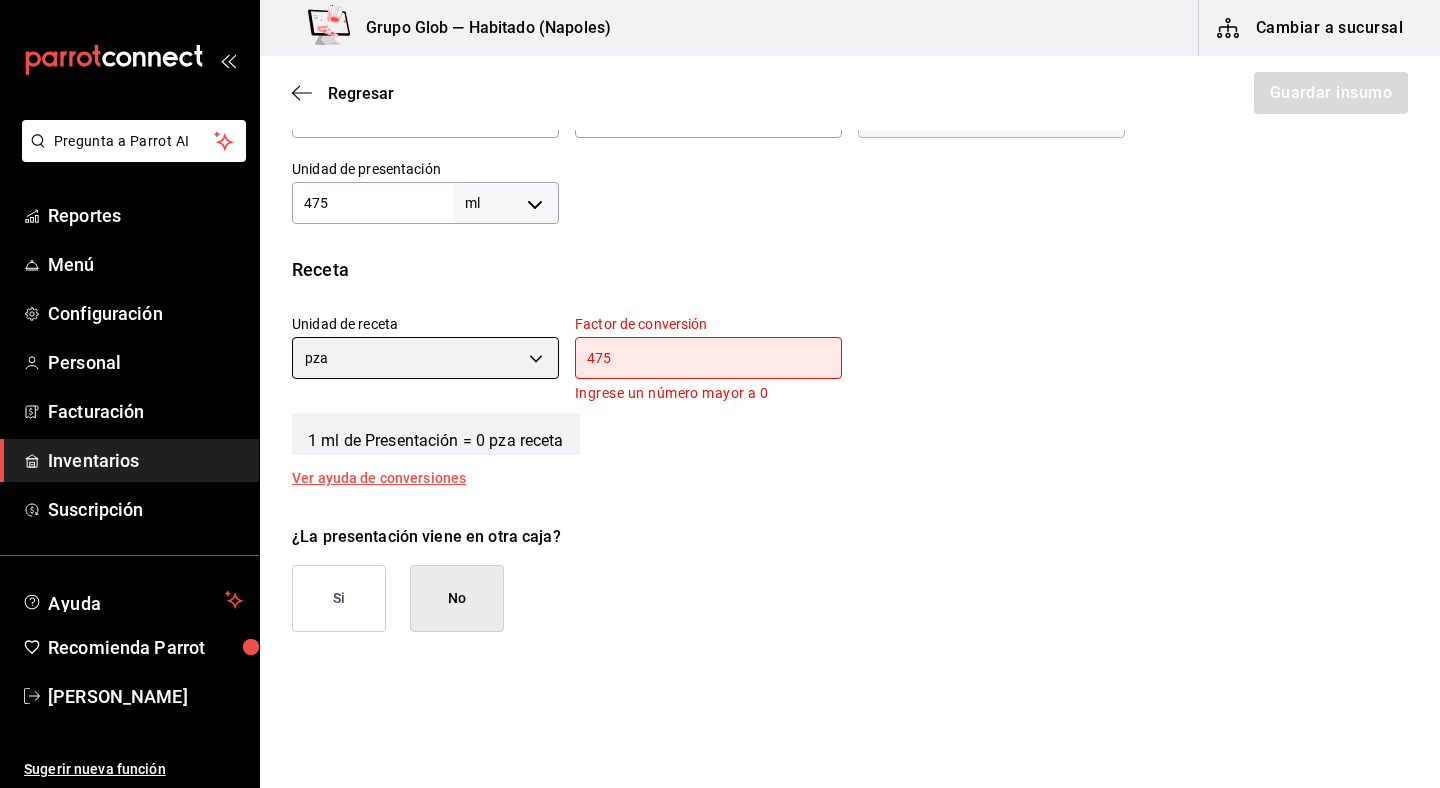 type 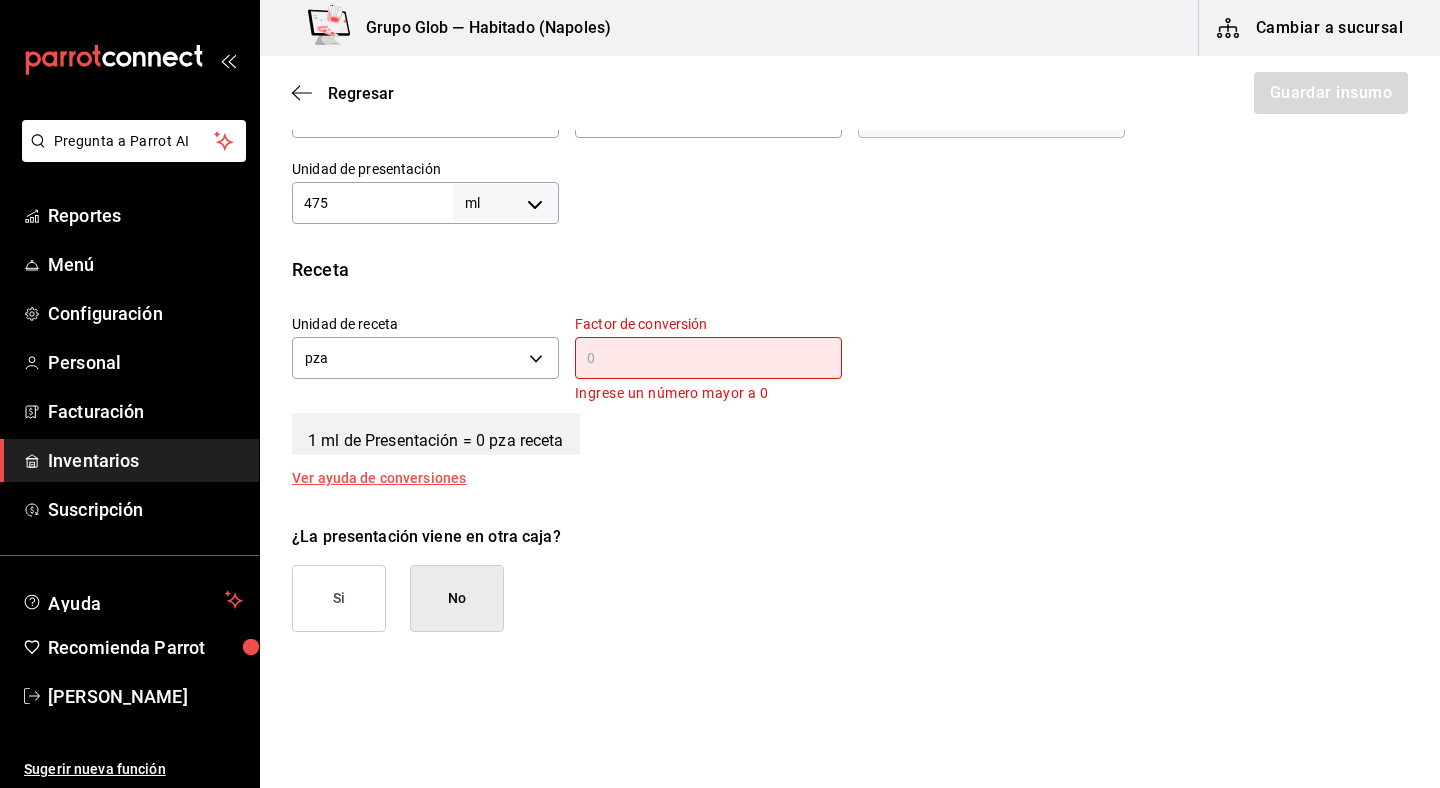 click on "Pregunta a Parrot AI Reportes   Menú   Configuración   Personal   Facturación   Inventarios   Suscripción   Ayuda Recomienda Parrot   Yakbe [PERSON_NAME]   Sugerir nueva función   Grupo Glob — Habitado (Napoles) Cambiar a sucursal Regresar Guardar insumo Insumo IN-1752600483045 Nombre Kombucha Manzana Verde Categoría de inventario Refrescos ​ Mínimo 5 ​ Ideal 10 ​ Insumo de producción Este insumo se produce con una receta de producción Presentación Proveedor Mandolin Kombucha ​ Cód. de producto/Descripción Nombre de presentación Precio sin impuesto $50.28 ​ Impuestos IVA 16% IVA_16 Precio con impuestos $58.32 ​ Unidad de presentación 475 ml MILLILITER ​ Receta Unidad de receta pza UNIT Factor de conversión ​ Ingrese un número mayor a 0 1 ml de Presentación = 0 pza receta Ver ayuda de conversiones ¿La presentación  viene en otra caja? Si No Unidades de conteo ml Presentaciones (475 ml) Caja (0*475 ml) ; GANA 1 MES GRATIS EN TU SUSCRIPCIÓN AQUÍ Pregunta a Parrot AI Reportes" at bounding box center [720, 337] 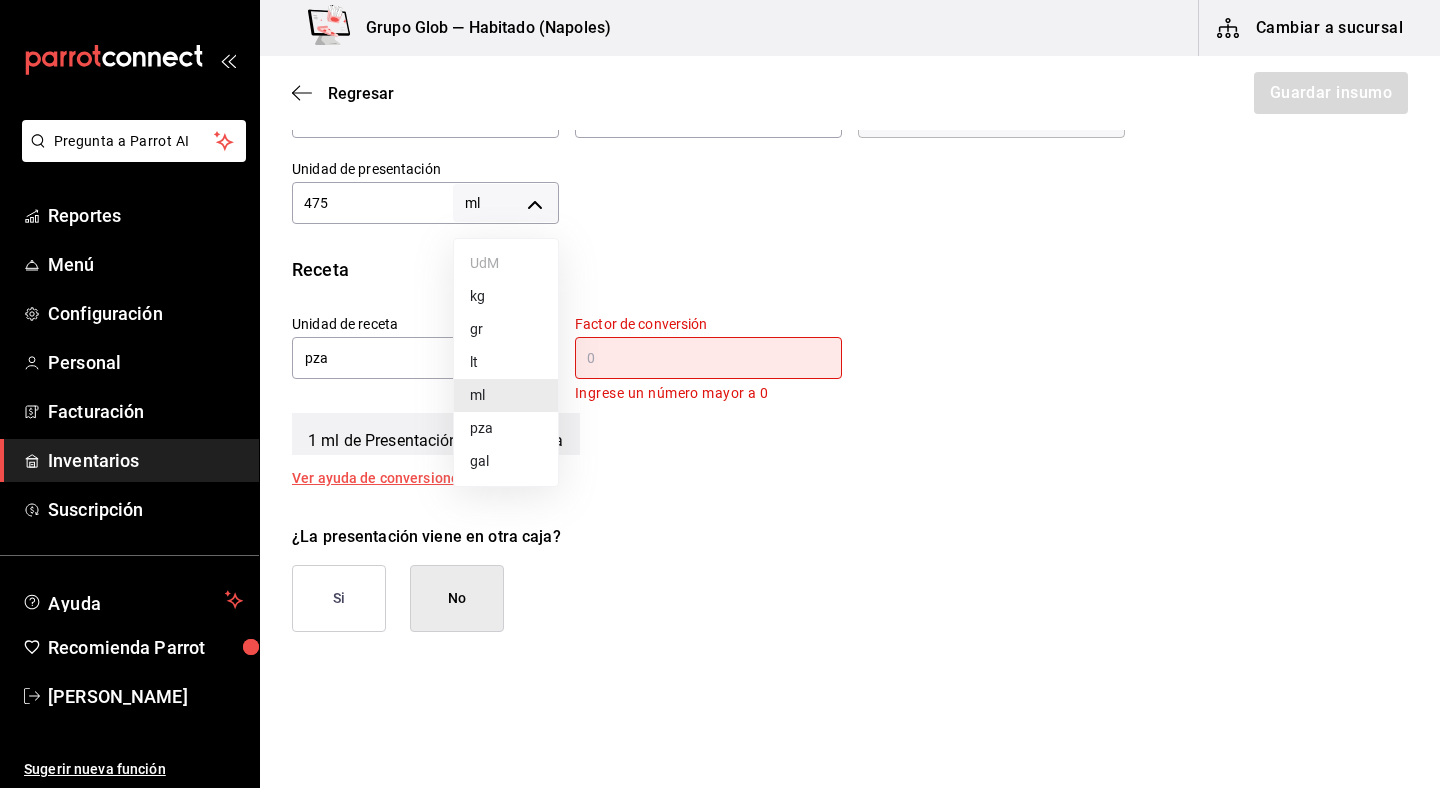 click on "pza" at bounding box center [506, 428] 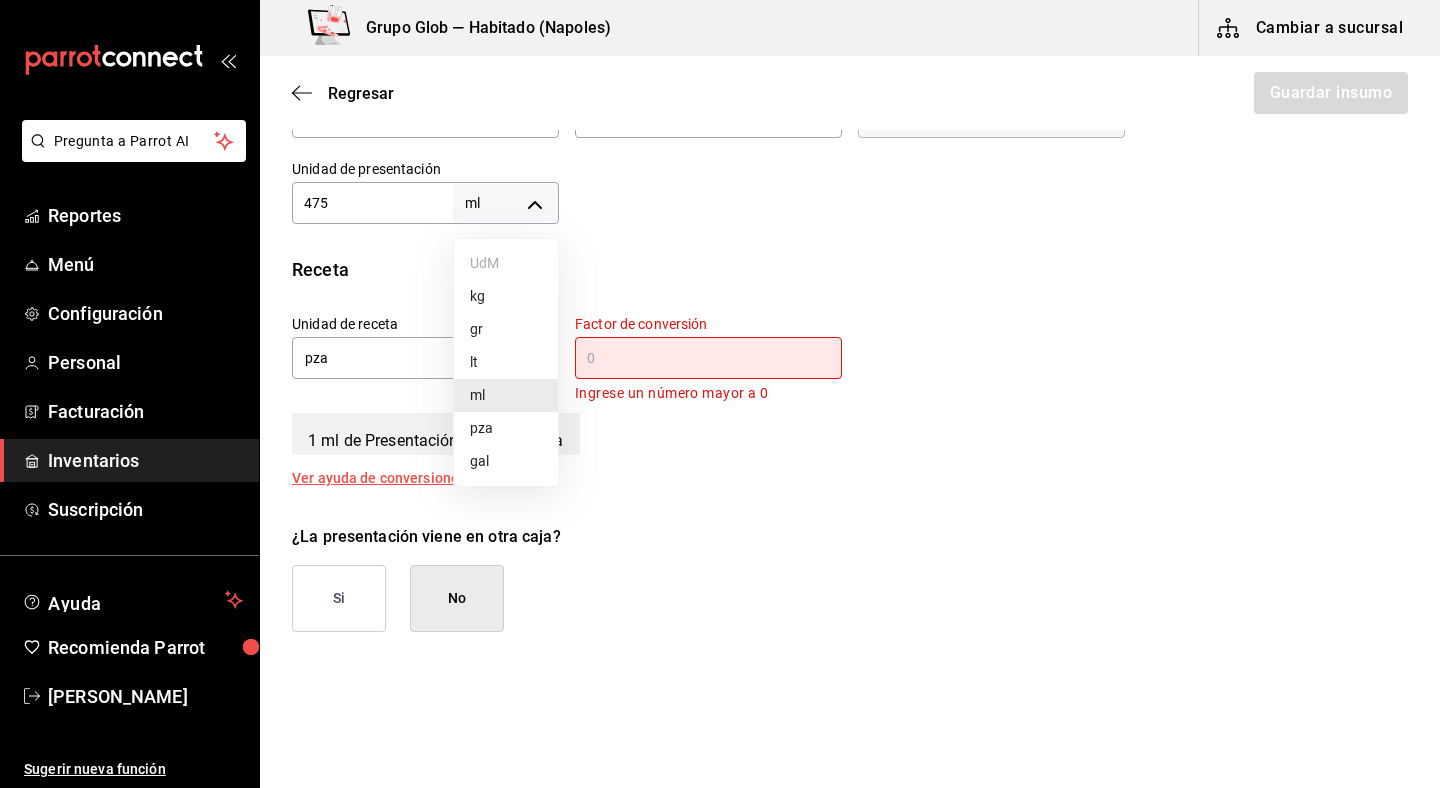 type on "UNIT" 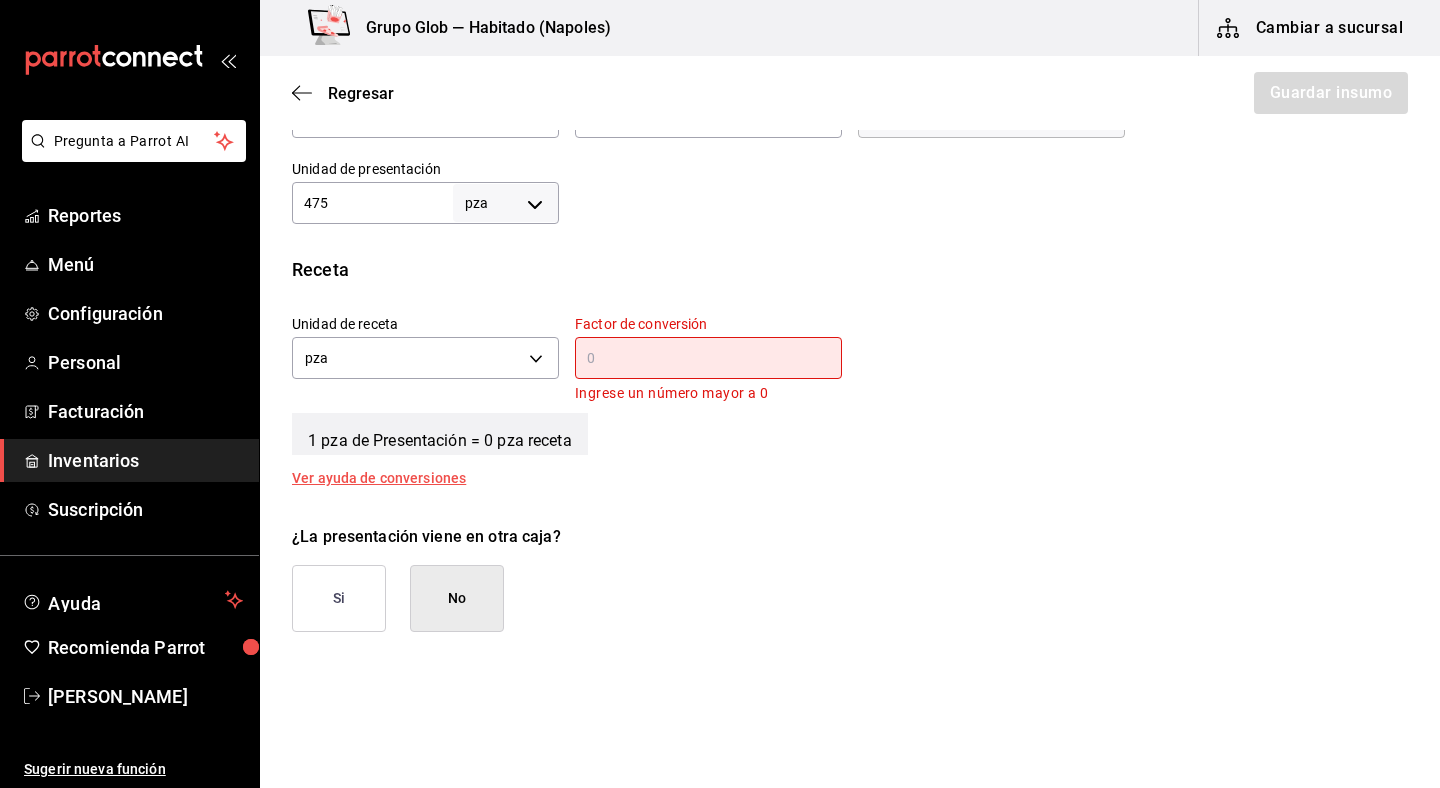 click on "475 pza UNIT ​" at bounding box center [425, 203] 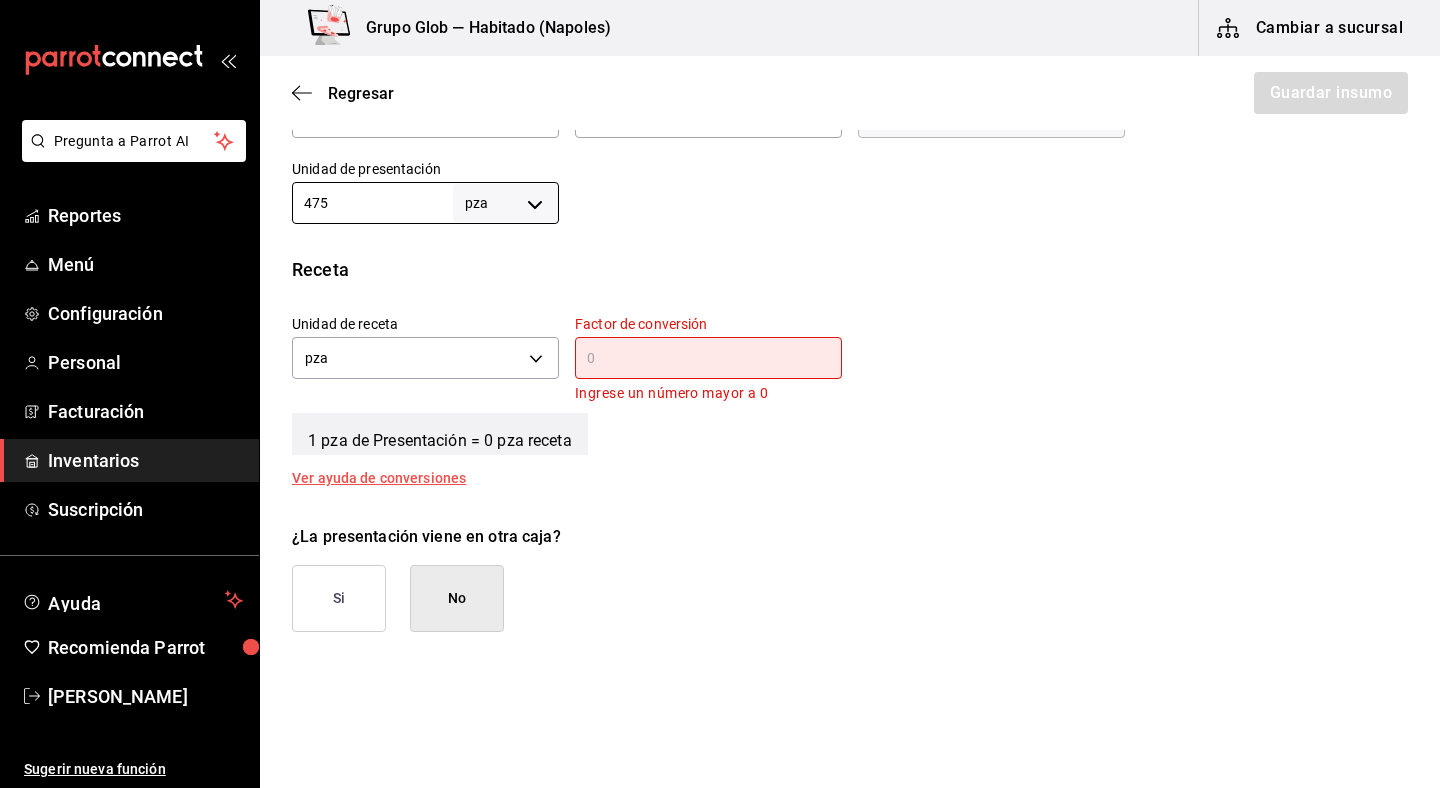 click on "475 pza UNIT ​" at bounding box center (425, 203) 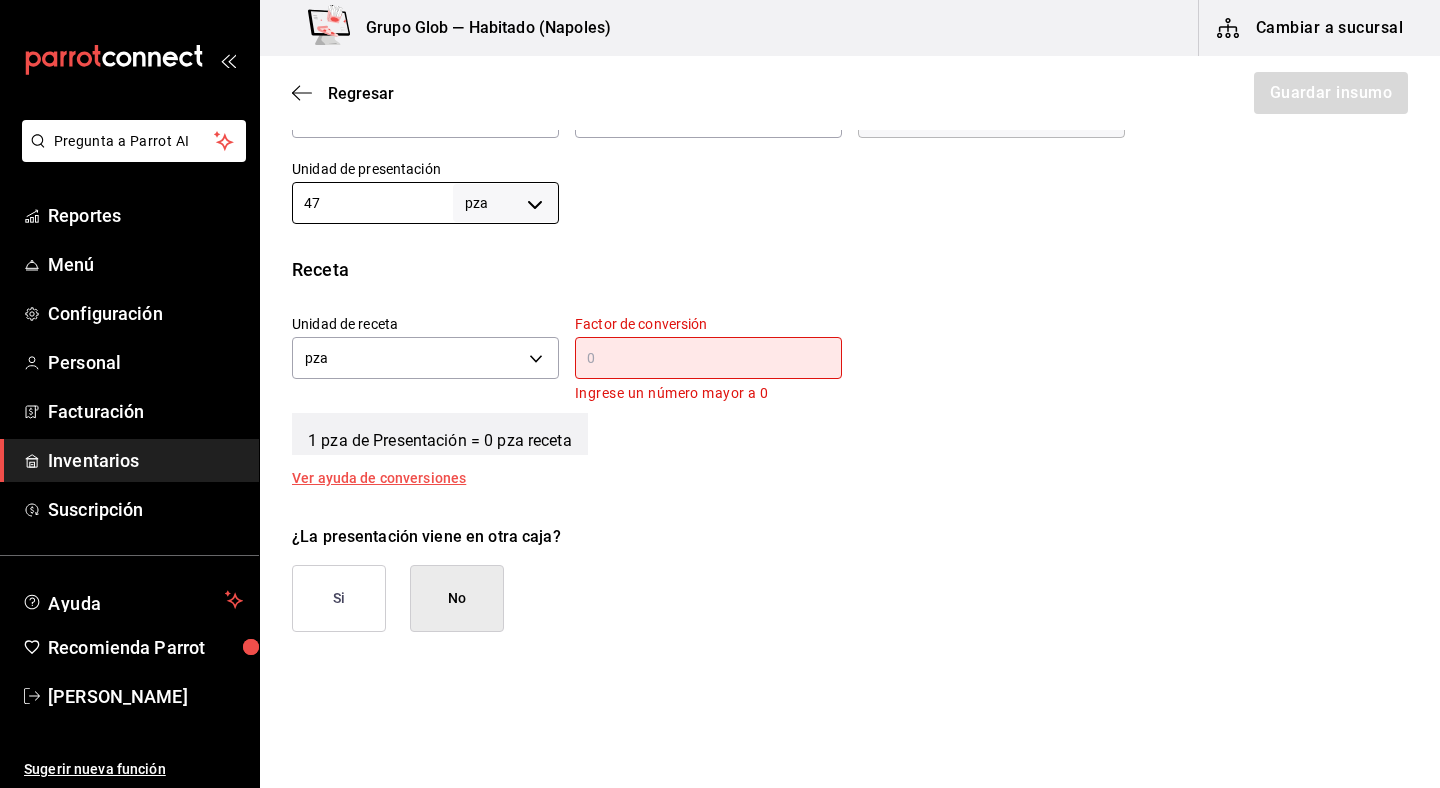 type on "4" 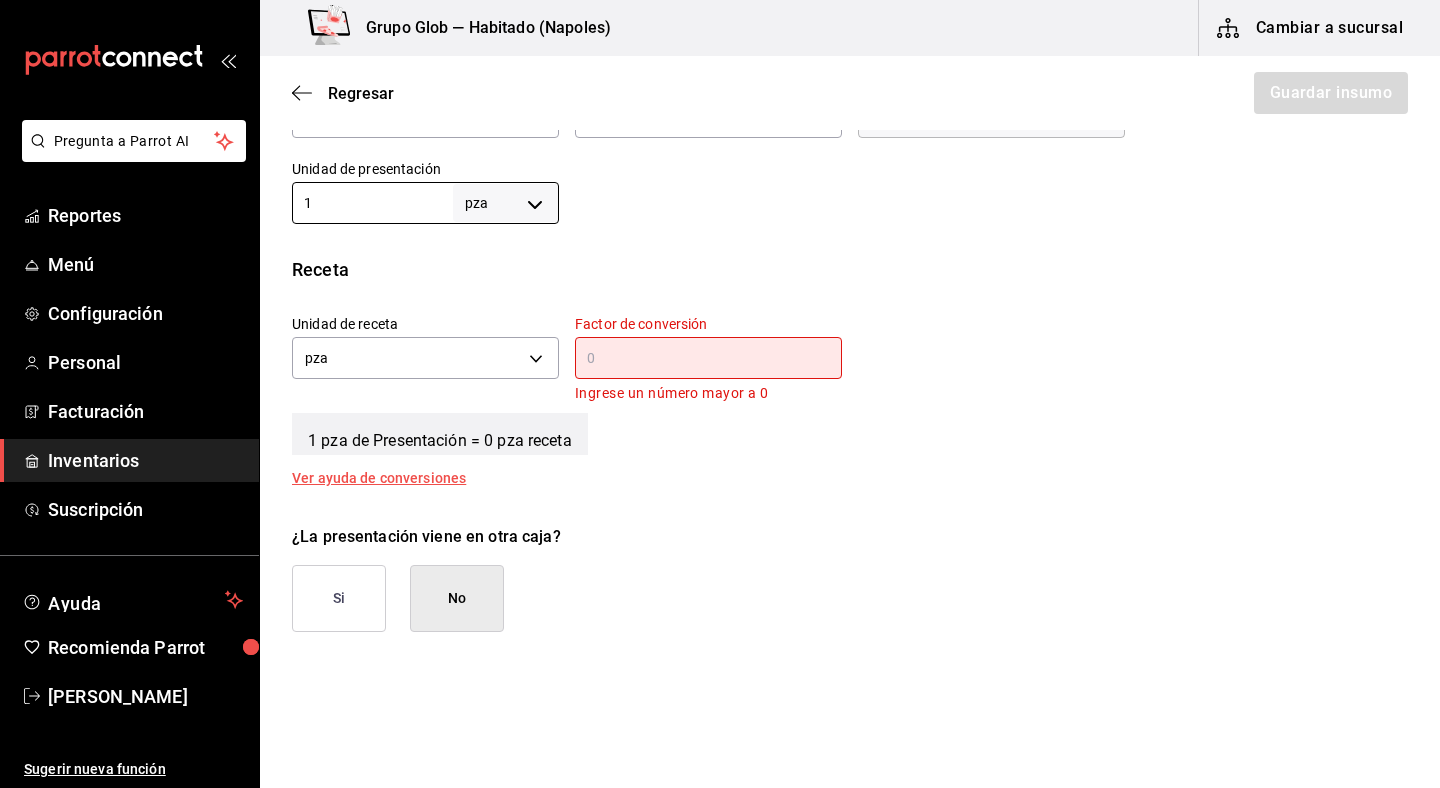 type on "1" 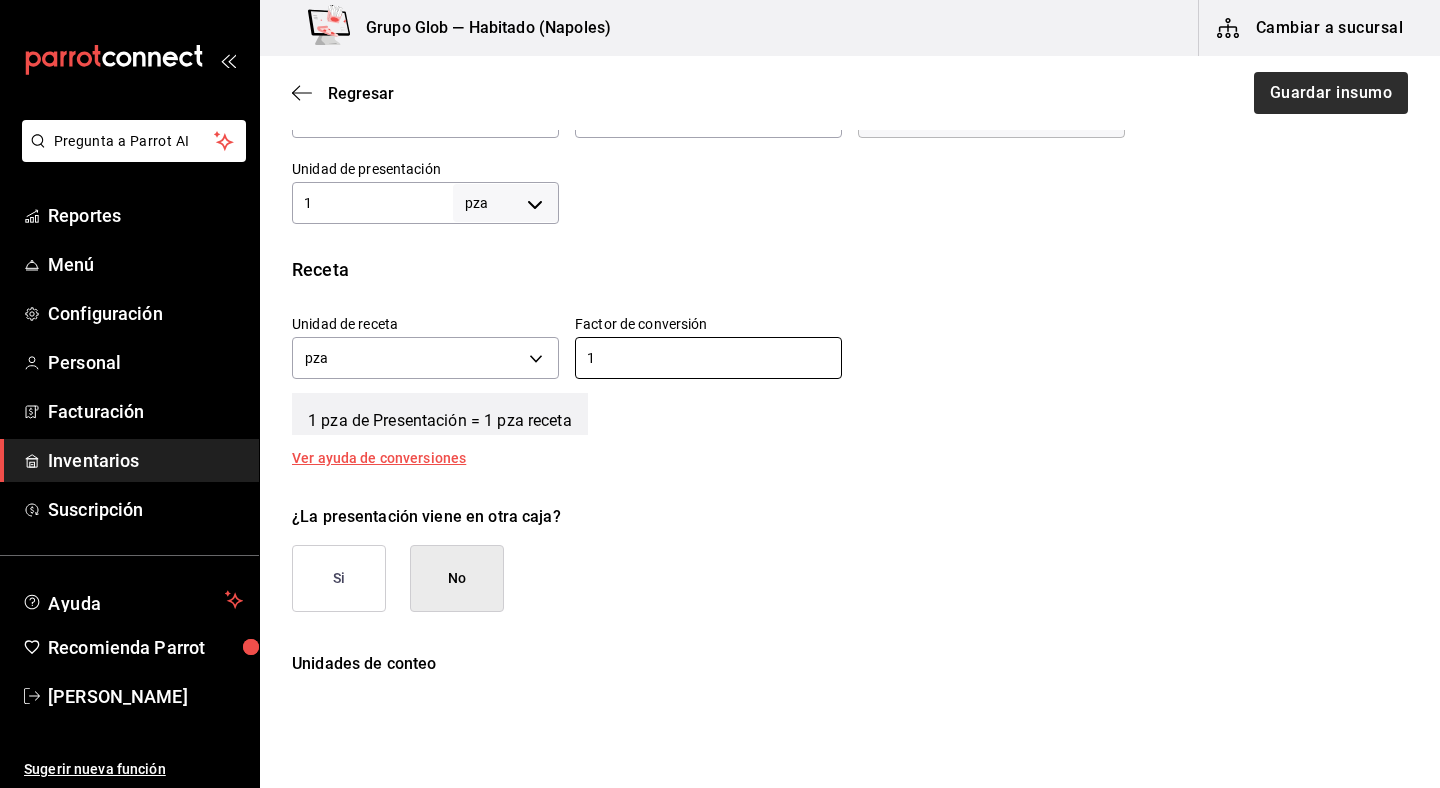 type on "1" 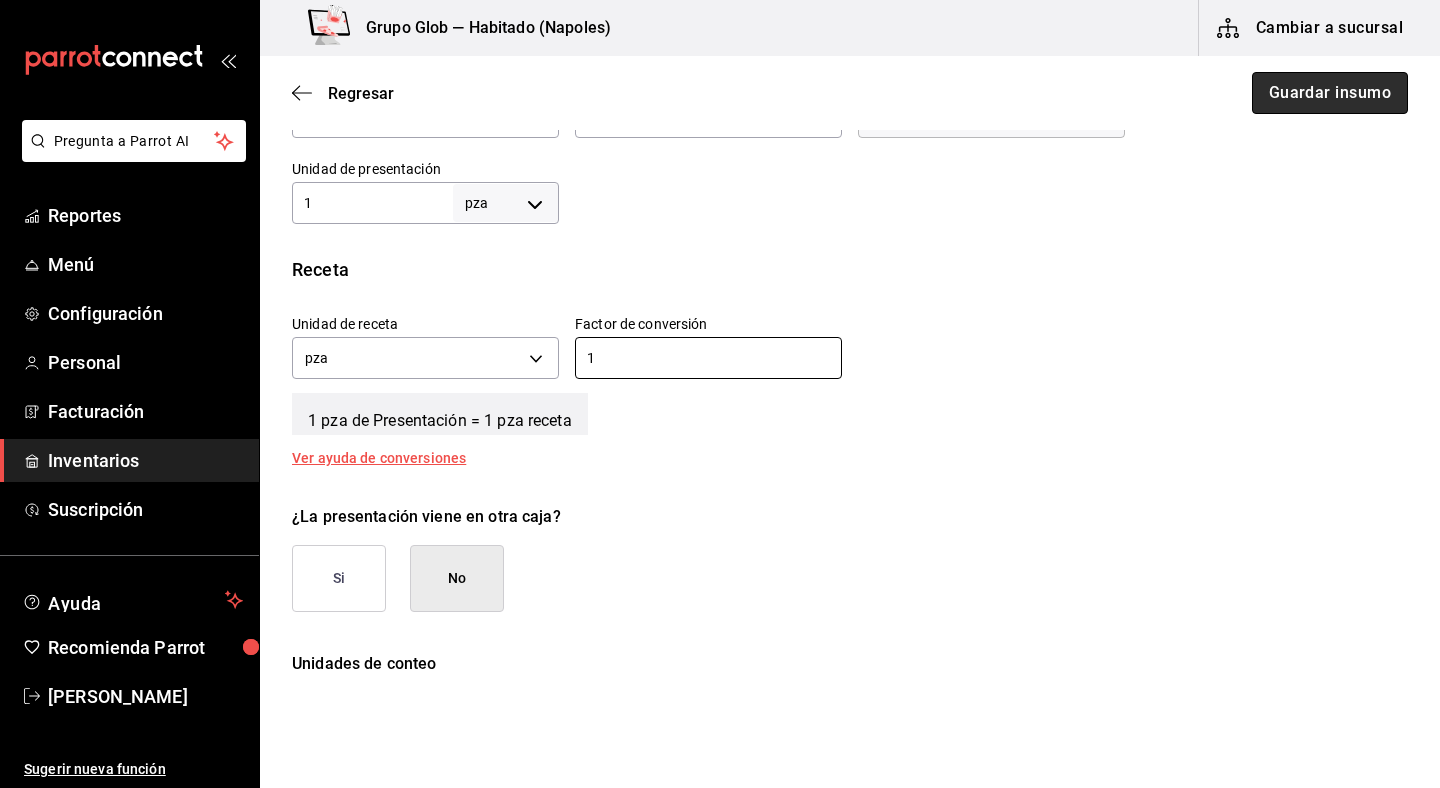 click on "Guardar insumo" at bounding box center (1330, 93) 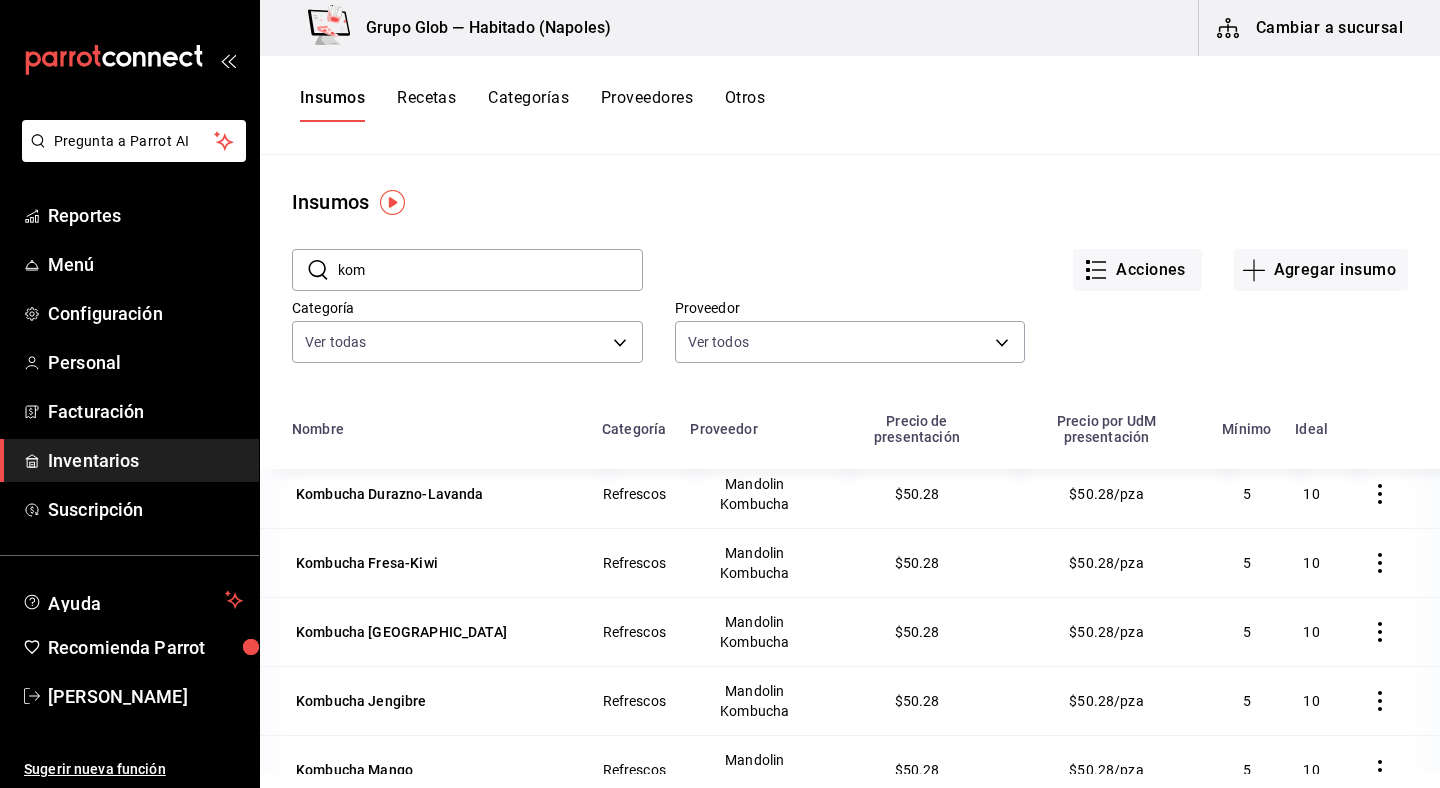 scroll, scrollTop: 9, scrollLeft: 0, axis: vertical 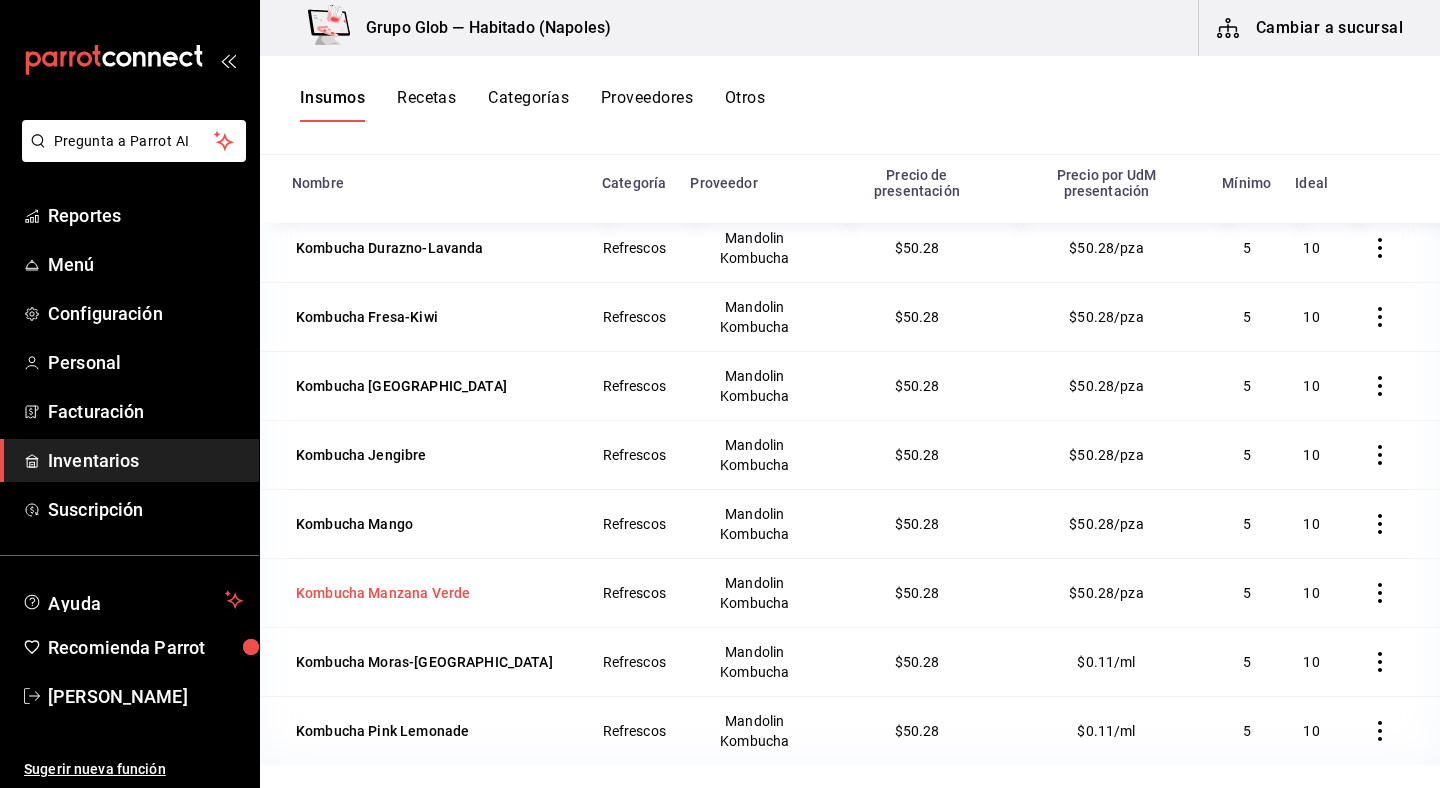 click on "Kombucha Manzana Verde" at bounding box center (435, 593) 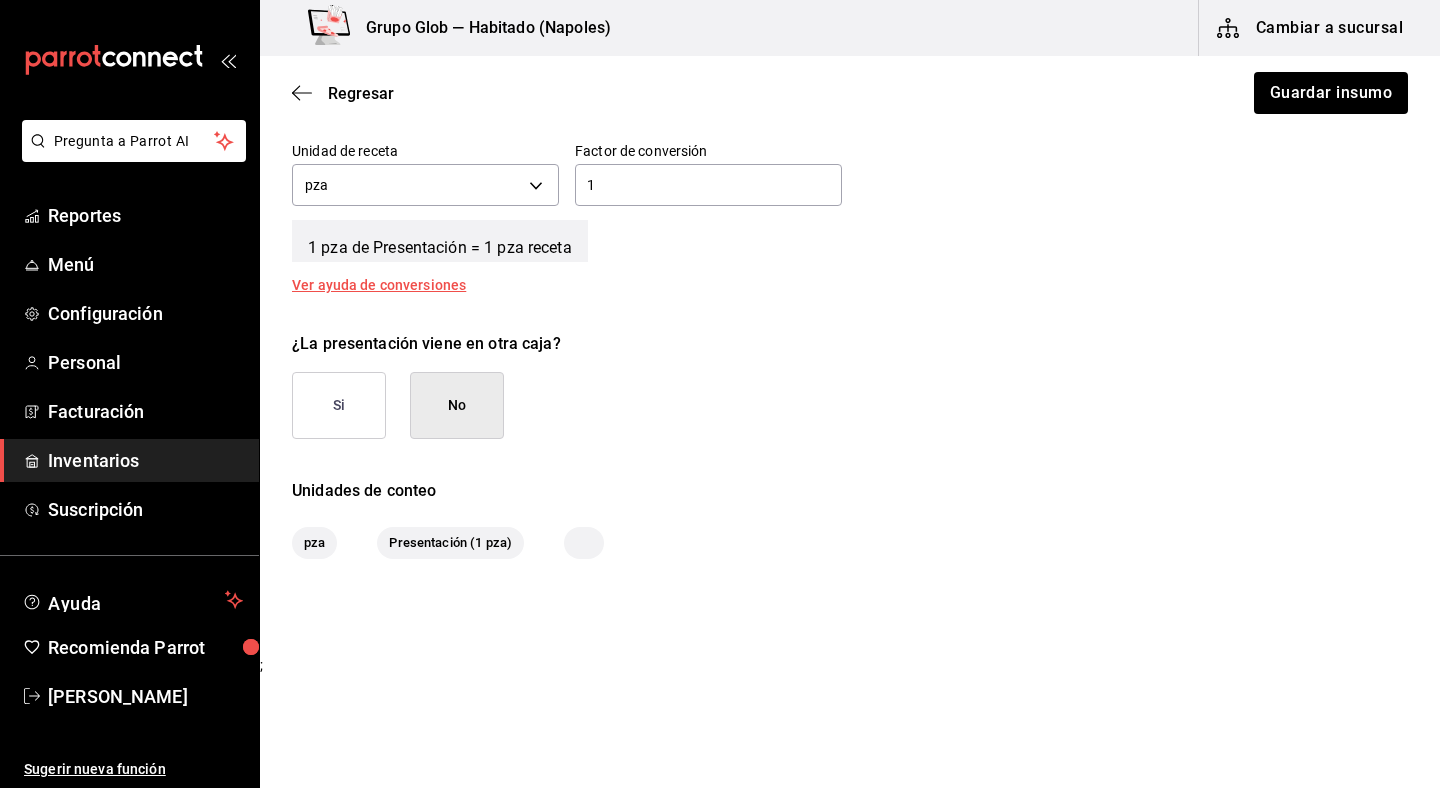scroll, scrollTop: 733, scrollLeft: 0, axis: vertical 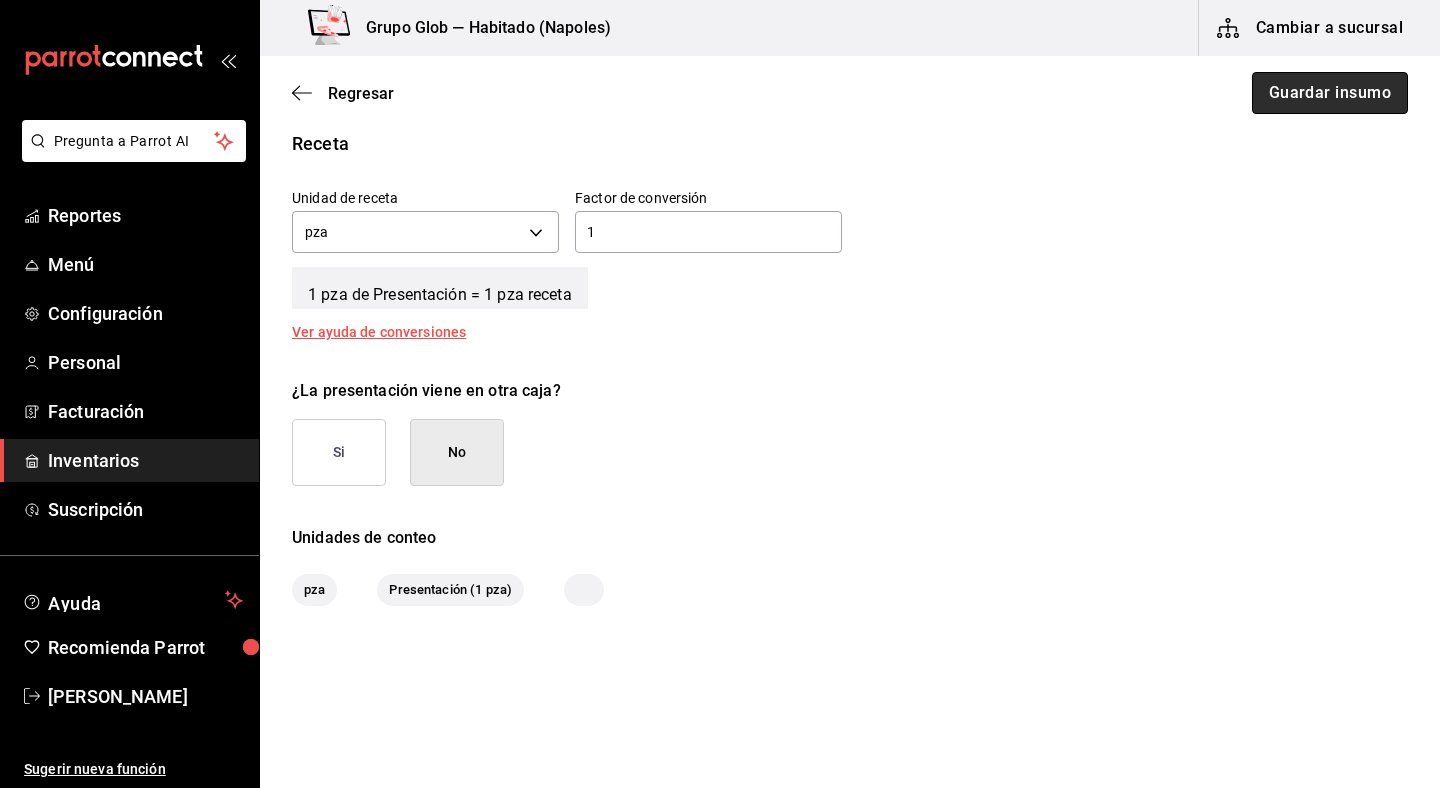 click on "Guardar insumo" at bounding box center (1330, 93) 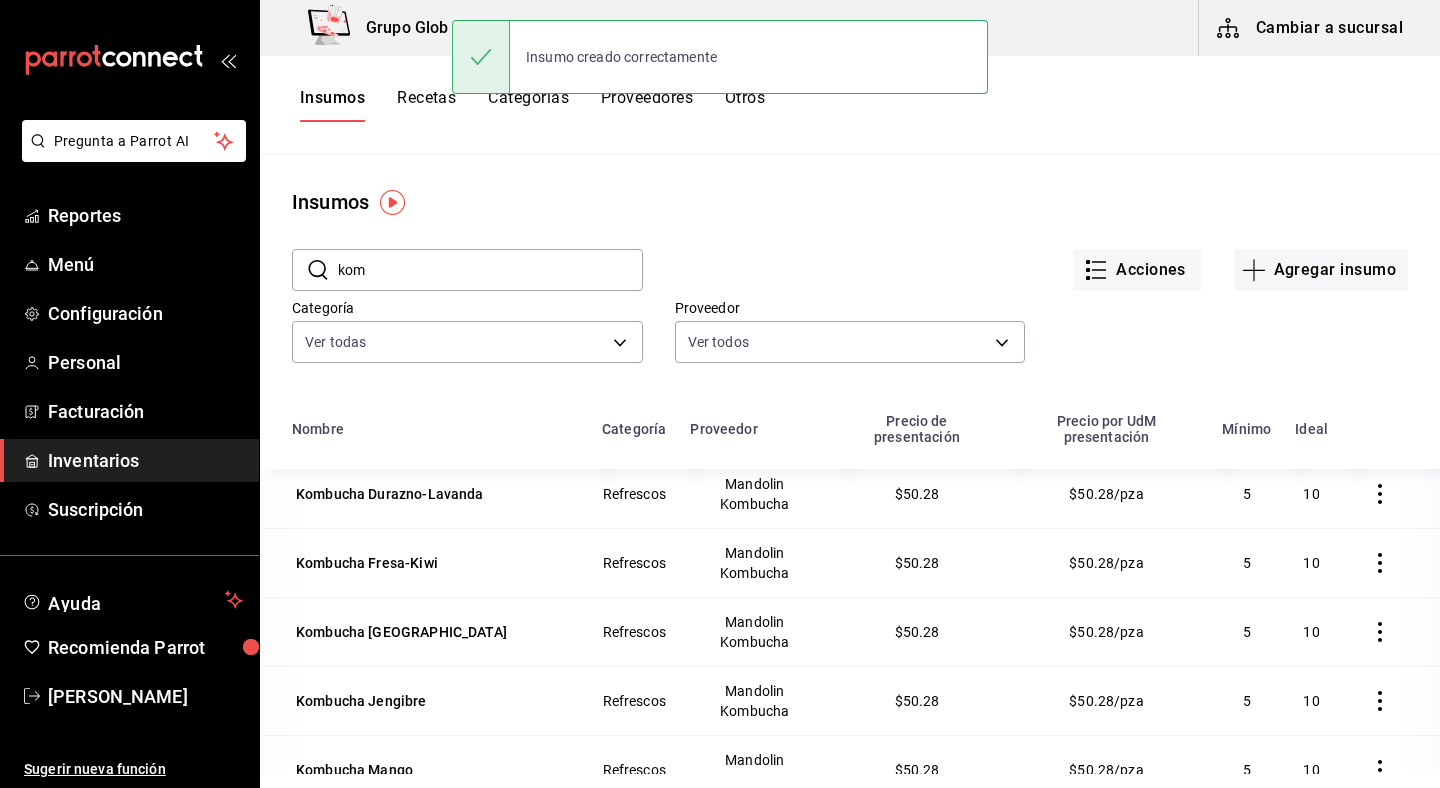 scroll, scrollTop: 9, scrollLeft: 0, axis: vertical 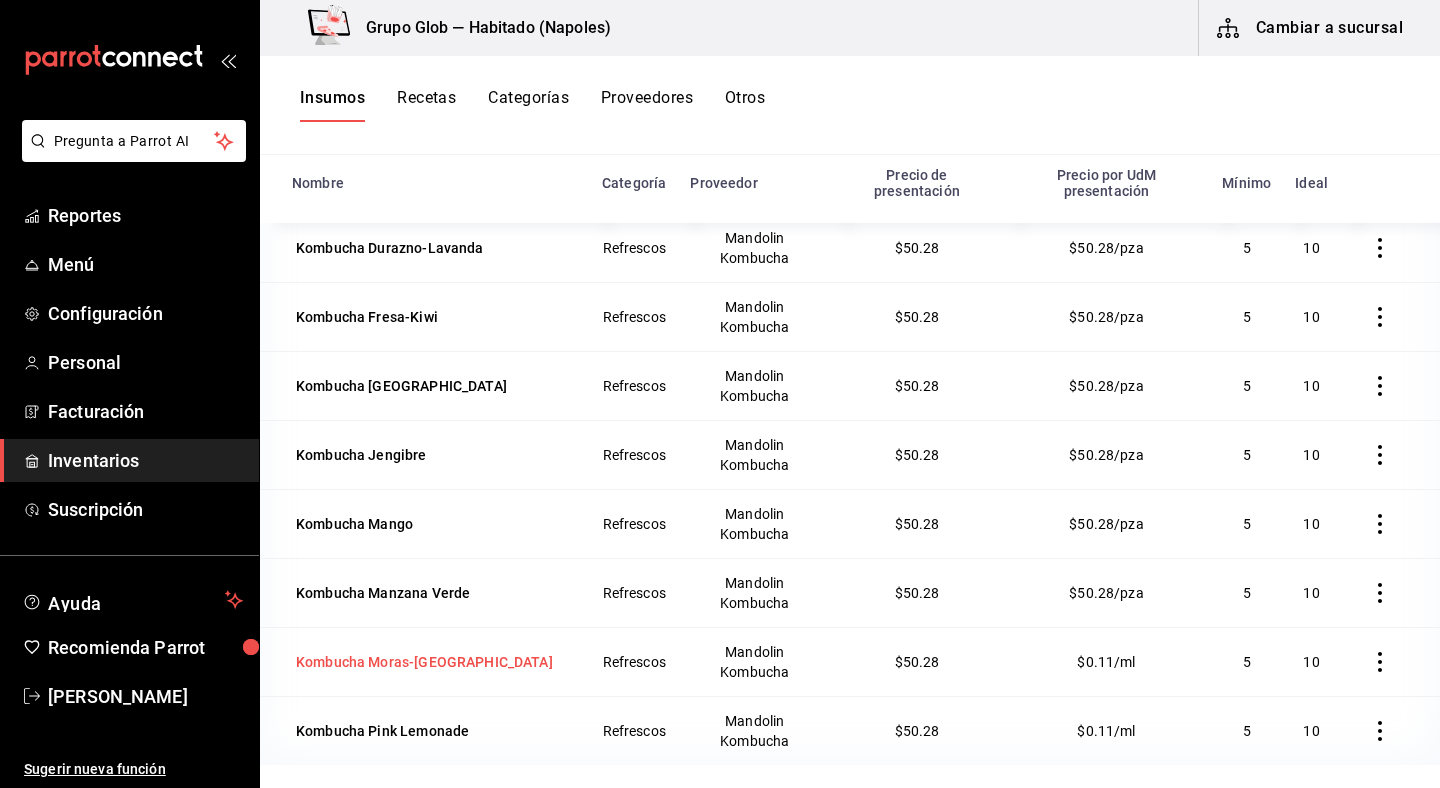 click on "Kombucha Moras-[GEOGRAPHIC_DATA]" at bounding box center [435, 662] 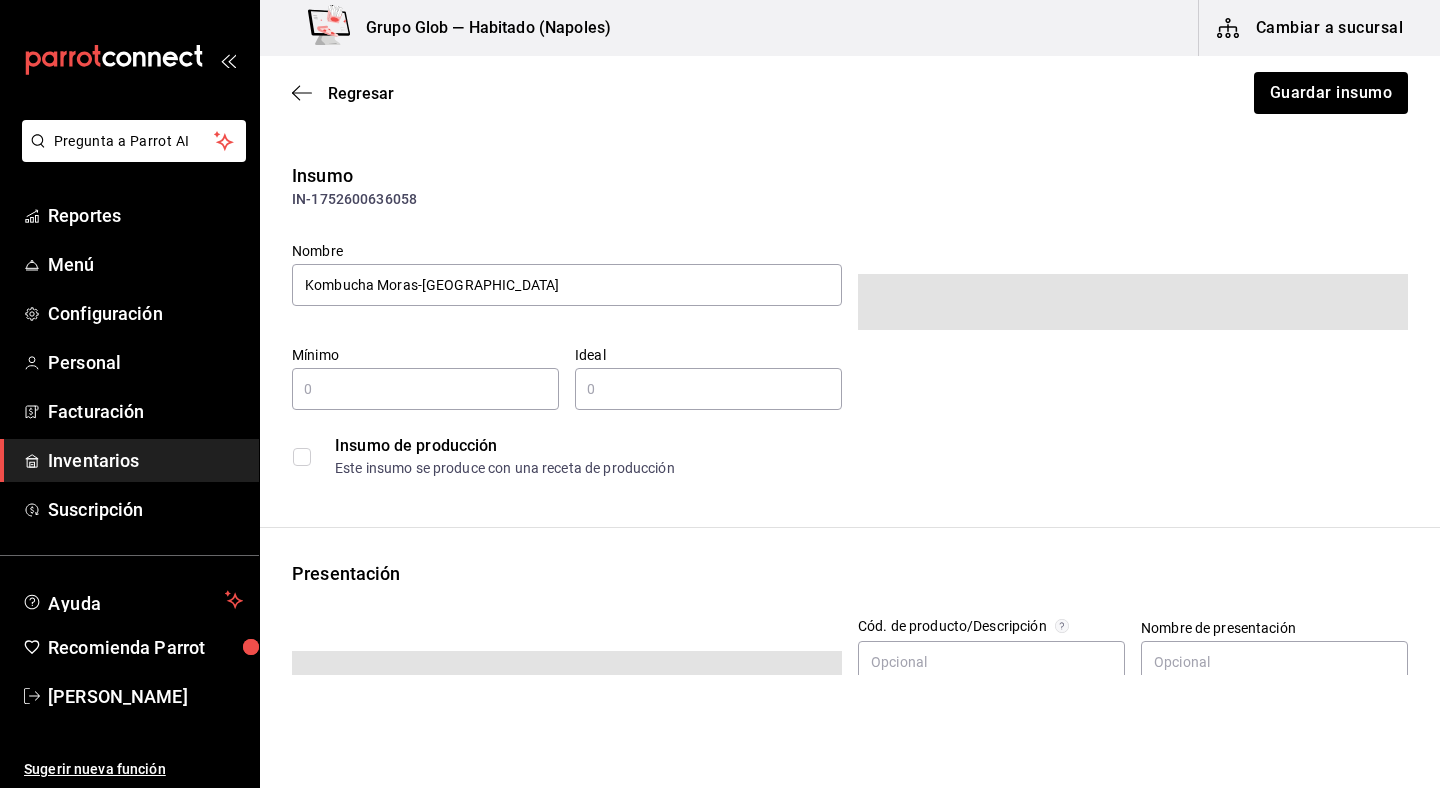 type on "5" 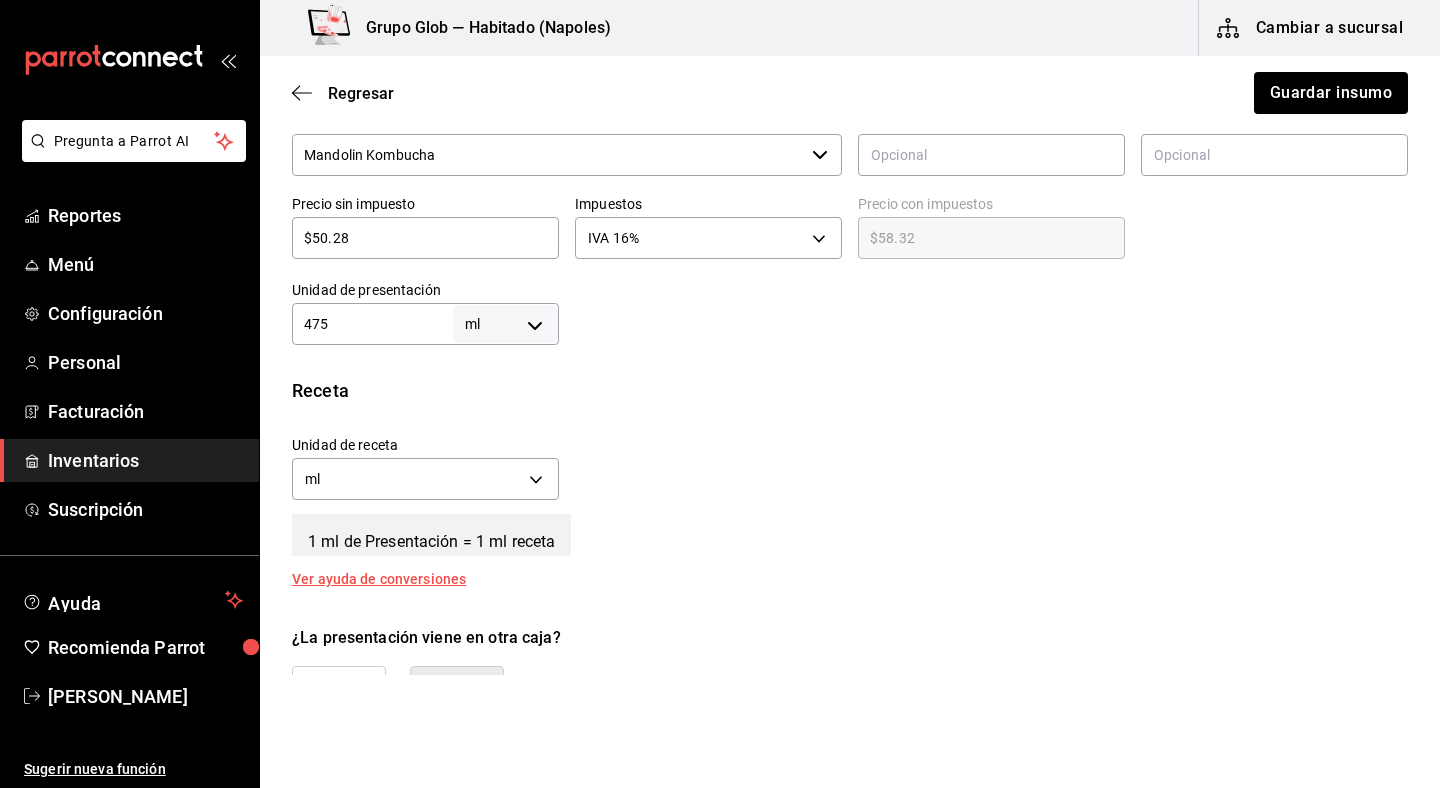 scroll, scrollTop: 489, scrollLeft: 0, axis: vertical 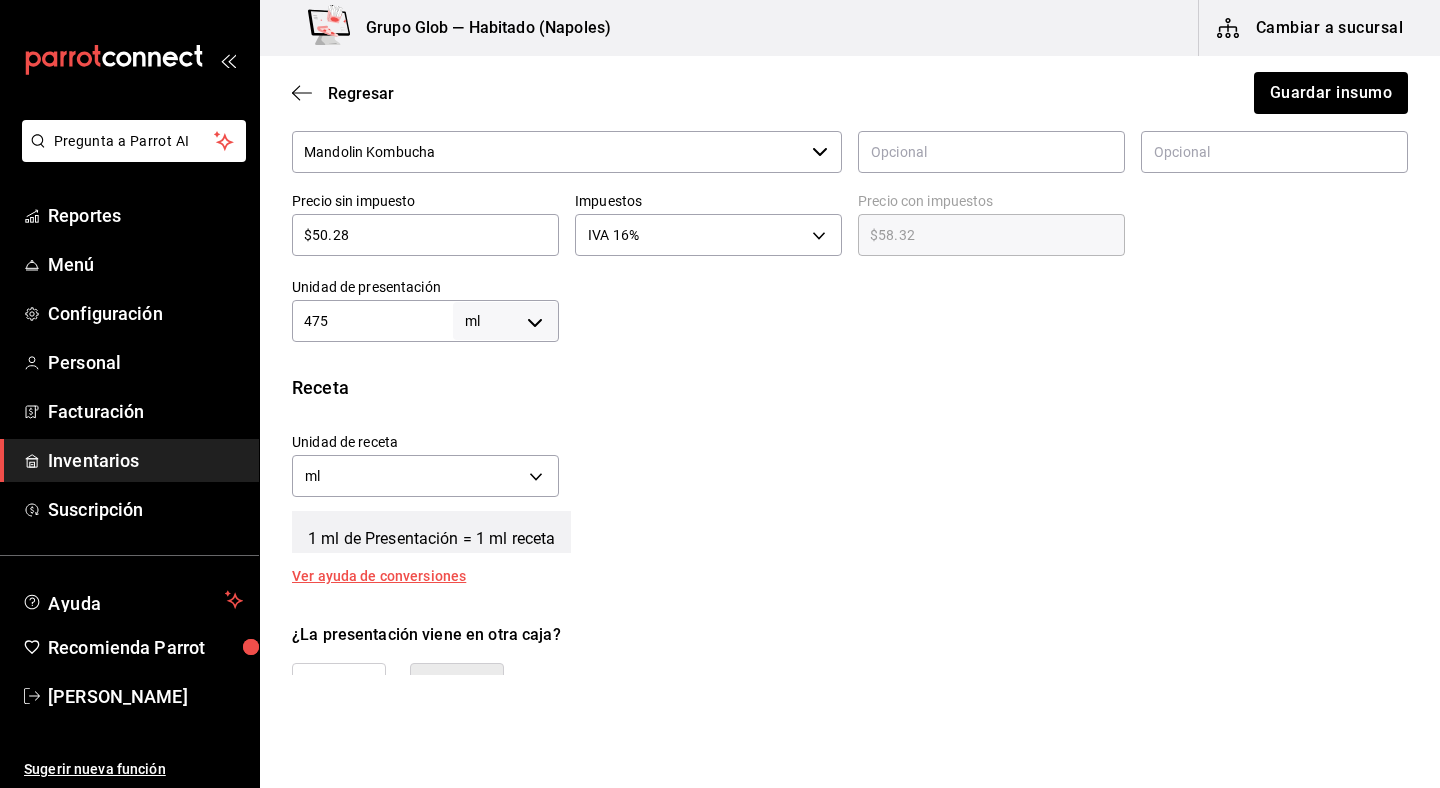 click on "Unidad de presentación 475 ml MILLILITER ​" at bounding box center [425, 310] 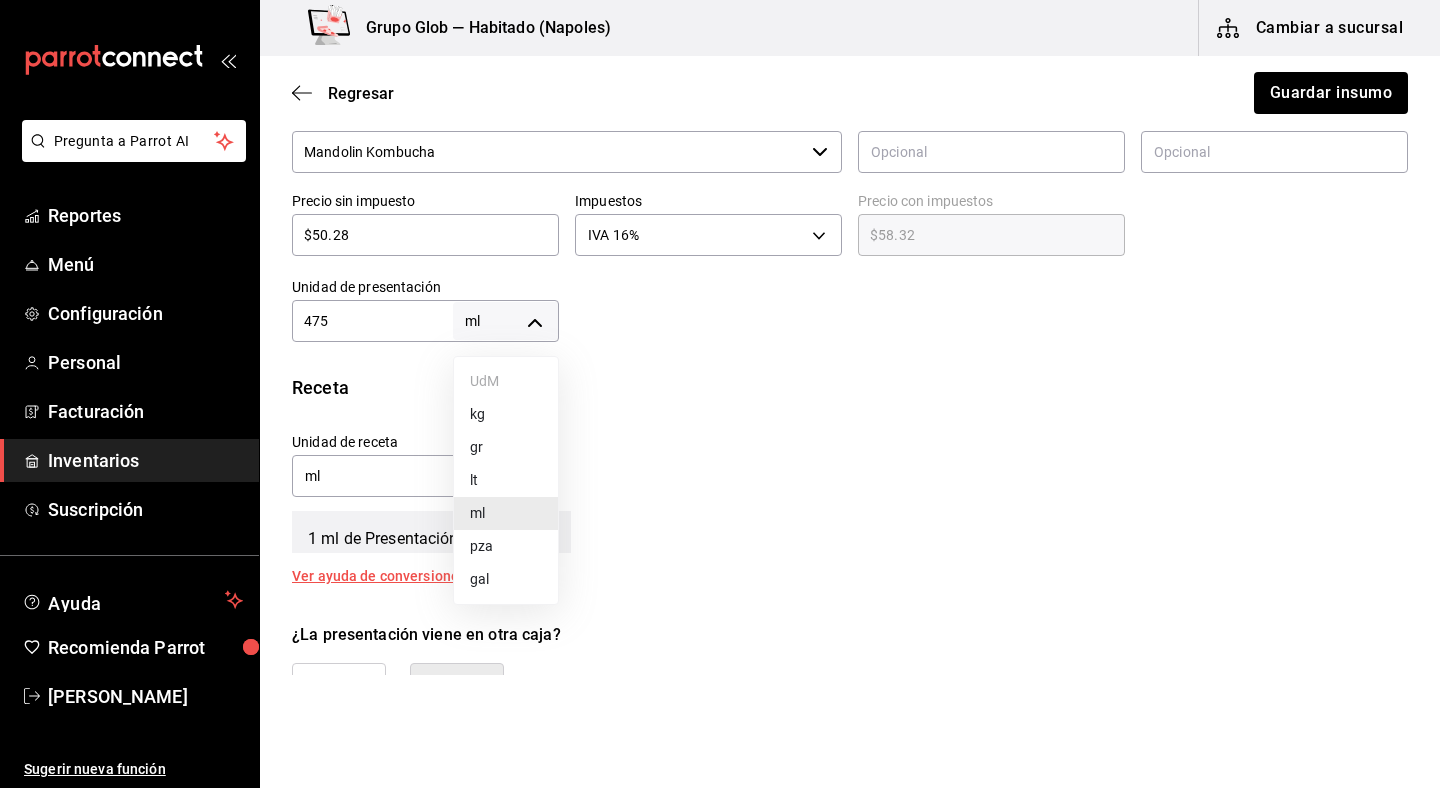 click on "pza" at bounding box center [506, 546] 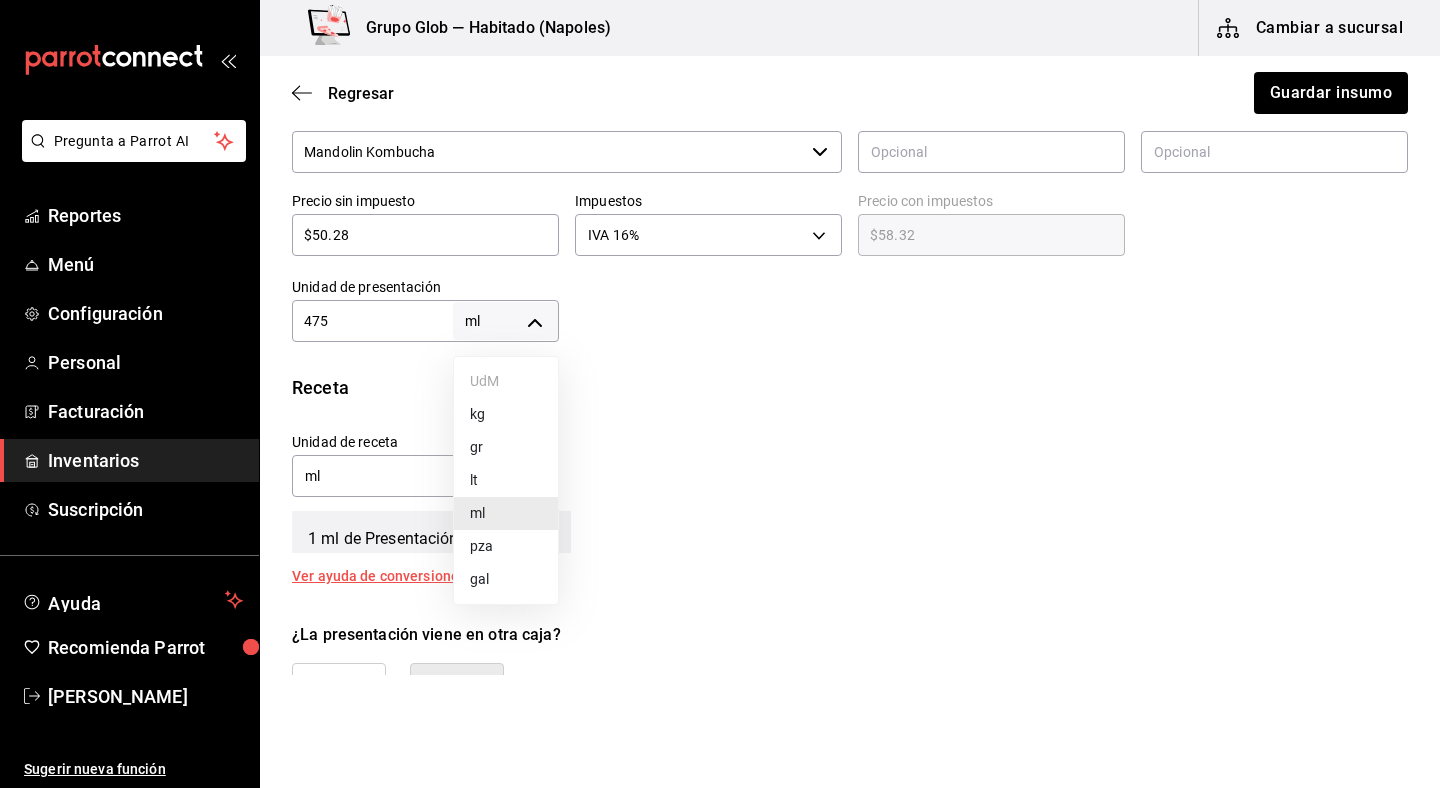 type on "UNIT" 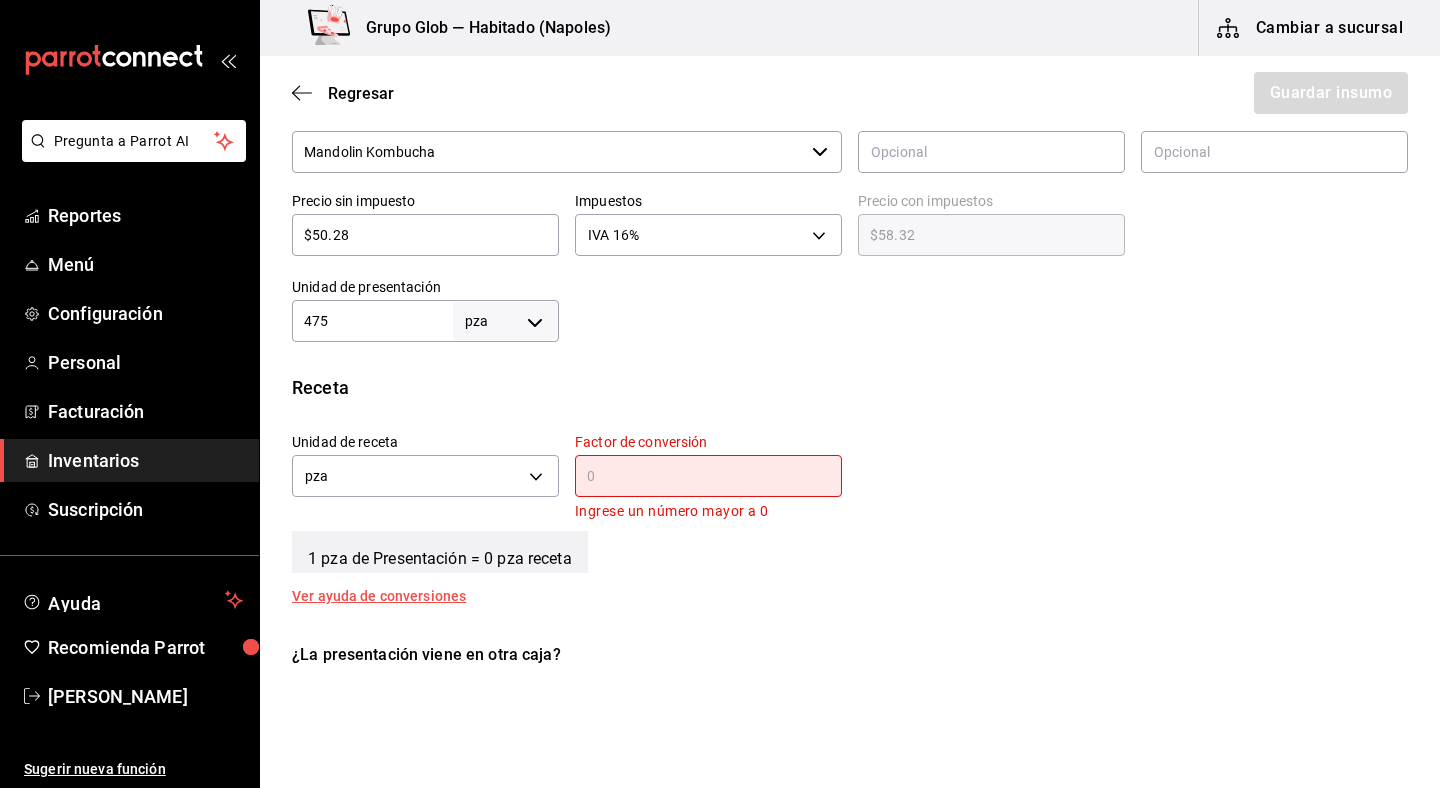 click on "475 pza UNIT ​" at bounding box center [425, 321] 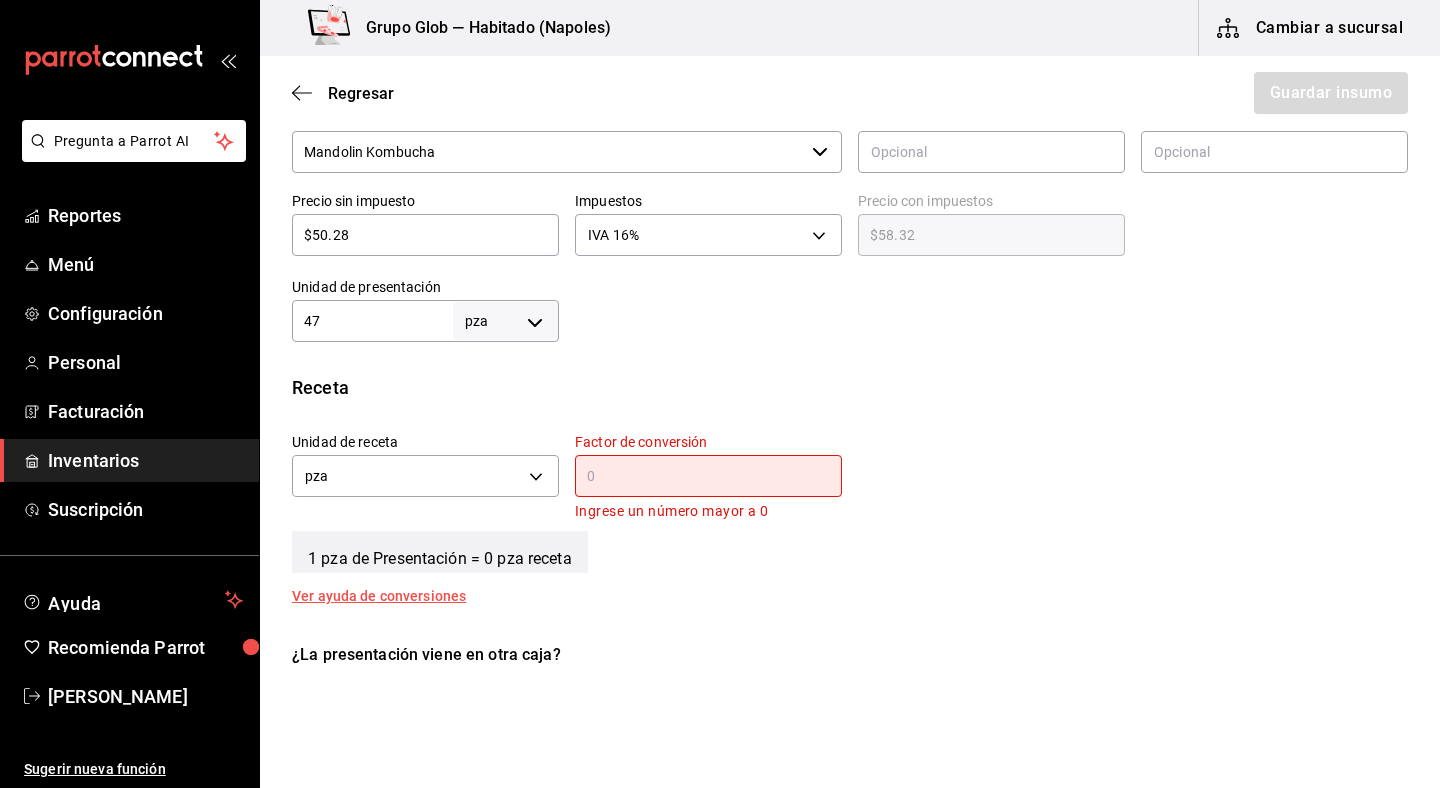 type on "4" 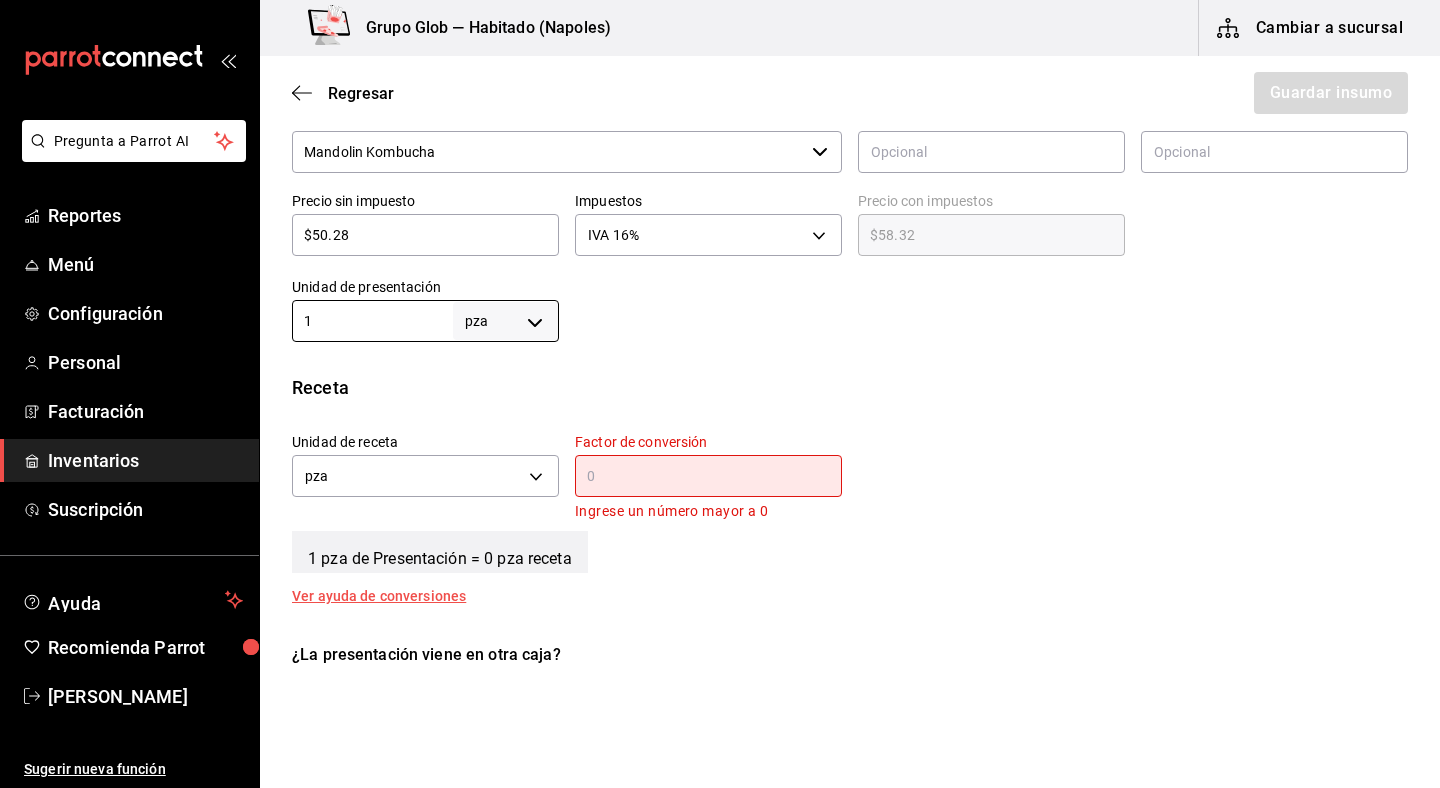 type on "1" 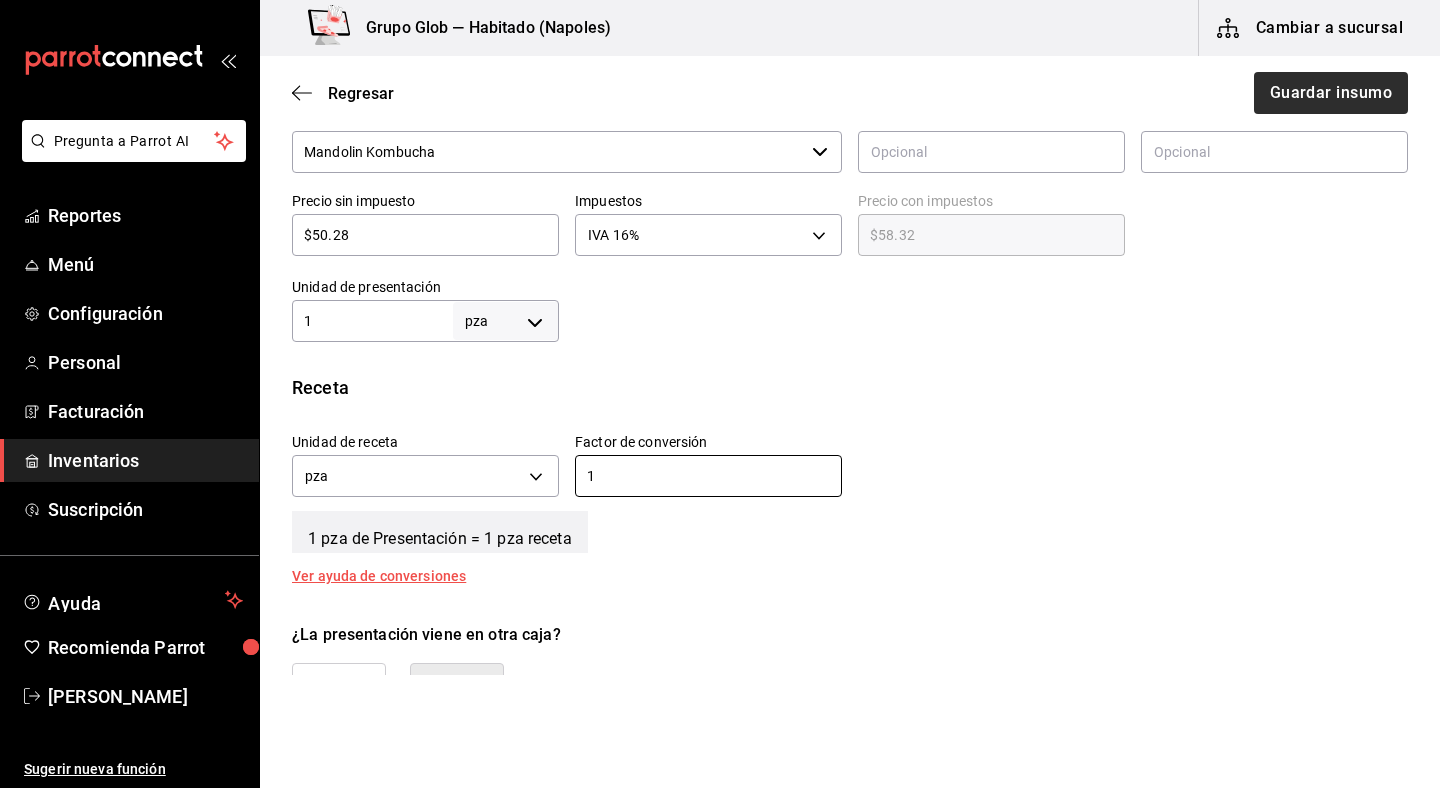 type on "1" 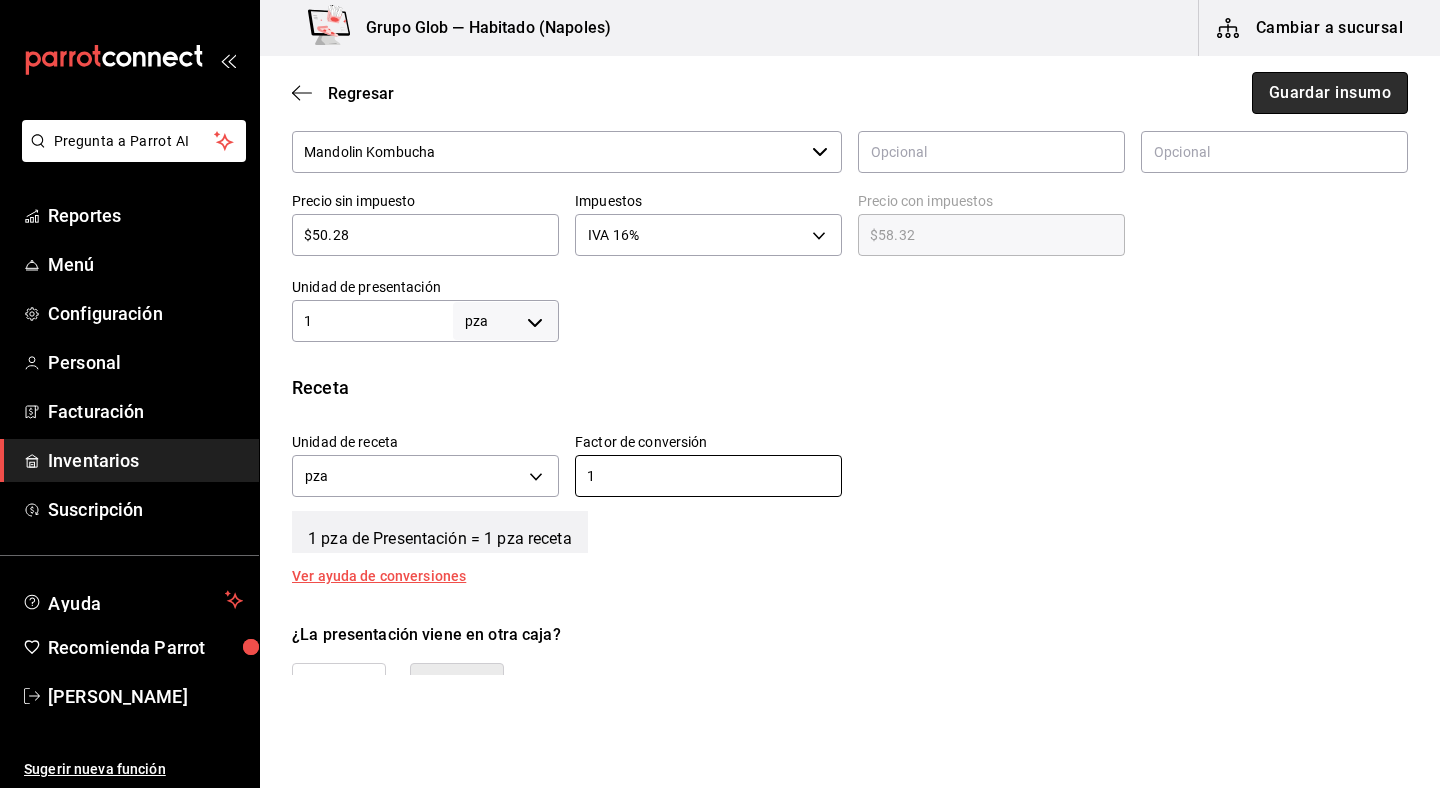 click on "Guardar insumo" at bounding box center [1330, 93] 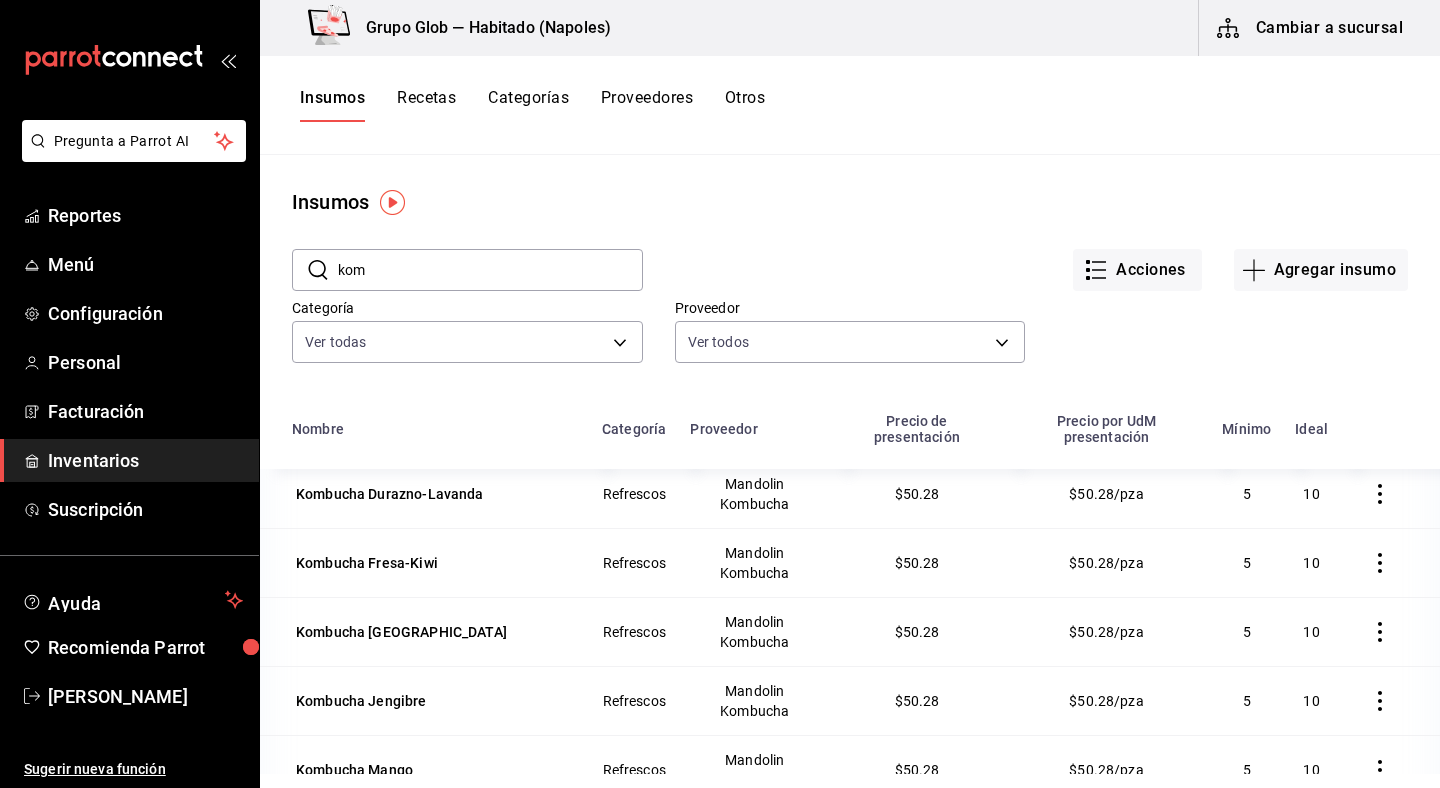 scroll, scrollTop: 9, scrollLeft: 0, axis: vertical 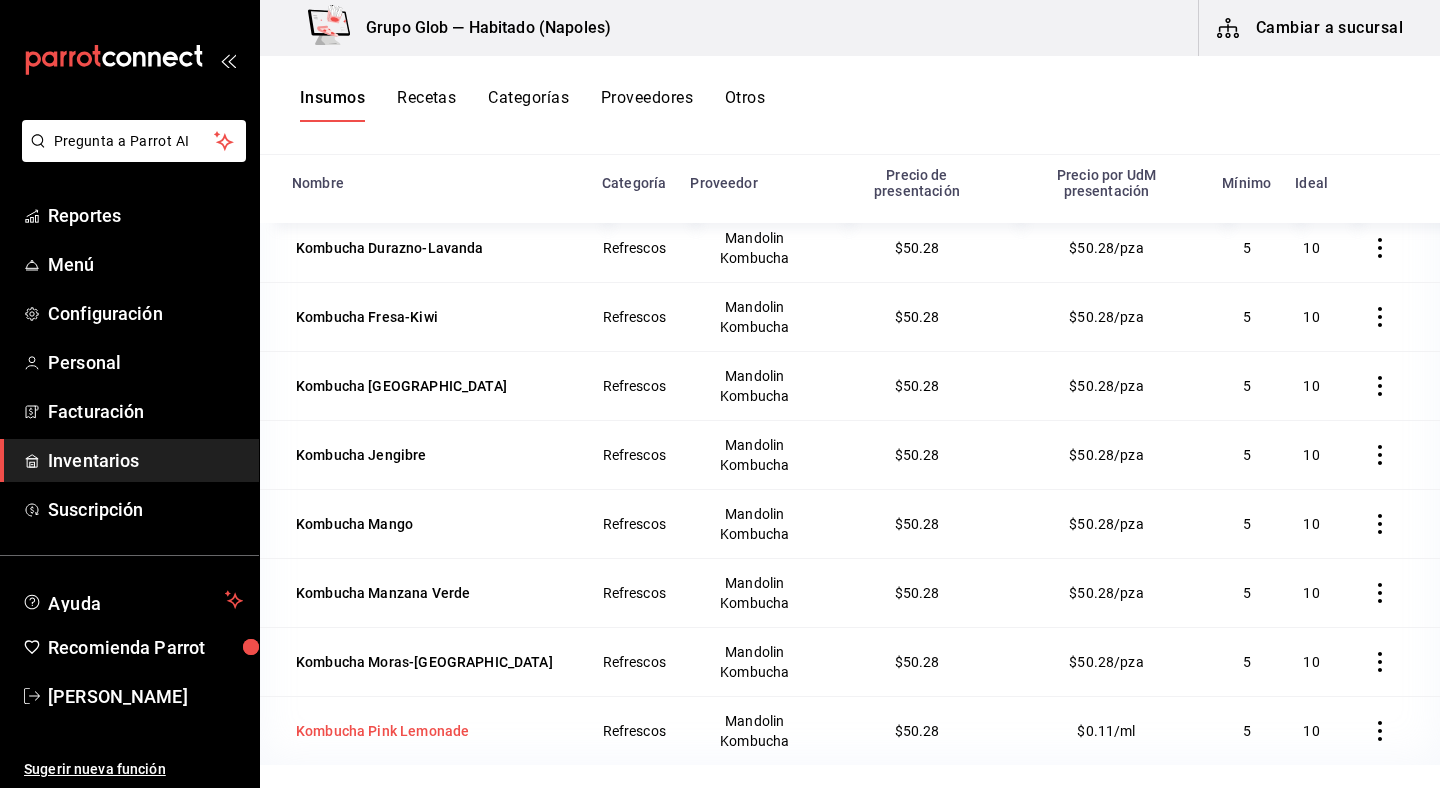 click on "Kombucha Pink Lemonade" at bounding box center (435, 731) 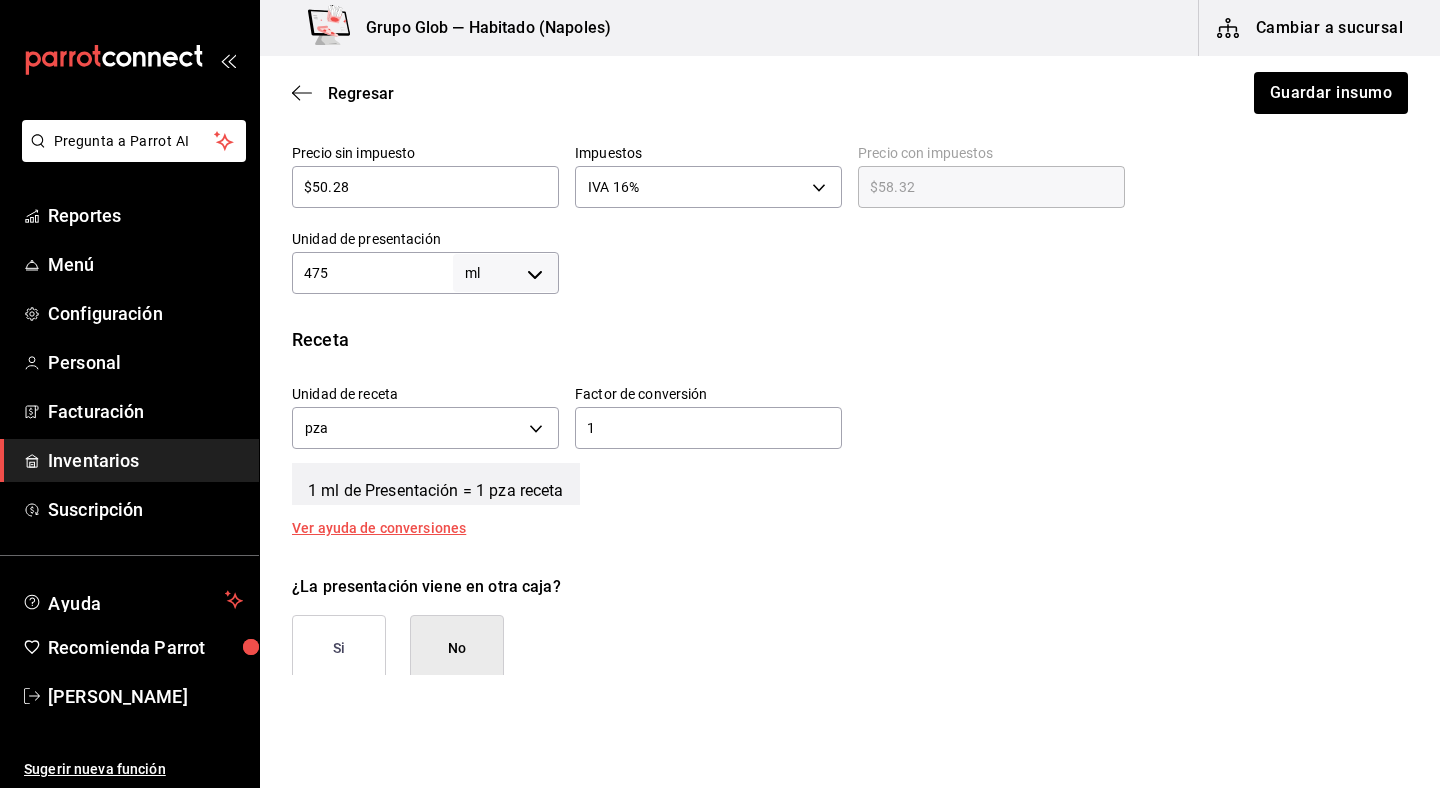 scroll, scrollTop: 535, scrollLeft: 0, axis: vertical 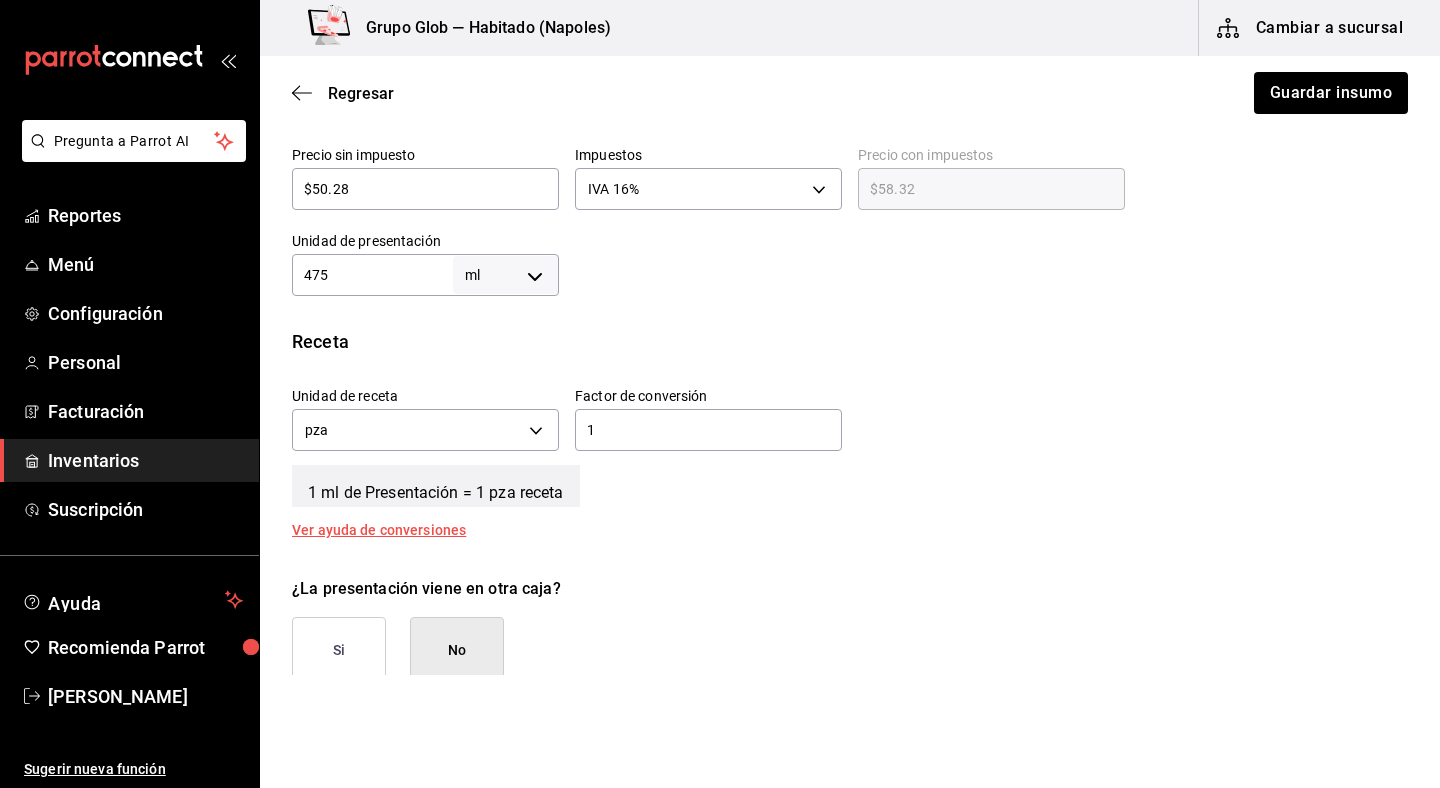 click on "475" at bounding box center (372, 275) 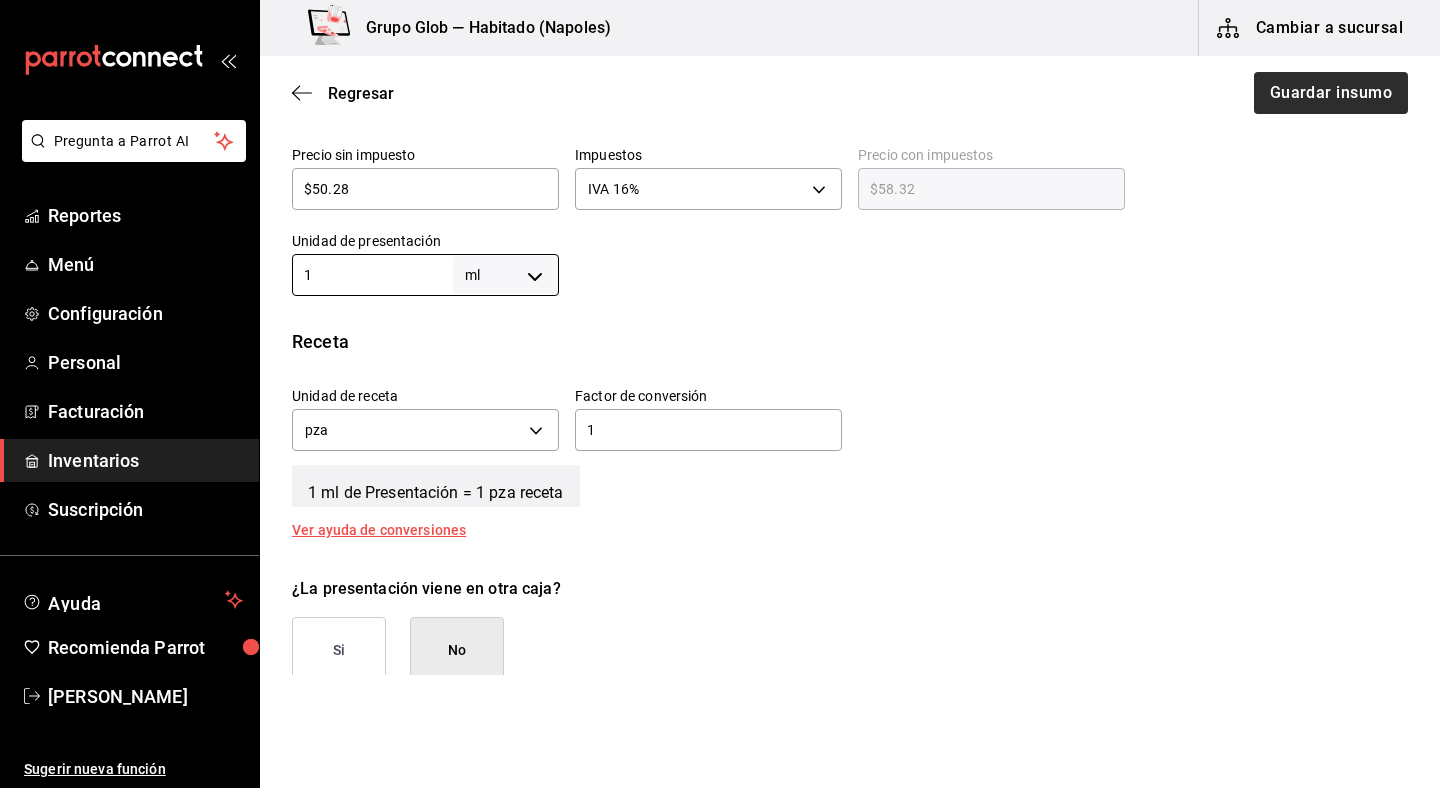type on "1" 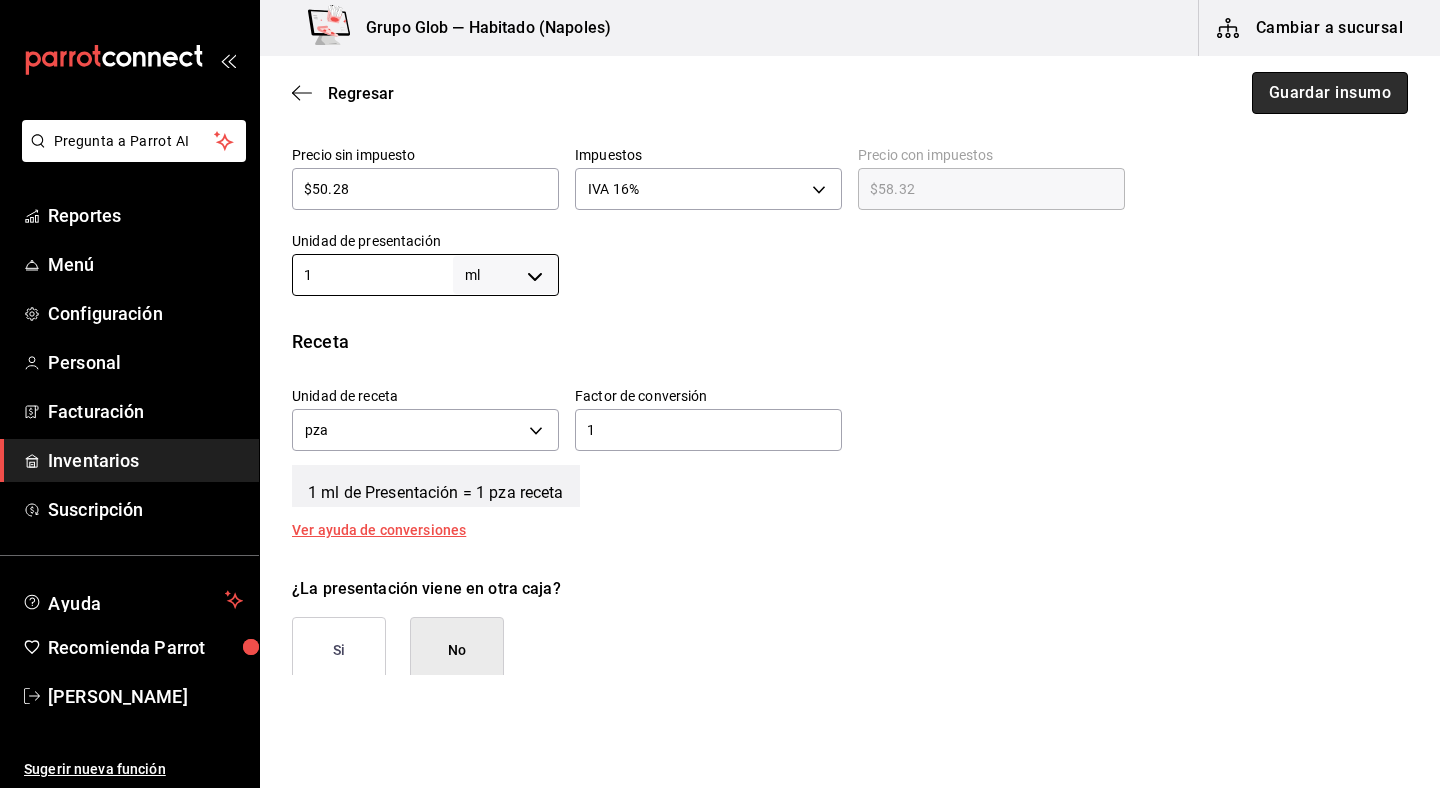 click on "Guardar insumo" at bounding box center (1330, 93) 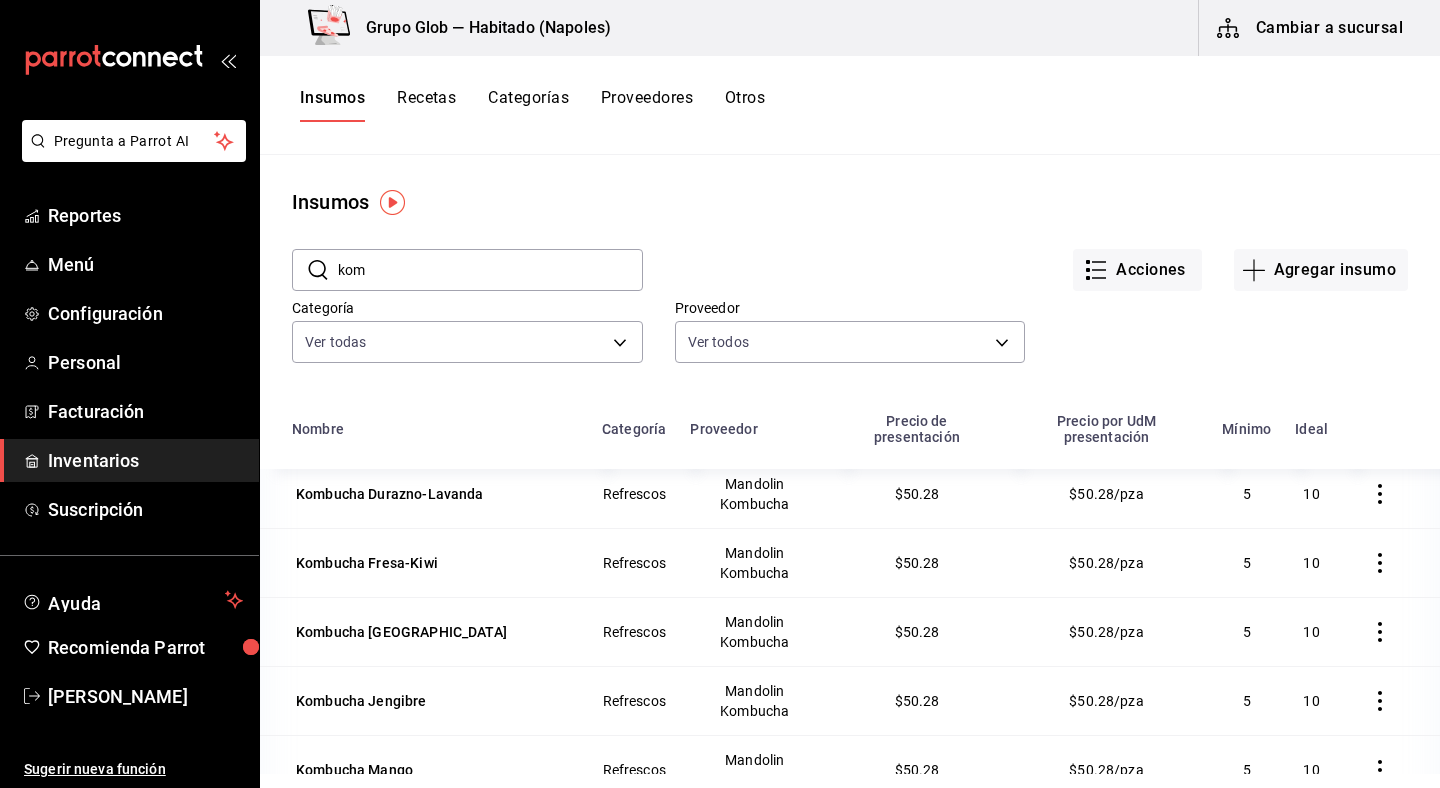 scroll, scrollTop: 9, scrollLeft: 0, axis: vertical 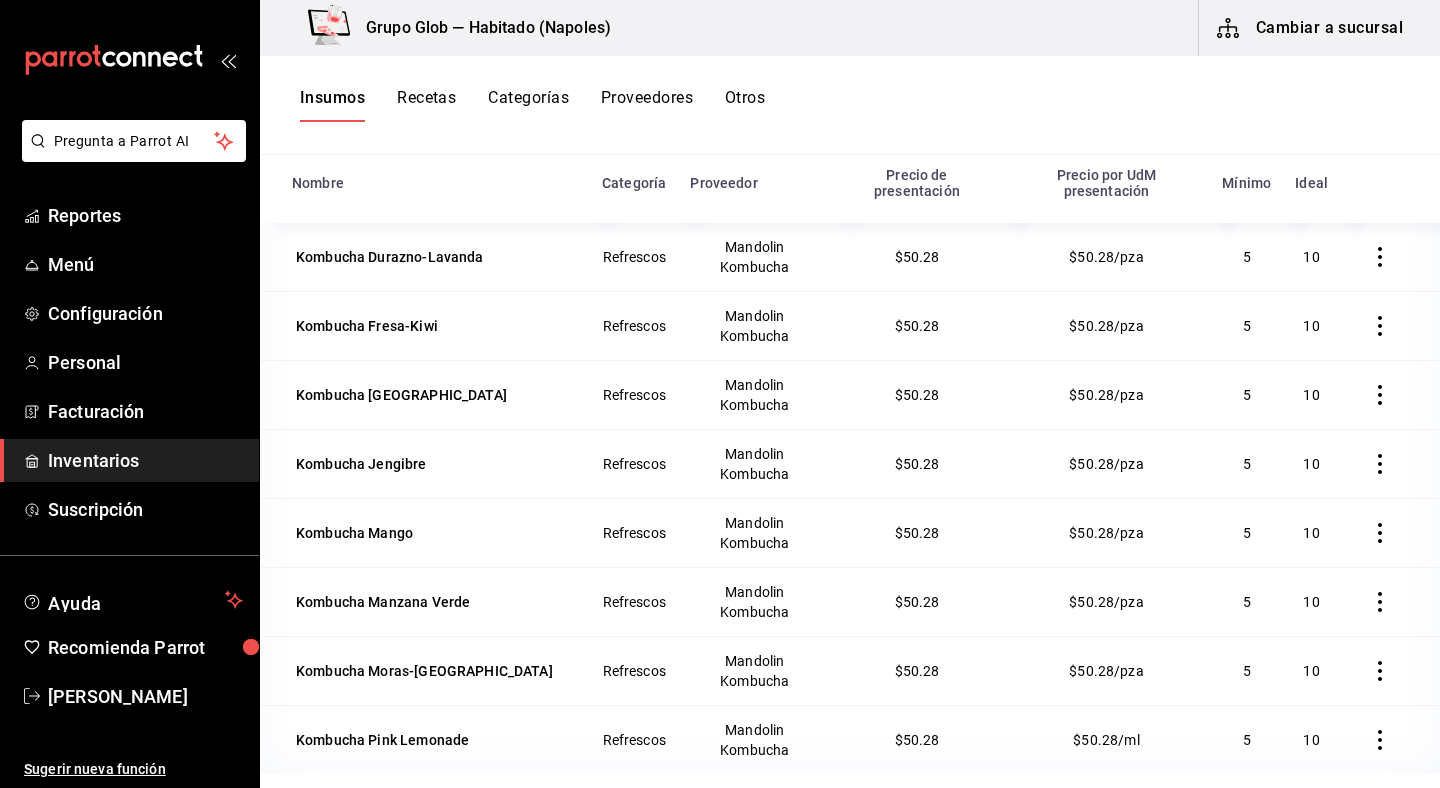 click on "Proveedores" at bounding box center (647, 105) 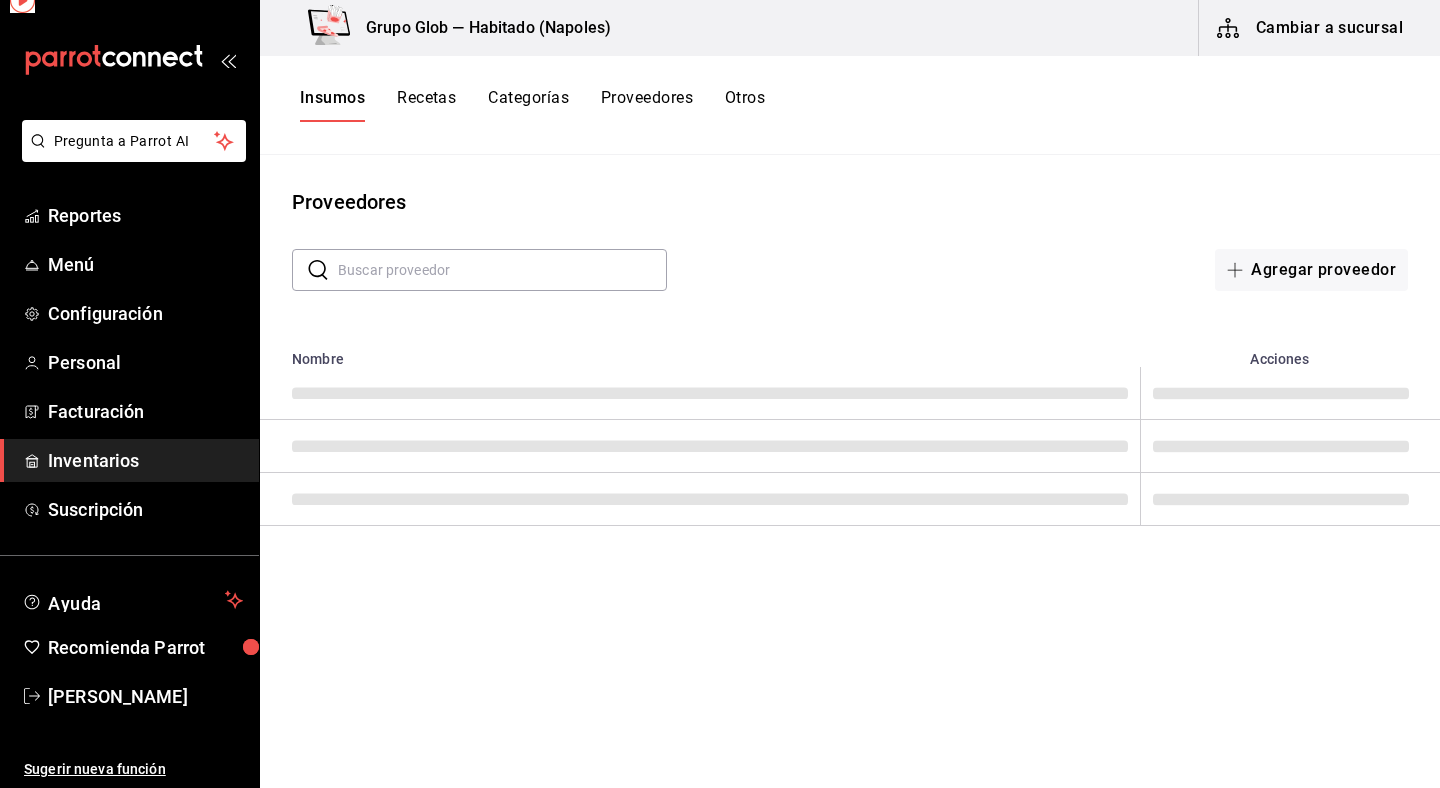 scroll, scrollTop: 0, scrollLeft: 0, axis: both 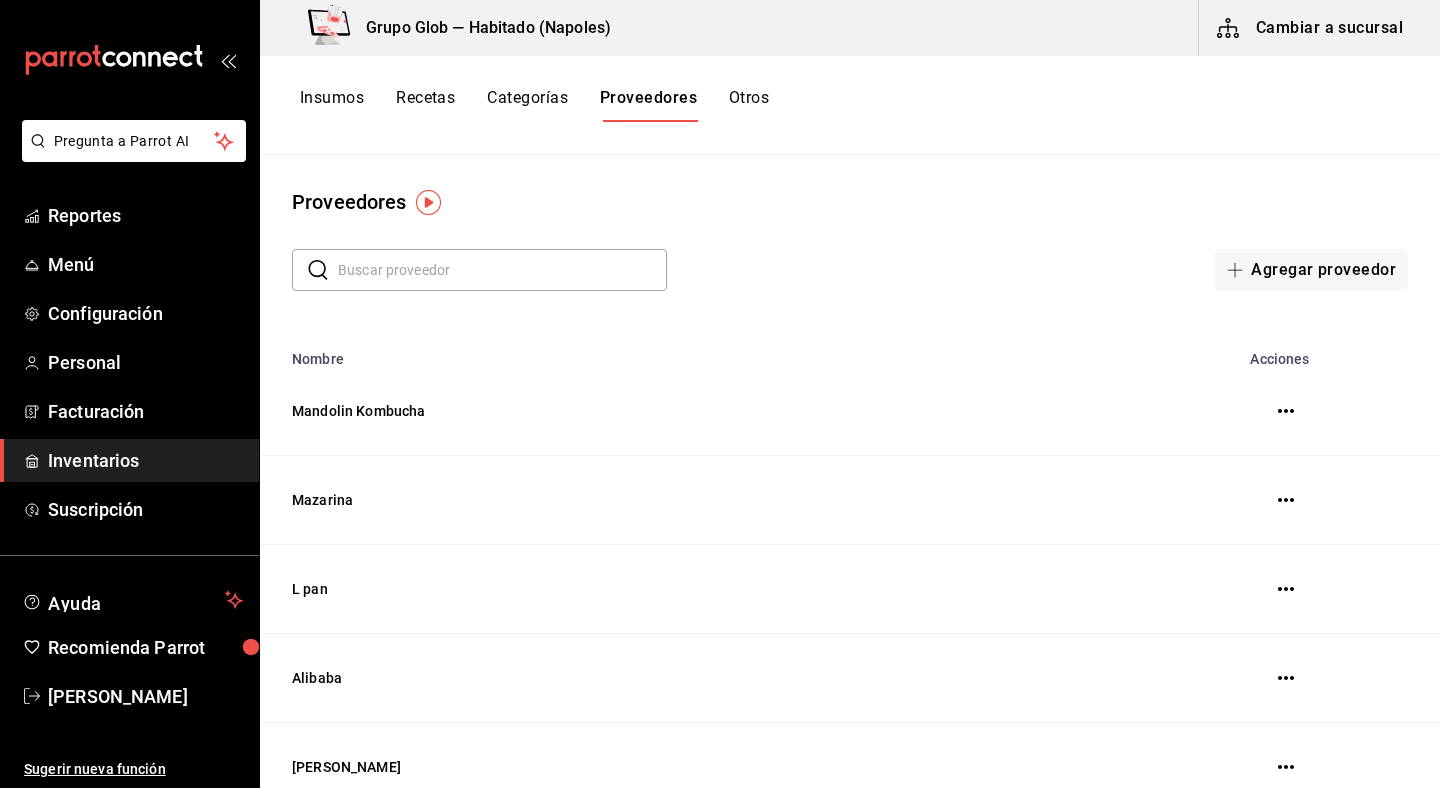 click on "Recetas" at bounding box center (425, 105) 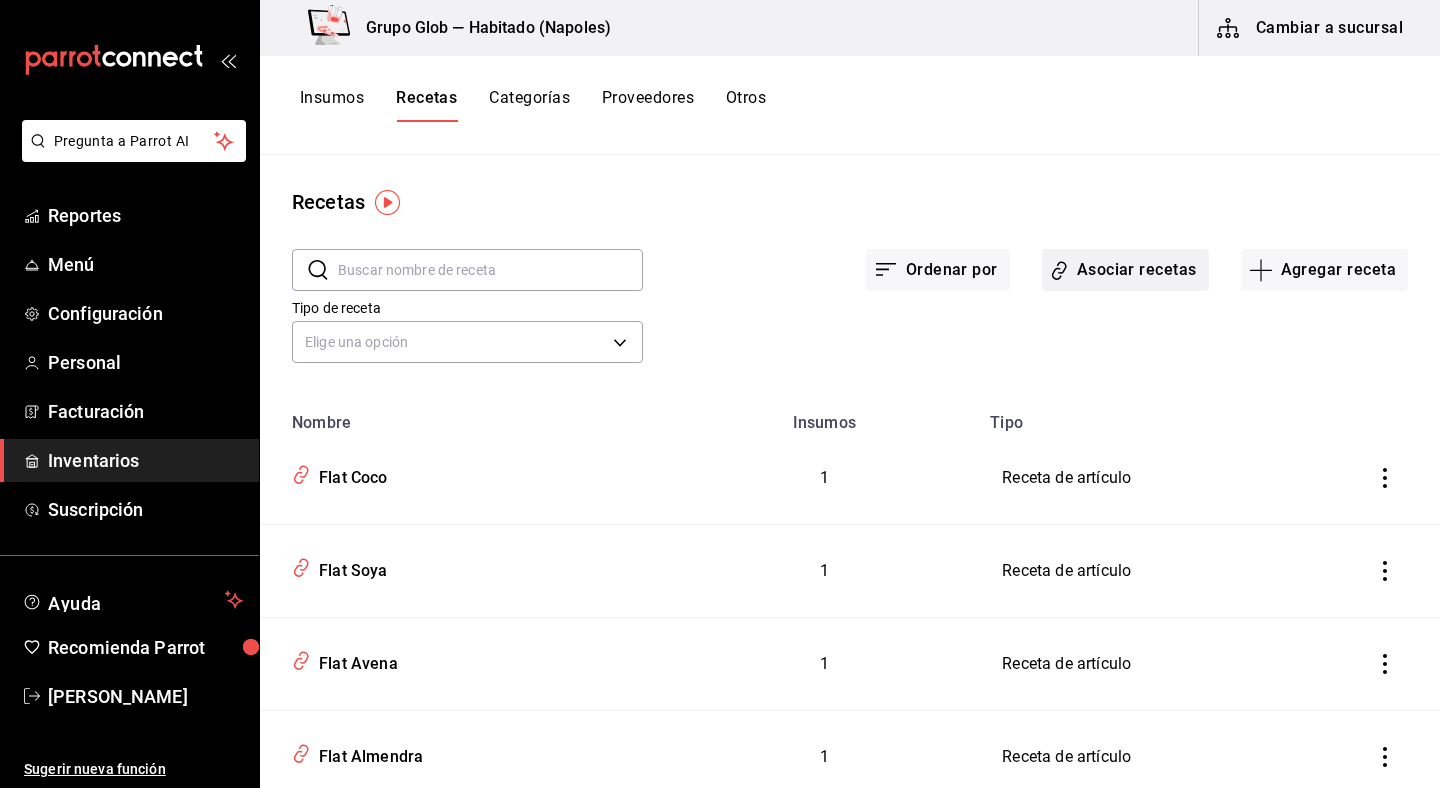 click on "Asociar recetas" at bounding box center (1125, 270) 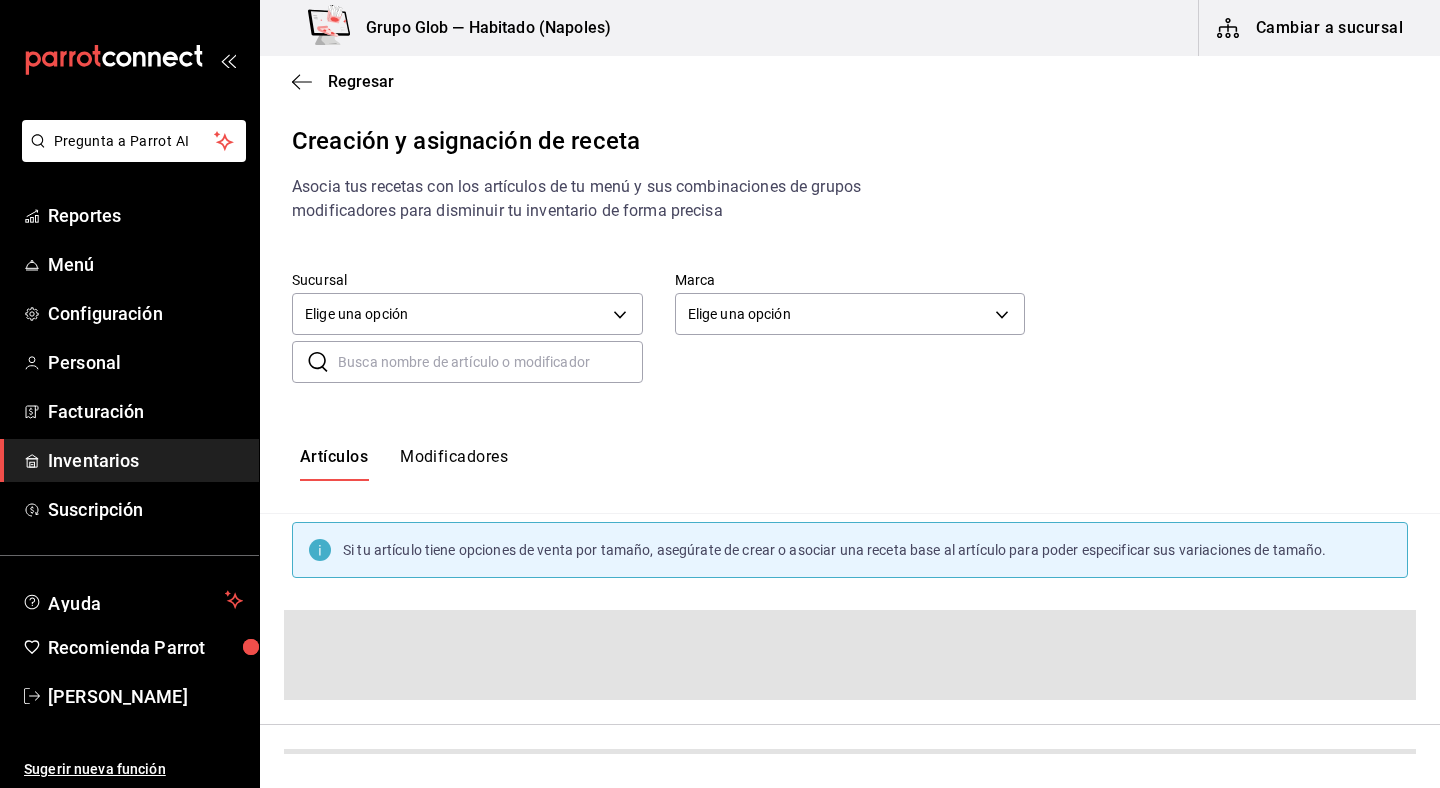 click on "Elige una opción default" at bounding box center [467, 311] 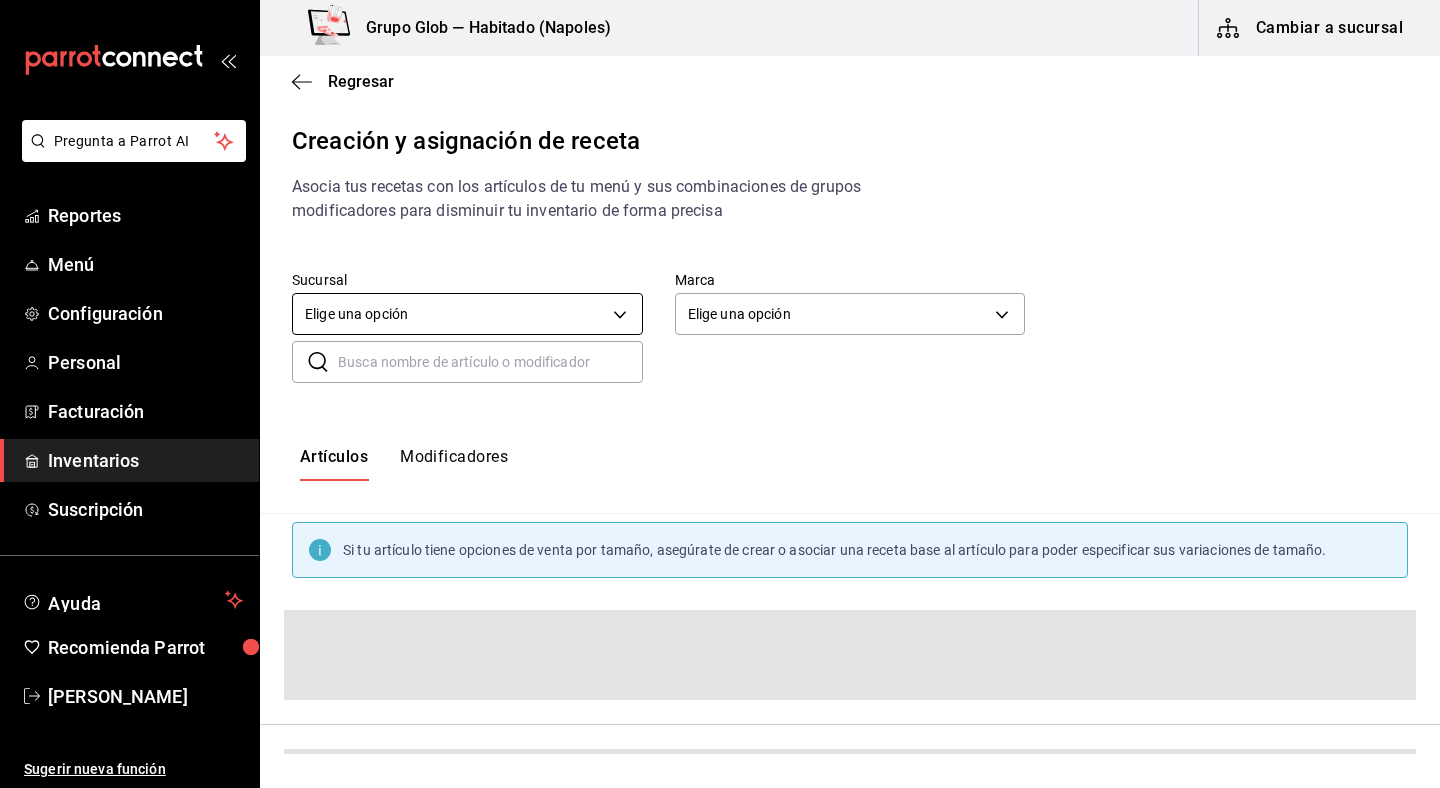 click on "Pregunta a Parrot AI Reportes   Menú   Configuración   Personal   Facturación   Inventarios   Suscripción   Ayuda Recomienda Parrot   Yakbe [PERSON_NAME]   Sugerir nueva función   Grupo Glob — Habitado (Napoles) Cambiar a sucursal Regresar Creación y asignación de receta Asocia tus recetas con los artículos de tu menú y sus combinaciones de grupos modificadores para disminuir tu inventario de forma precisa Sucursal Elige una opción default Marca Elige una opción default ​ ​ Artículos Modificadores Si tu artículo tiene opciones de venta por tamaño, asegúrate de crear o asociar una receta base al artículo para poder especificar sus variaciones de tamaño. Guardar Receta de artículo GANA 1 MES GRATIS EN TU SUSCRIPCIÓN AQUÍ ¿Recuerdas cómo empezó tu restaurante?
[DATE] puedes ayudar a un colega a tener el mismo cambio que tú viviste.
Recomienda Parrot directamente desde tu Portal Administrador.
Es fácil y rápido.
🎁 Por cada restaurante que se una, ganas 1 mes gratis. Reportes   Menú" at bounding box center [720, 377] 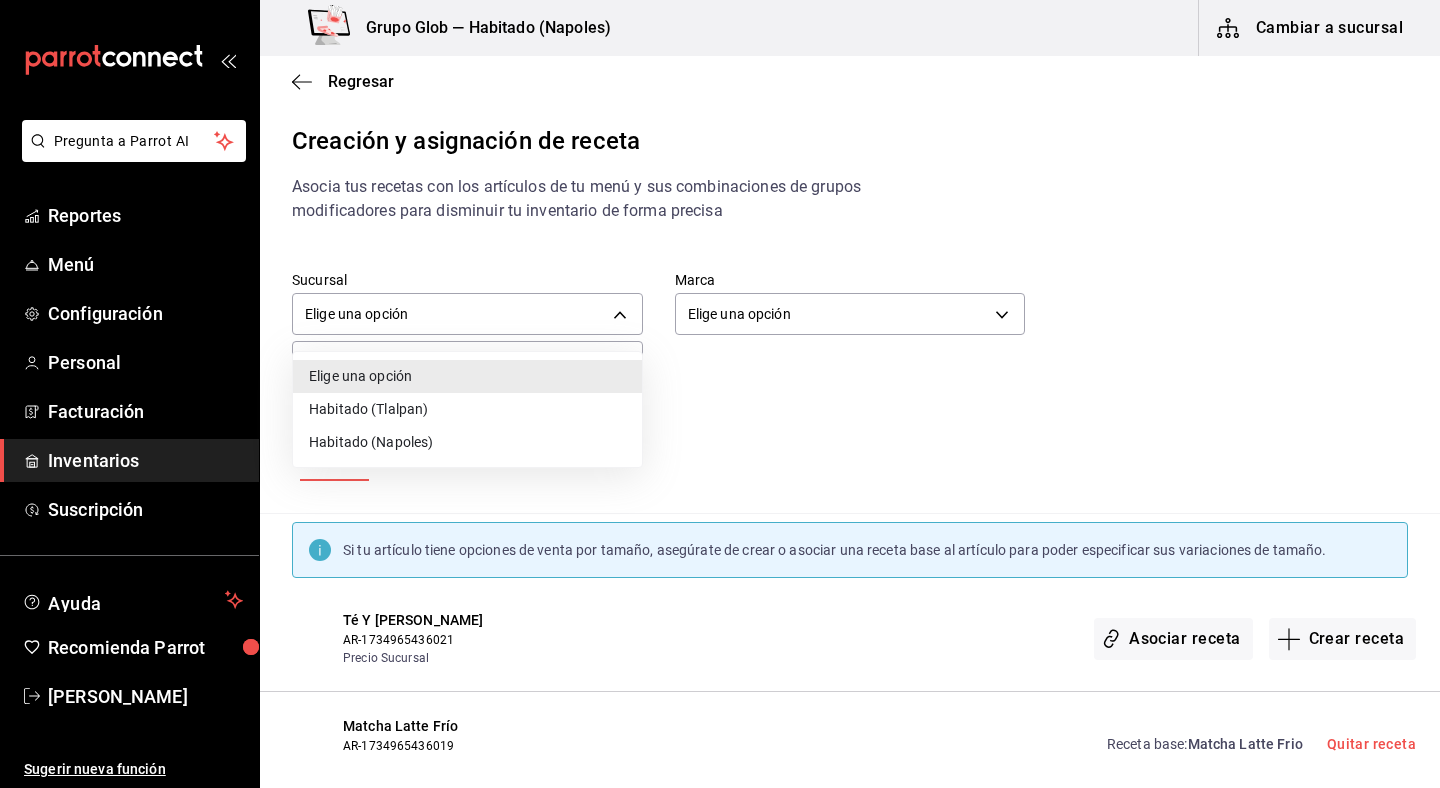 click on "Habitado (Napoles)" at bounding box center [467, 442] 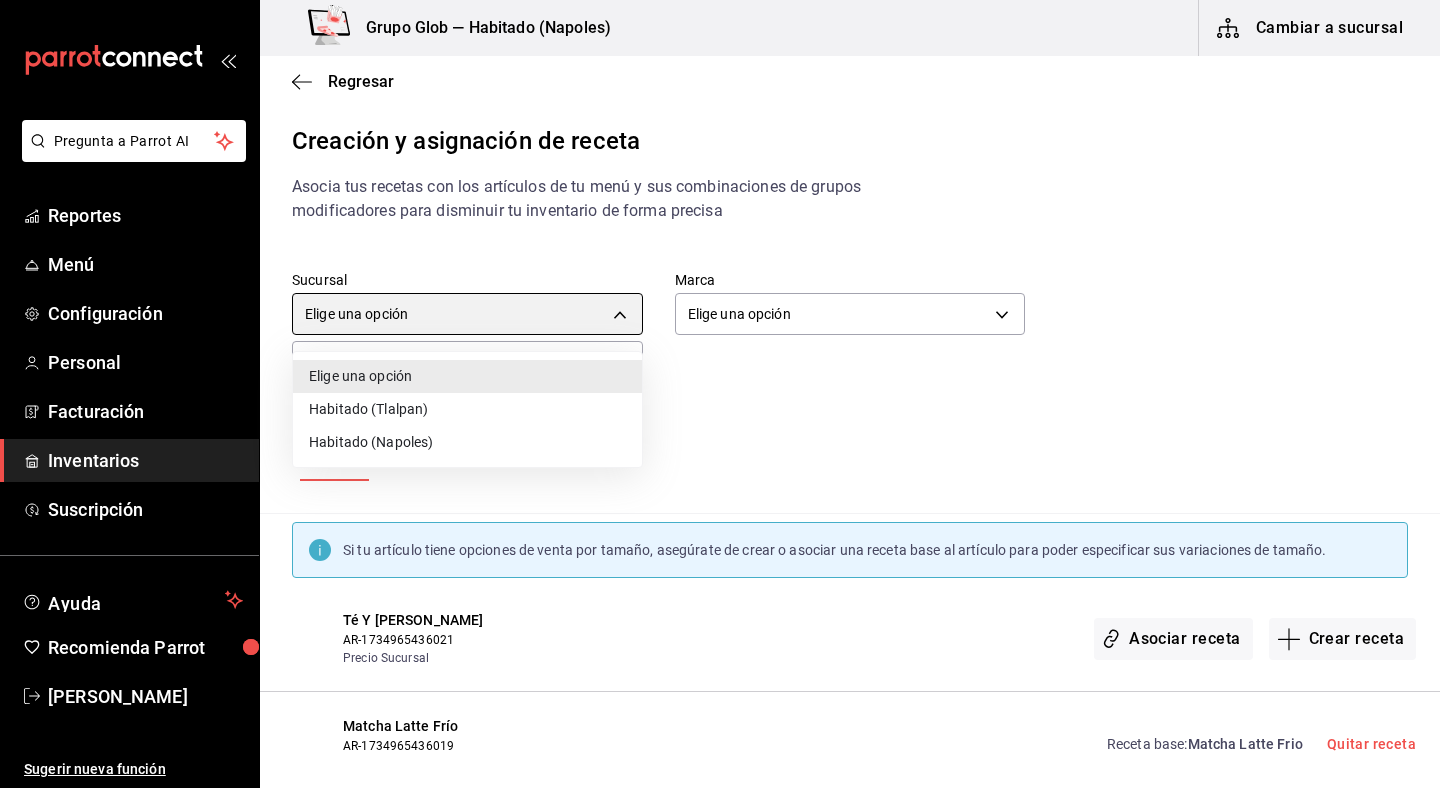 type on "23b02696-67a9-433e-ae3d-5188315e71fc" 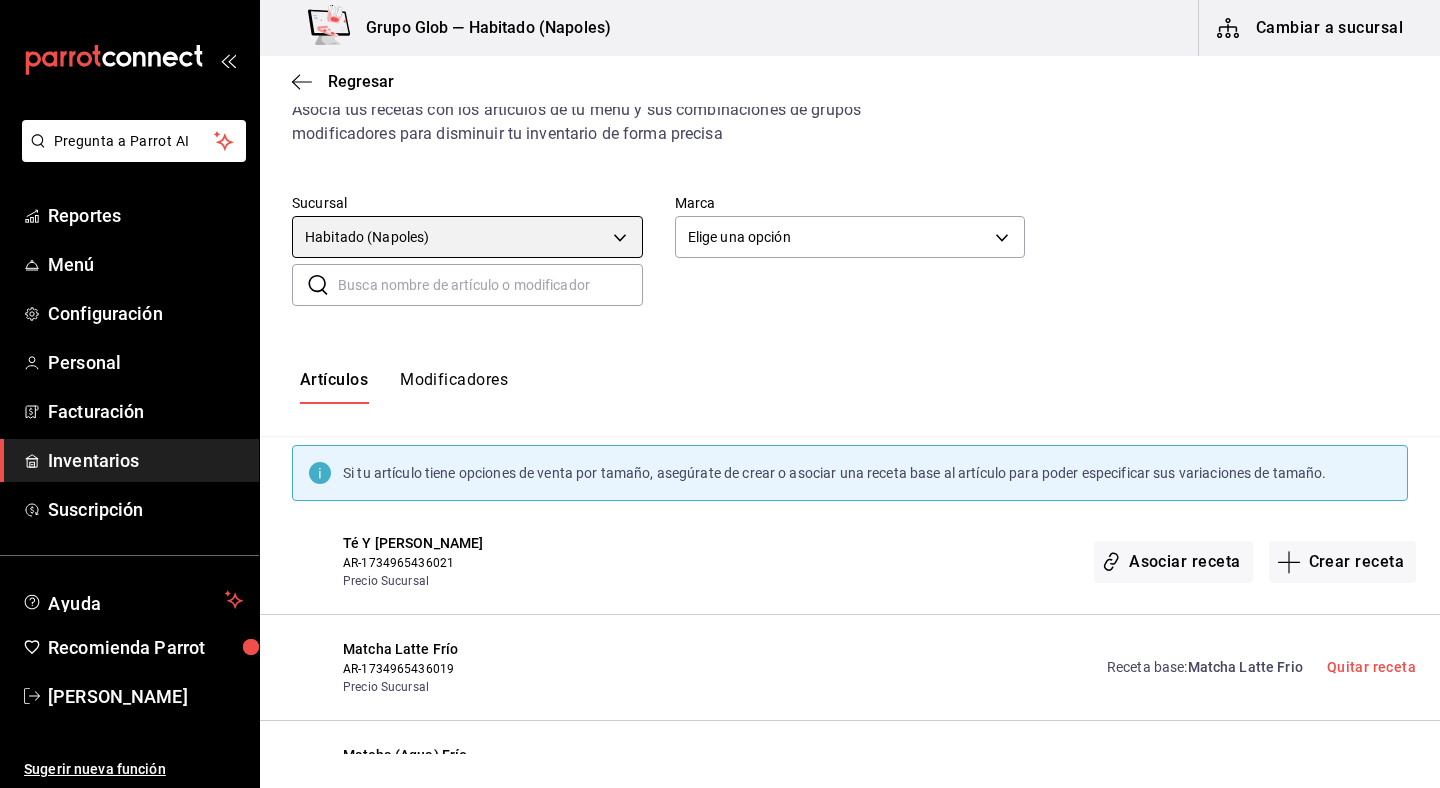 scroll, scrollTop: 58, scrollLeft: 0, axis: vertical 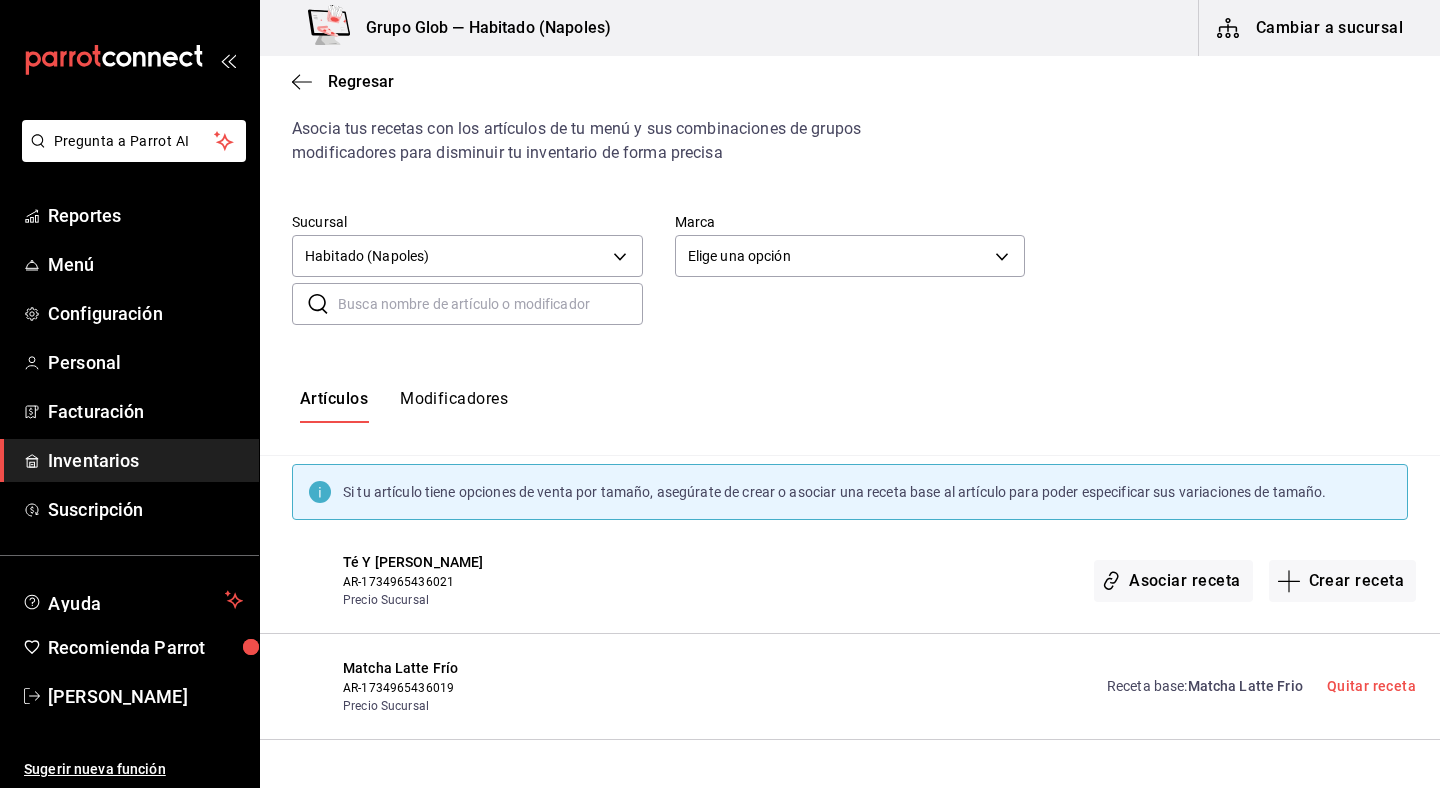 click on "Regresar" at bounding box center [850, 81] 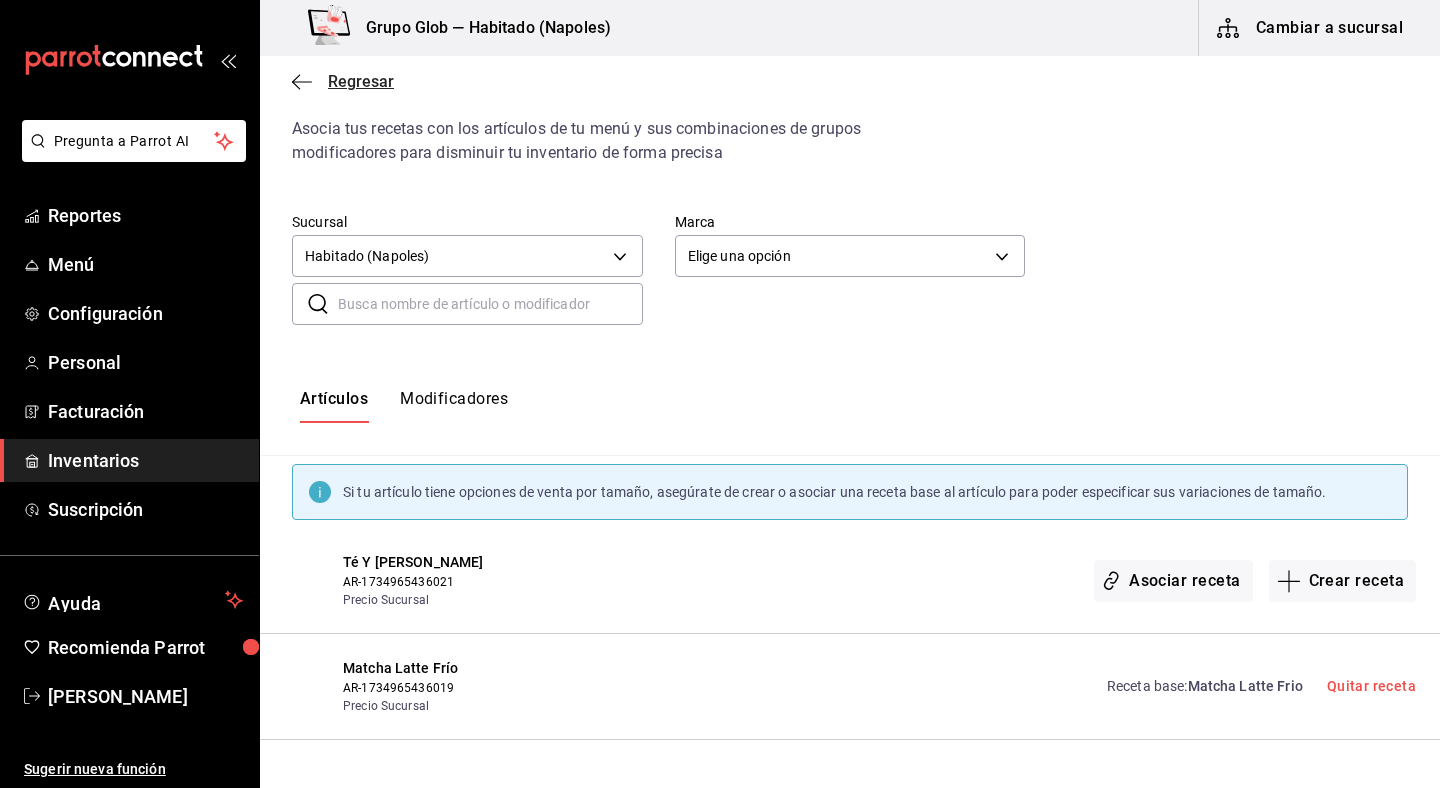 click 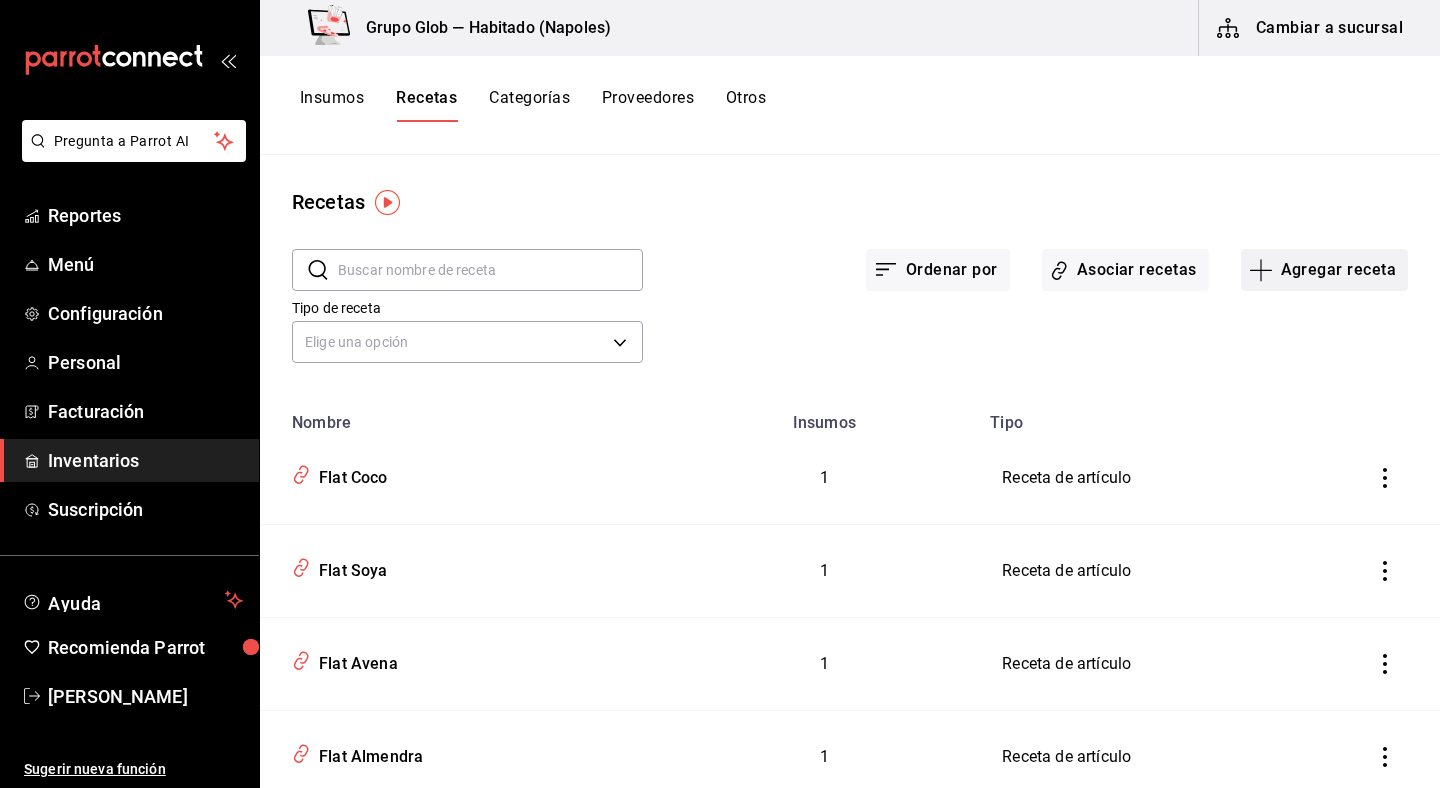 click on "Agregar receta" at bounding box center (1324, 270) 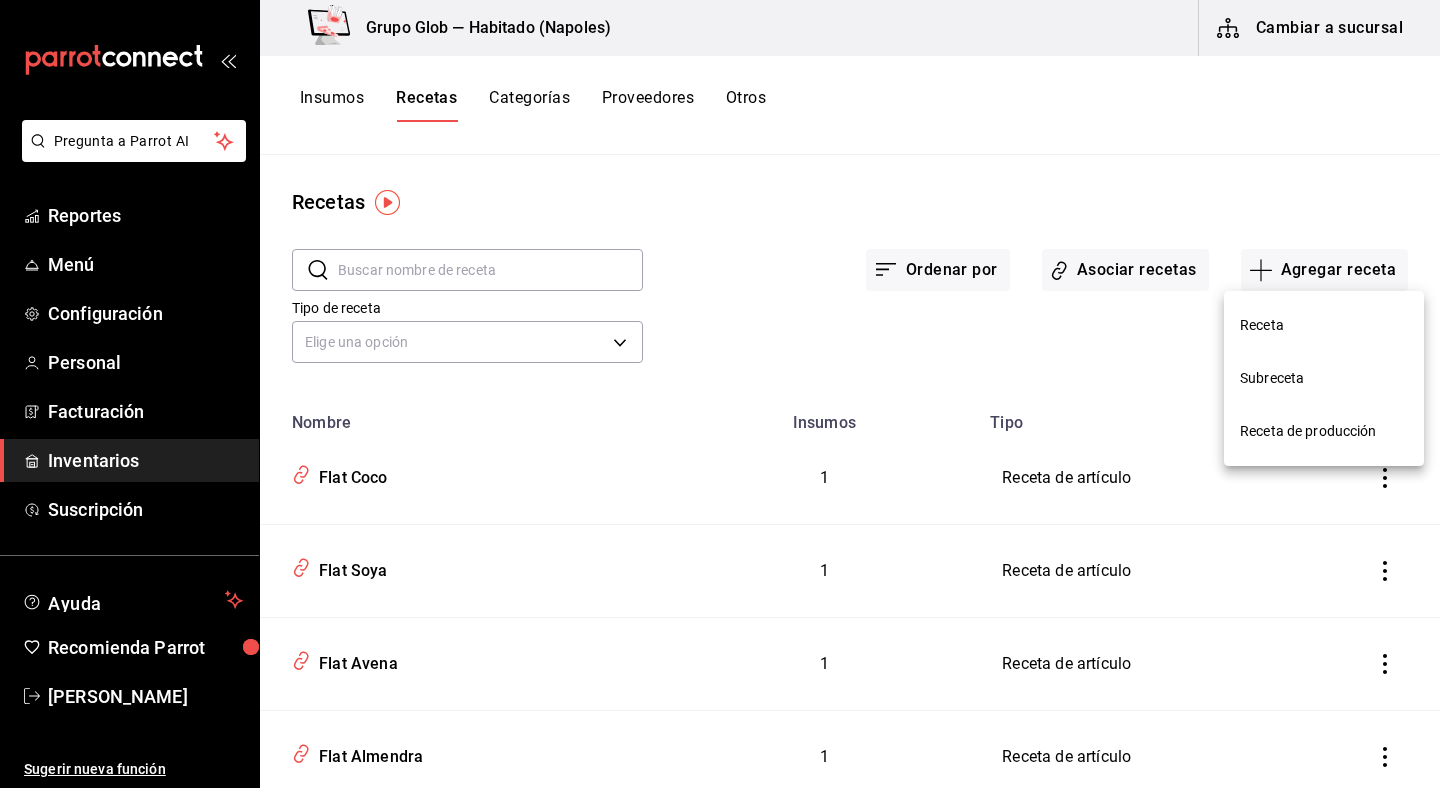 click on "Receta" at bounding box center [1324, 325] 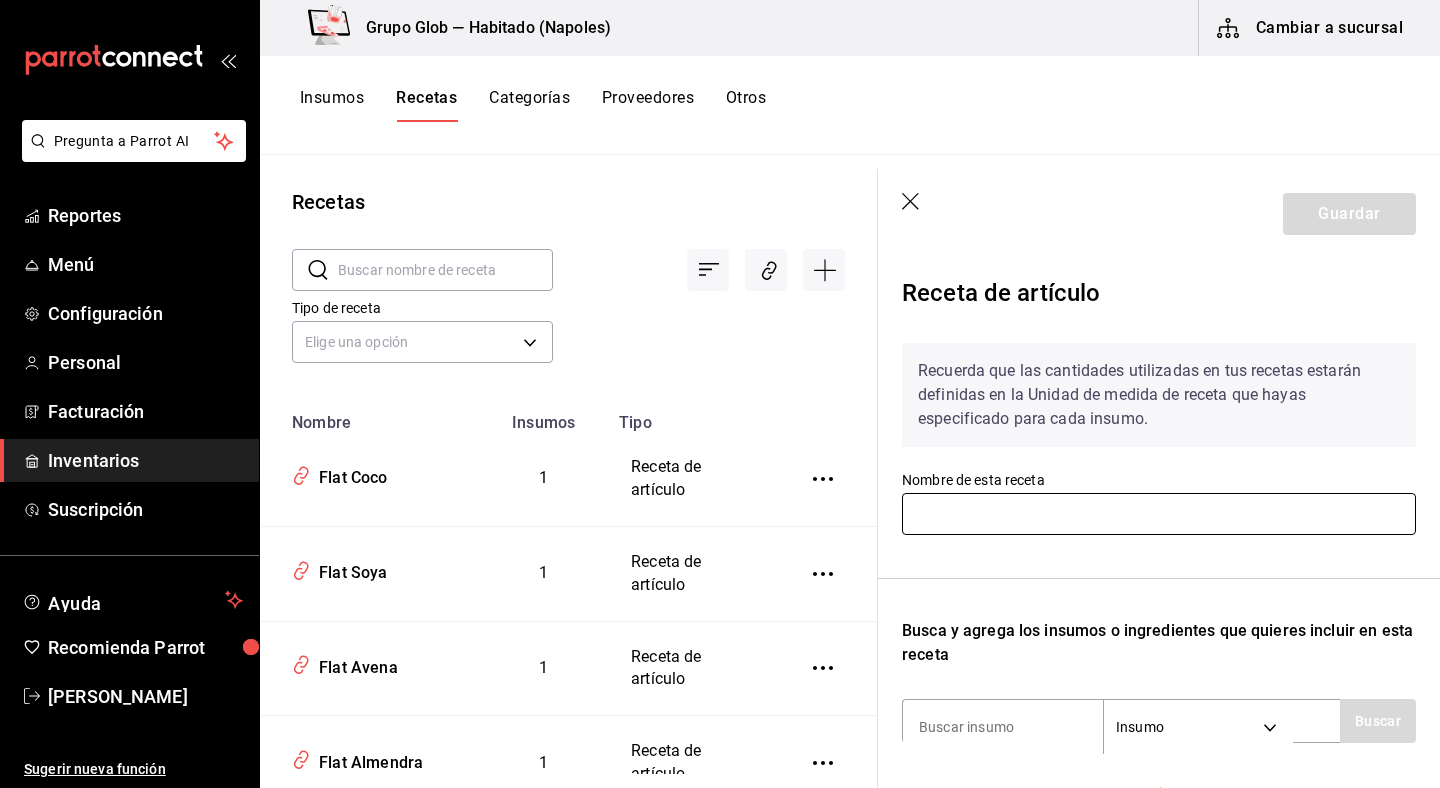 scroll, scrollTop: 168, scrollLeft: 0, axis: vertical 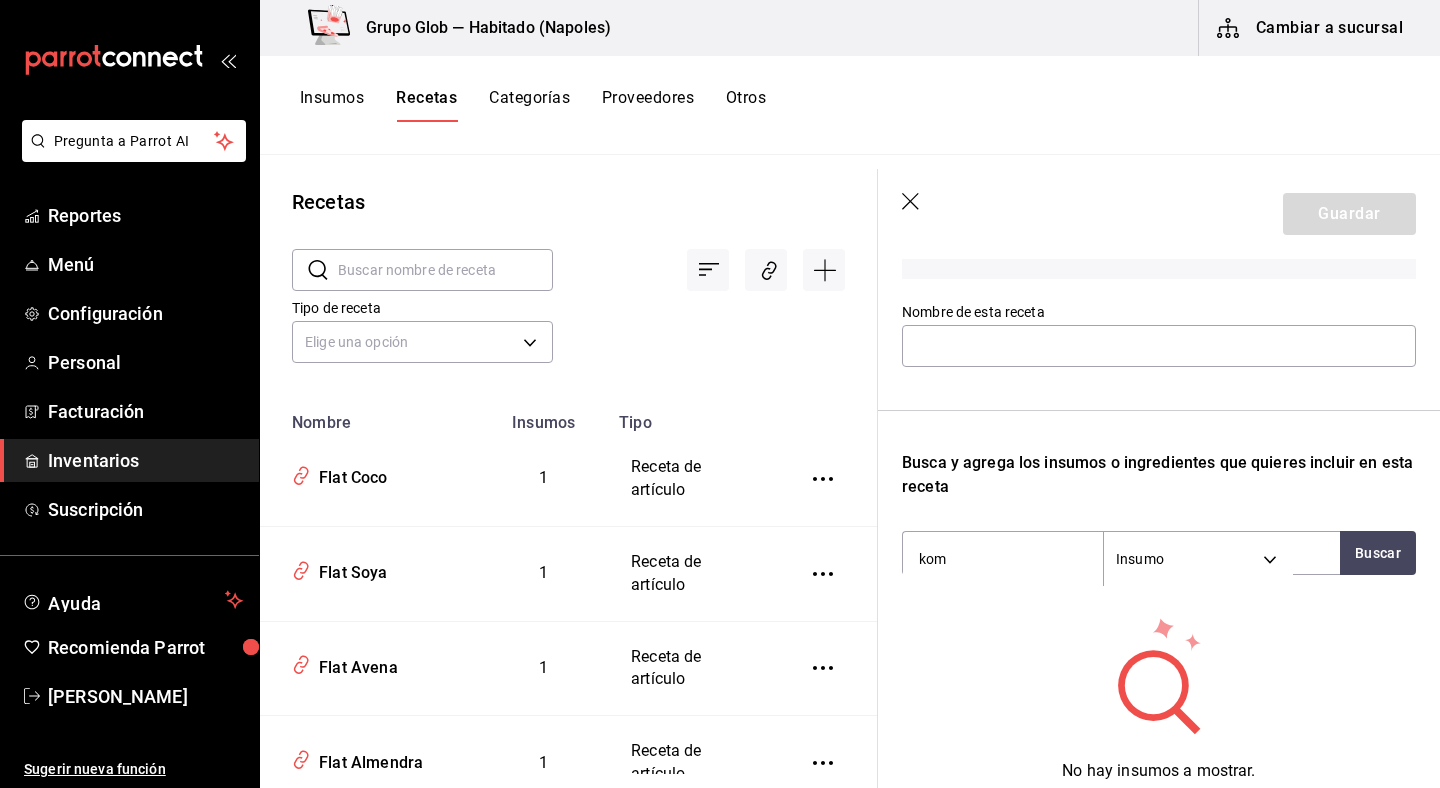 type on "kom" 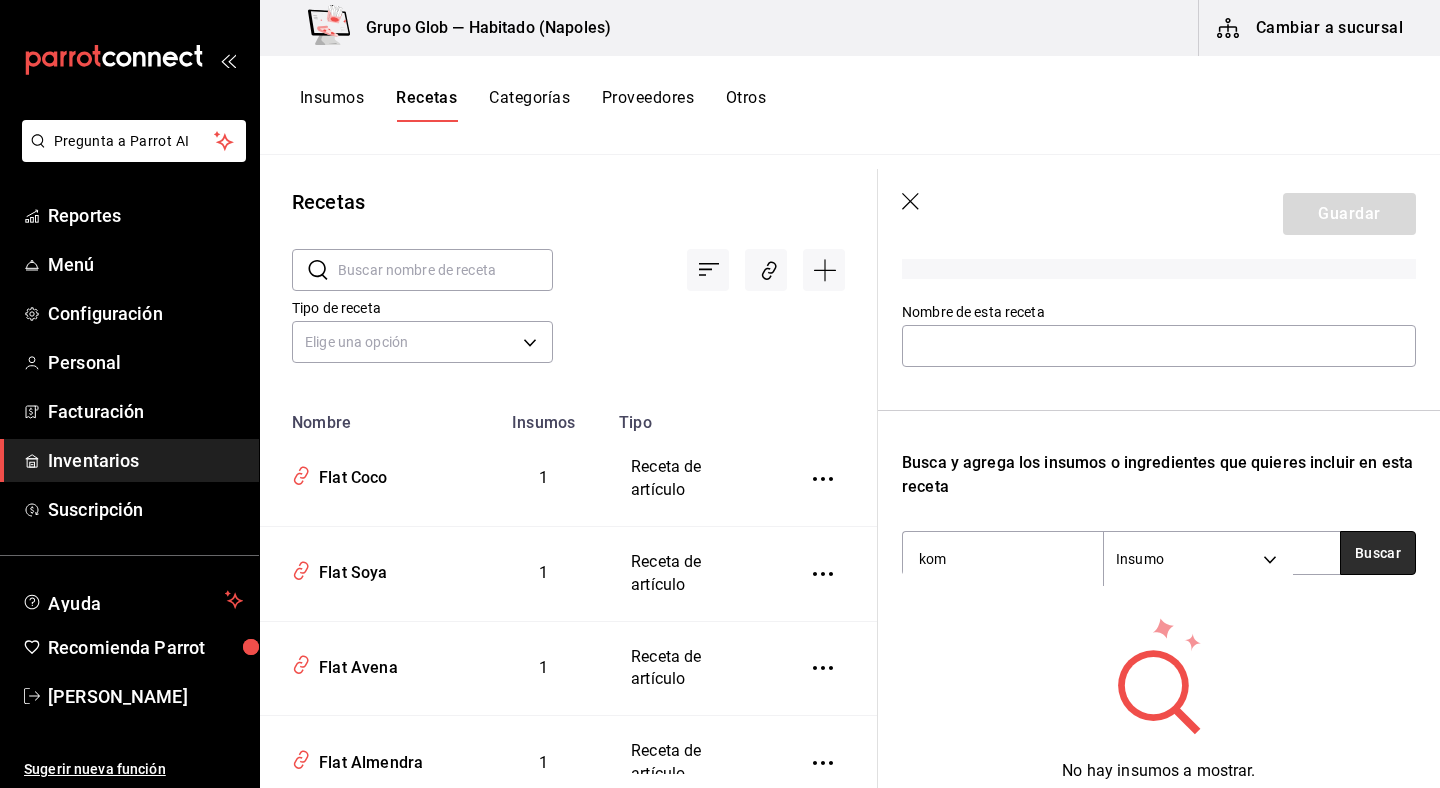 click on "Buscar" at bounding box center (1378, 553) 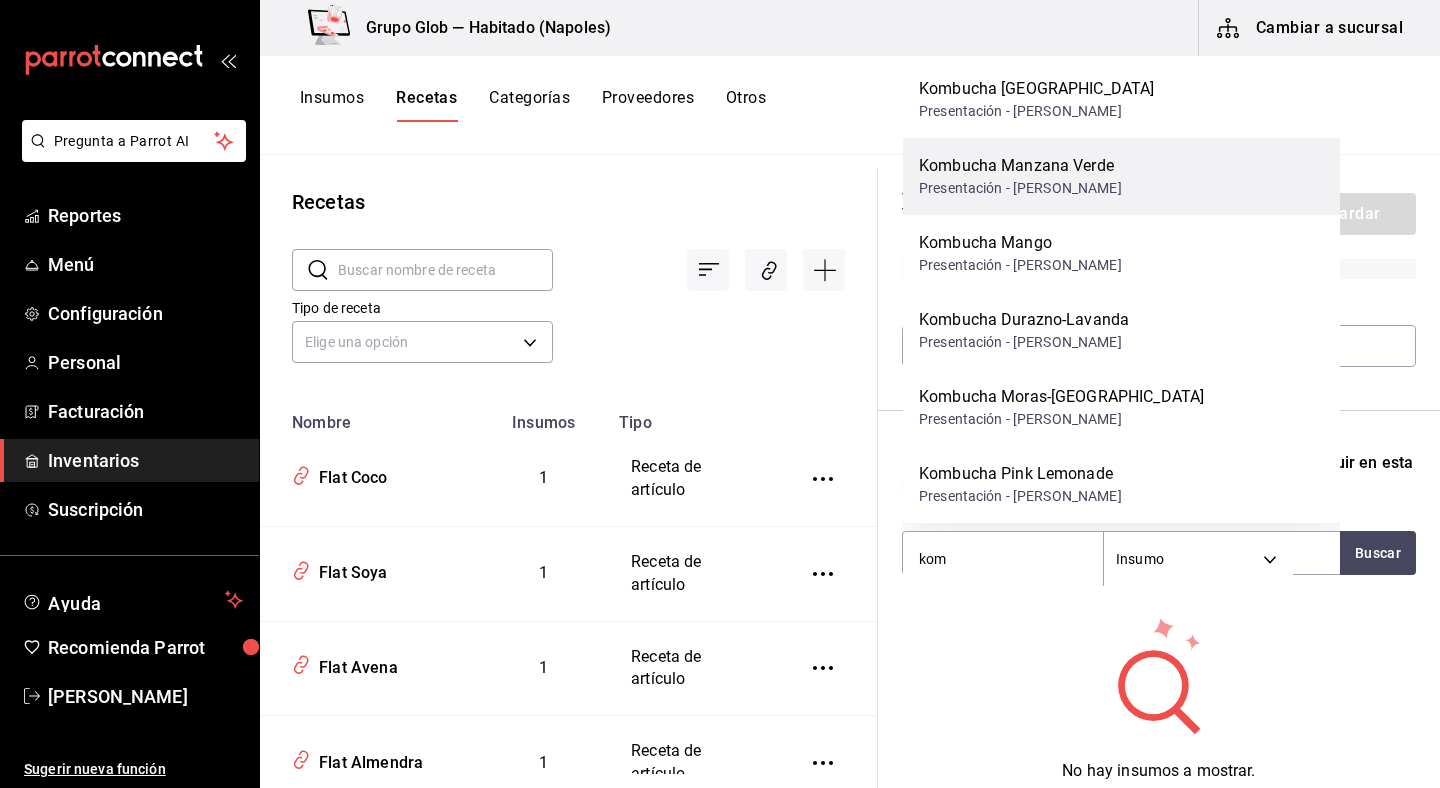 scroll, scrollTop: 182, scrollLeft: 0, axis: vertical 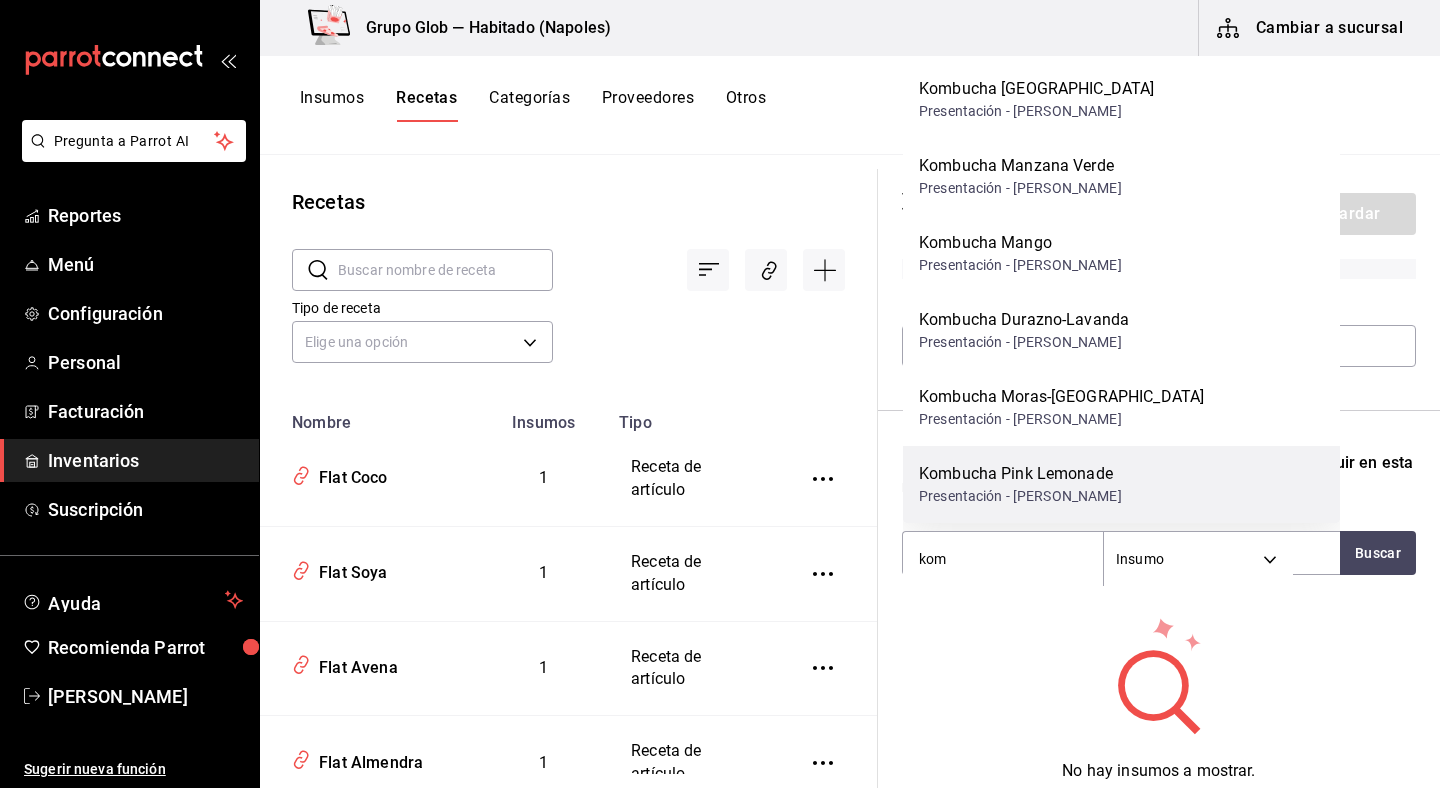 click on "Kombucha Pink Lemonade Presentación - Mandolin Kombucha" at bounding box center (1121, 484) 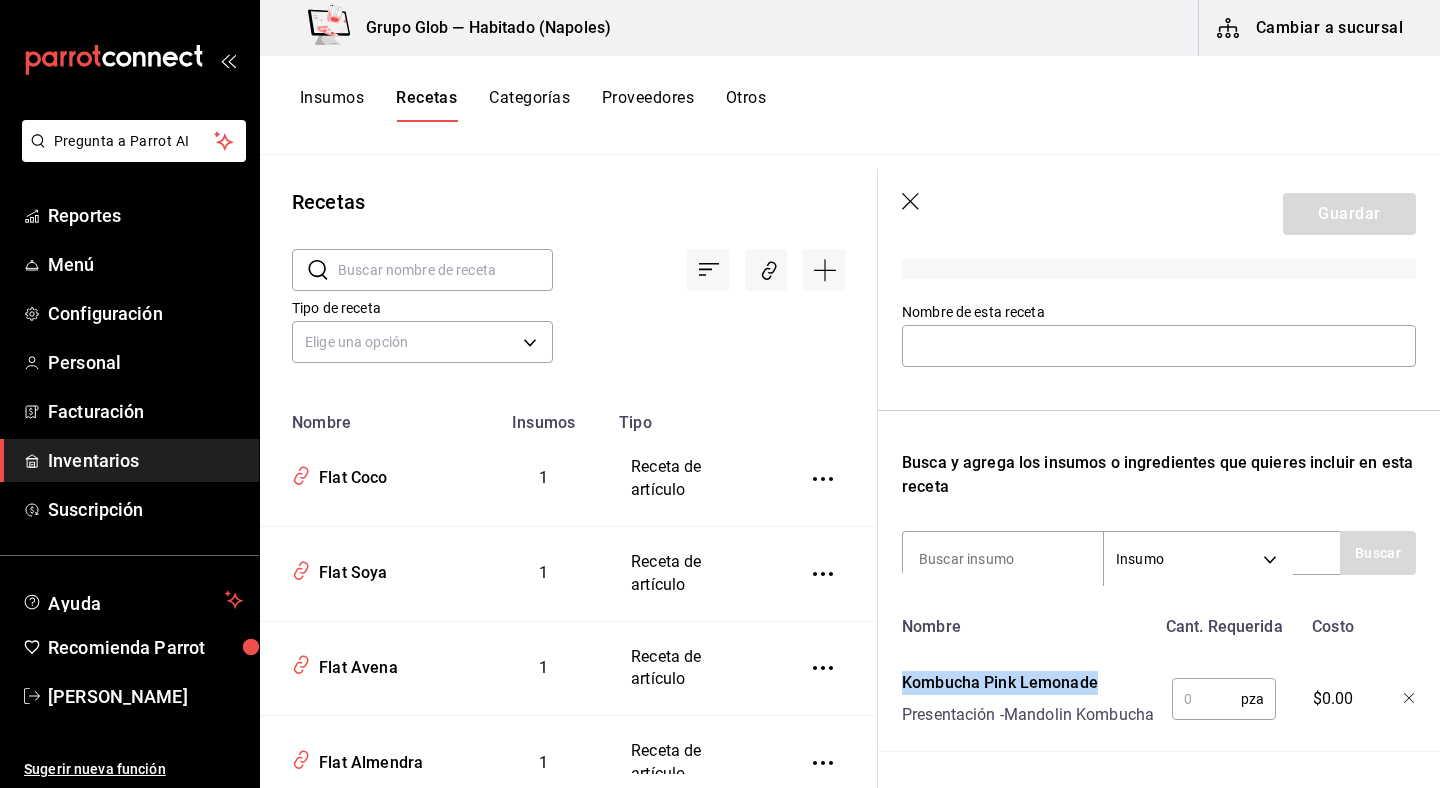 drag, startPoint x: 1098, startPoint y: 686, endPoint x: 912, endPoint y: 661, distance: 187.67259 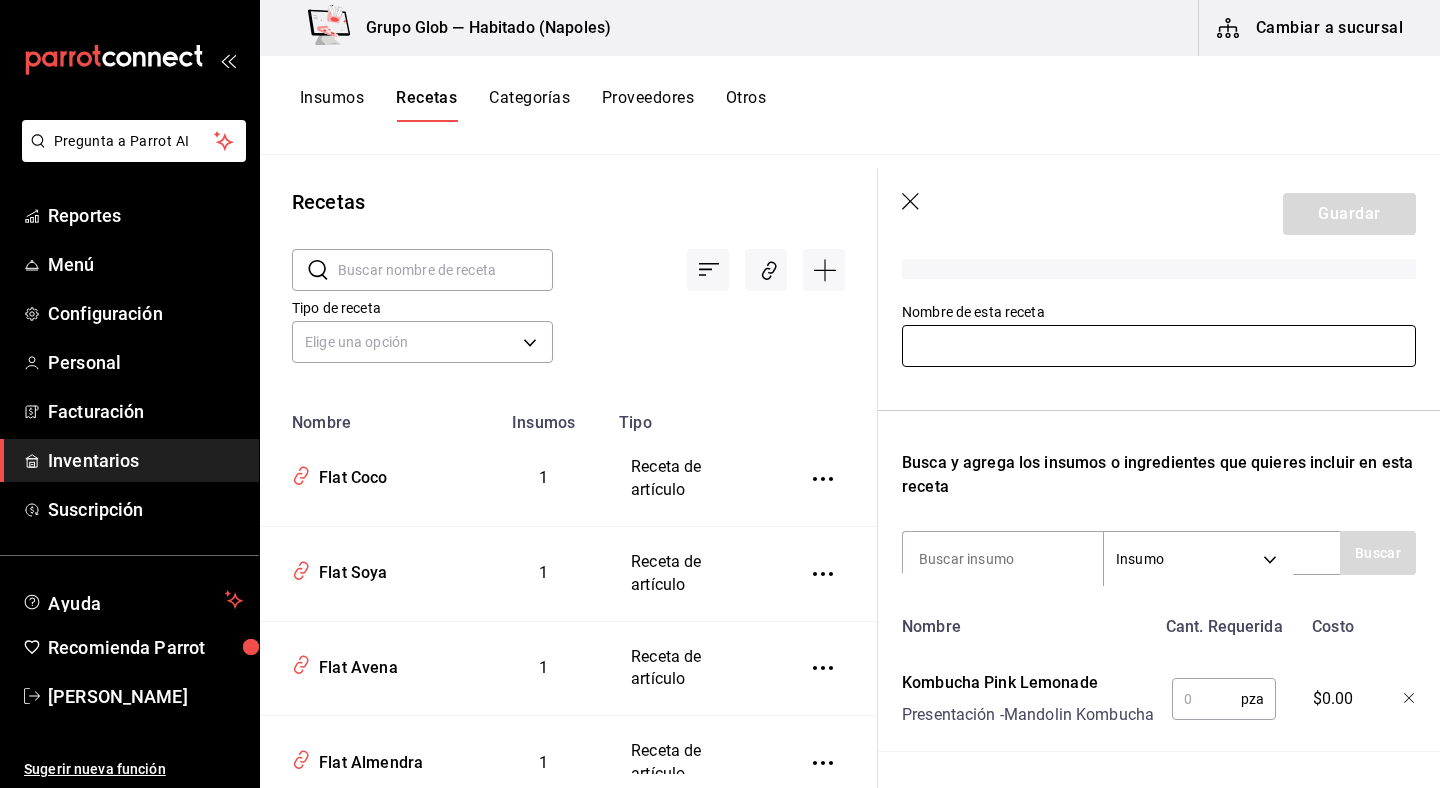 click at bounding box center (1159, 346) 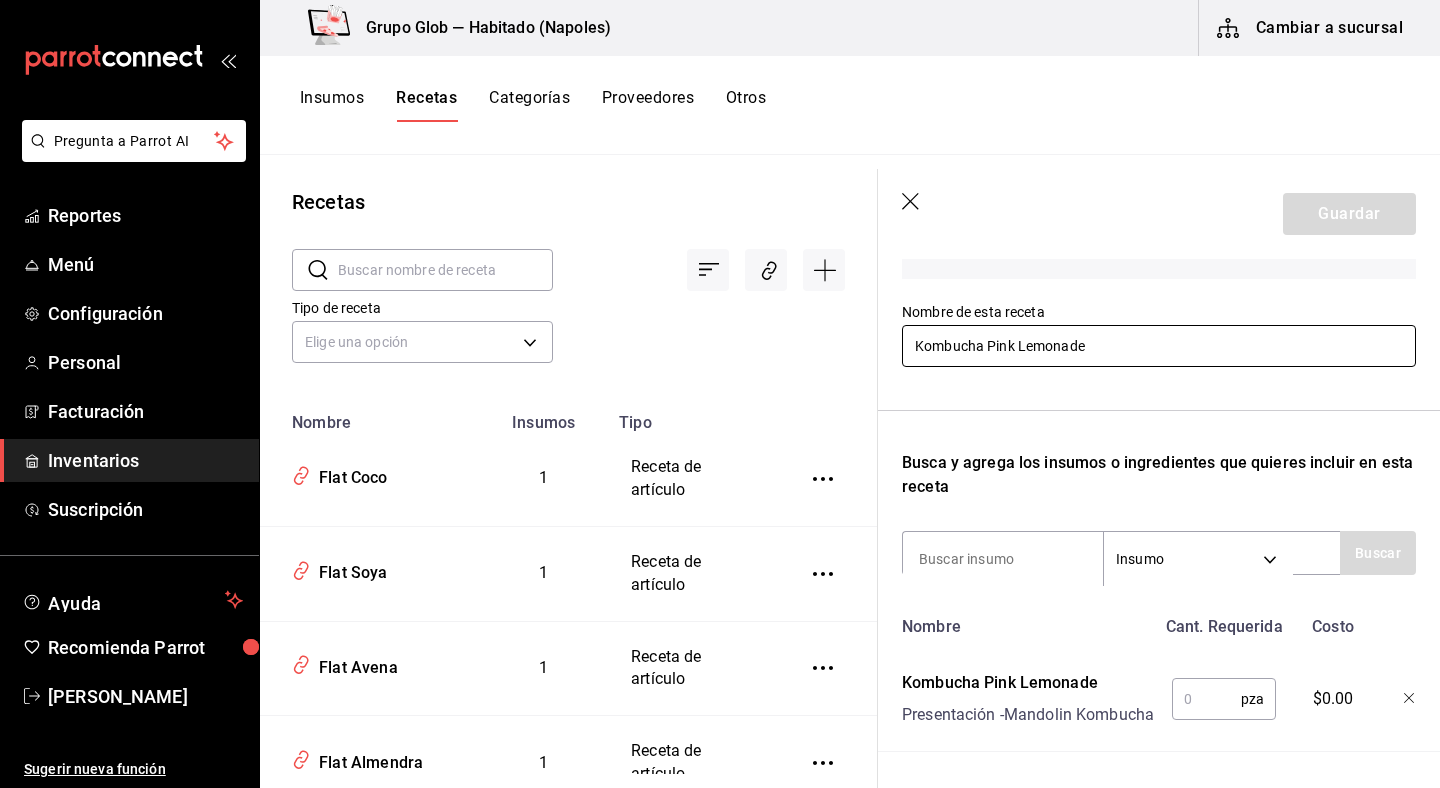 type on "Kombucha Pink Lemonade" 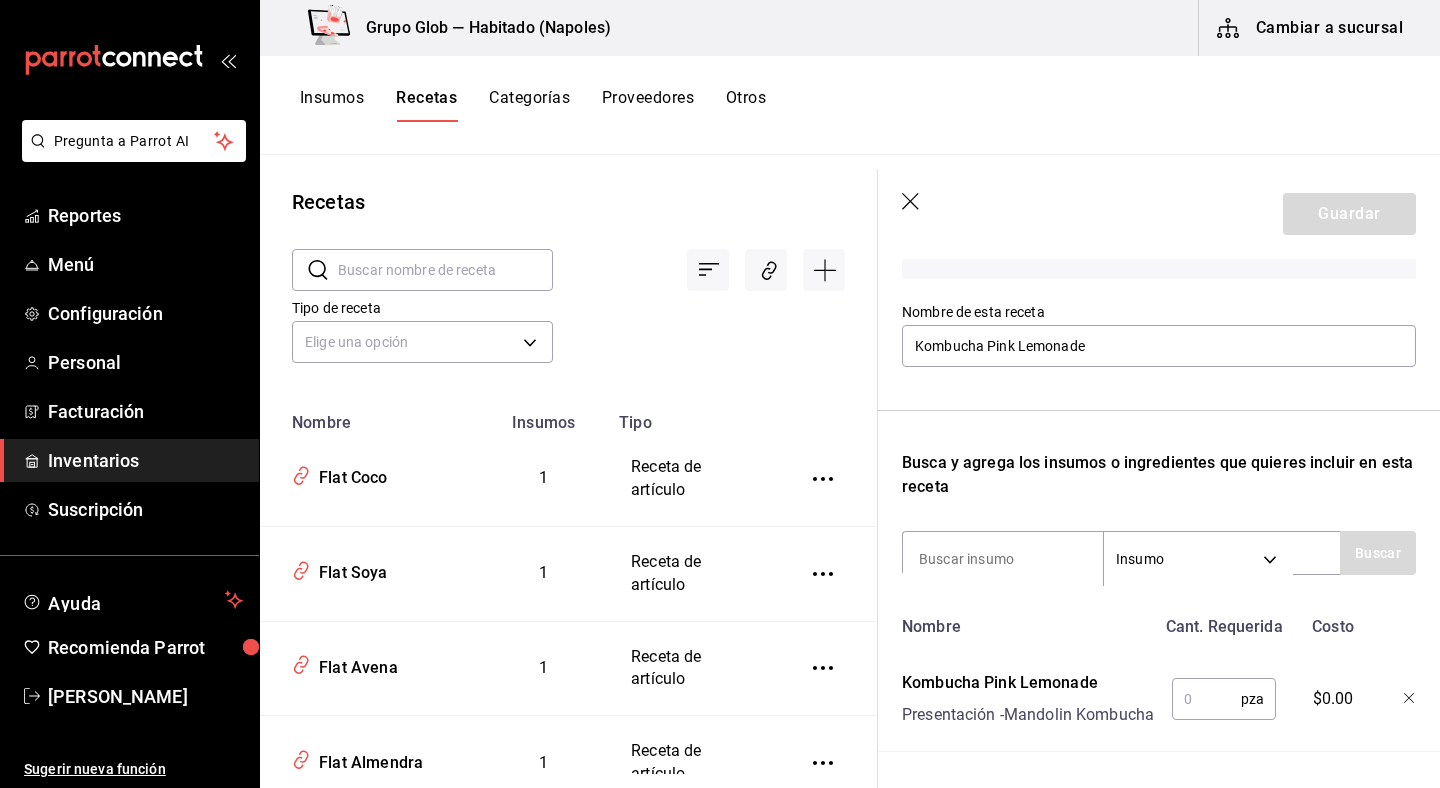 click at bounding box center (1206, 699) 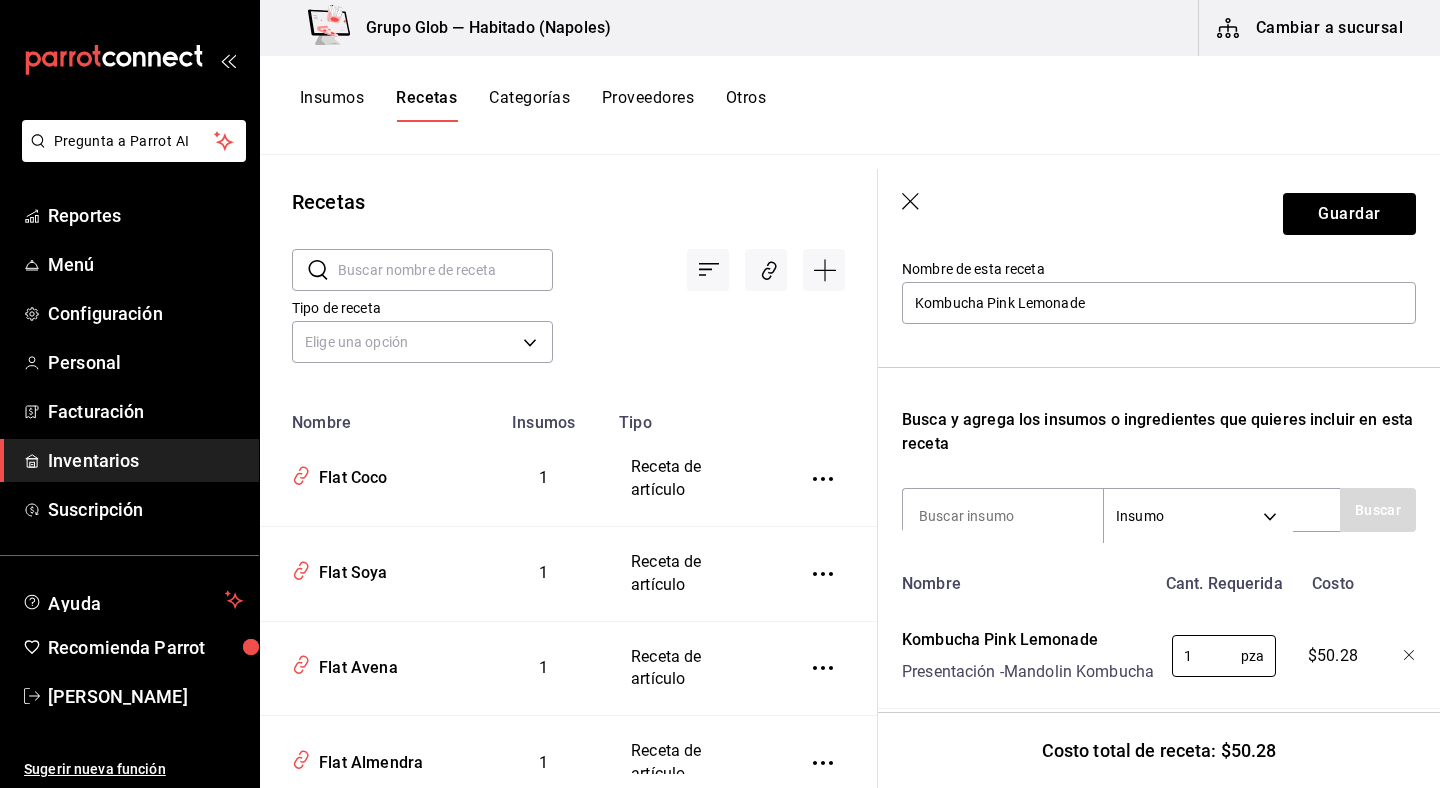scroll, scrollTop: 212, scrollLeft: 0, axis: vertical 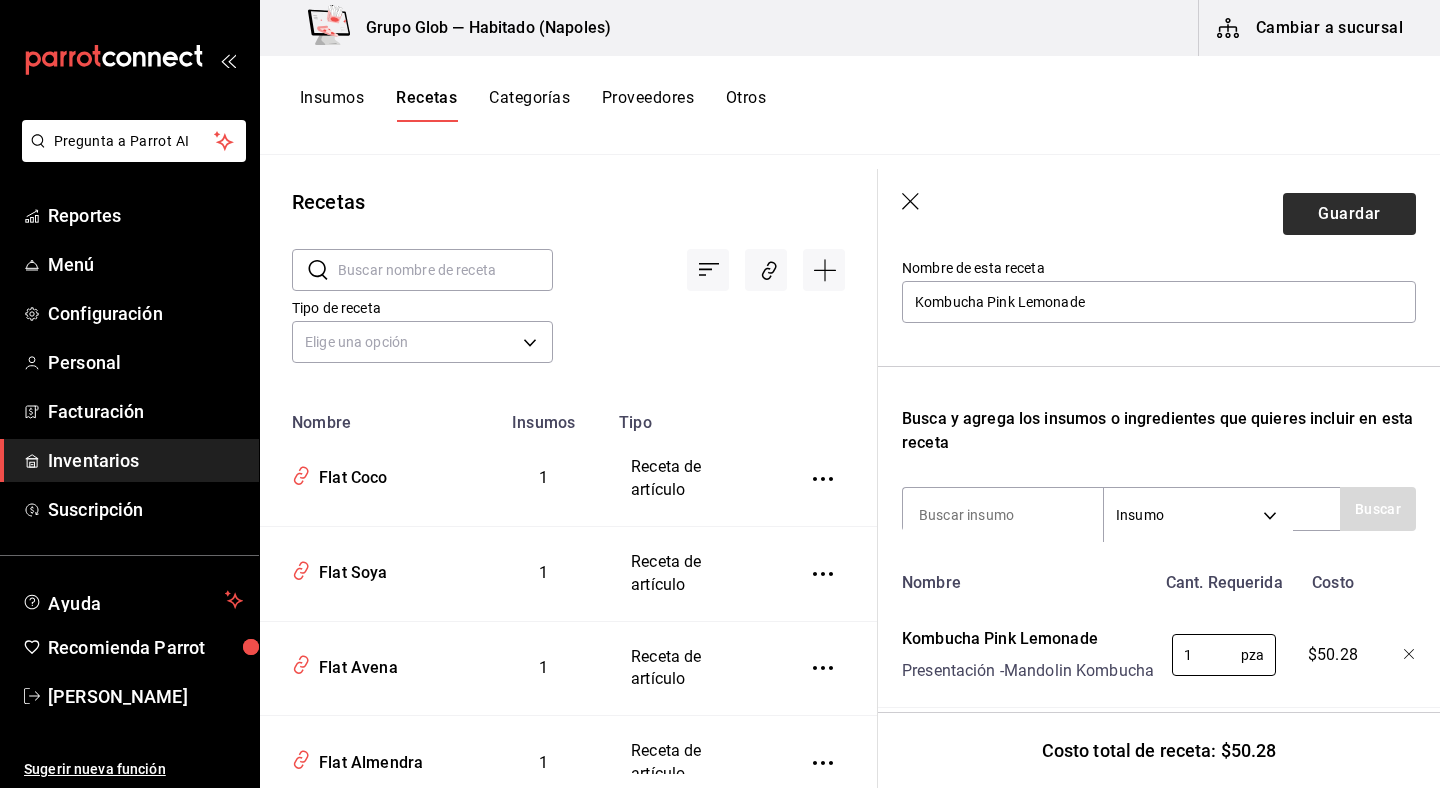 type on "1" 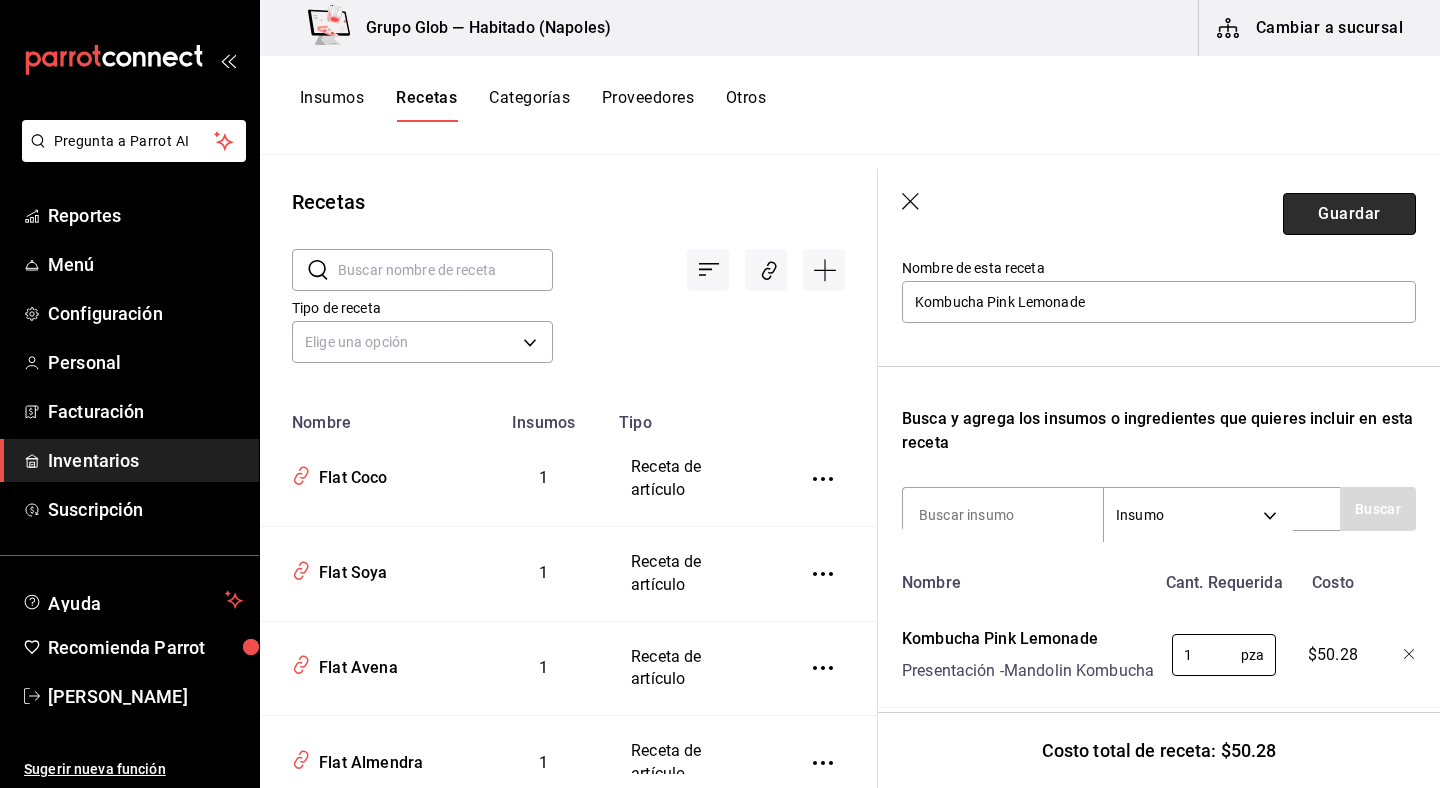 click on "Guardar" at bounding box center (1349, 214) 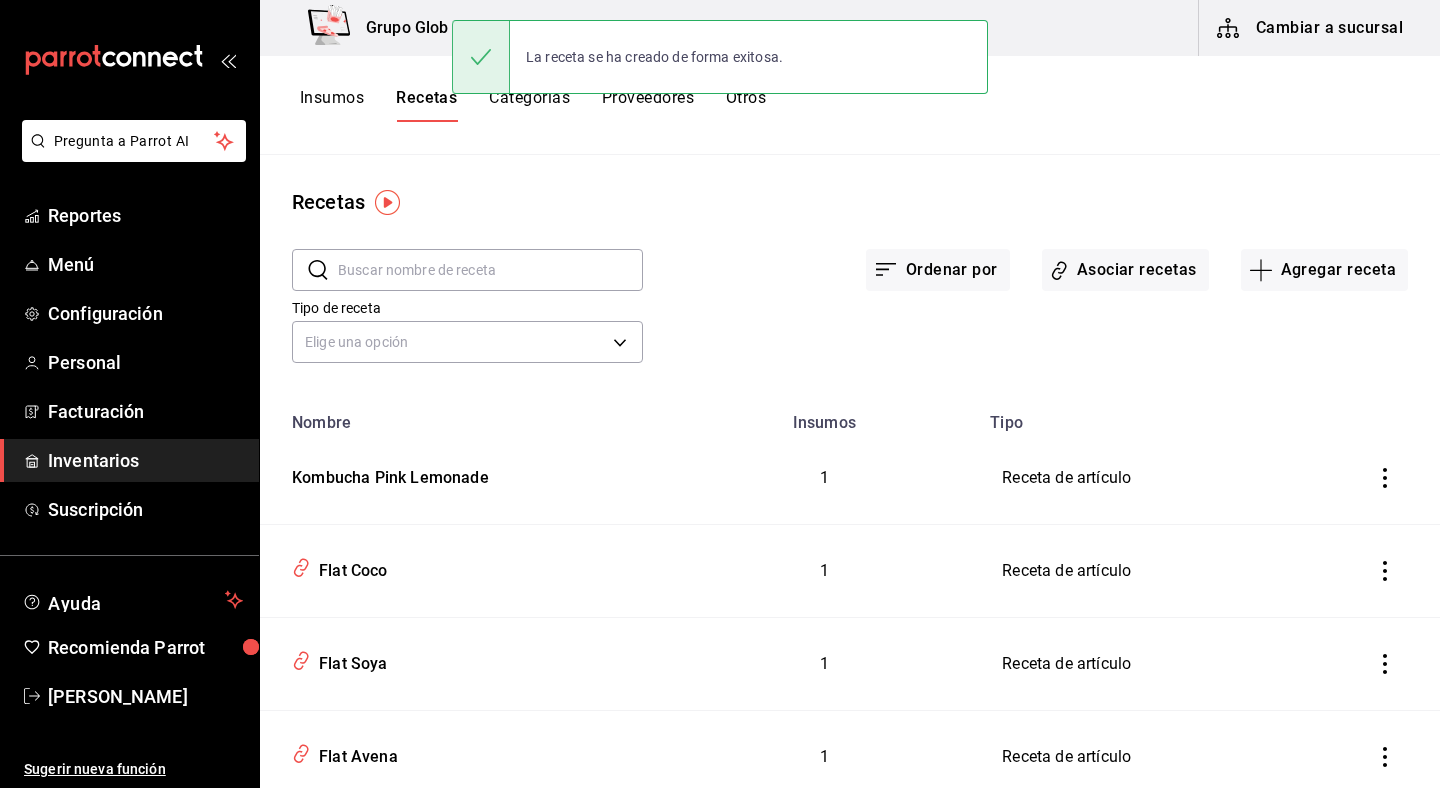 scroll, scrollTop: 0, scrollLeft: 0, axis: both 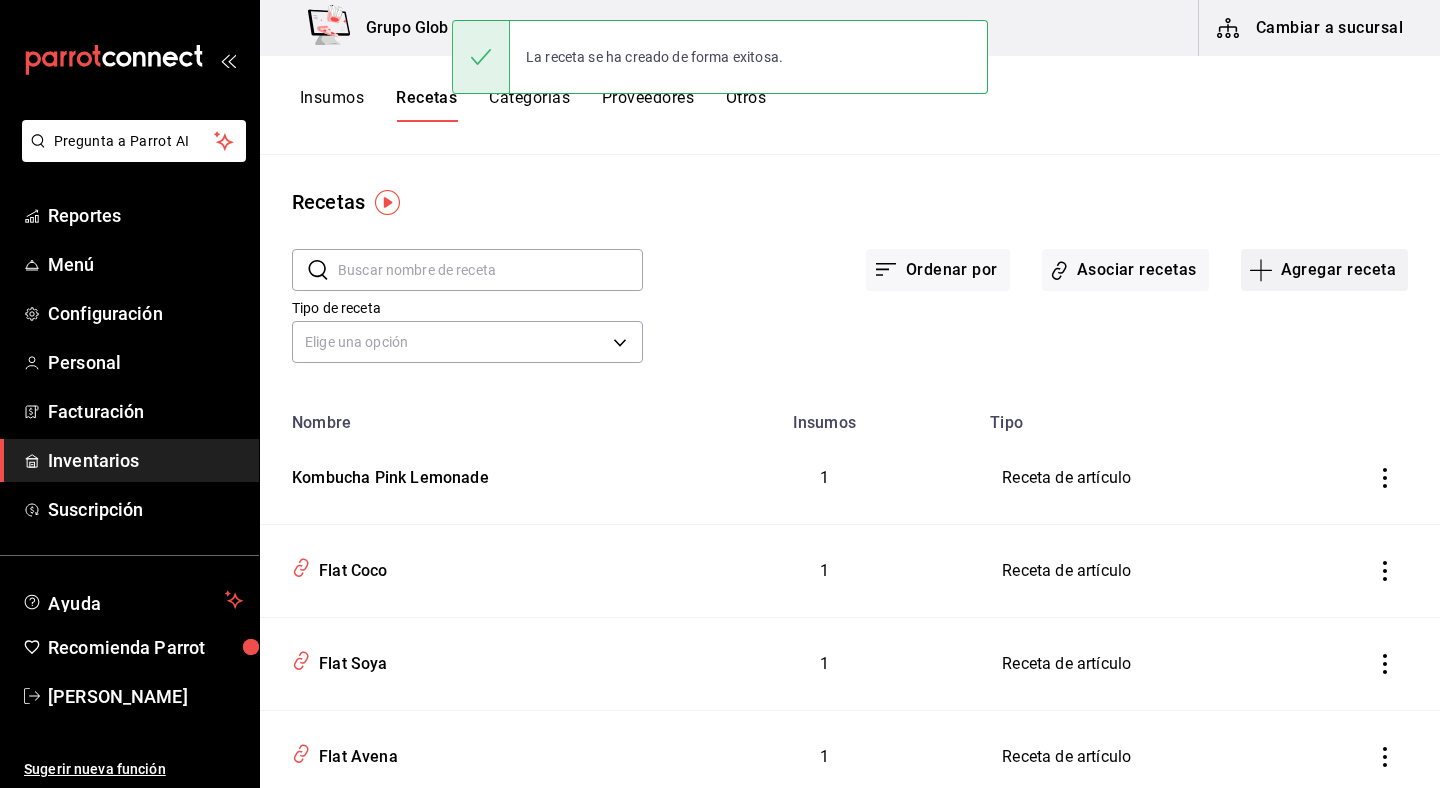 click on "Agregar receta" at bounding box center [1324, 270] 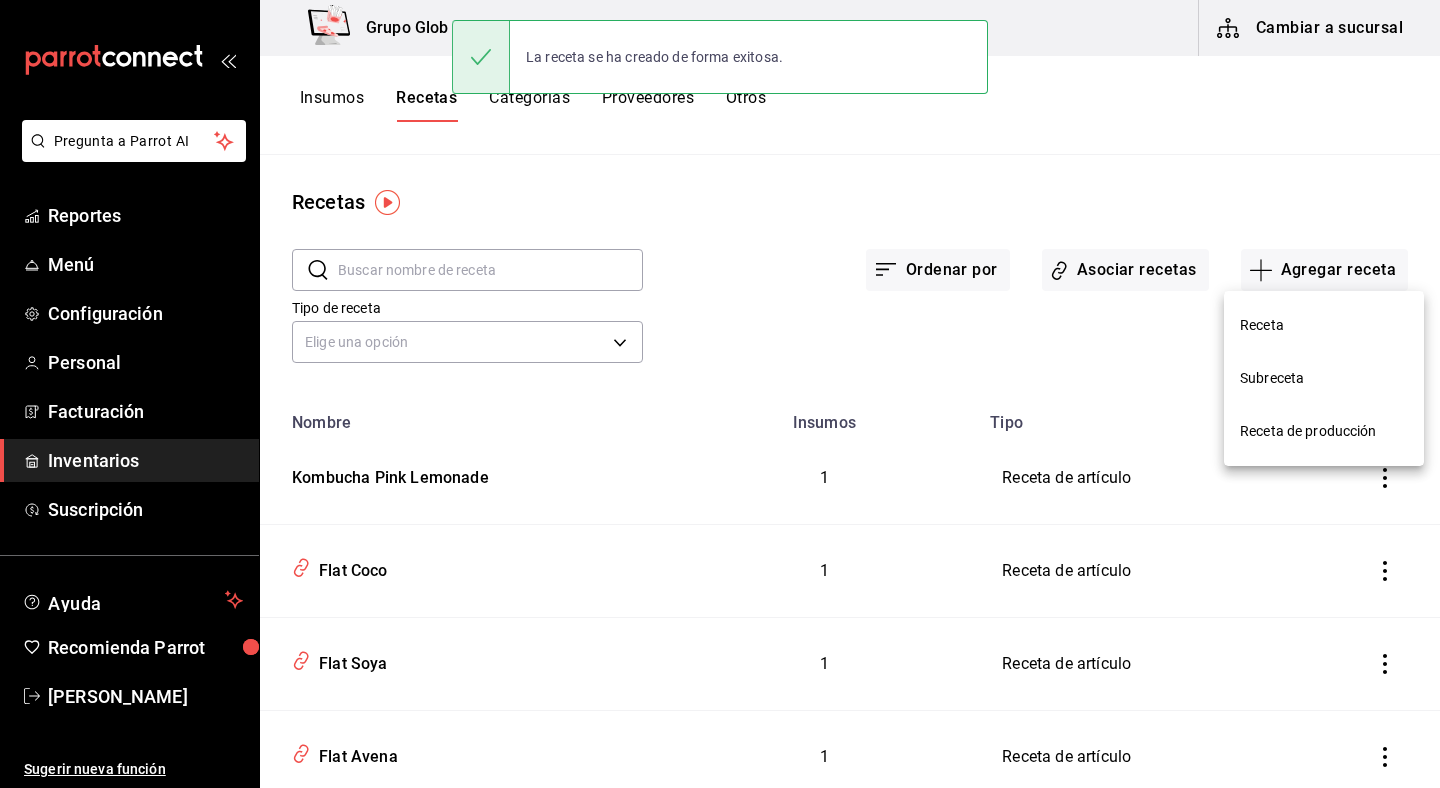 click on "Receta" at bounding box center [1324, 325] 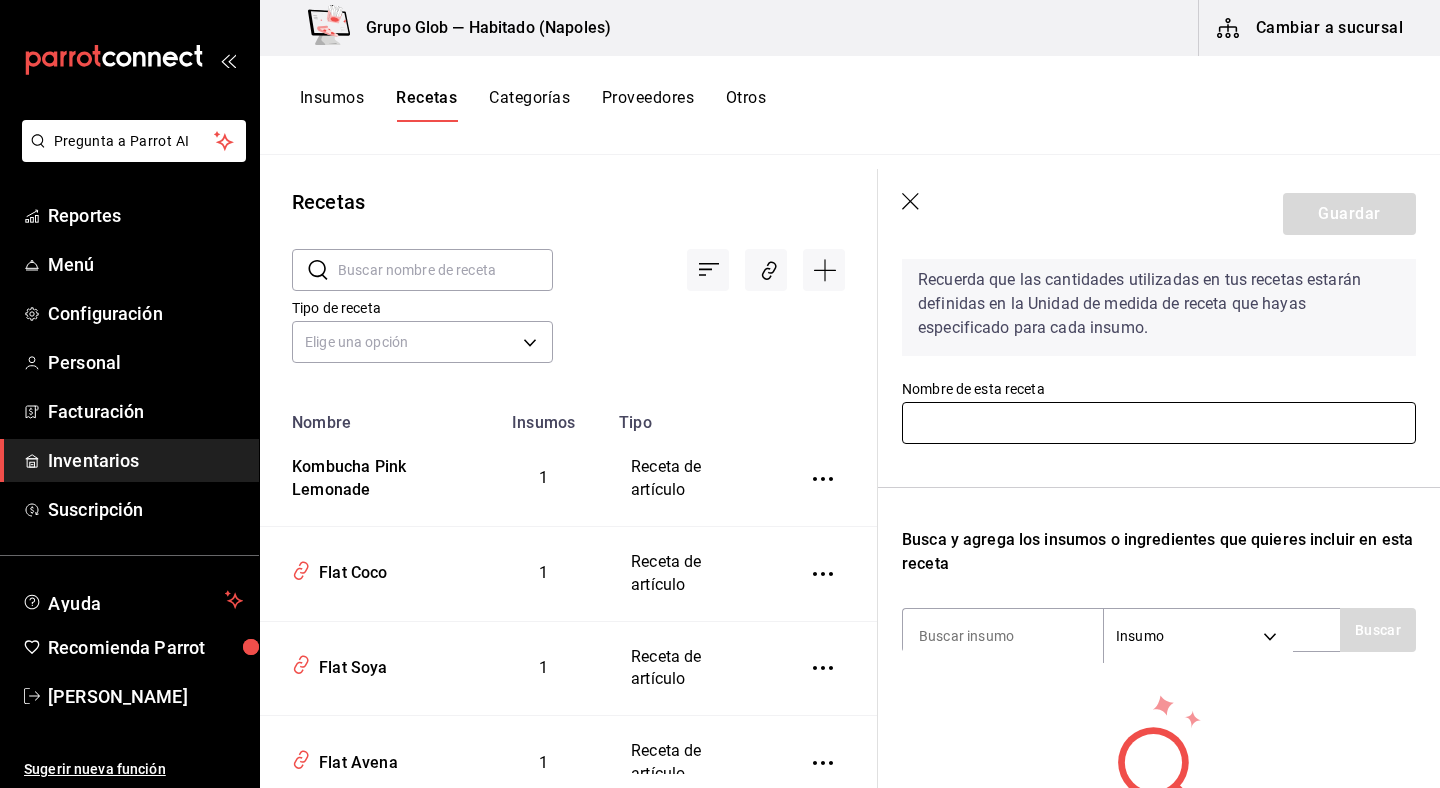 scroll, scrollTop: 131, scrollLeft: 0, axis: vertical 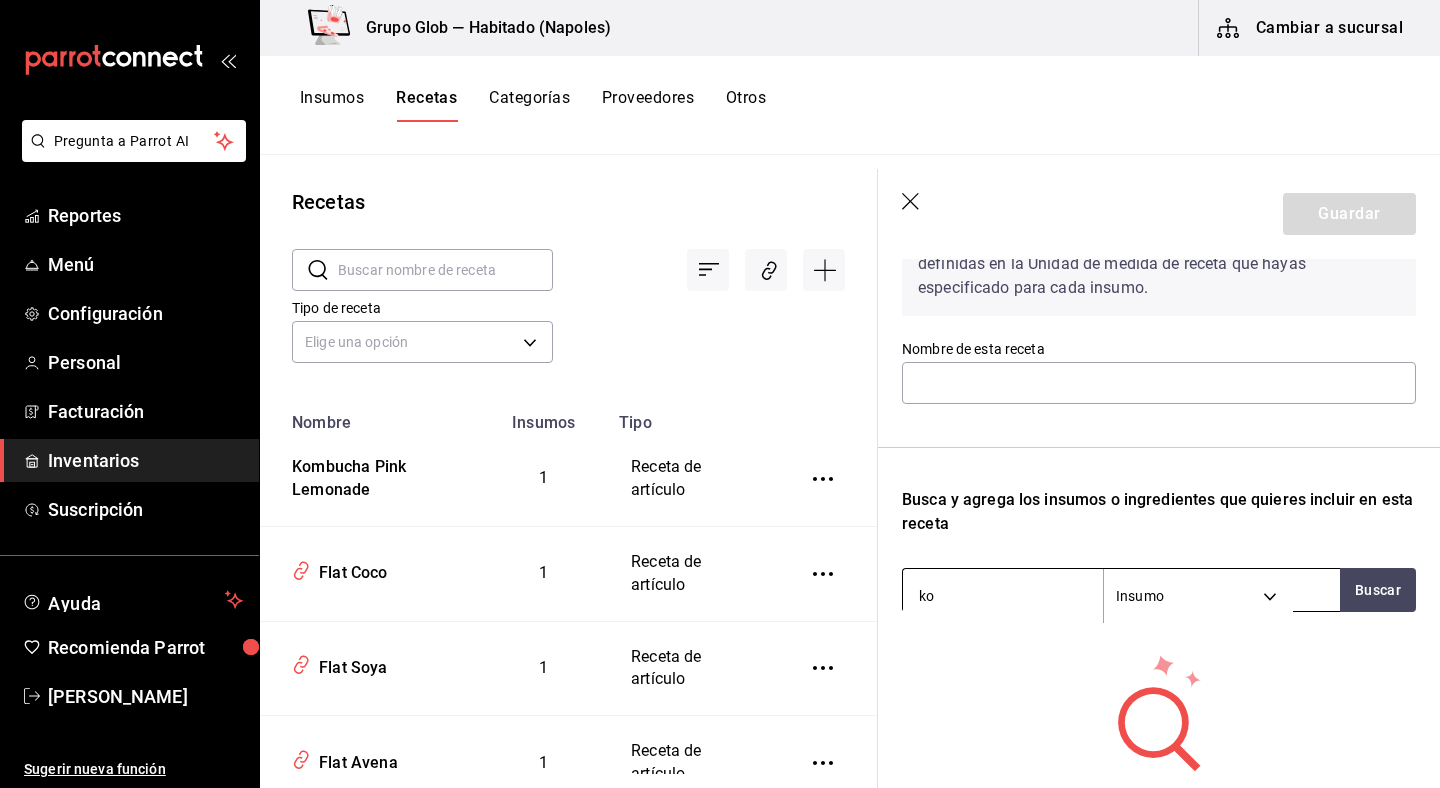 type on "kom" 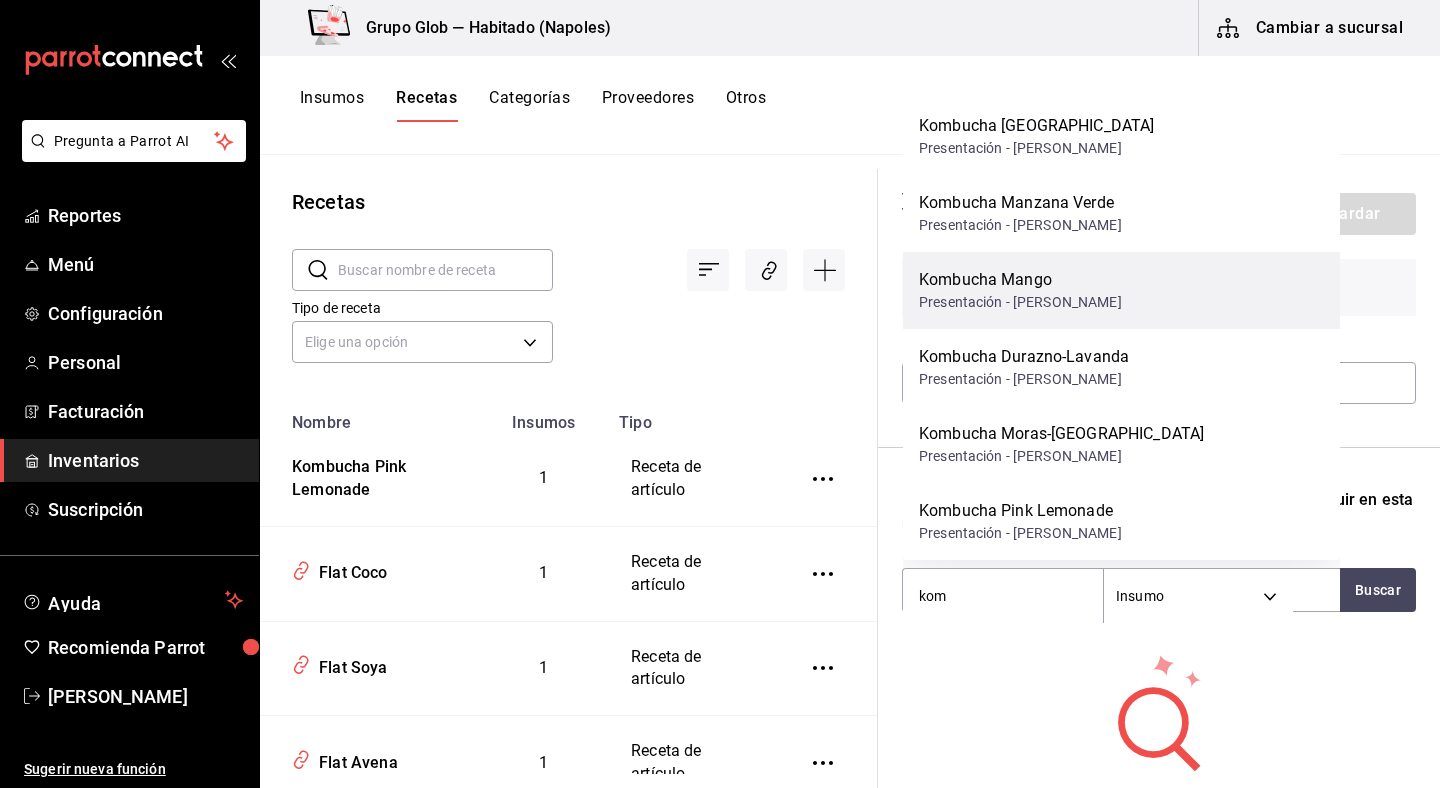 scroll, scrollTop: 182, scrollLeft: 0, axis: vertical 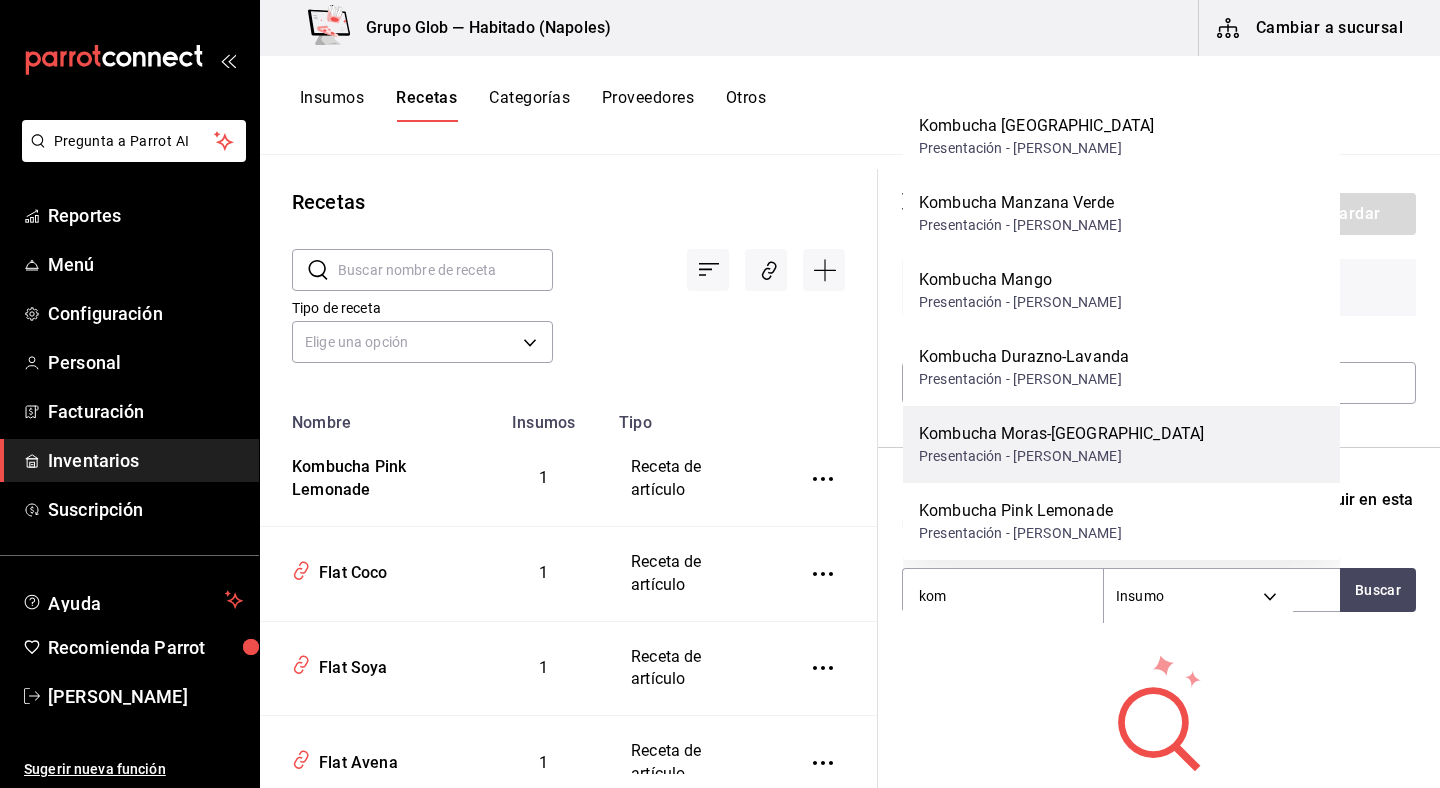 click on "Kombucha Moras-Maracuyá Presentación - [PERSON_NAME]" at bounding box center (1121, 444) 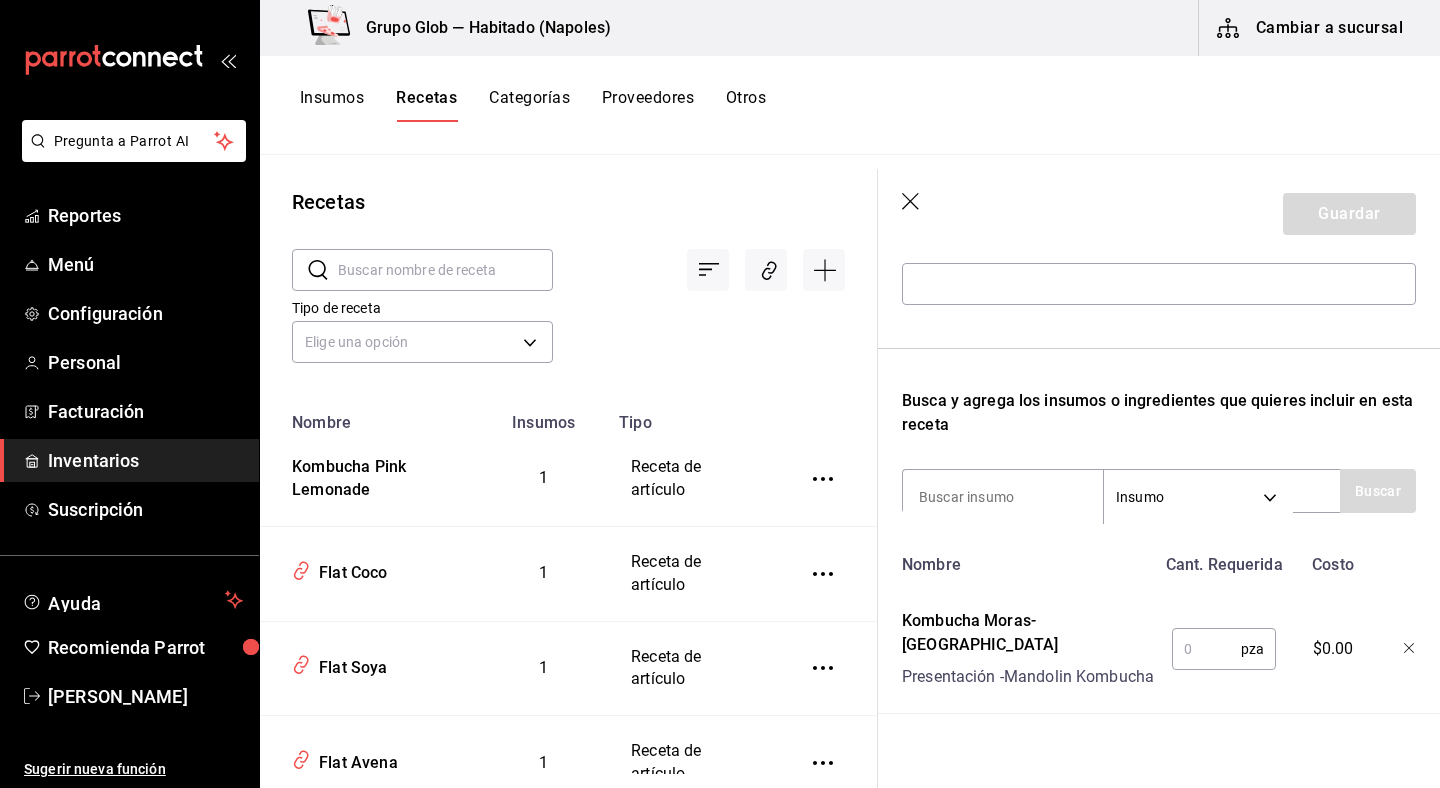 scroll, scrollTop: 240, scrollLeft: 0, axis: vertical 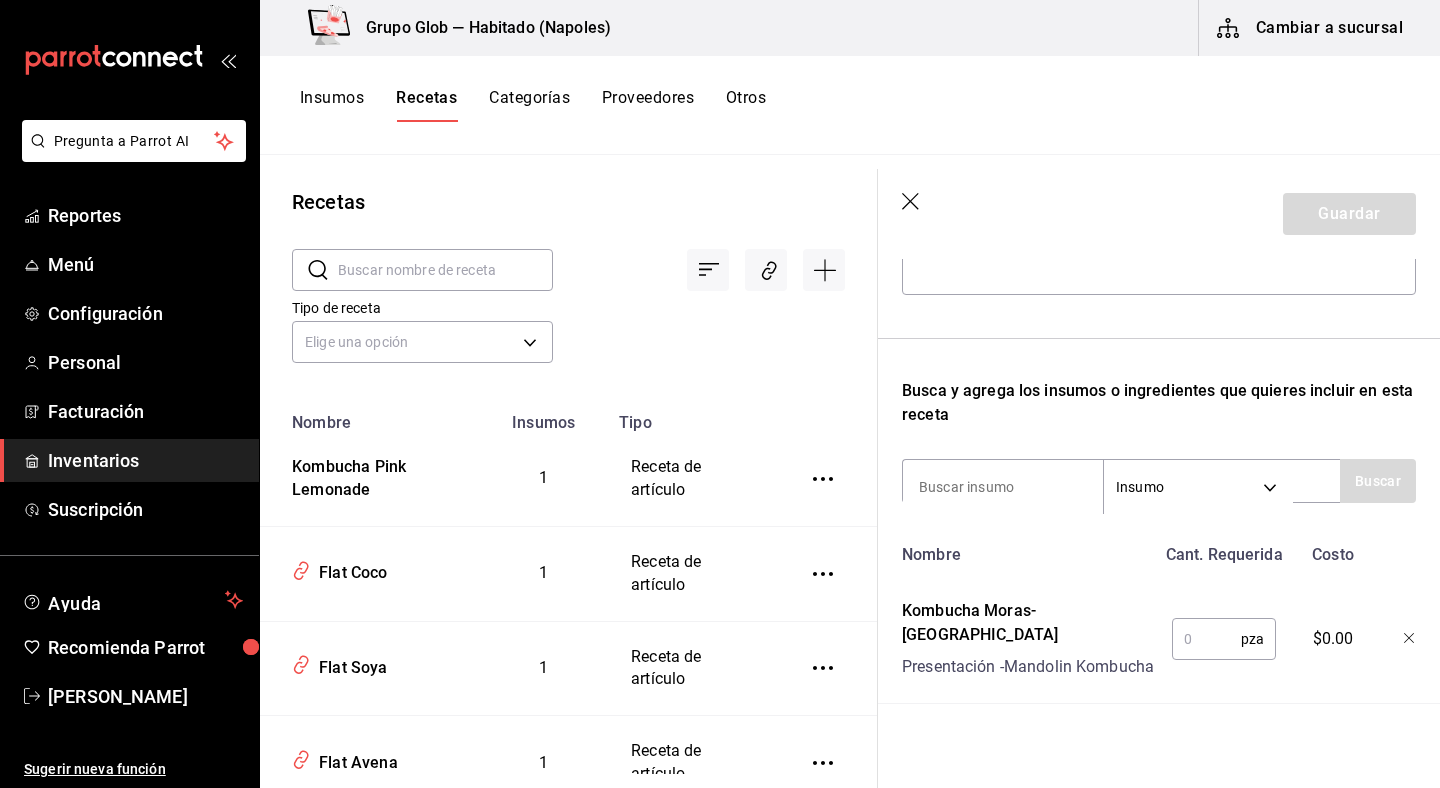 click at bounding box center (1206, 639) 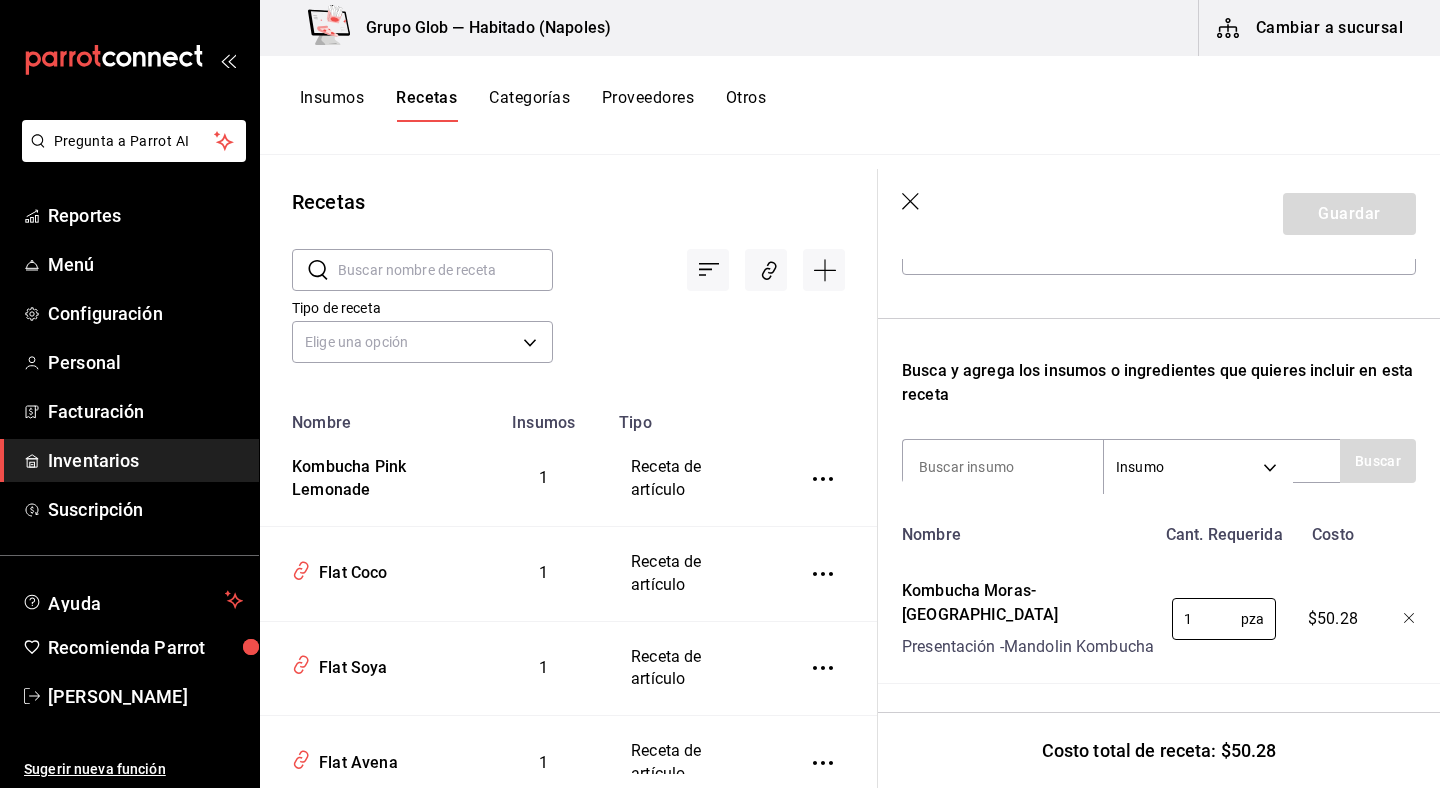 scroll, scrollTop: 260, scrollLeft: 0, axis: vertical 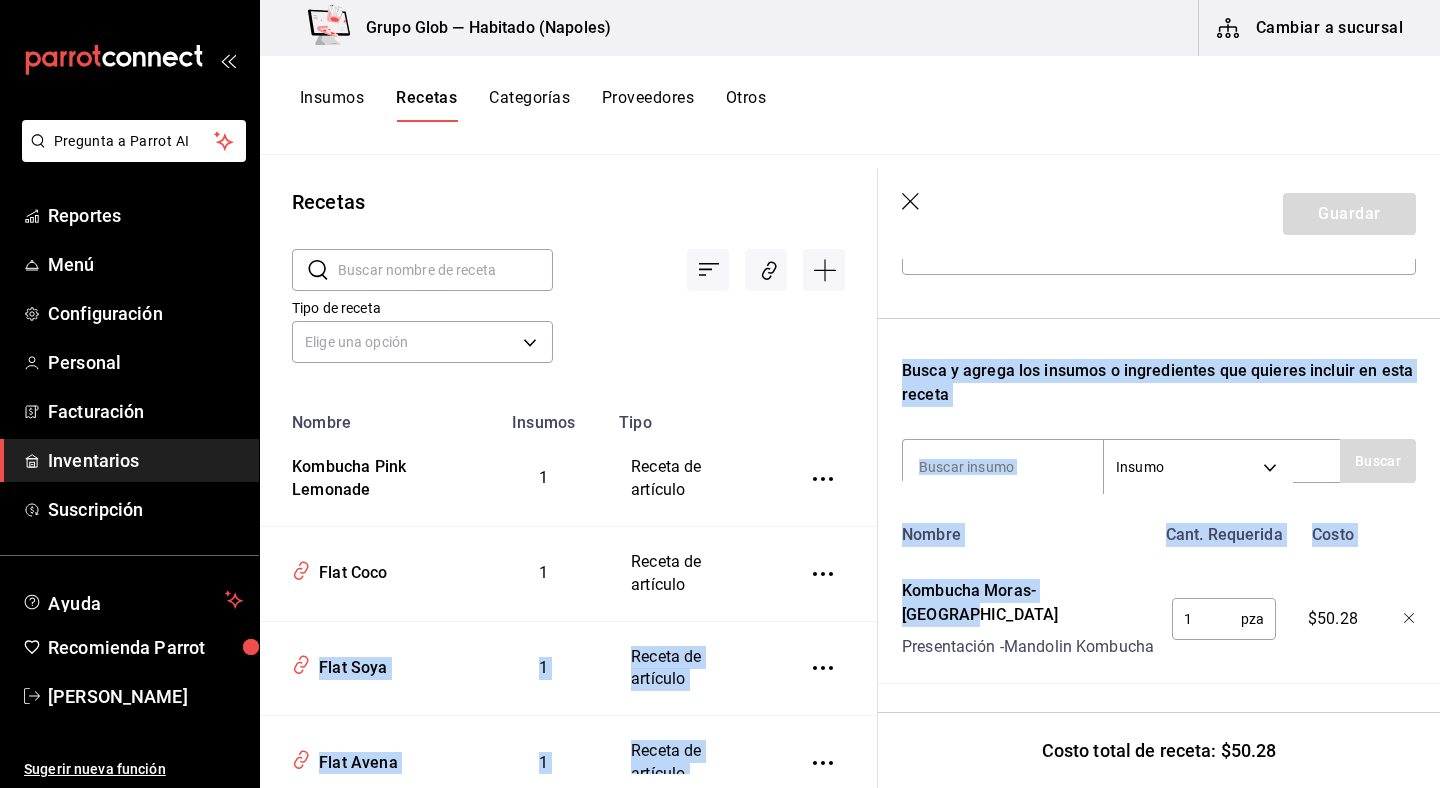 drag, startPoint x: 1114, startPoint y: 585, endPoint x: 875, endPoint y: 591, distance: 239.0753 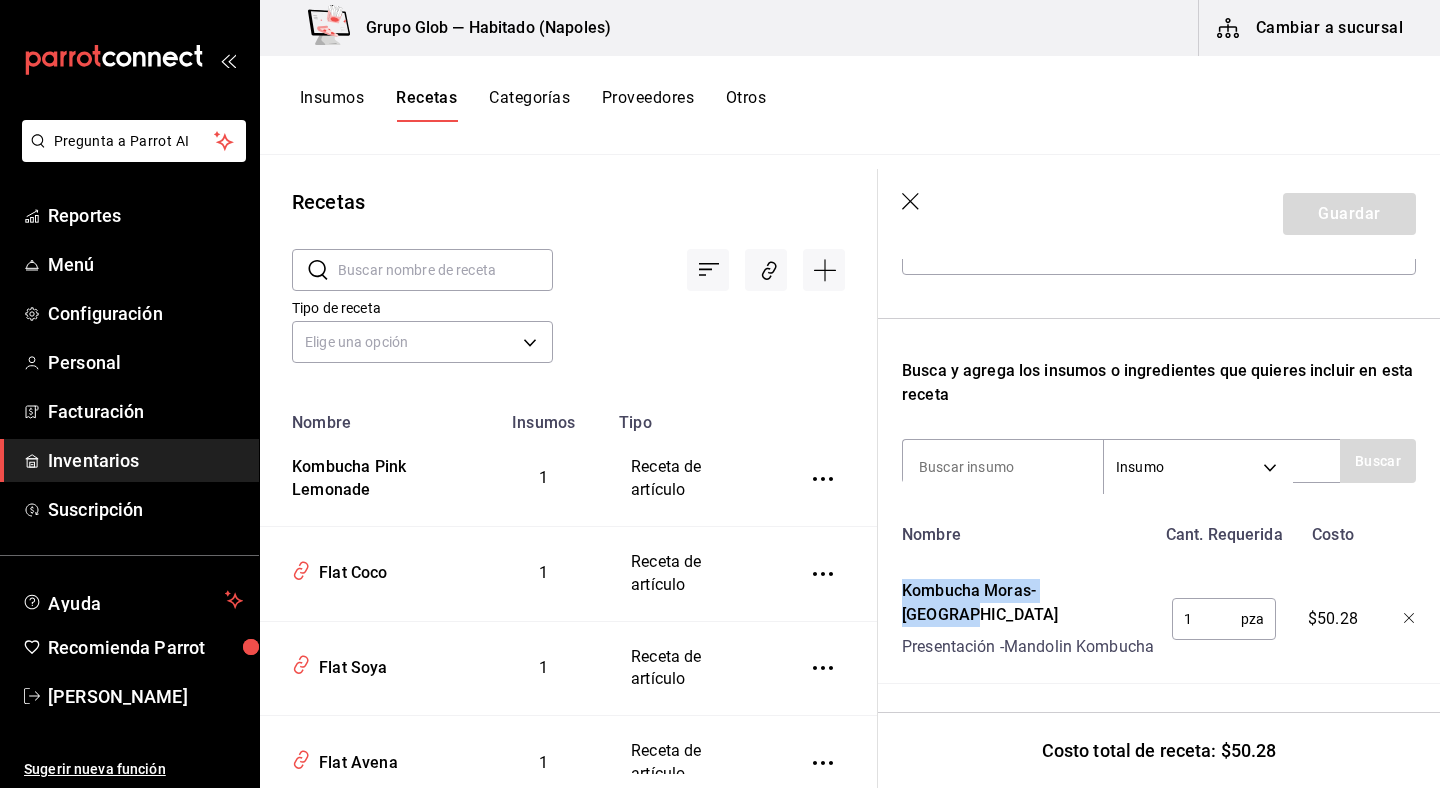drag, startPoint x: 897, startPoint y: 592, endPoint x: 1122, endPoint y: 580, distance: 225.31978 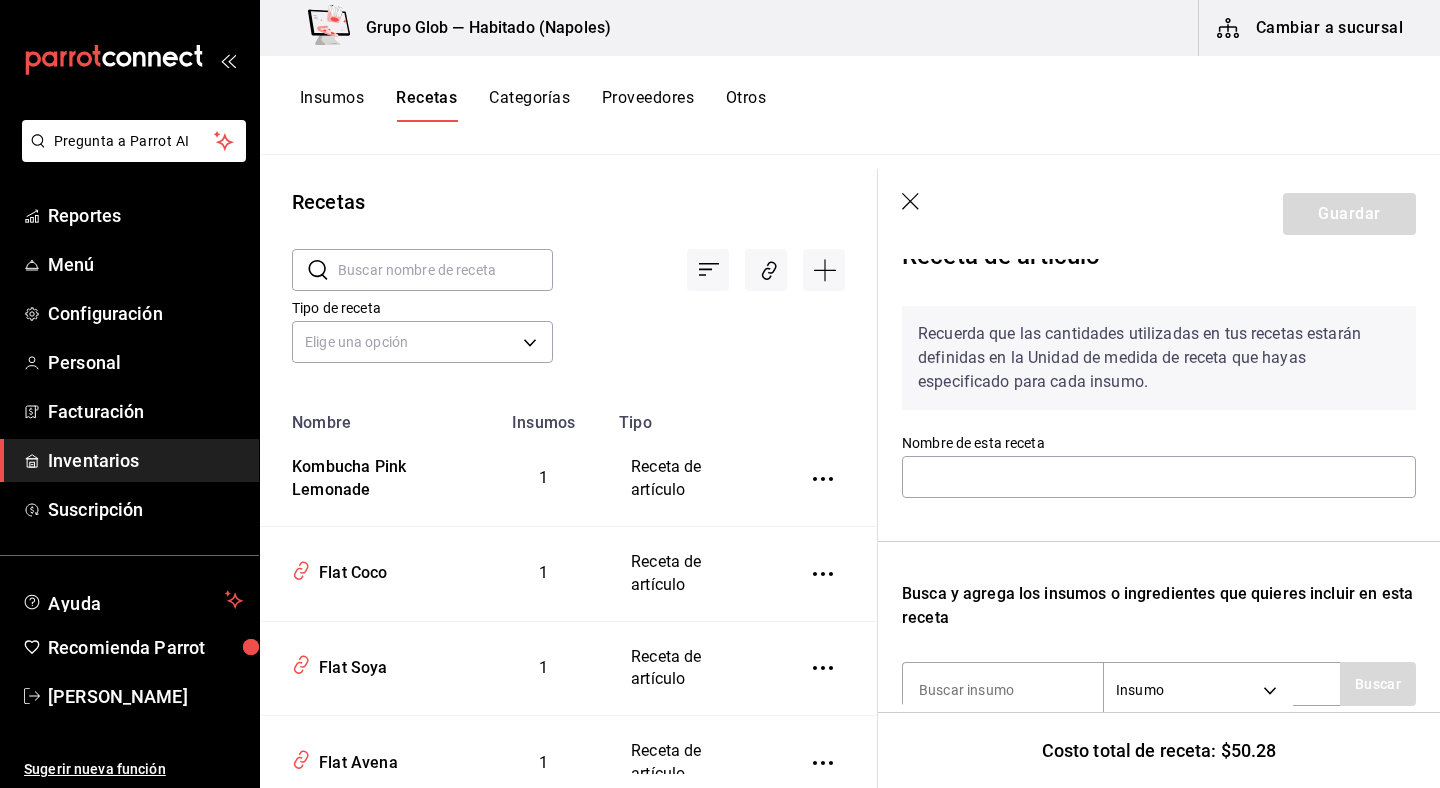 scroll, scrollTop: 30, scrollLeft: 0, axis: vertical 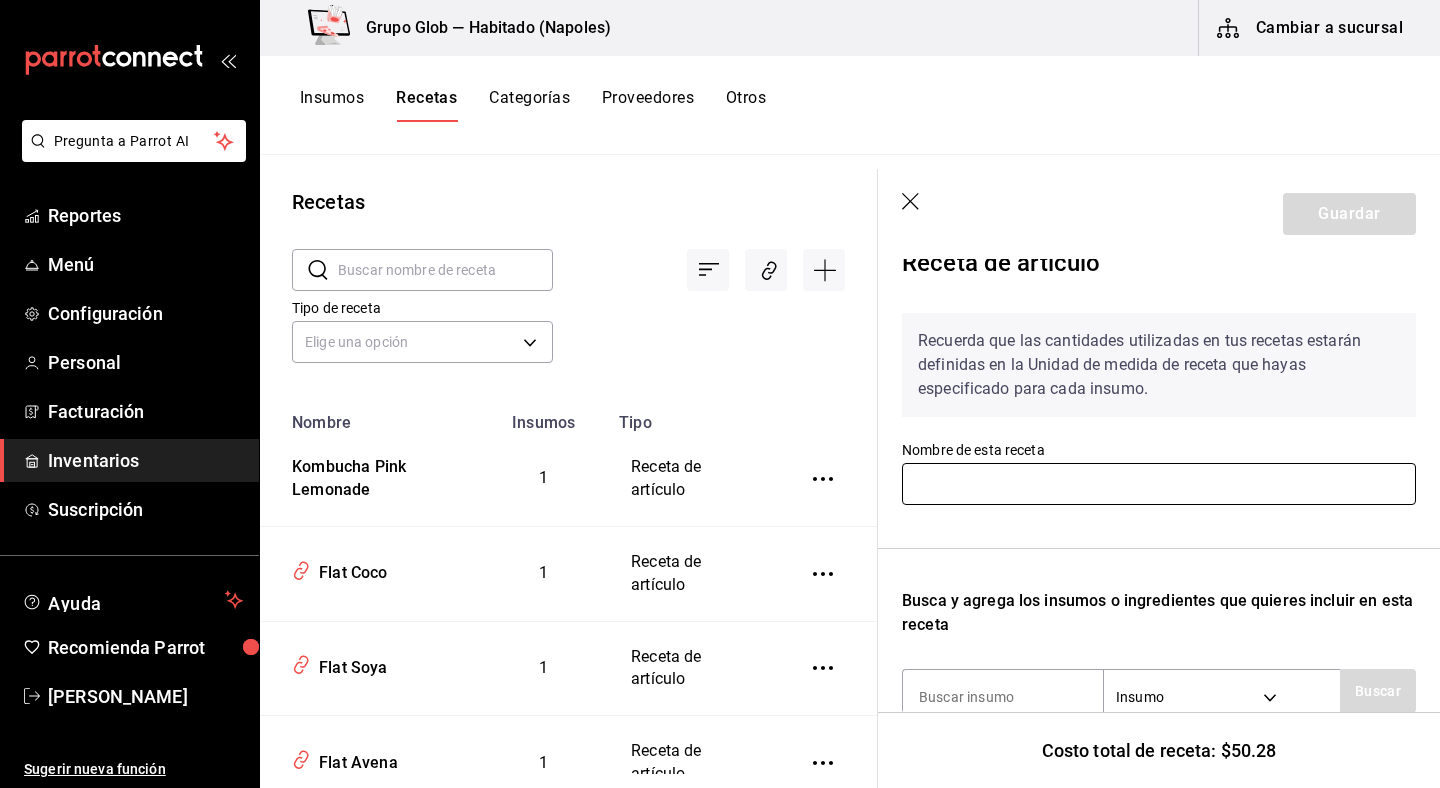 click at bounding box center (1159, 484) 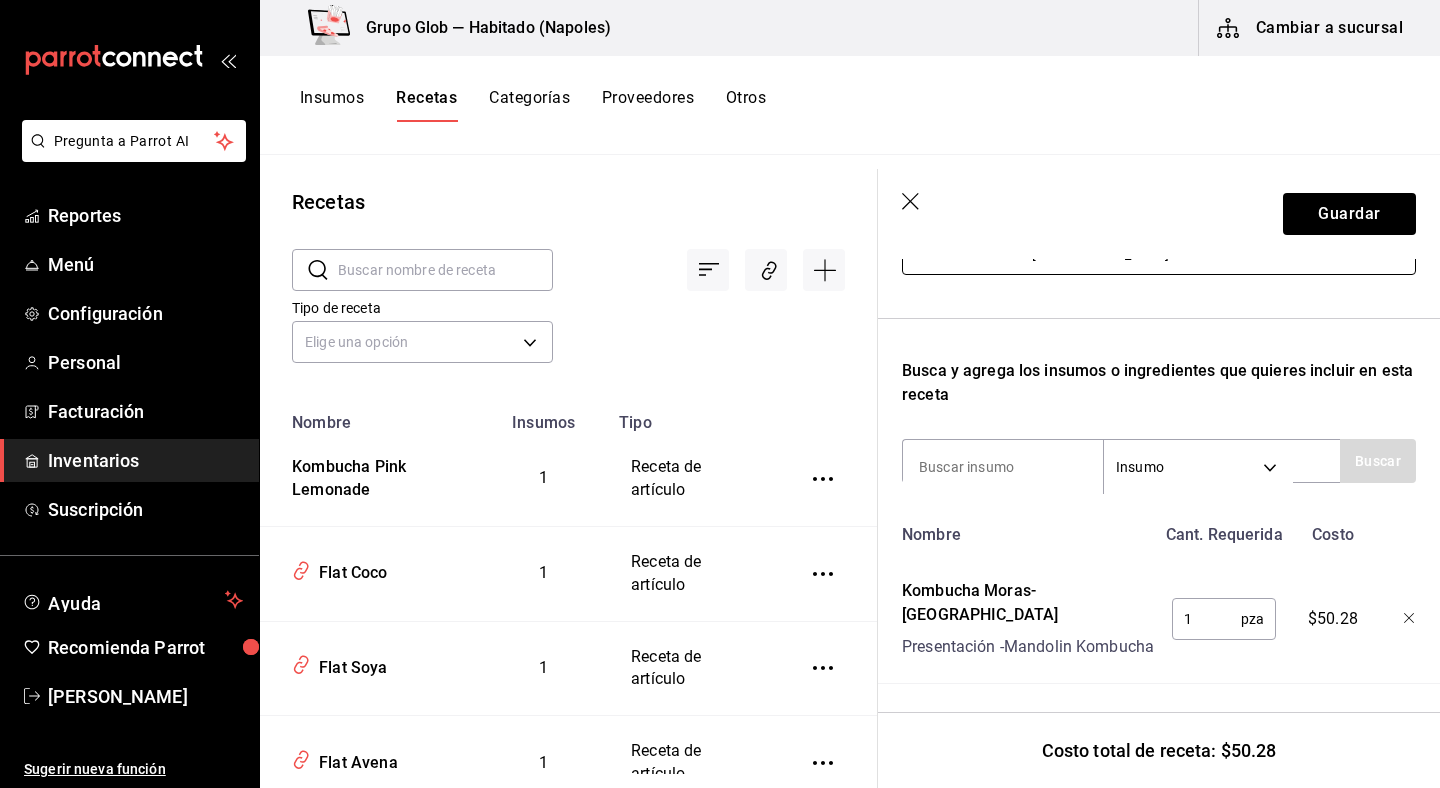 scroll, scrollTop: 260, scrollLeft: 0, axis: vertical 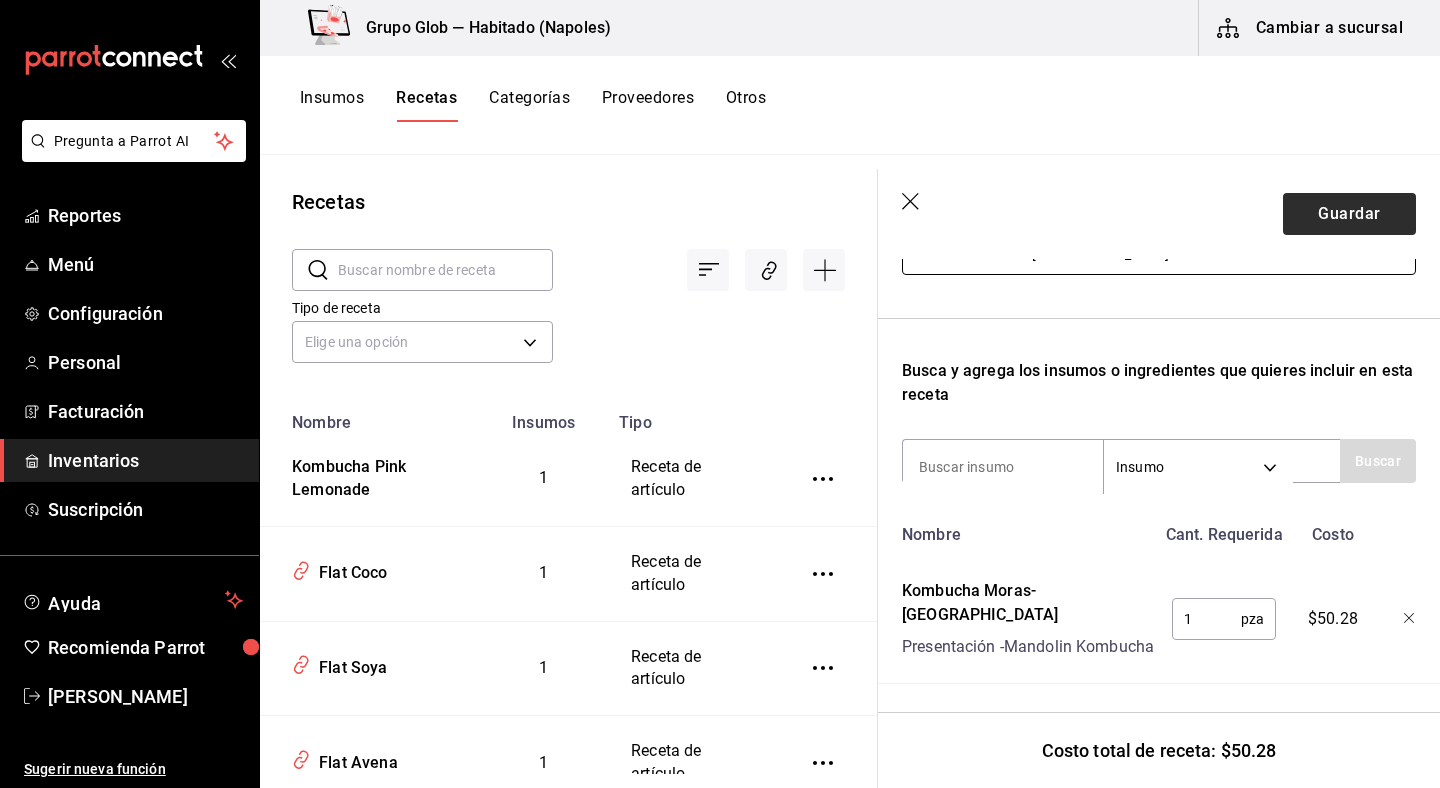 type on "Kombucha Moras-[GEOGRAPHIC_DATA]" 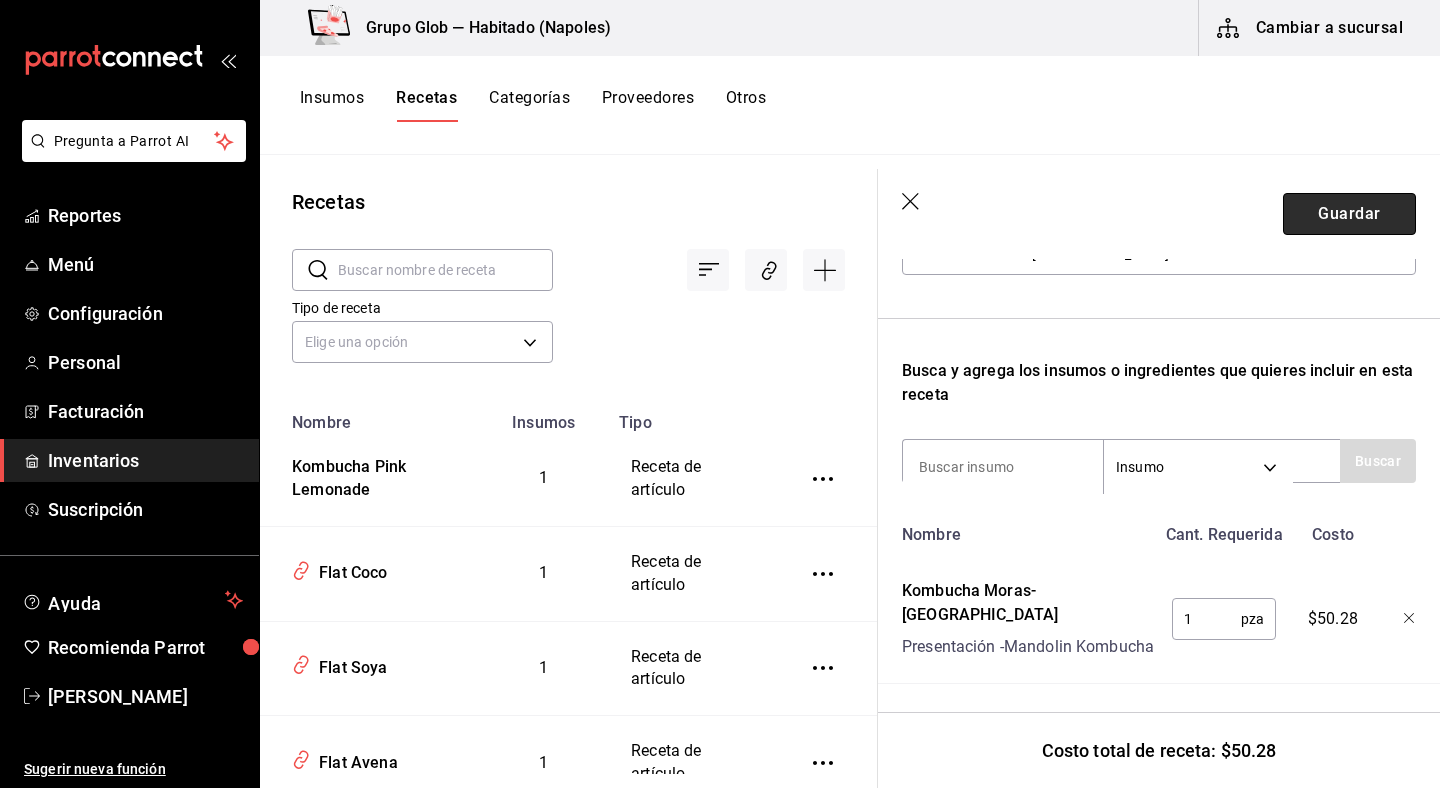 click on "Guardar" at bounding box center (1349, 214) 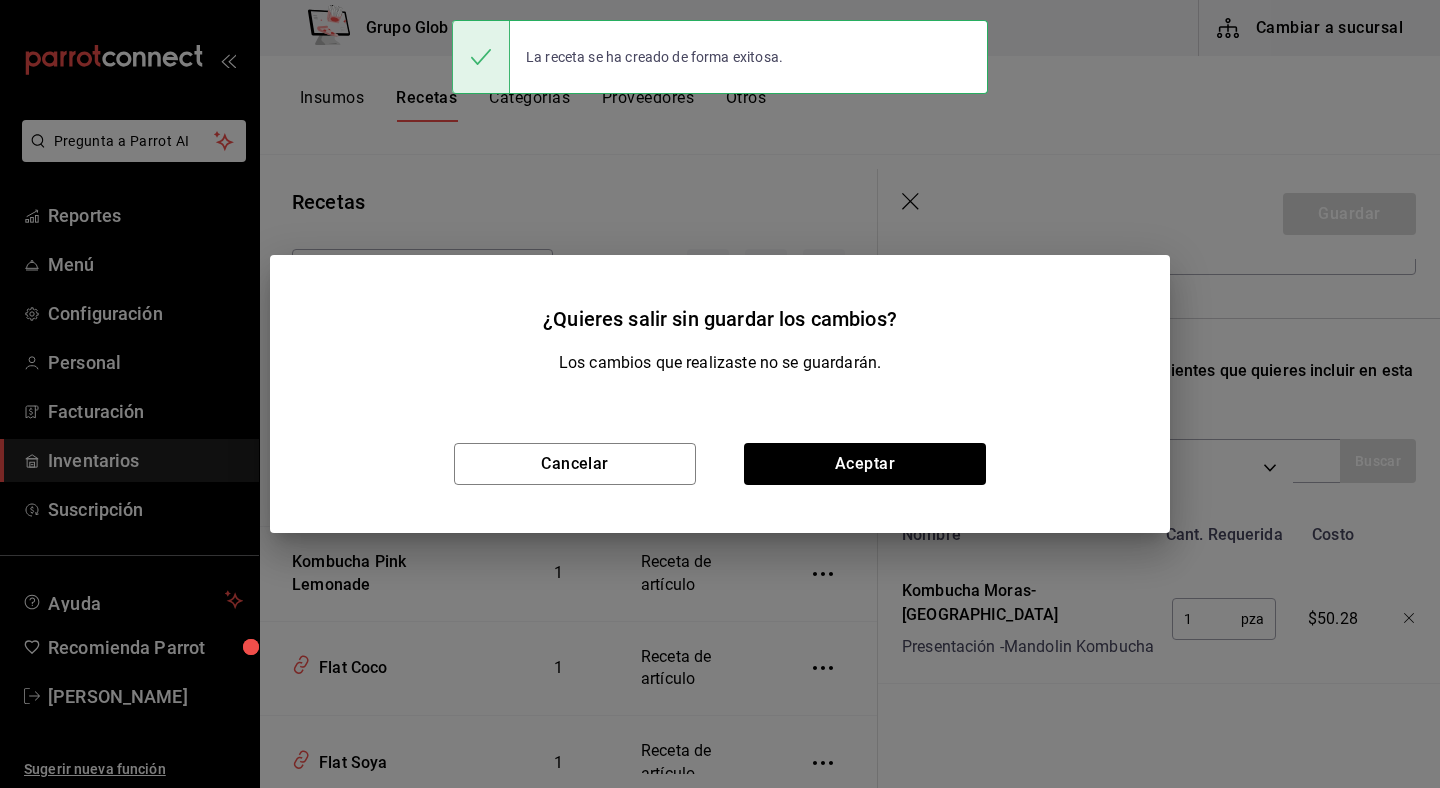 scroll, scrollTop: 224, scrollLeft: 0, axis: vertical 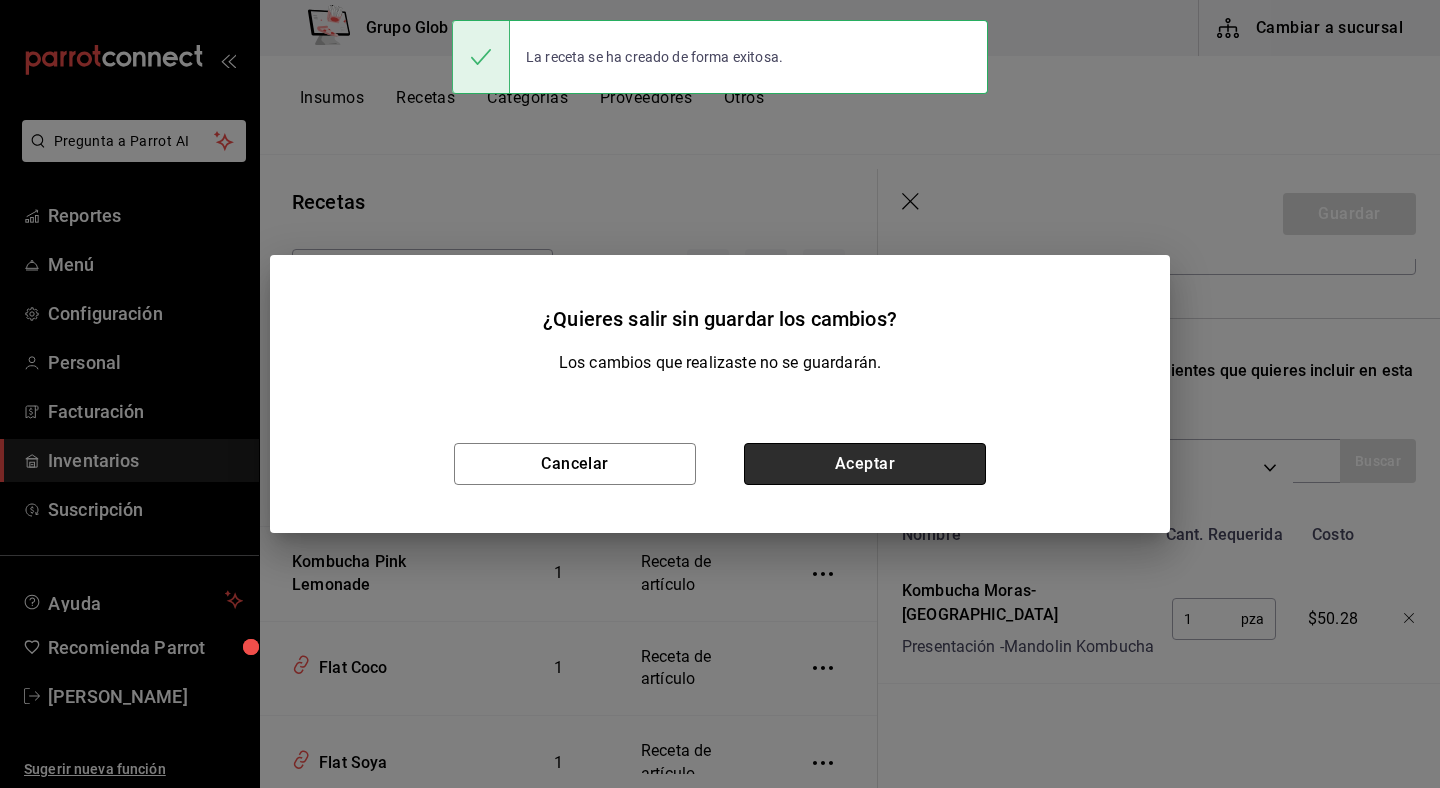 click on "Aceptar" at bounding box center (865, 464) 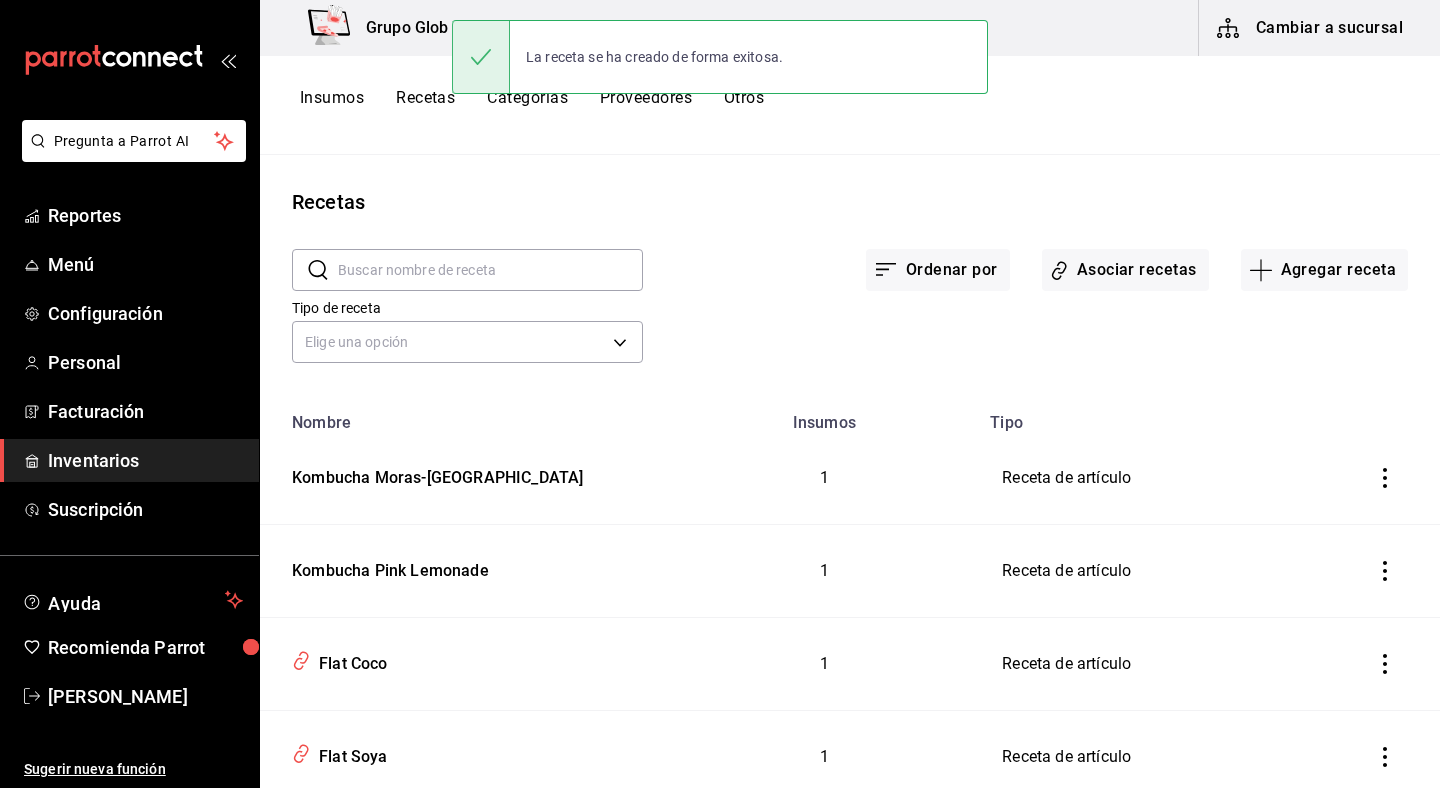 scroll, scrollTop: 0, scrollLeft: 0, axis: both 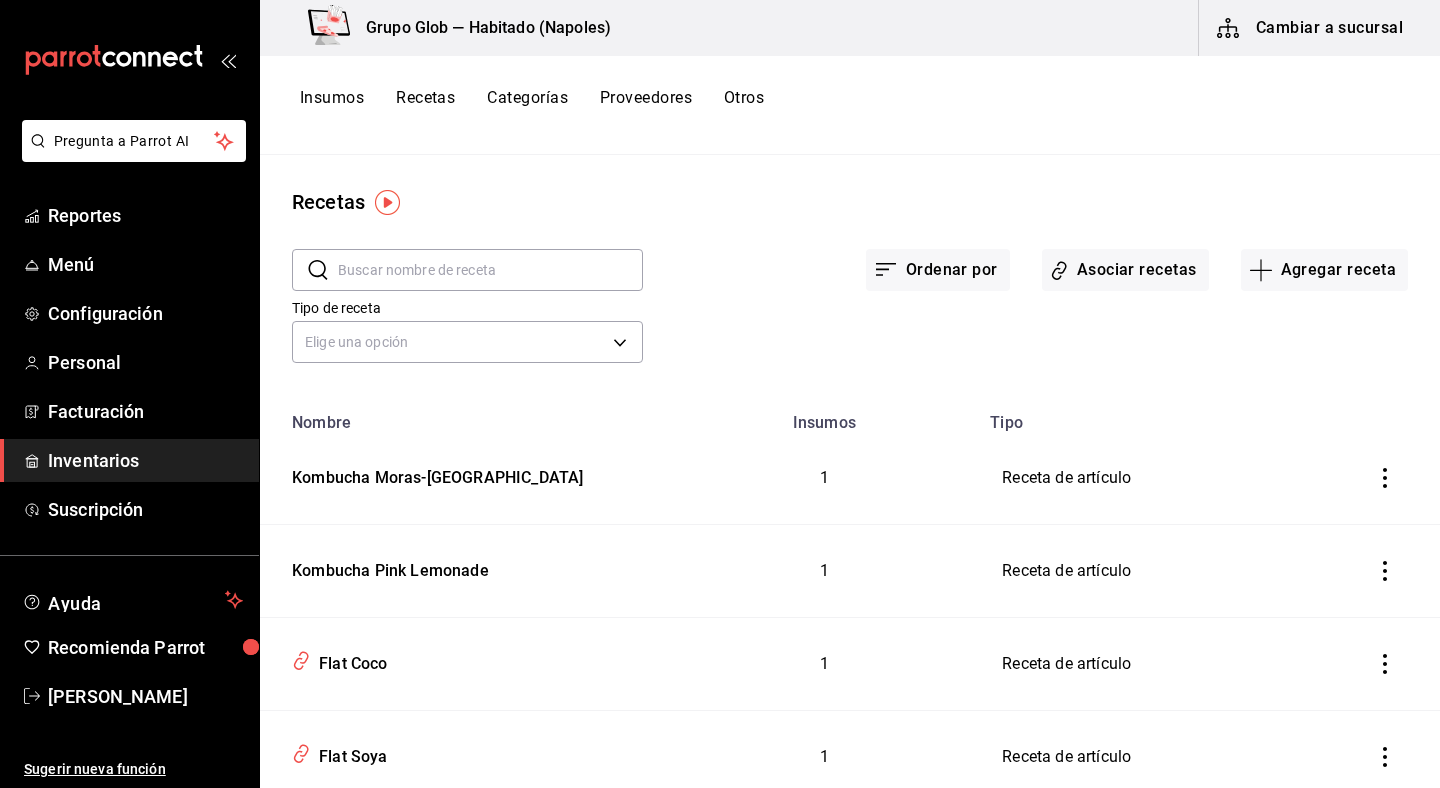 click on "Tipo de receta Elige una opción default" at bounding box center [834, 314] 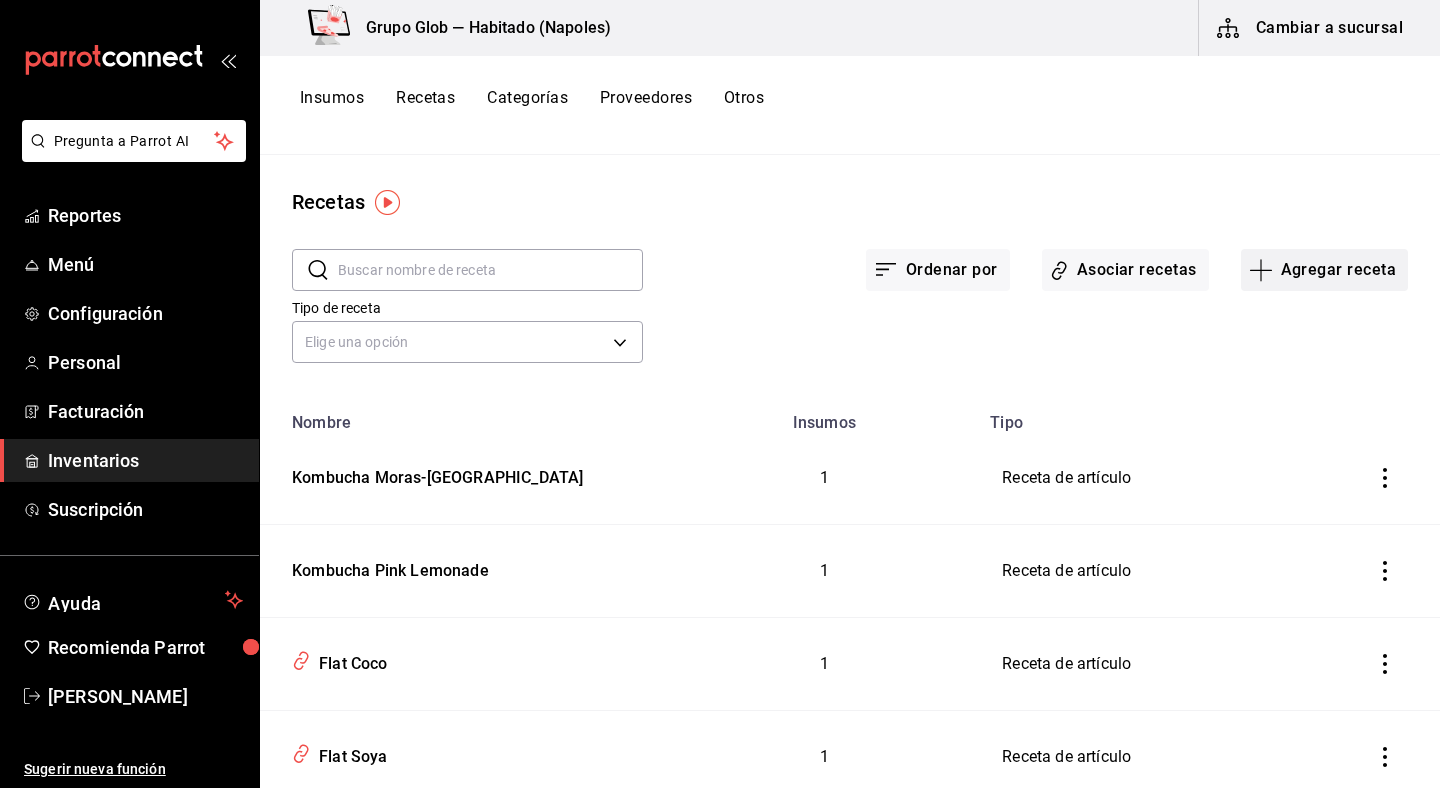 click on "Agregar receta" at bounding box center (1324, 270) 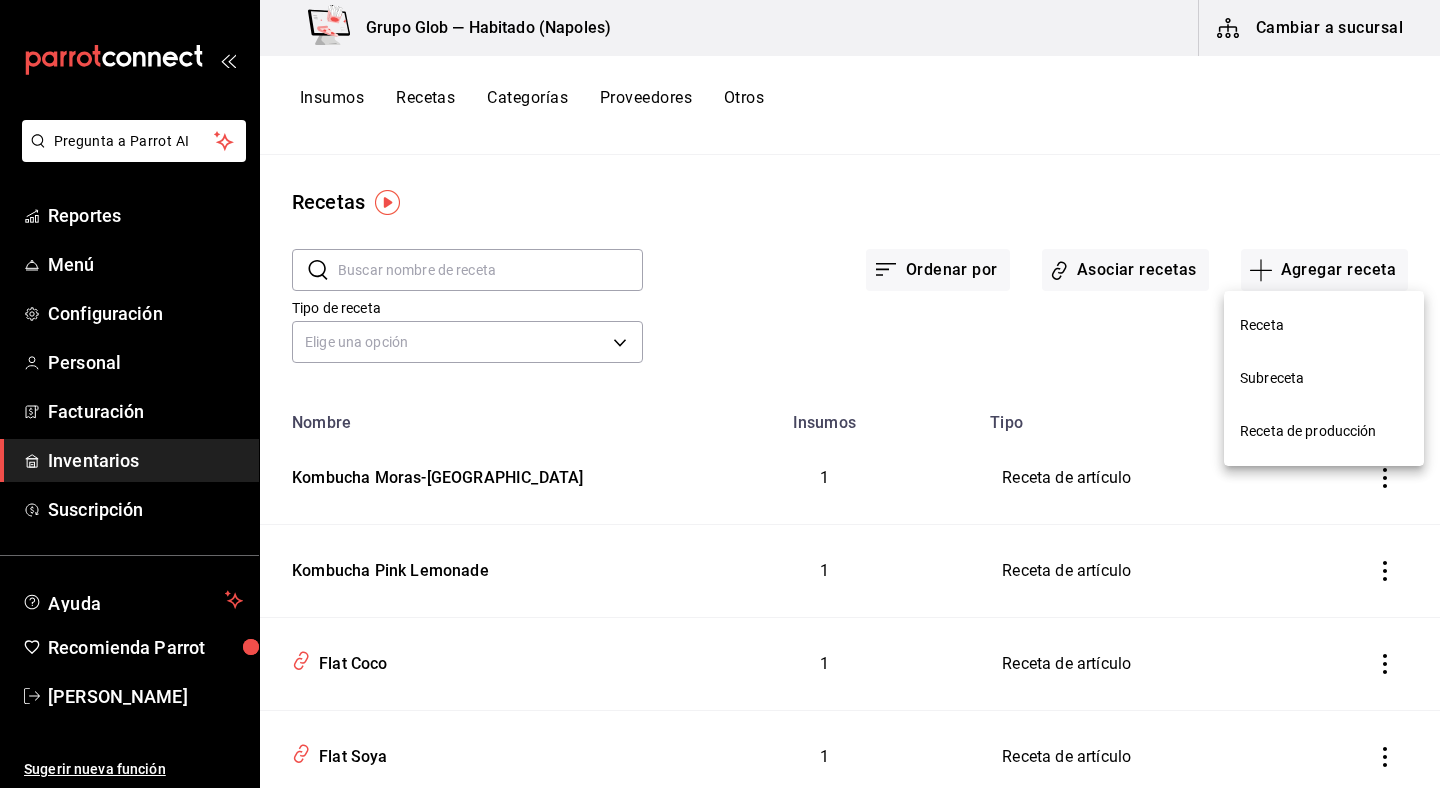 click on "Receta" at bounding box center [1324, 325] 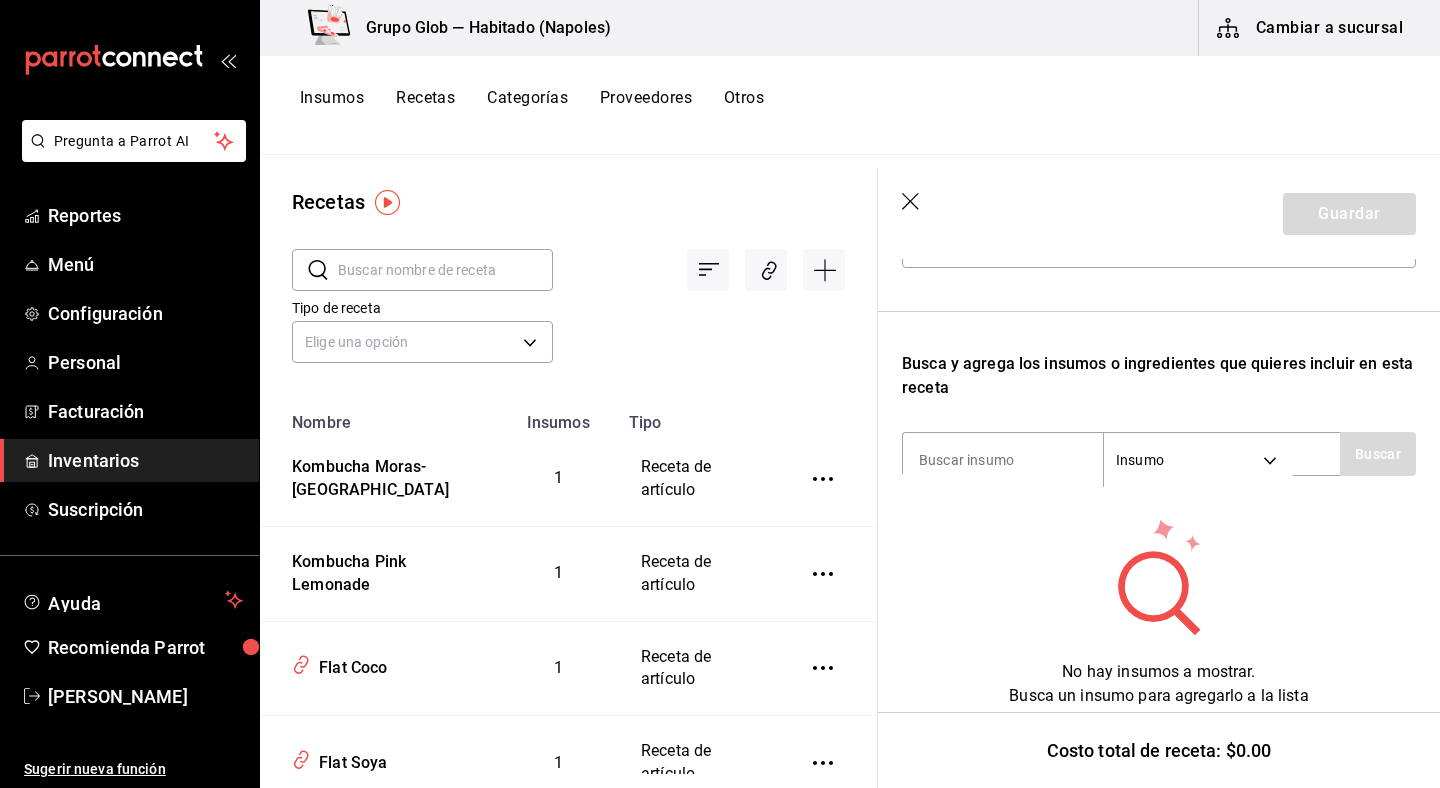 scroll, scrollTop: 267, scrollLeft: 0, axis: vertical 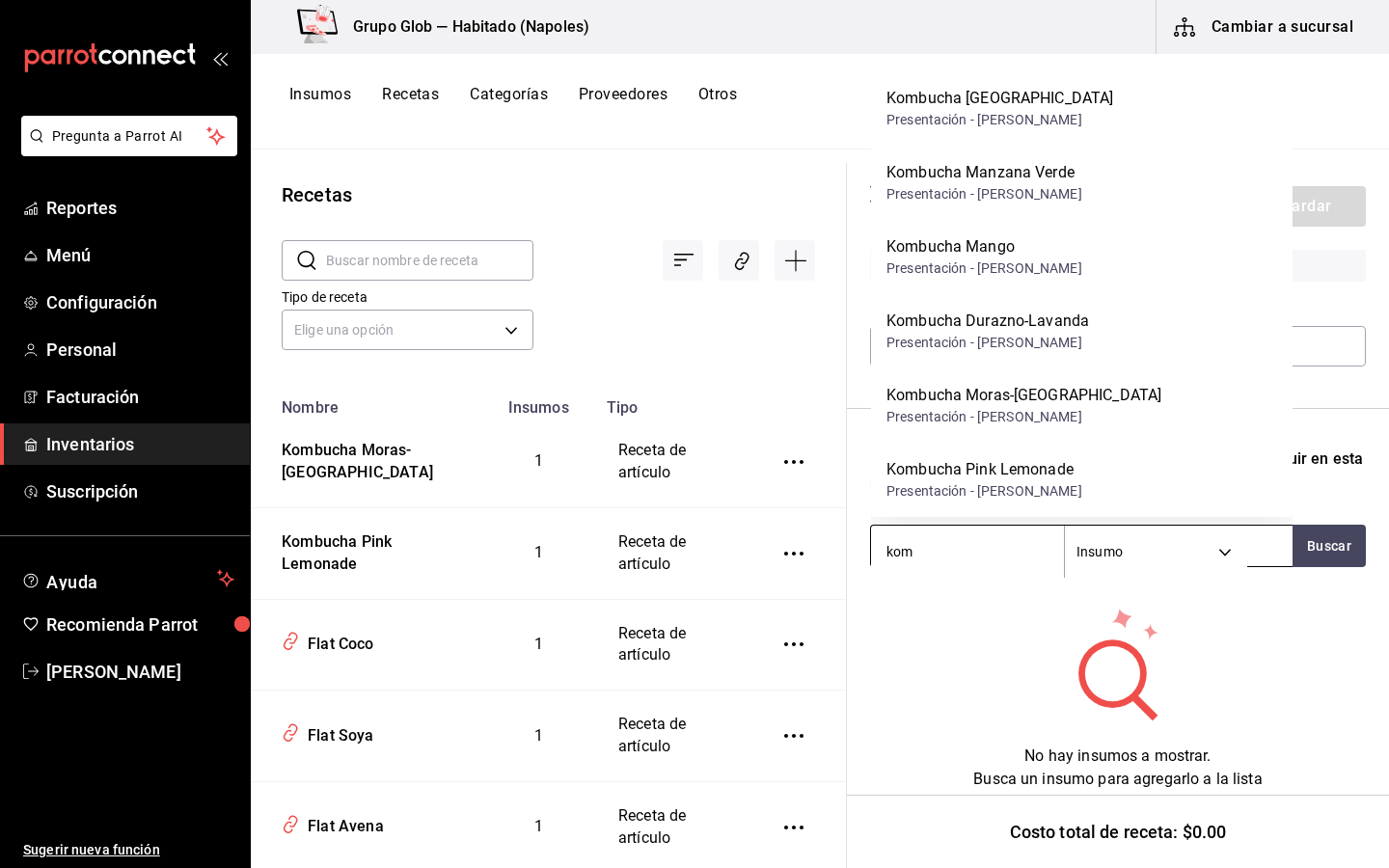click on "kom" at bounding box center [967, 552] 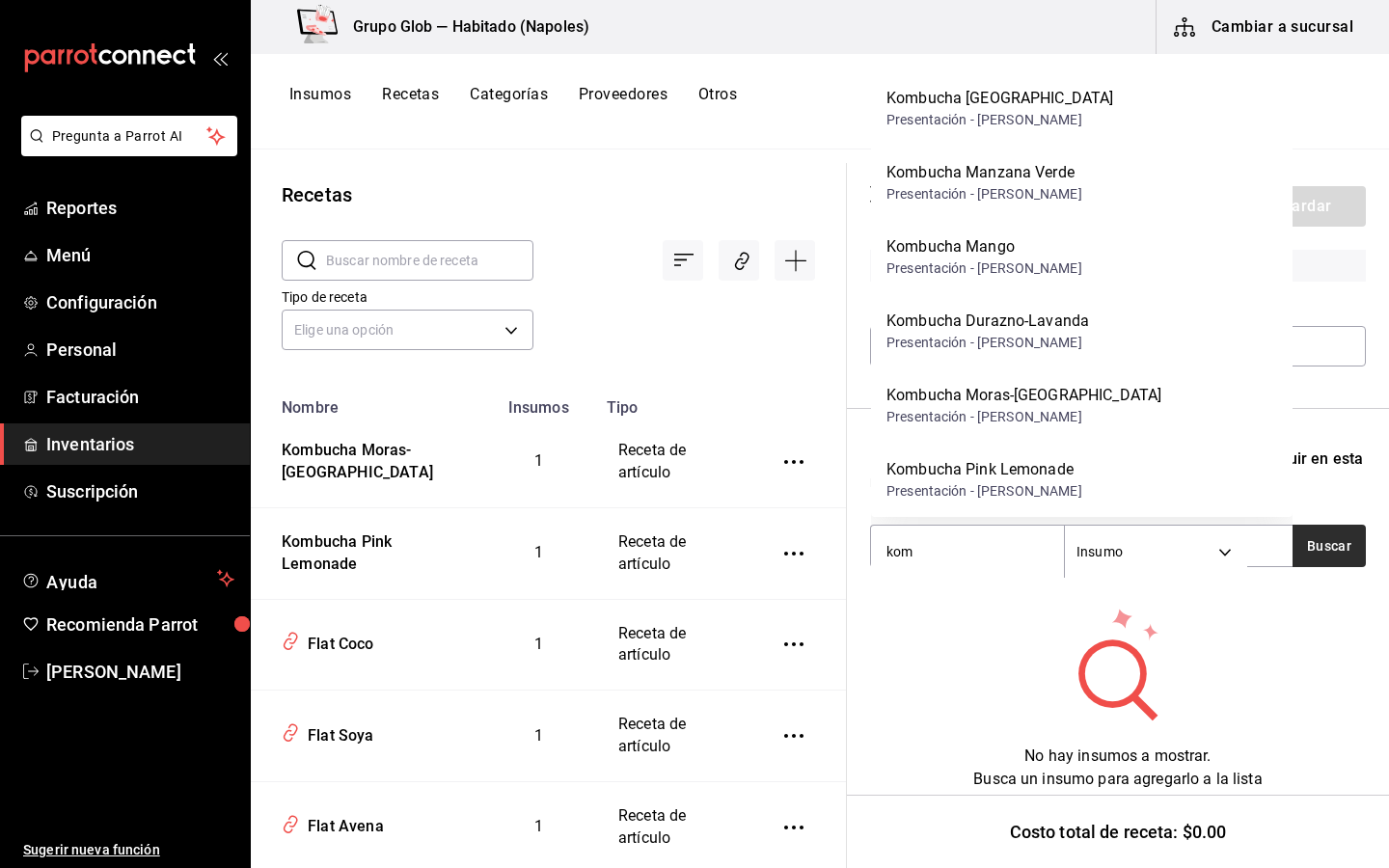 type on "kom" 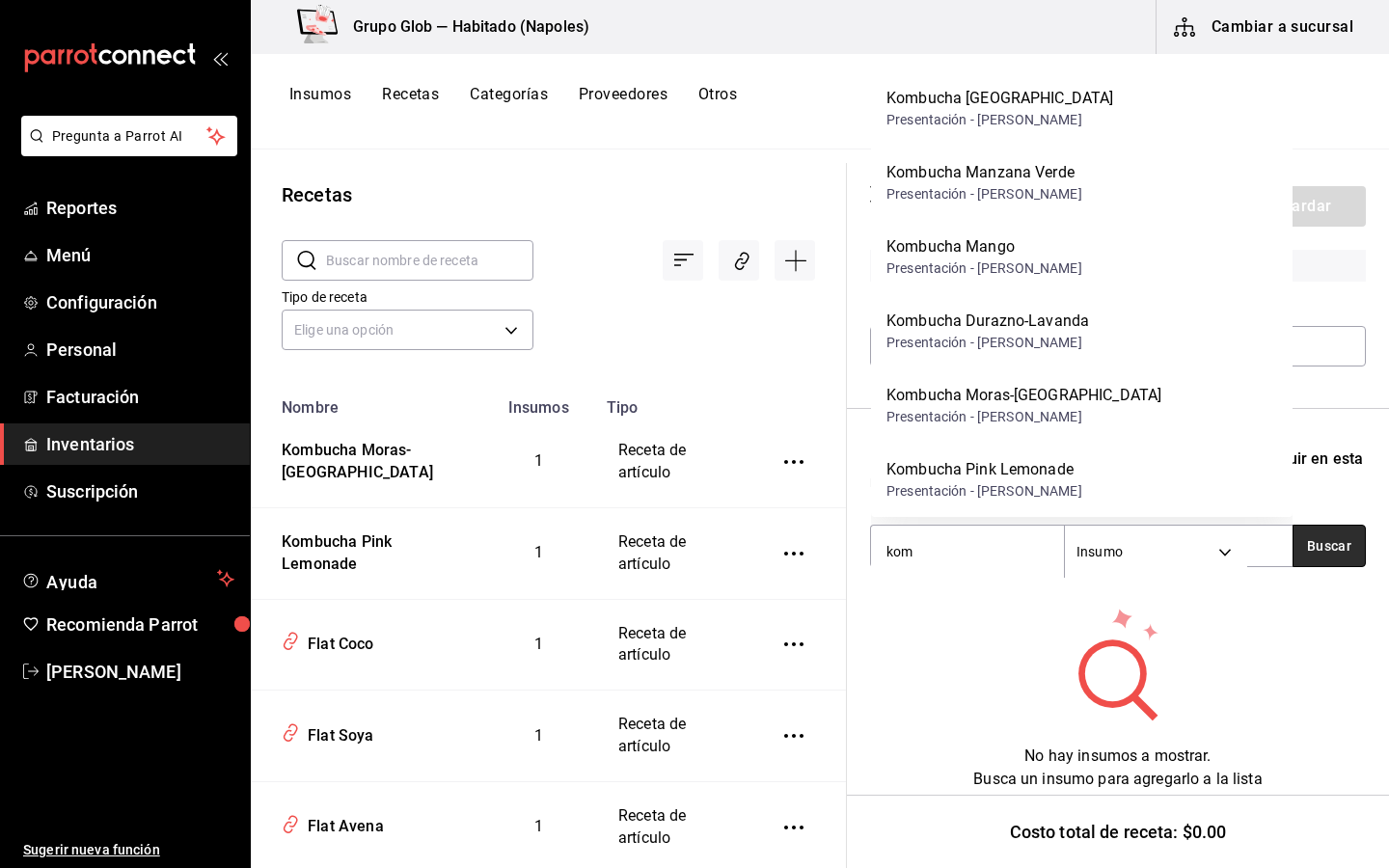 click on "Buscar" at bounding box center (1329, 546) 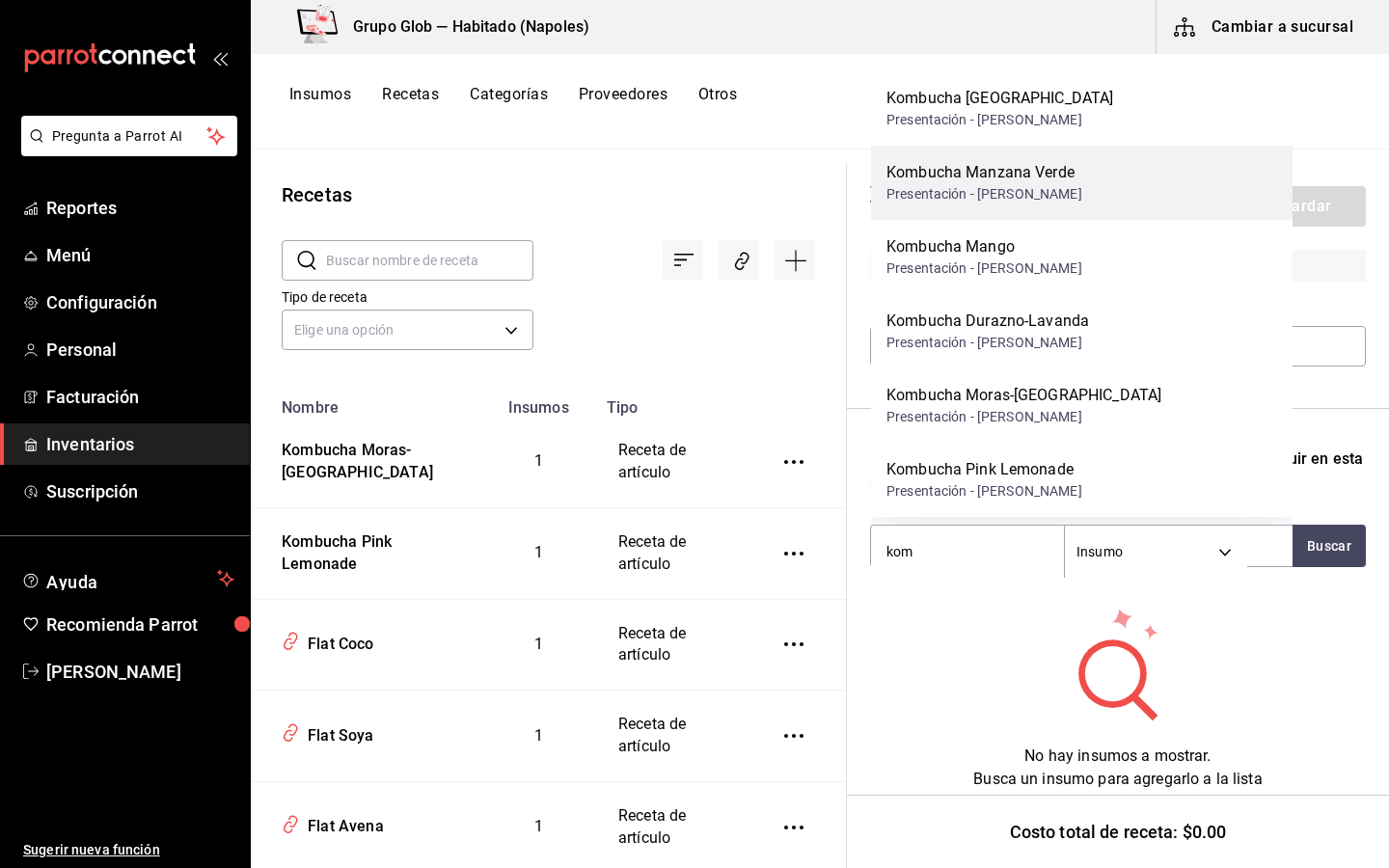 scroll, scrollTop: 176, scrollLeft: 0, axis: vertical 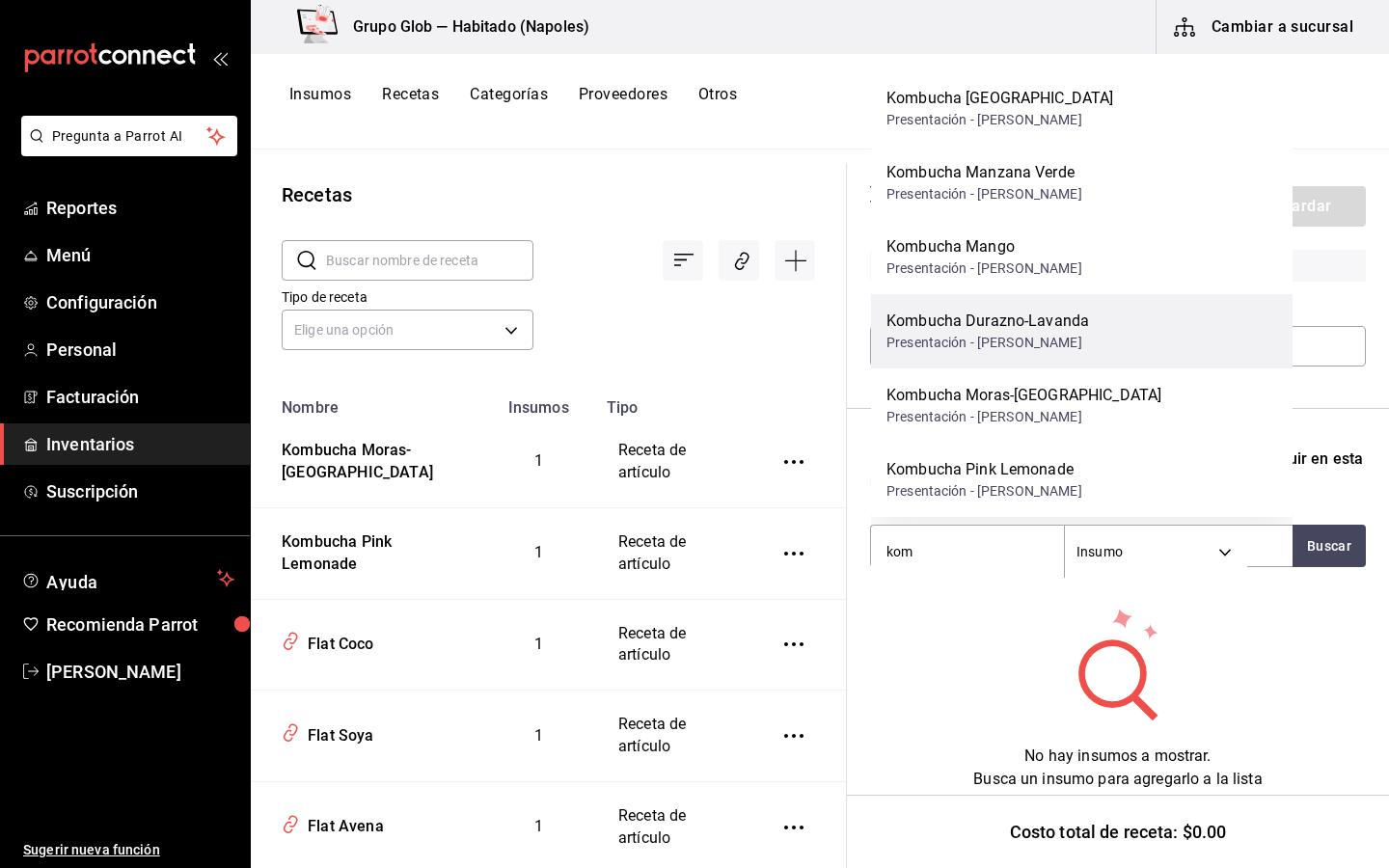 click on "Kombucha Durazno-Lavanda Presentación - [PERSON_NAME]" at bounding box center [1081, 331] 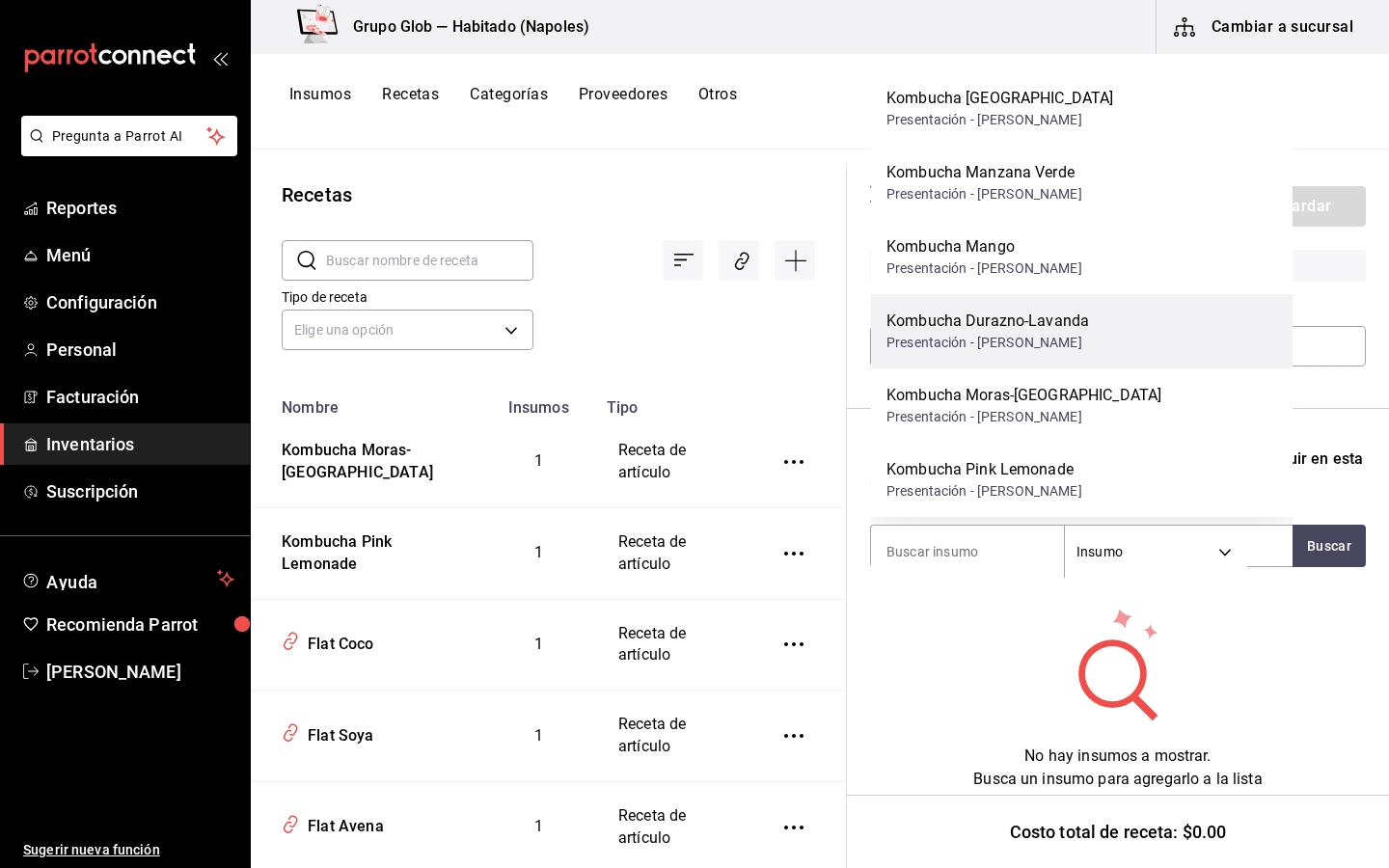 scroll, scrollTop: 143, scrollLeft: 0, axis: vertical 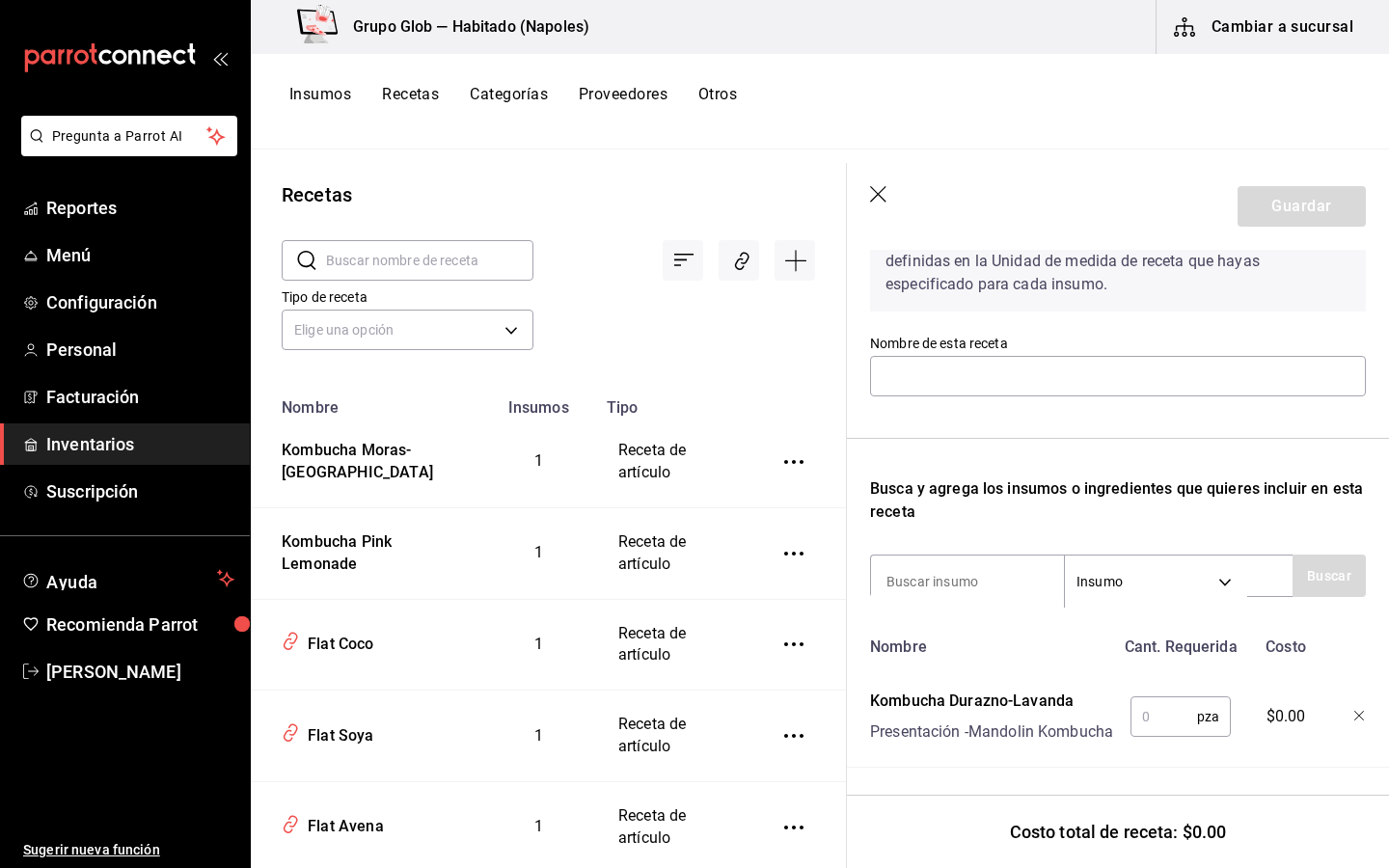 click at bounding box center [1163, 717] 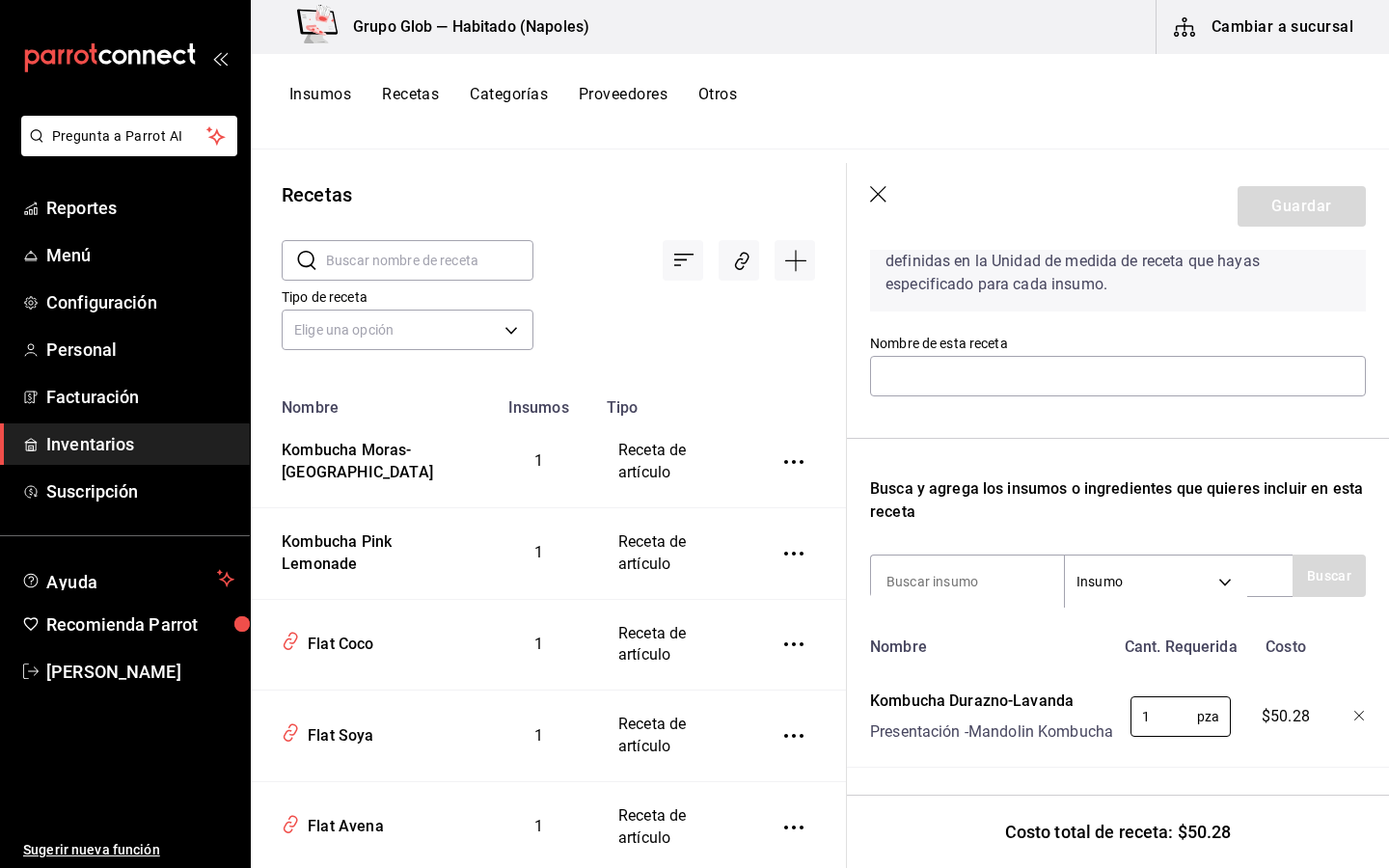 type on "1" 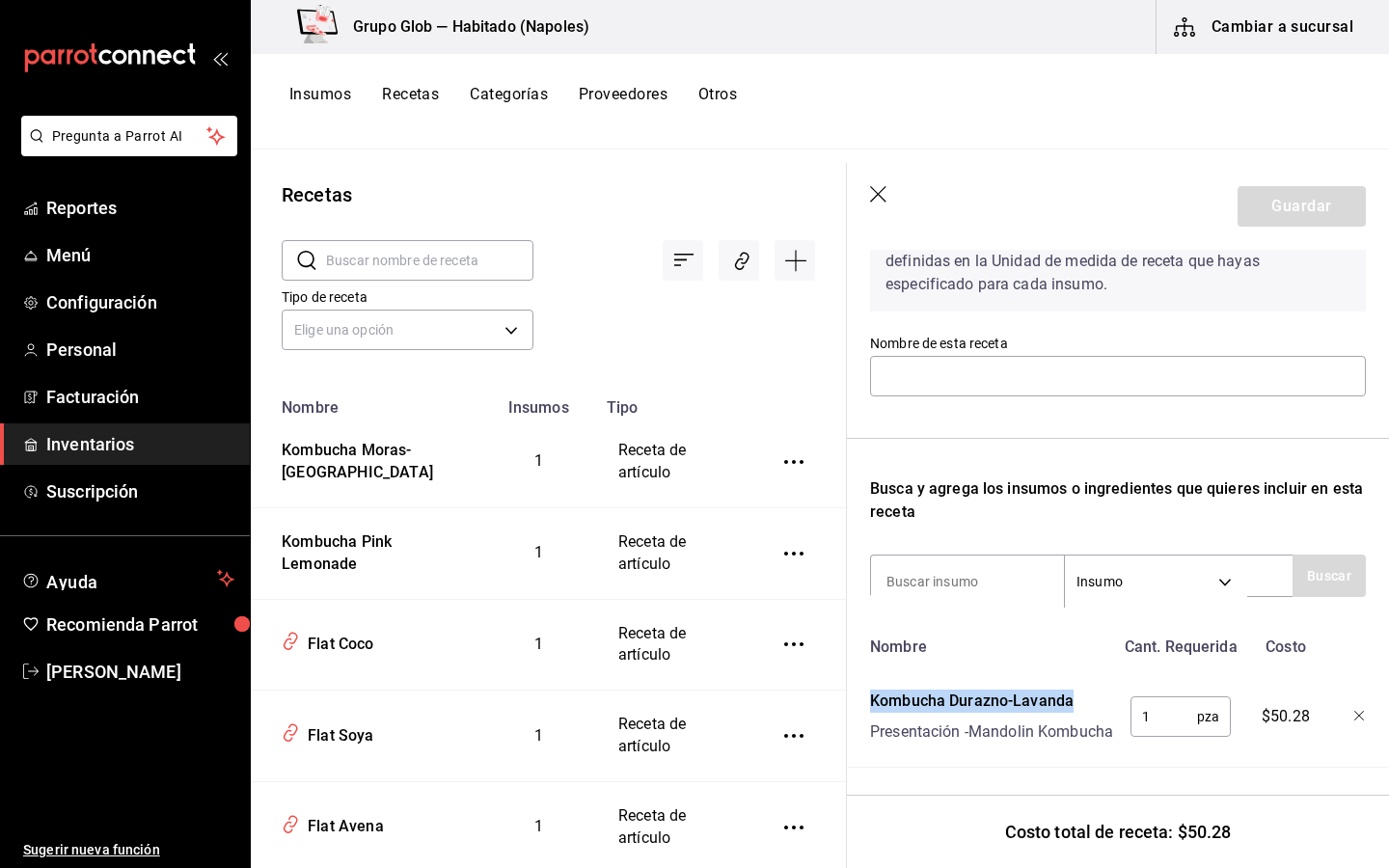 drag, startPoint x: 1077, startPoint y: 674, endPoint x: 941, endPoint y: 663, distance: 136.44413 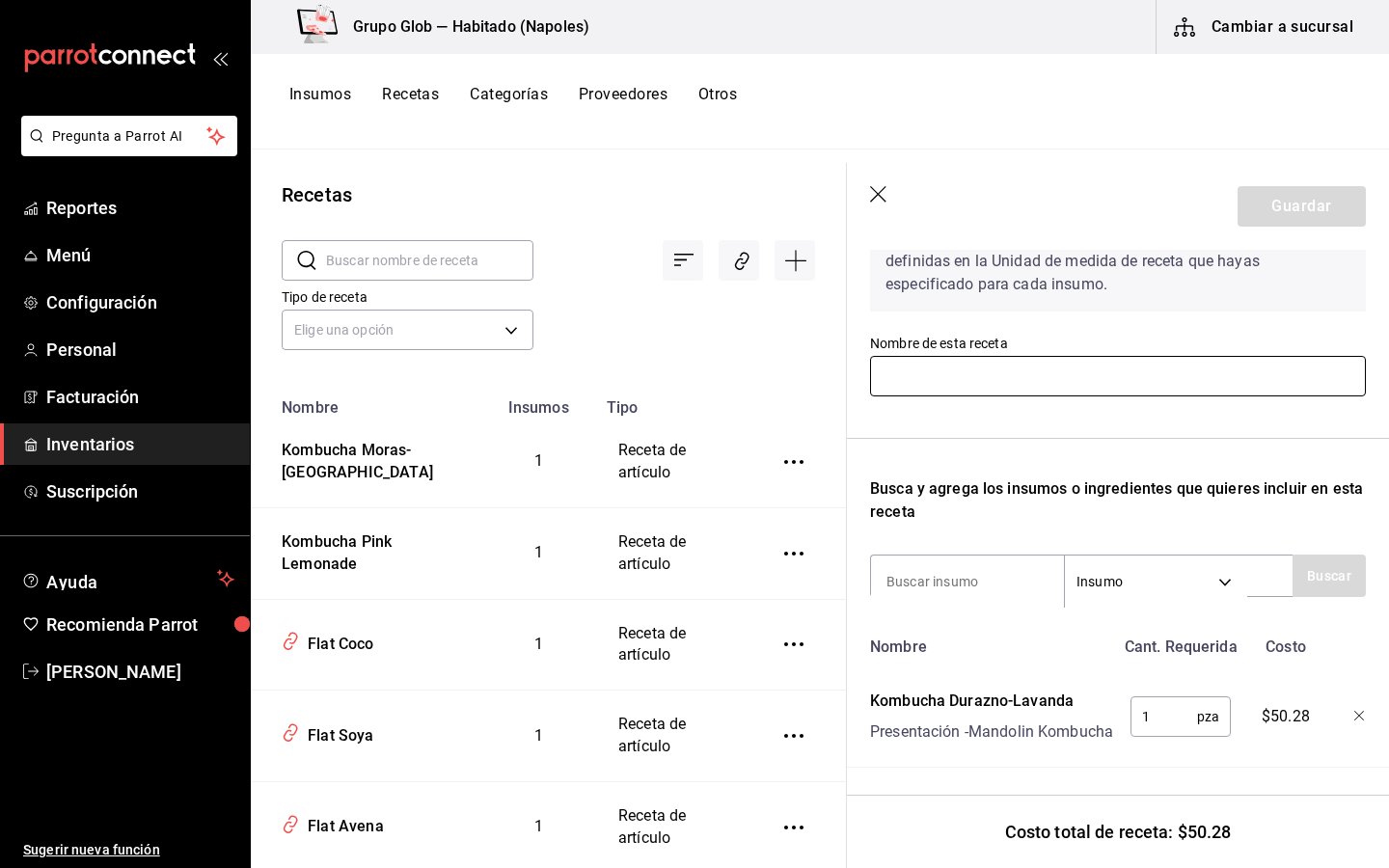 paste on "Kombucha Durazno-Lavanda" 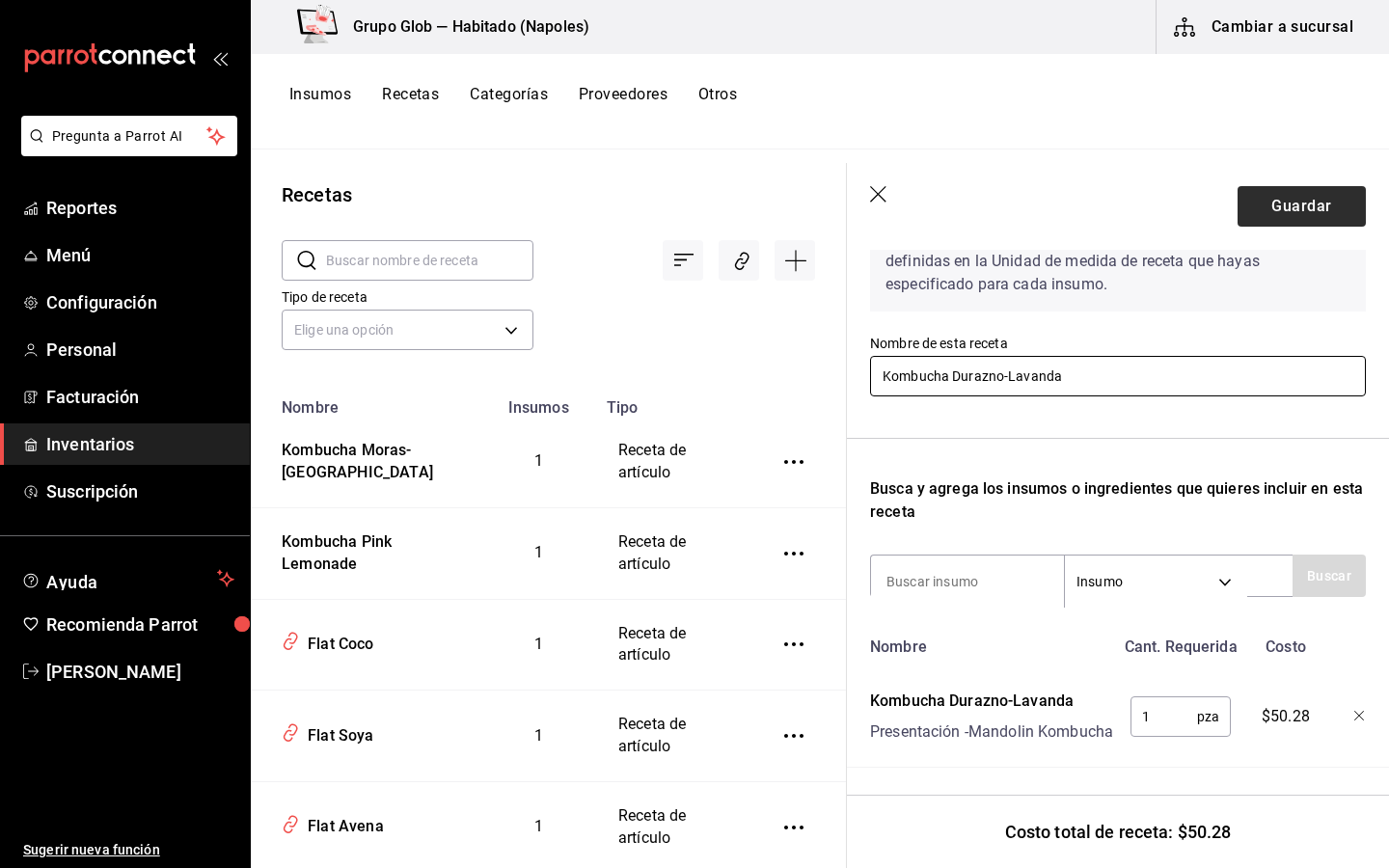 type on "Kombucha Durazno-Lavanda" 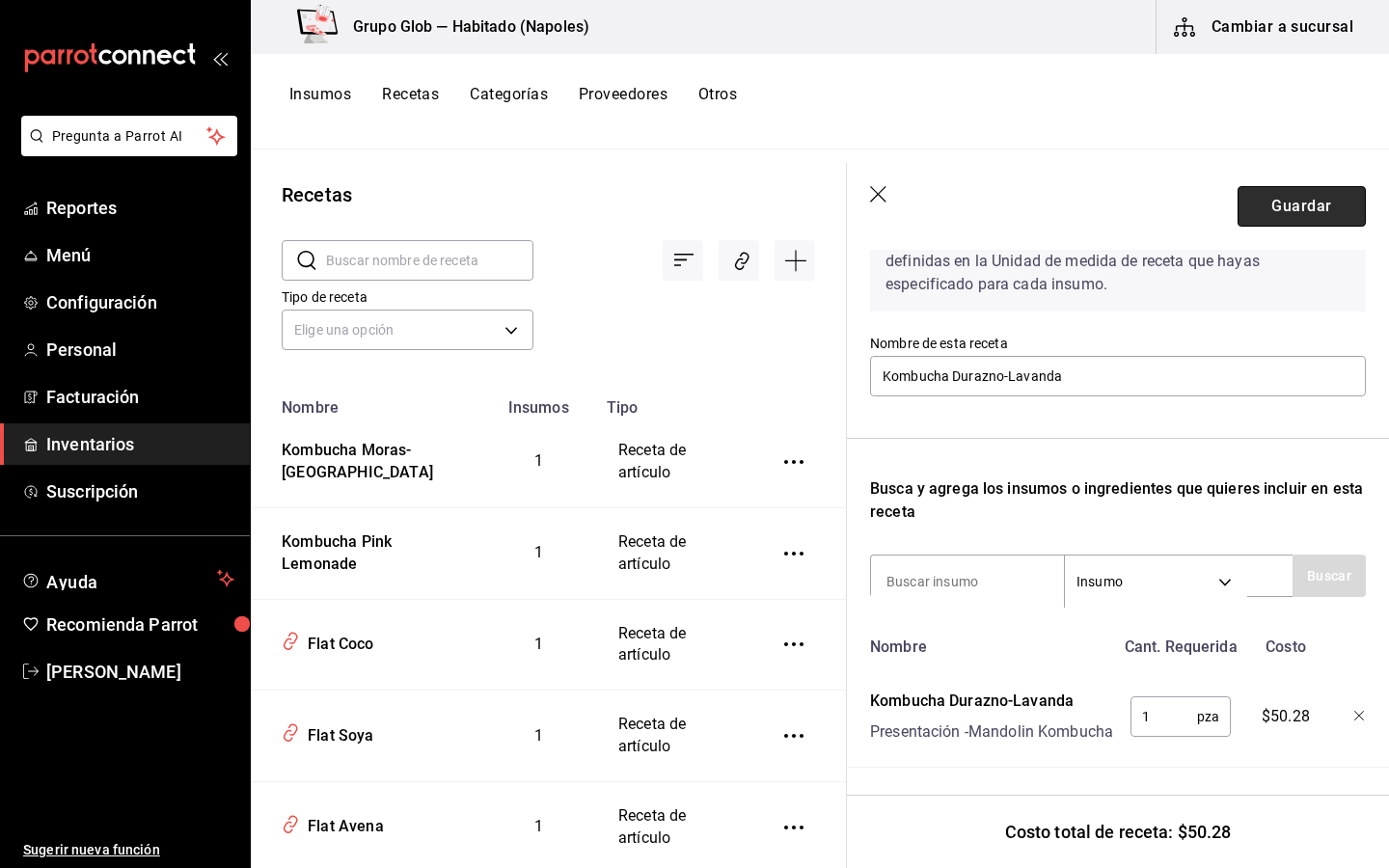 click on "Guardar" at bounding box center [1301, 206] 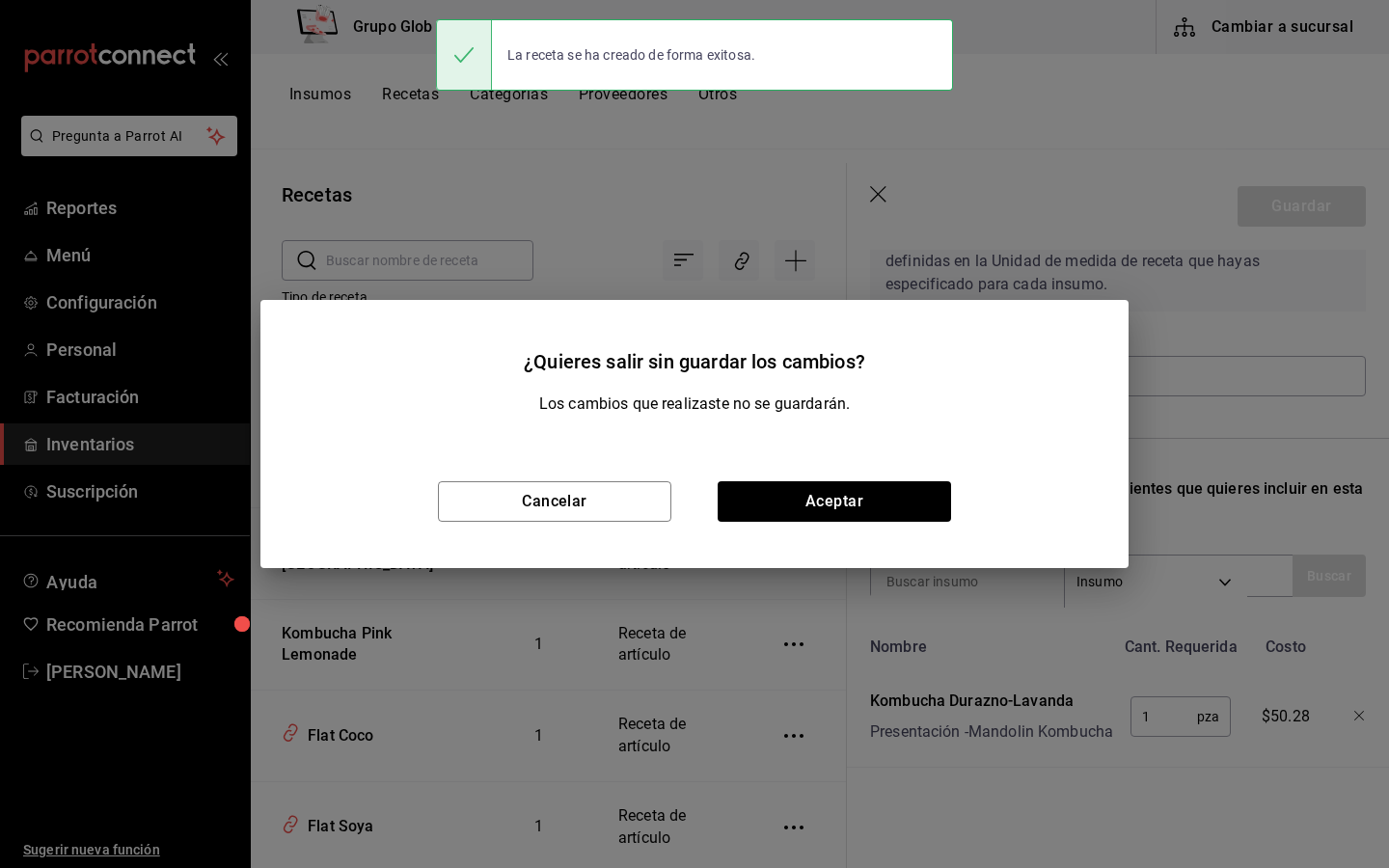 scroll, scrollTop: 108, scrollLeft: 0, axis: vertical 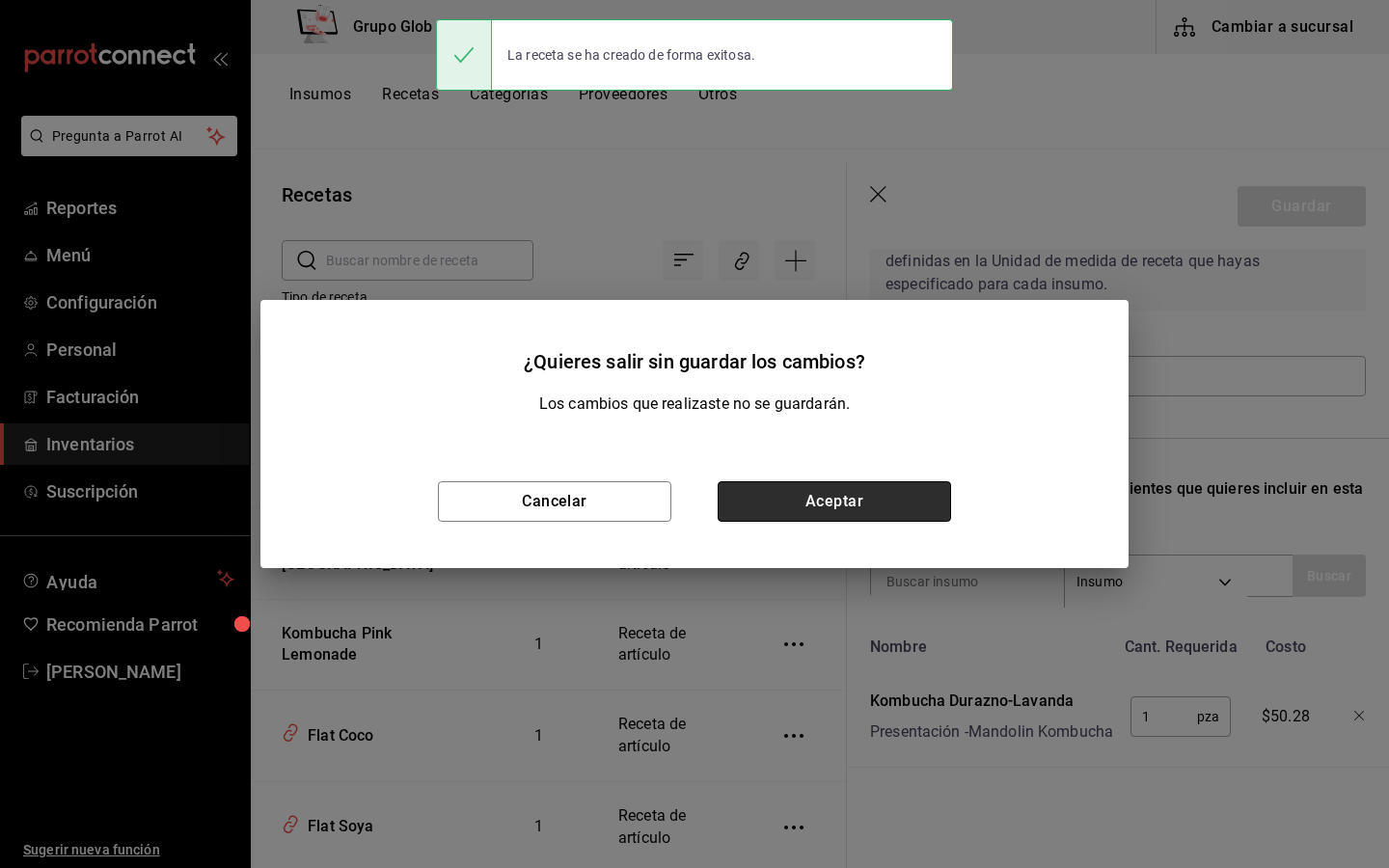 click on "Aceptar" at bounding box center [834, 502] 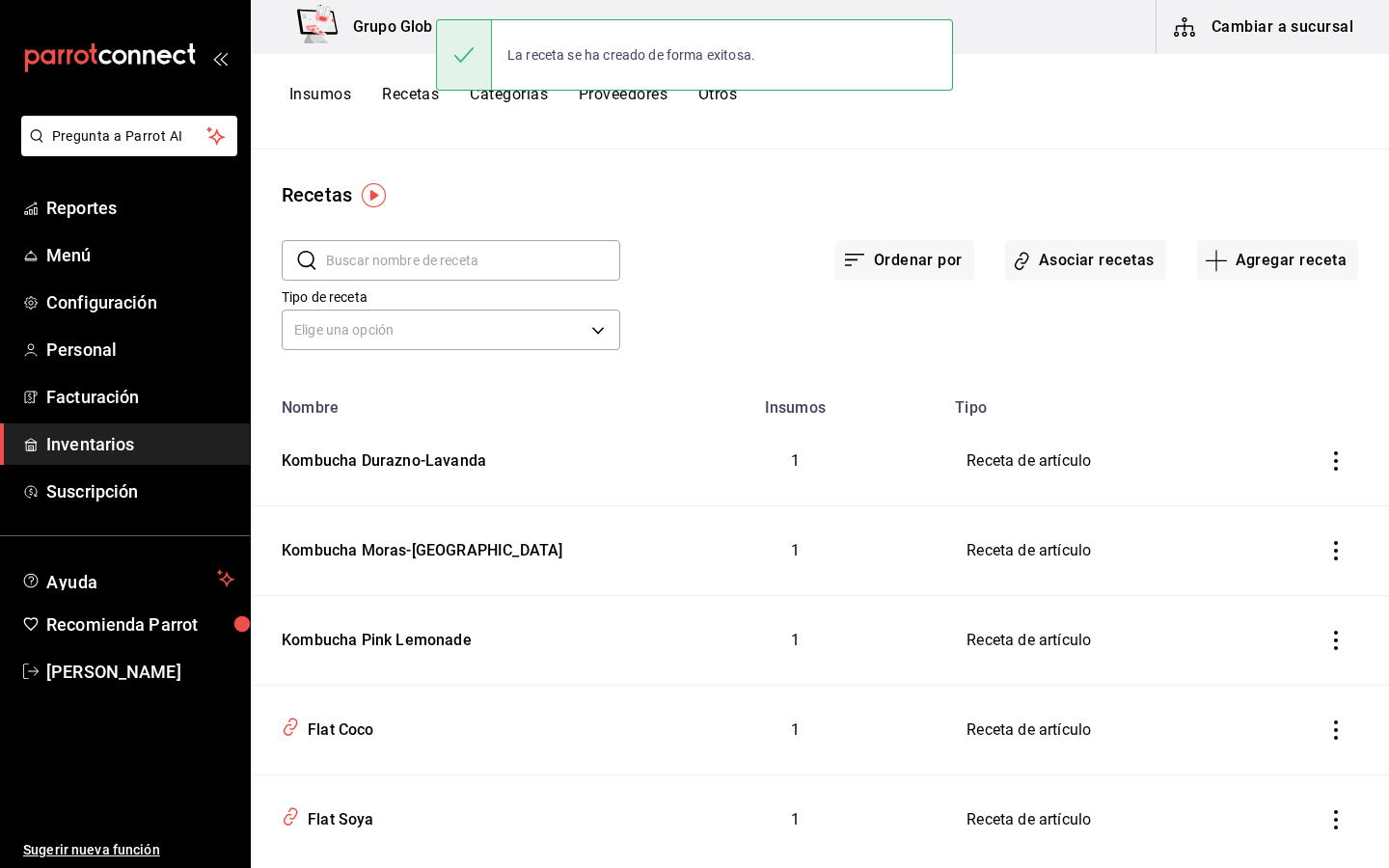 scroll, scrollTop: 0, scrollLeft: 0, axis: both 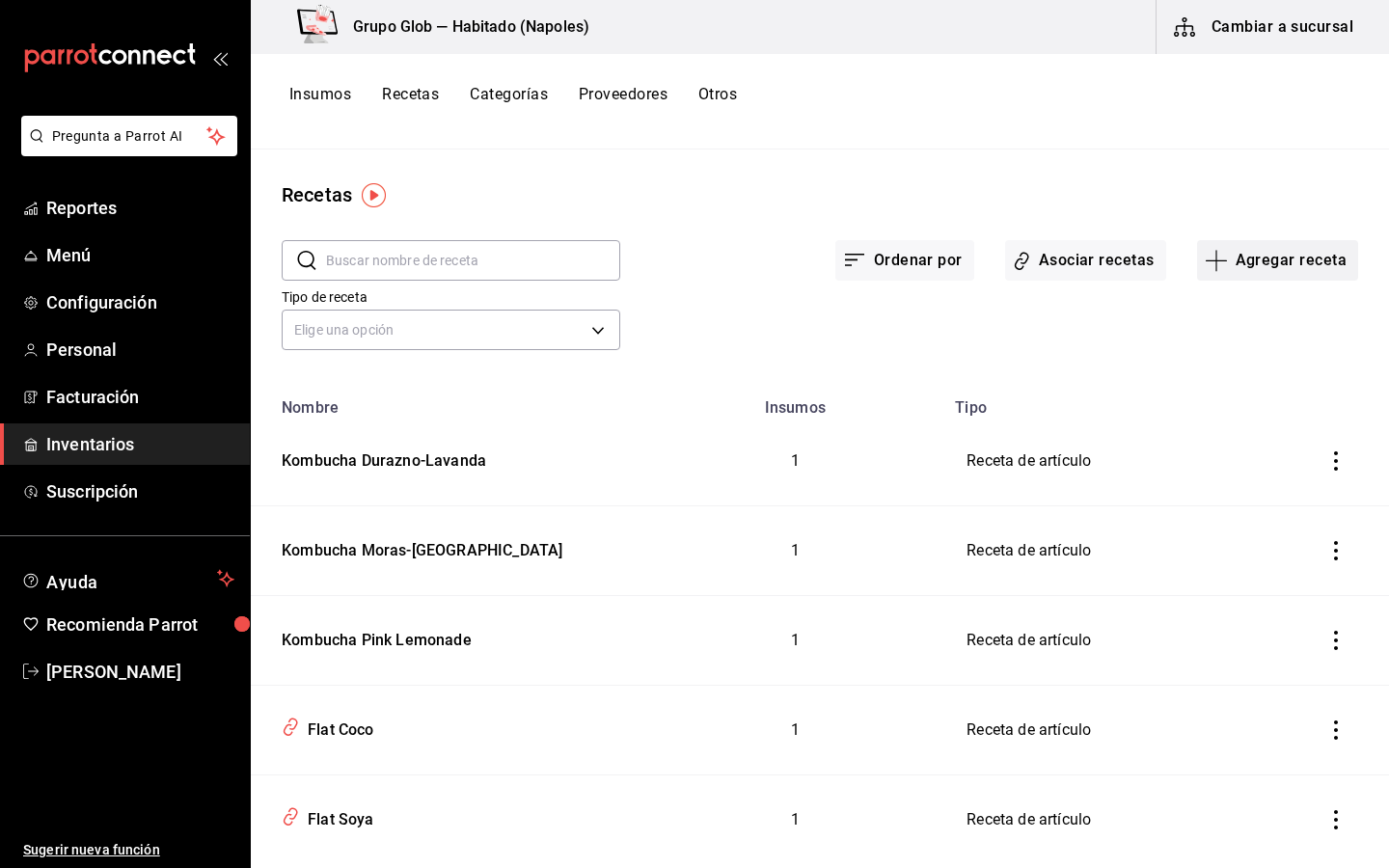 click on "Agregar receta" at bounding box center (1277, 260) 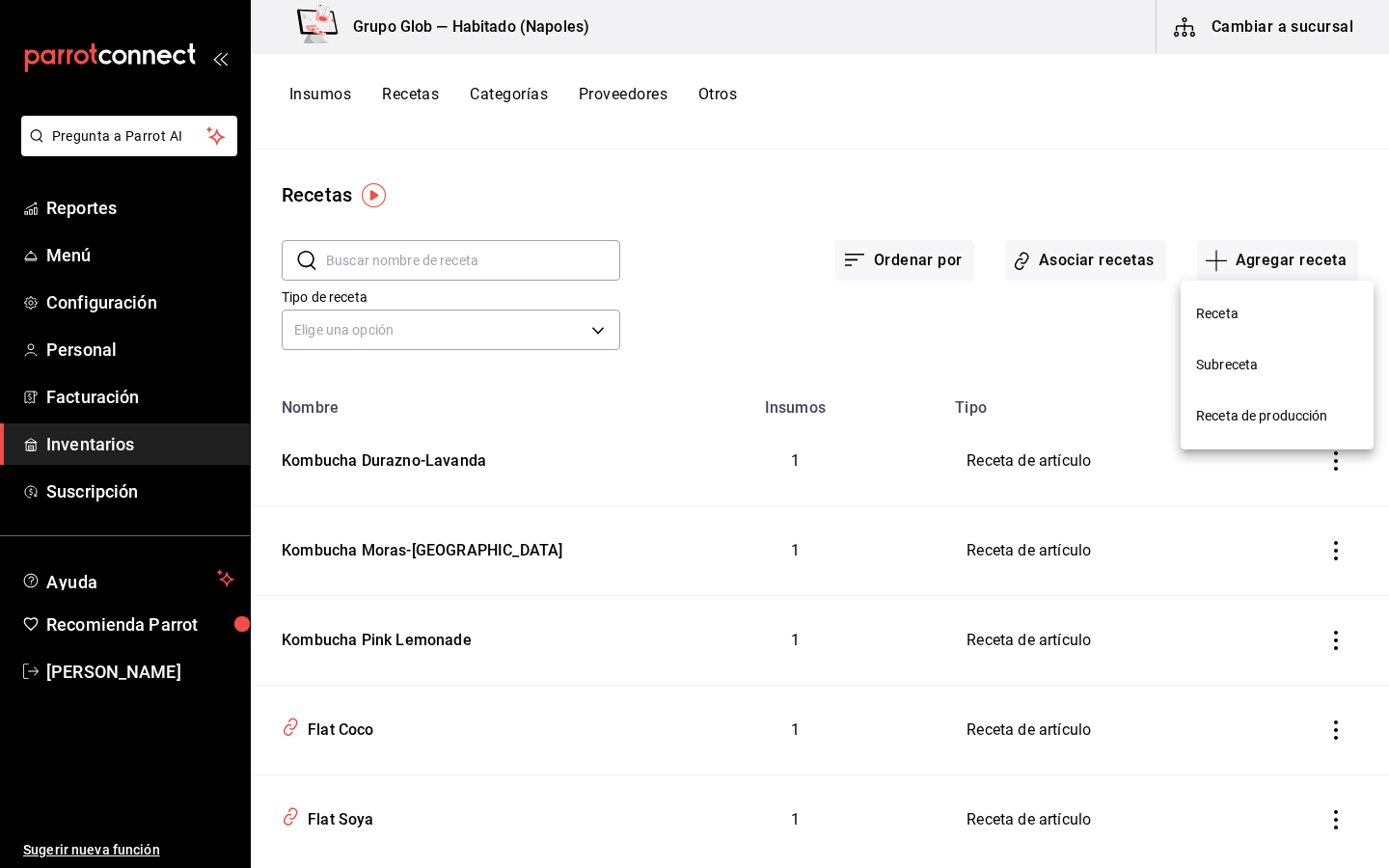 click on "Receta" at bounding box center [1277, 313] 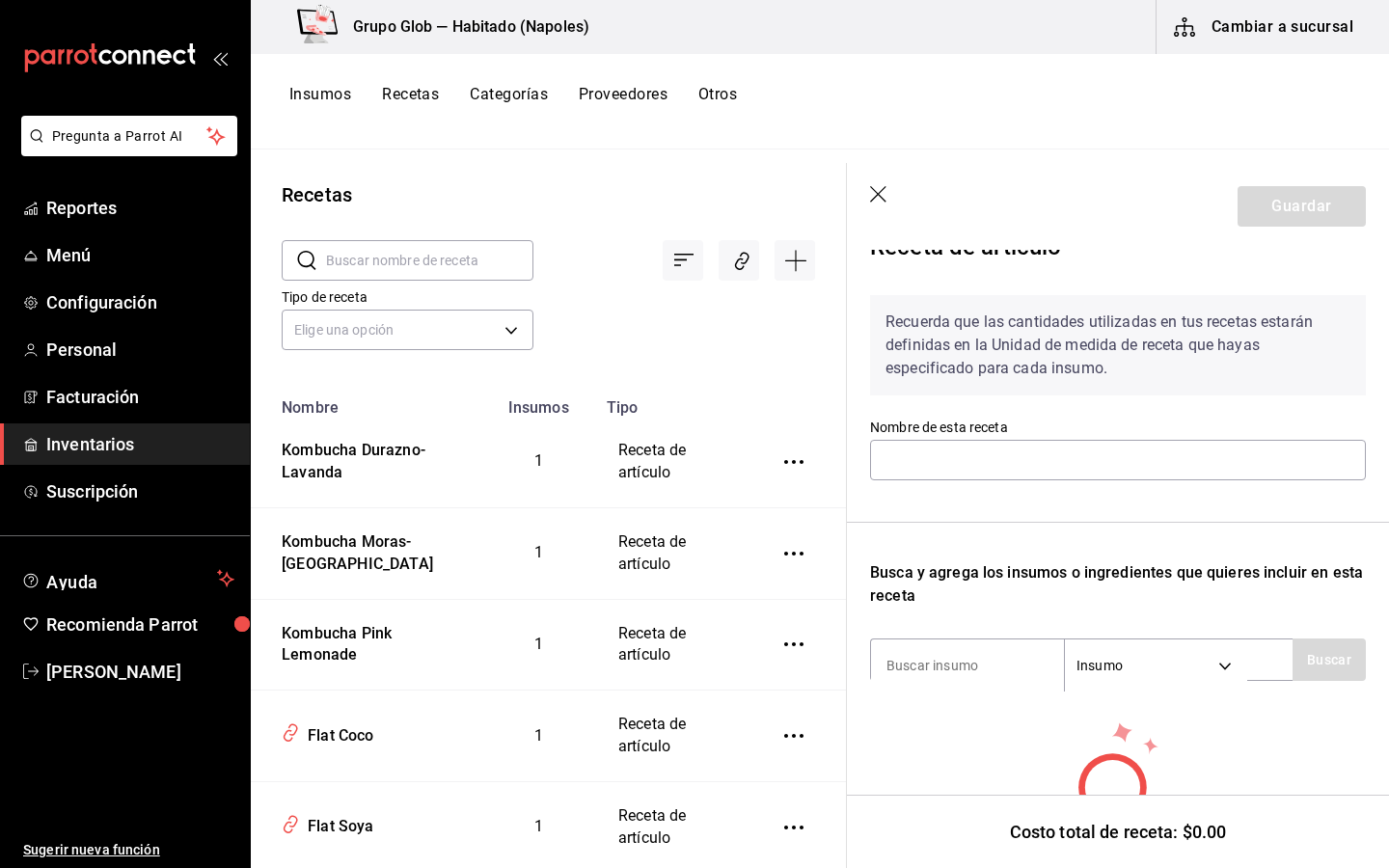 scroll, scrollTop: 54, scrollLeft: 0, axis: vertical 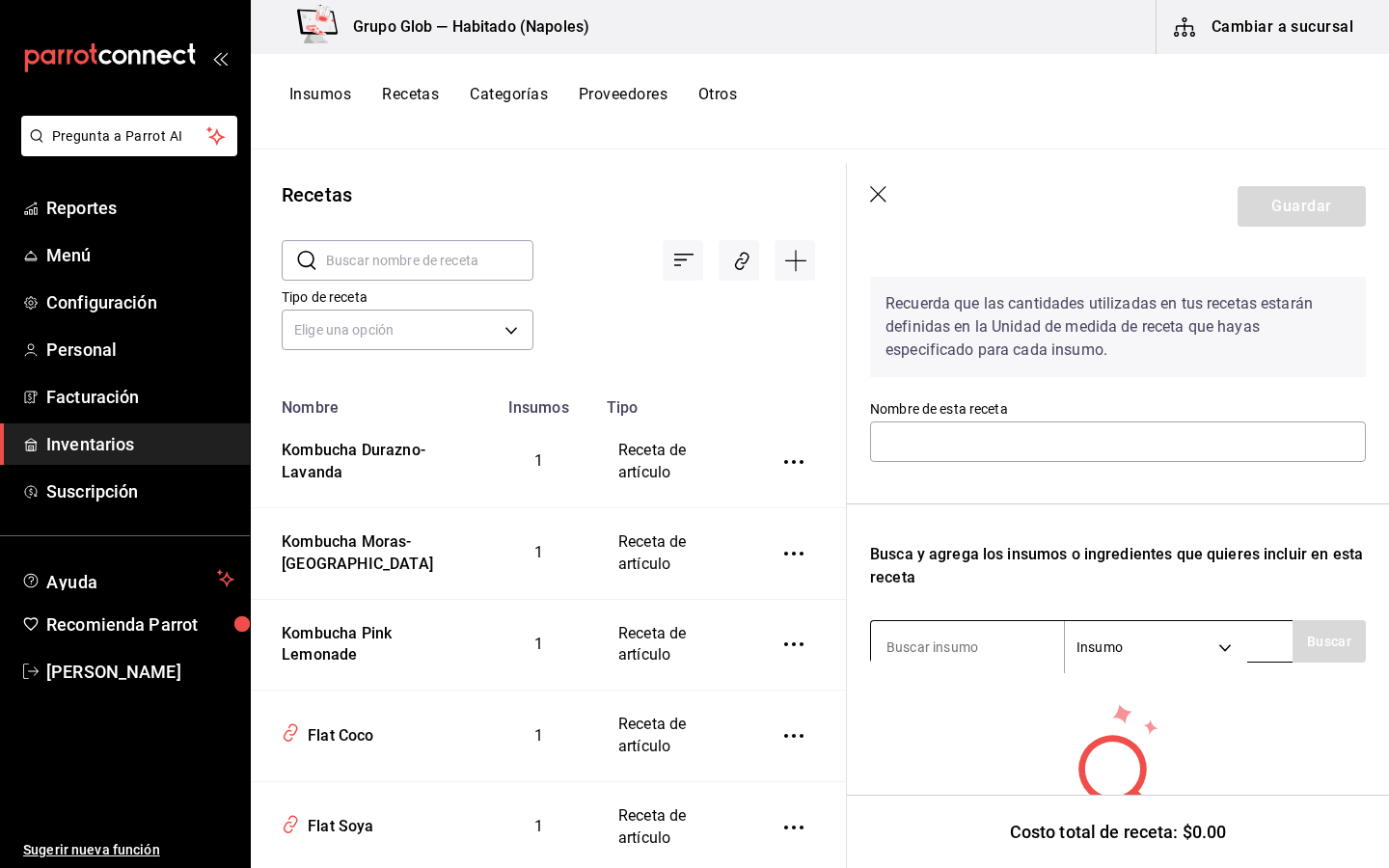 click on "Insumo SUPPLY" at bounding box center (1081, 641) 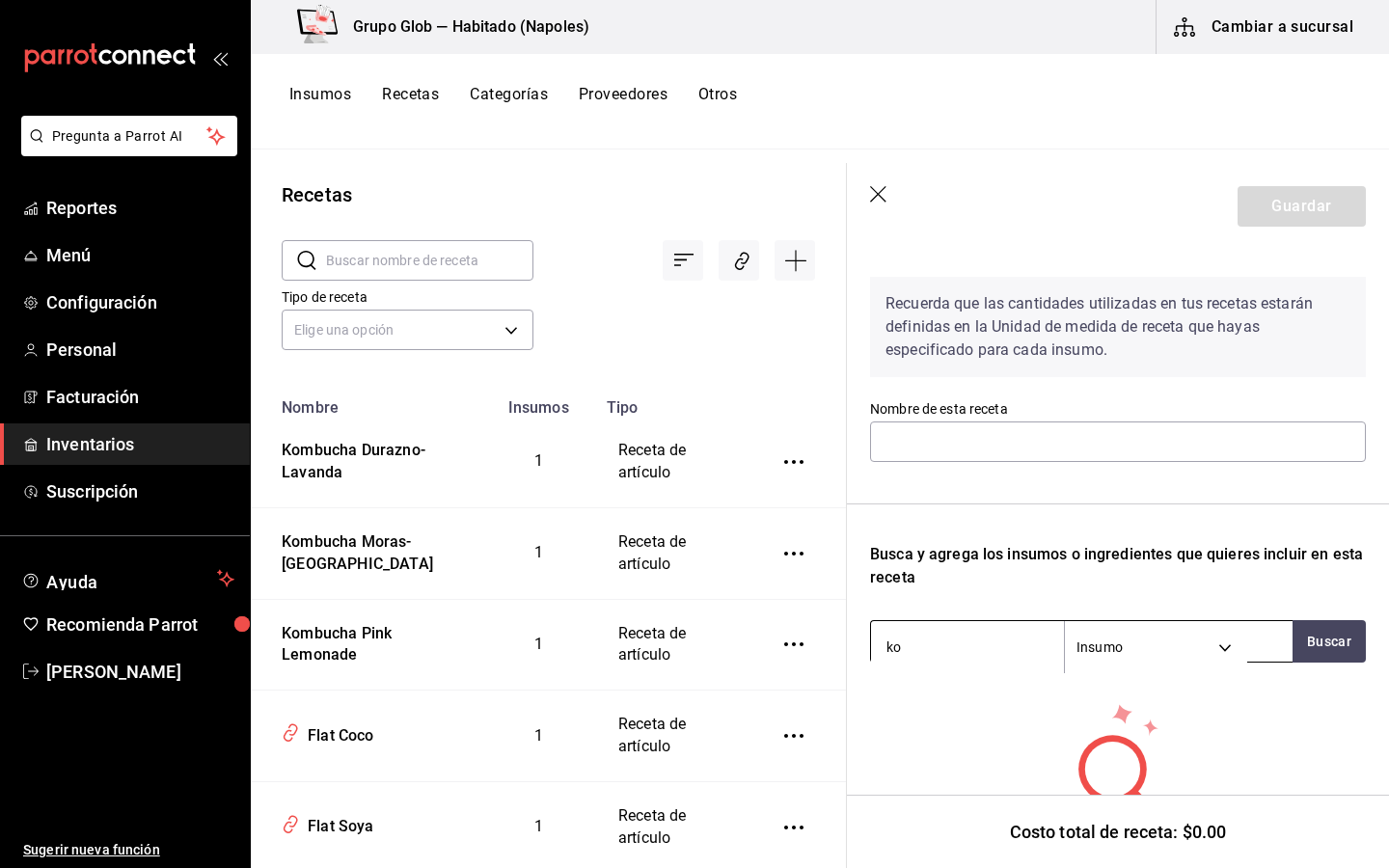 type on "kom" 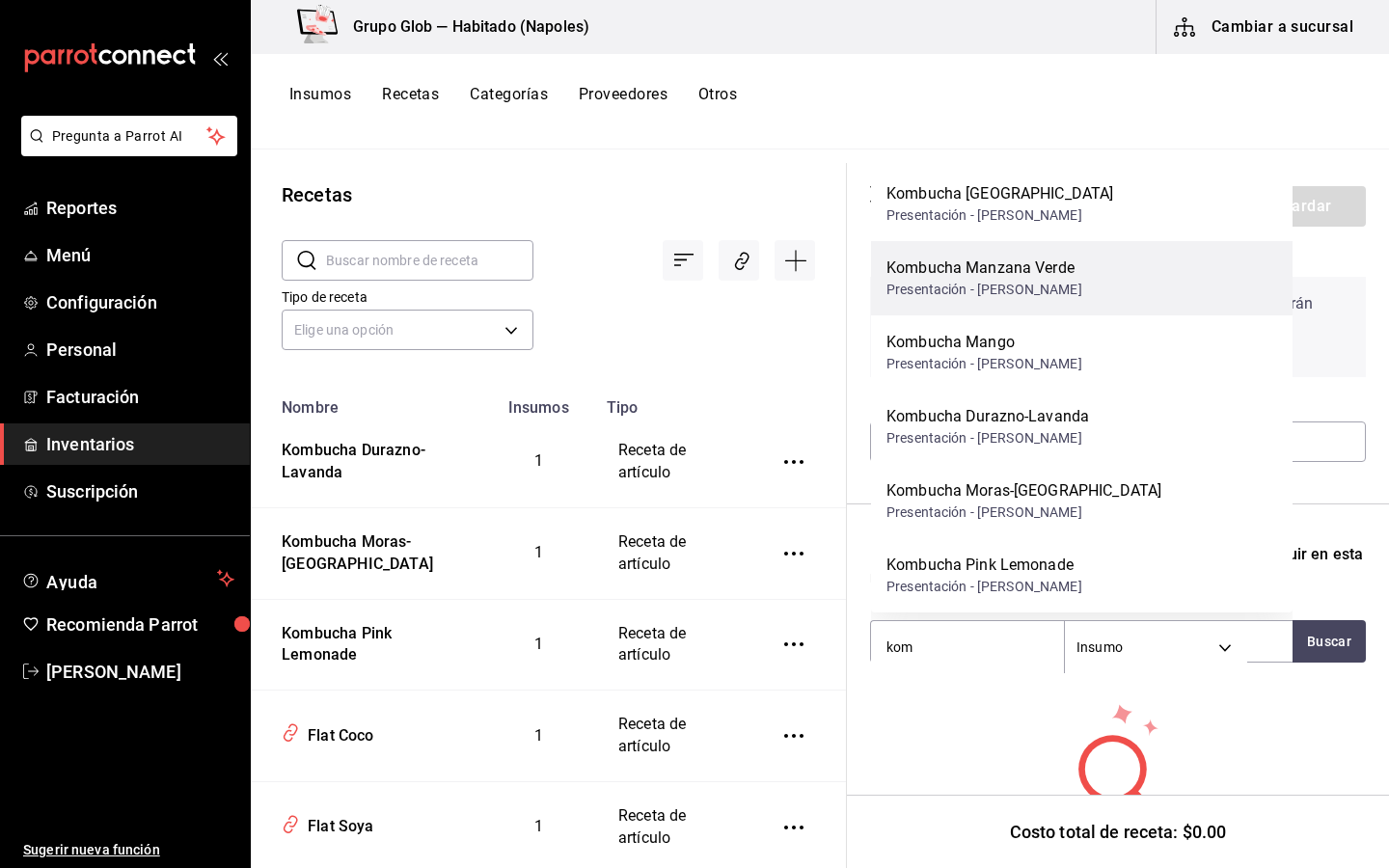 scroll, scrollTop: 176, scrollLeft: 0, axis: vertical 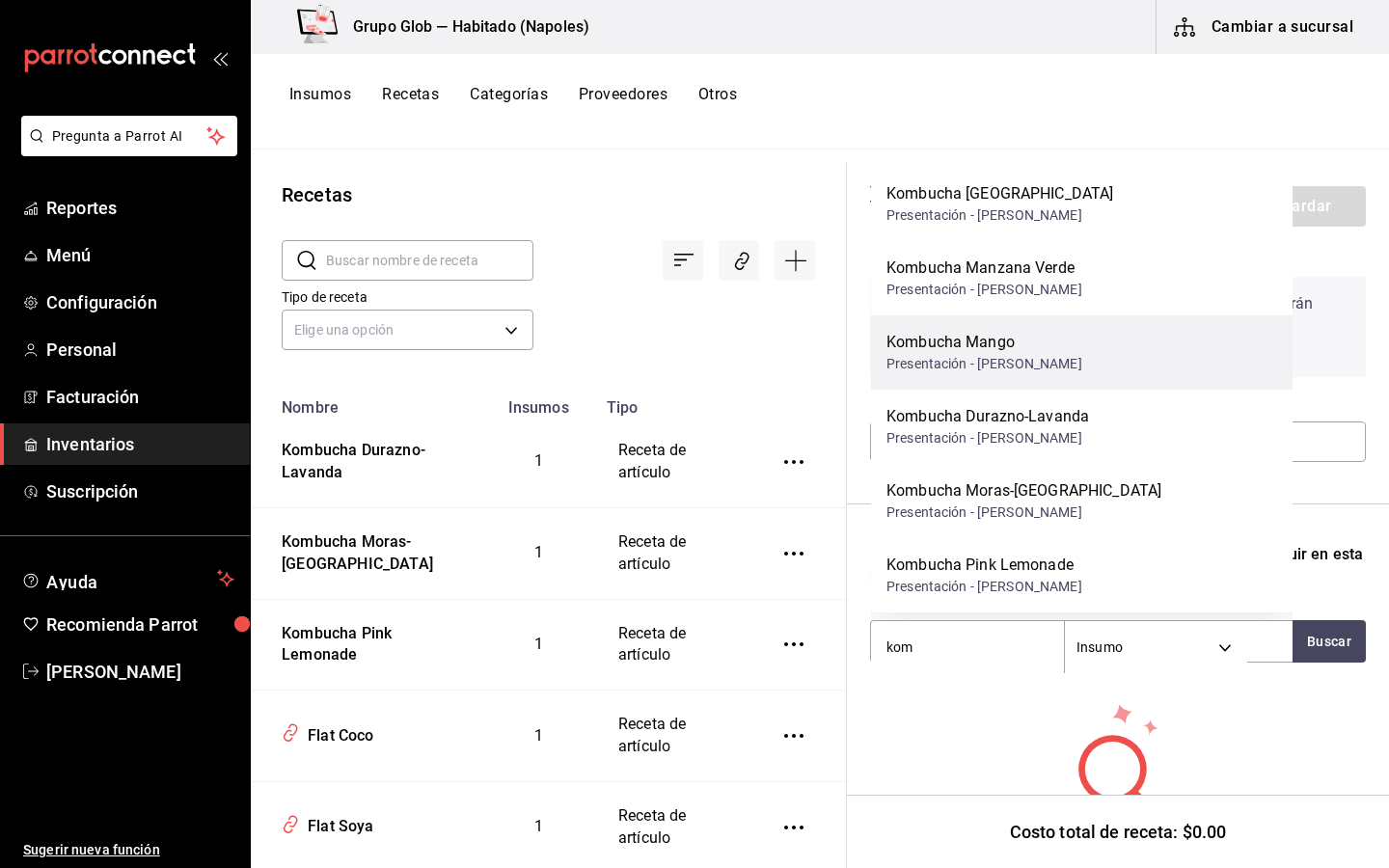 click on "Kombucha Mango Presentación - [PERSON_NAME]" at bounding box center (1081, 352) 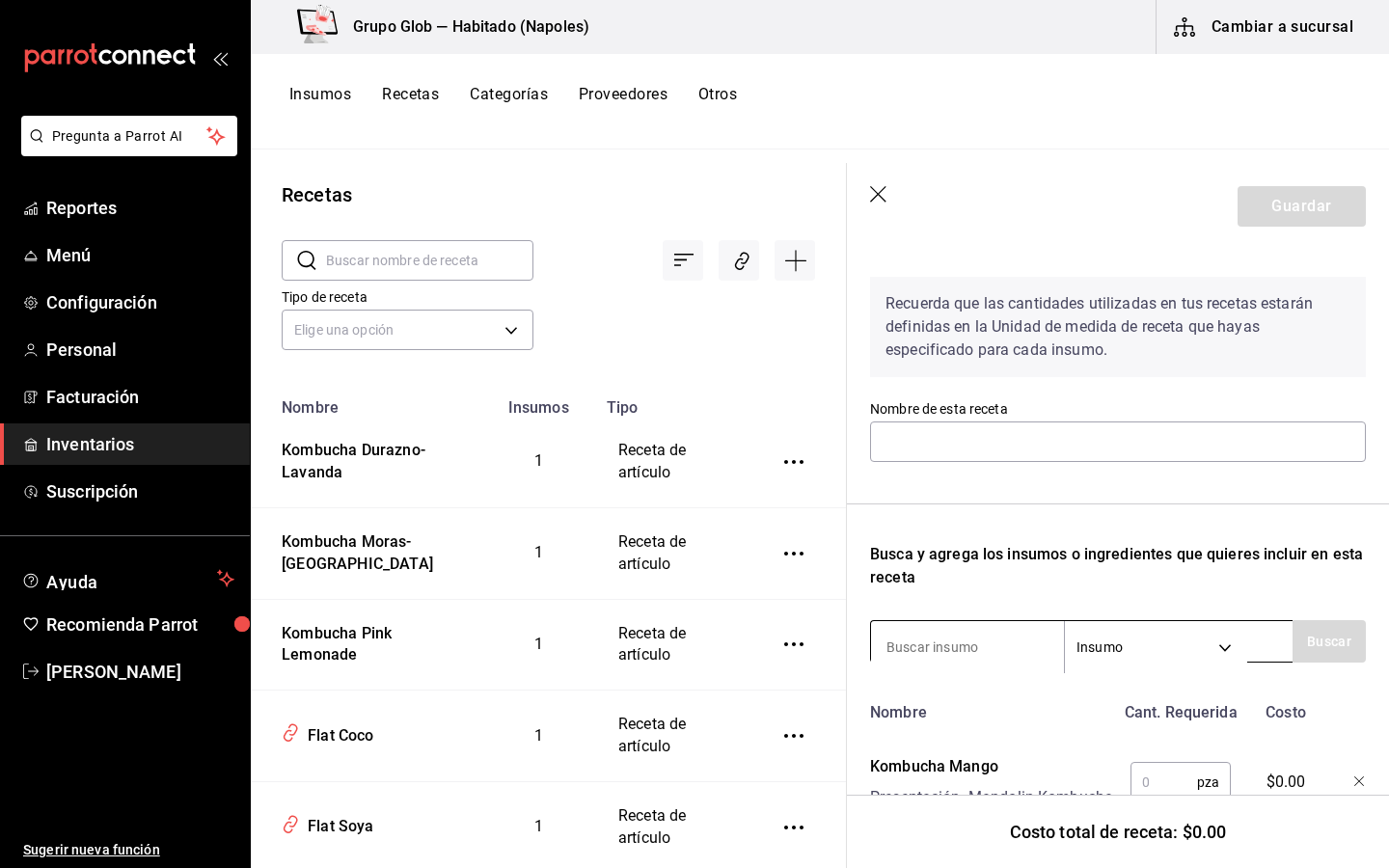 scroll, scrollTop: 142, scrollLeft: 0, axis: vertical 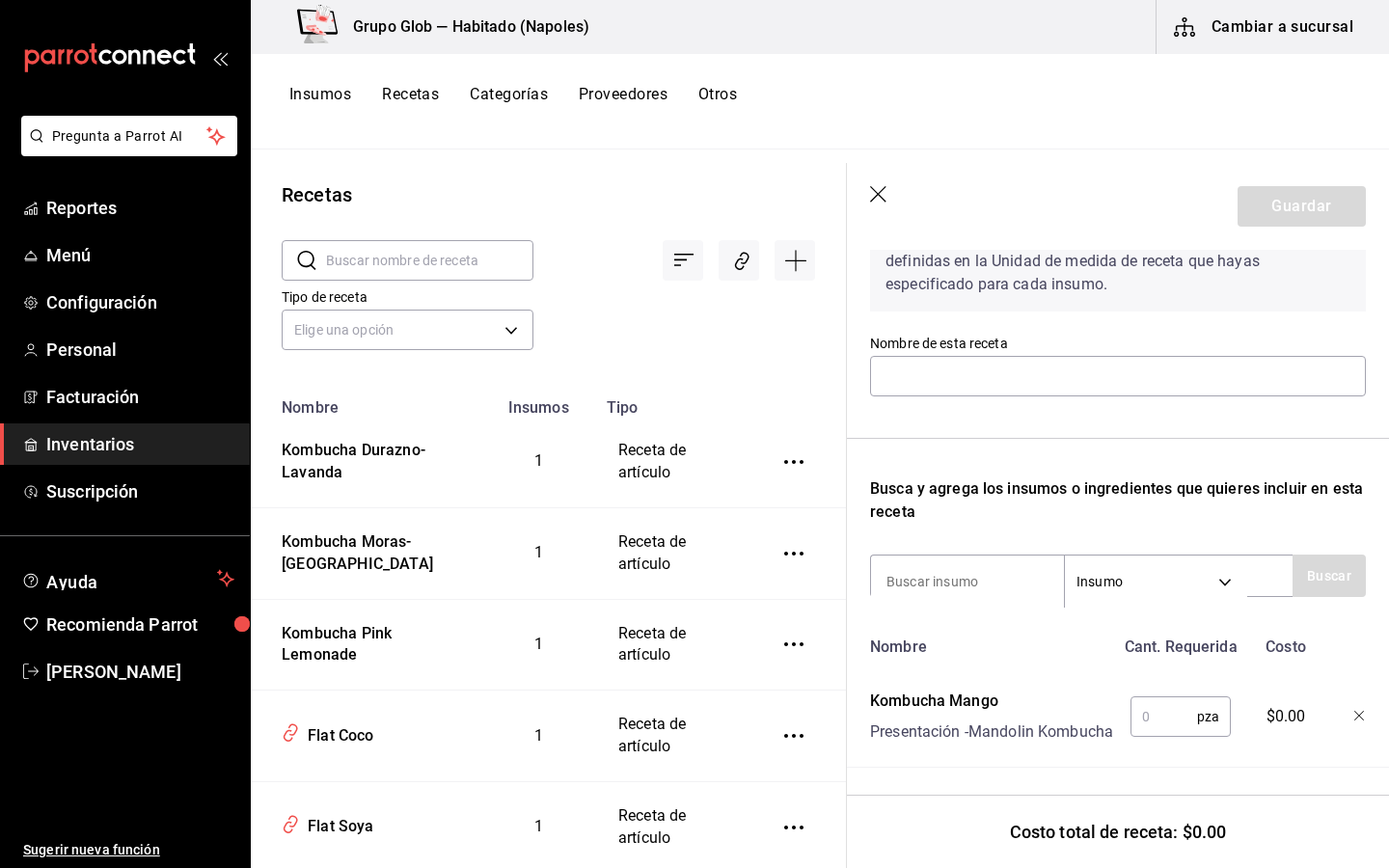 click at bounding box center [1163, 717] 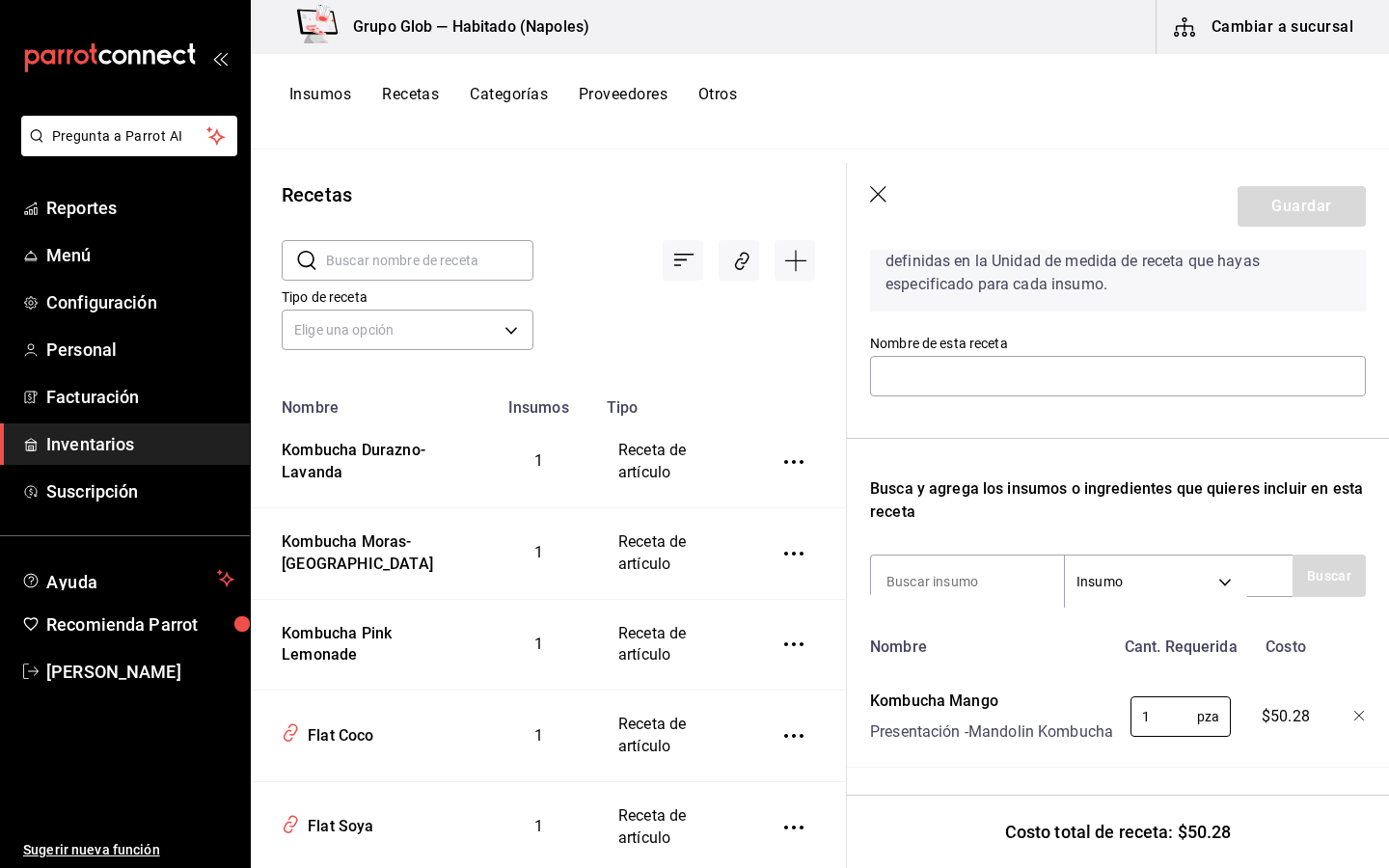 type on "1" 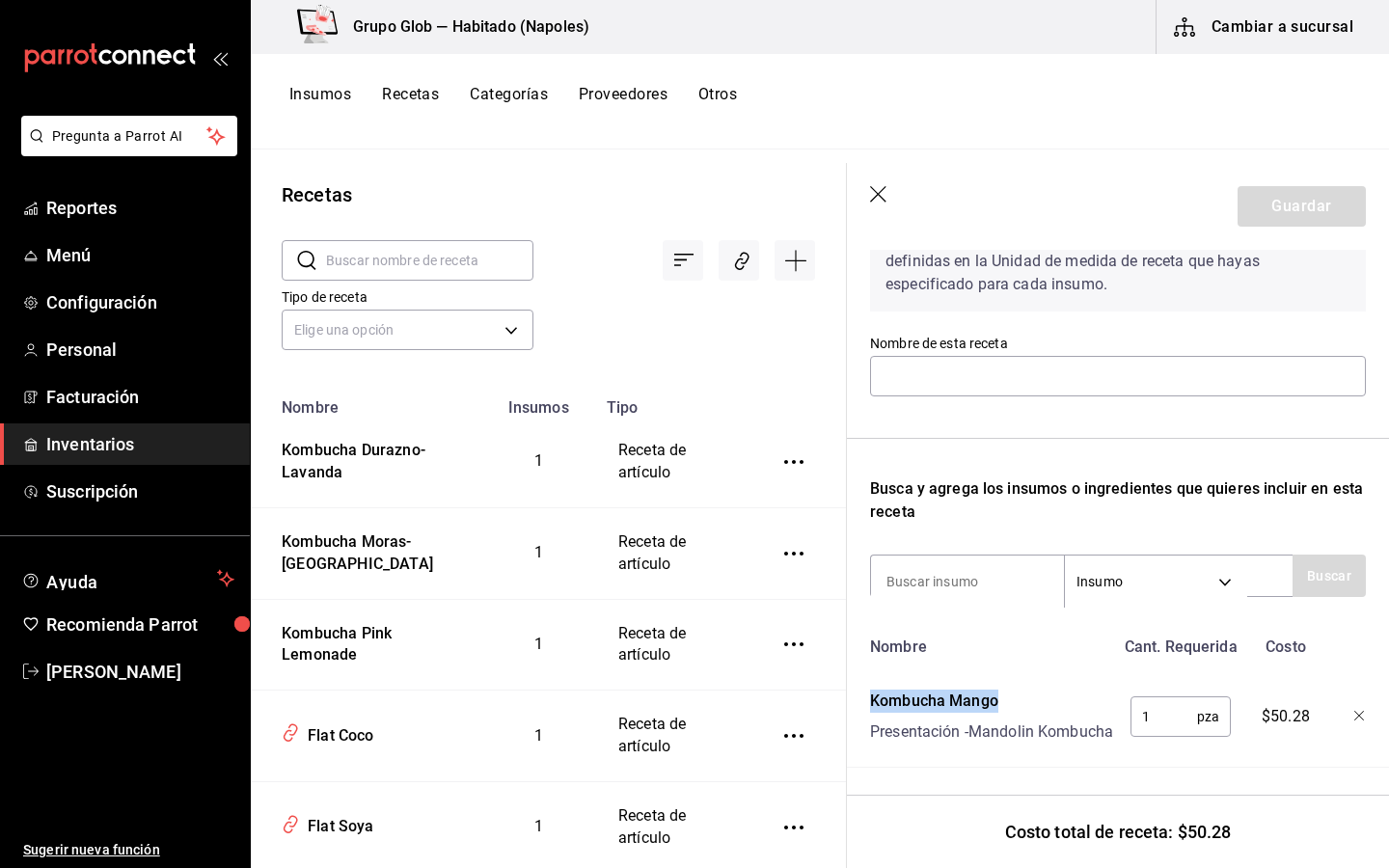 drag, startPoint x: 1003, startPoint y: 680, endPoint x: 866, endPoint y: 668, distance: 137.52454 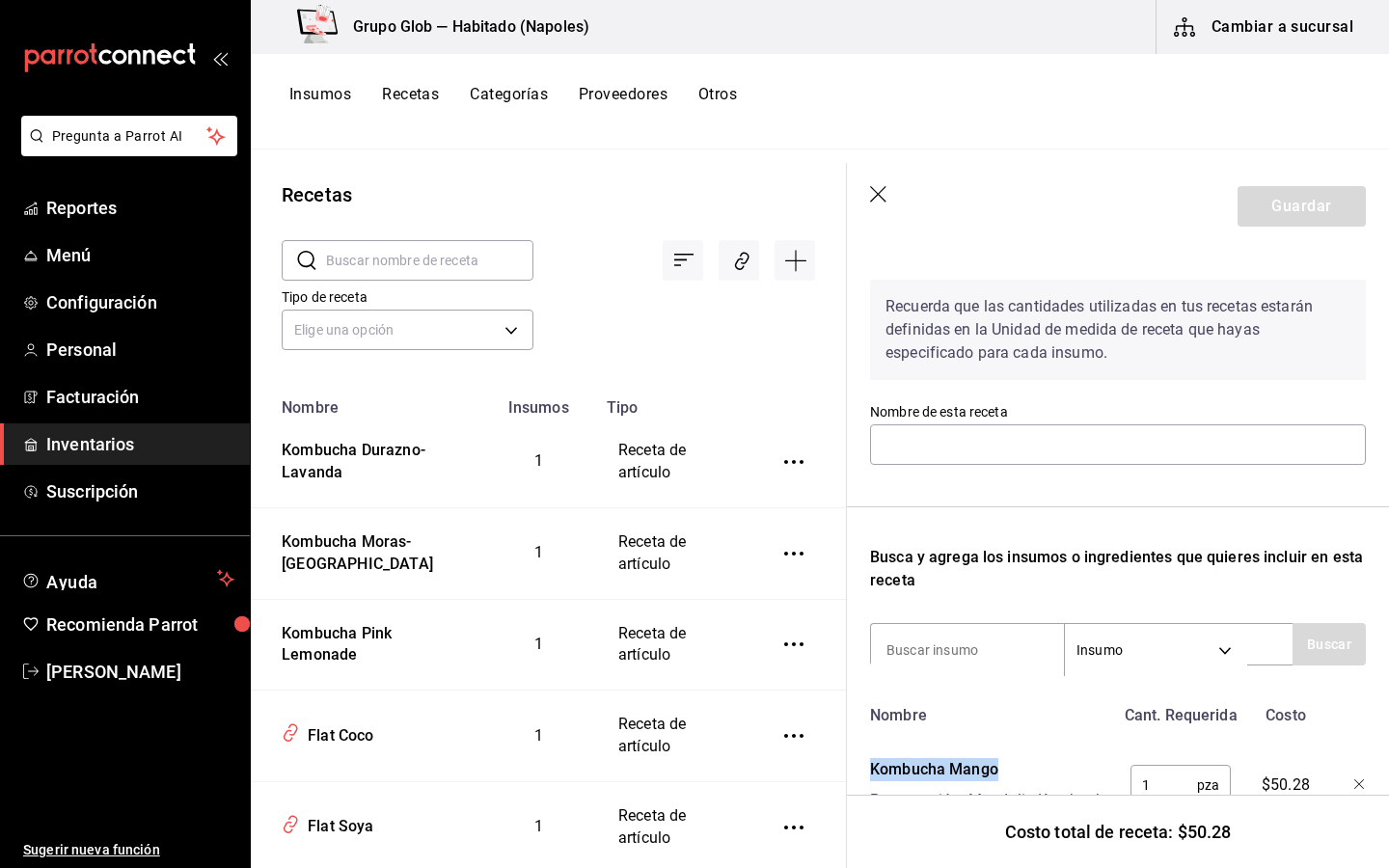 scroll, scrollTop: 40, scrollLeft: 0, axis: vertical 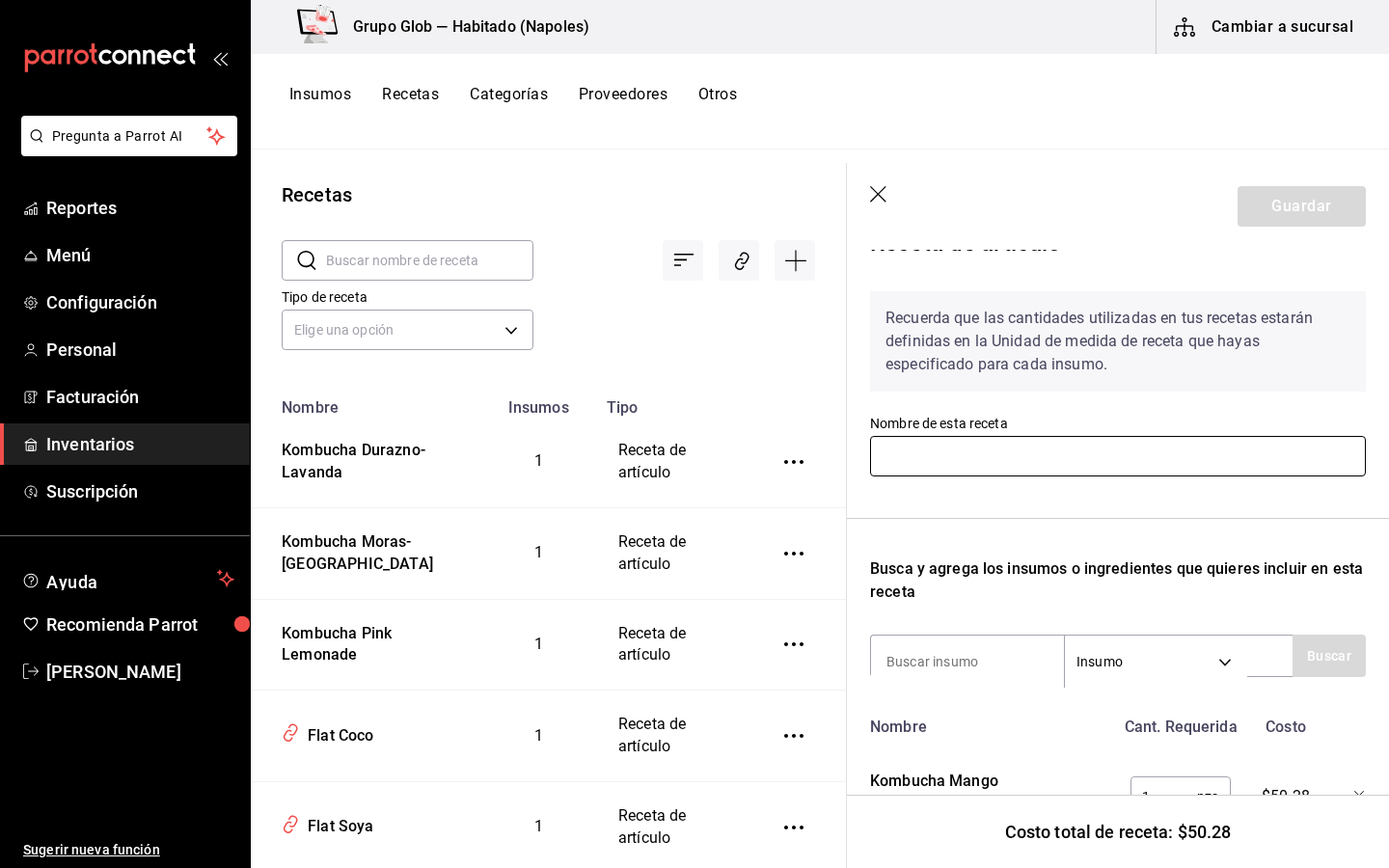 paste on "Kombucha Mango" 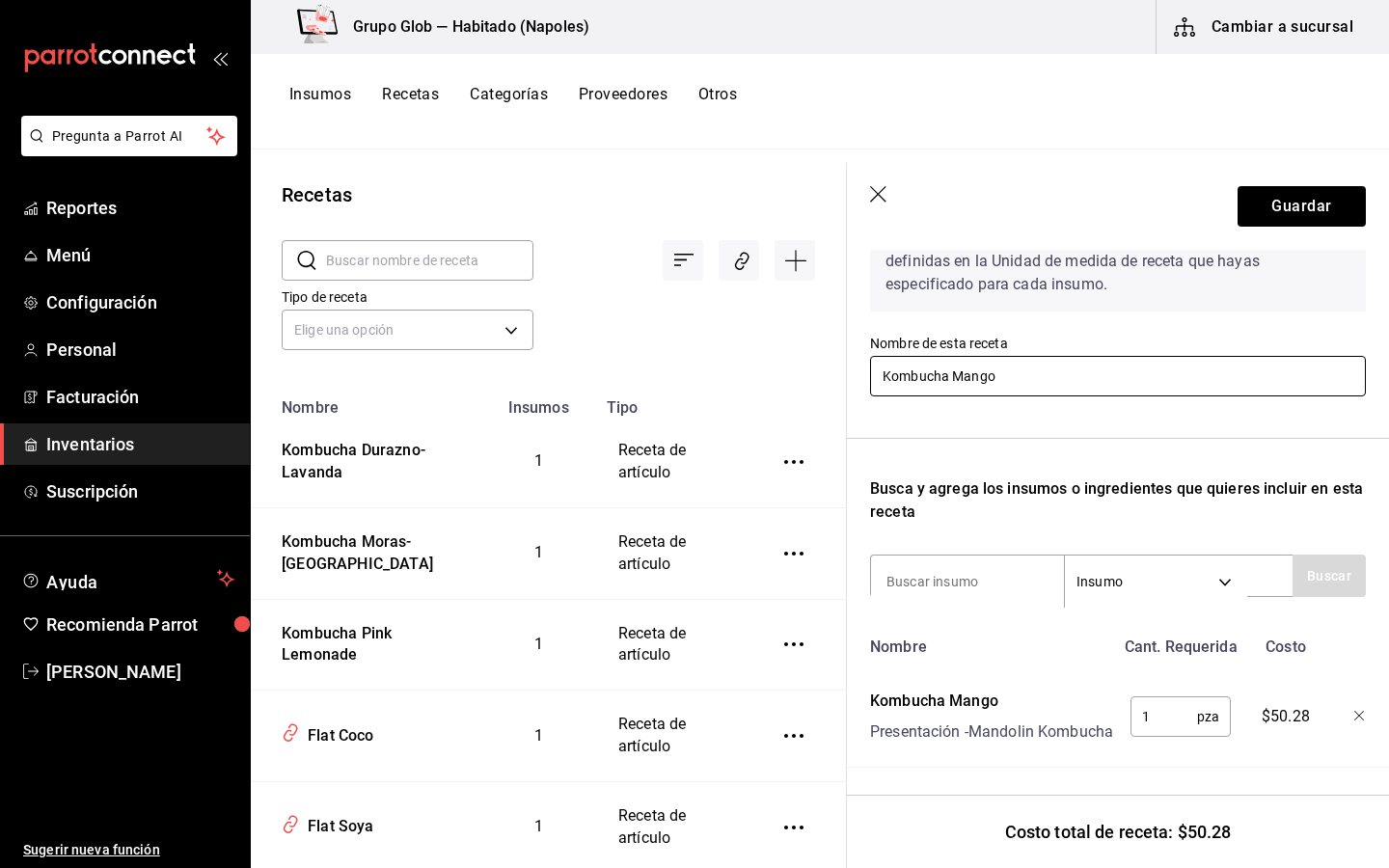 scroll, scrollTop: 143, scrollLeft: 0, axis: vertical 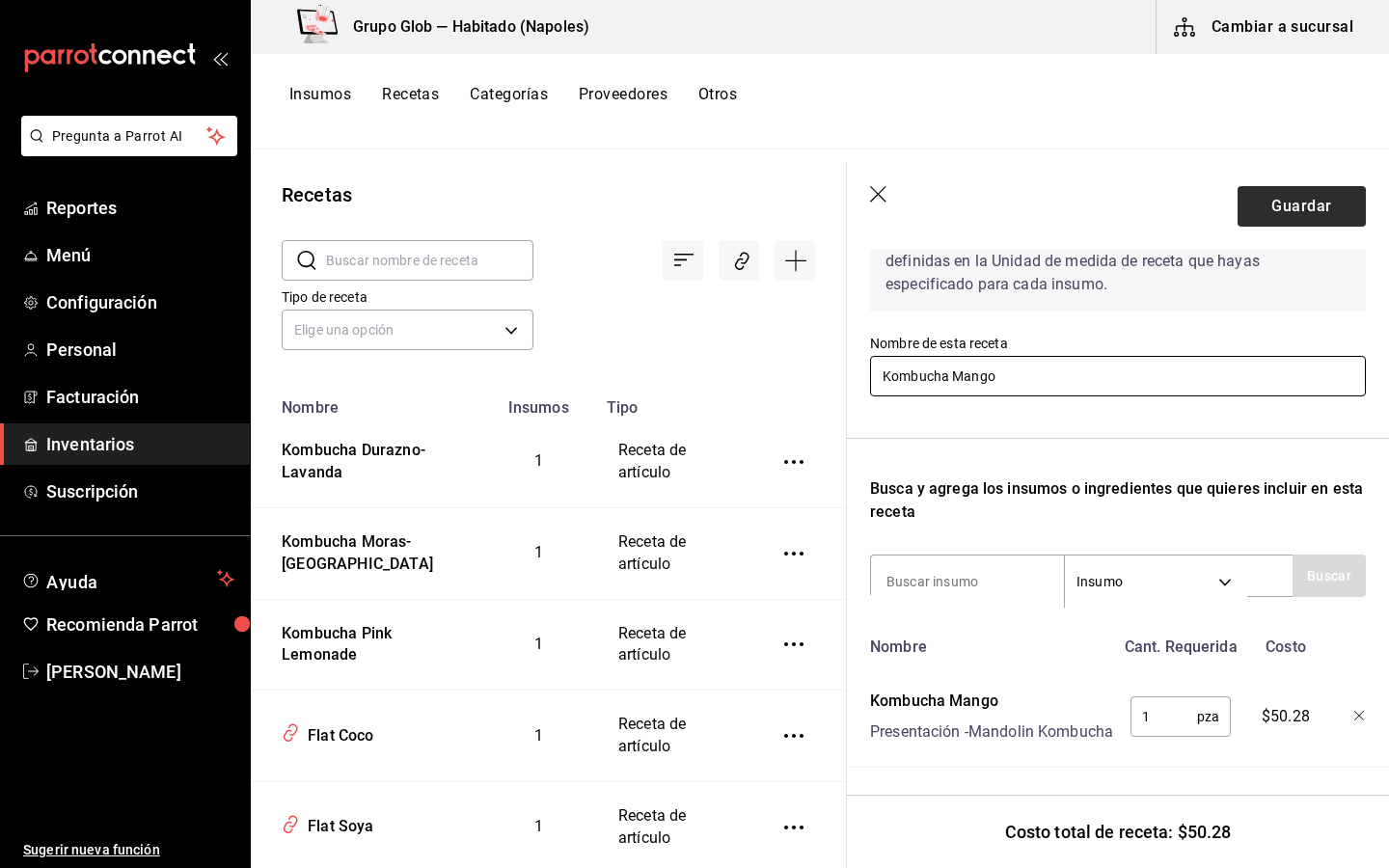 type on "Kombucha Mango" 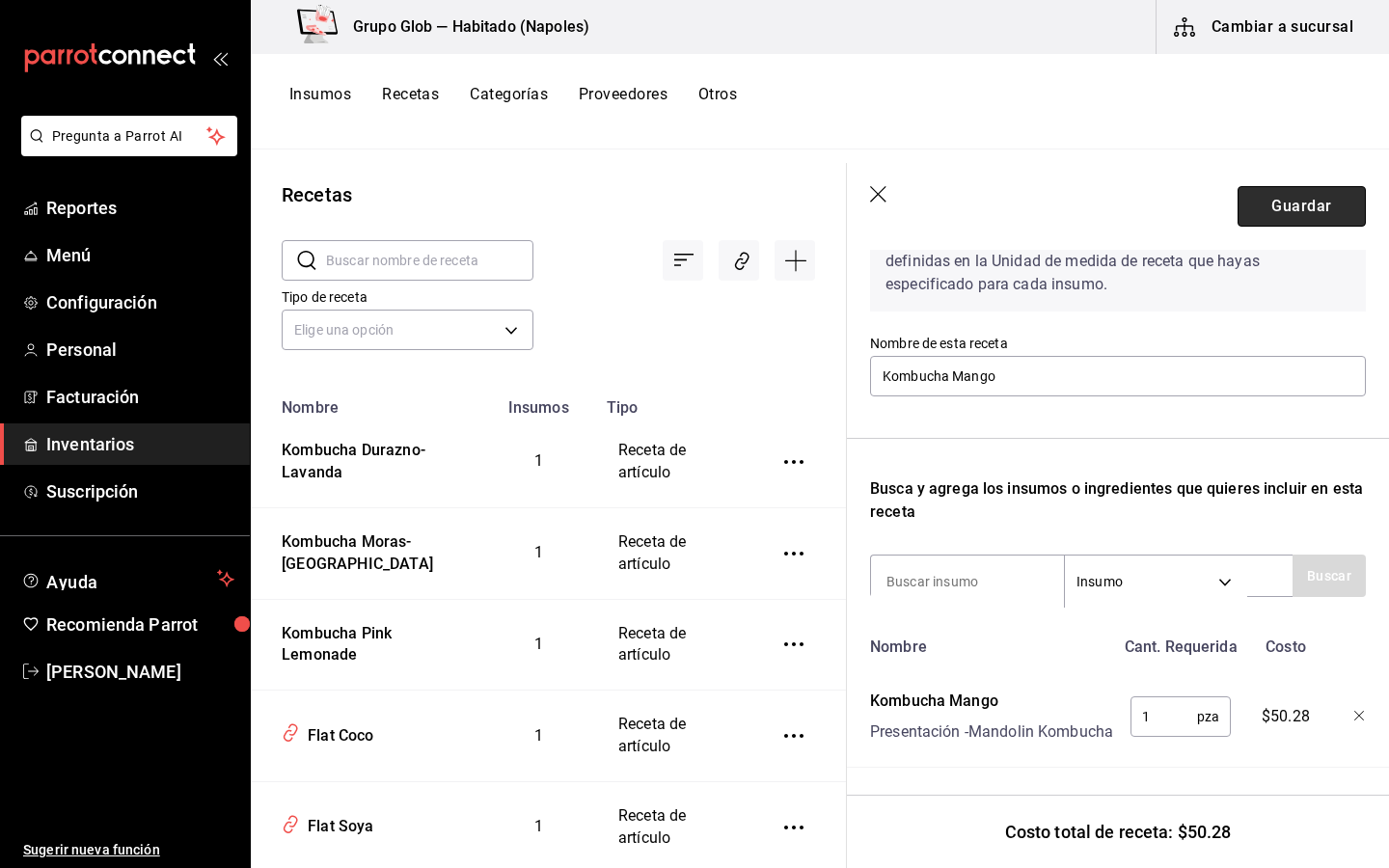 click on "Guardar" at bounding box center [1301, 206] 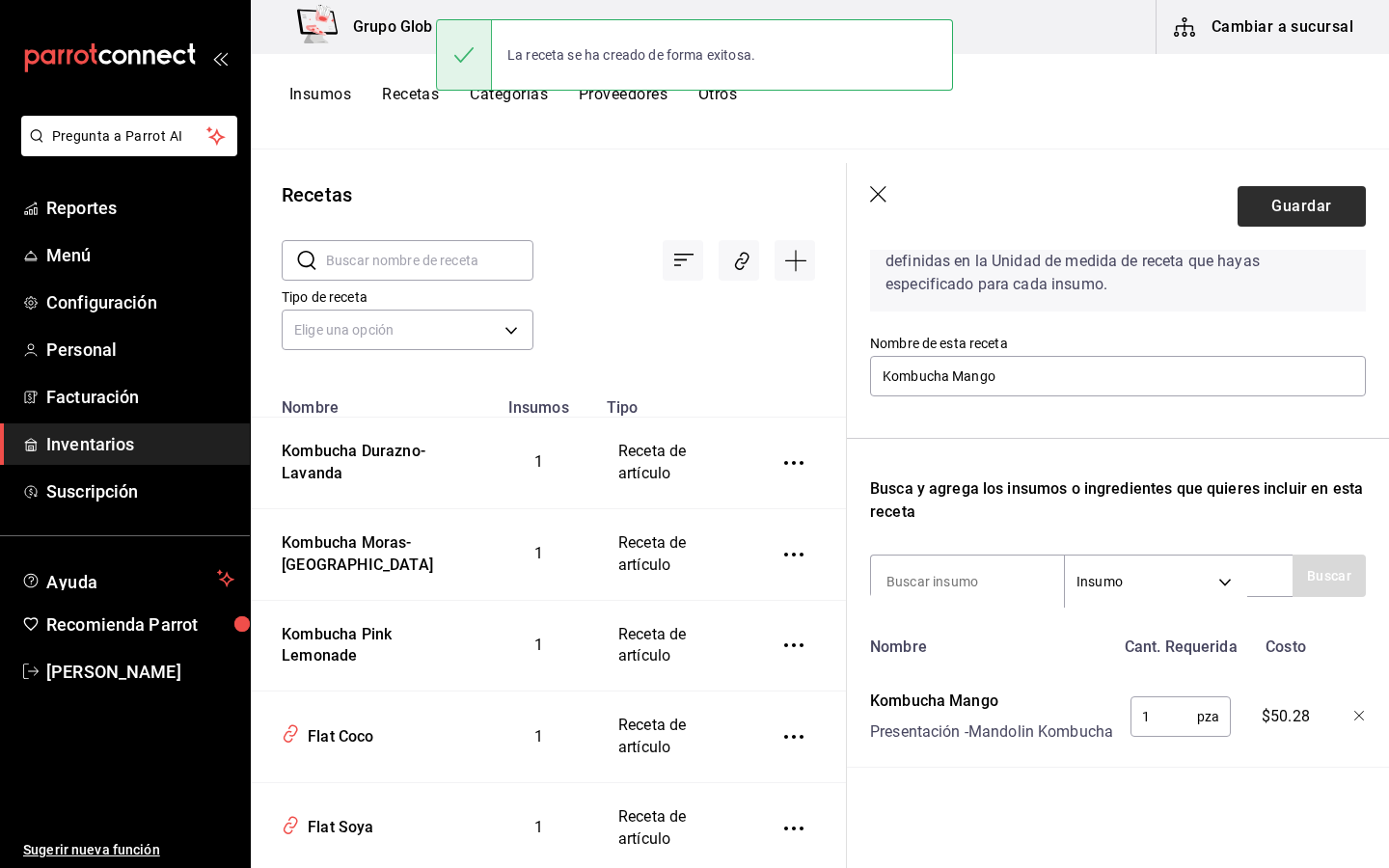 scroll, scrollTop: 108, scrollLeft: 0, axis: vertical 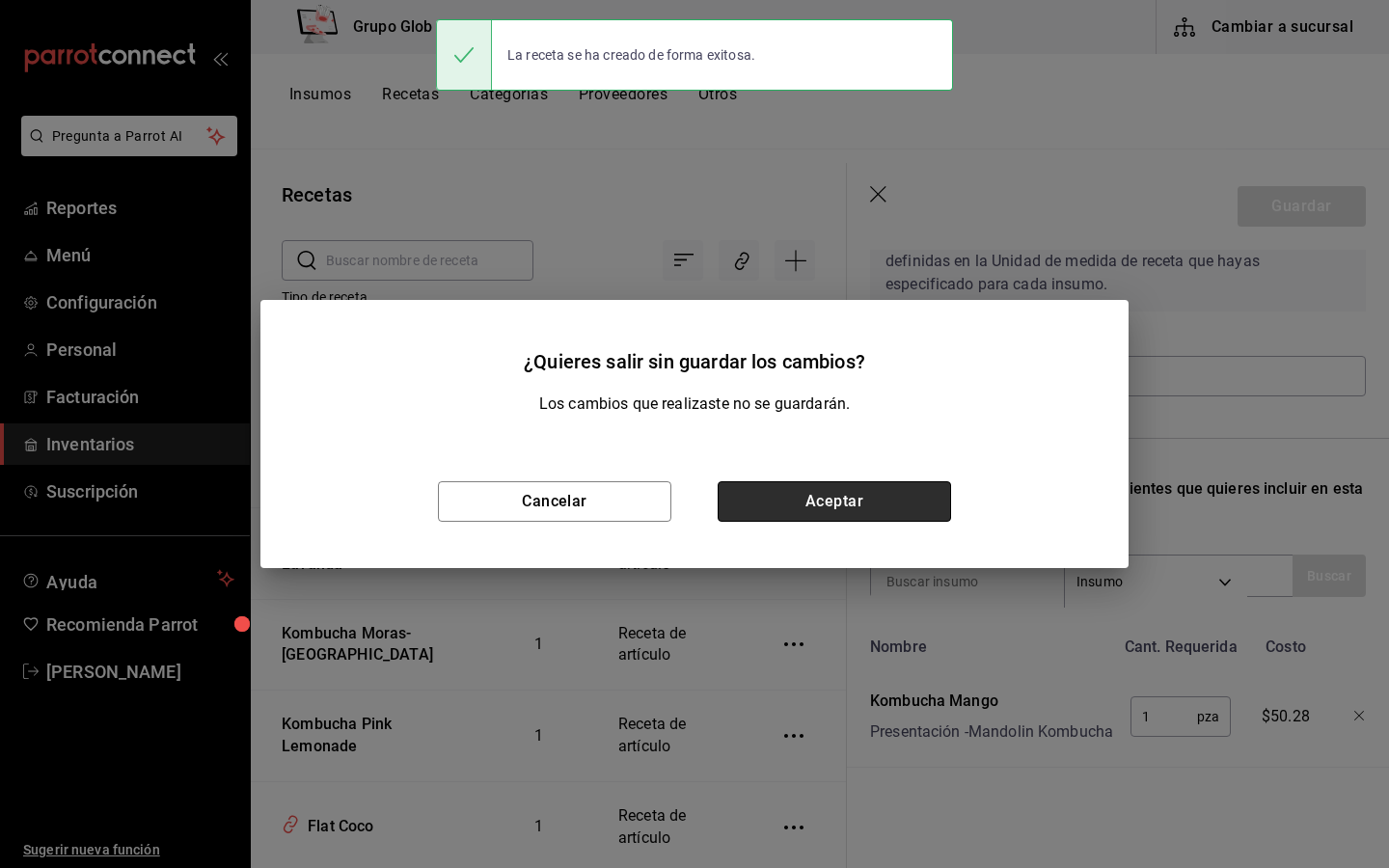 click on "Aceptar" at bounding box center (834, 502) 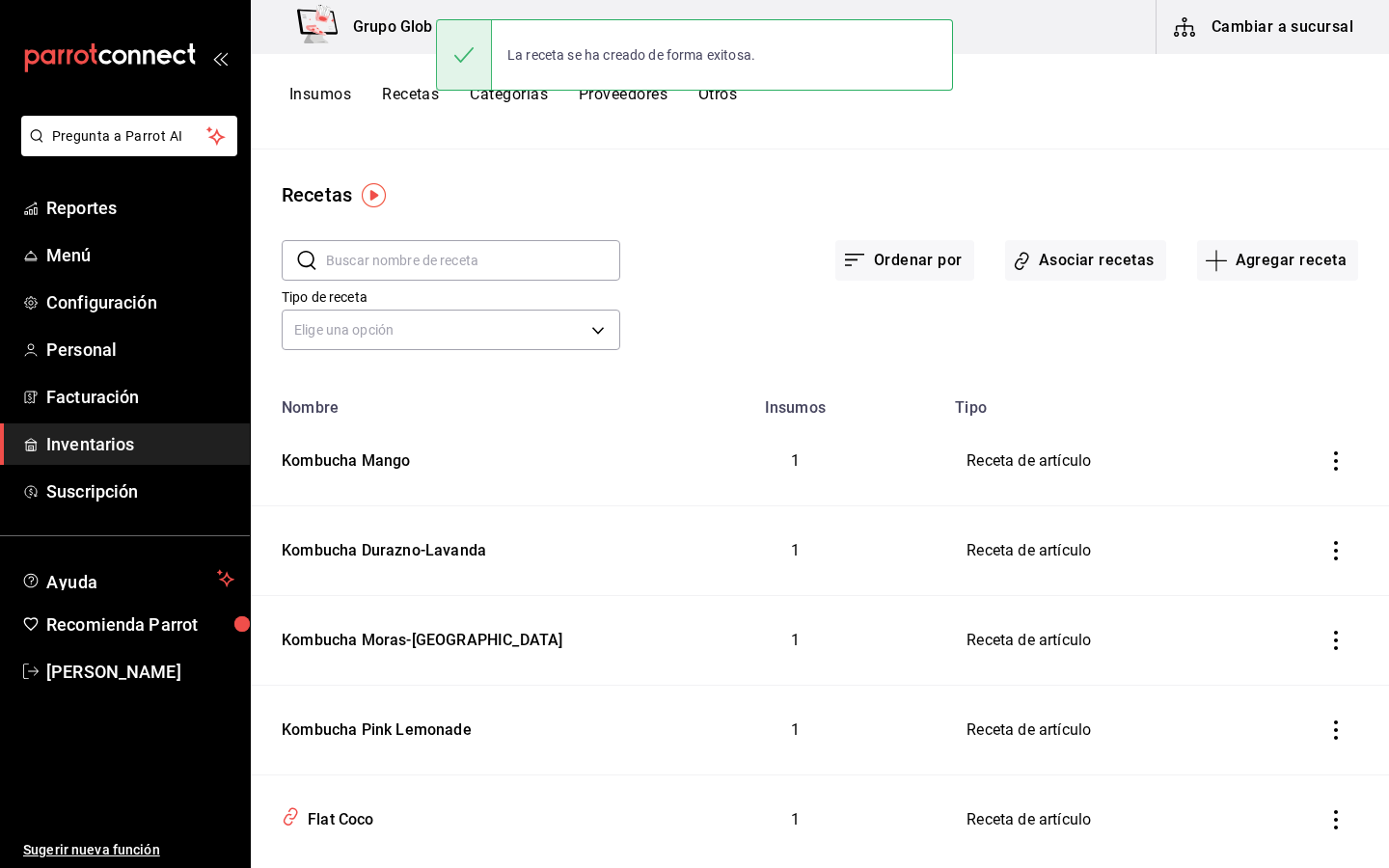 scroll, scrollTop: 0, scrollLeft: 0, axis: both 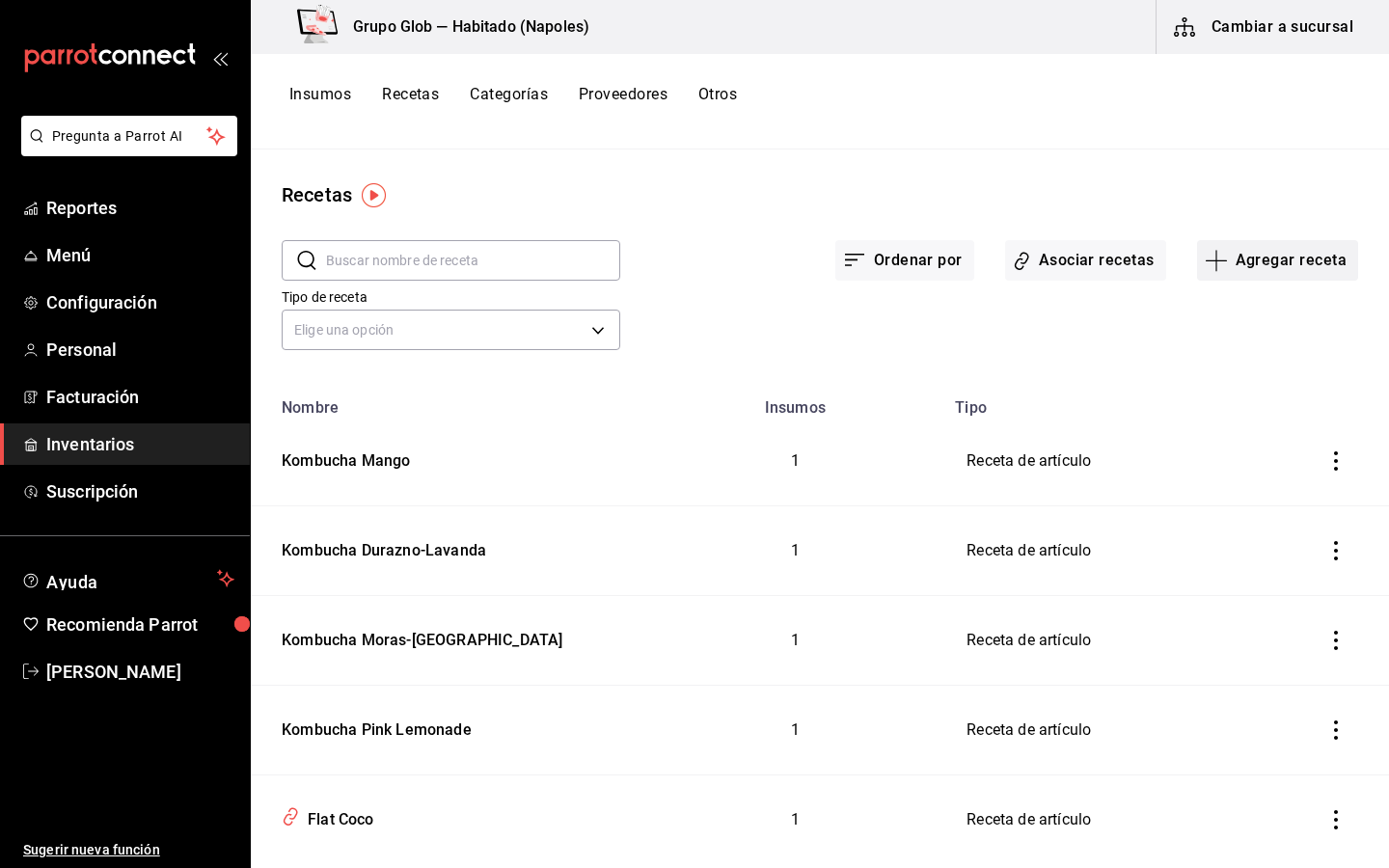 click on "Agregar receta" at bounding box center (1277, 260) 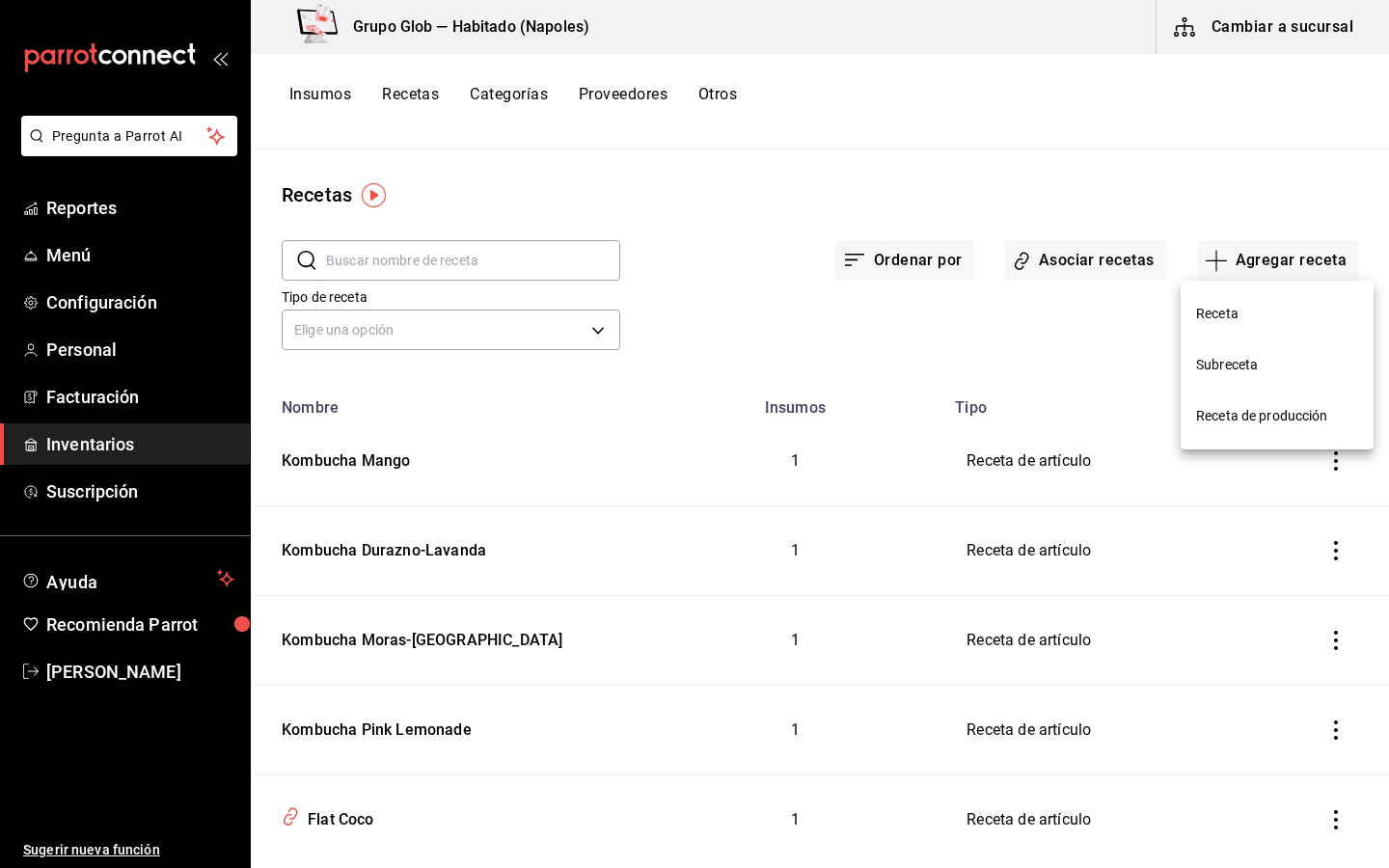 click on "Receta" at bounding box center [1277, 313] 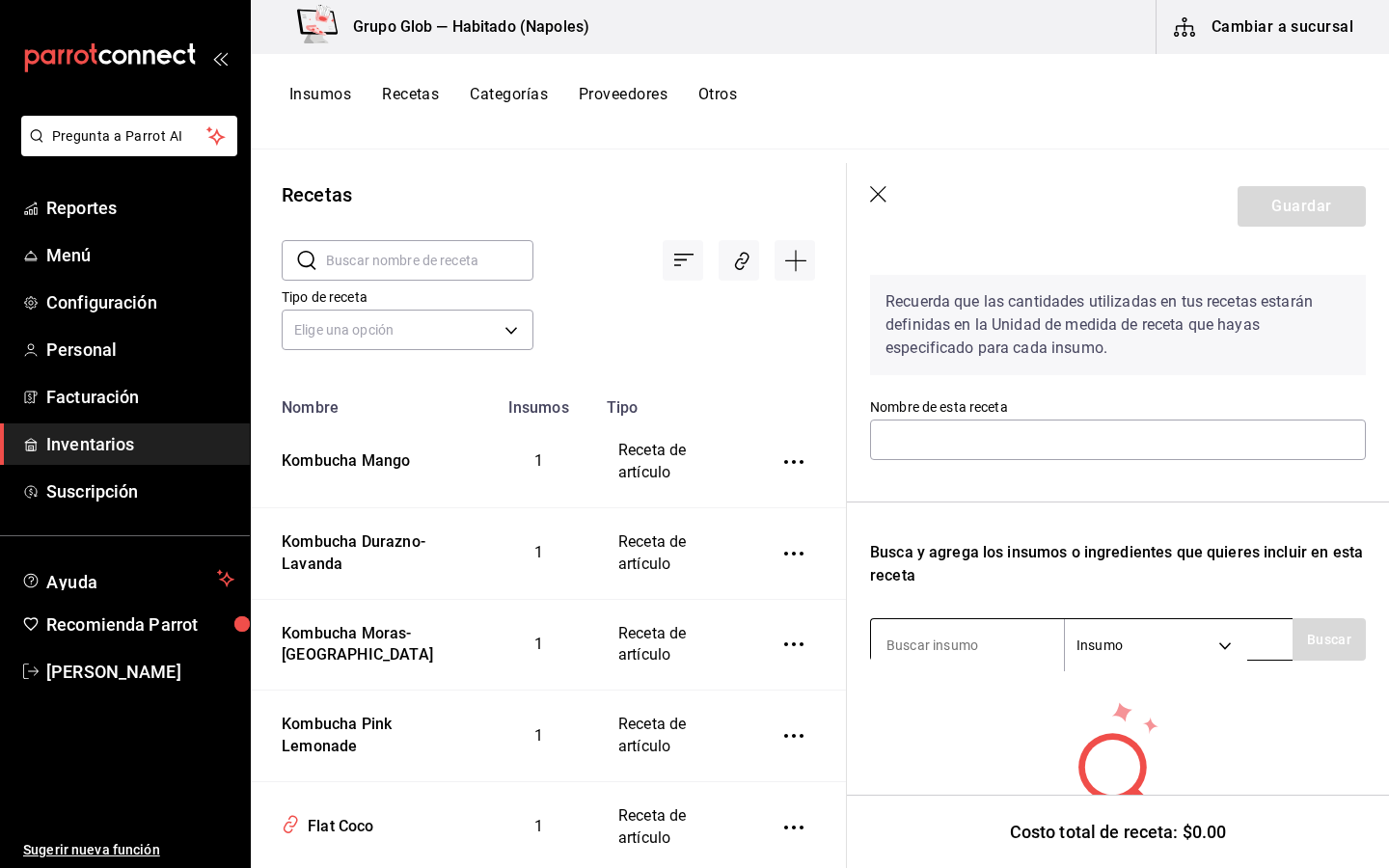 scroll, scrollTop: 72, scrollLeft: 0, axis: vertical 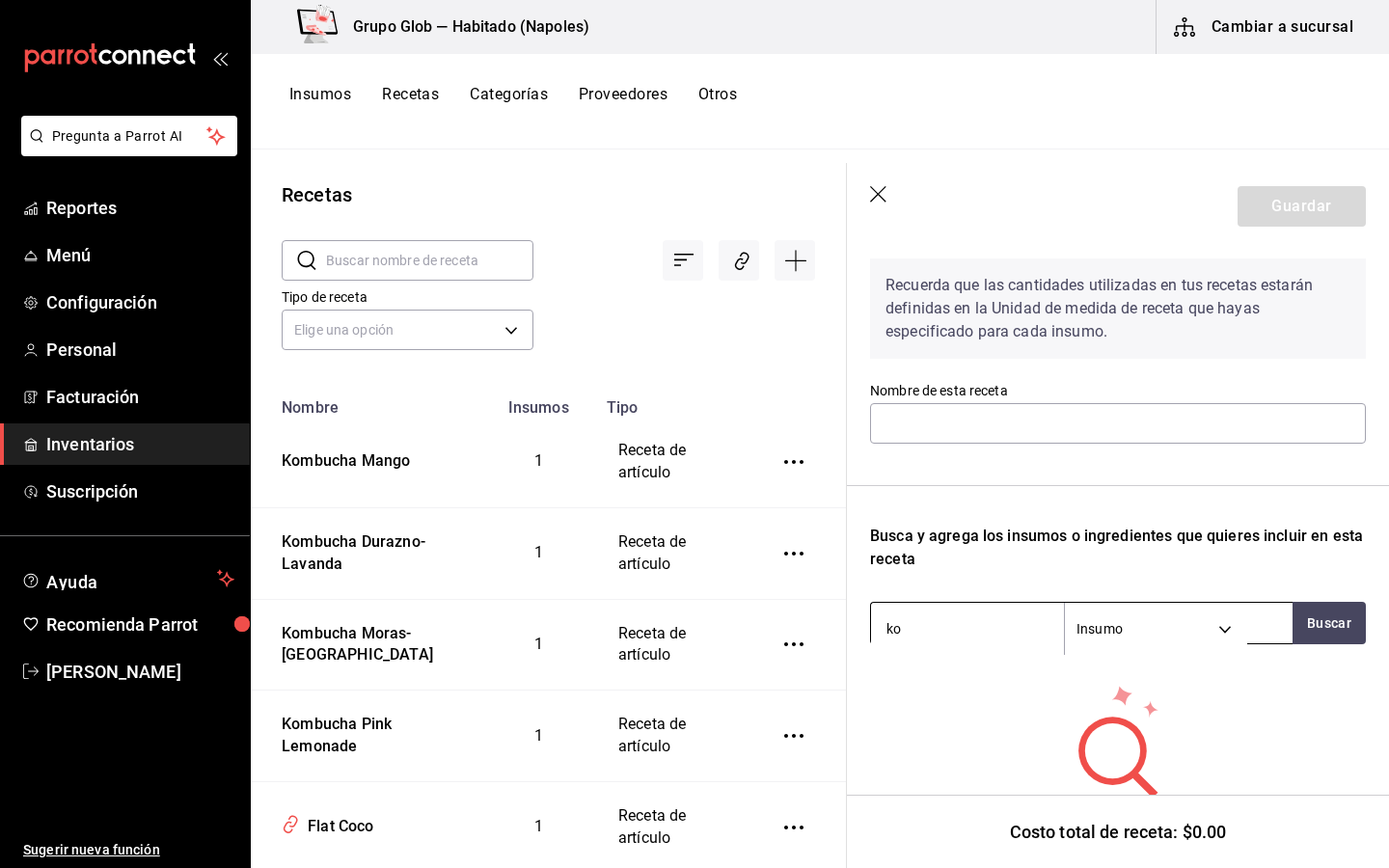 type on "kom" 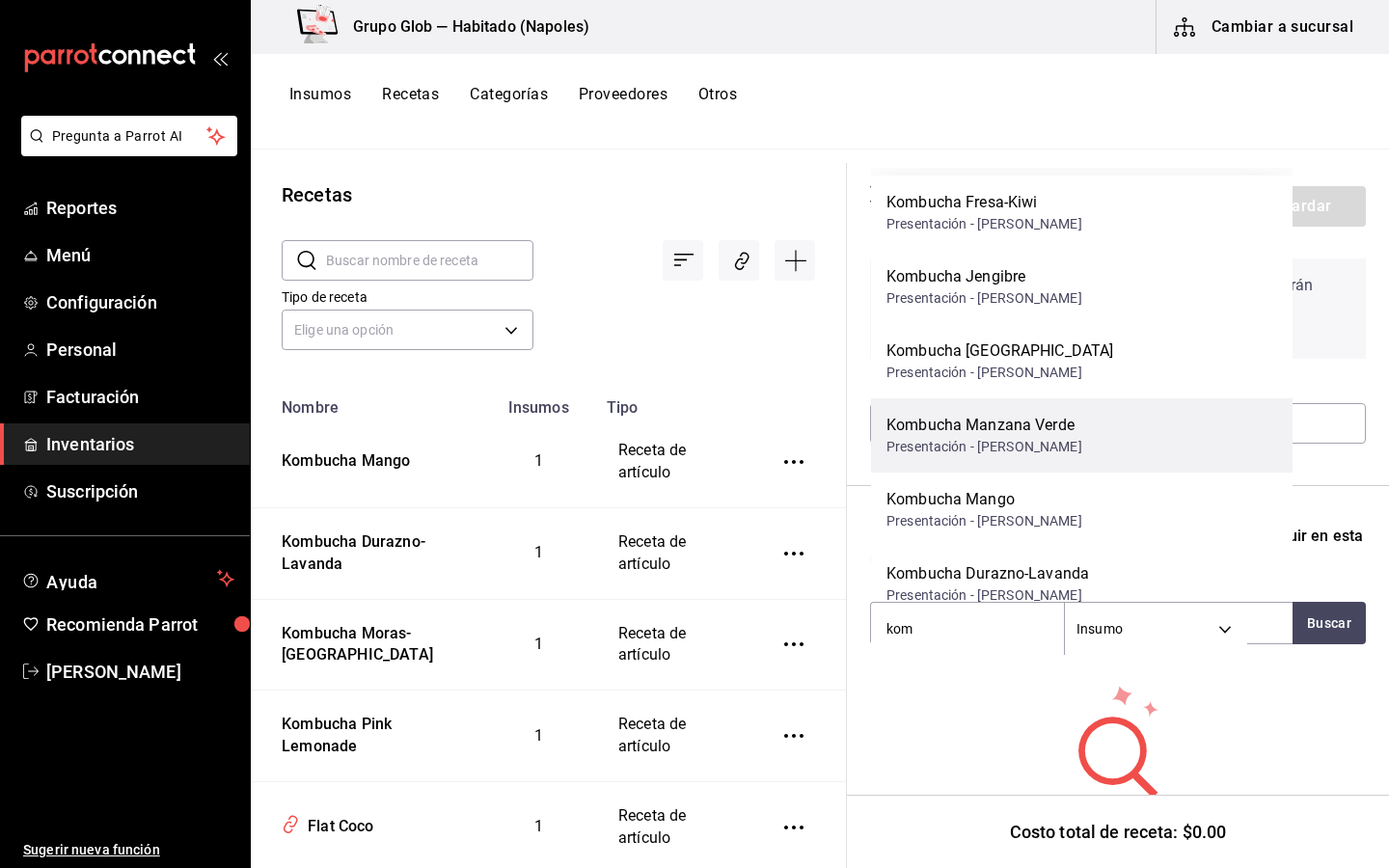 click on "Kombucha [PERSON_NAME] Presentación - Mandolin Kombucha" at bounding box center (1081, 435) 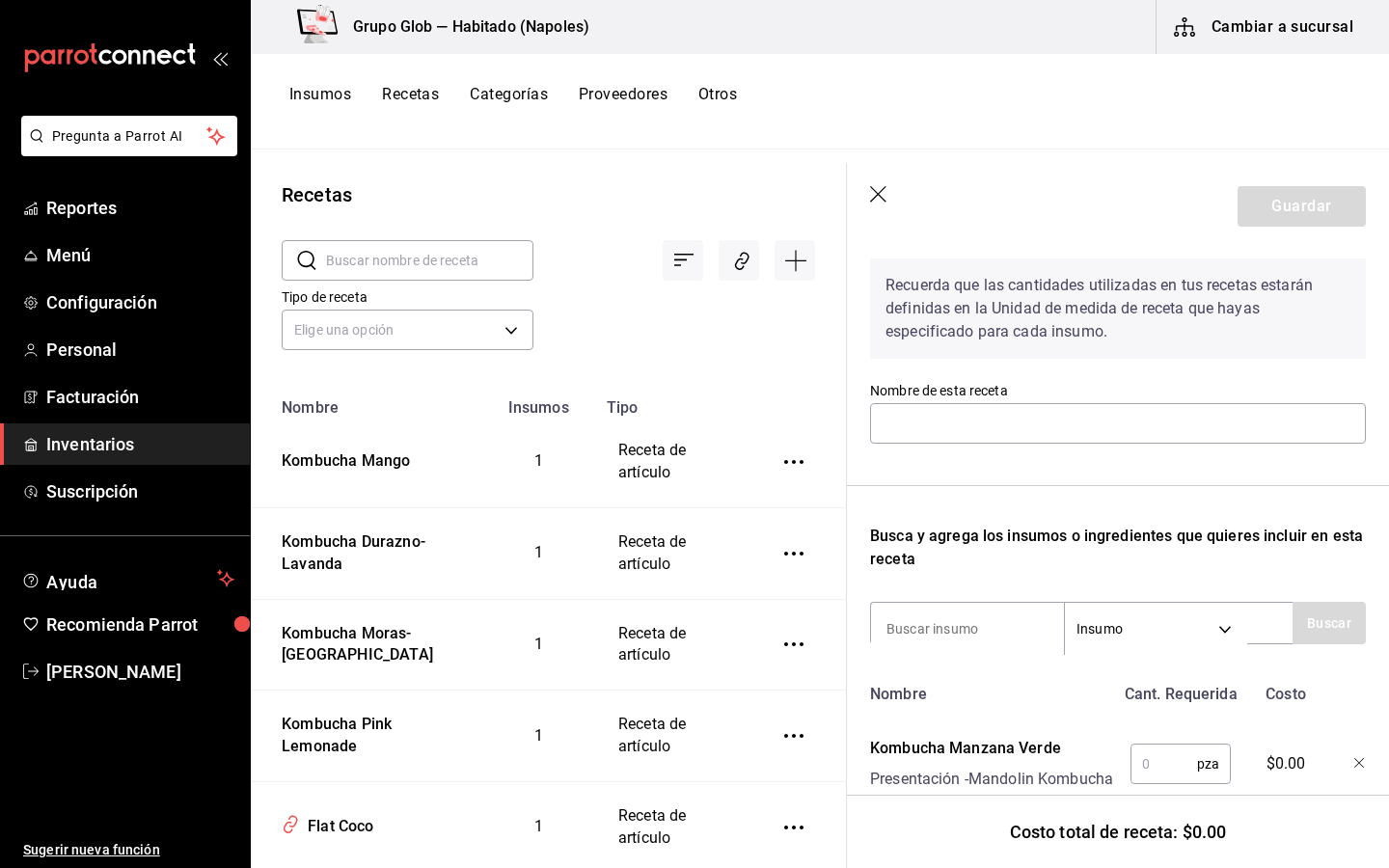 click at bounding box center [1163, 764] 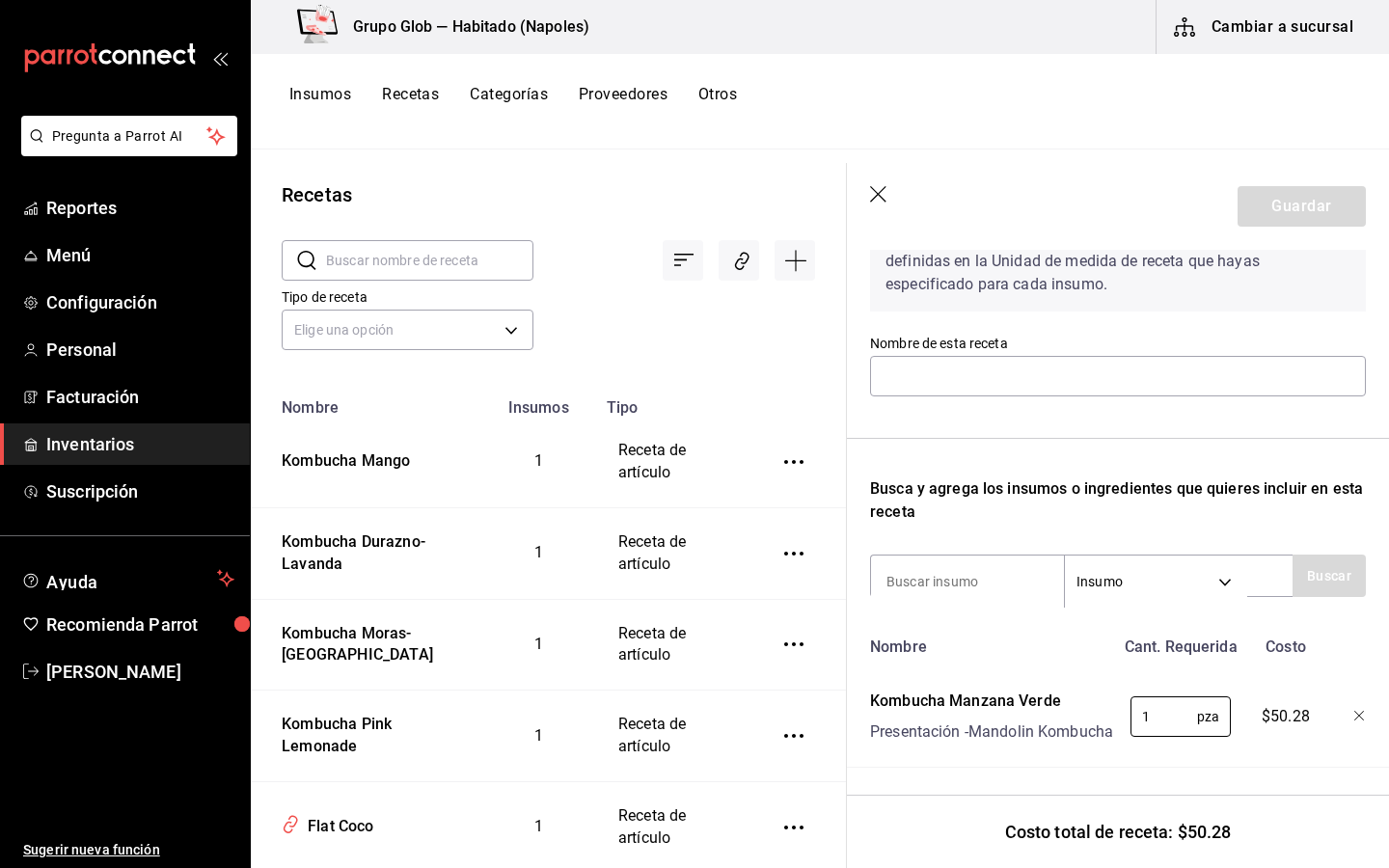 scroll, scrollTop: 143, scrollLeft: 0, axis: vertical 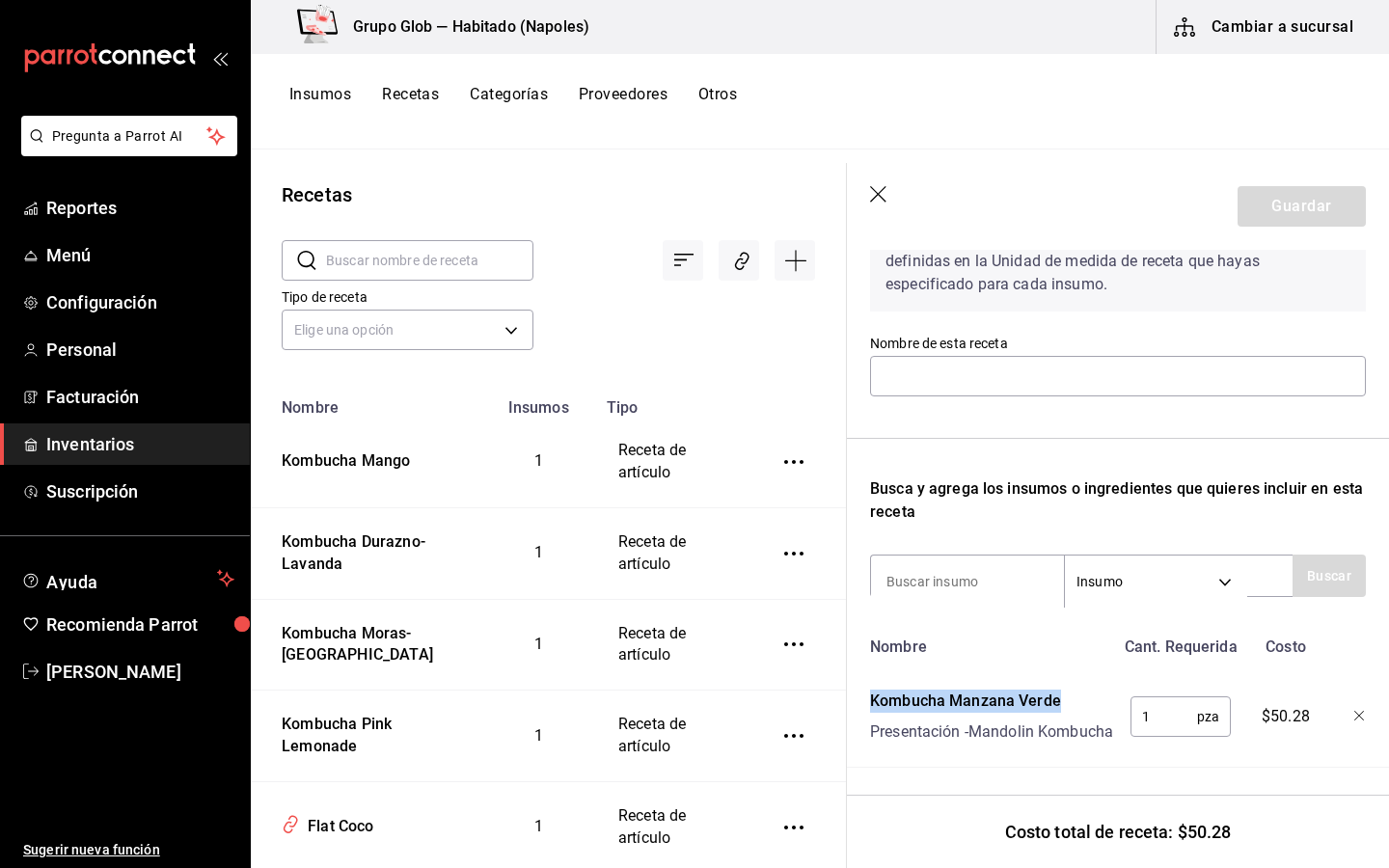 drag, startPoint x: 1068, startPoint y: 674, endPoint x: 872, endPoint y: 669, distance: 196.06377 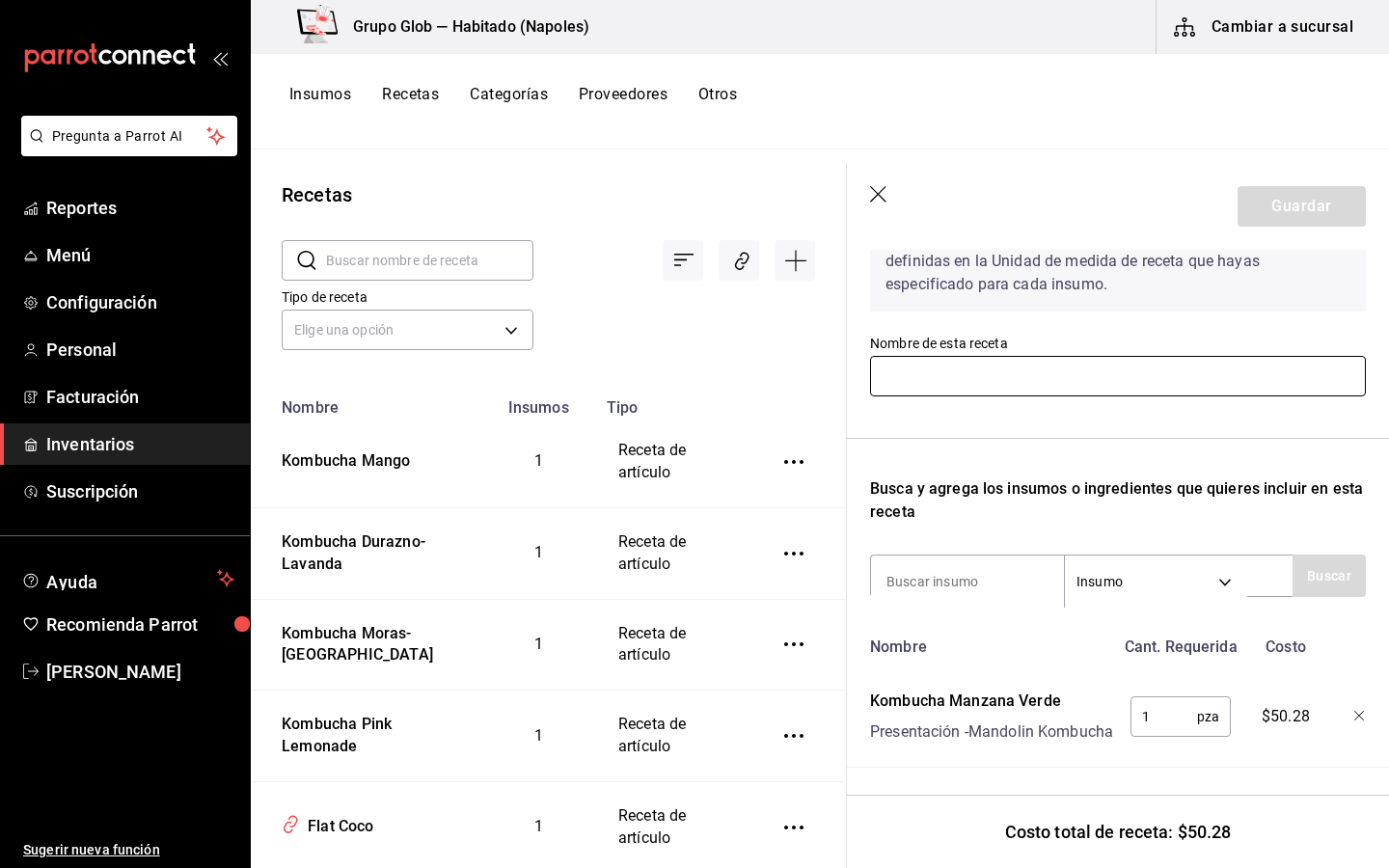 paste on "Kombucha Manzana Verde" 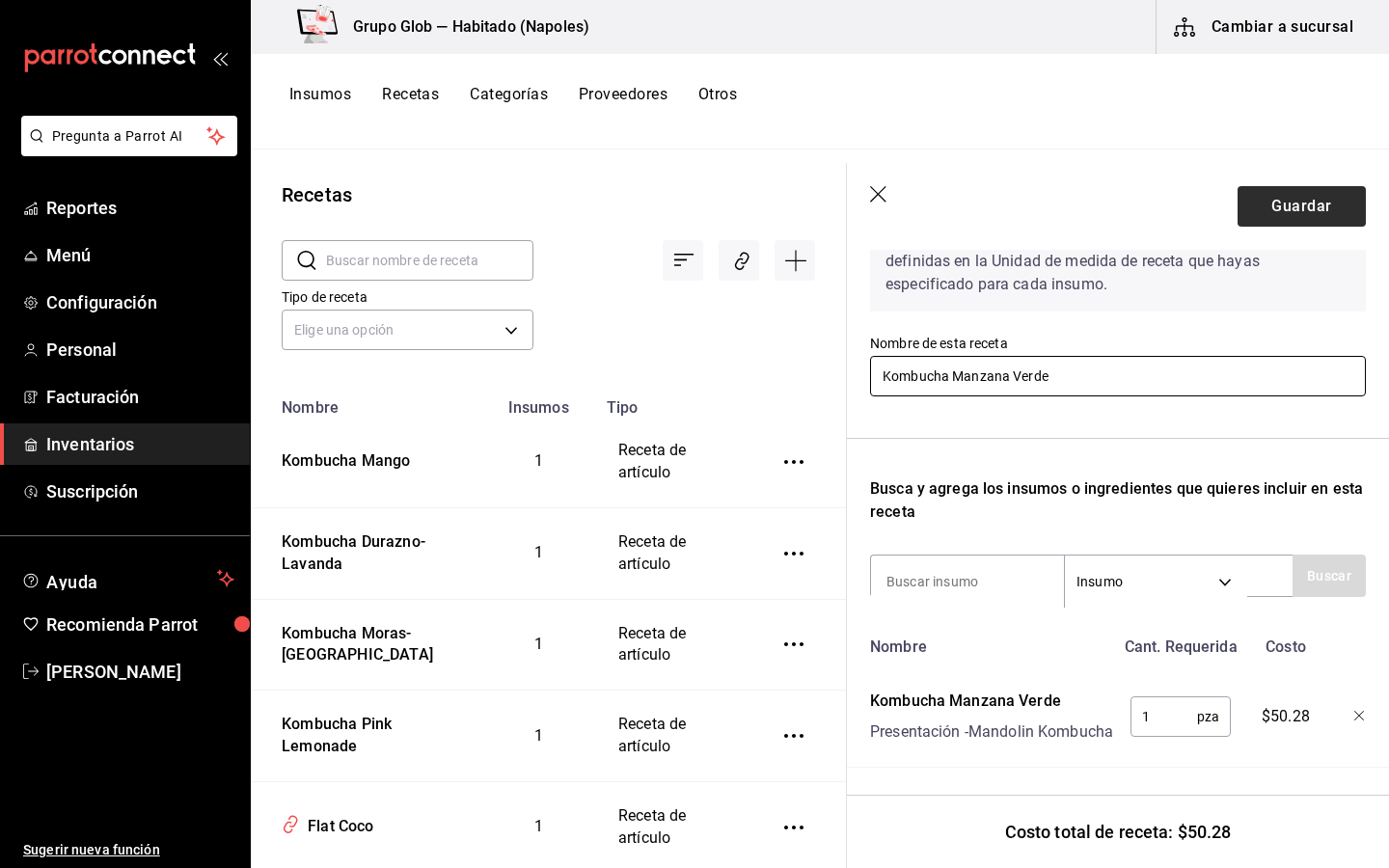 type on "Kombucha Manzana Verde" 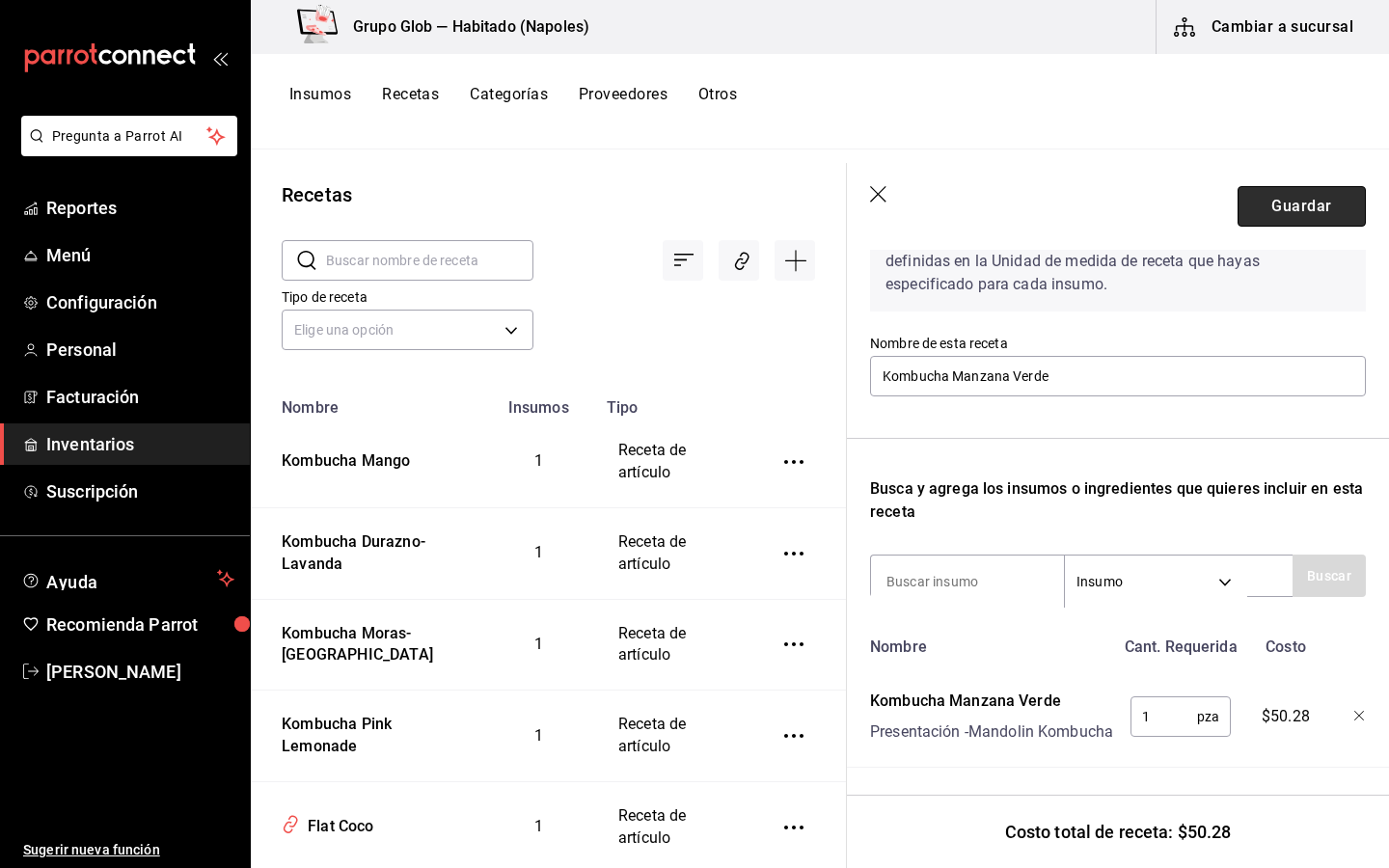 click on "Guardar" at bounding box center [1301, 206] 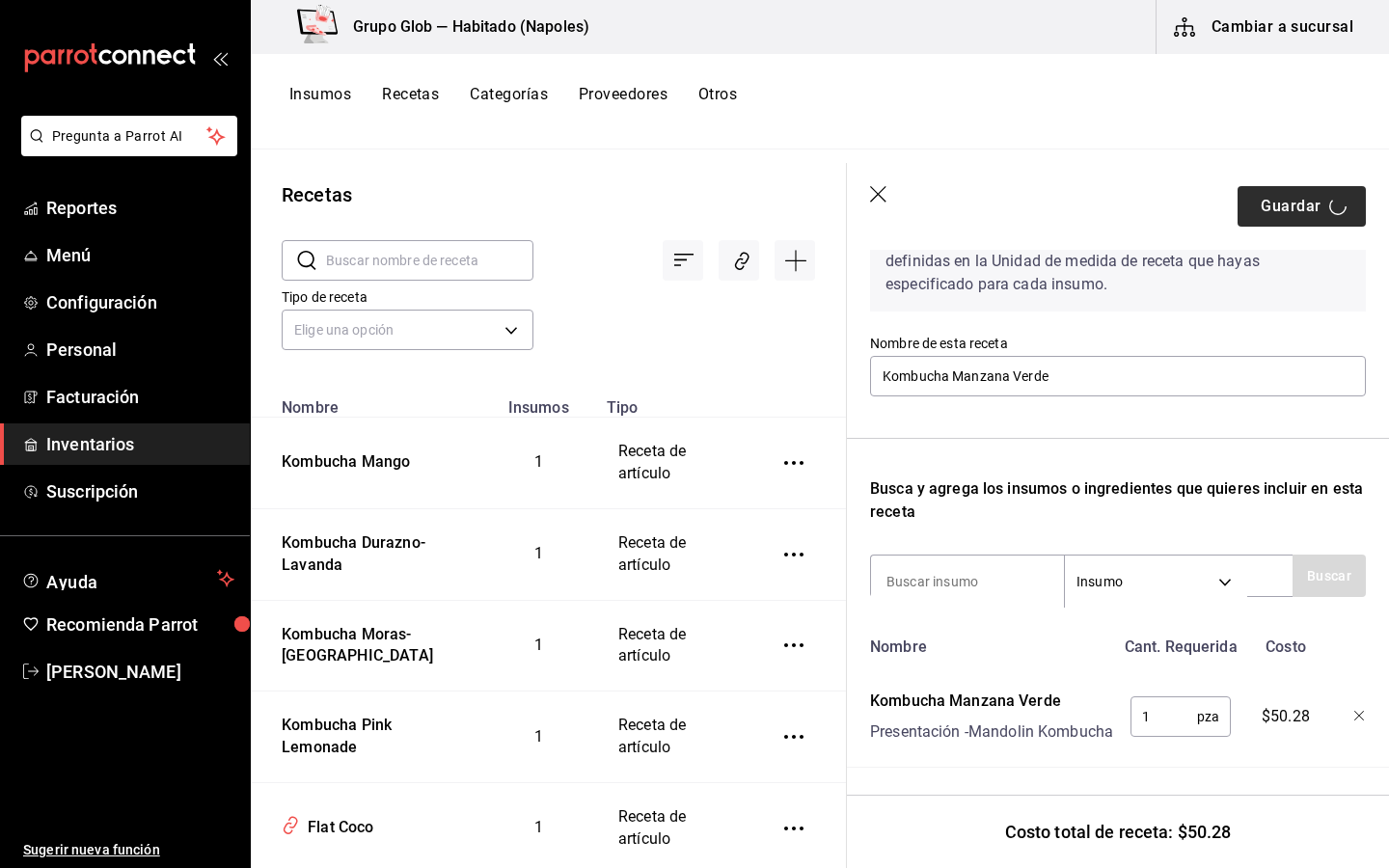 scroll, scrollTop: 108, scrollLeft: 0, axis: vertical 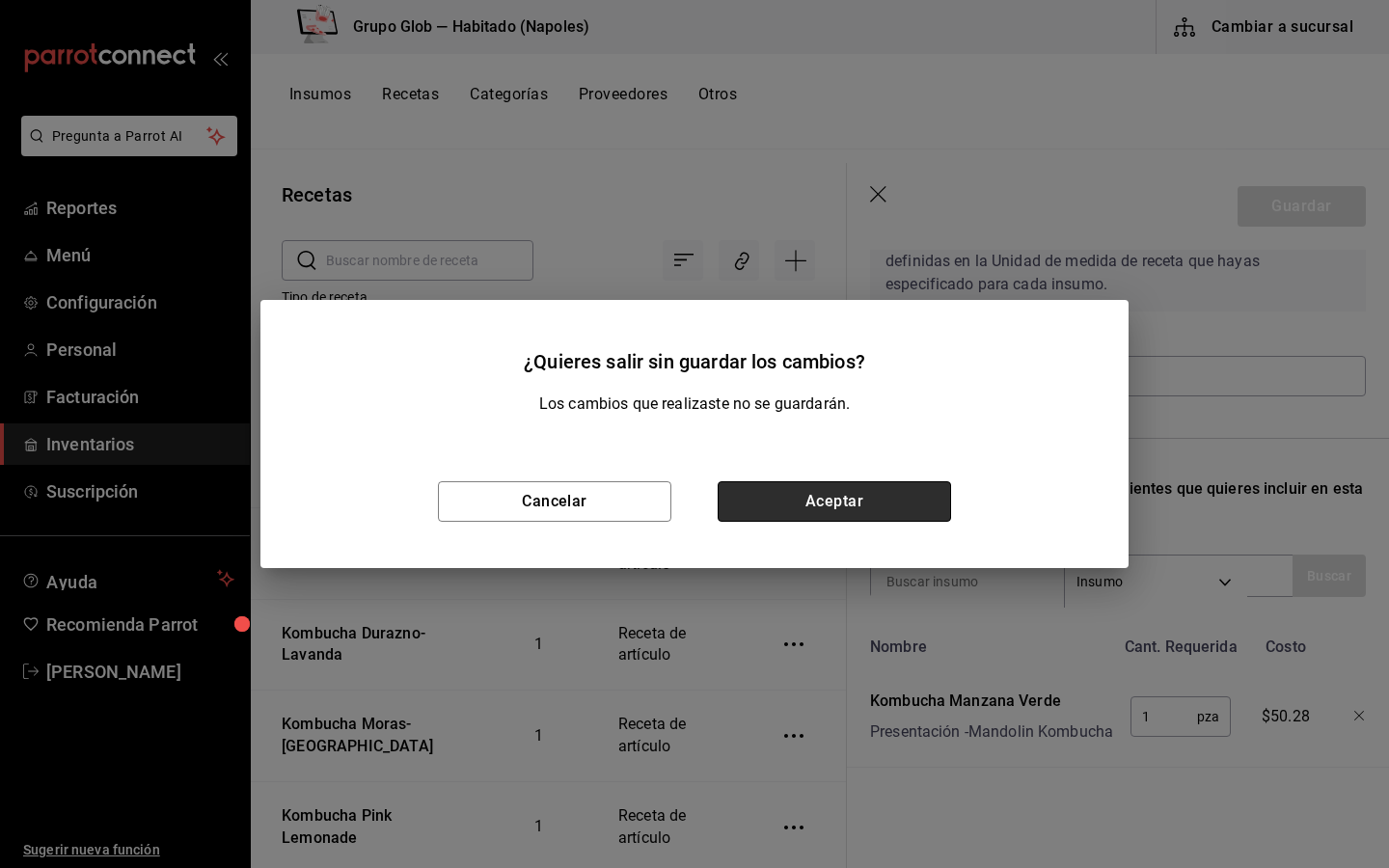 click on "Aceptar" at bounding box center [834, 502] 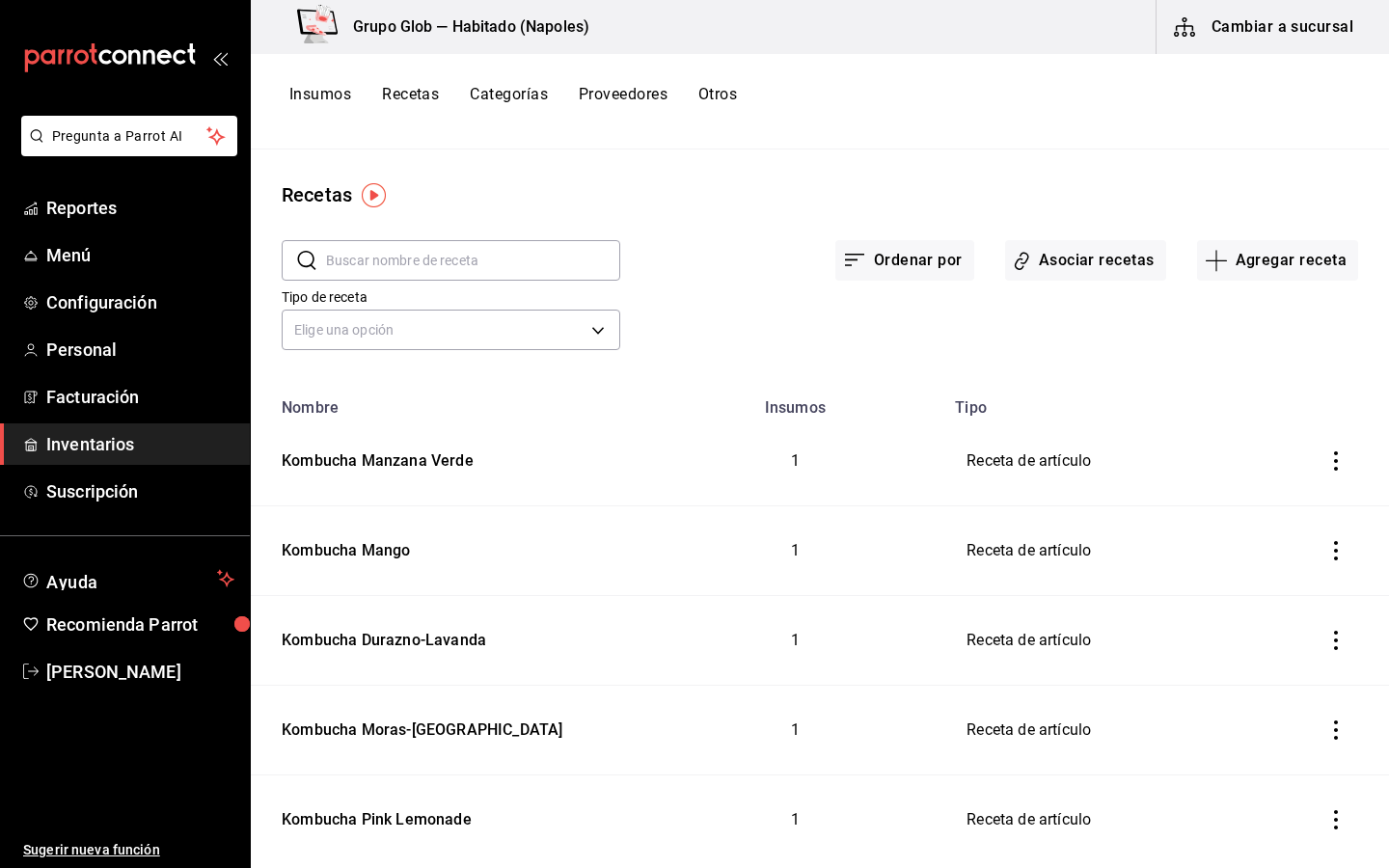 scroll, scrollTop: 0, scrollLeft: 0, axis: both 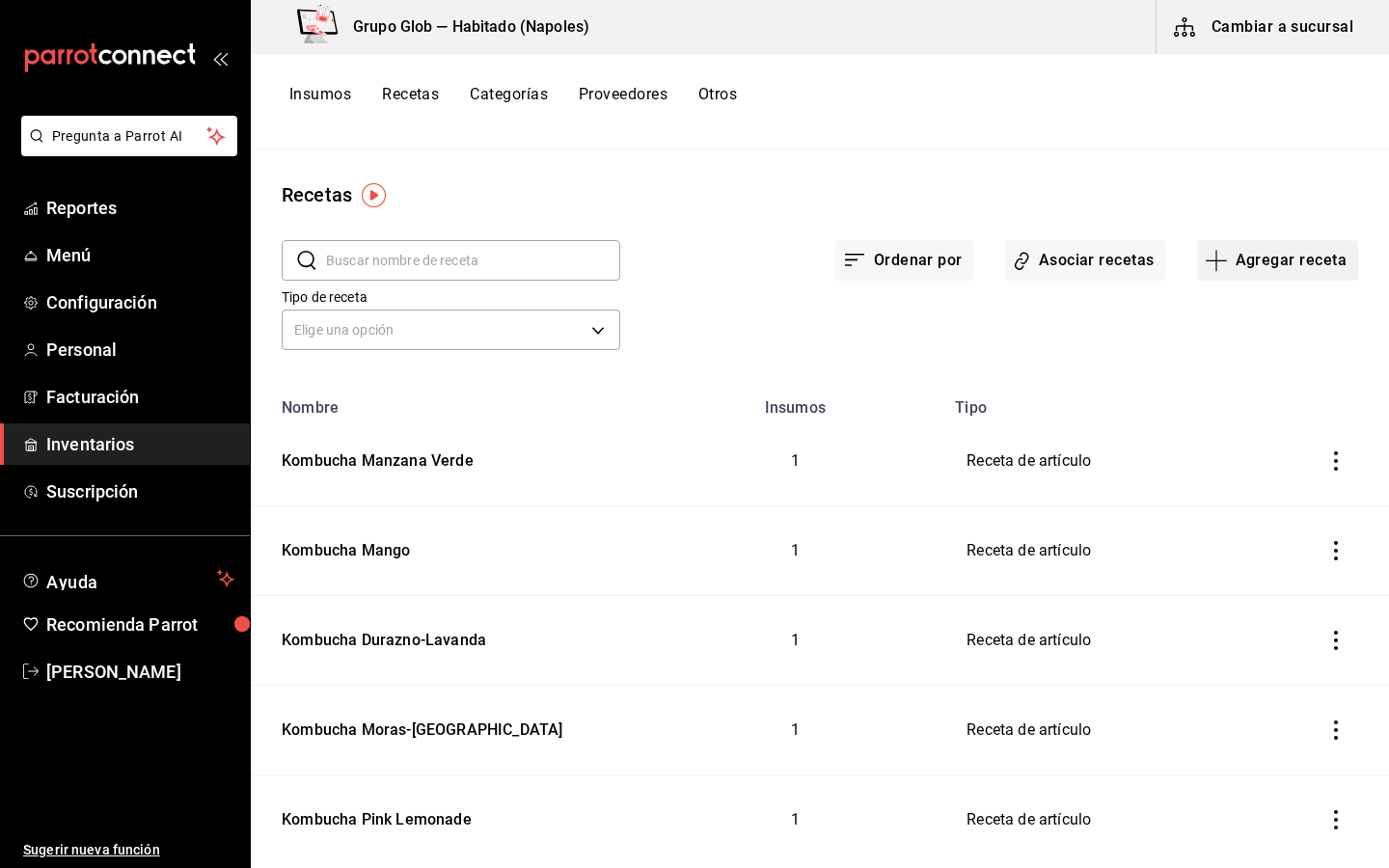 click on "Agregar receta" at bounding box center (1277, 260) 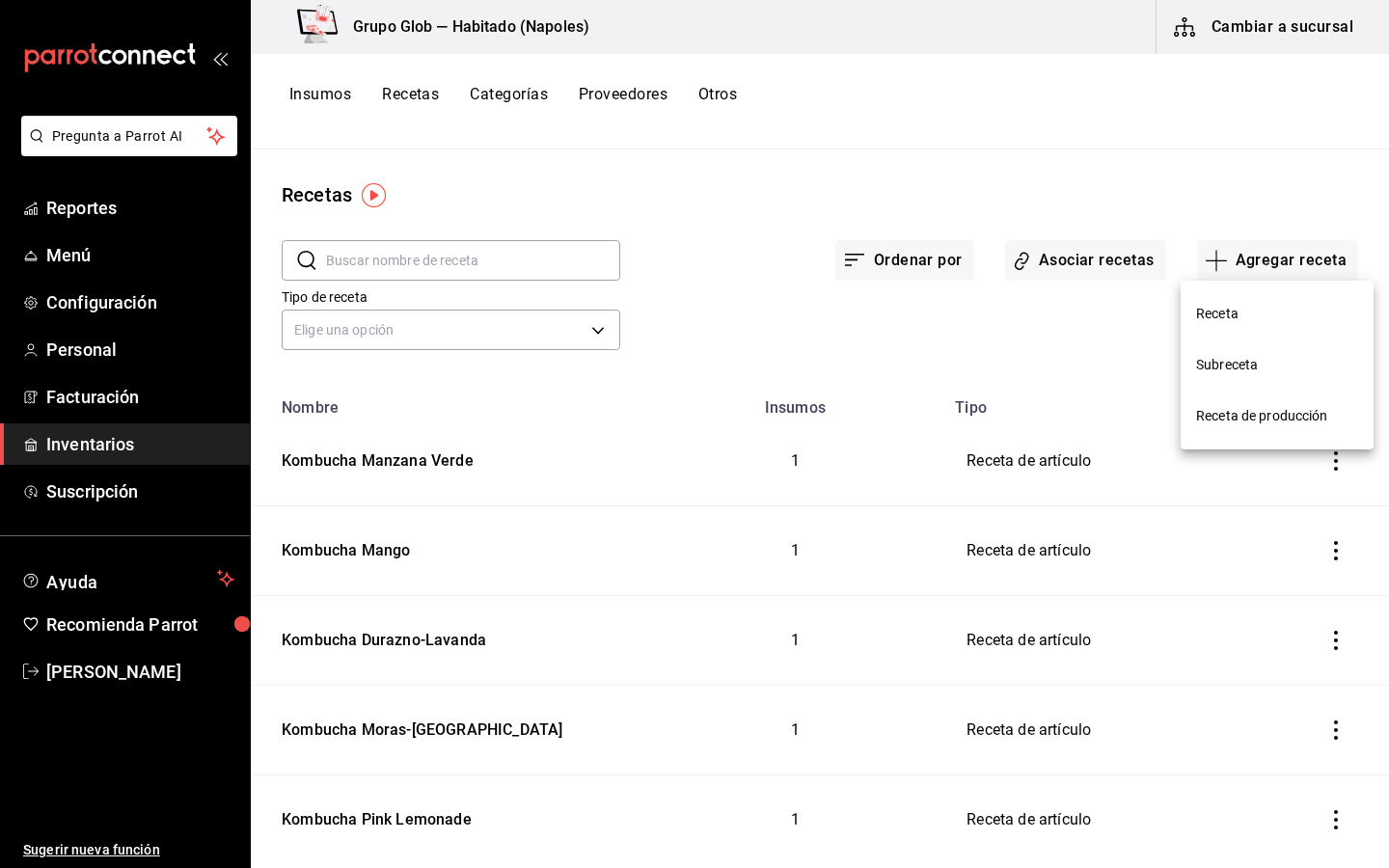 click on "Receta" at bounding box center [1277, 313] 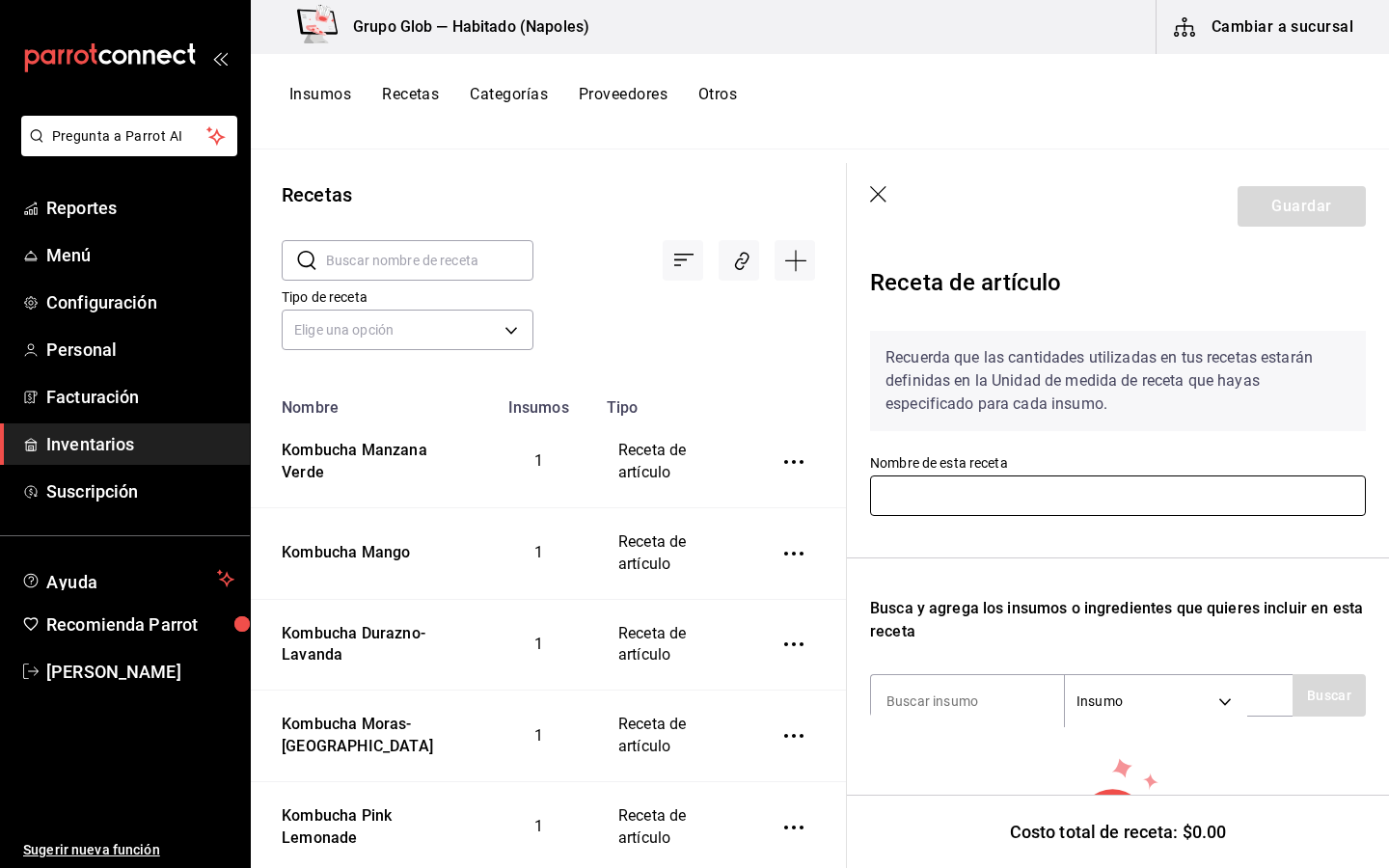 scroll, scrollTop: 89, scrollLeft: 0, axis: vertical 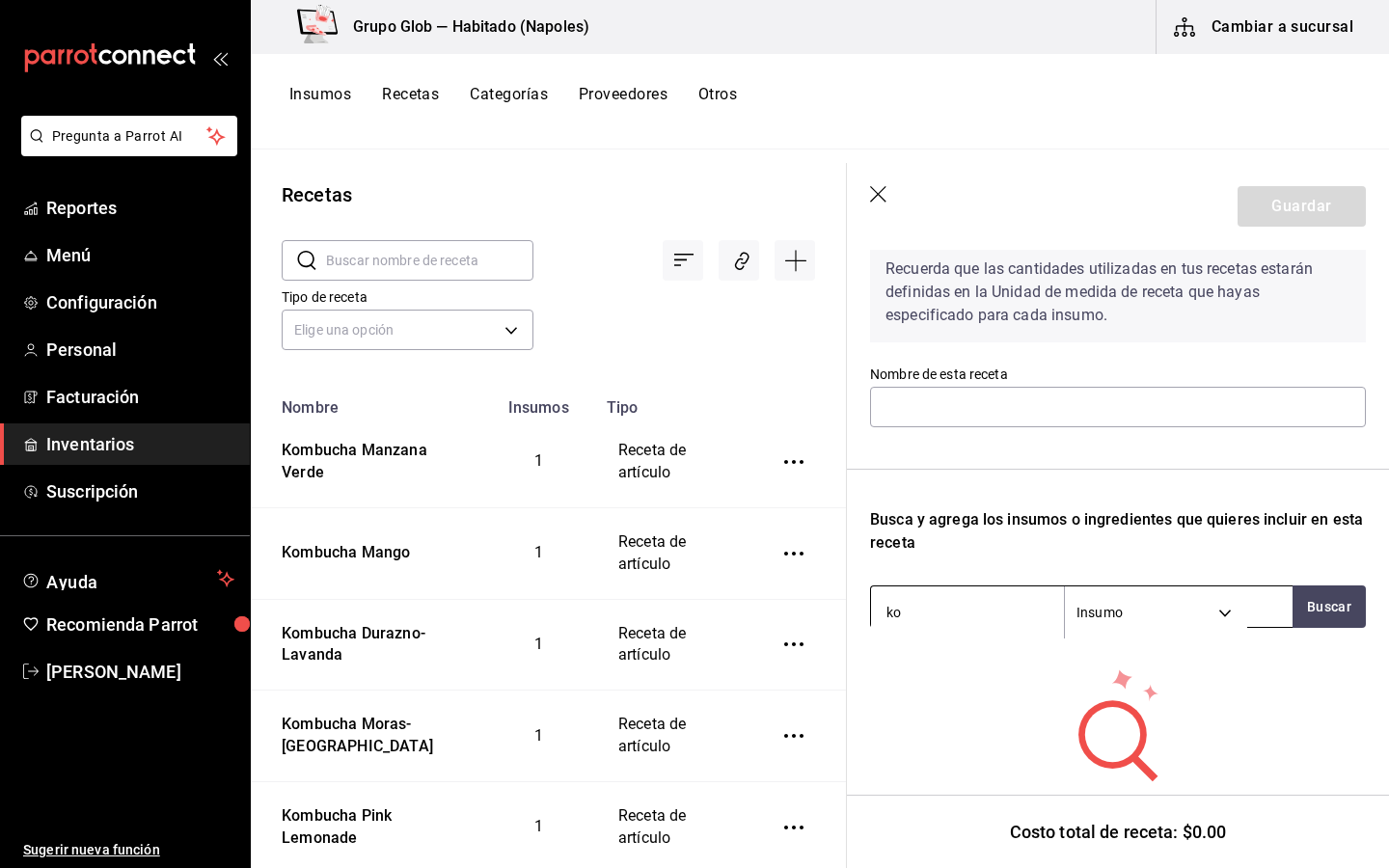 type on "kom" 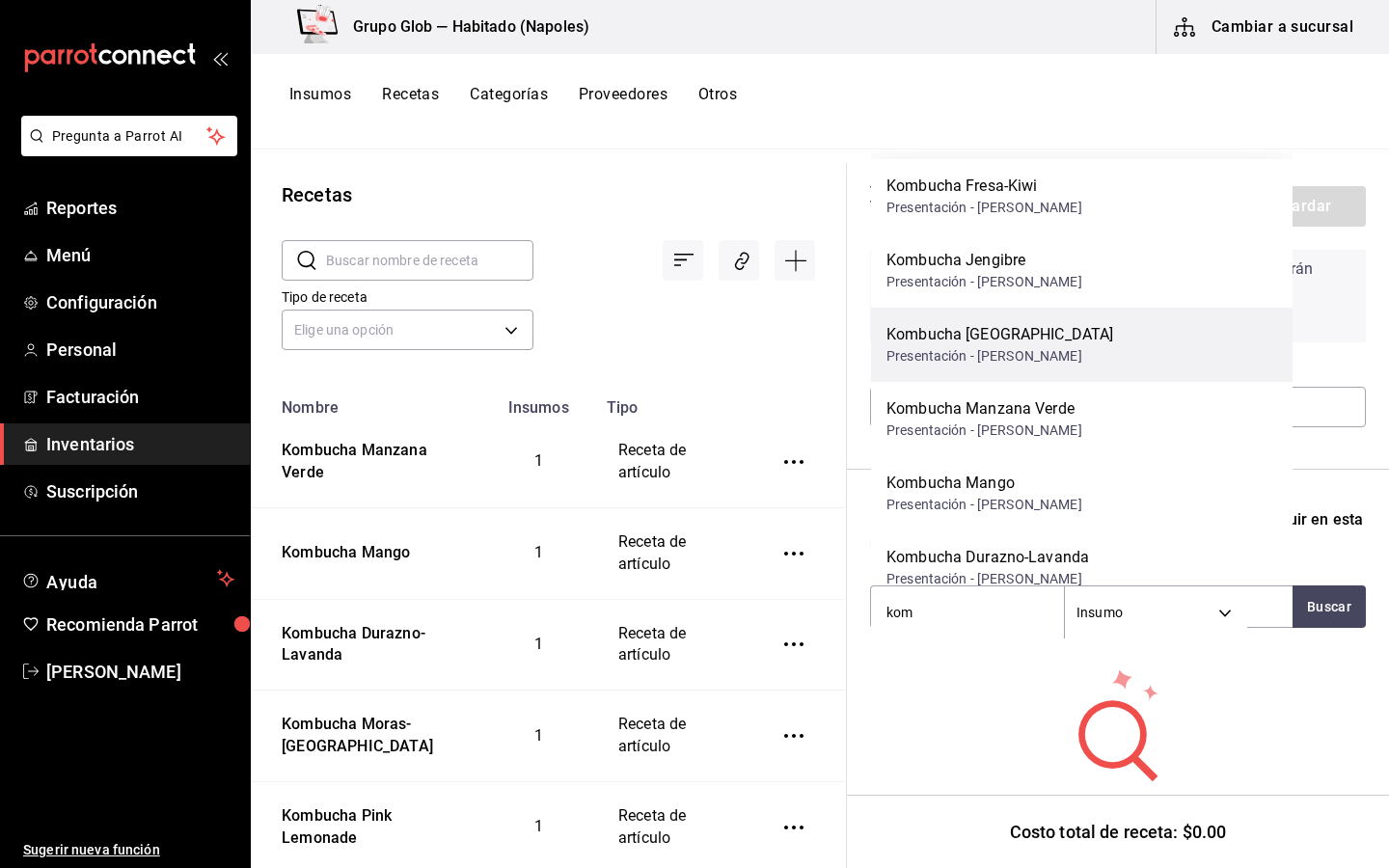 click on "Presentación - [PERSON_NAME]" at bounding box center [999, 356] 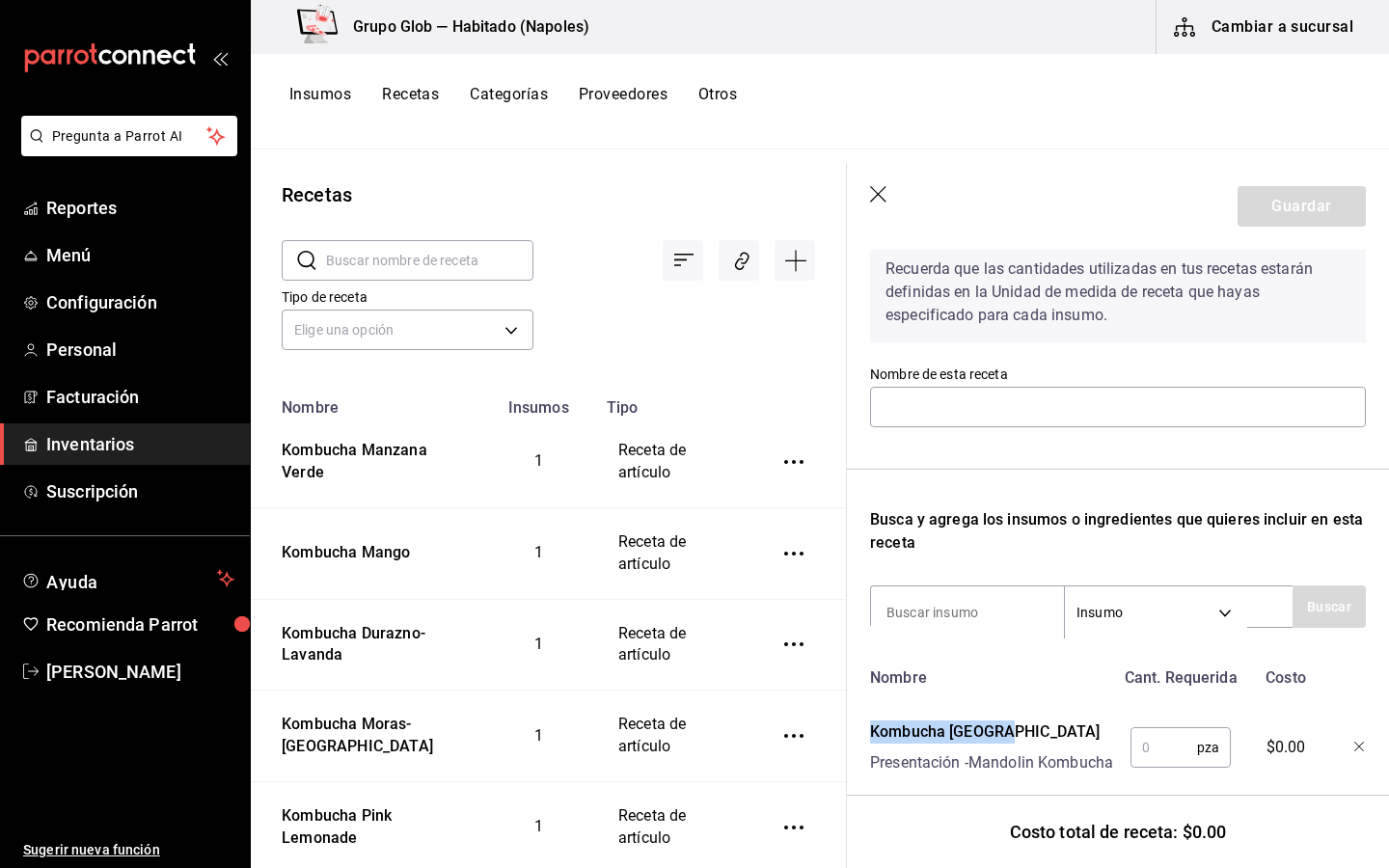 drag, startPoint x: 1021, startPoint y: 727, endPoint x: 862, endPoint y: 737, distance: 159.3142 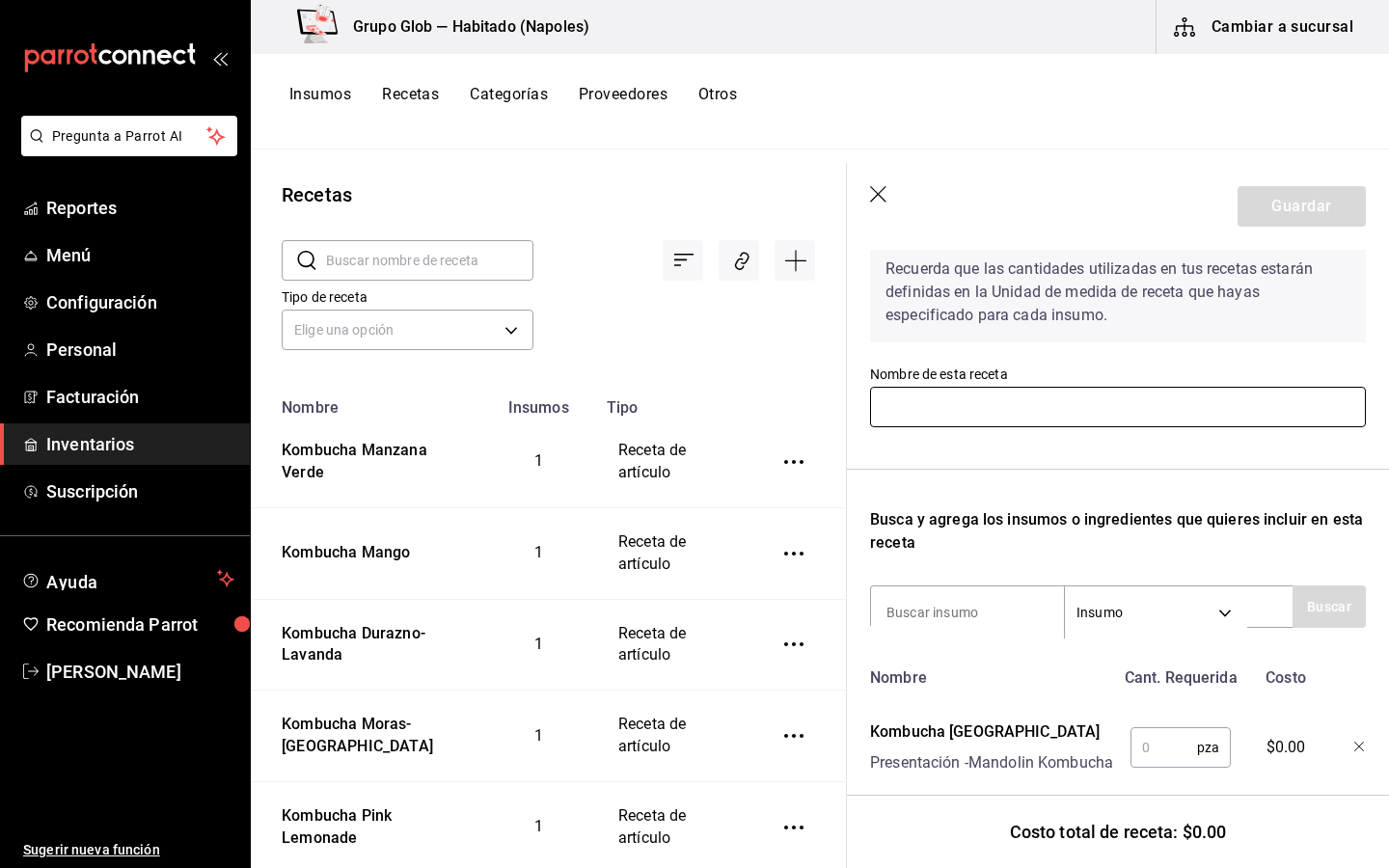 click at bounding box center (1118, 407) 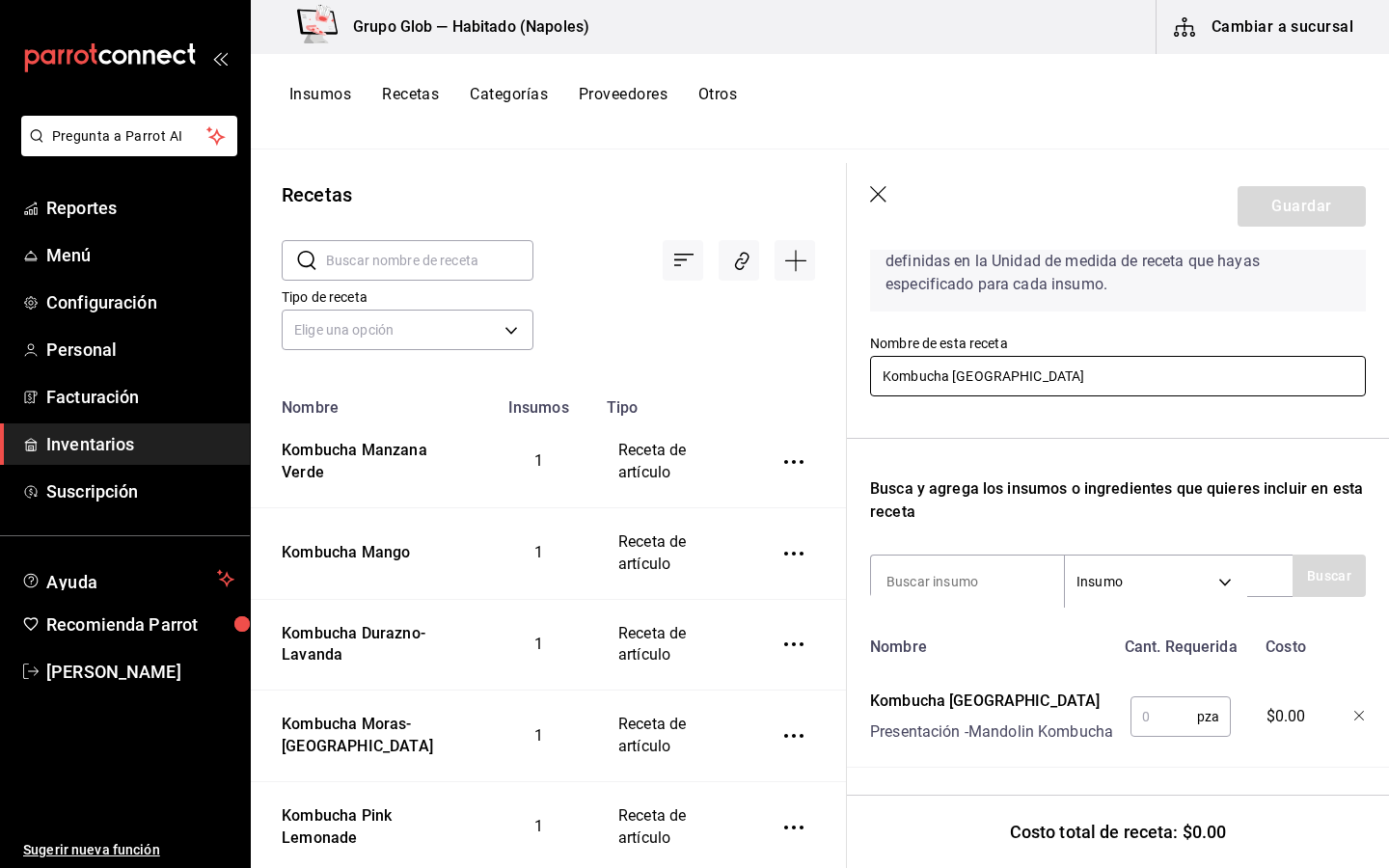 scroll, scrollTop: 143, scrollLeft: 0, axis: vertical 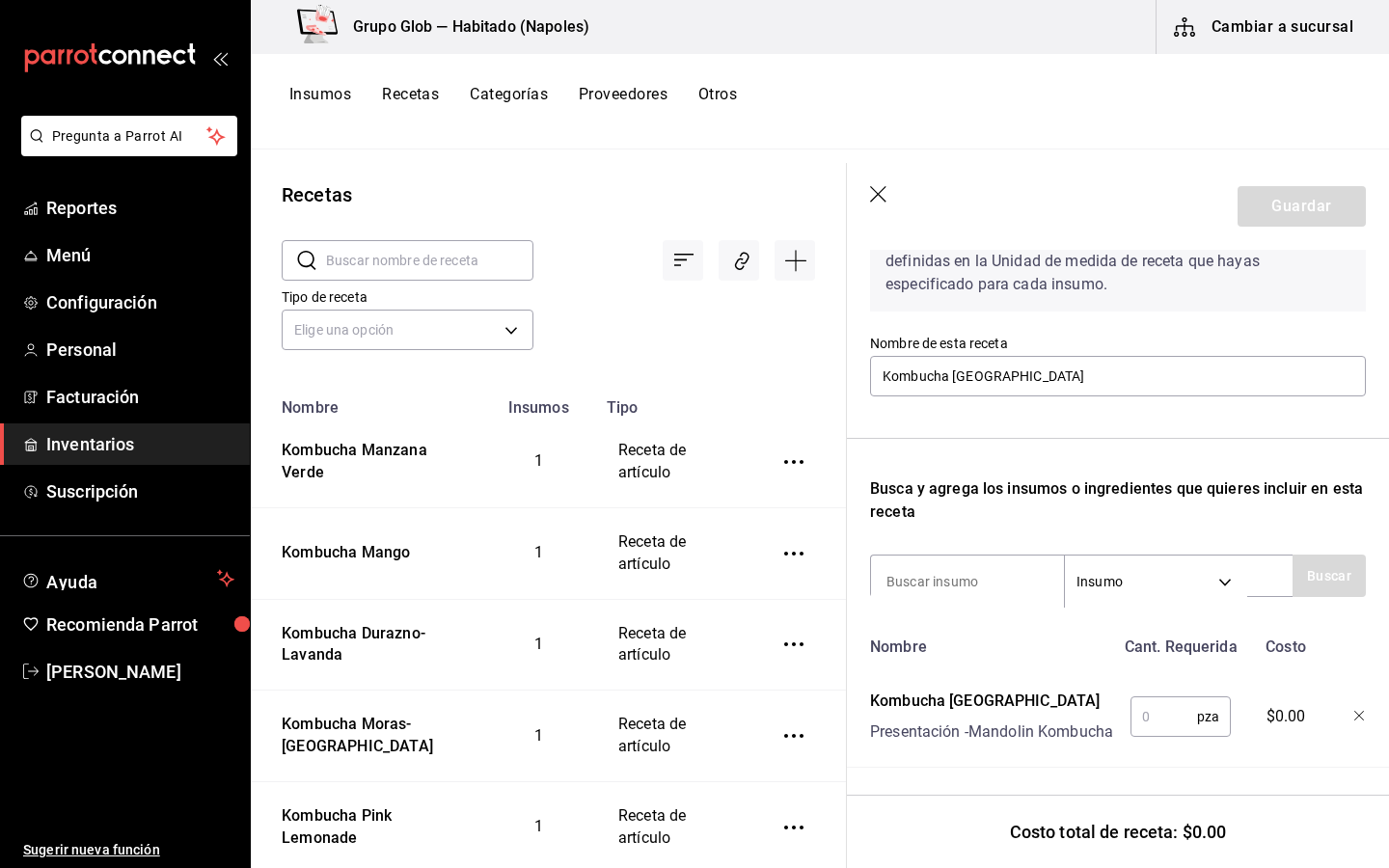 click at bounding box center (1163, 717) 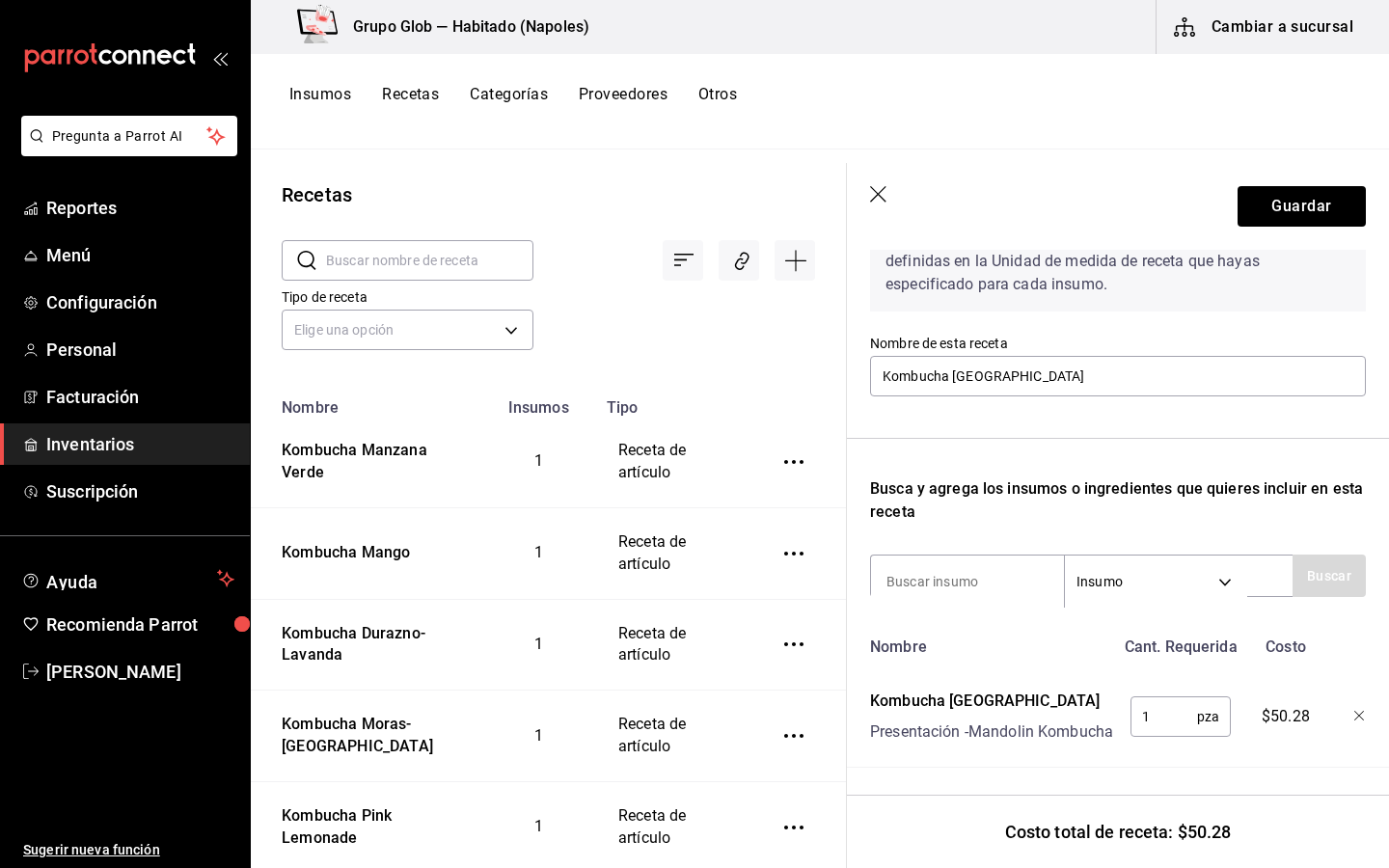 scroll, scrollTop: 93, scrollLeft: 0, axis: vertical 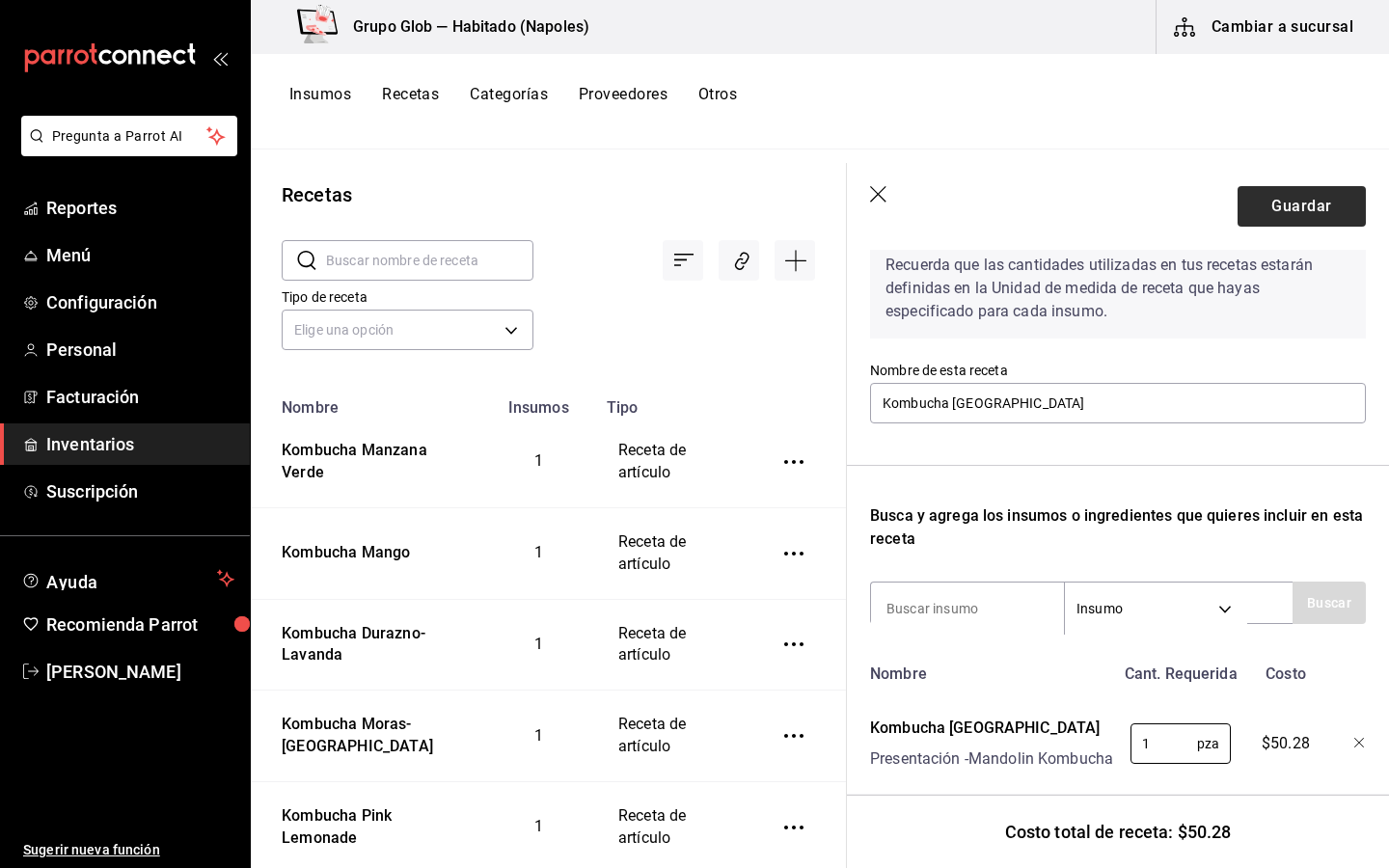 type on "1" 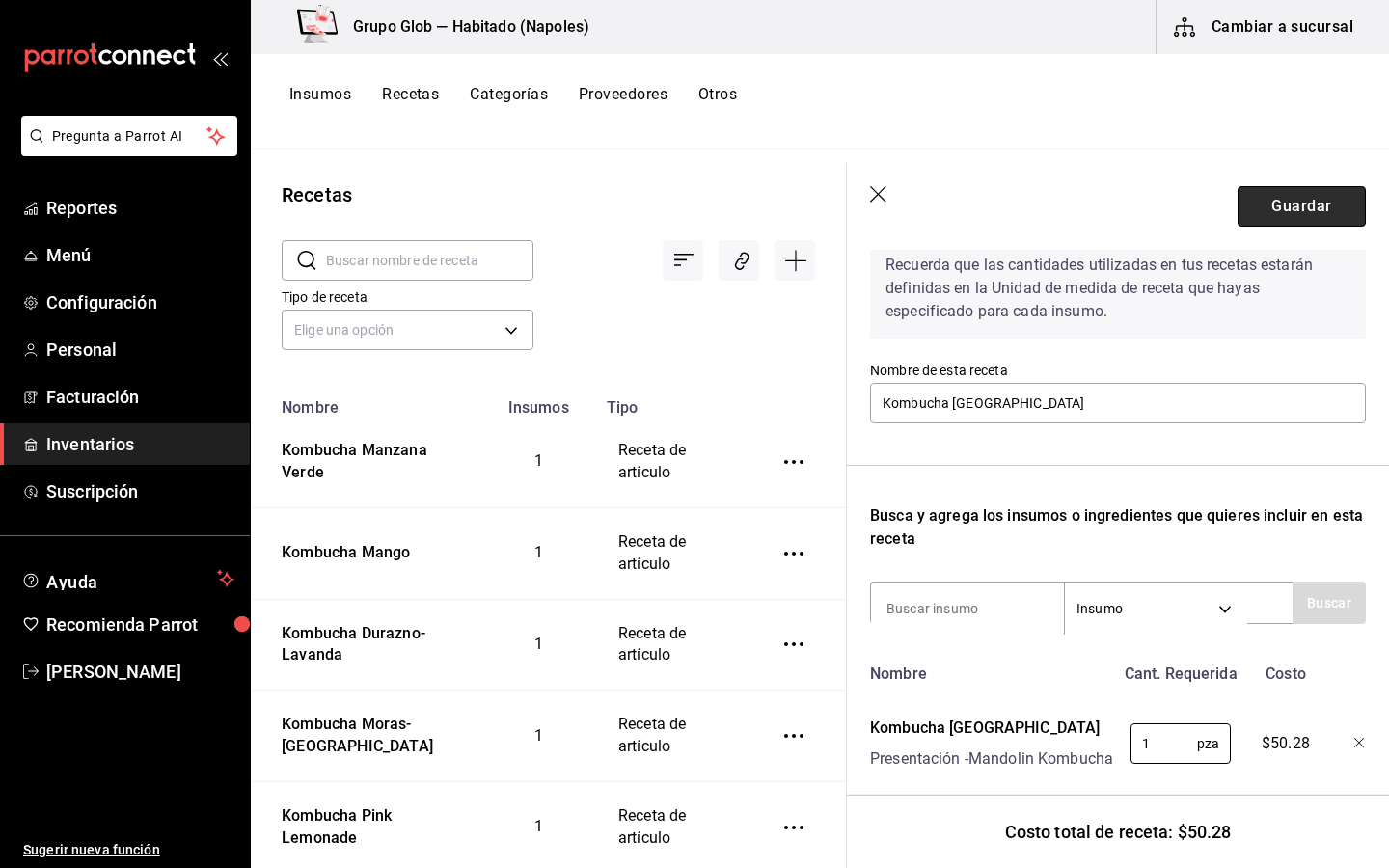 click on "Guardar" at bounding box center (1301, 206) 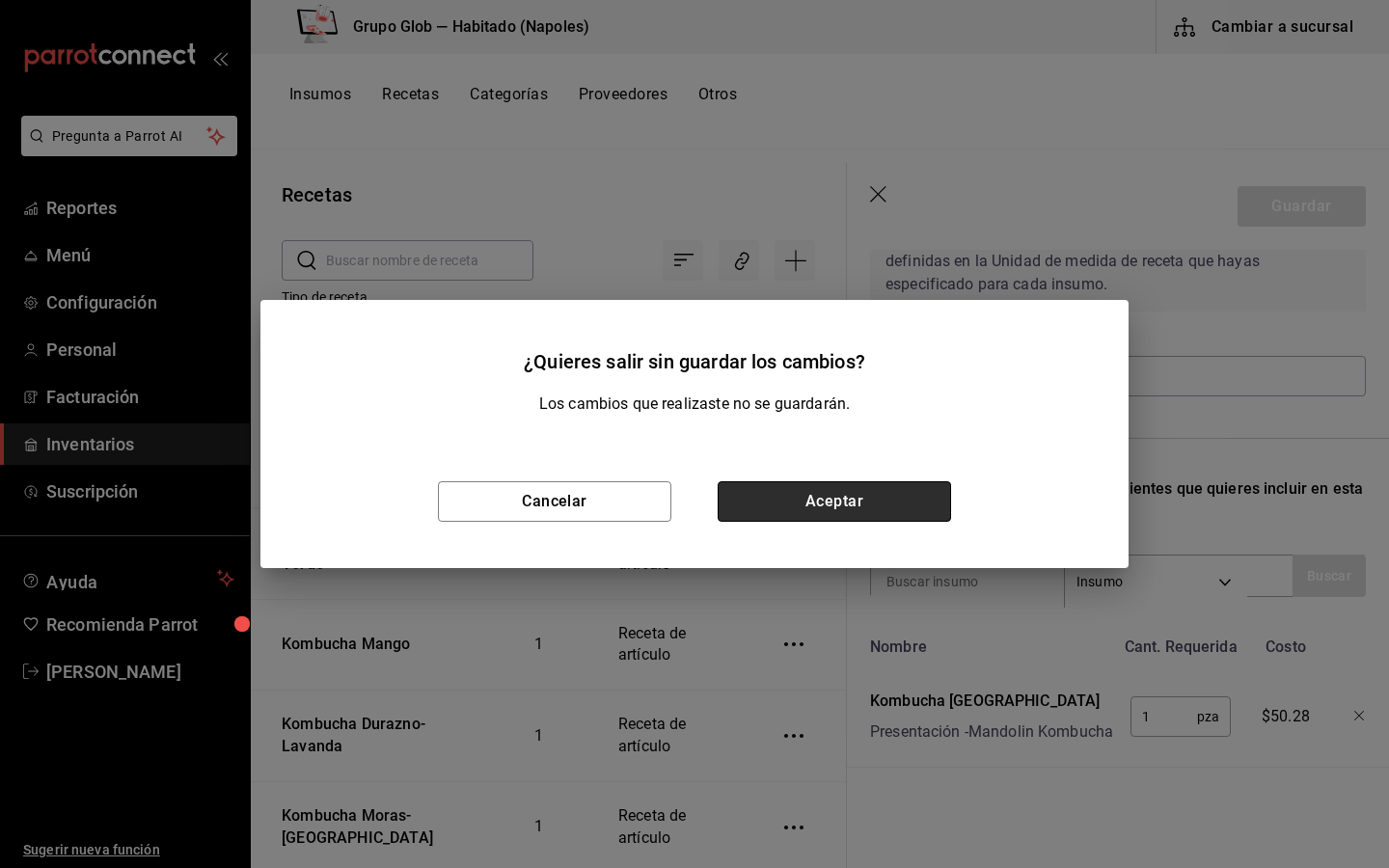 click on "Aceptar" at bounding box center [834, 502] 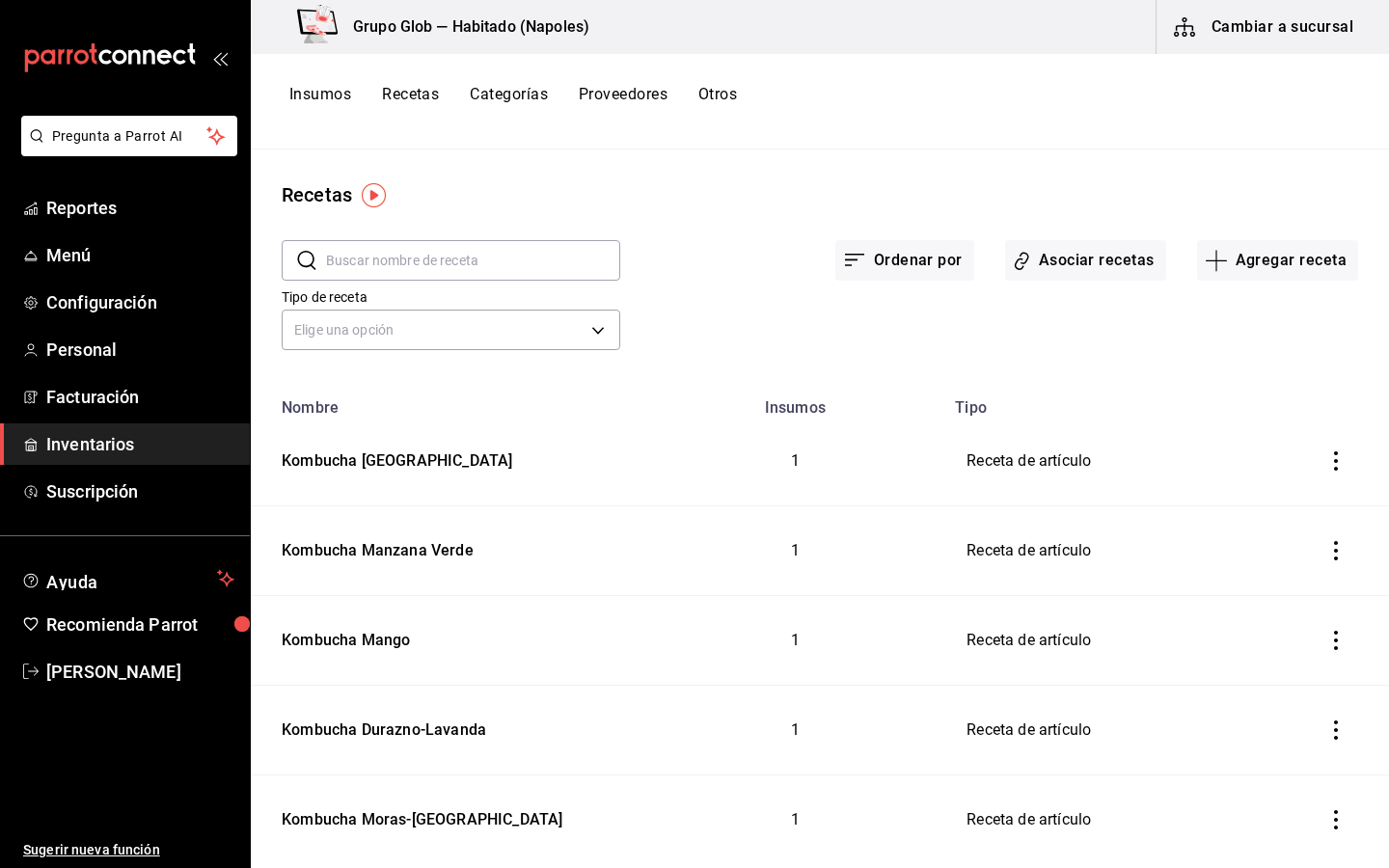 scroll, scrollTop: 0, scrollLeft: 0, axis: both 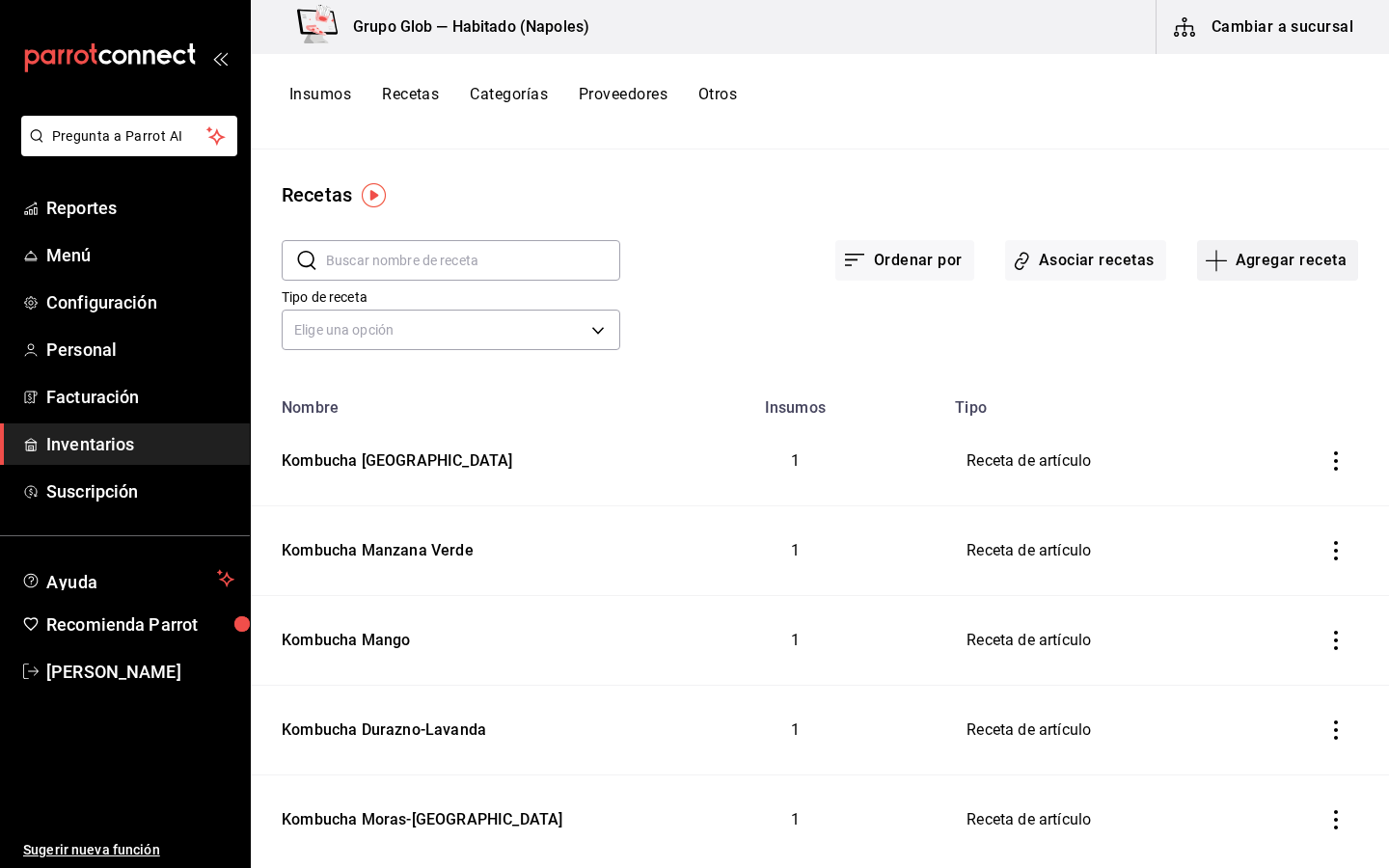 click on "Agregar receta" at bounding box center [1277, 260] 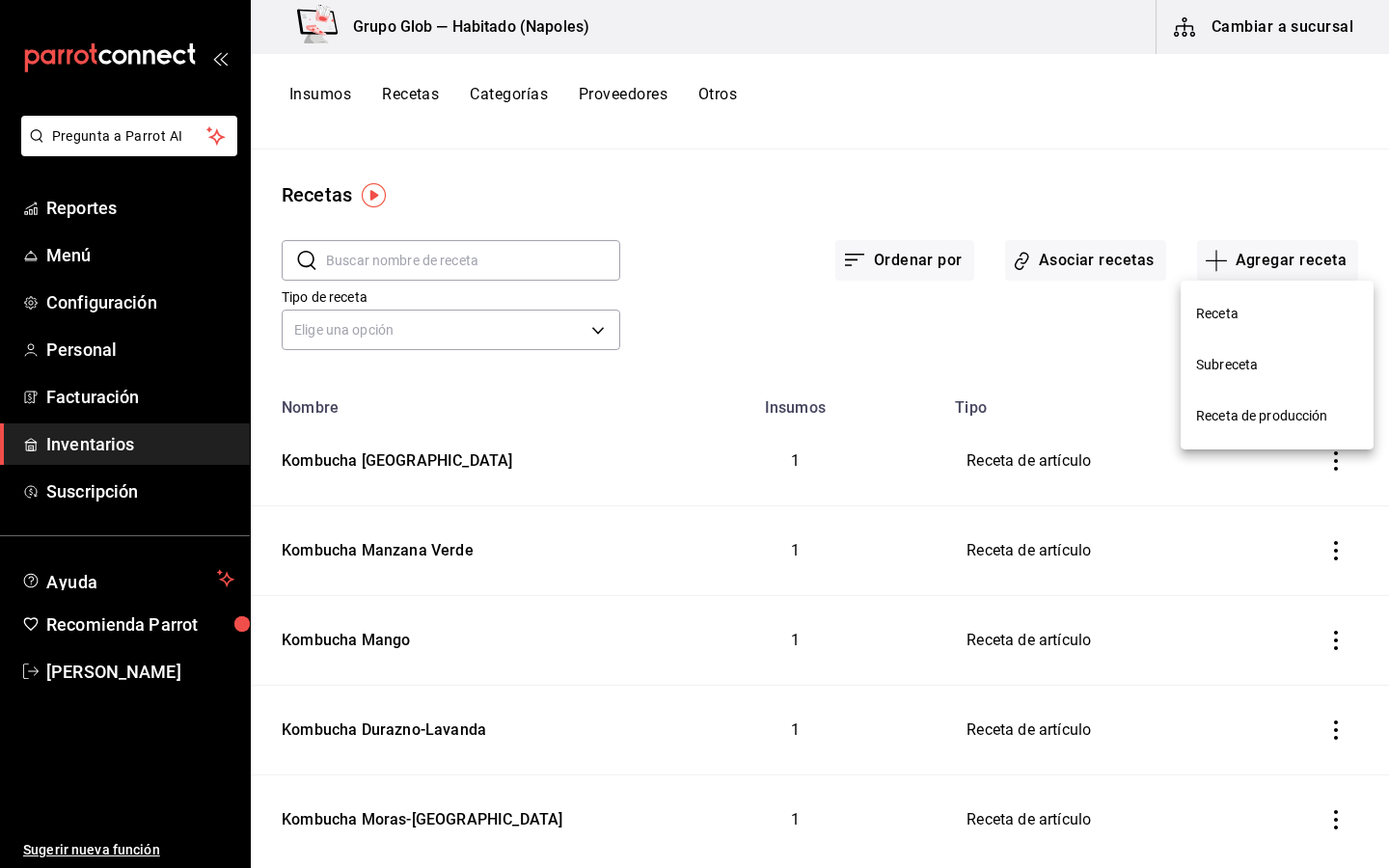 click on "Receta" at bounding box center [1277, 313] 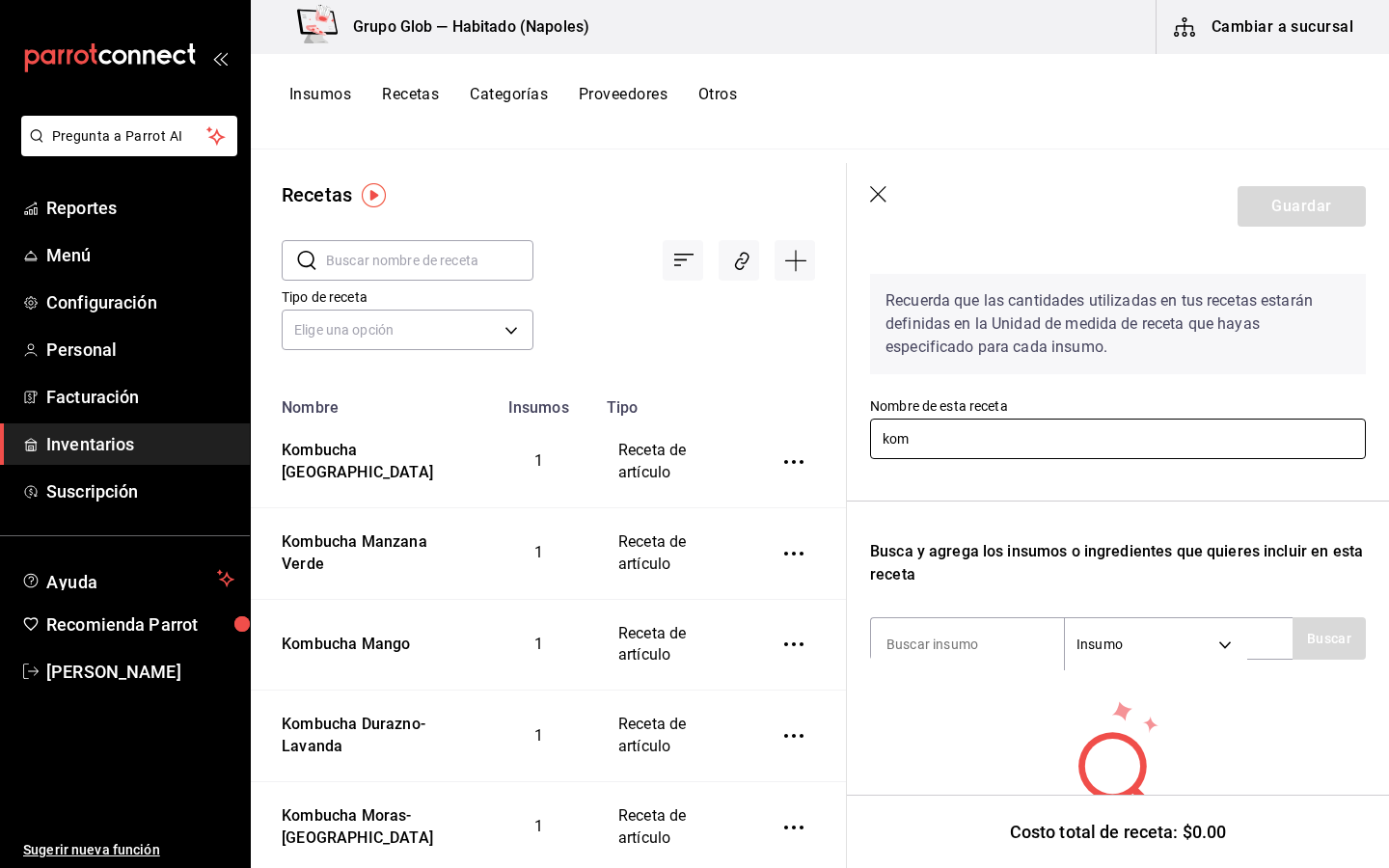 scroll, scrollTop: 66, scrollLeft: 0, axis: vertical 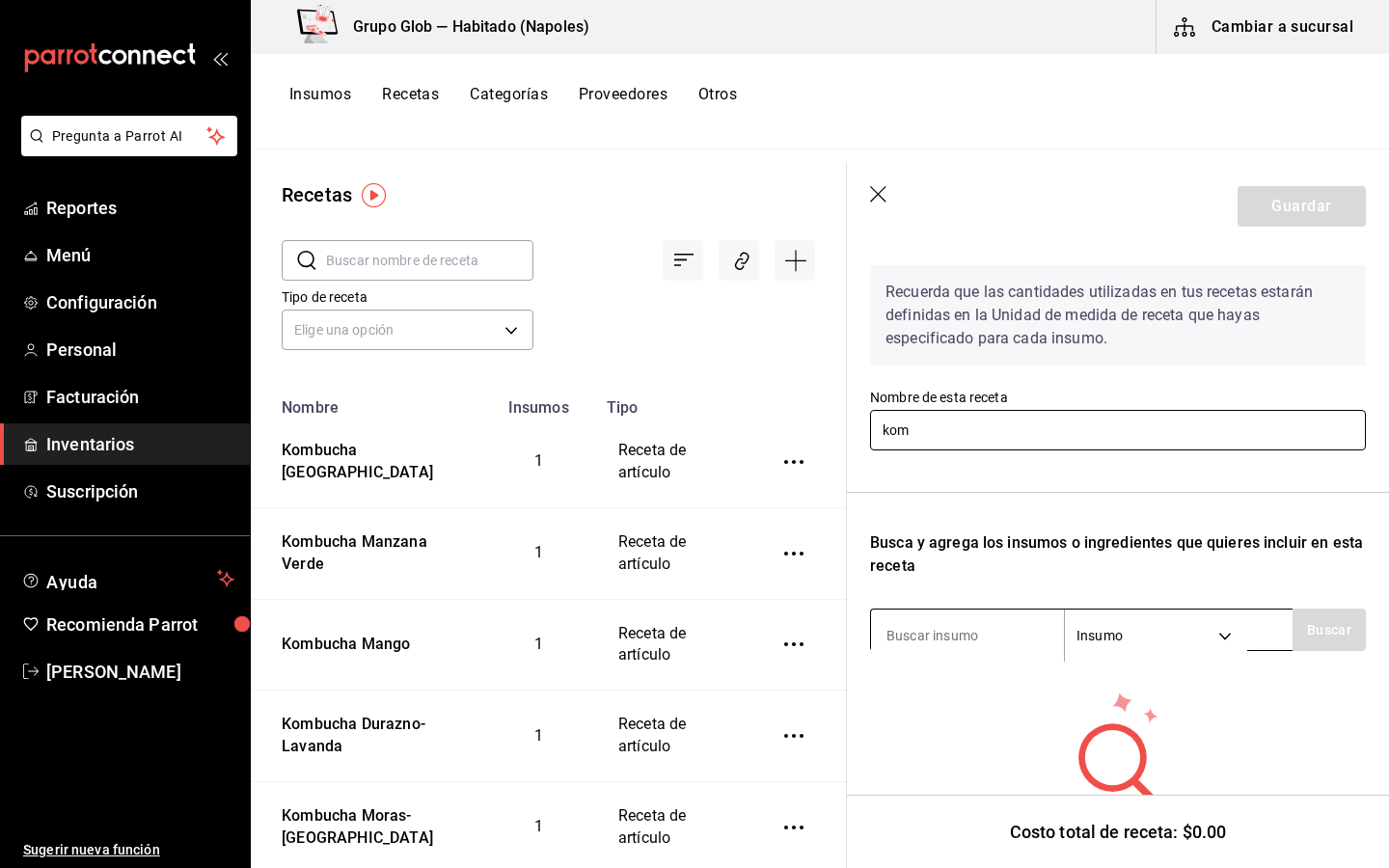 type on "kom" 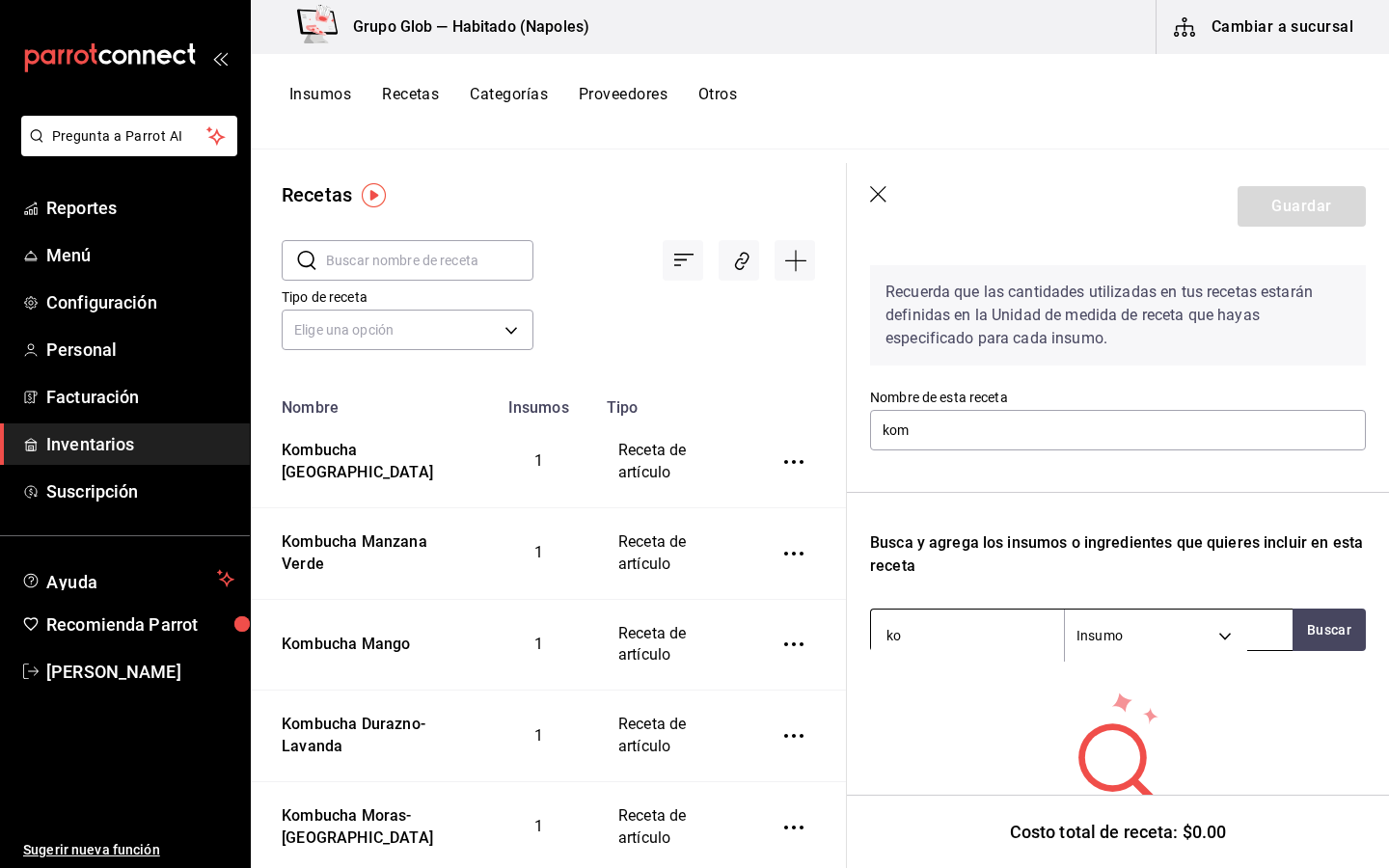 type on "kom" 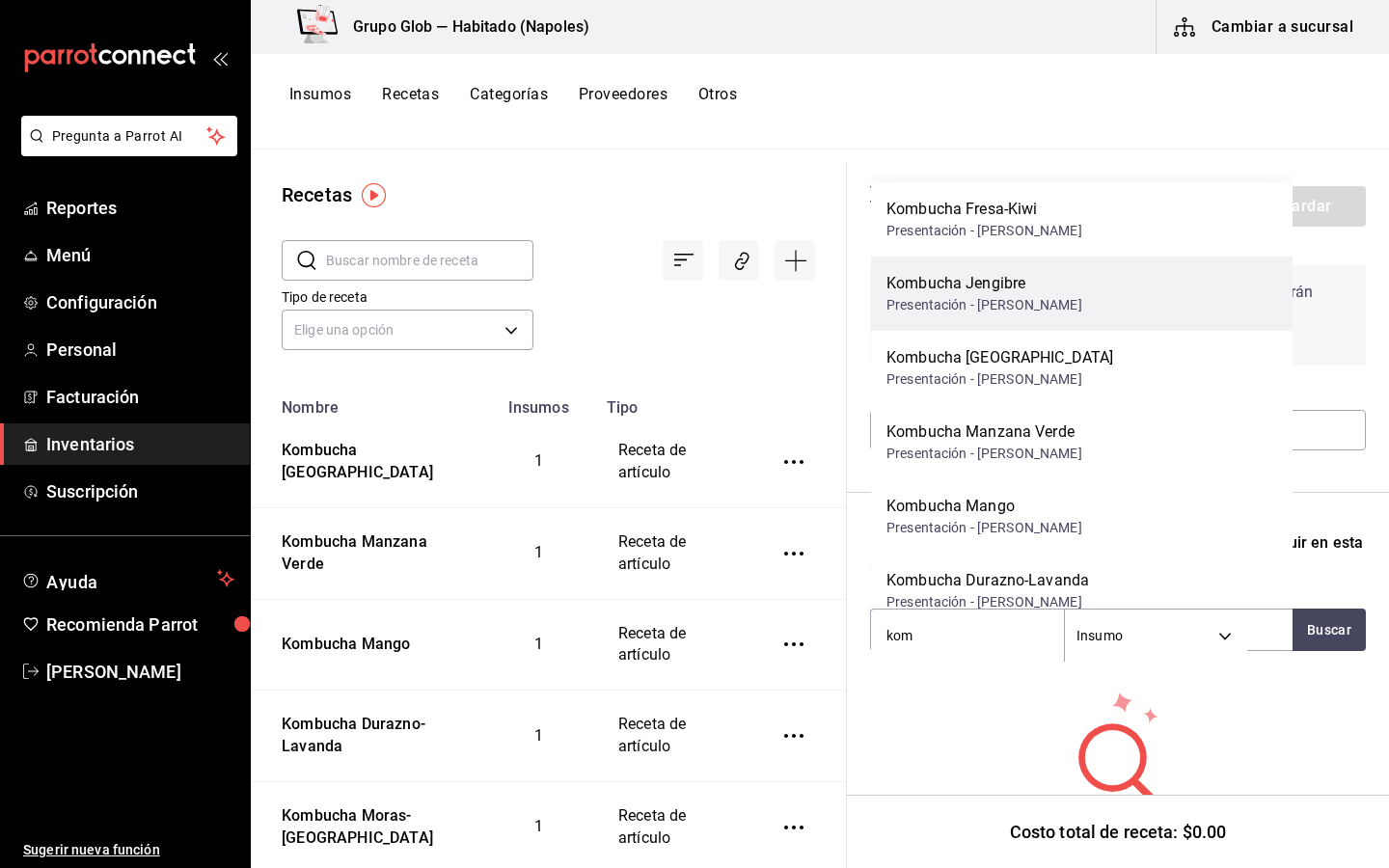 click on "Presentación - [PERSON_NAME]" at bounding box center [984, 305] 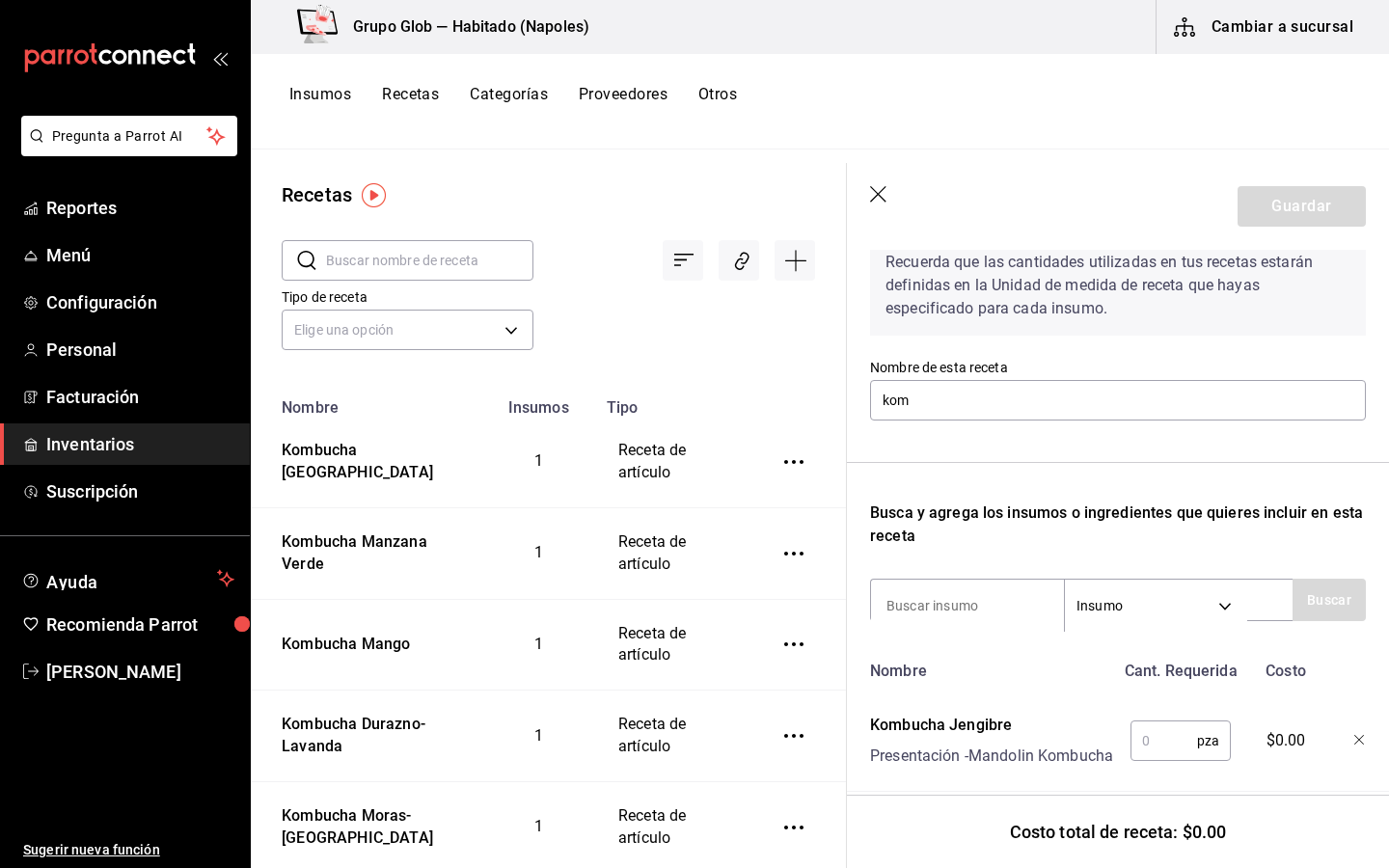 scroll, scrollTop: 104, scrollLeft: 0, axis: vertical 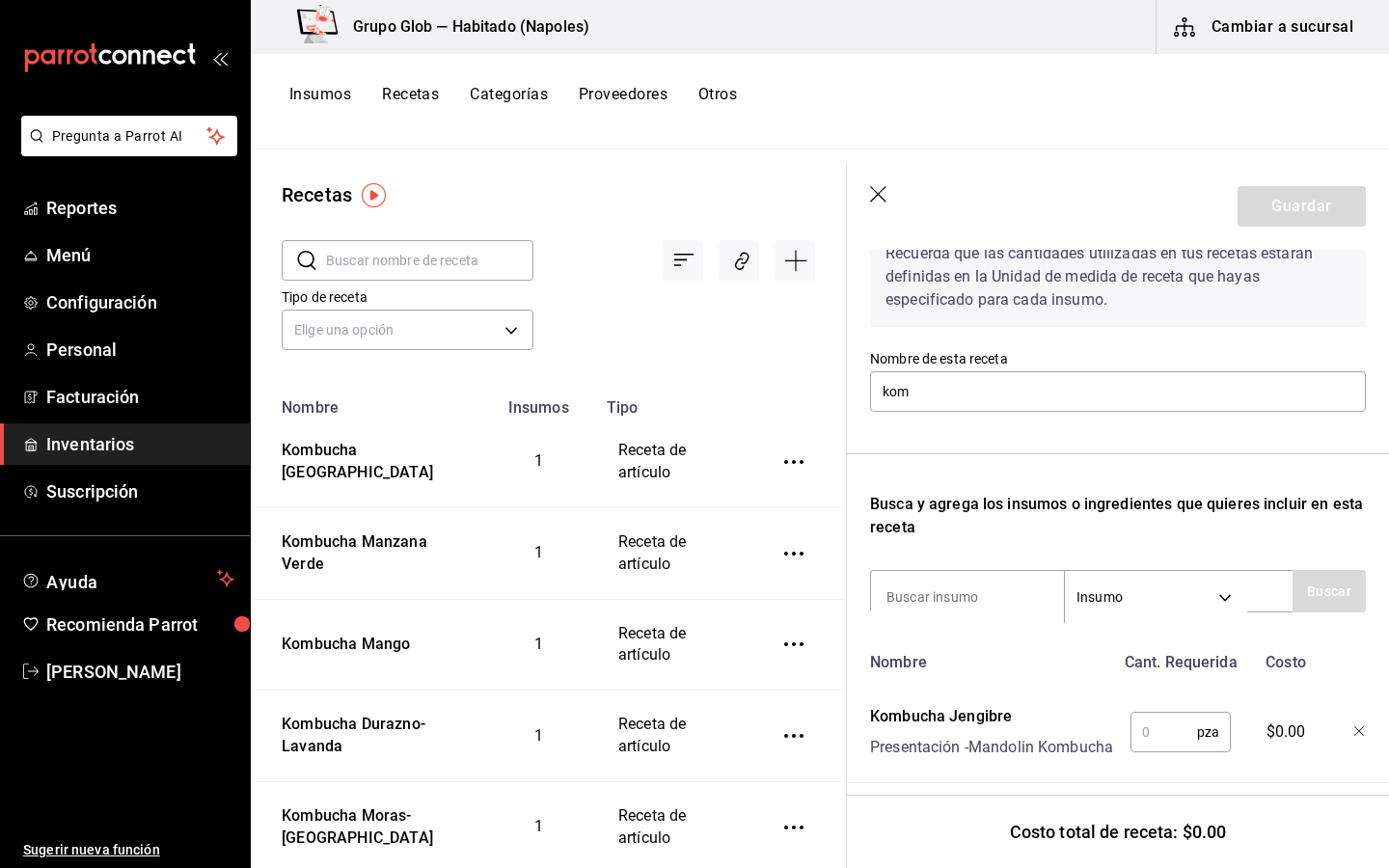 click at bounding box center (1163, 732) 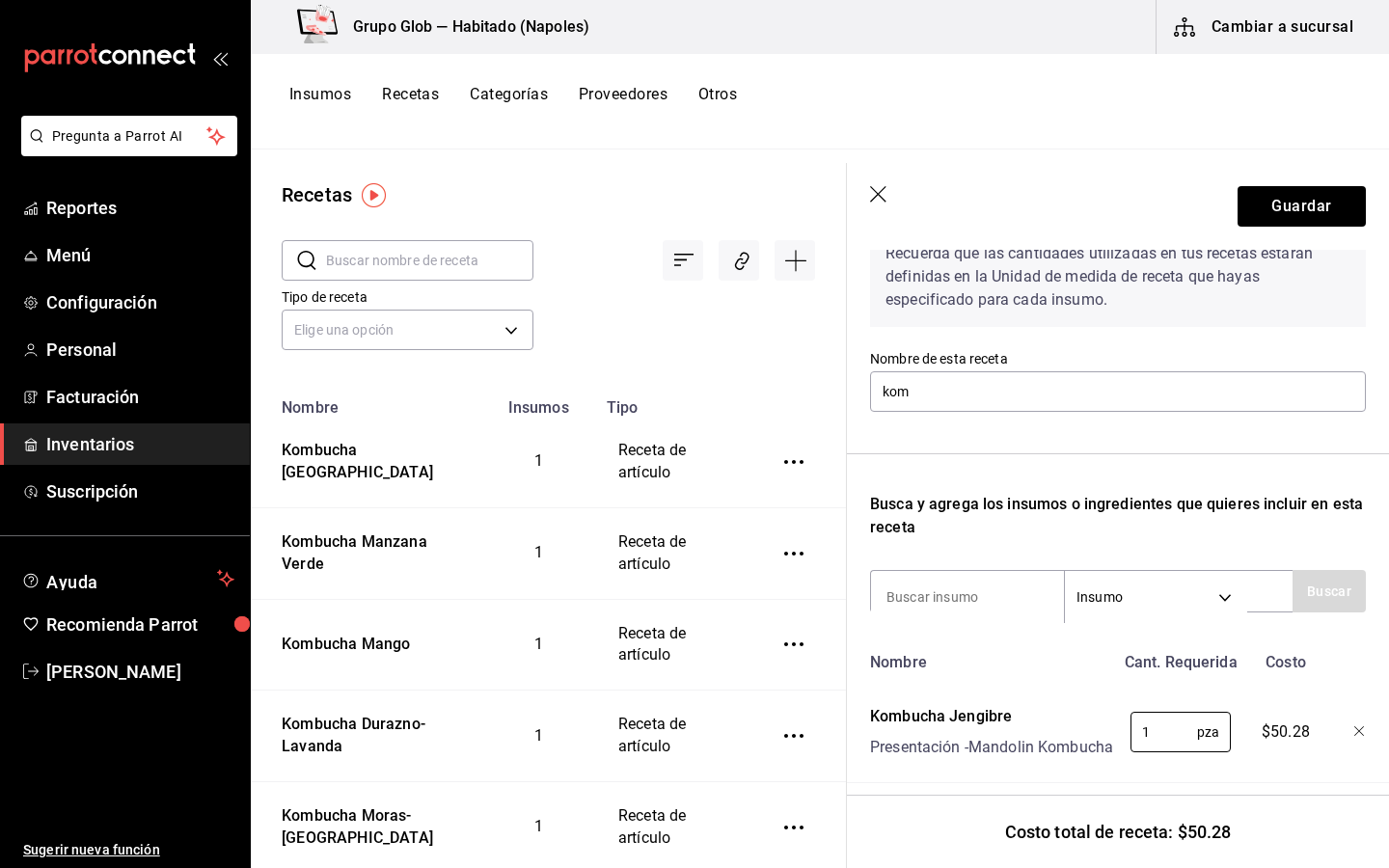 type on "1" 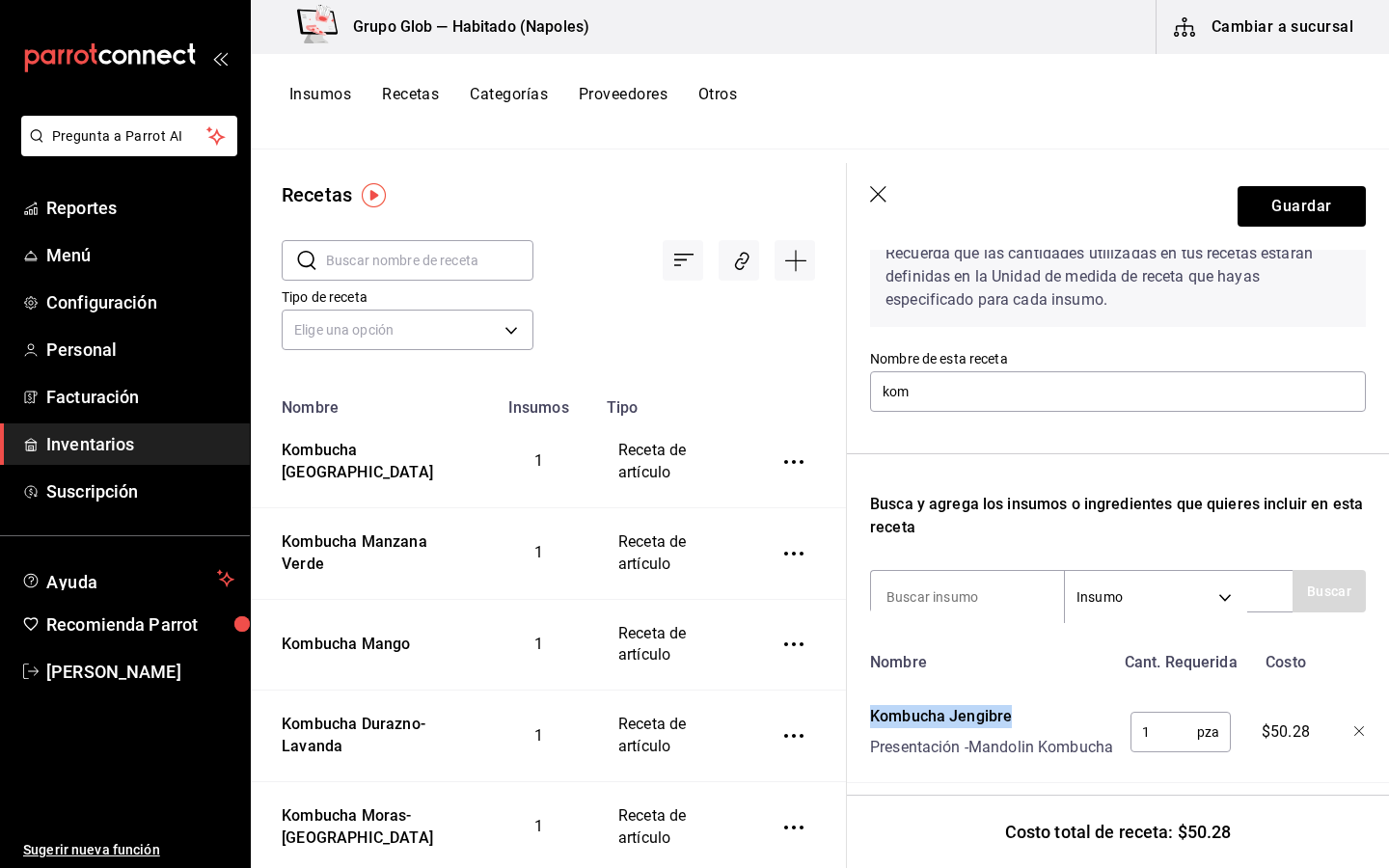 drag, startPoint x: 1025, startPoint y: 705, endPoint x: 858, endPoint y: 722, distance: 167.86304 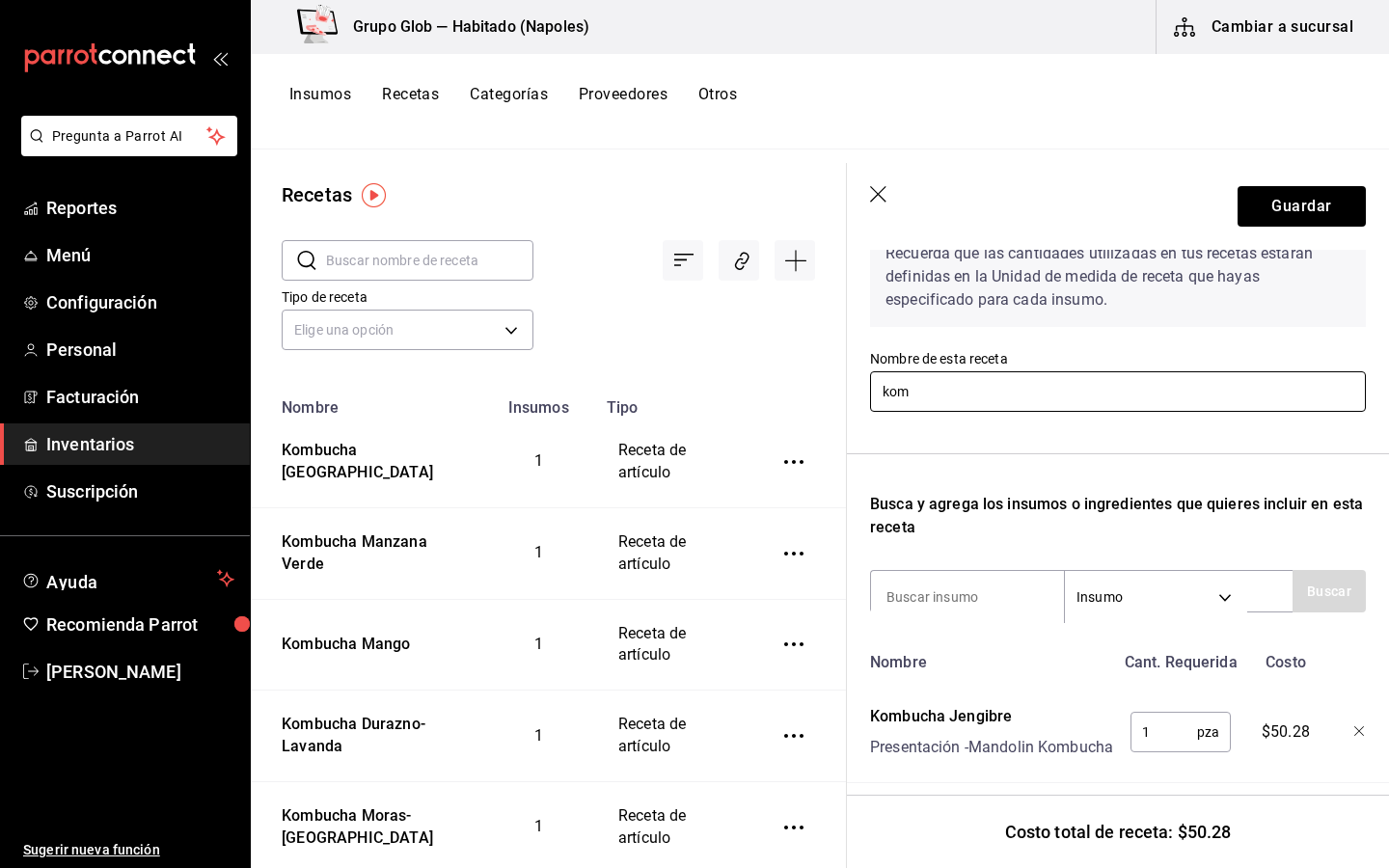 click on "kom" at bounding box center (1118, 392) 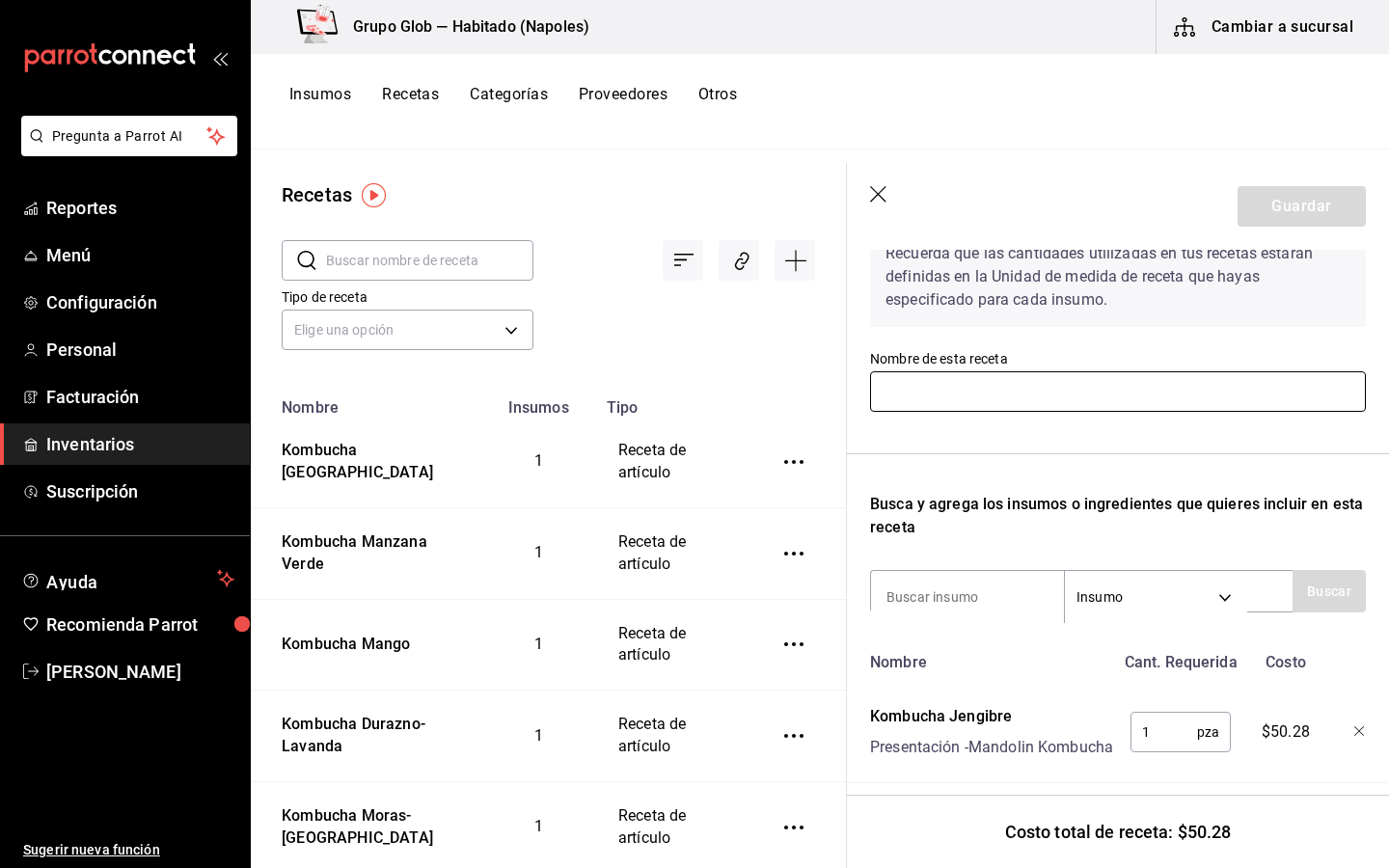 paste on "Kombucha Jengibre" 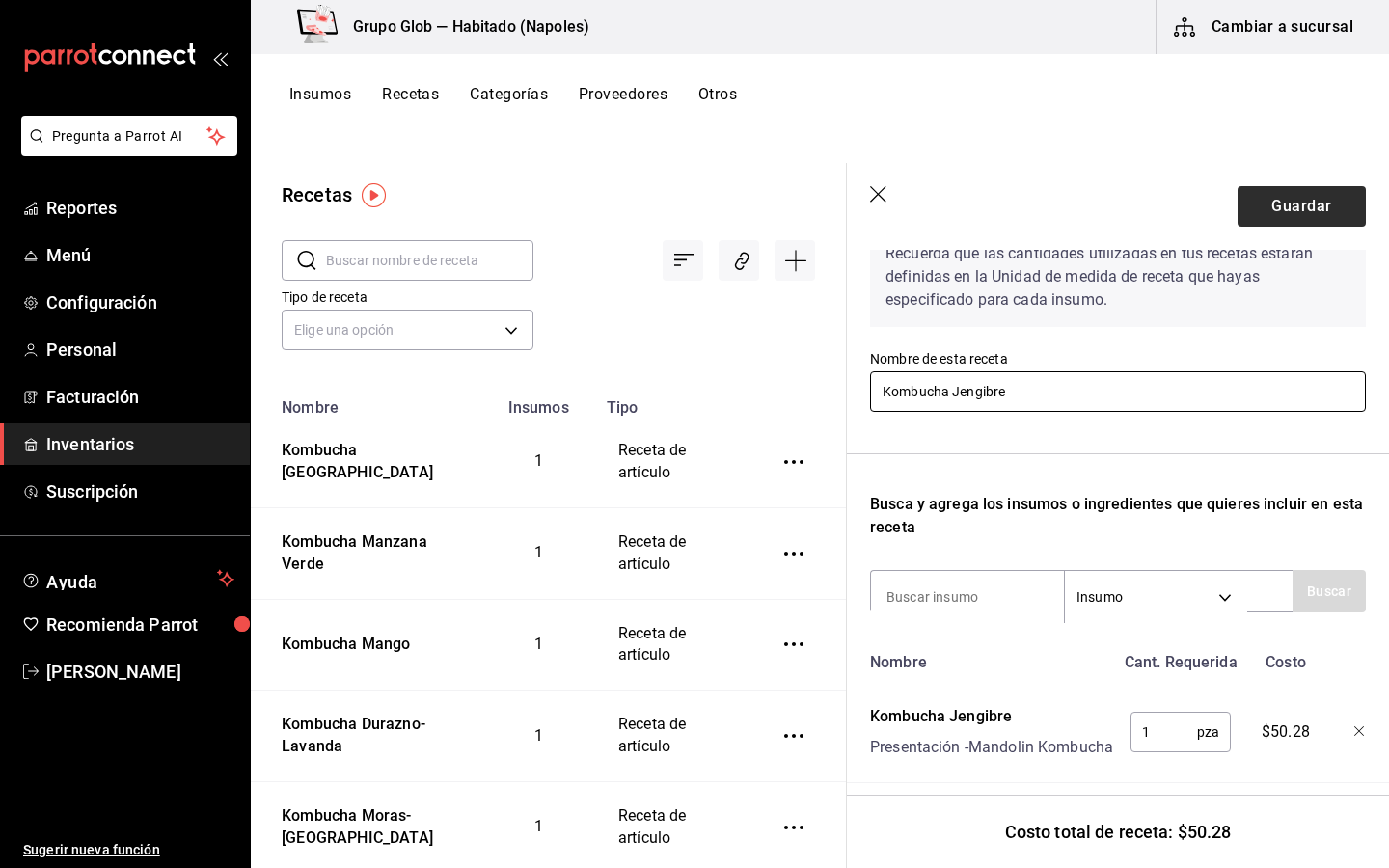 type on "Kombucha Jengibre" 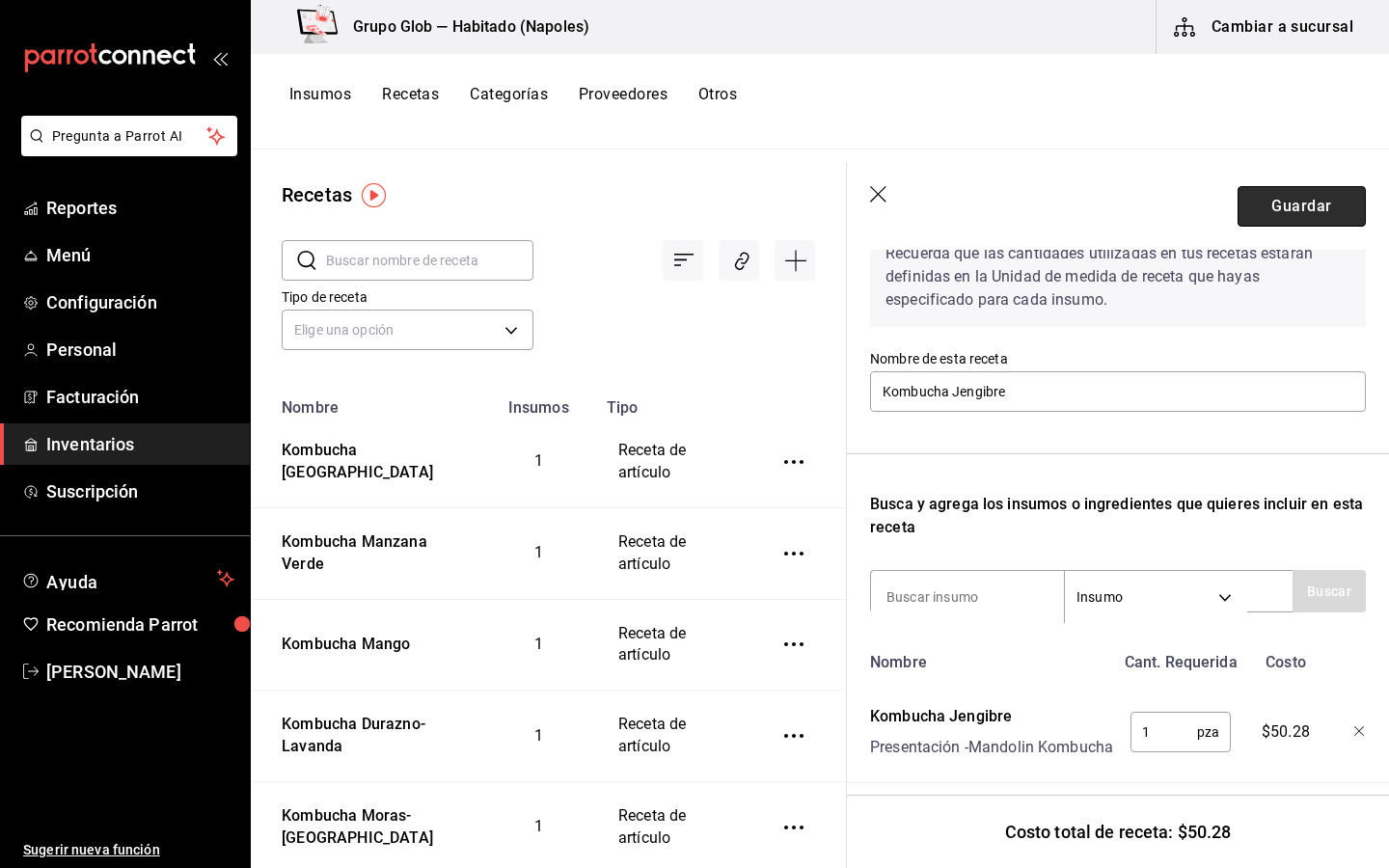 click on "Guardar" at bounding box center [1301, 206] 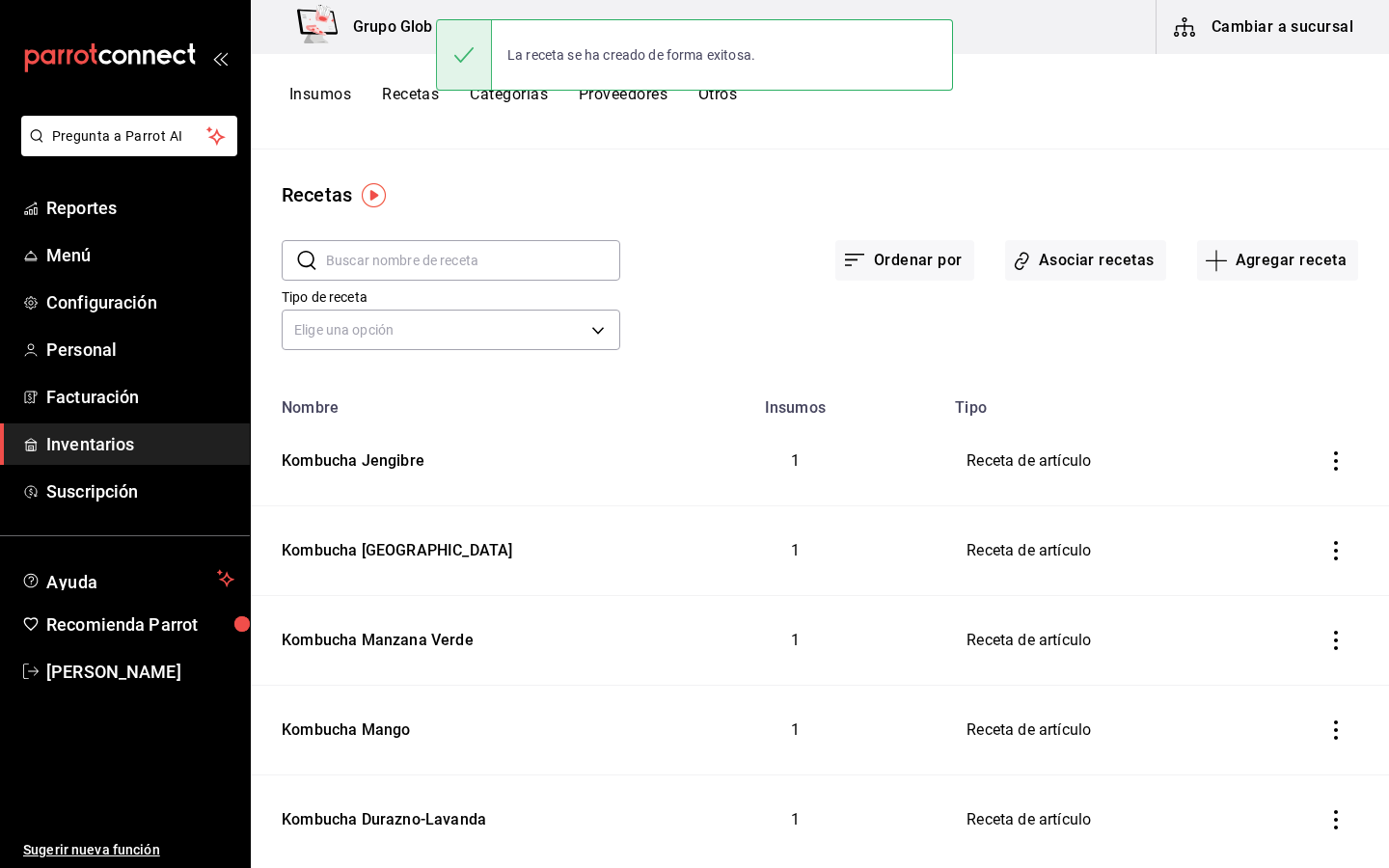 scroll, scrollTop: 0, scrollLeft: 0, axis: both 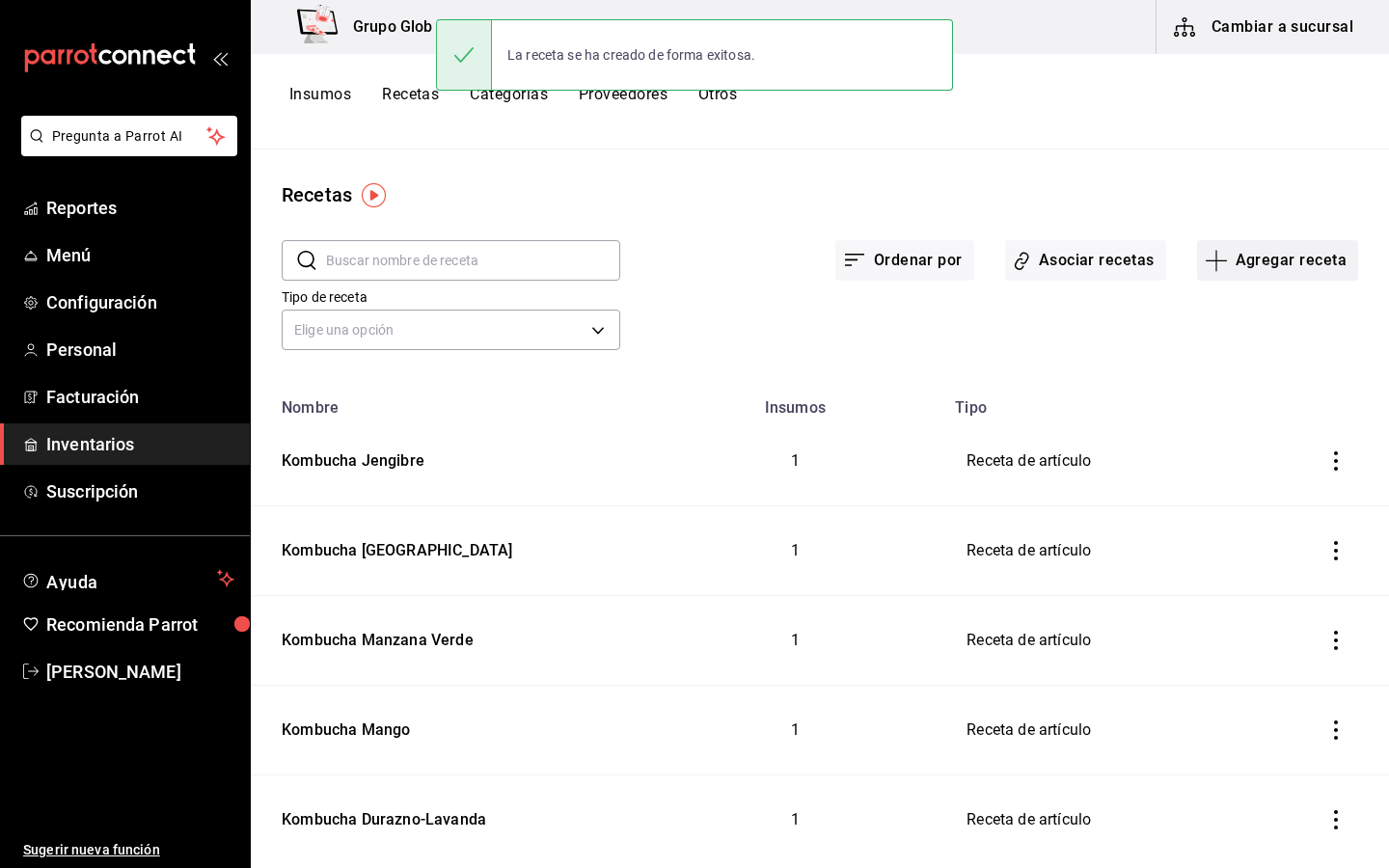 click on "Agregar receta" at bounding box center [1277, 260] 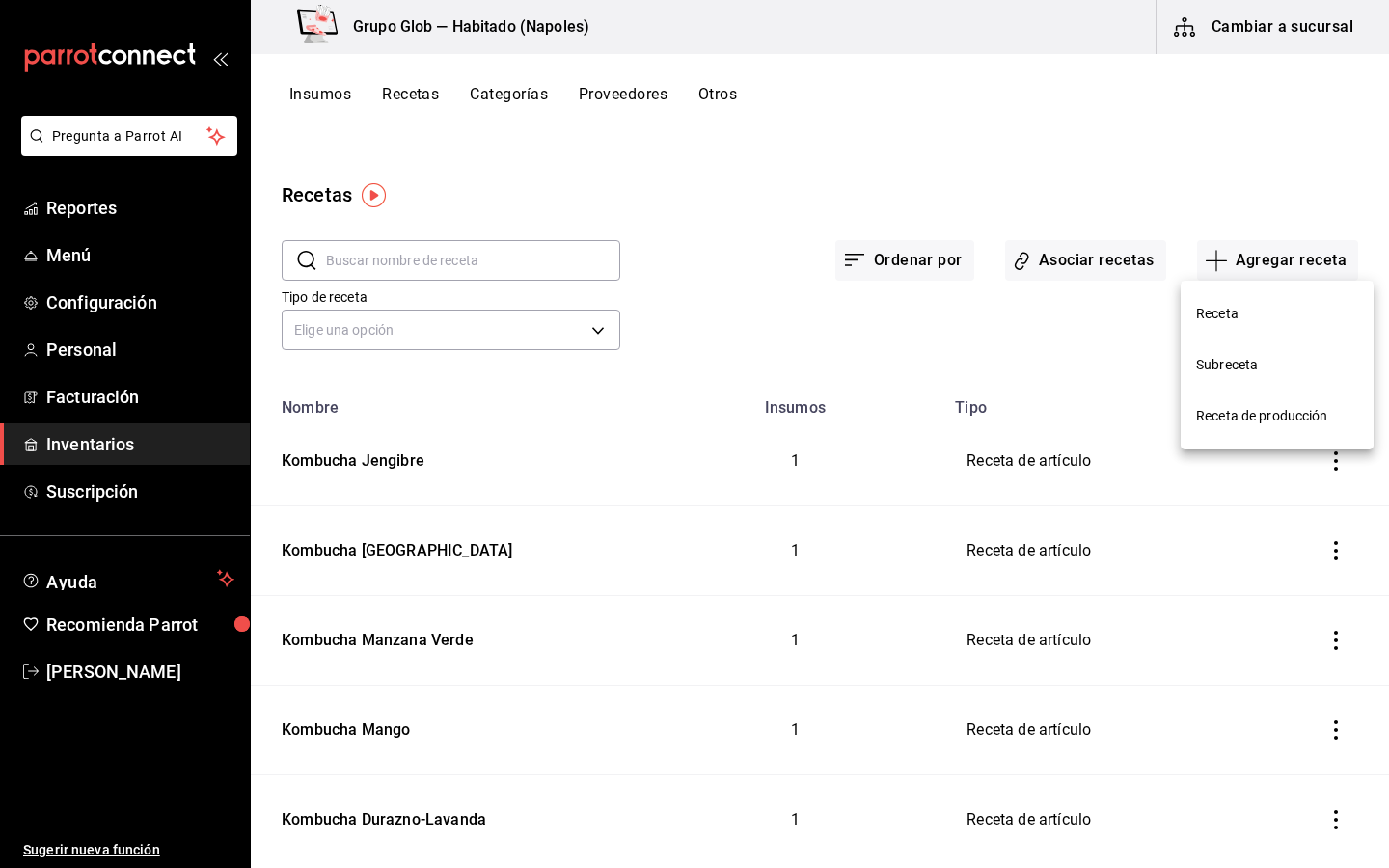 click on "Receta" at bounding box center [1277, 313] 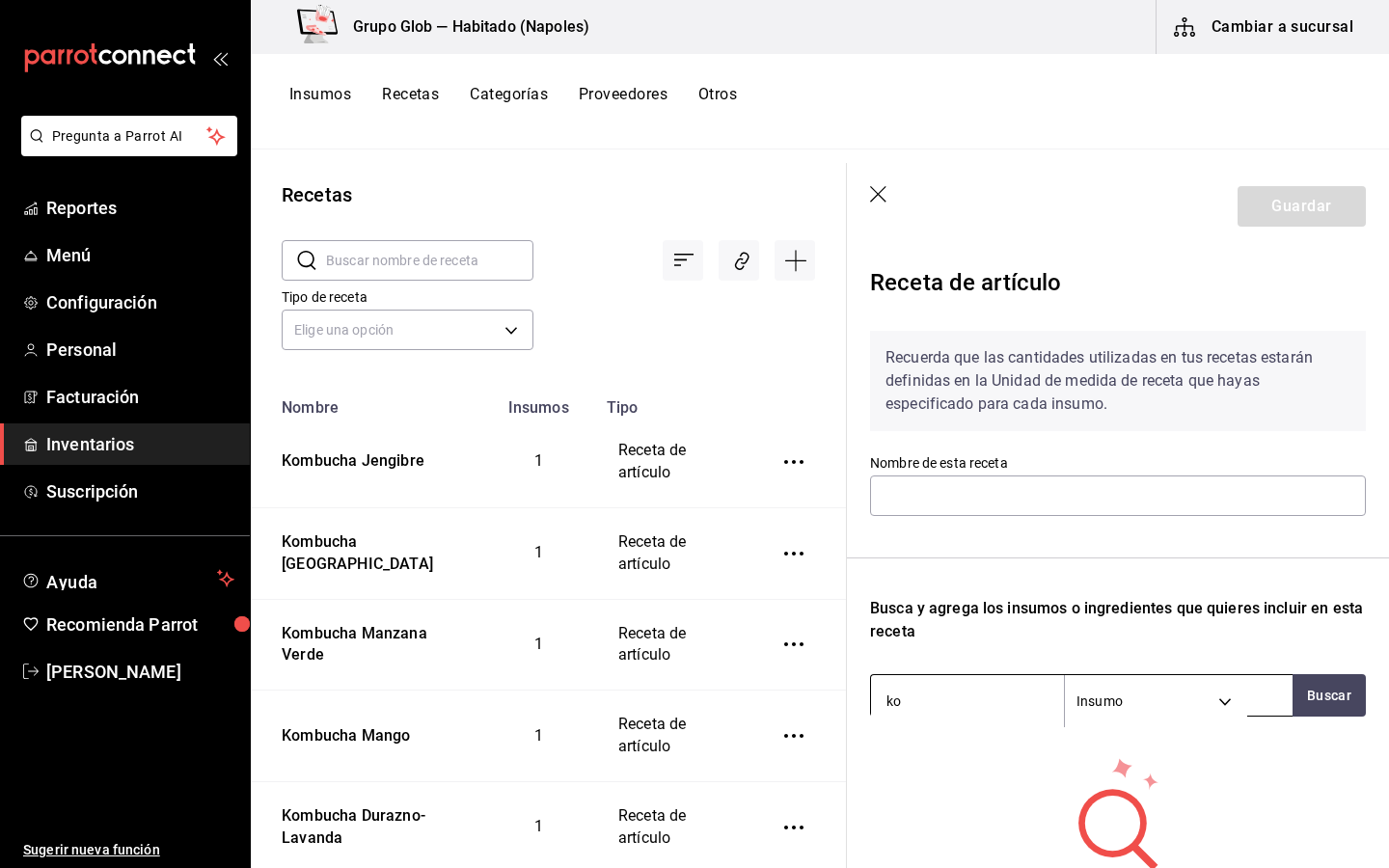 type on "kom" 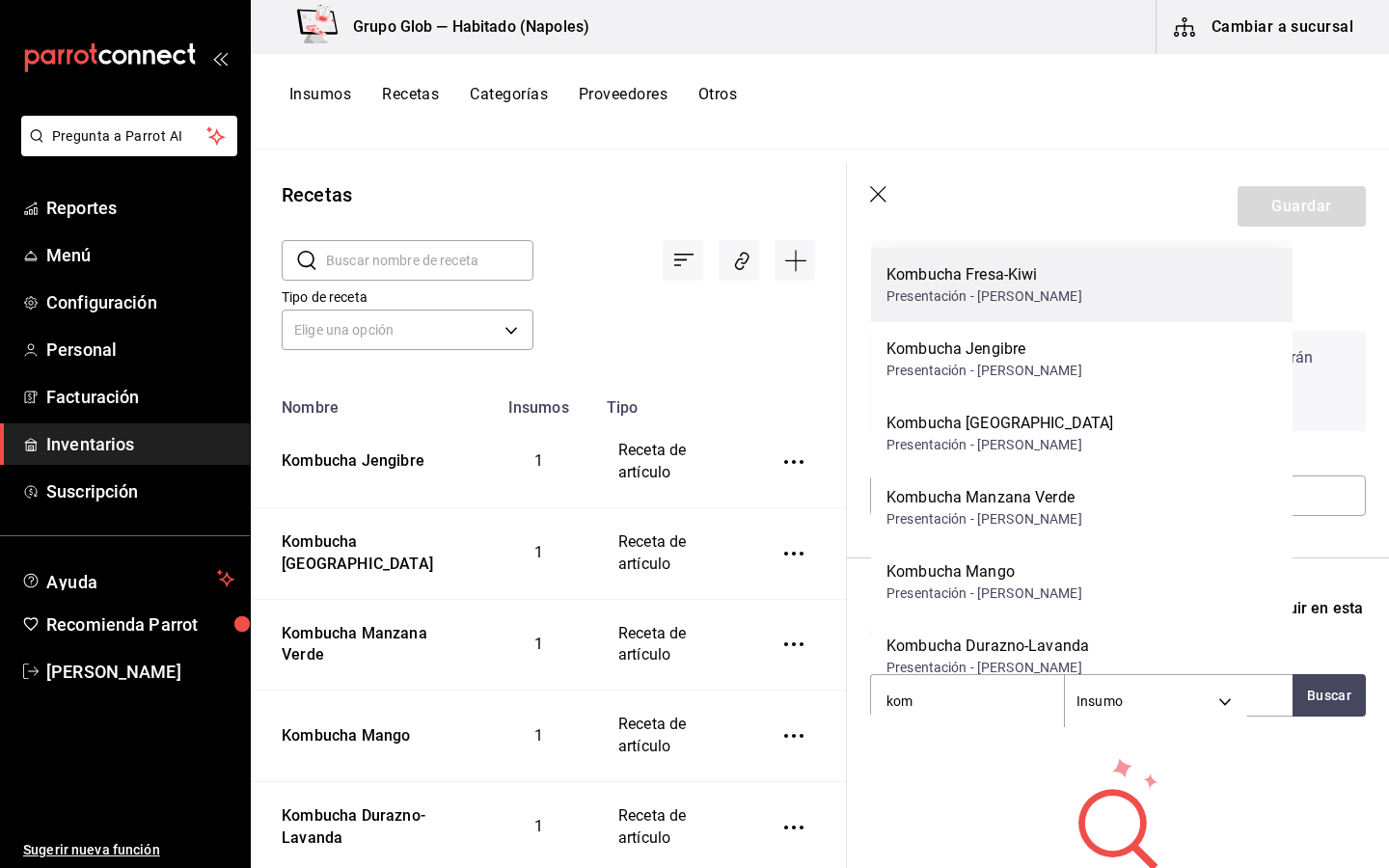 click on "Presentación - [PERSON_NAME]" at bounding box center [984, 296] 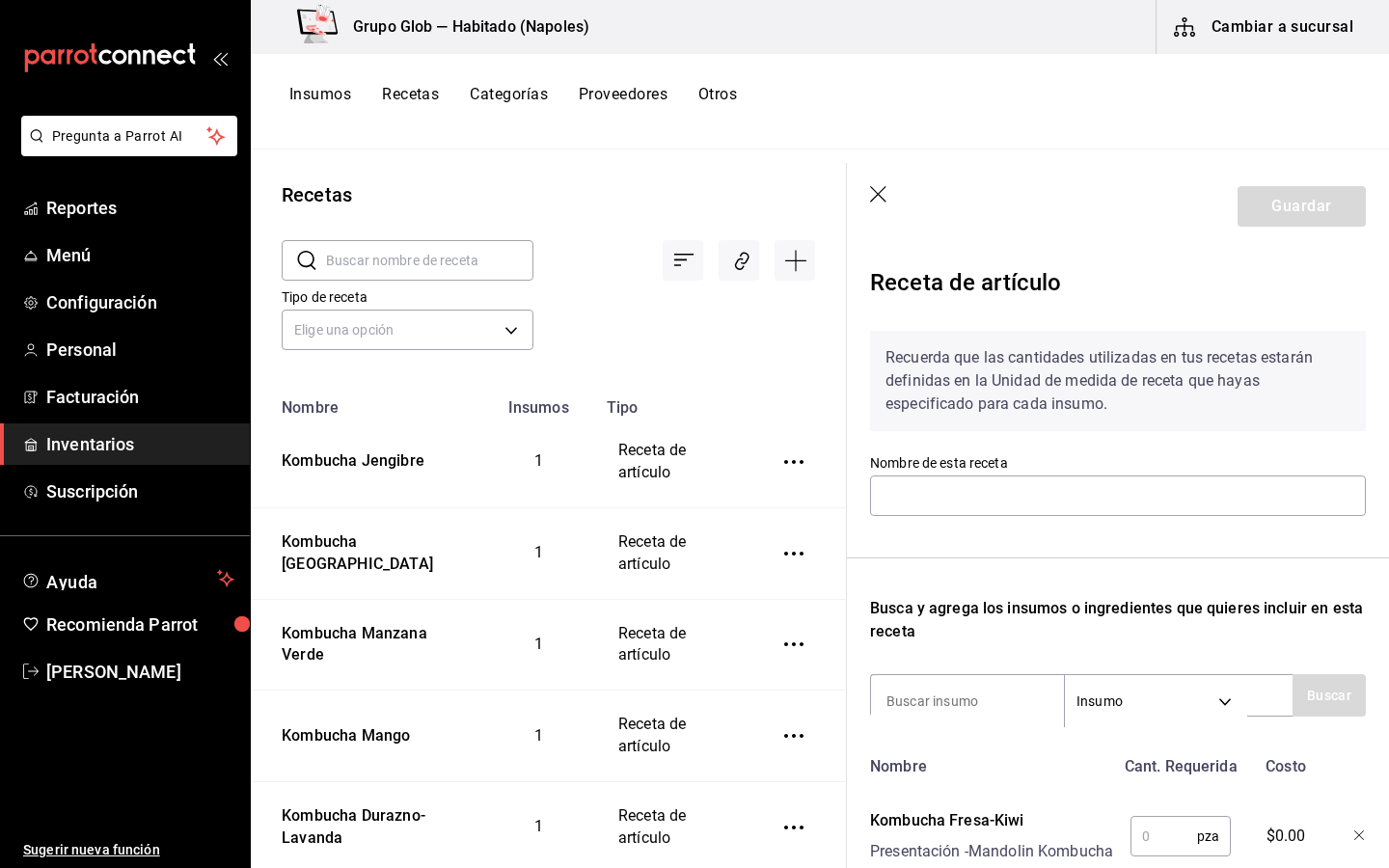 scroll, scrollTop: 77, scrollLeft: 0, axis: vertical 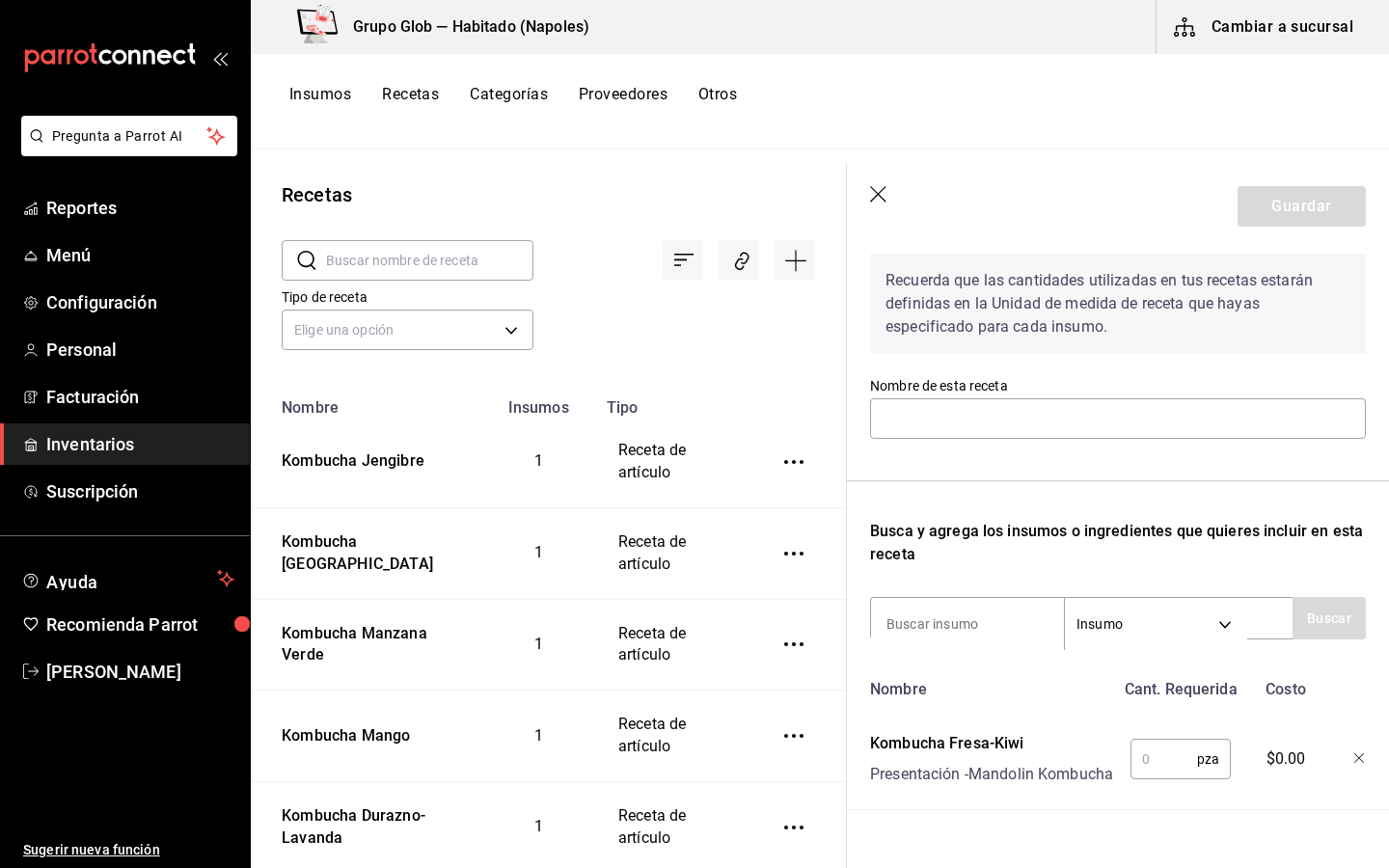 click at bounding box center (1163, 759) 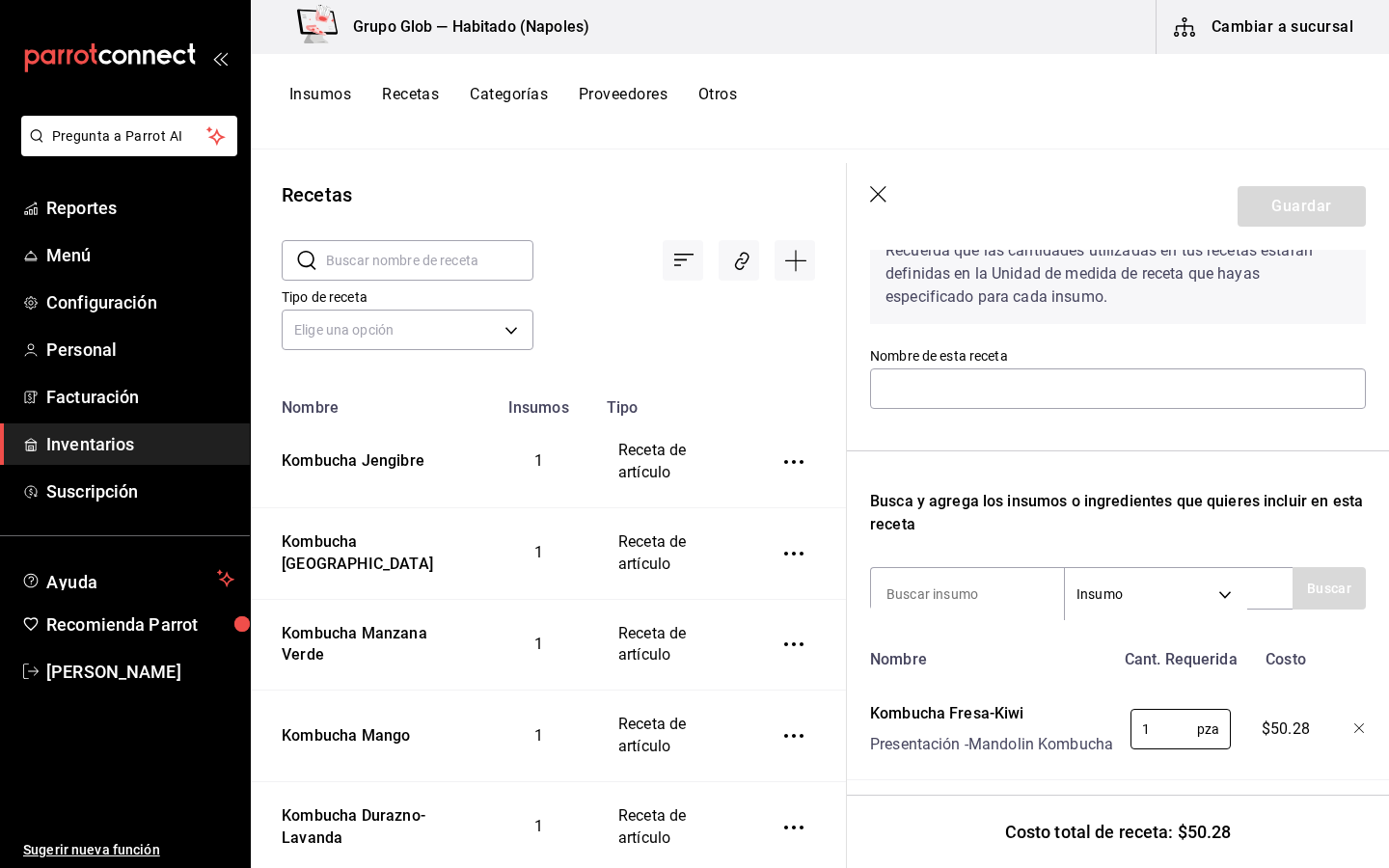 scroll, scrollTop: 110, scrollLeft: 0, axis: vertical 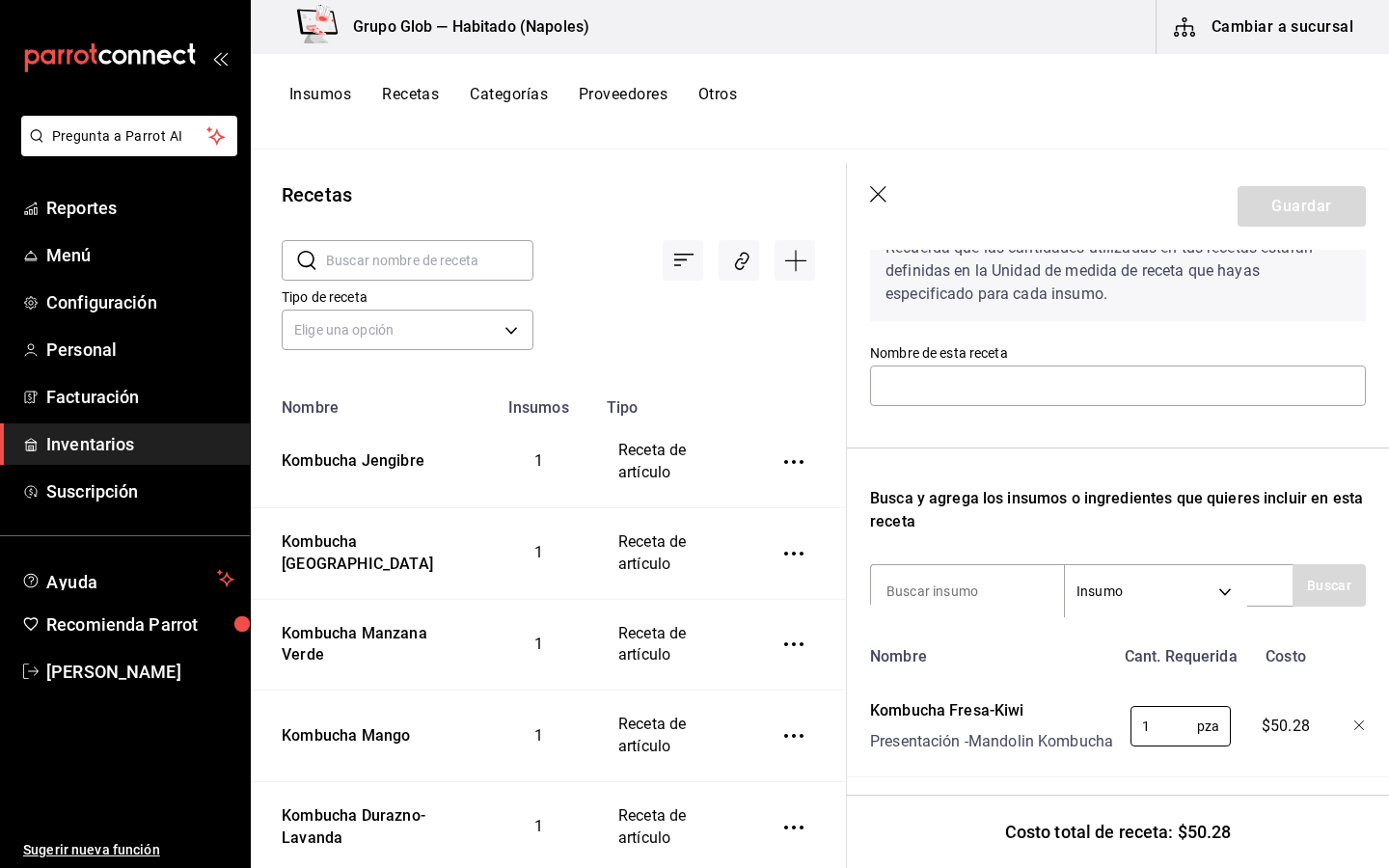 type on "1" 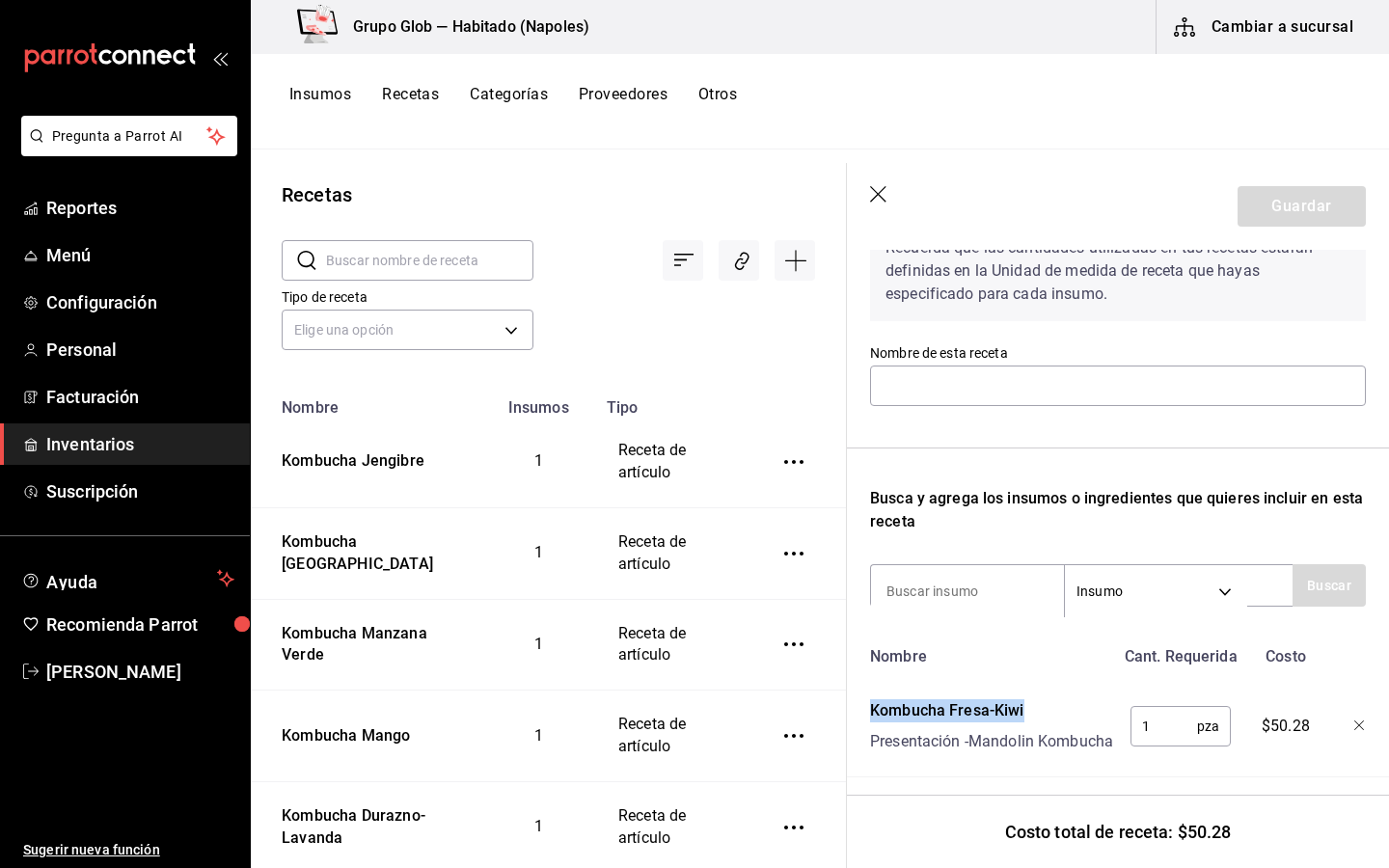 drag, startPoint x: 1028, startPoint y: 708, endPoint x: 888, endPoint y: 685, distance: 141.8767 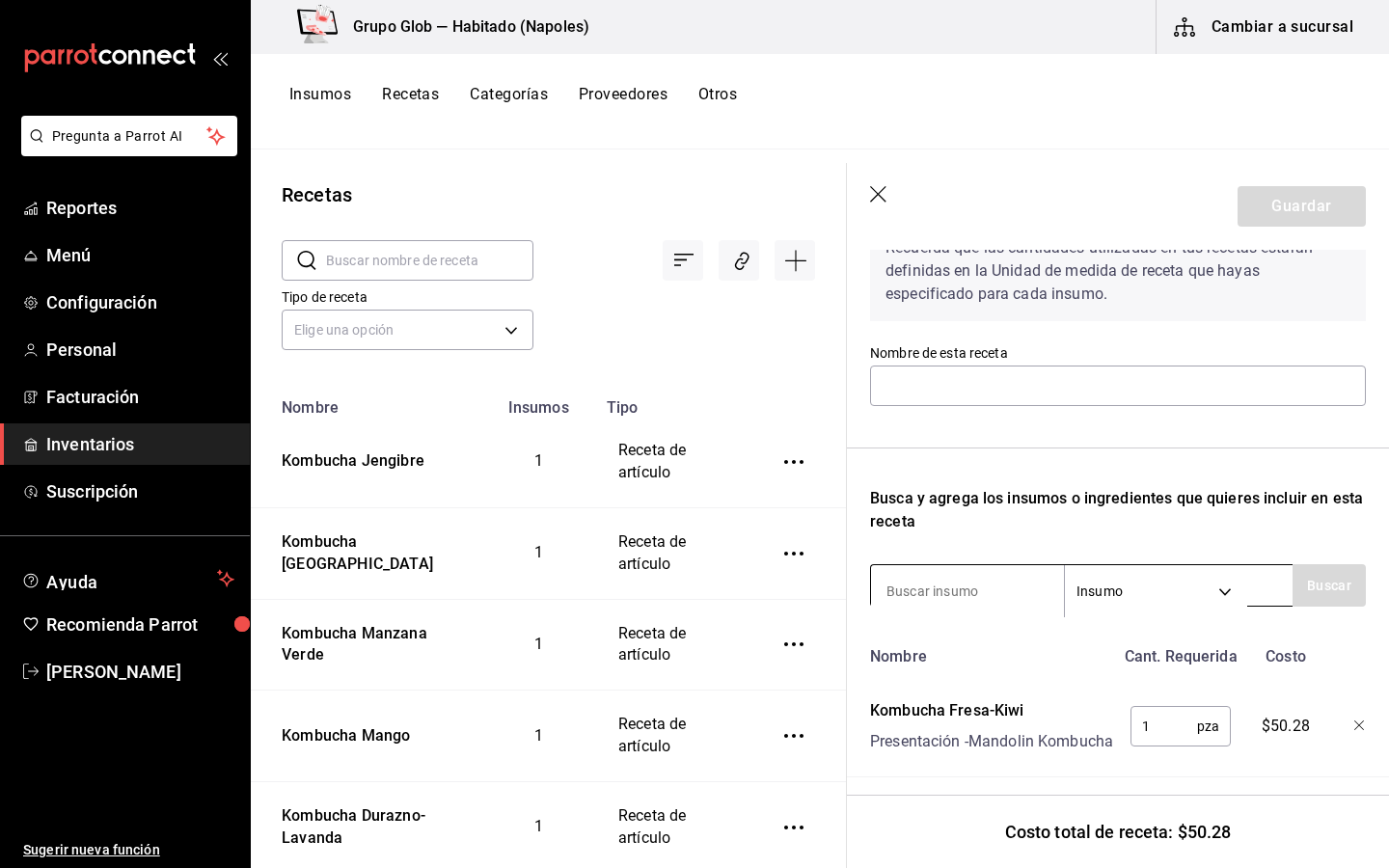 click at bounding box center [967, 591] 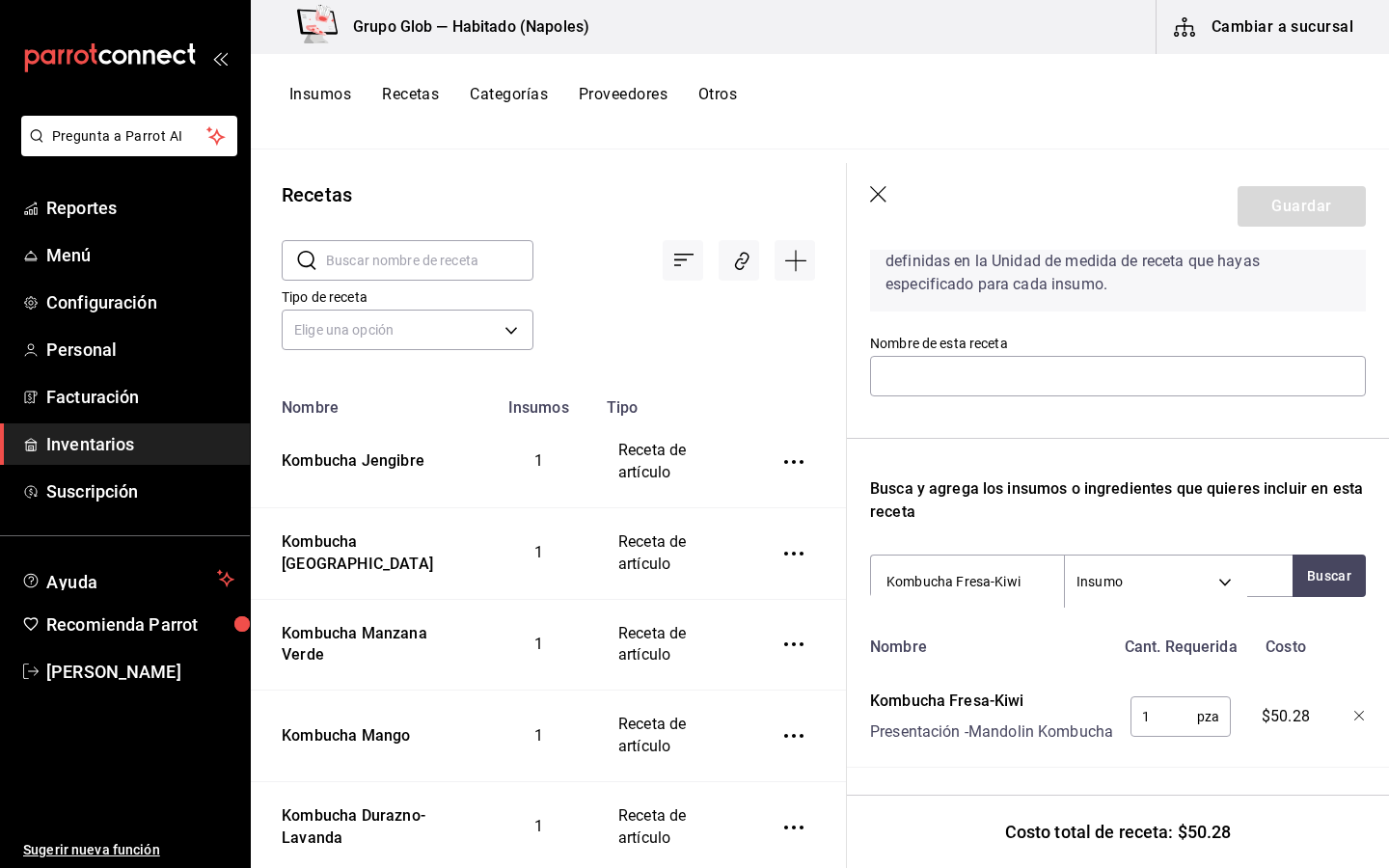 scroll, scrollTop: 143, scrollLeft: 0, axis: vertical 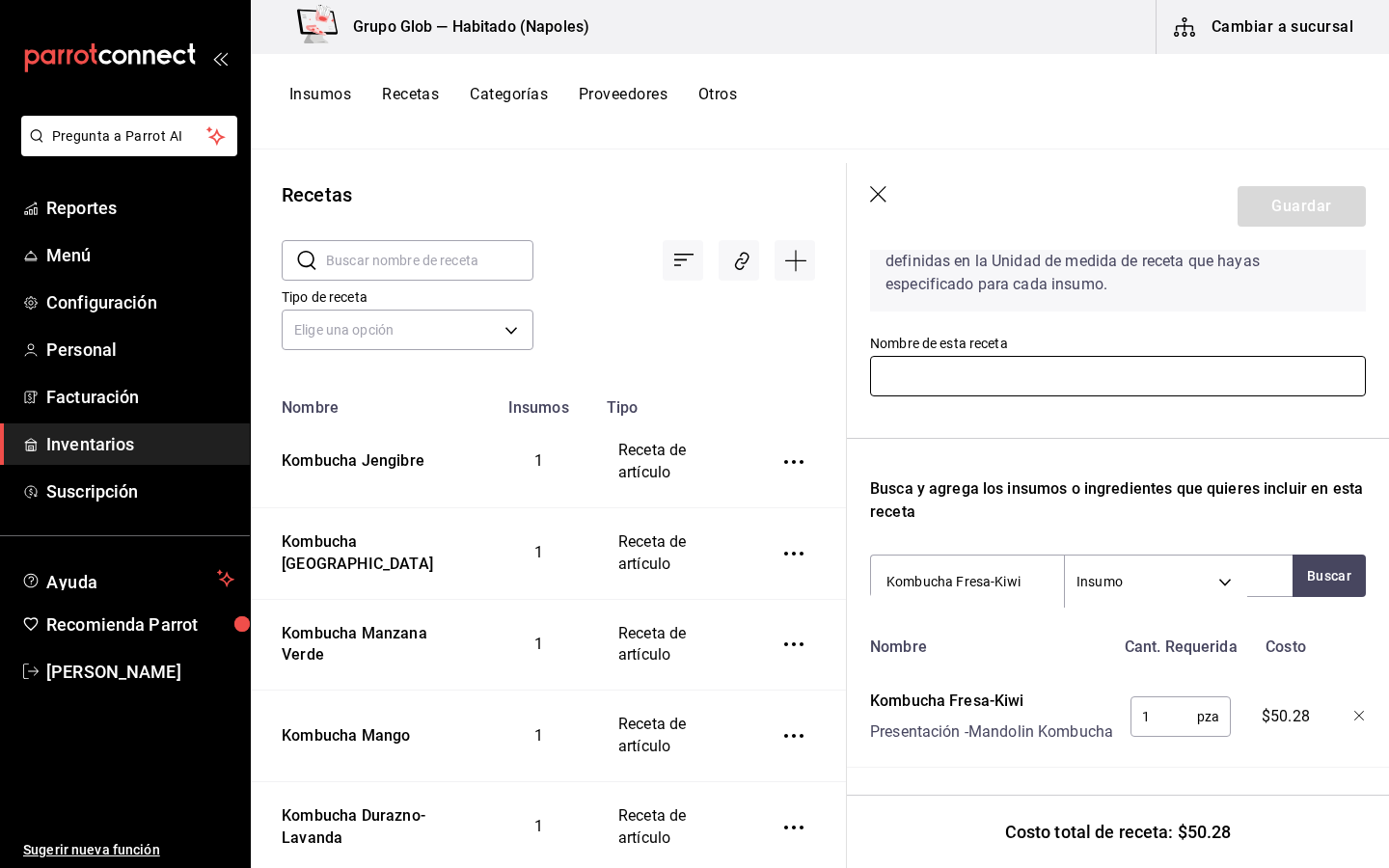 type on "Kombucha Fresa-Kiwi" 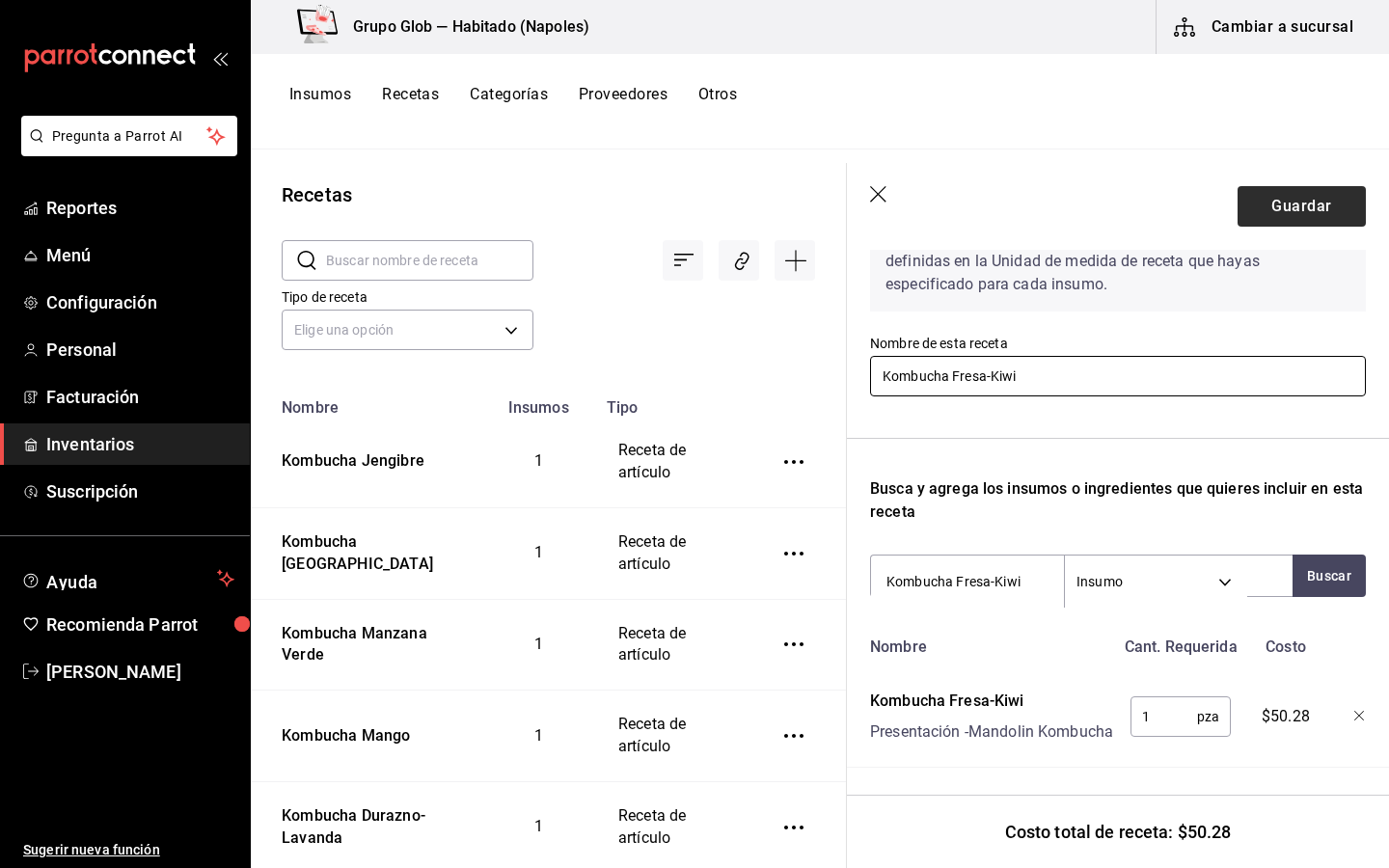 type on "Kombucha Fresa-Kiwi" 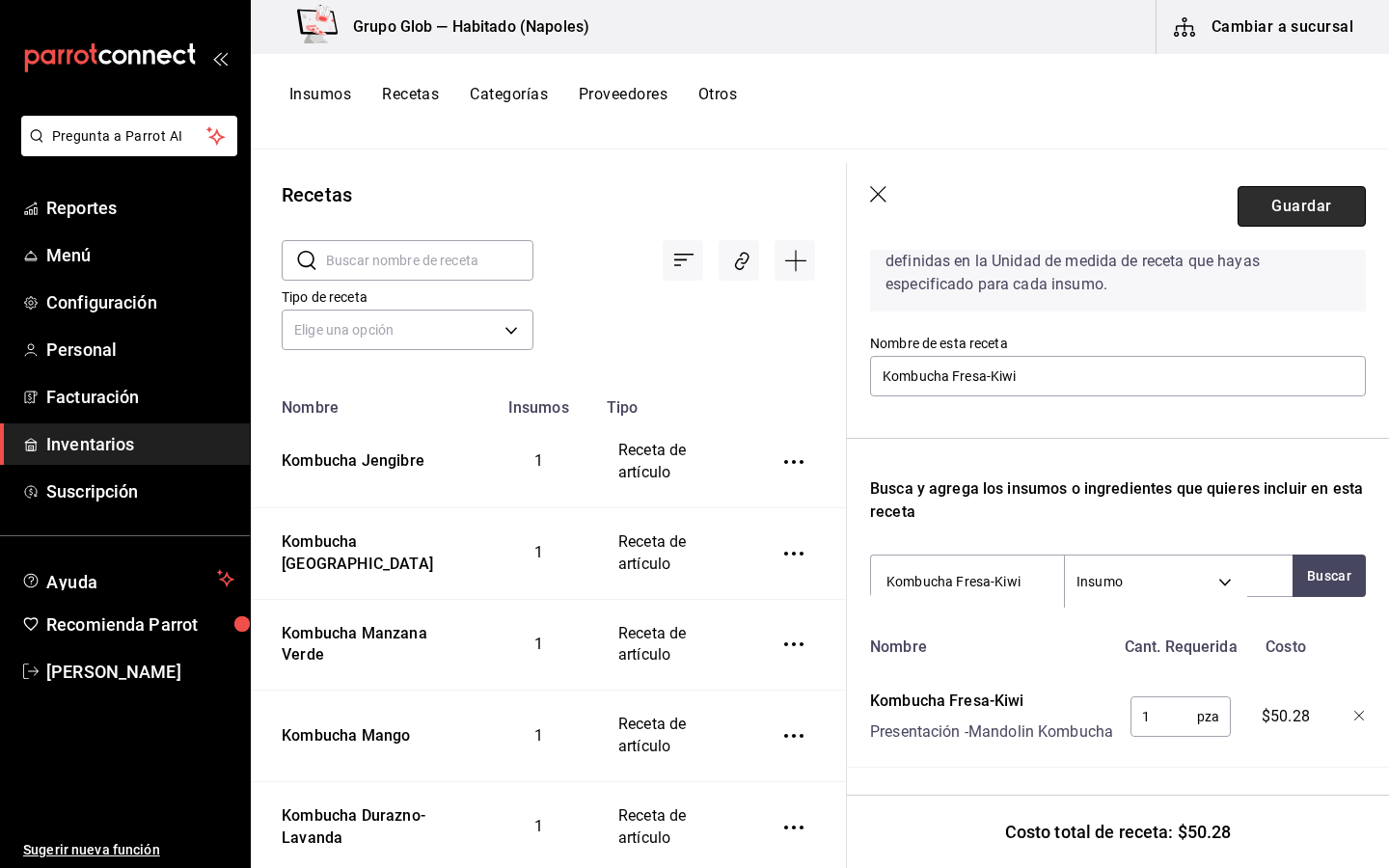 click on "Guardar" at bounding box center (1301, 206) 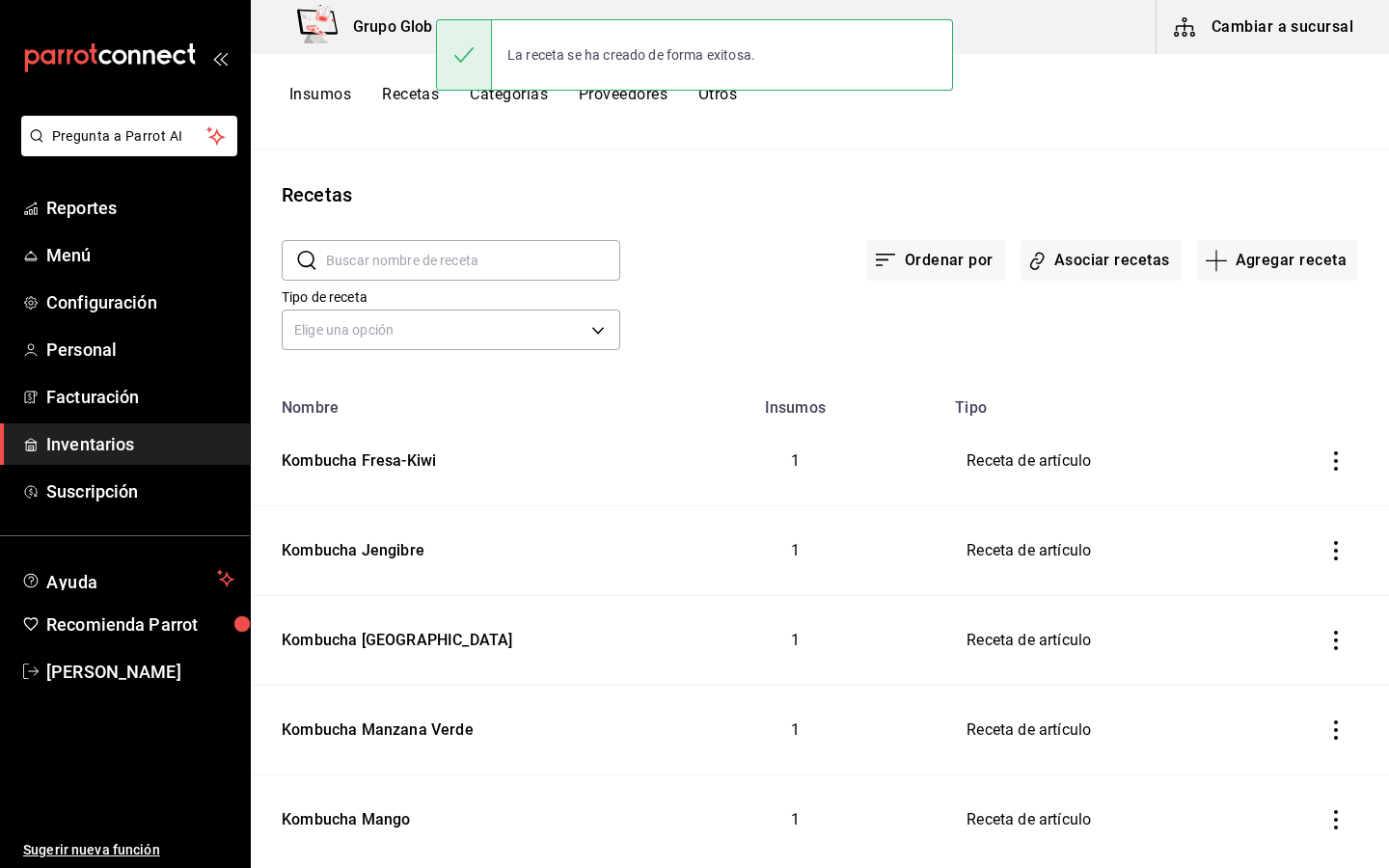 scroll, scrollTop: 108, scrollLeft: 0, axis: vertical 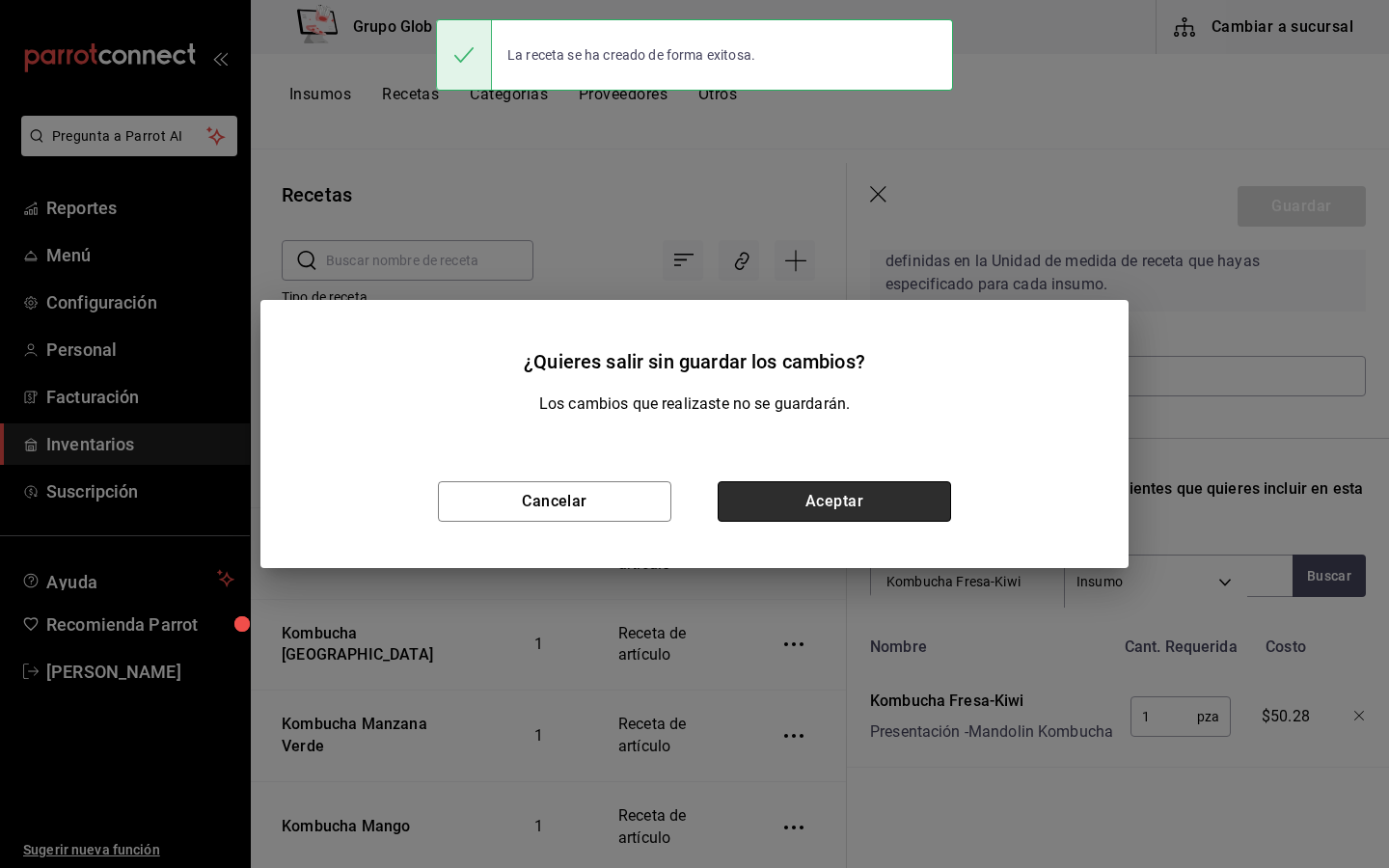 click on "Aceptar" at bounding box center [834, 502] 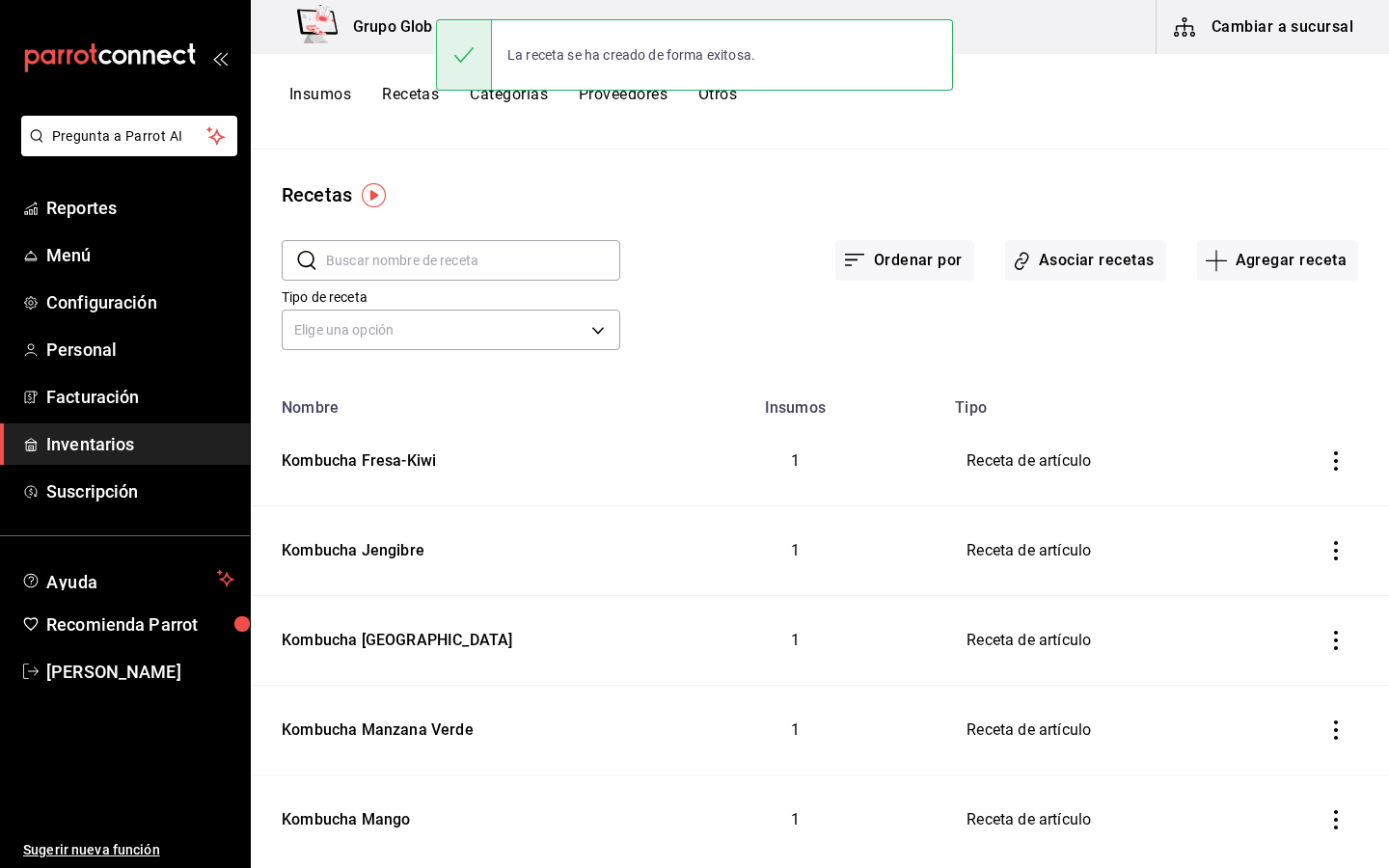 scroll, scrollTop: 0, scrollLeft: 0, axis: both 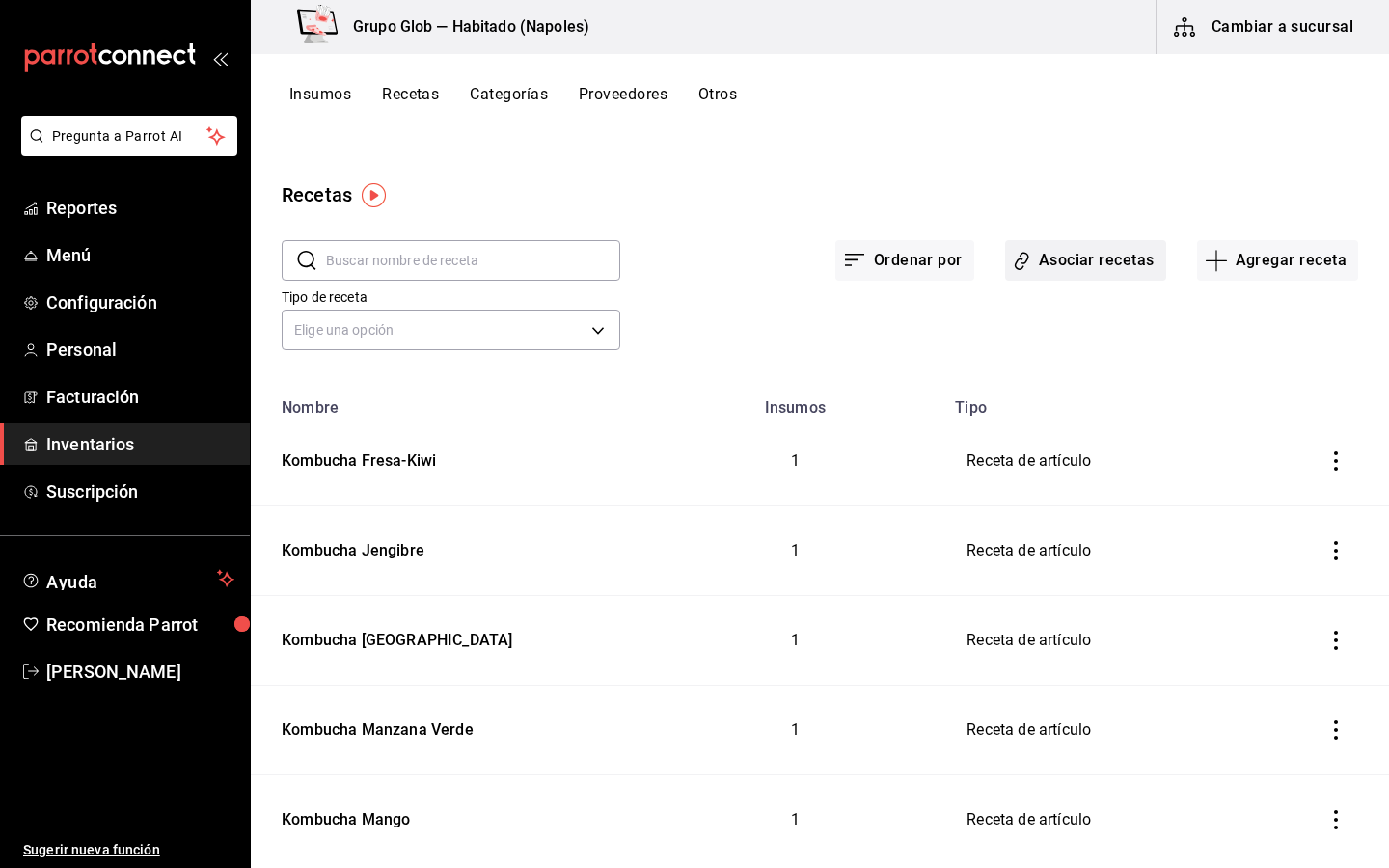 click on "Asociar recetas" at bounding box center (1085, 260) 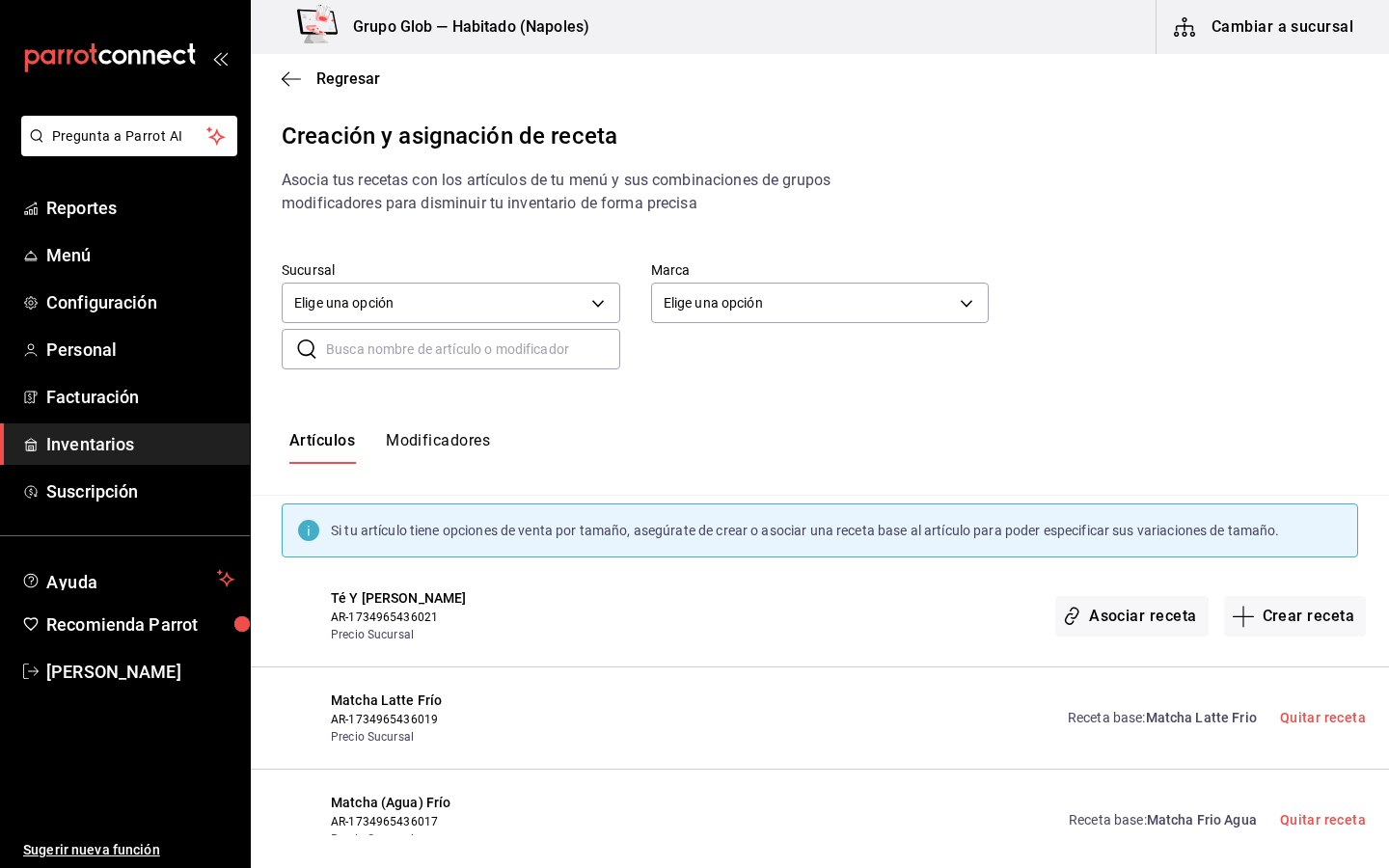 click on "Artículos Modificadores" at bounding box center (820, 448) 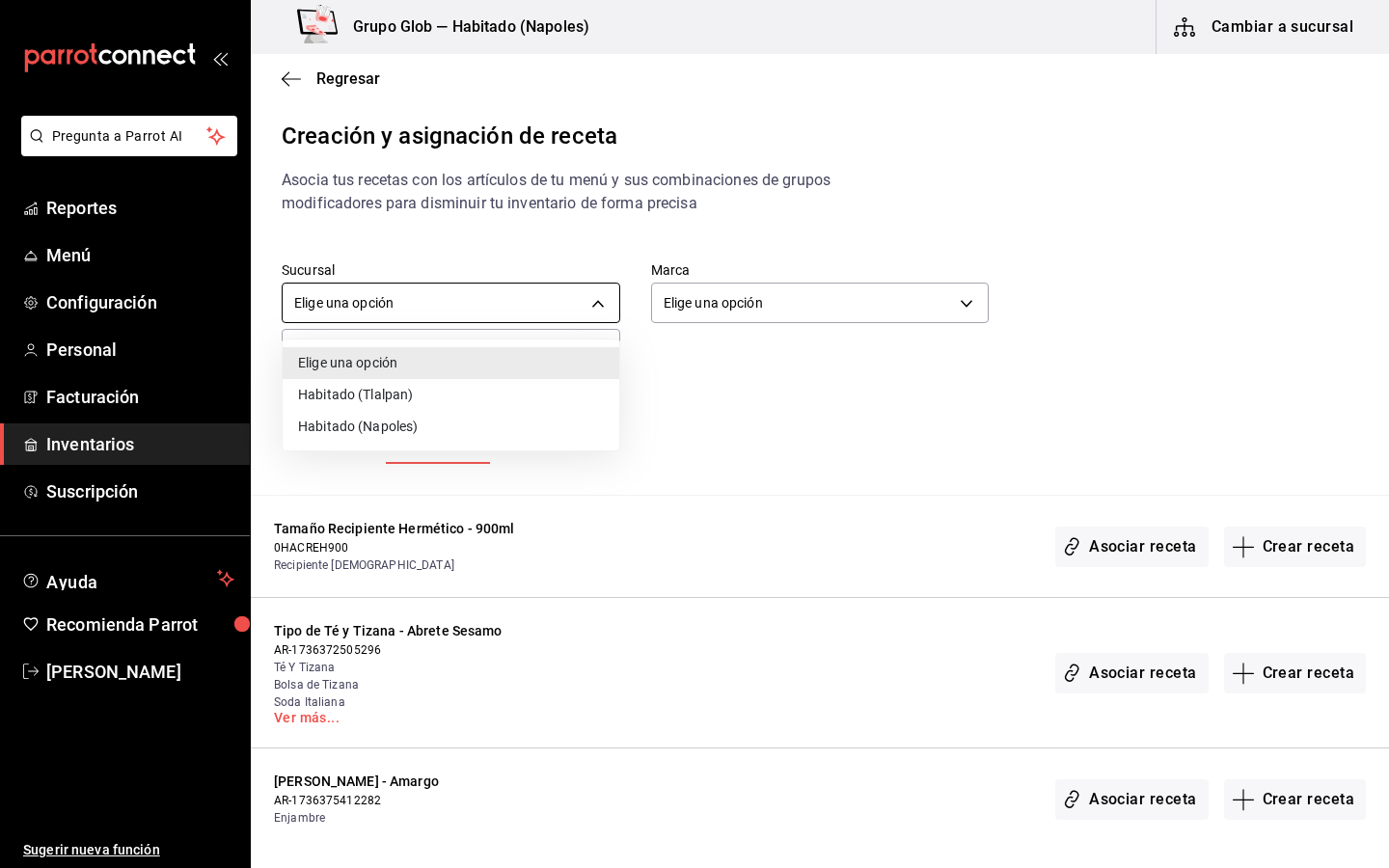 click on "Pregunta a Parrot AI Reportes   Menú   Configuración   Personal   Facturación   Inventarios   Suscripción   Ayuda Recomienda Parrot   Yakbe [PERSON_NAME]   Sugerir nueva función   Grupo Glob — Habitado (Napoles) Cambiar a sucursal Regresar Creación y asignación de receta Asocia tus recetas con los artículos de tu menú y sus combinaciones de grupos modificadores para disminuir tu inventario de forma precisa Sucursal Elige una opción default Marca Elige una opción default ​ ​ Artículos Modificadores Tamaño Recipiente Hermético - 900ml 0HACREH900 Recipiente Hermetico Asociar receta Crear receta Tipo de Té y Tizana - Abrete Sesamo AR-1736372505296 Té Y Tizana Bolsa de Tizana Soda Italiana Ver más... Asociar receta Crear receta Sabor Ejambre - Amargo AR-1736375412282 Enjambre Asociar receta Crear receta Color Cafetera Set para preparar Café co - Amarillo AR-1736375584628 Cafetera Set para preparar Café con Gote Asociar receta Crear receta Tipo de Bebida Paquetes - Americano AR-1734965436034 :" at bounding box center [694, 418] 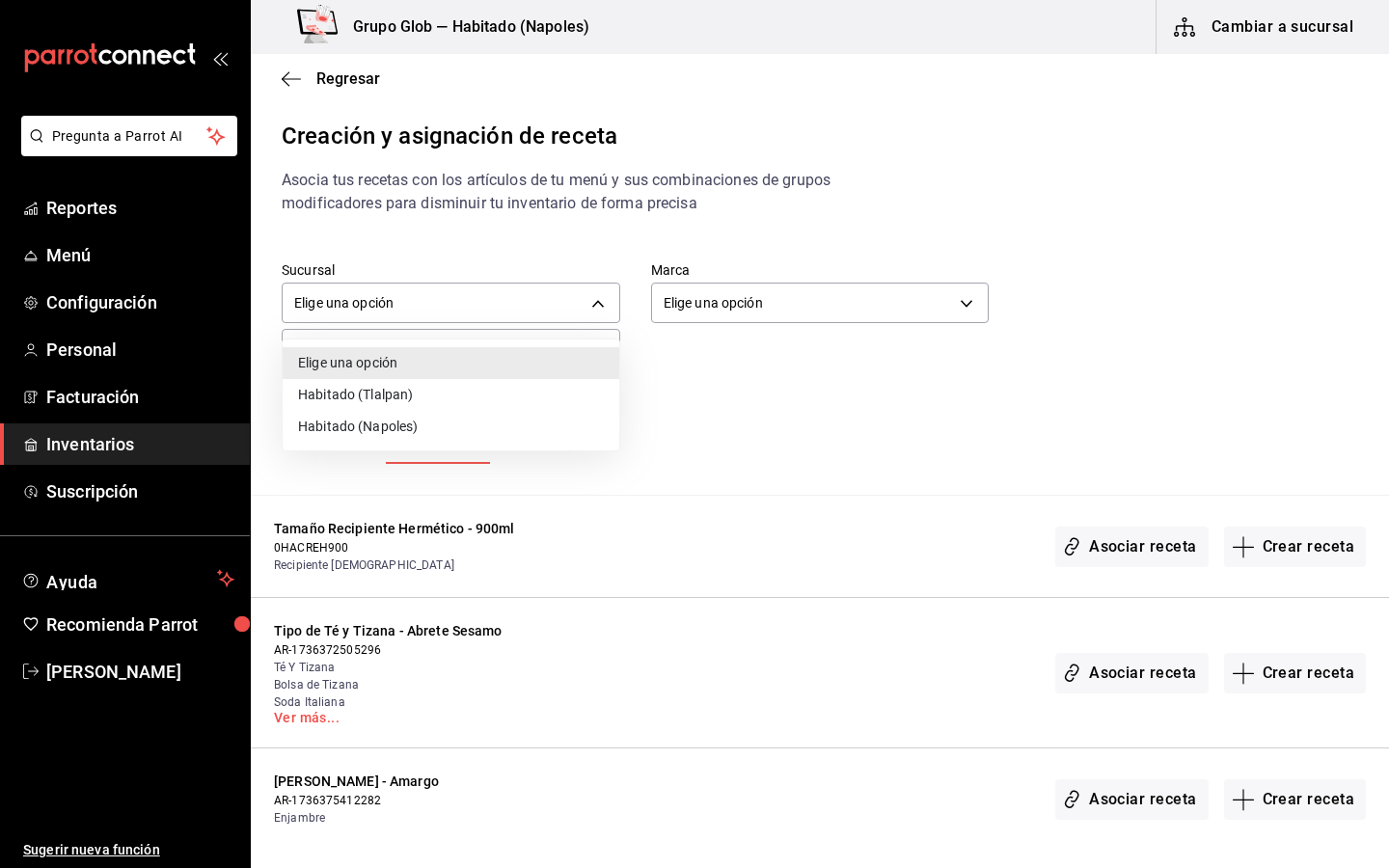 click on "Habitado (Napoles)" at bounding box center (450, 426) 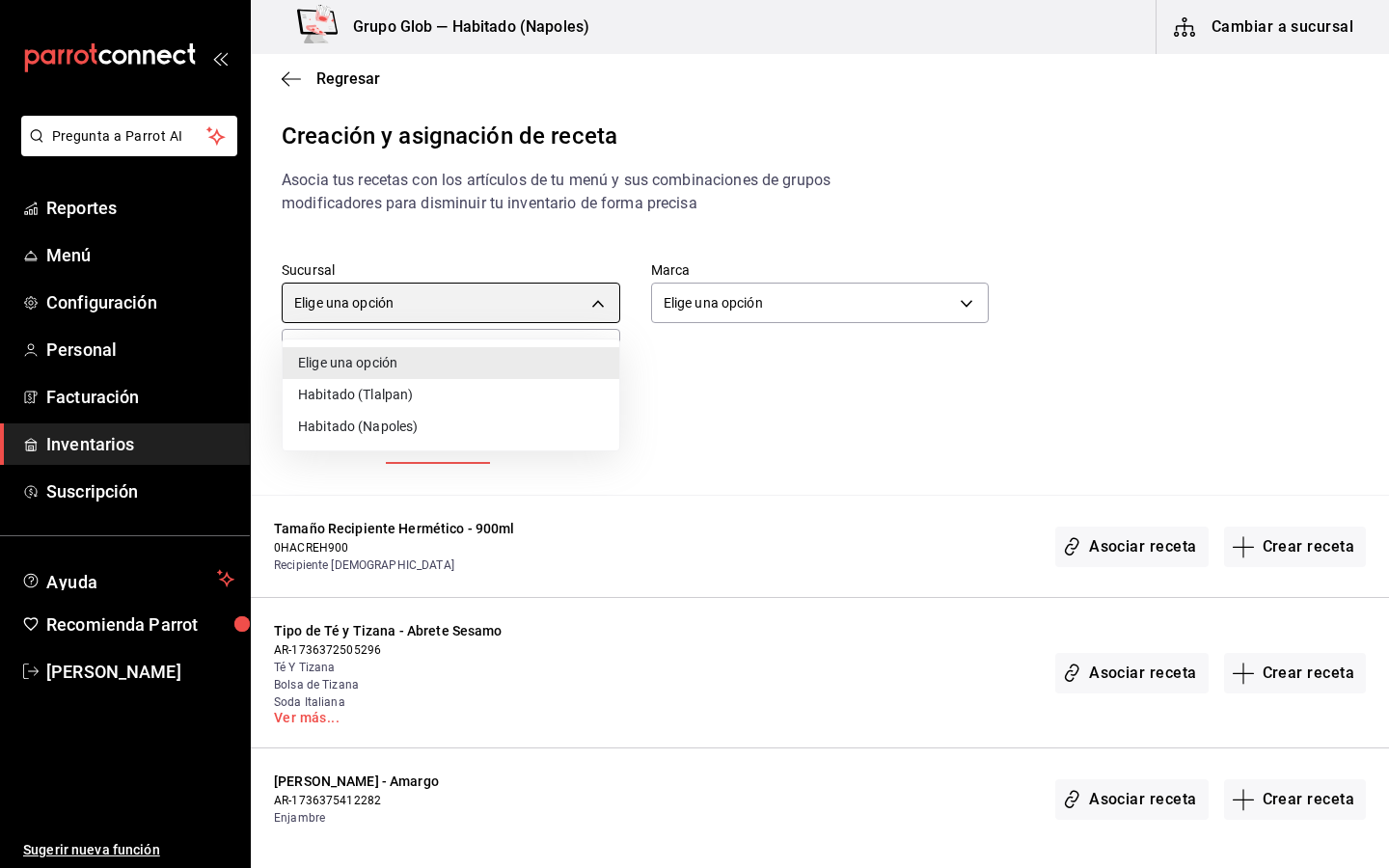 type on "23b02696-67a9-433e-ae3d-5188315e71fc" 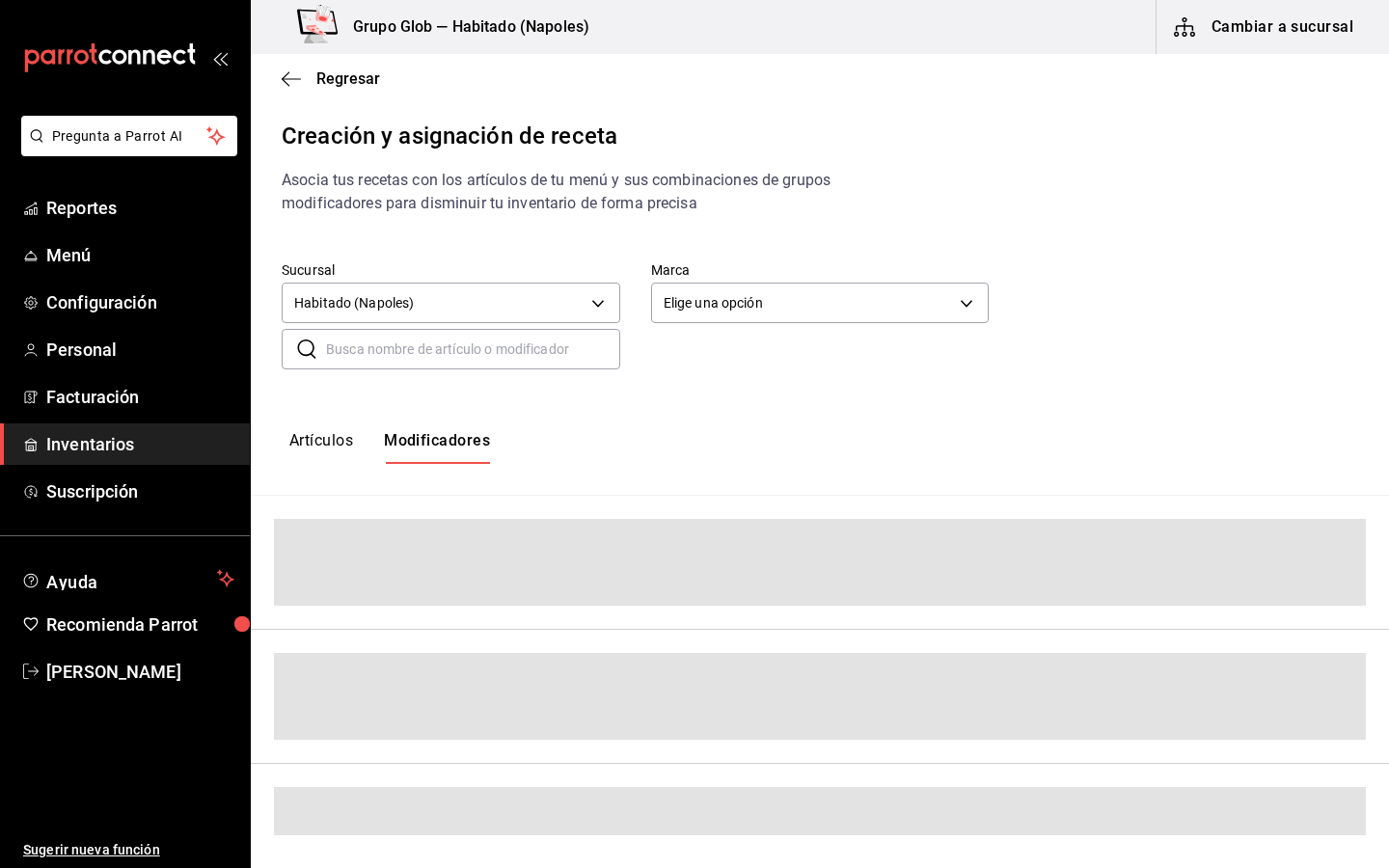 click at bounding box center [473, 349] 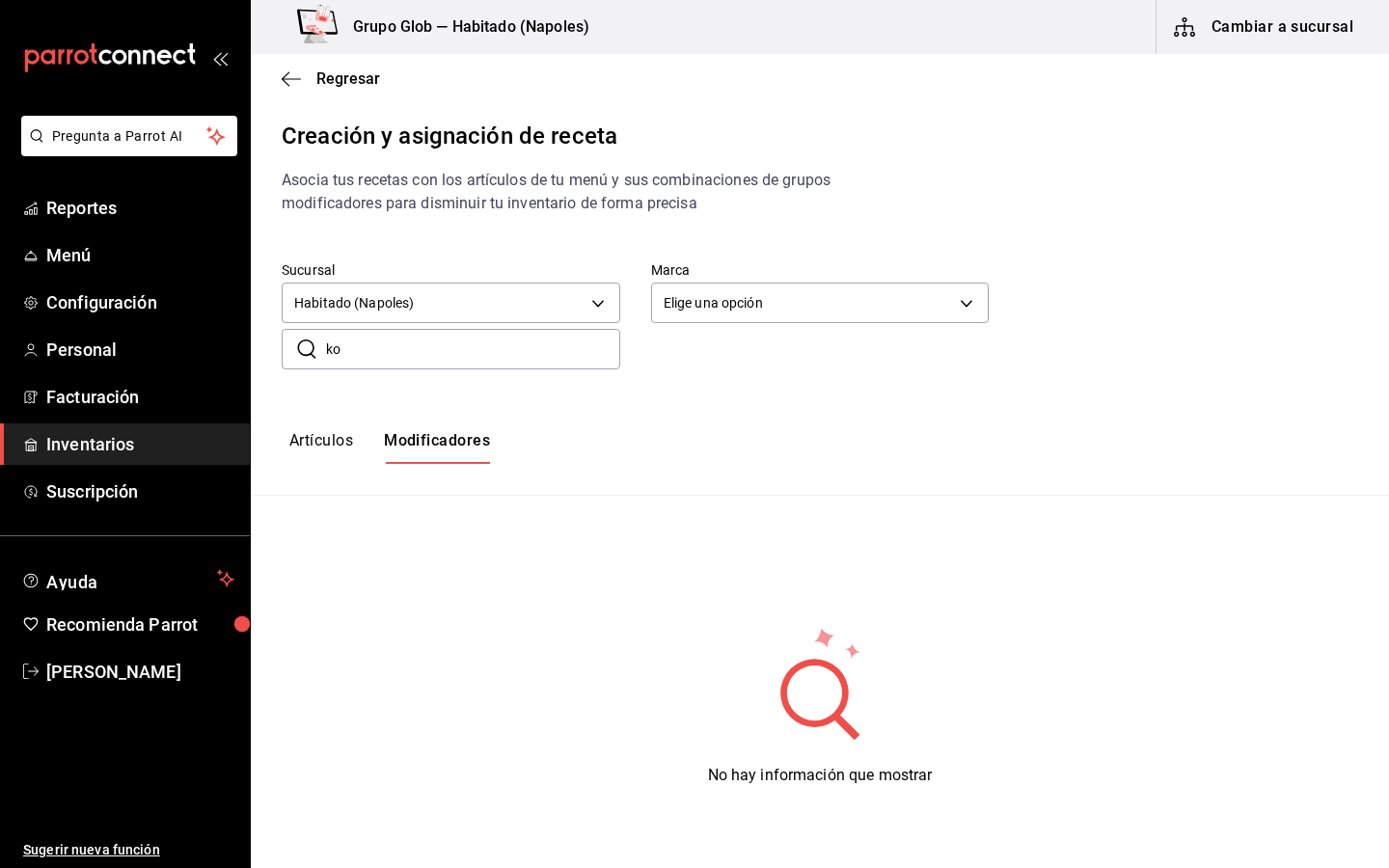 type on "k" 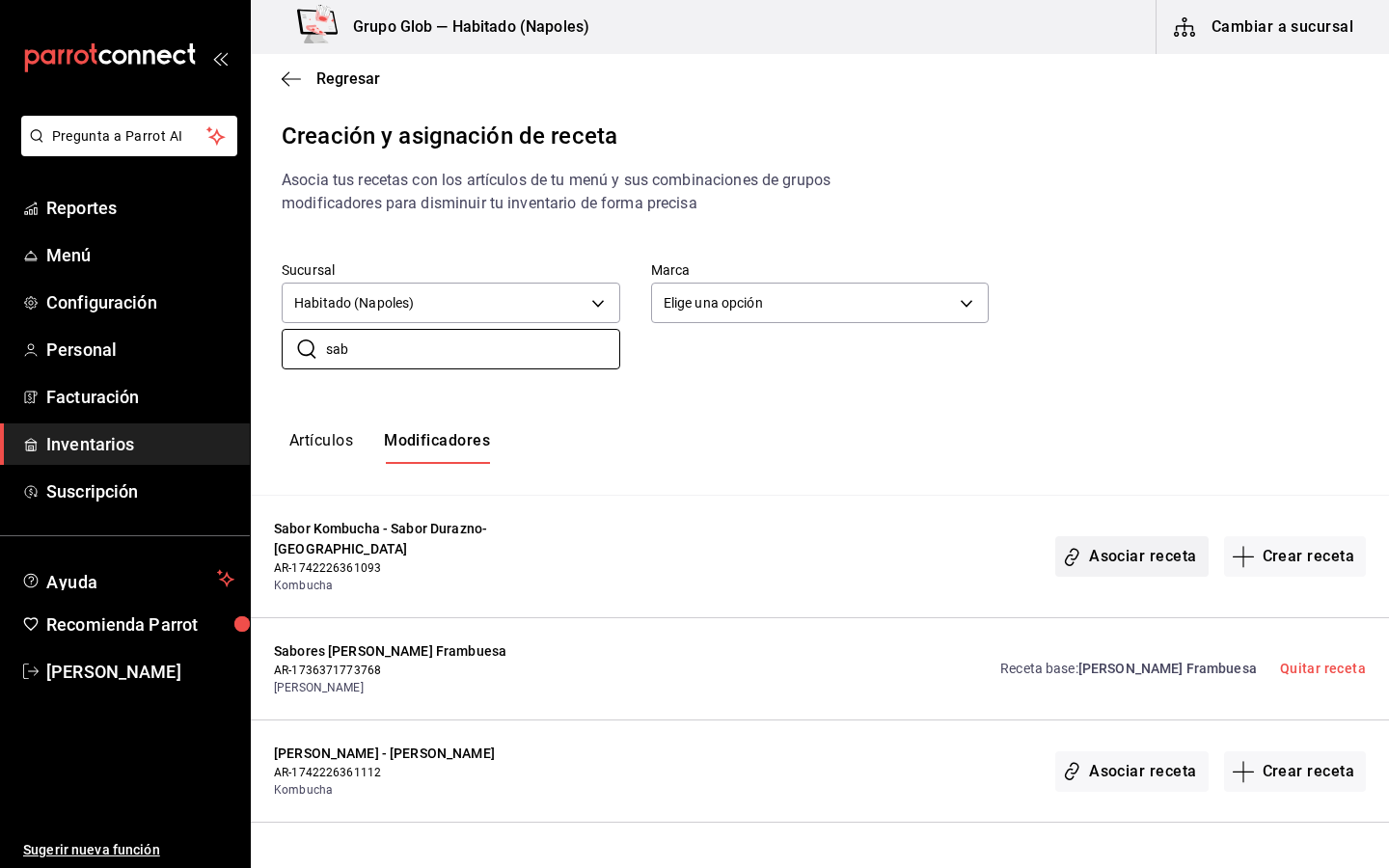 type on "sab" 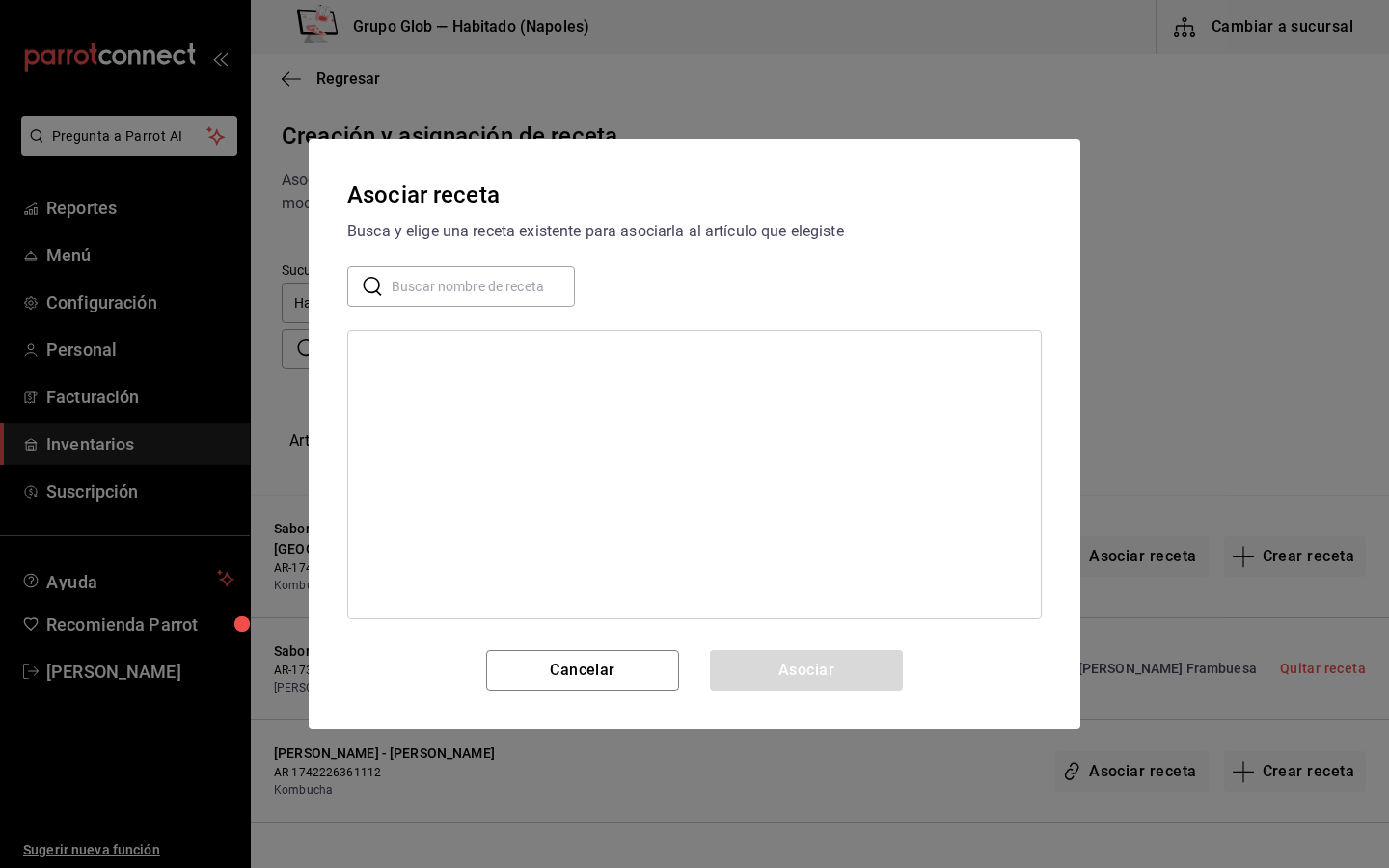 click at bounding box center [483, 286] 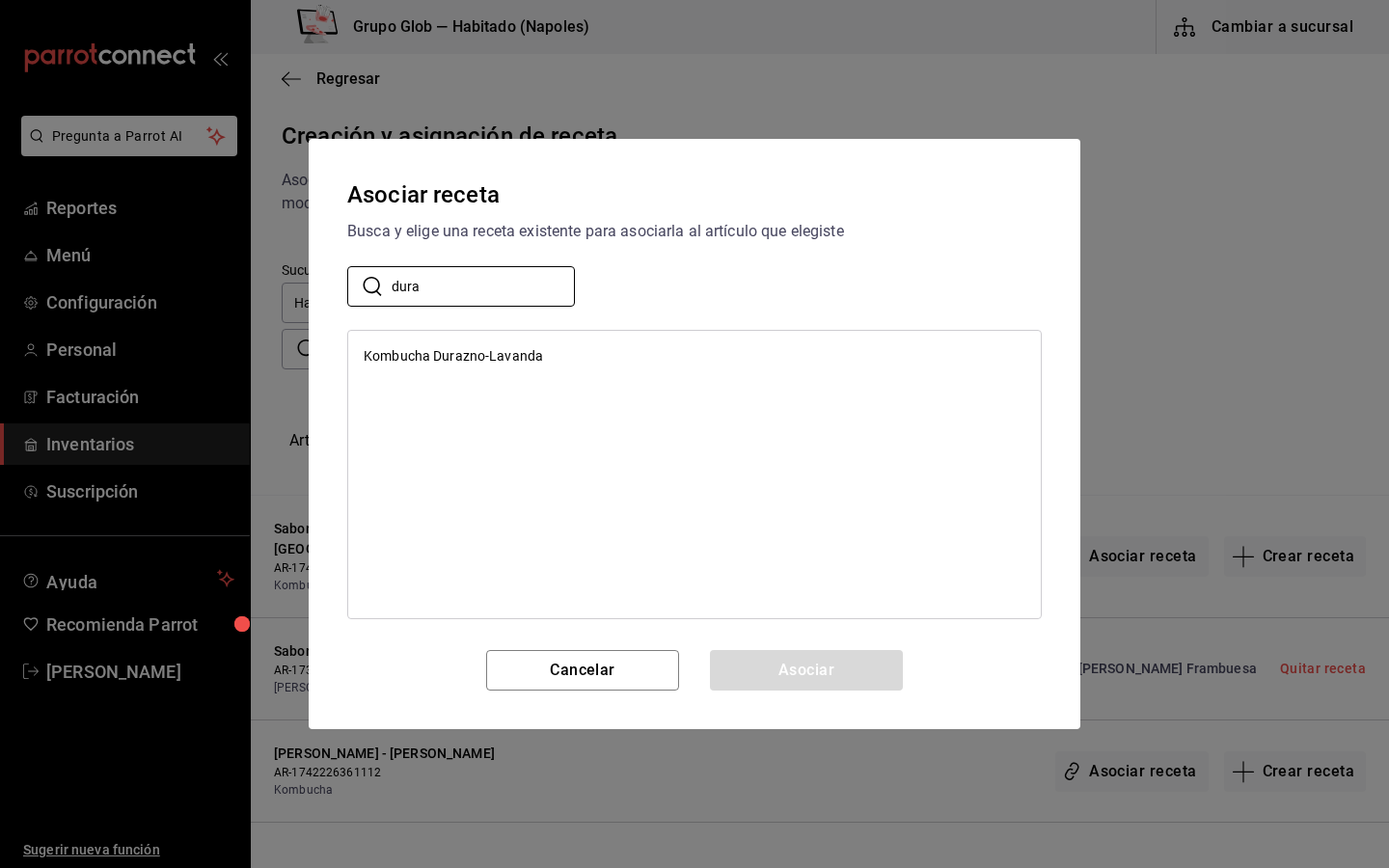 type on "dura" 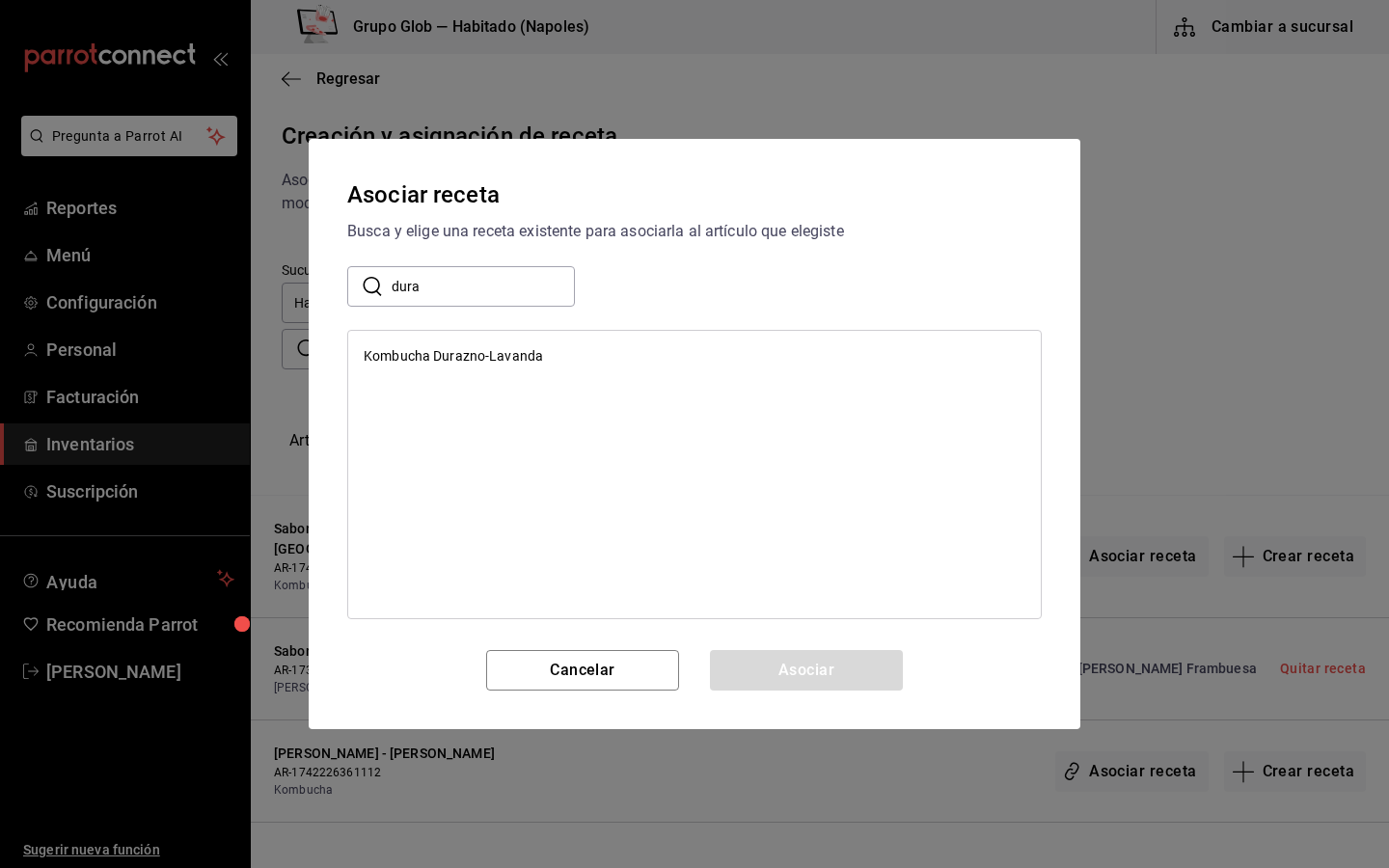 click on "Kombucha Durazno-Lavanda" at bounding box center (694, 356) 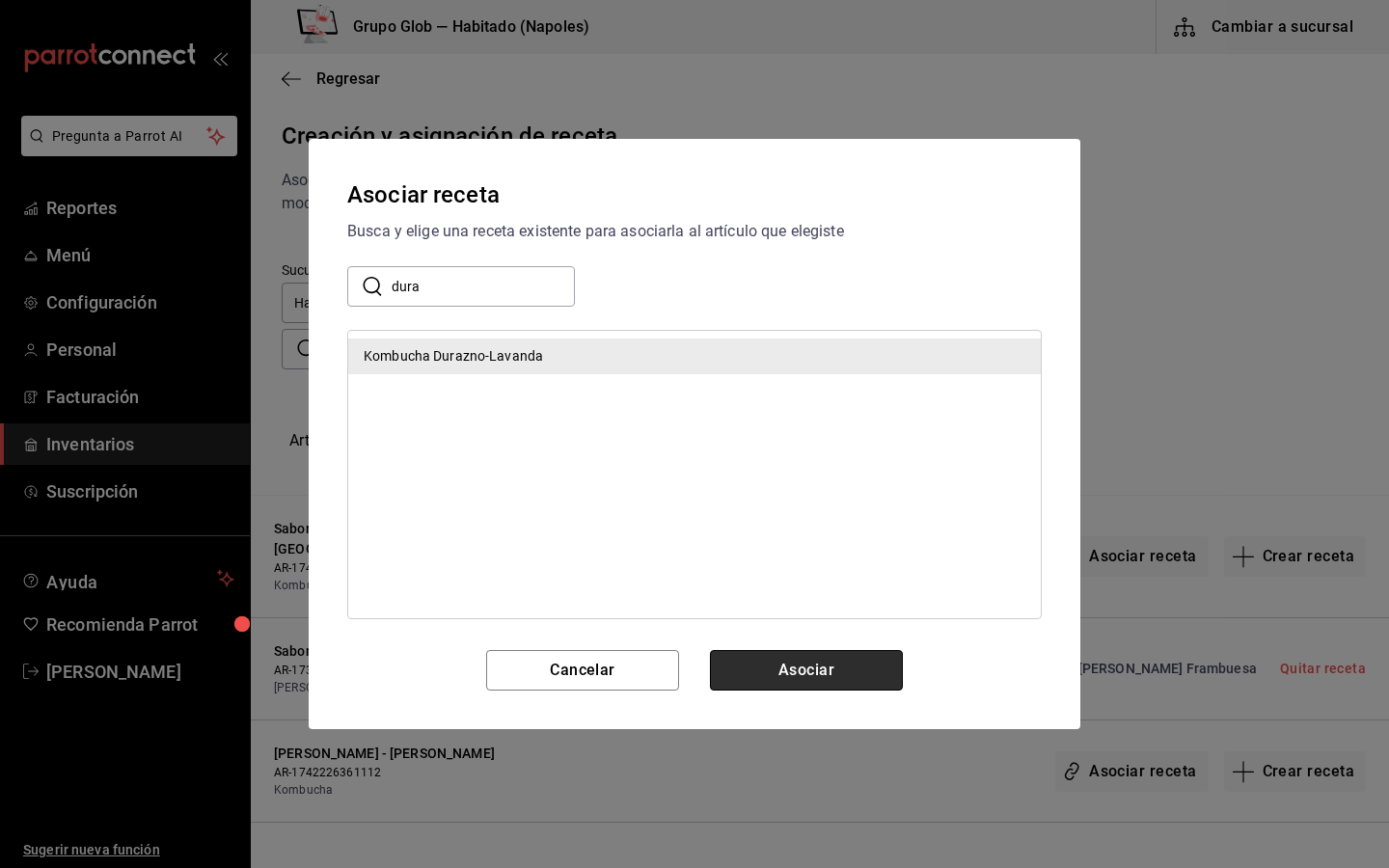 click on "Asociar" at bounding box center [806, 670] 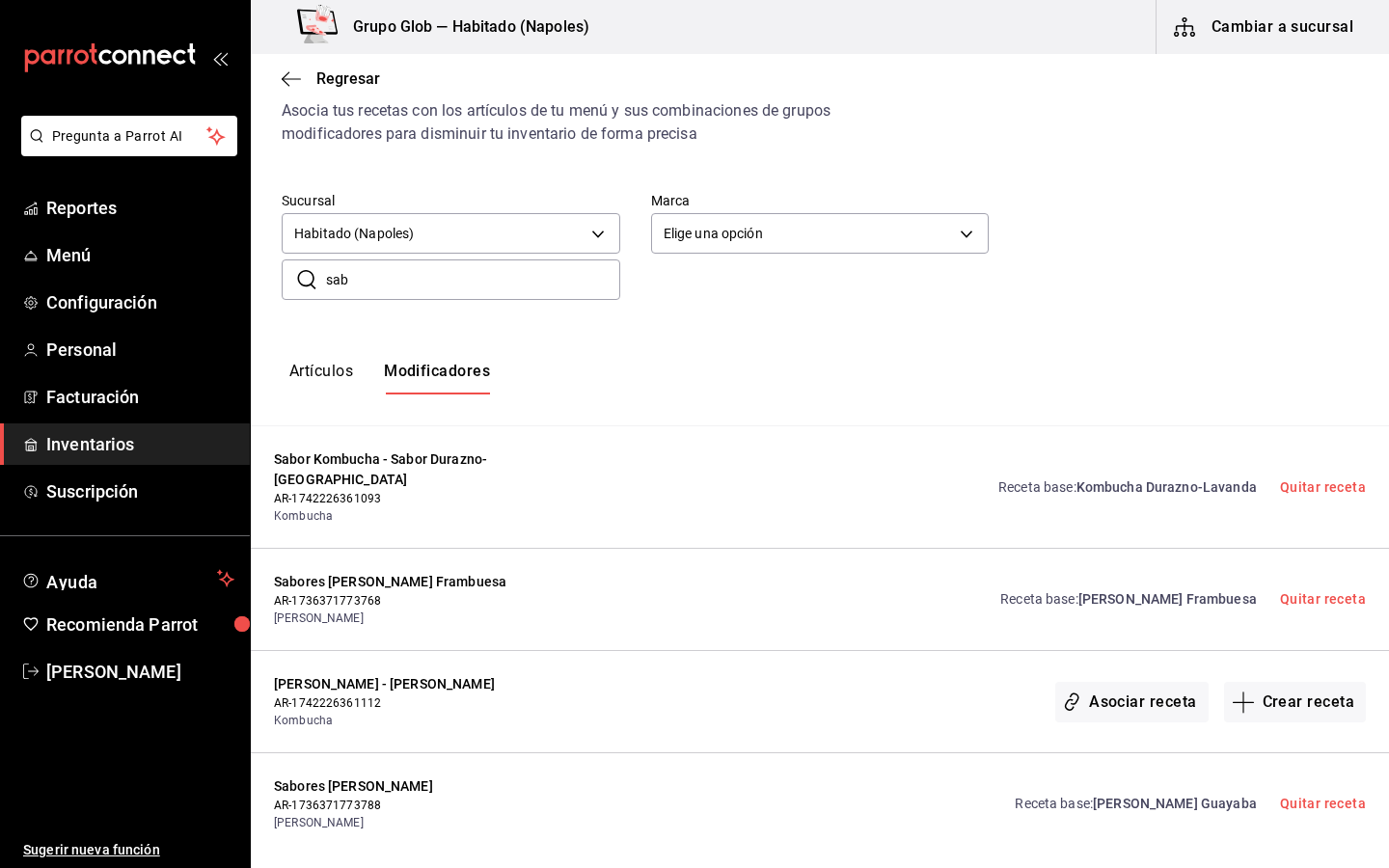 scroll, scrollTop: 75, scrollLeft: 0, axis: vertical 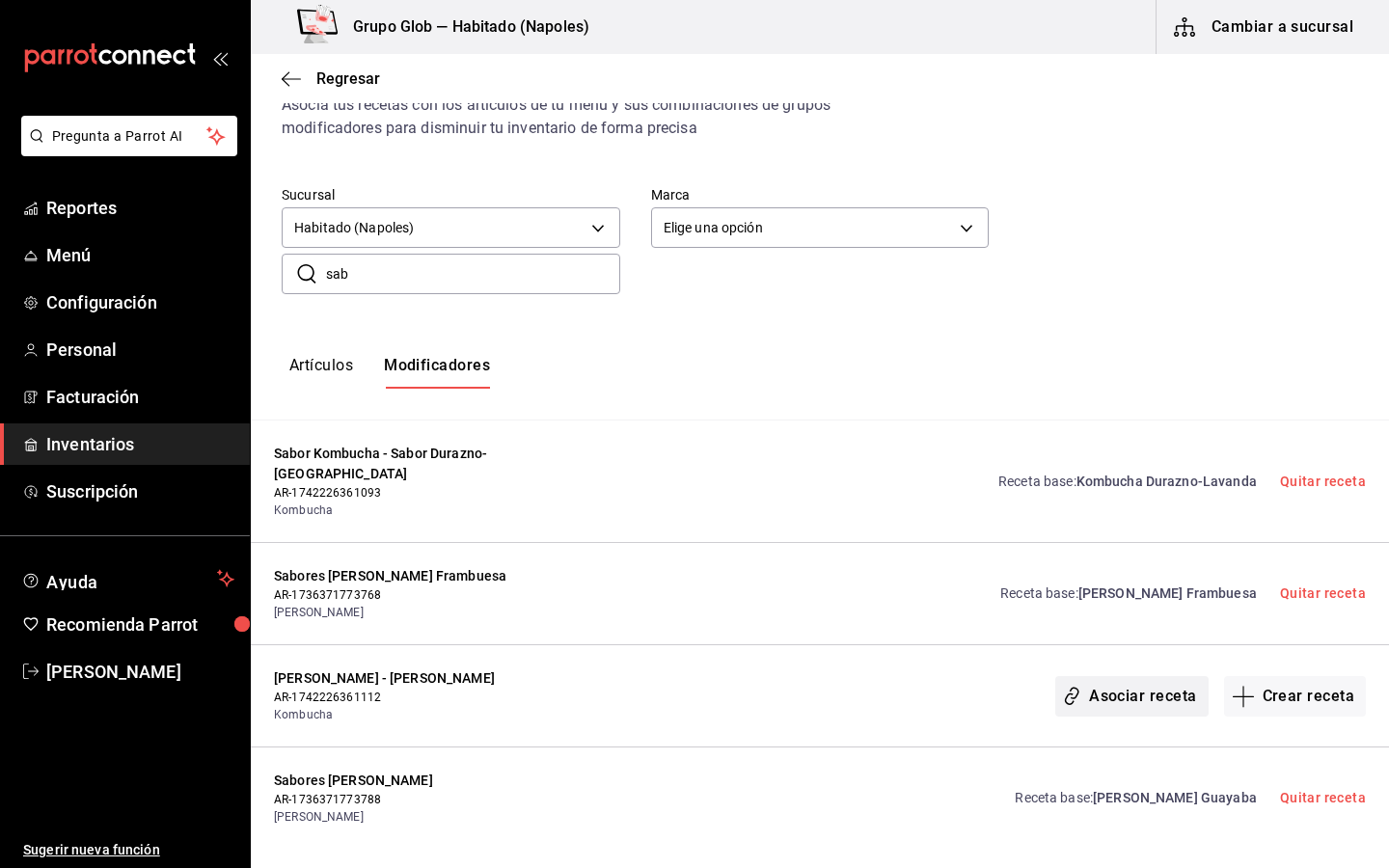 click on "Asociar receta" at bounding box center [1131, 696] 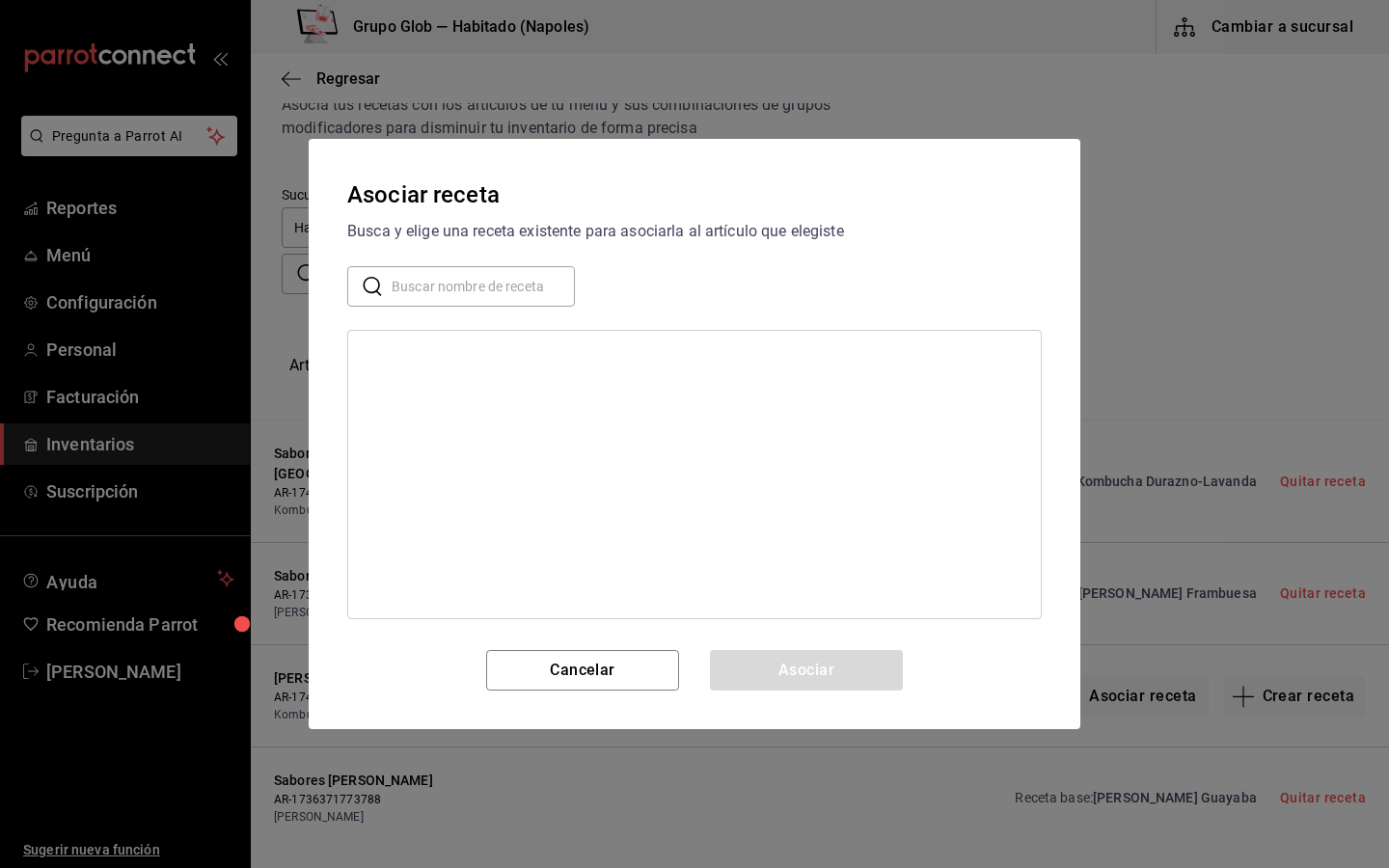 click at bounding box center (483, 286) 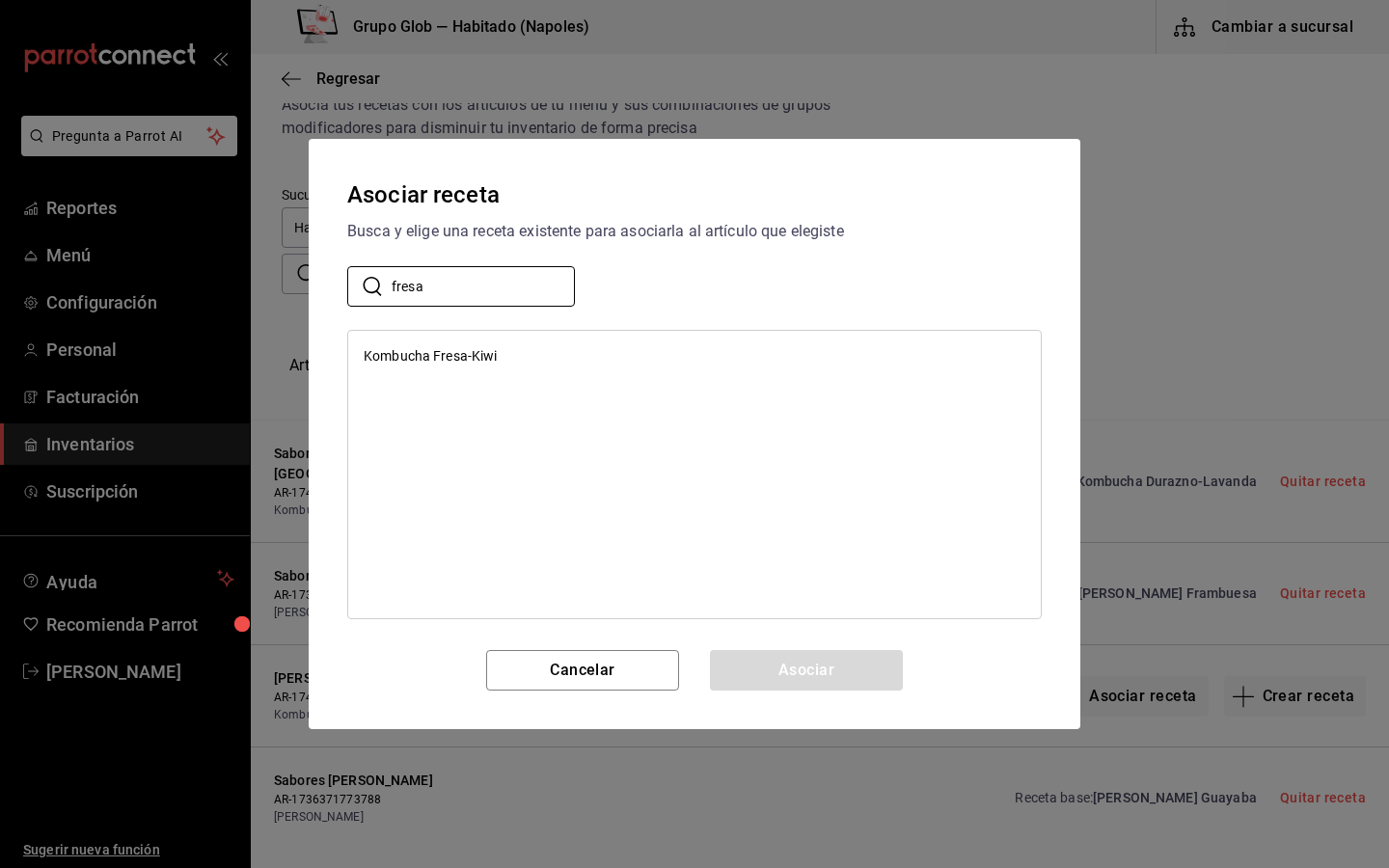 type on "fresa" 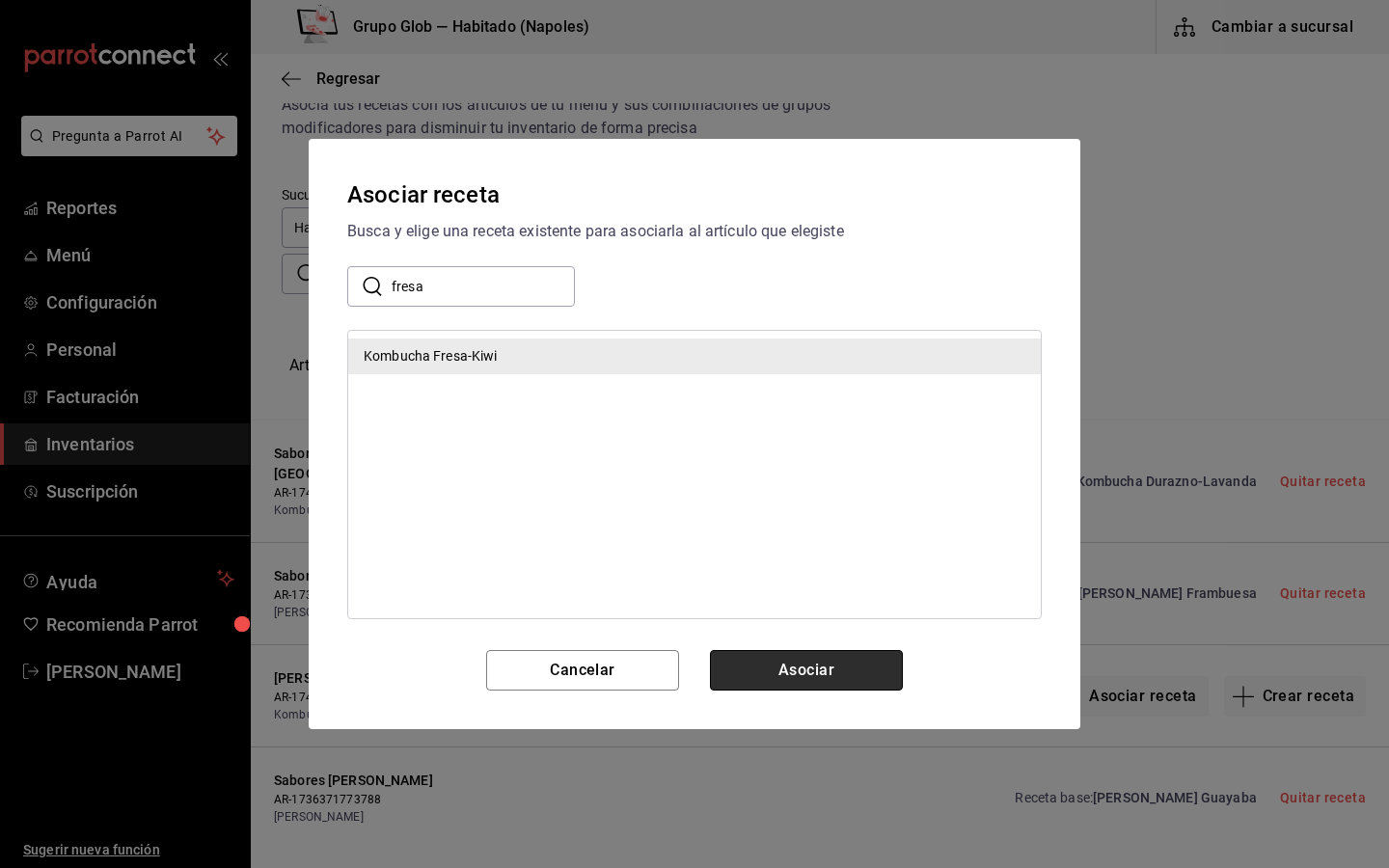 click on "Asociar" at bounding box center (806, 670) 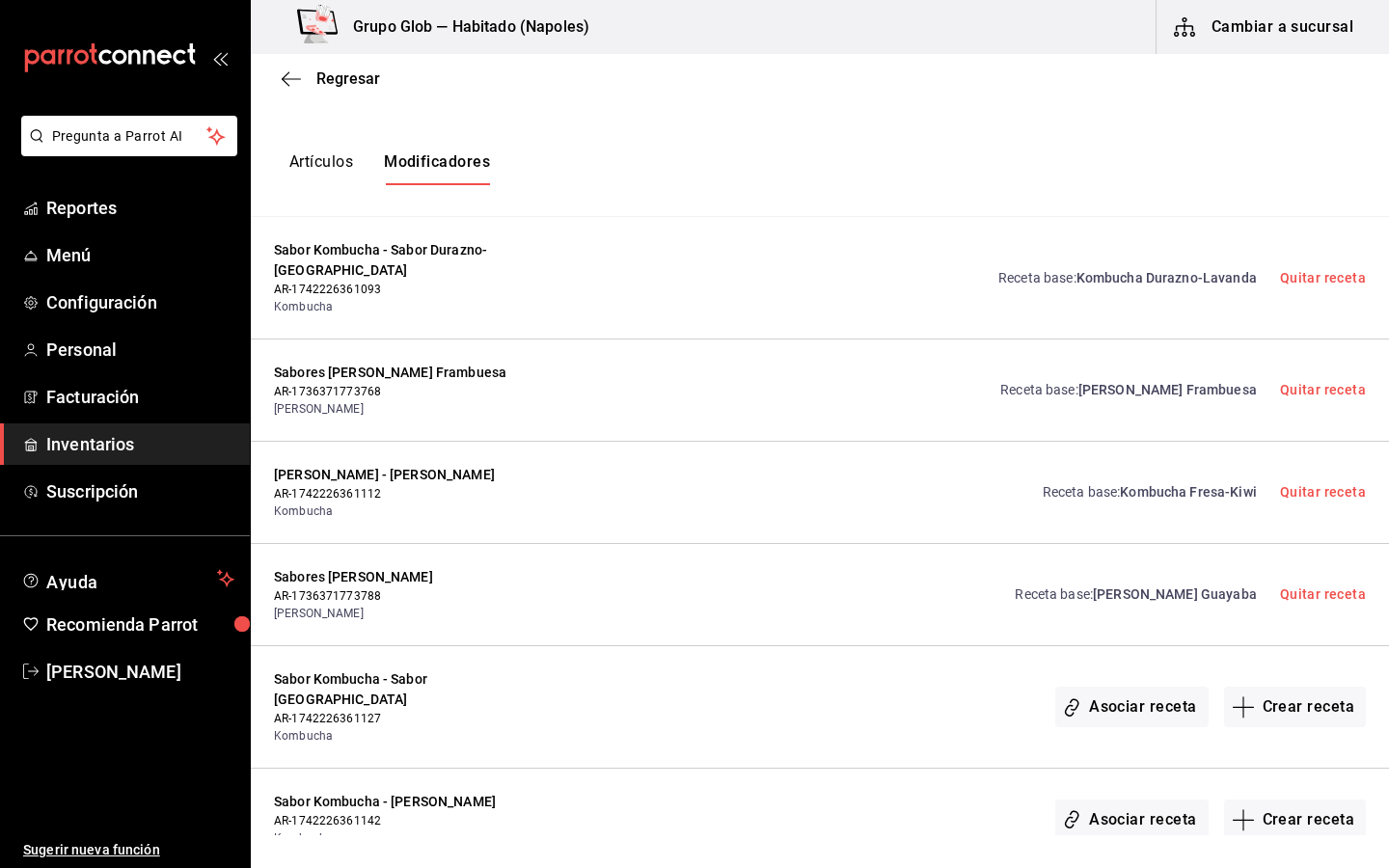 scroll, scrollTop: 324, scrollLeft: 0, axis: vertical 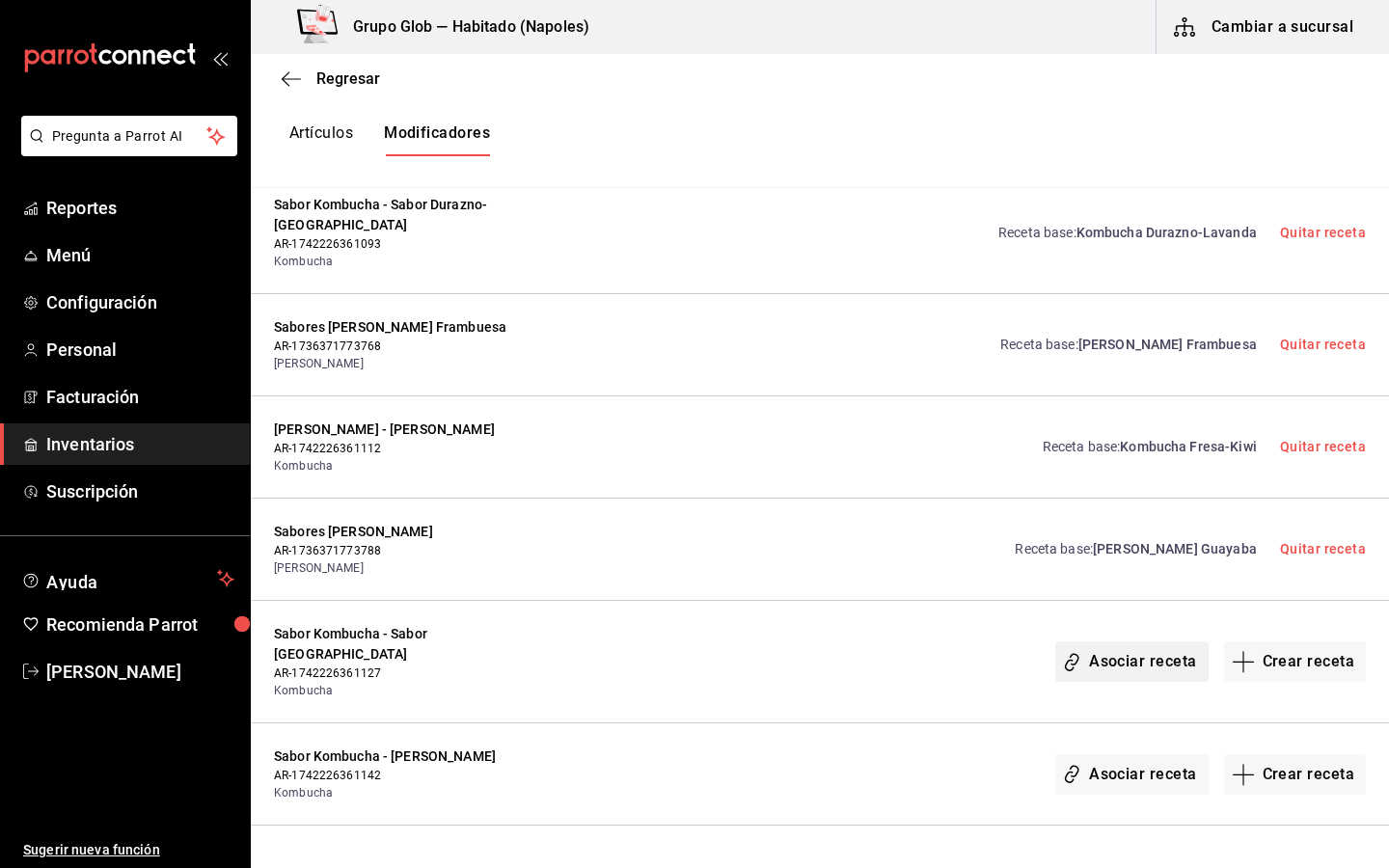 click on "Asociar receta" at bounding box center (1131, 662) 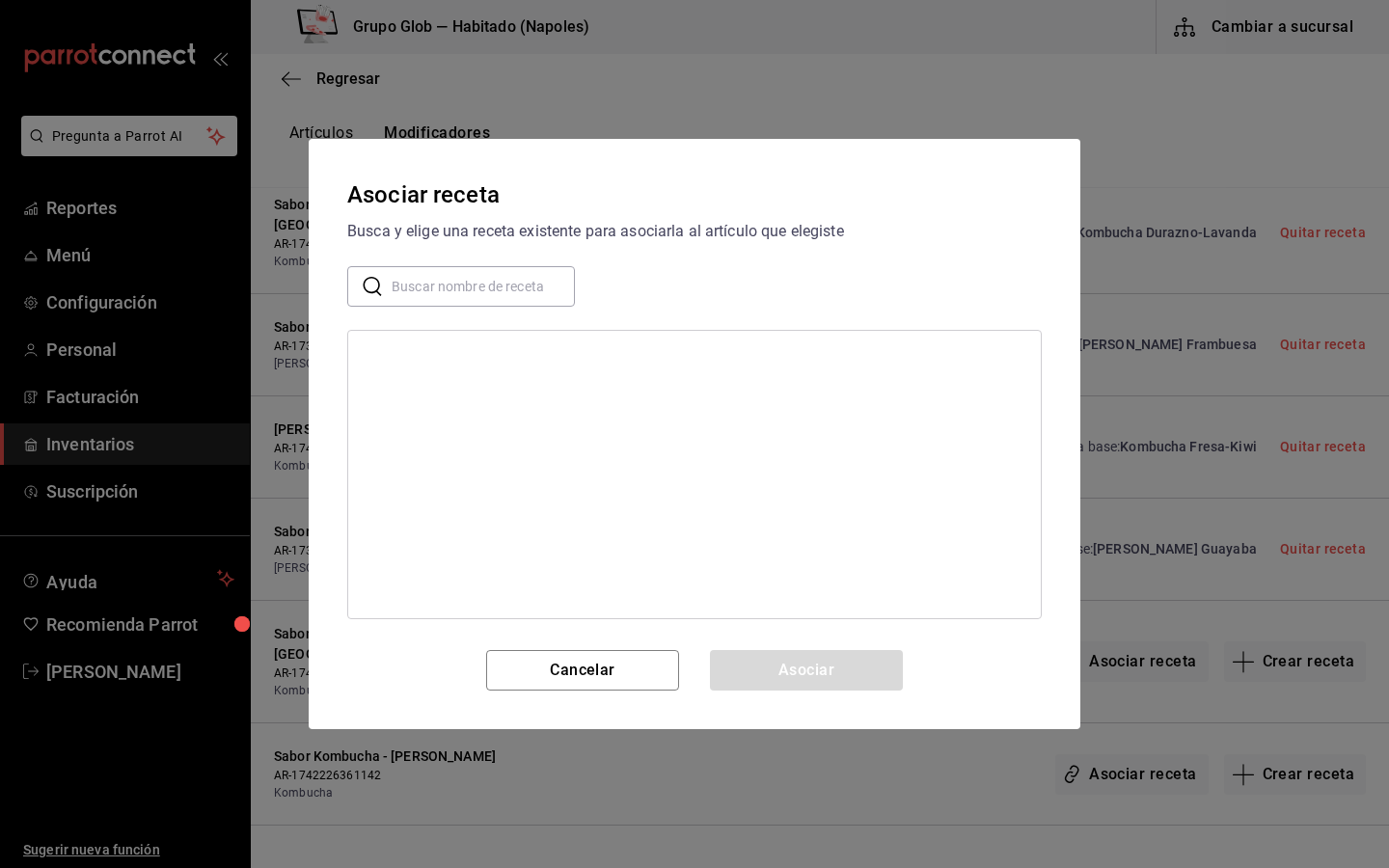 click at bounding box center [483, 286] 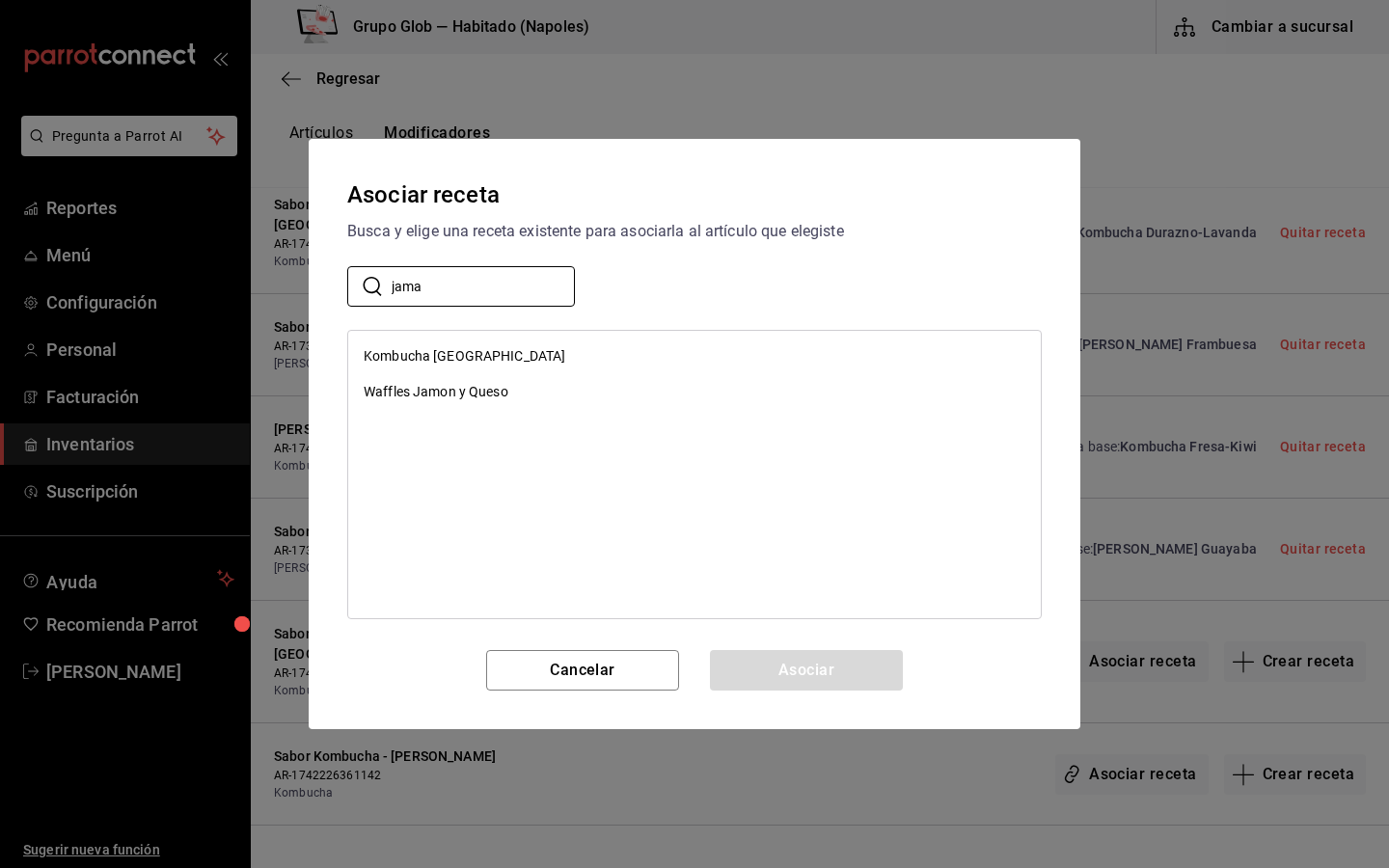 type on "jama" 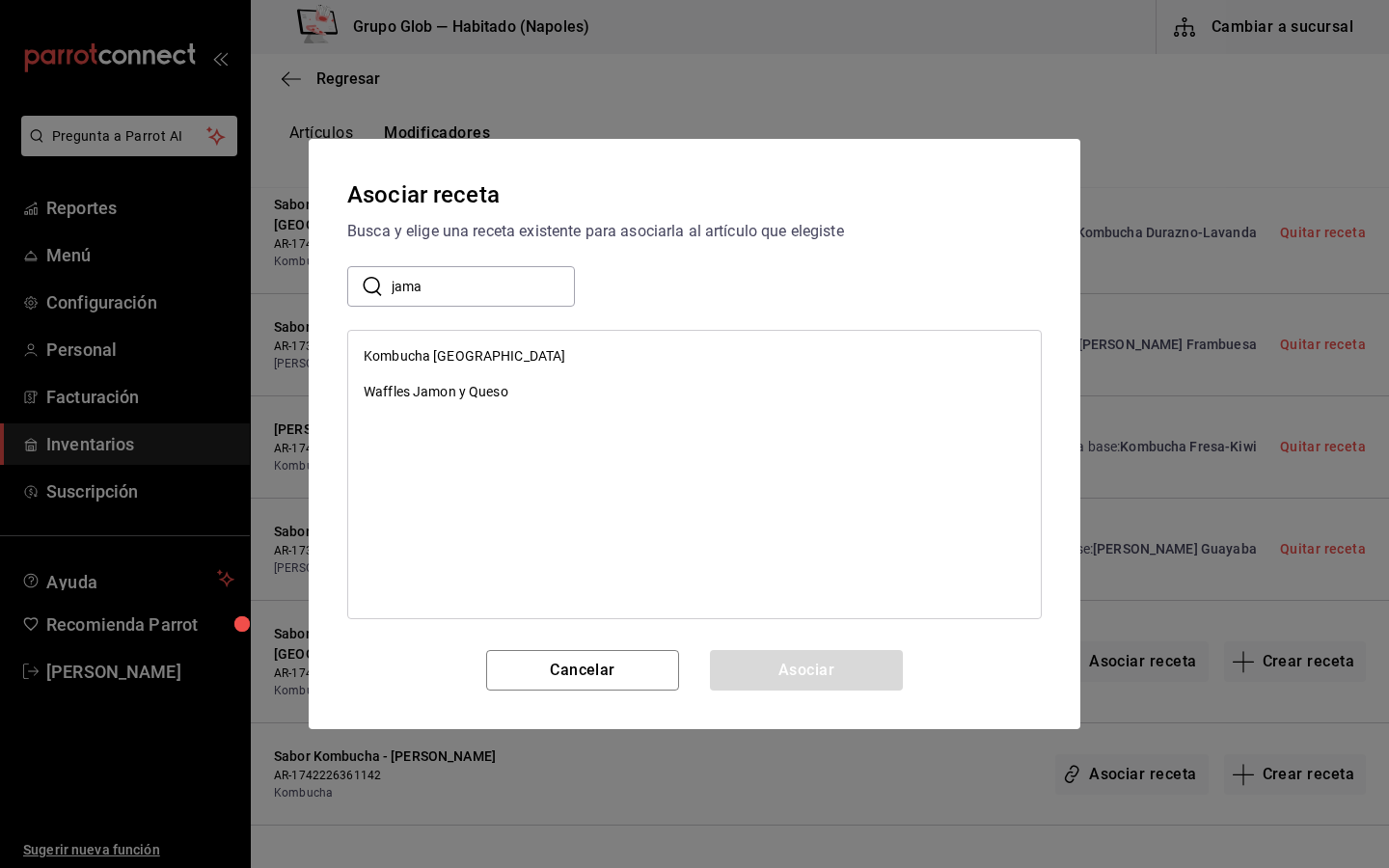 click on "Kombucha [GEOGRAPHIC_DATA]" at bounding box center [694, 356] 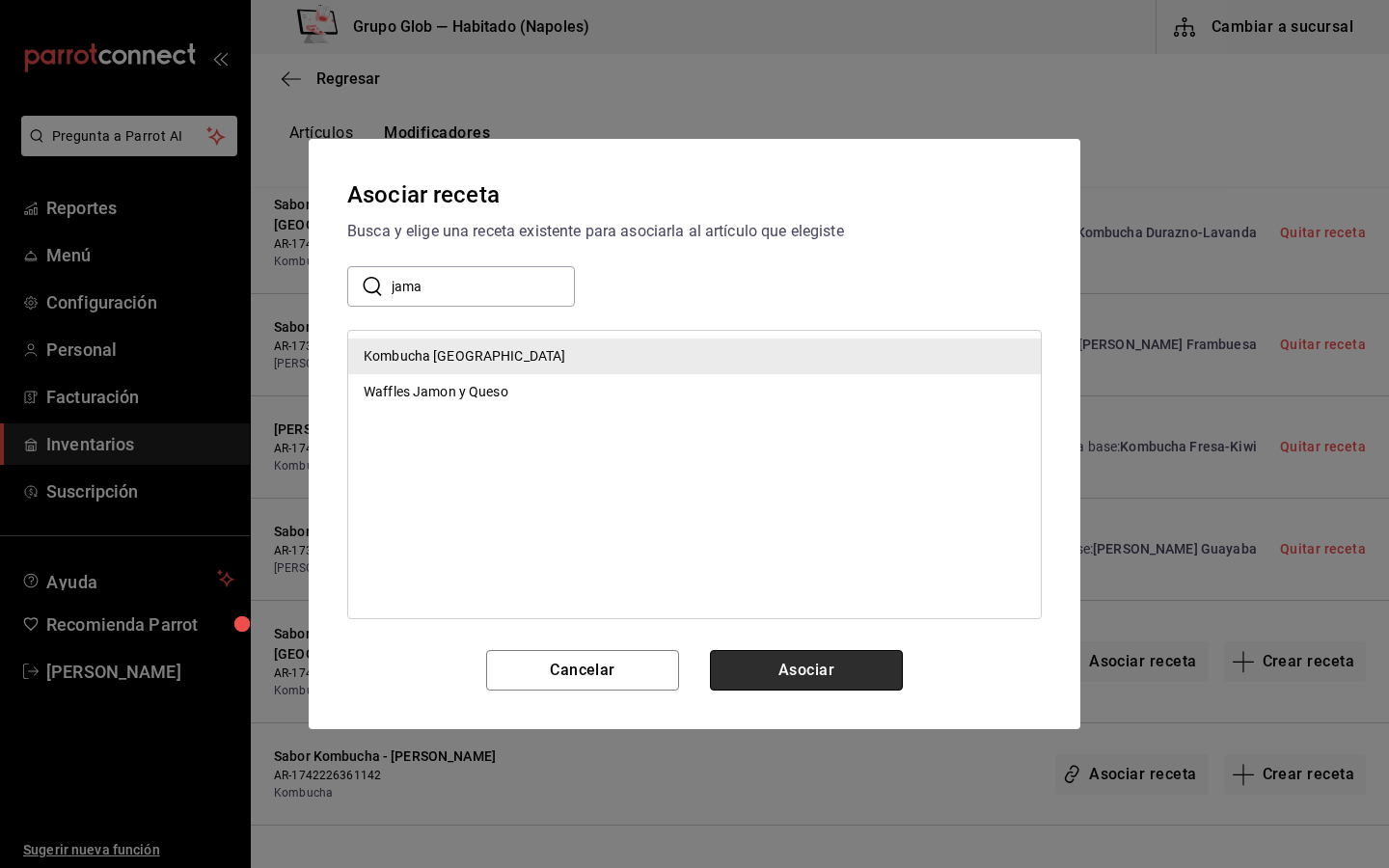 click on "Asociar" at bounding box center [806, 670] 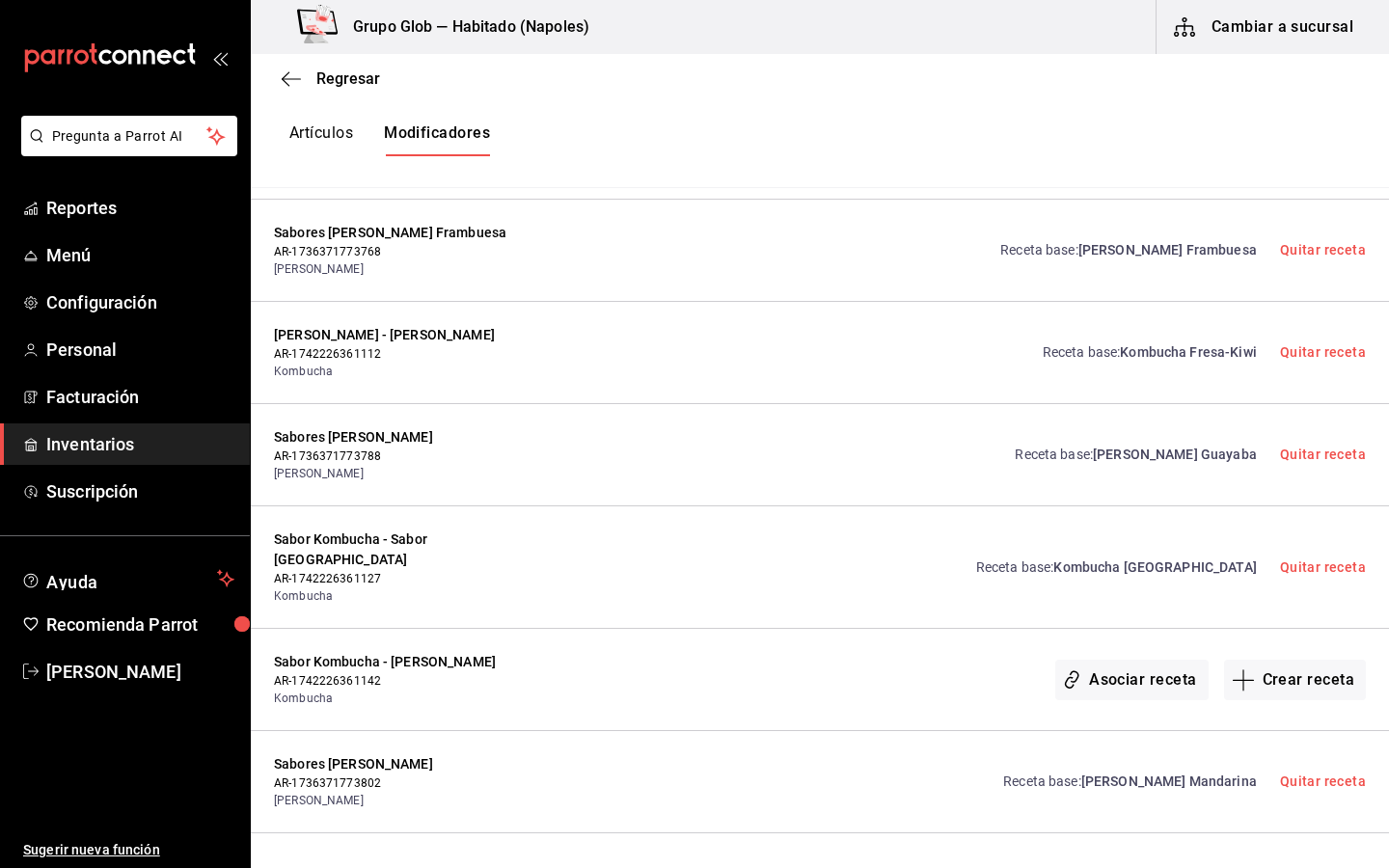 scroll, scrollTop: 420, scrollLeft: 0, axis: vertical 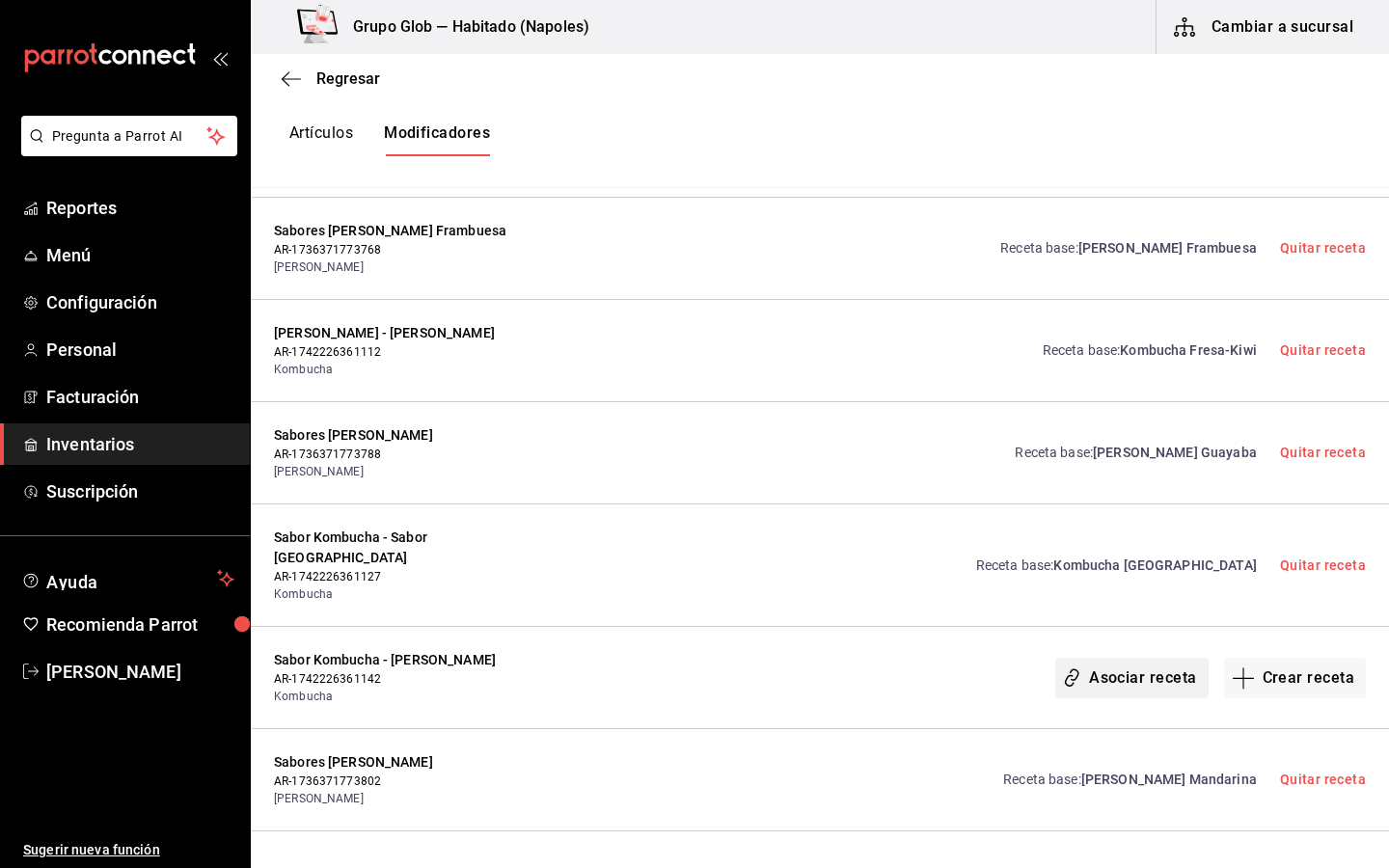 click on "Asociar receta" at bounding box center (1131, 678) 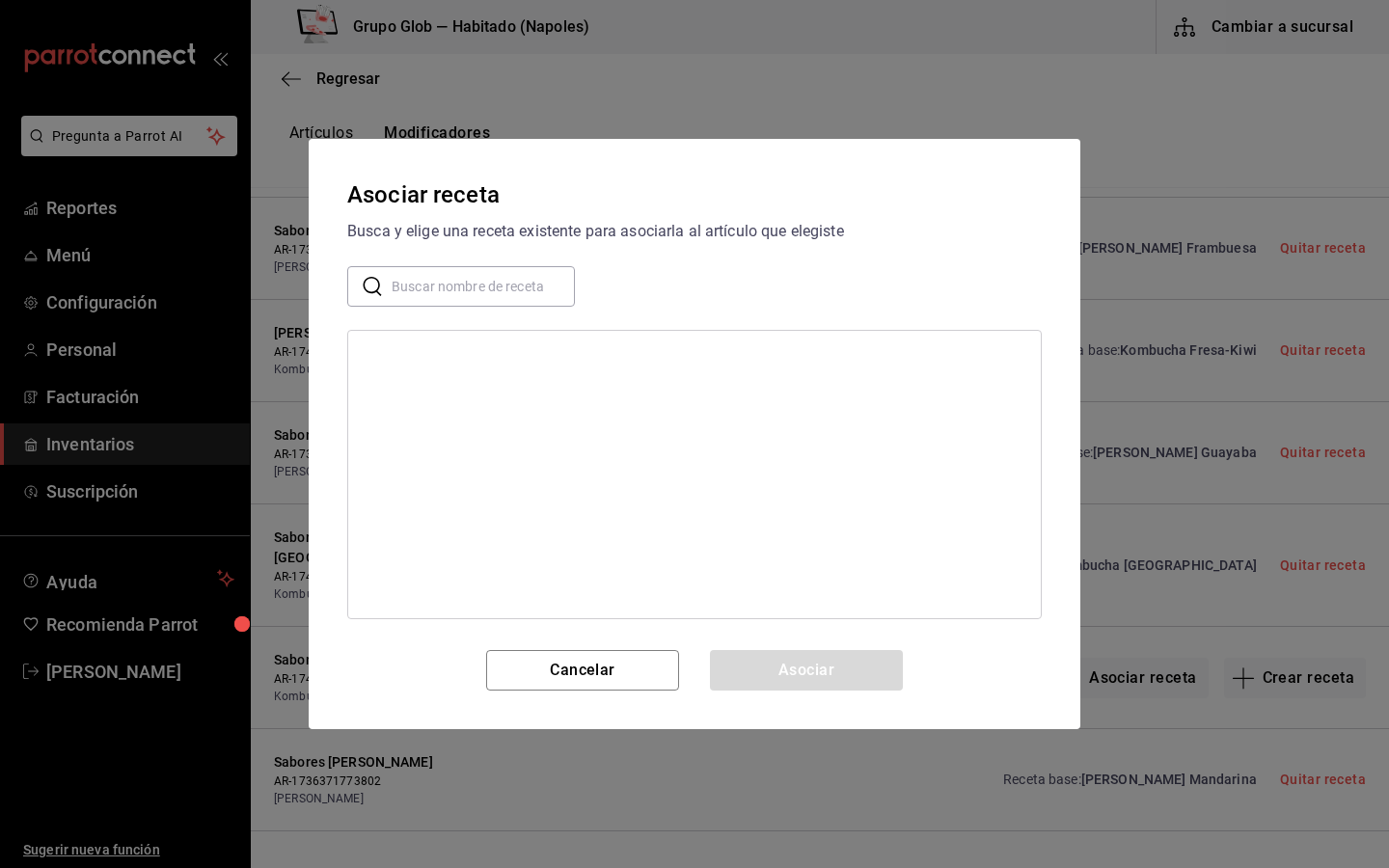 click at bounding box center [483, 286] 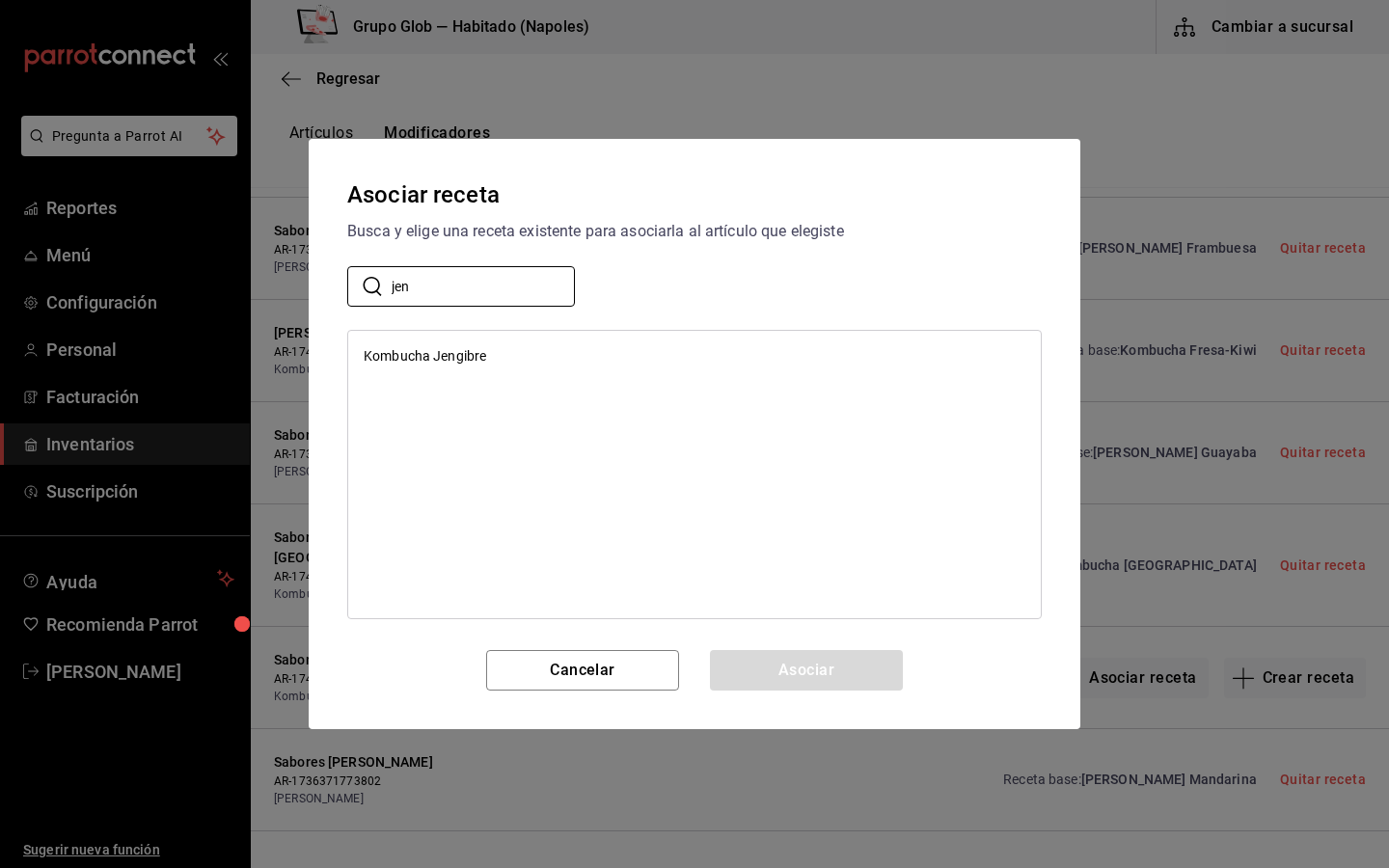 type on "jen" 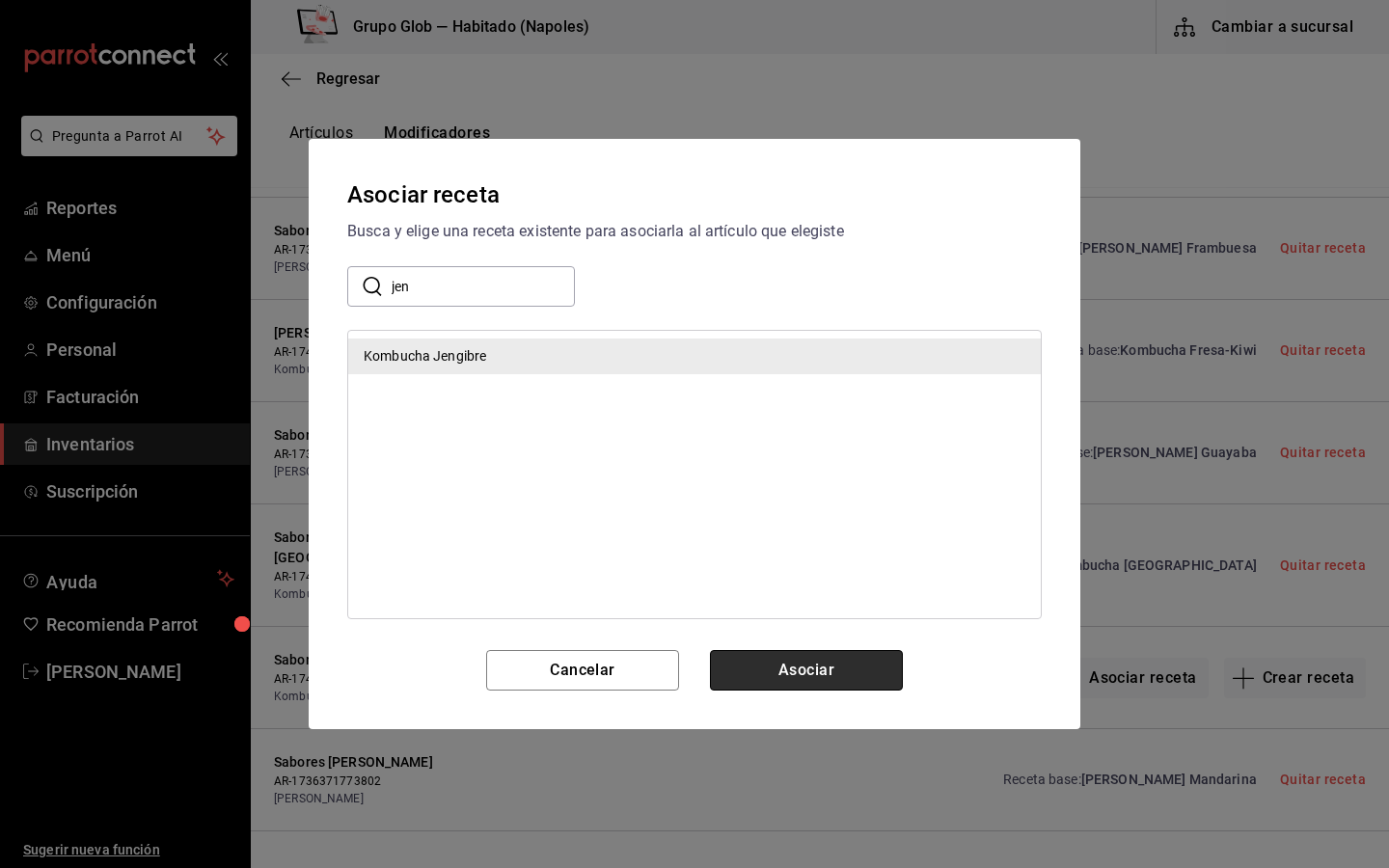 click on "Asociar" at bounding box center [806, 670] 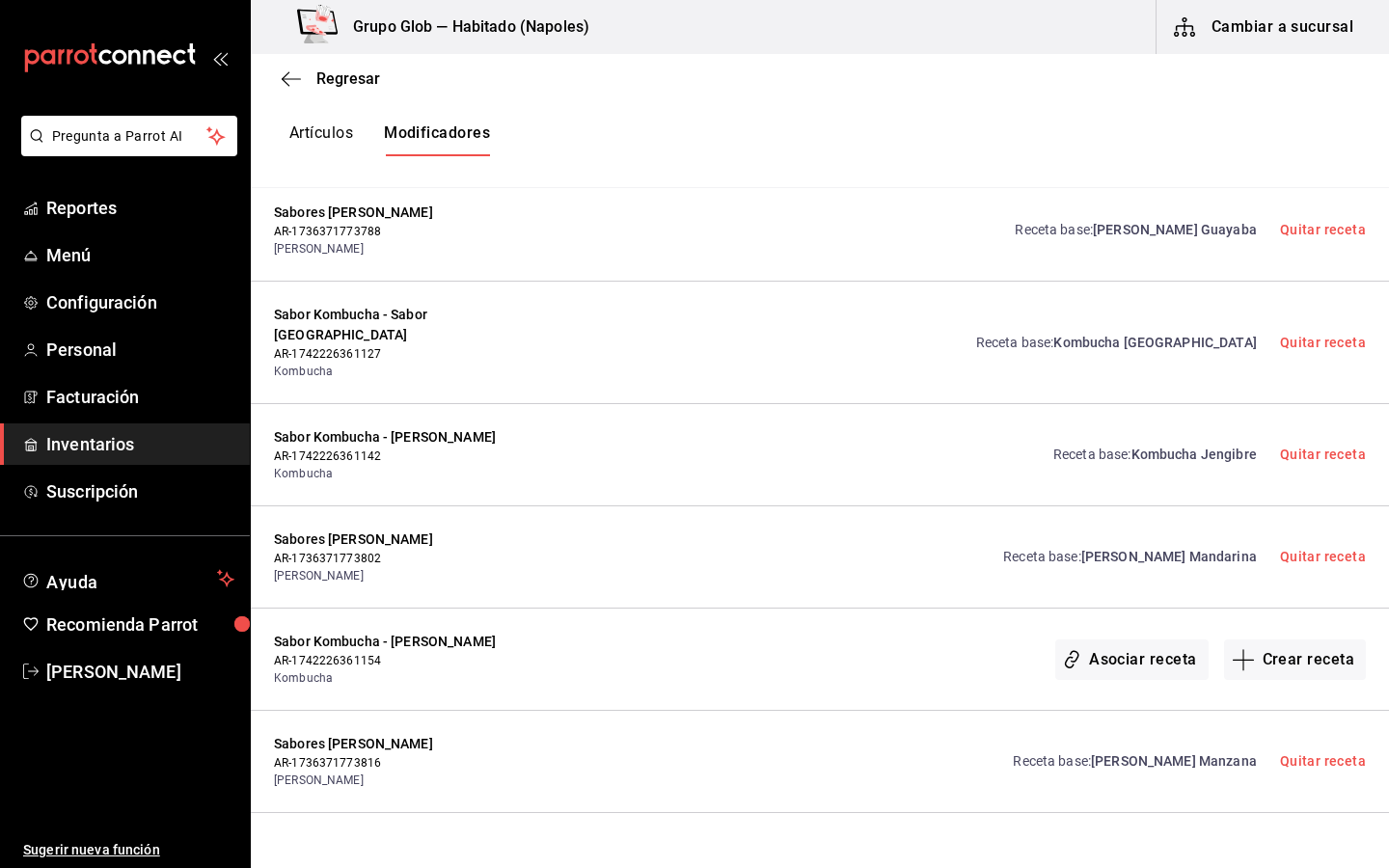 scroll, scrollTop: 675, scrollLeft: 0, axis: vertical 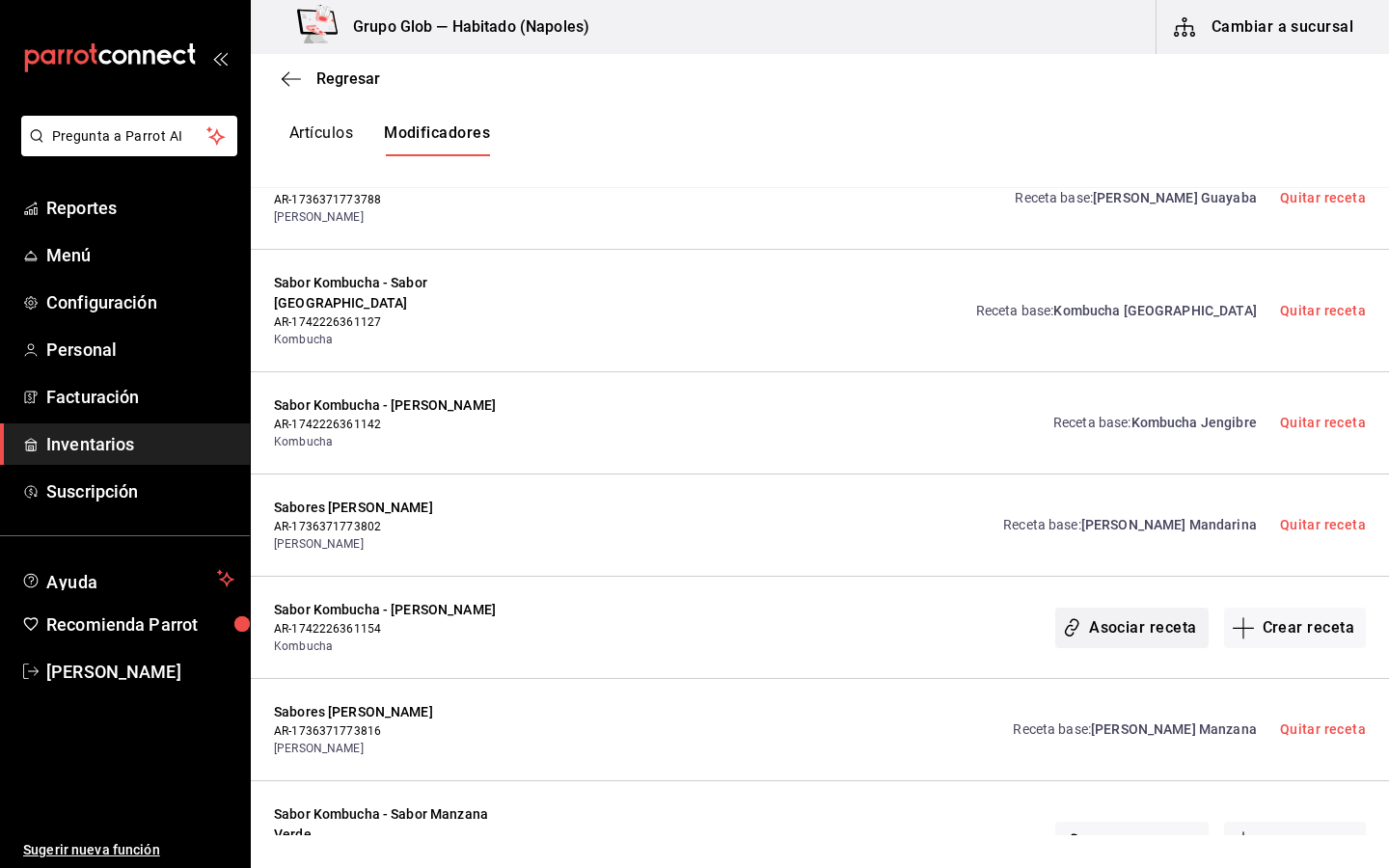 click on "Asociar receta" at bounding box center [1131, 628] 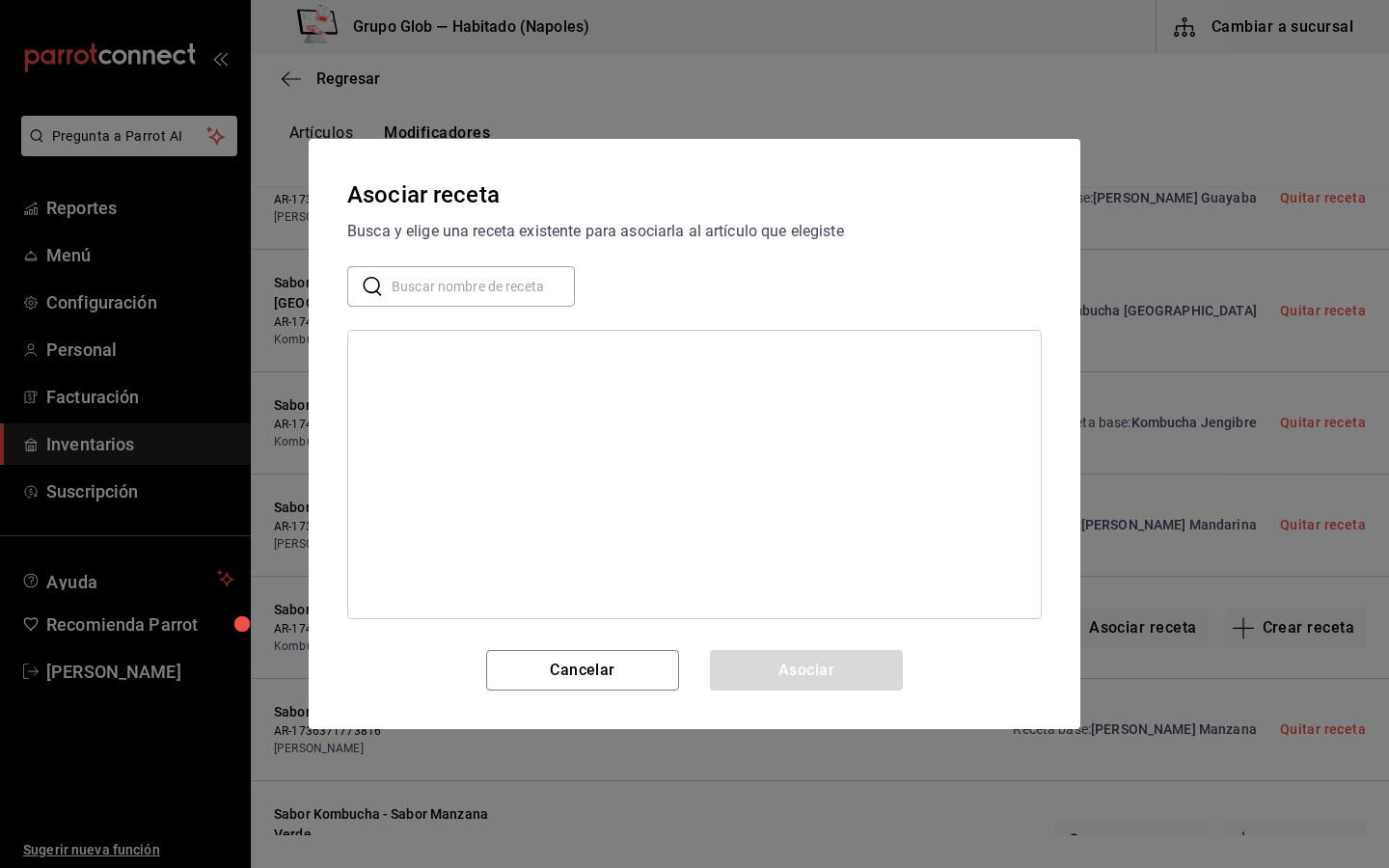 click at bounding box center (483, 286) 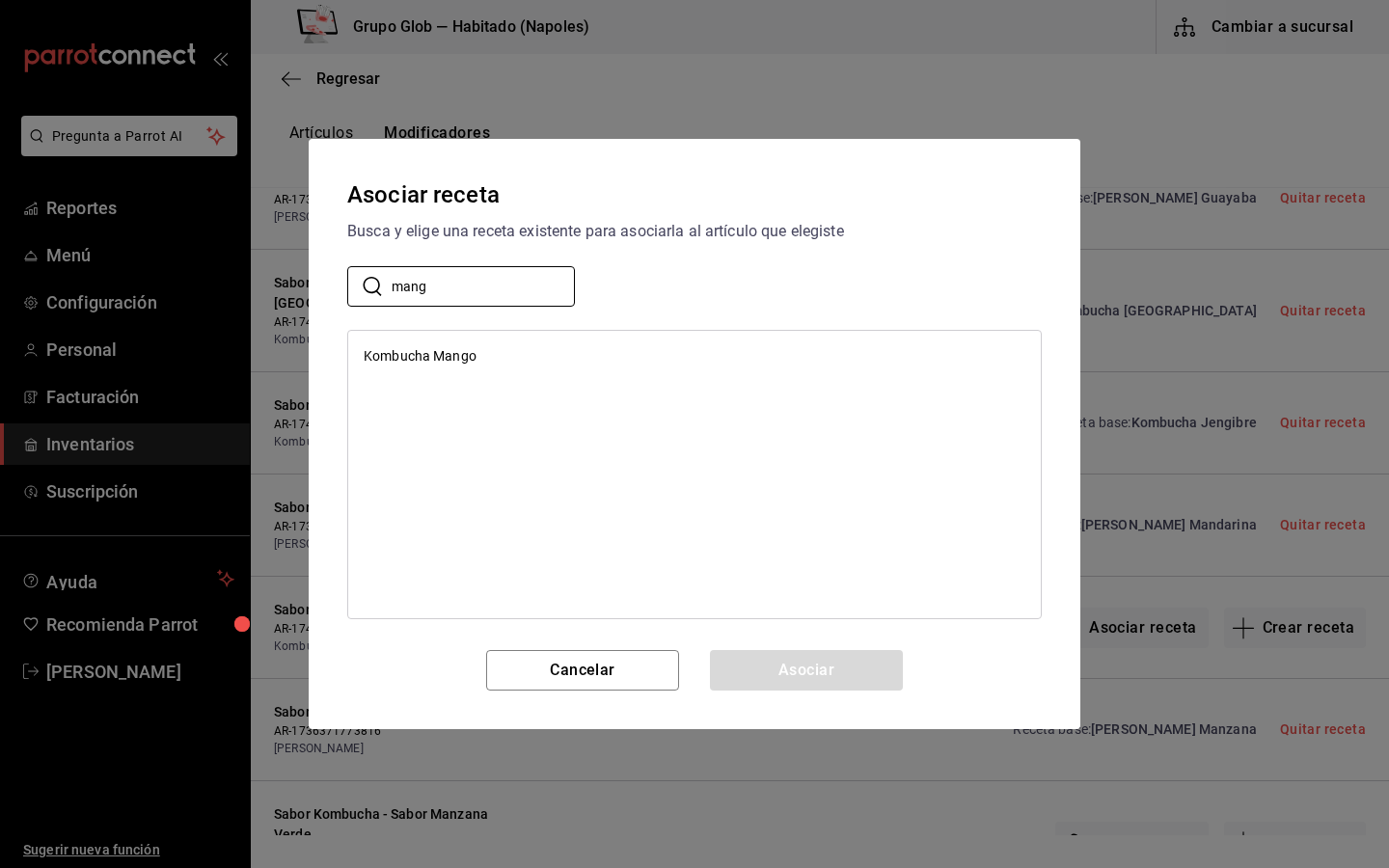 type on "mang" 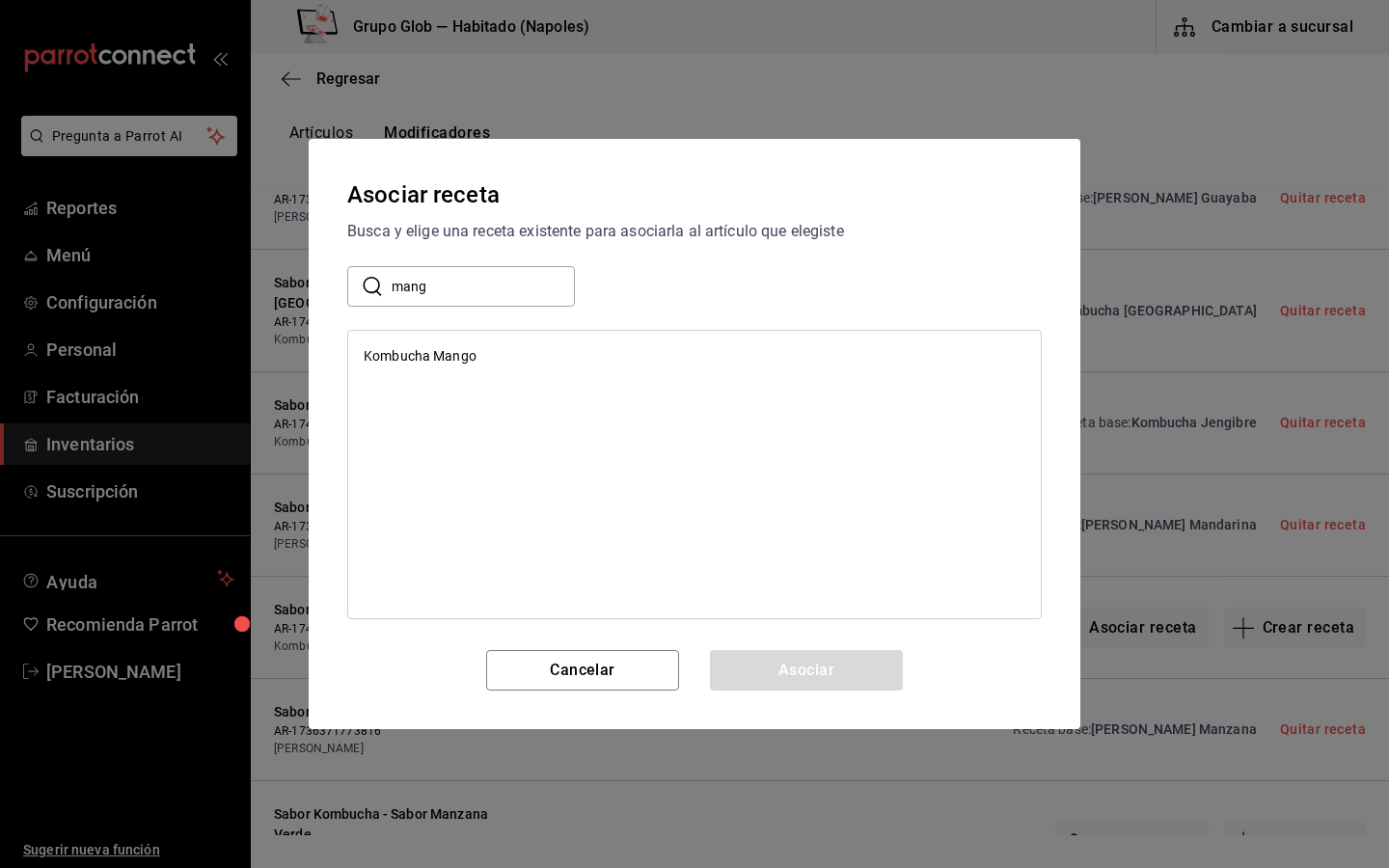 click on "Kombucha Mango" at bounding box center (420, 356) 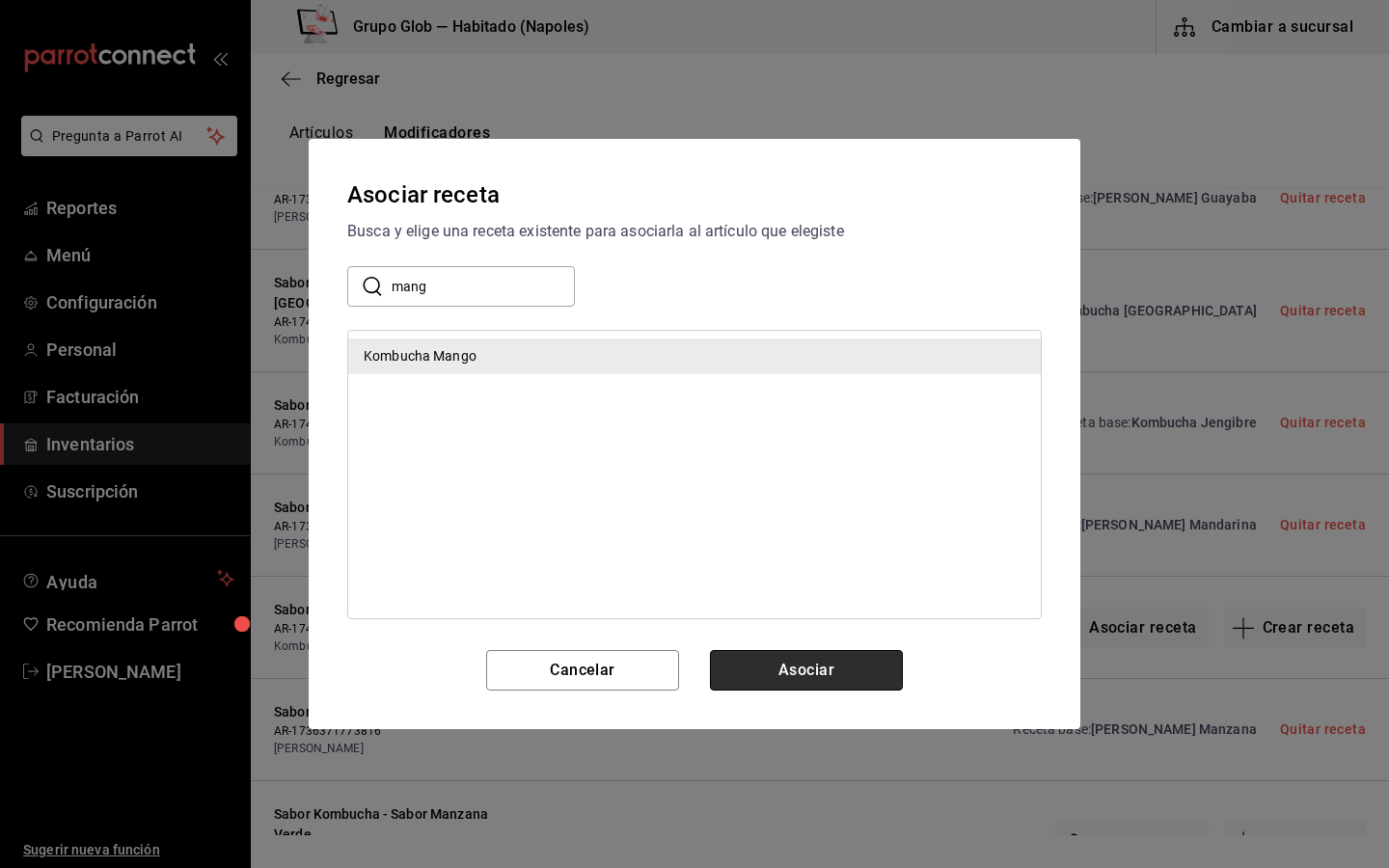 click on "Asociar" at bounding box center [806, 670] 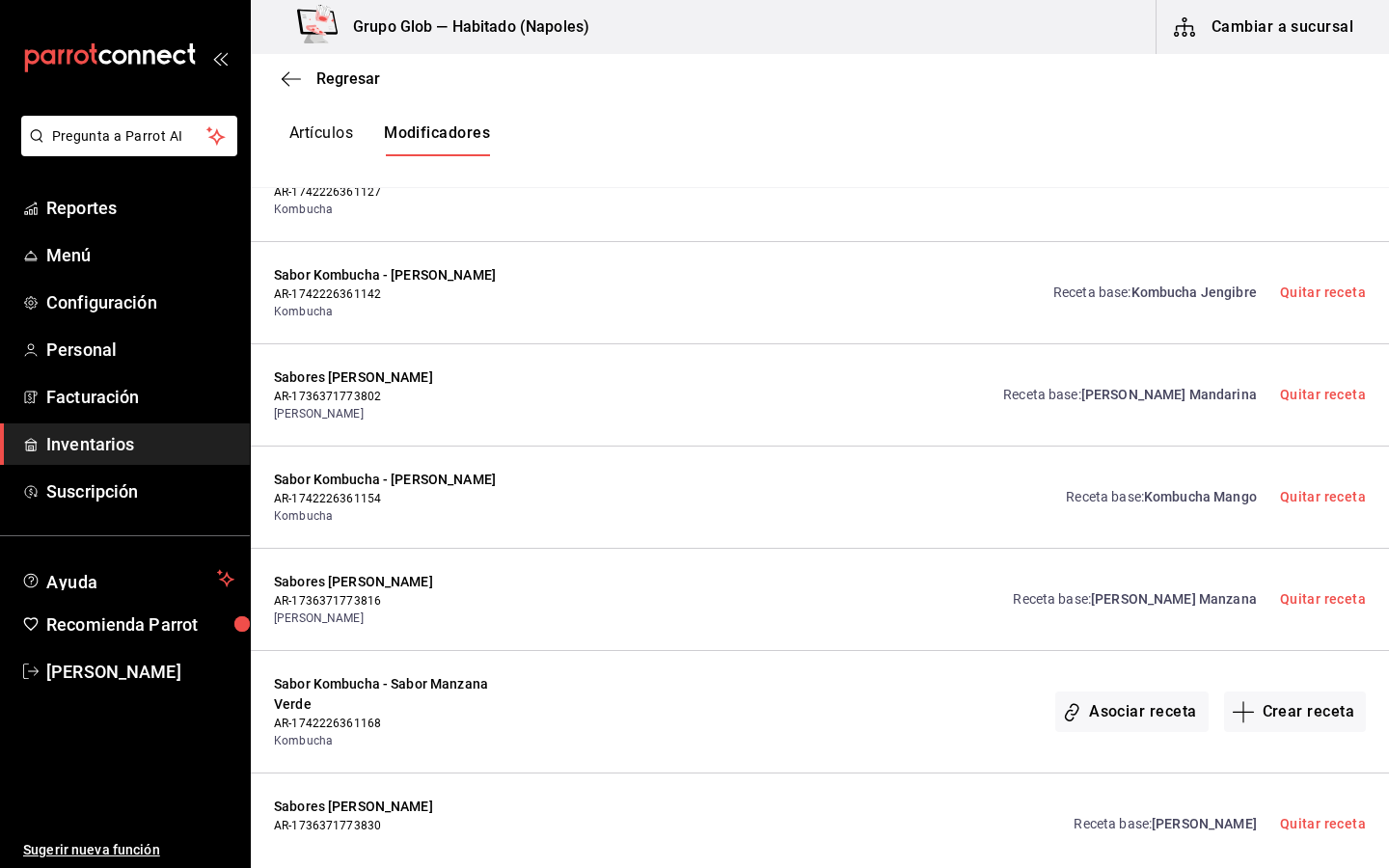 scroll, scrollTop: 814, scrollLeft: 0, axis: vertical 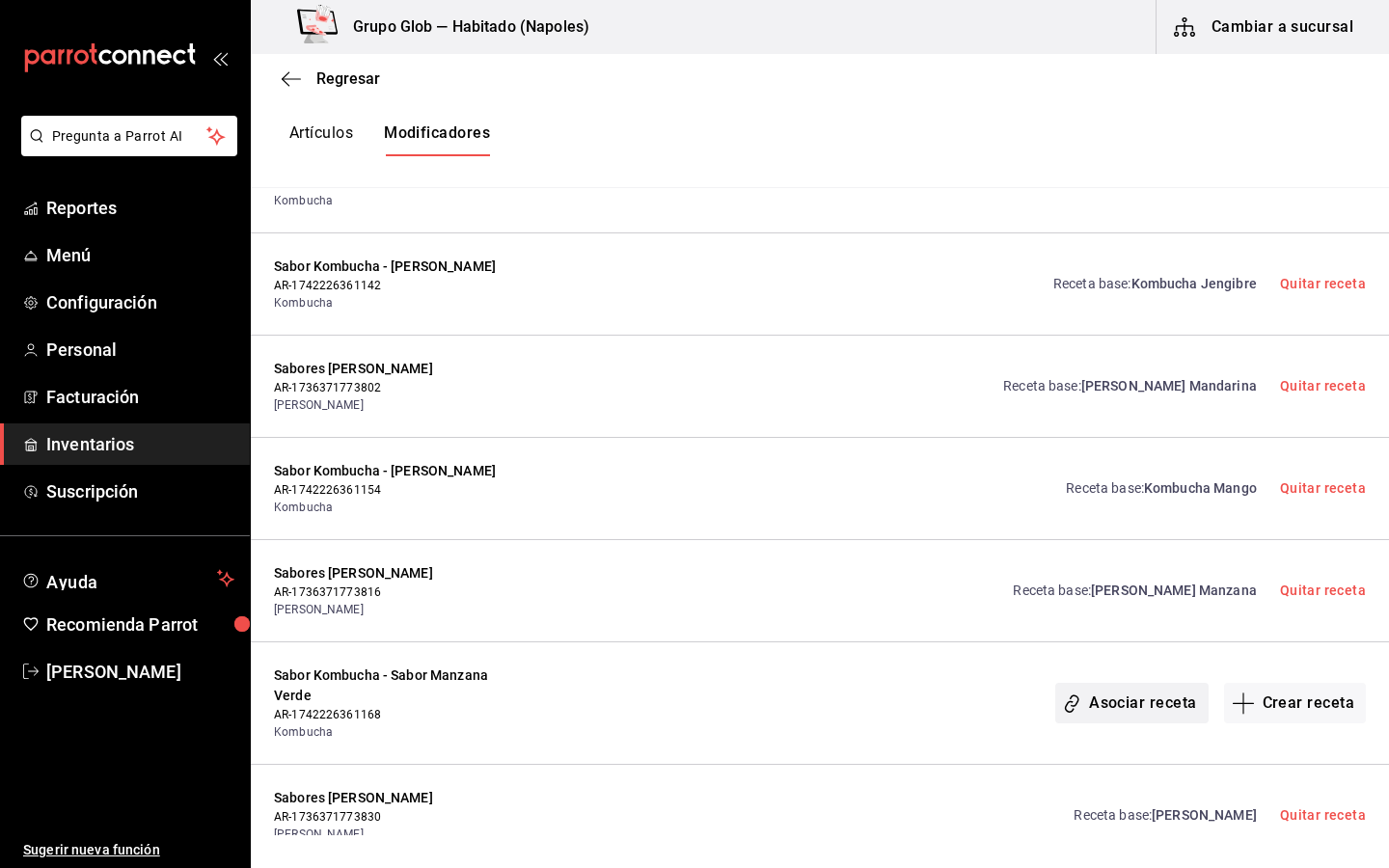 click on "Asociar receta" at bounding box center (1131, 703) 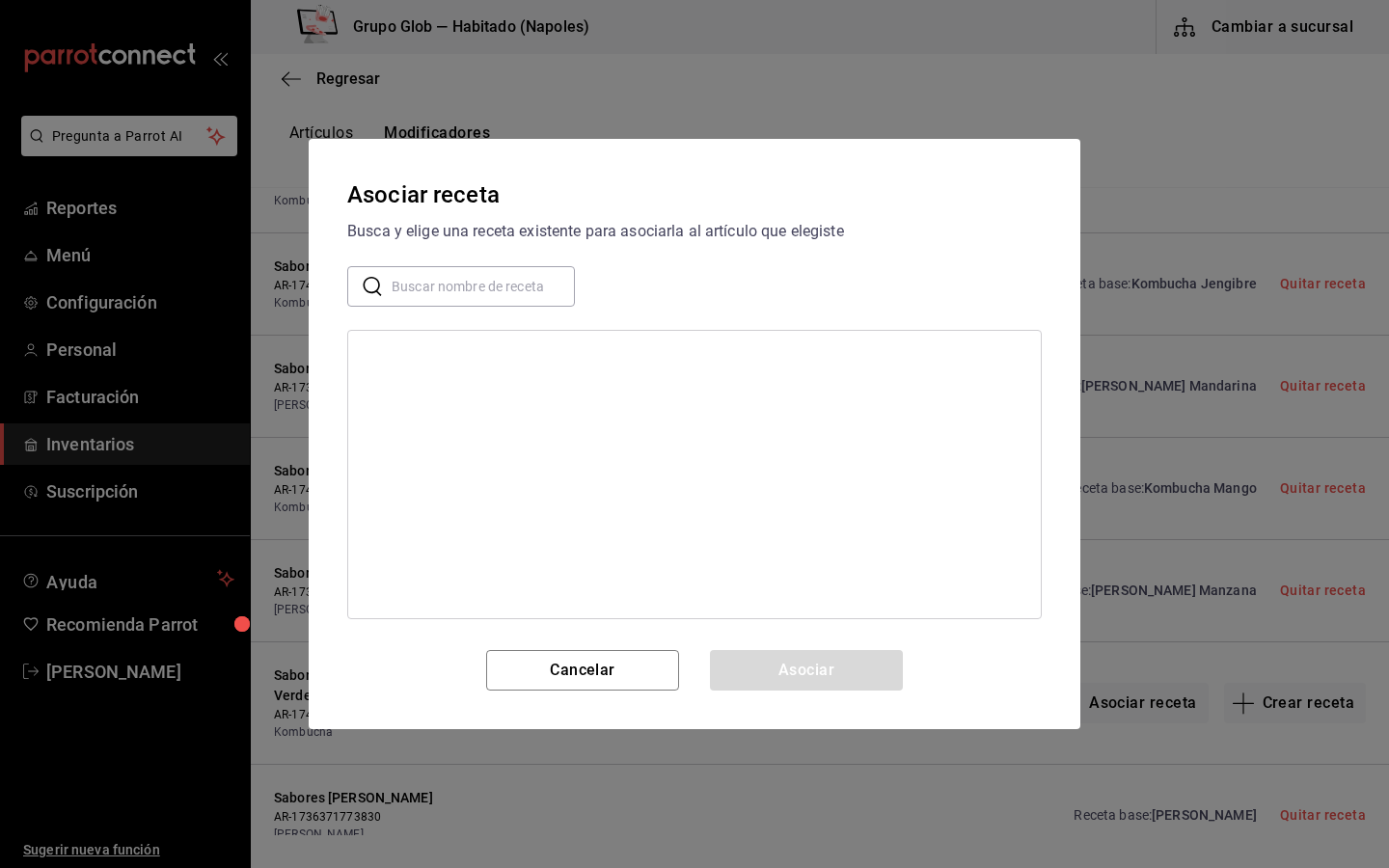 click at bounding box center [483, 286] 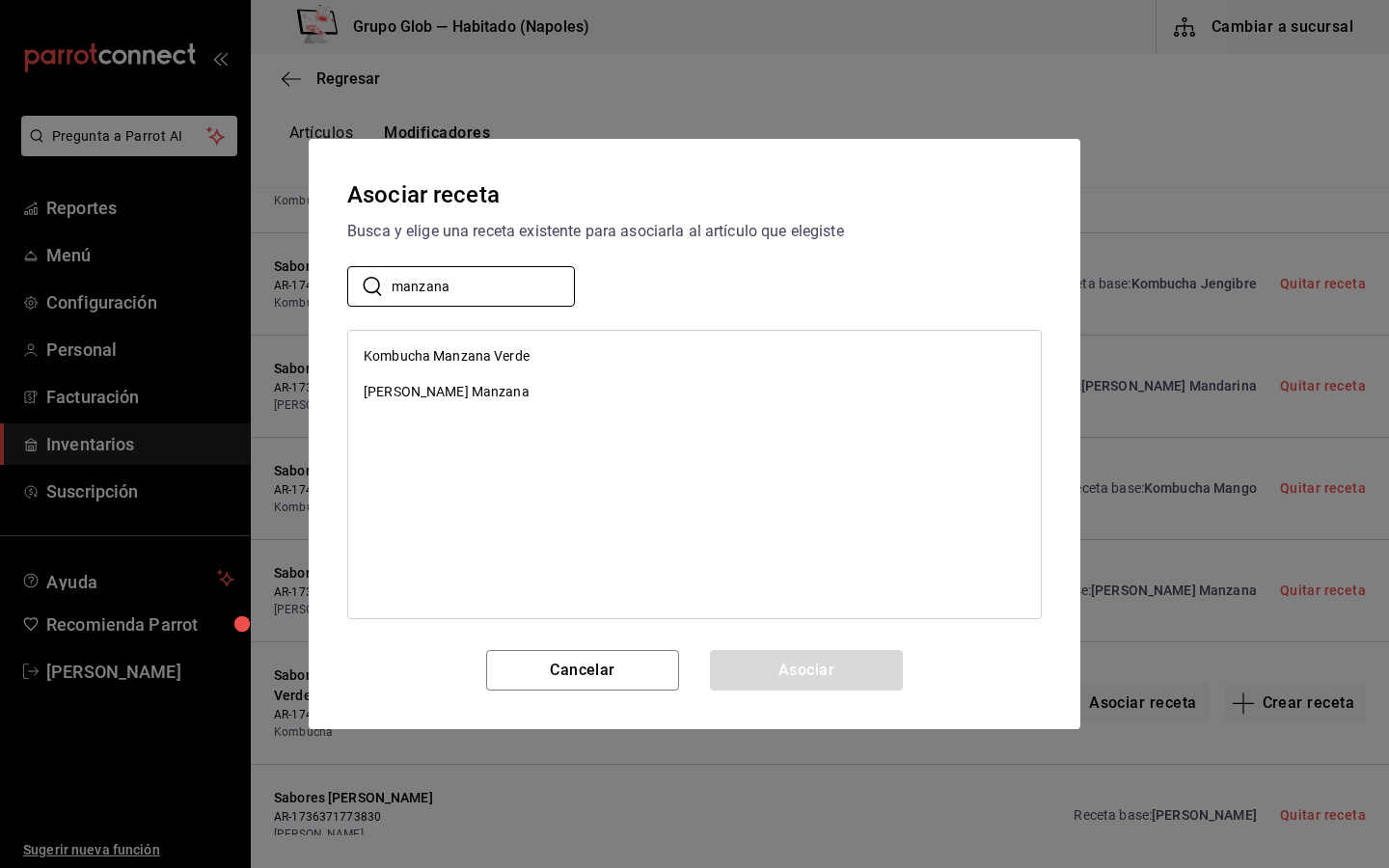type on "manzana" 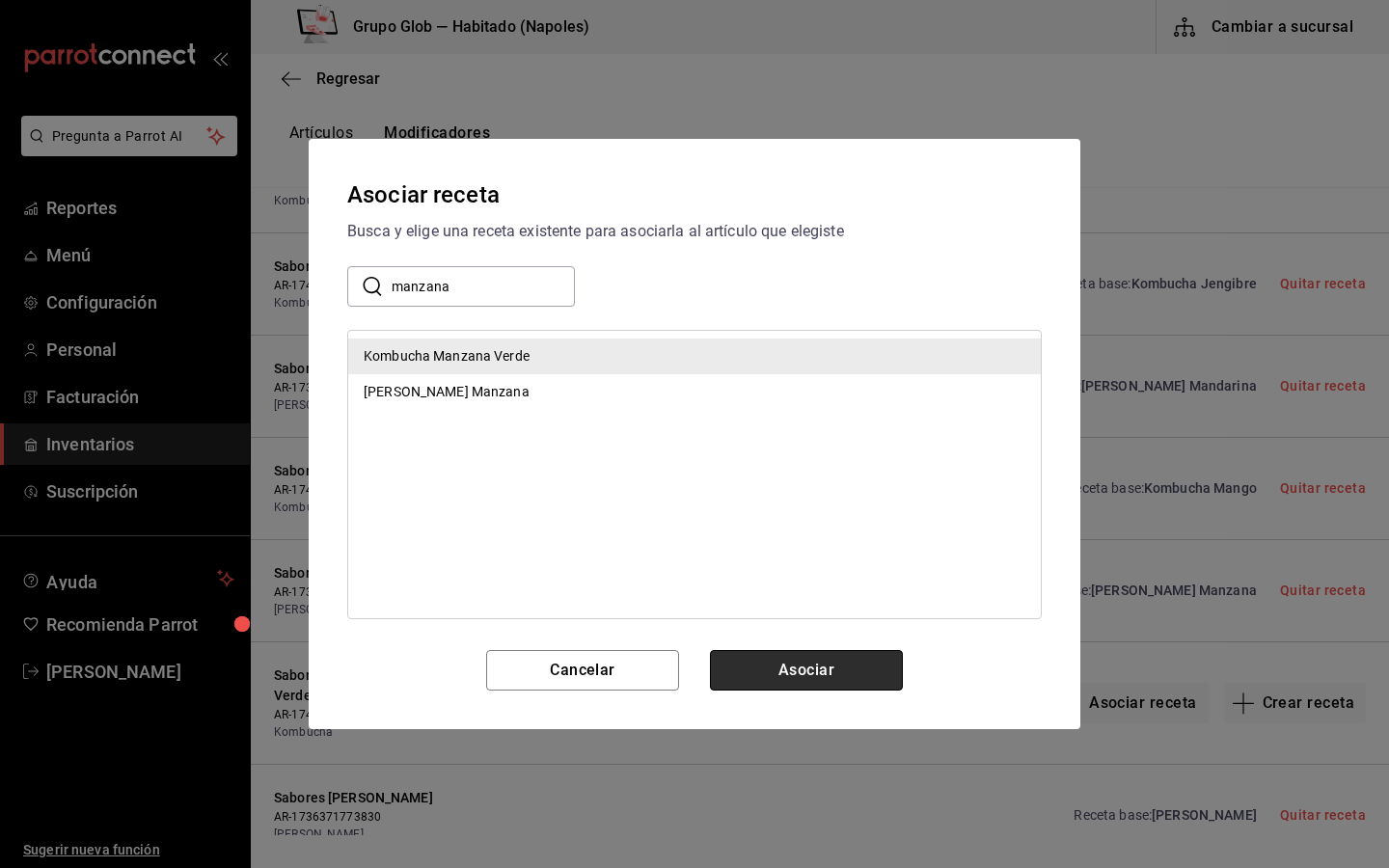 click on "Asociar" at bounding box center [806, 670] 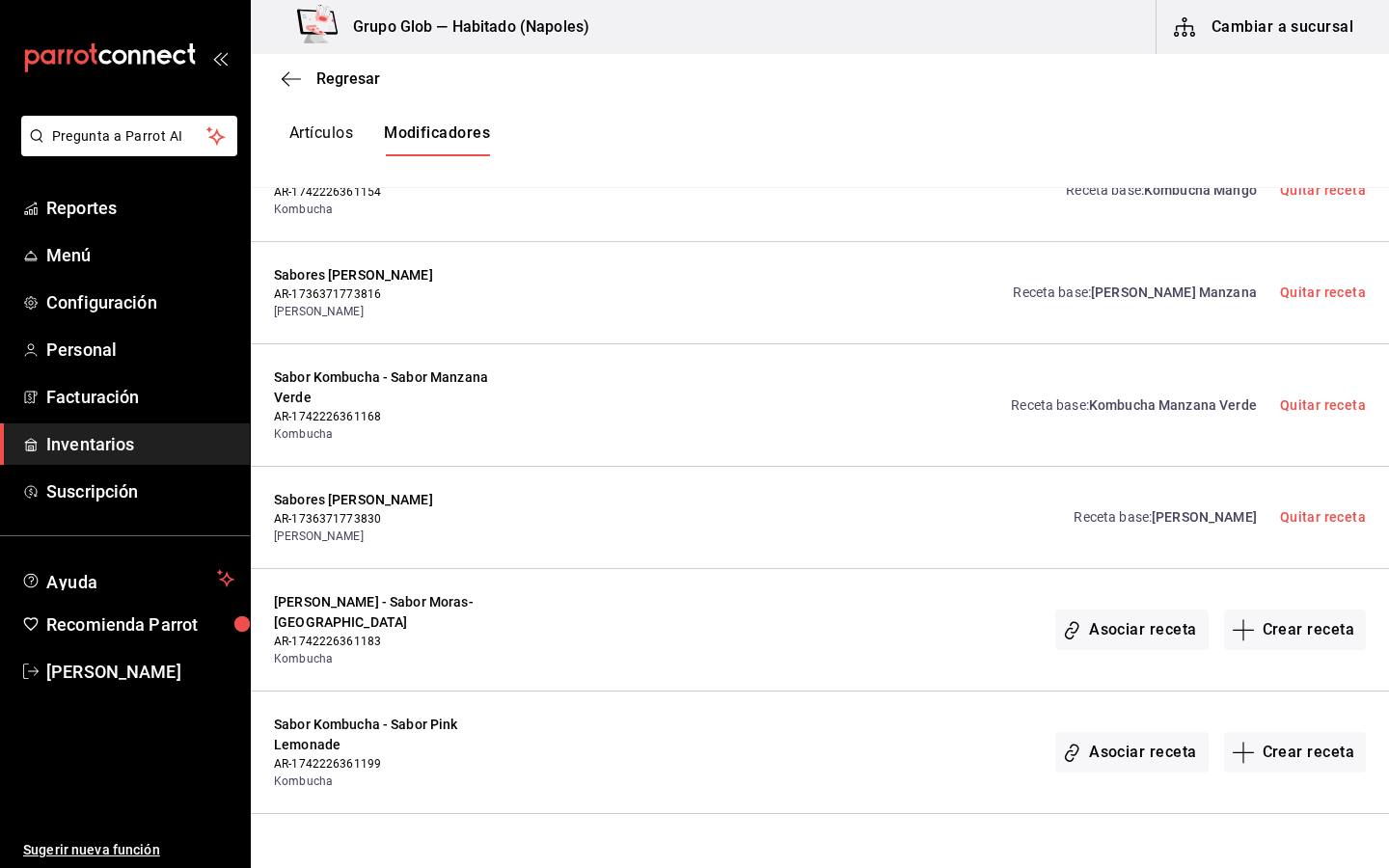 scroll, scrollTop: 1050, scrollLeft: 0, axis: vertical 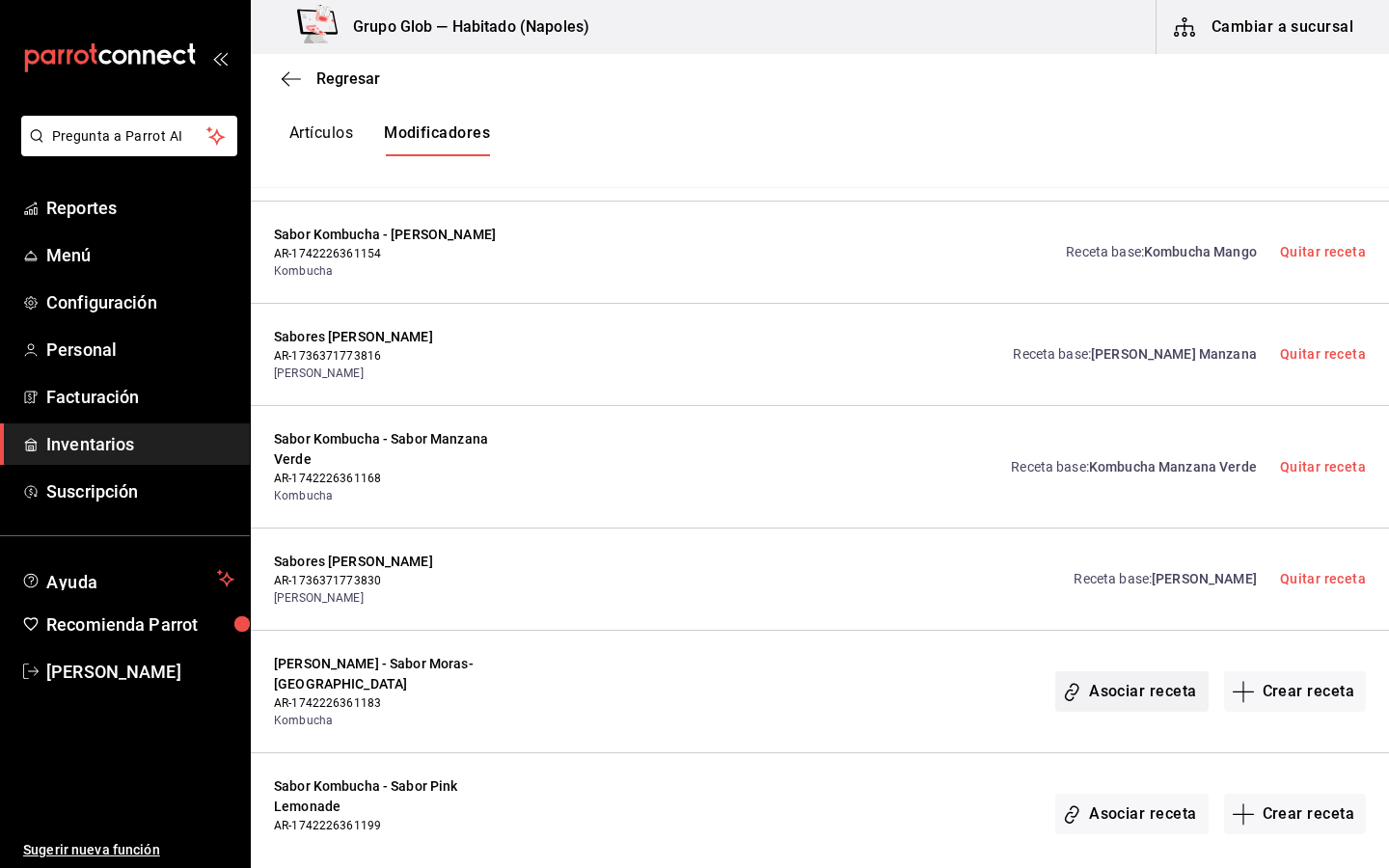 click on "Asociar receta" at bounding box center (1131, 692) 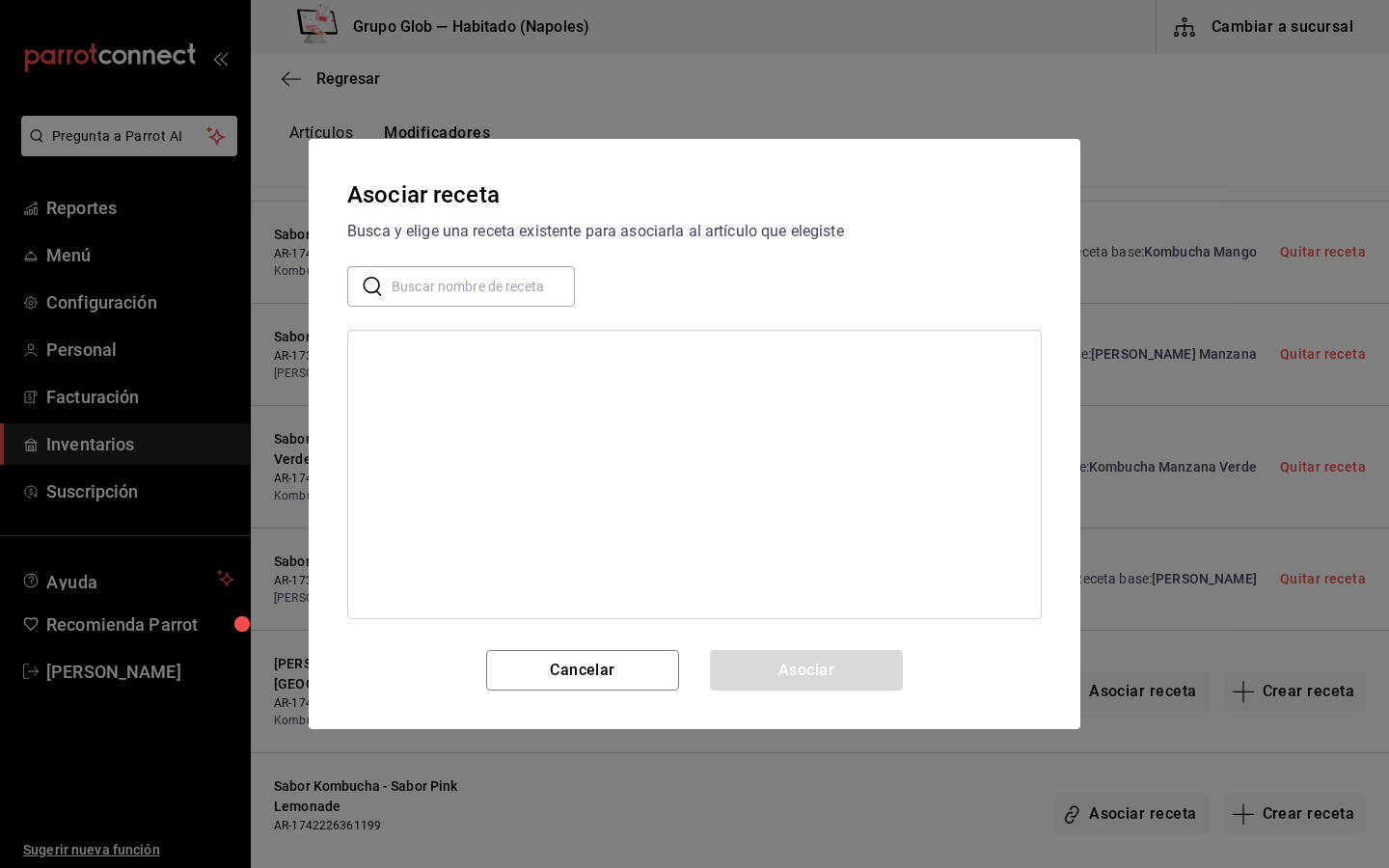 click at bounding box center (483, 286) 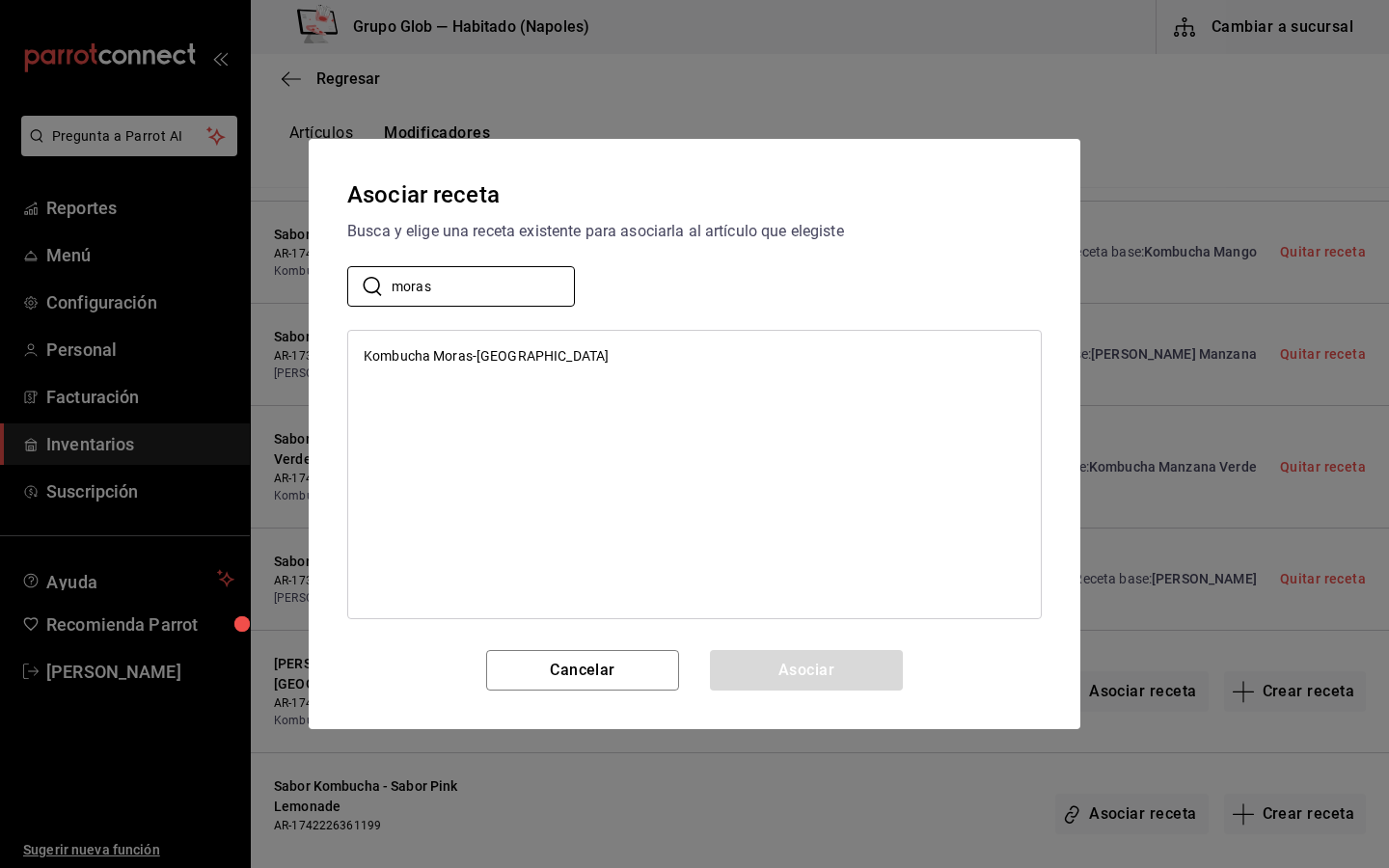 type on "moras" 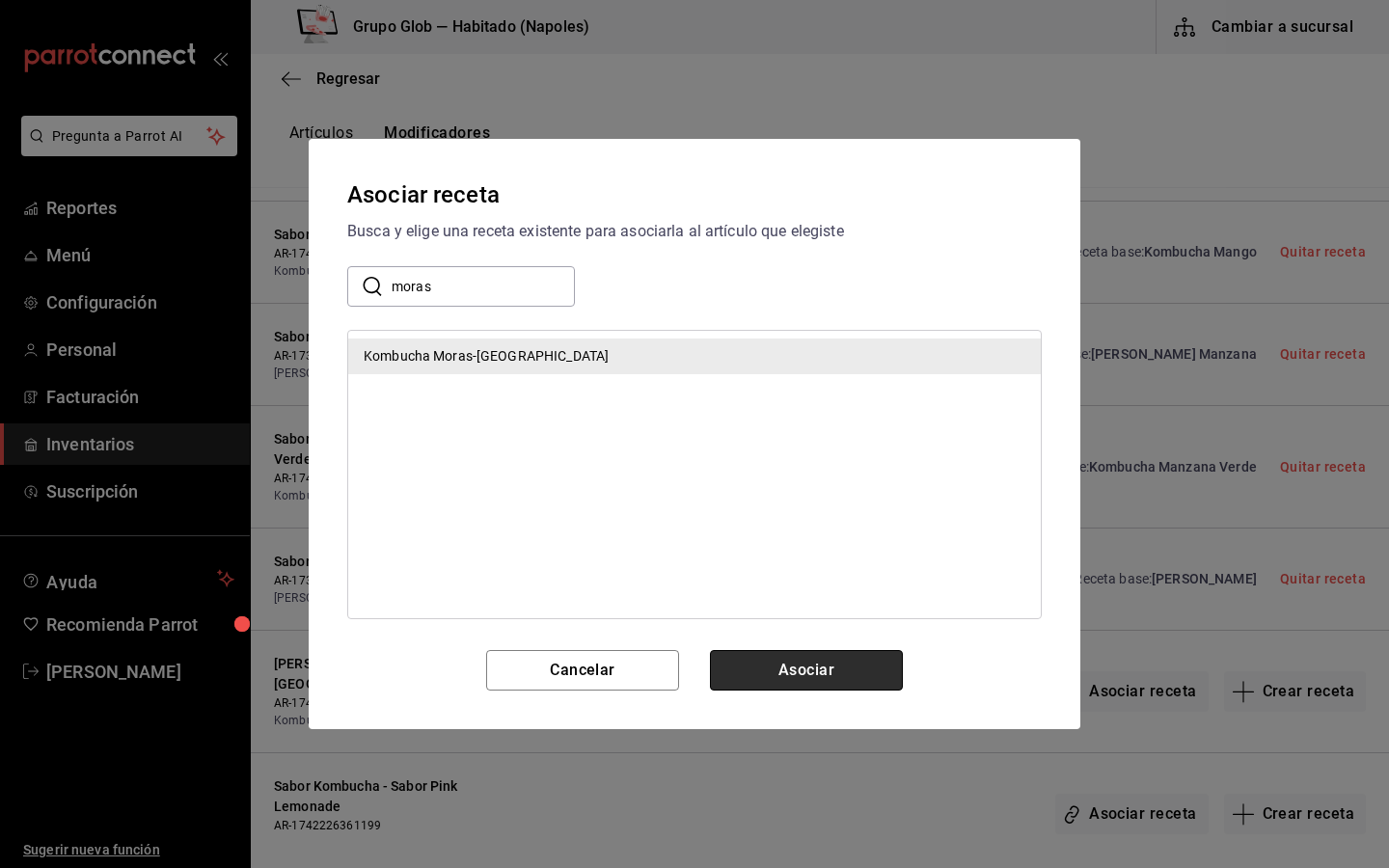 click on "Asociar" at bounding box center [806, 670] 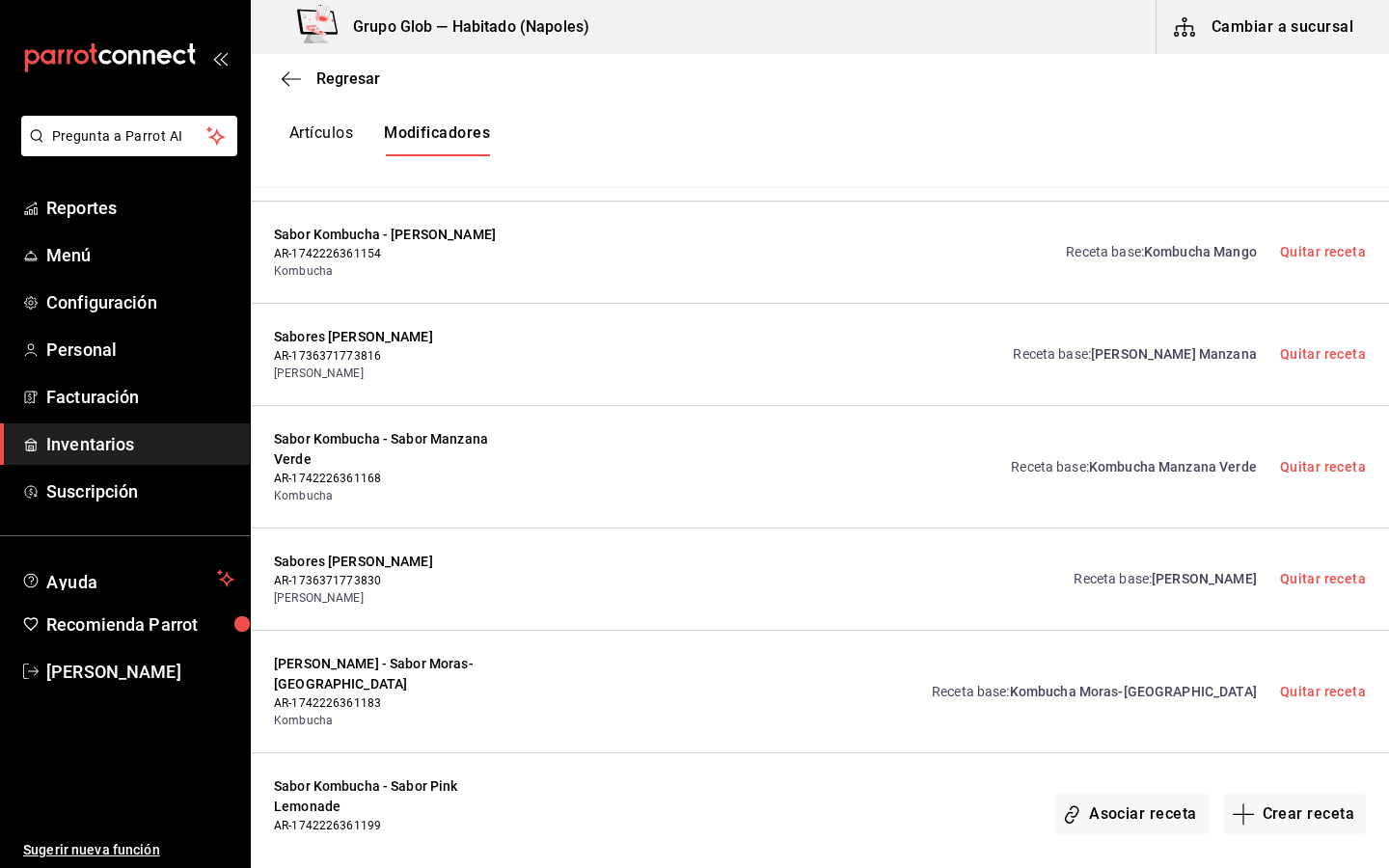 scroll, scrollTop: 0, scrollLeft: 0, axis: both 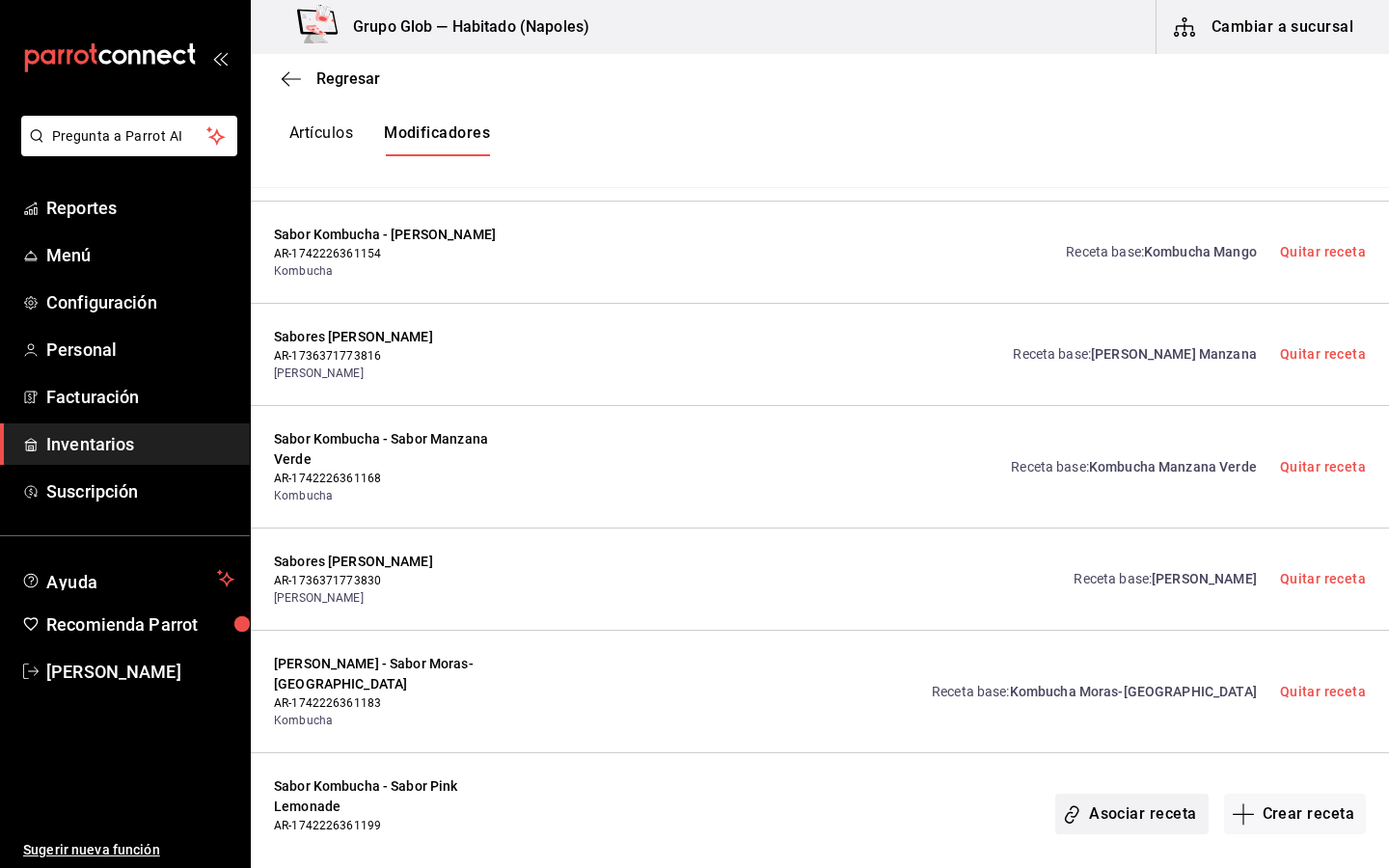 click on "Asociar receta" at bounding box center [1131, 814] 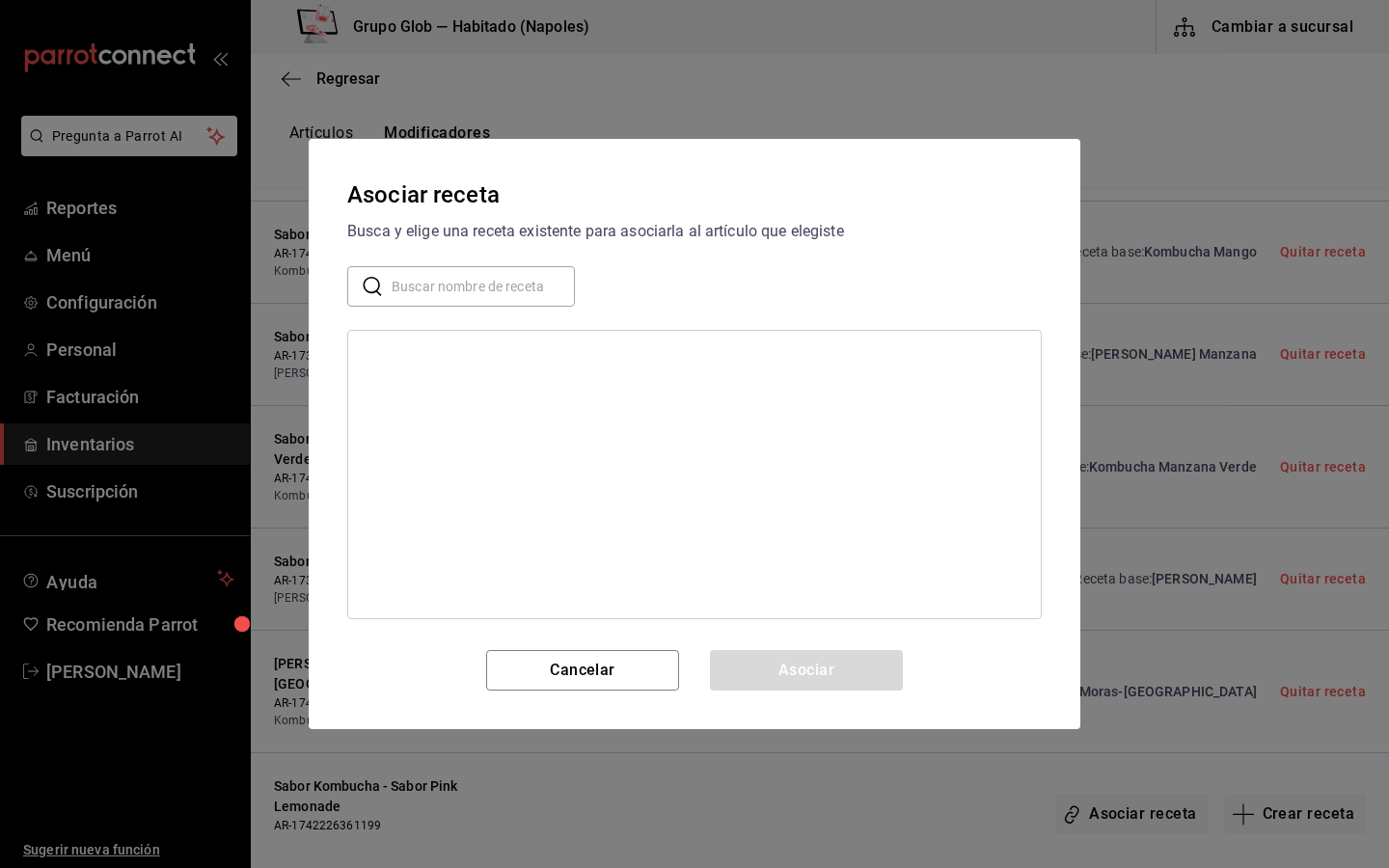 click at bounding box center [483, 286] 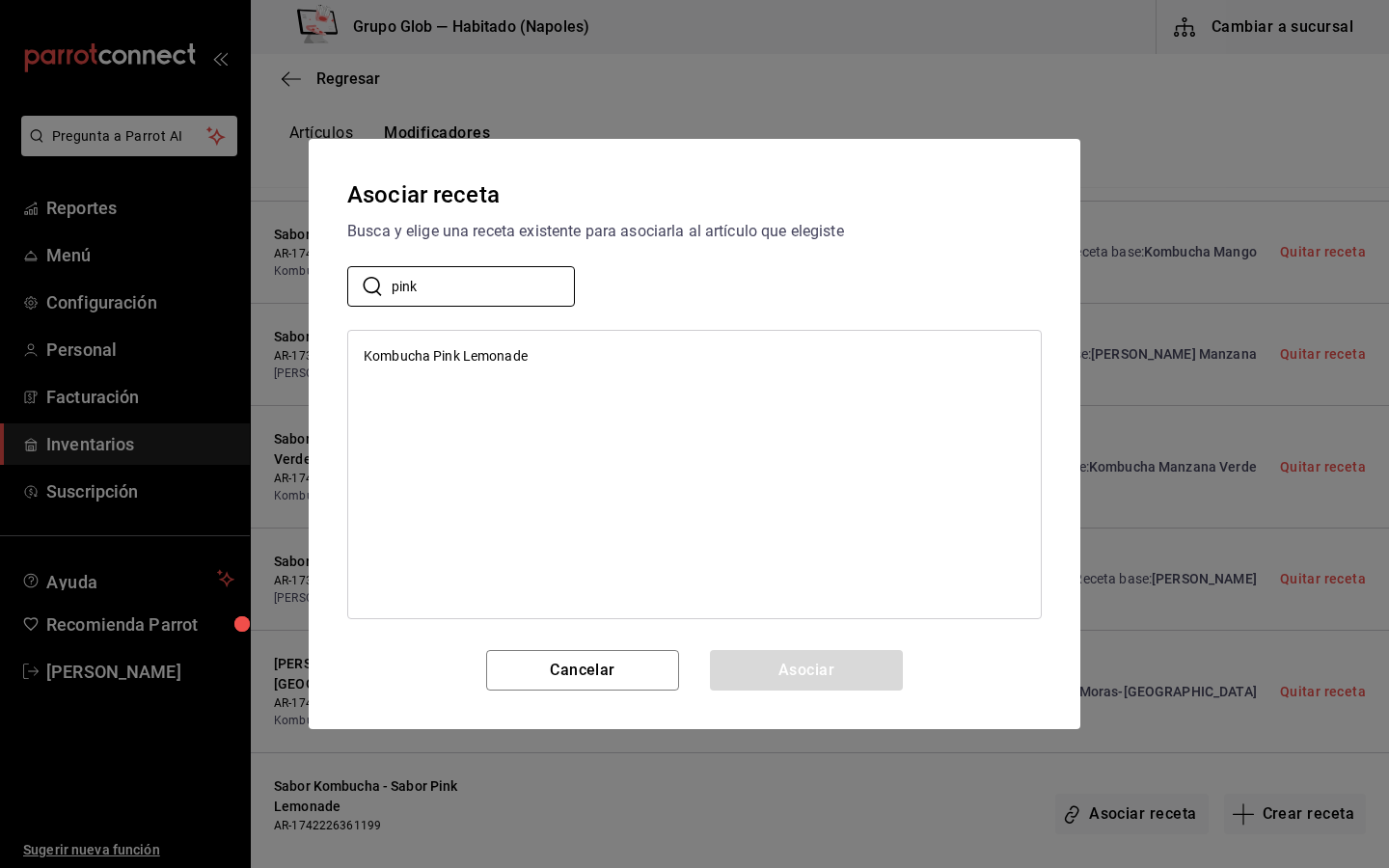 type on "pink" 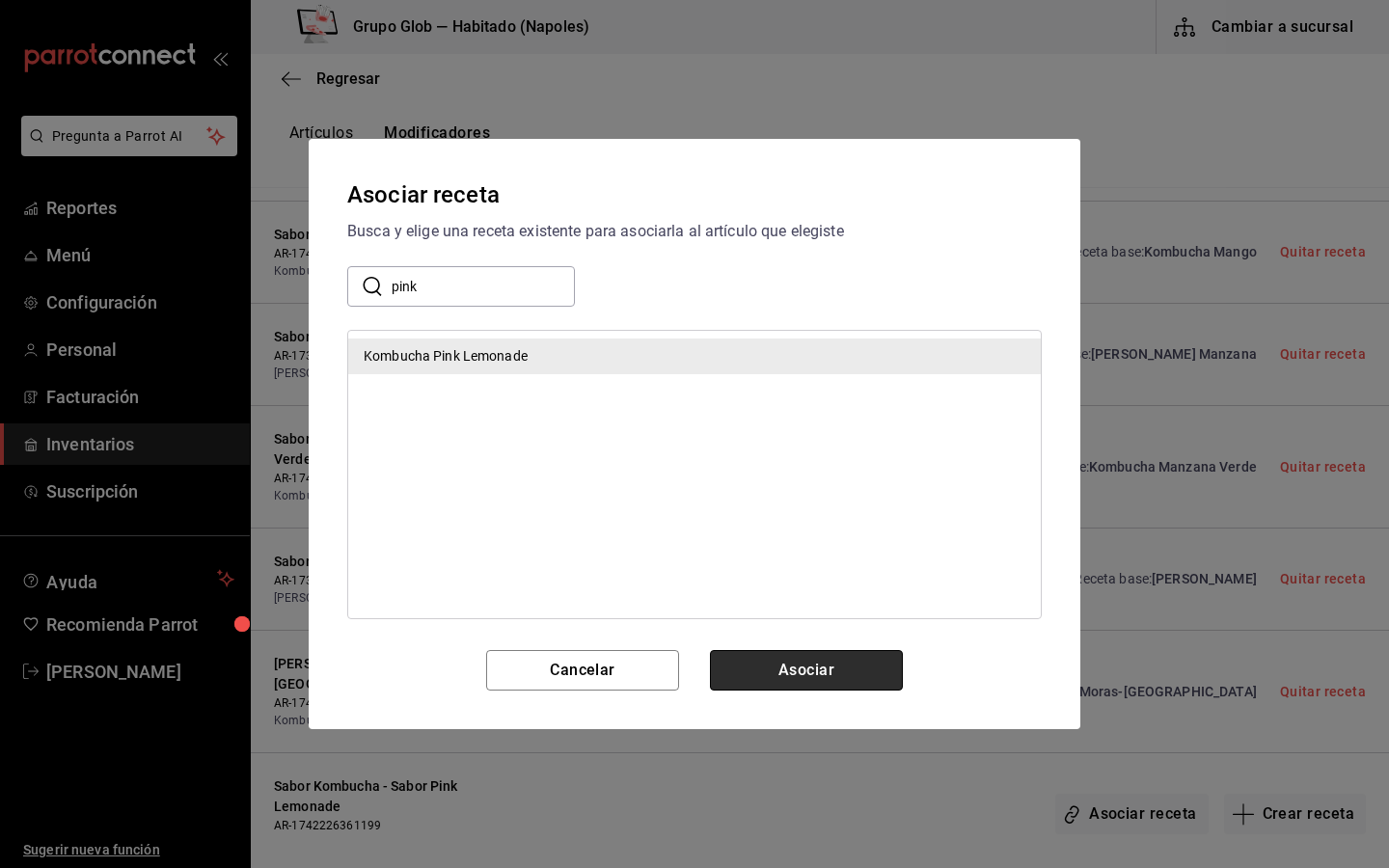 click on "Asociar" at bounding box center (806, 670) 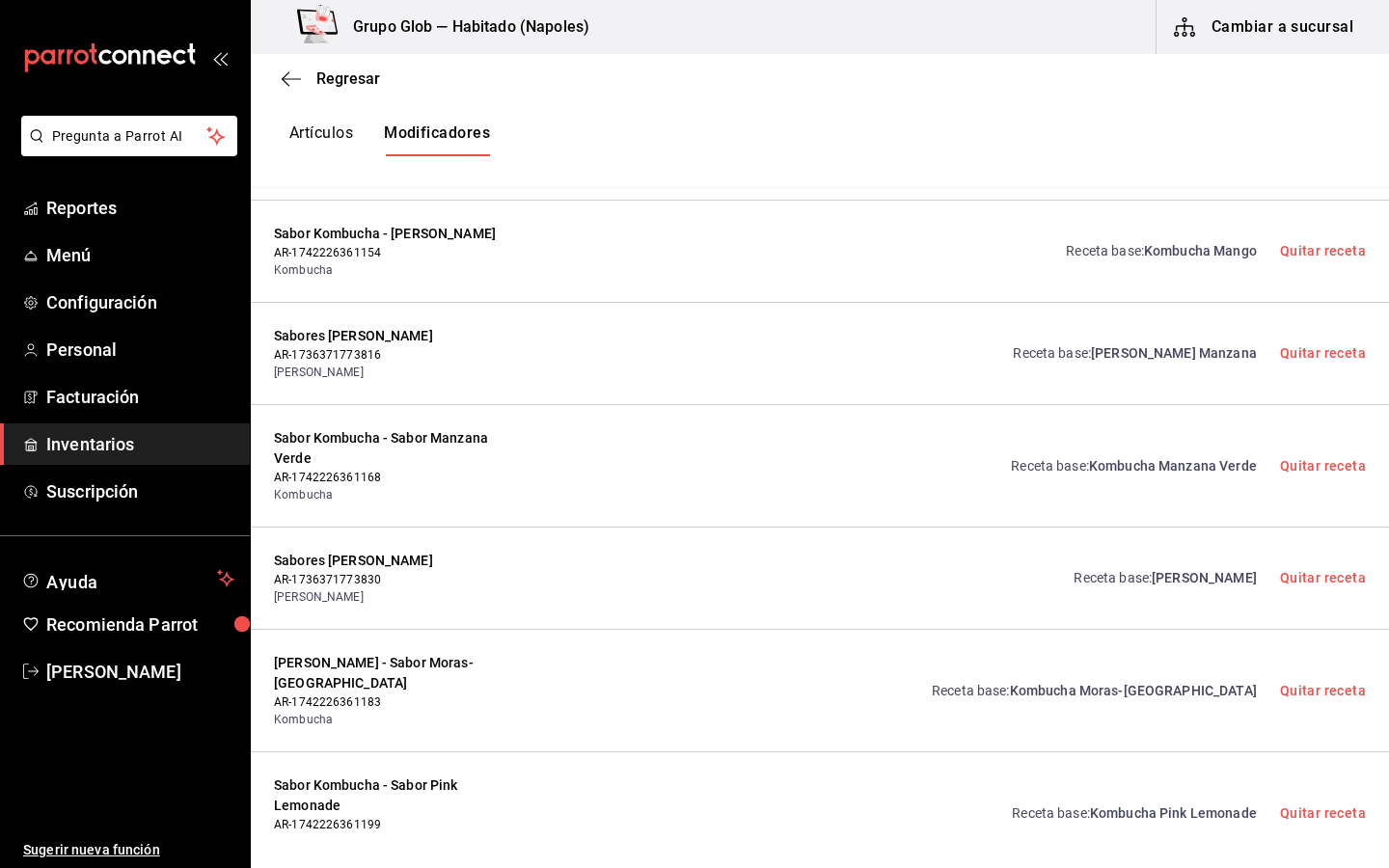 scroll, scrollTop: 1050, scrollLeft: 0, axis: vertical 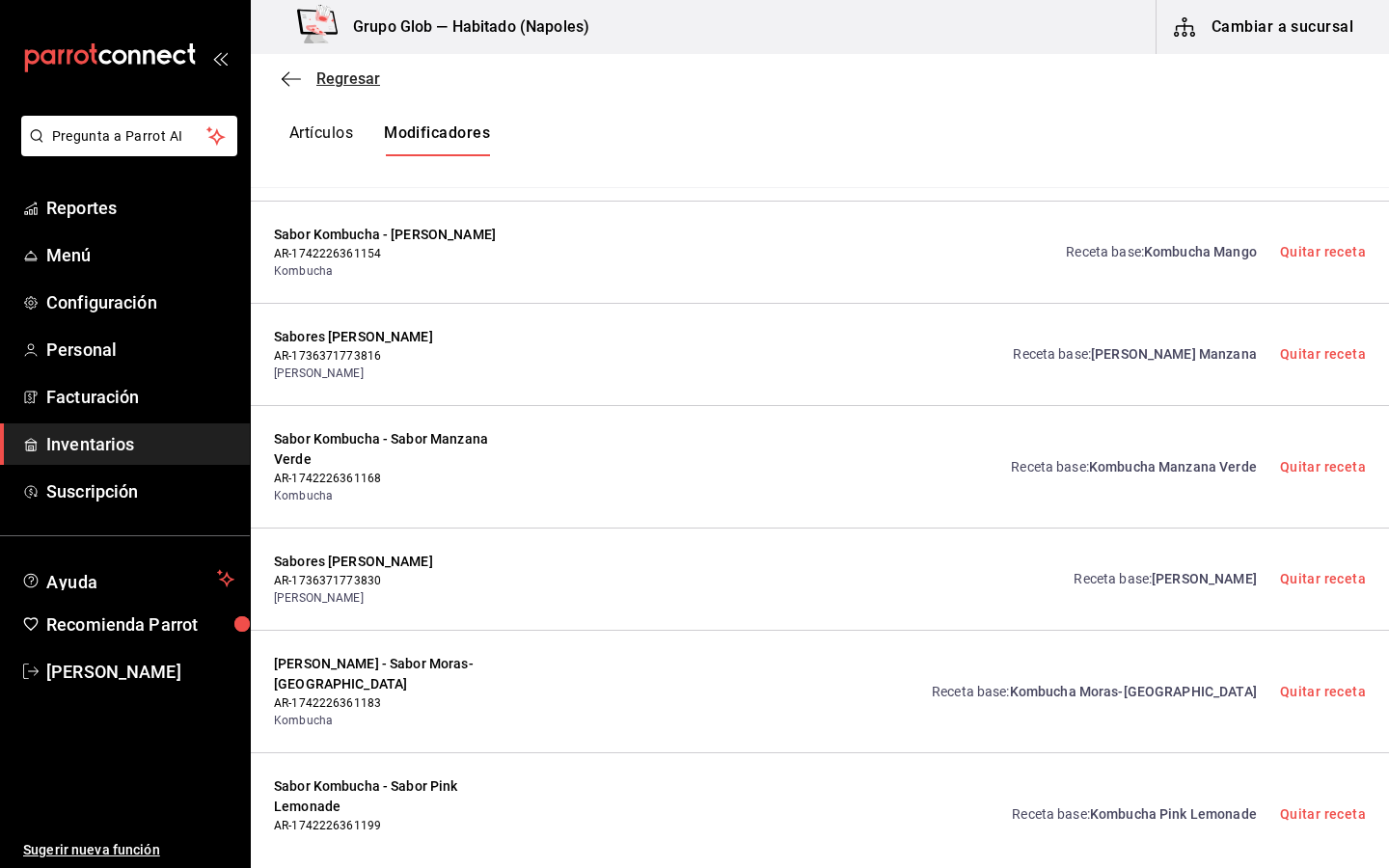 click 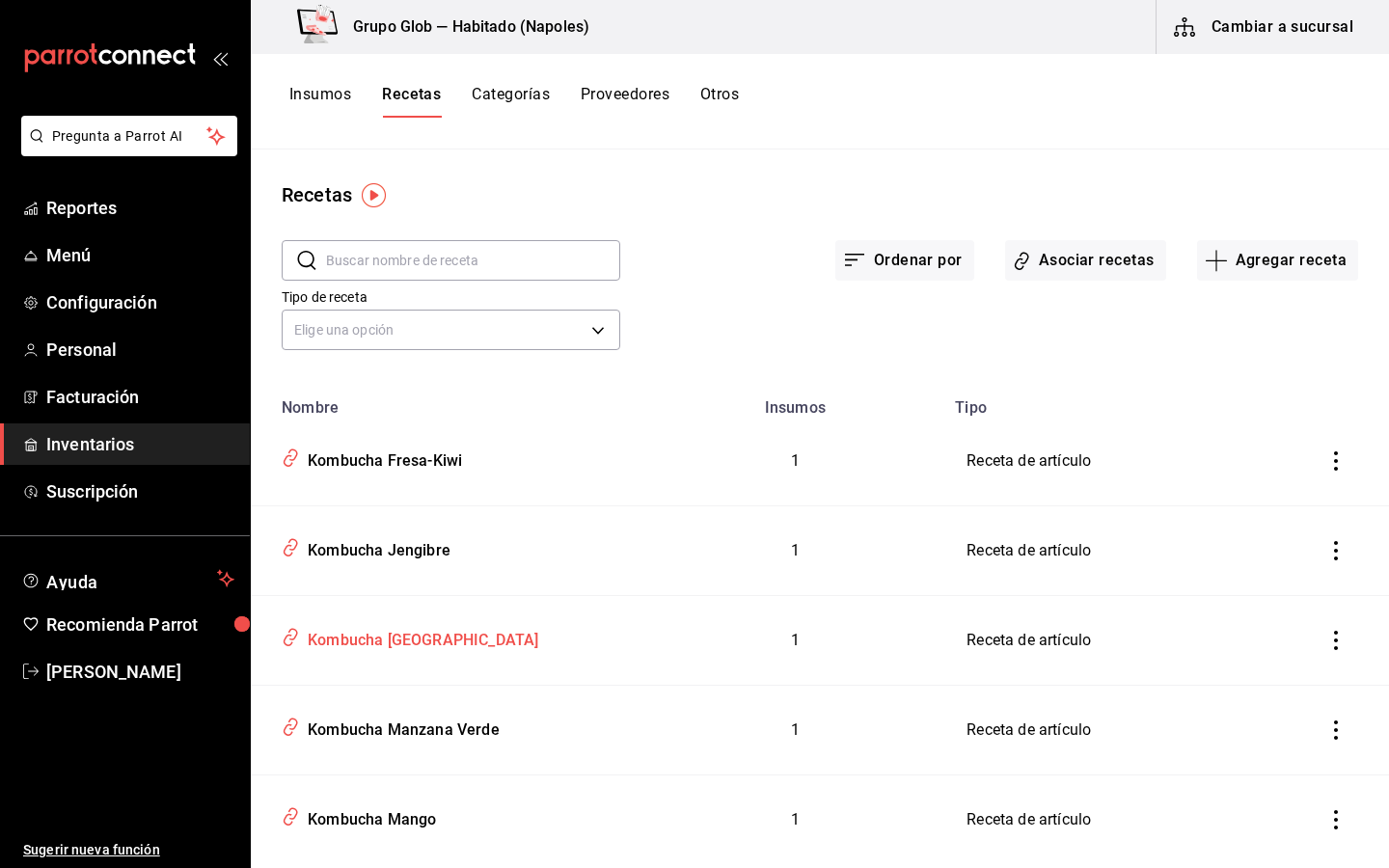scroll, scrollTop: 0, scrollLeft: 0, axis: both 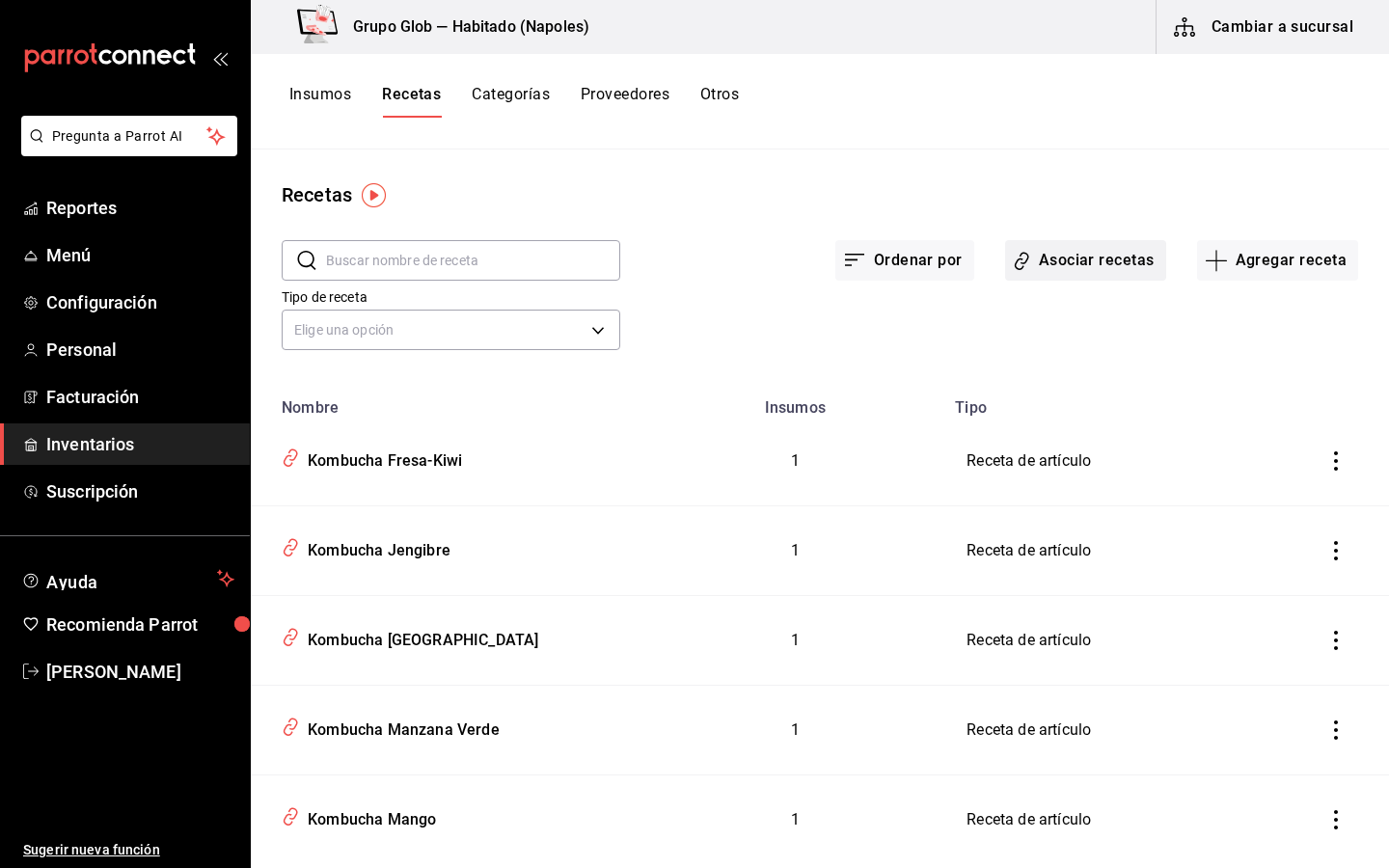 click on "Asociar recetas" at bounding box center [1085, 260] 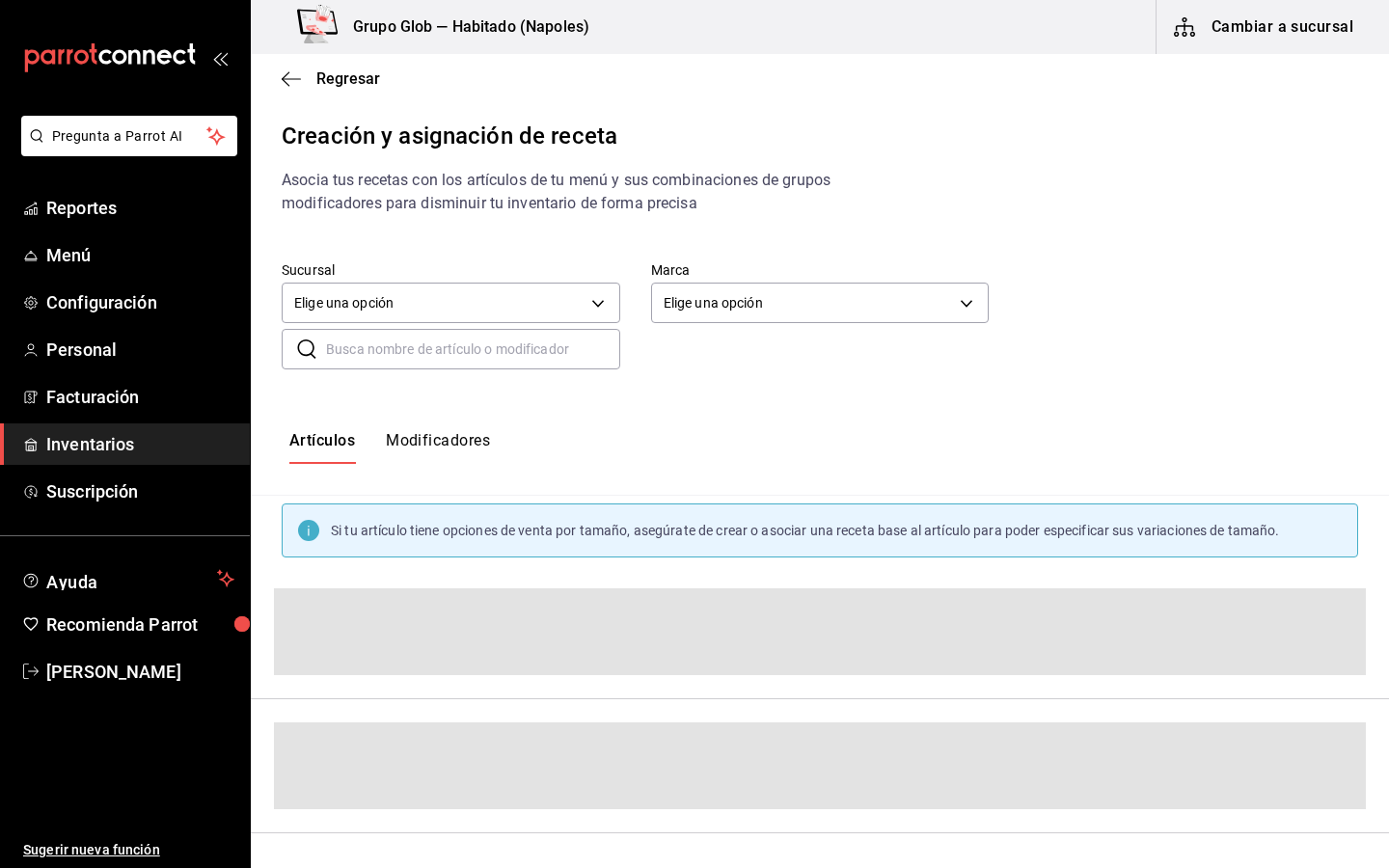 click on "Modificadores" at bounding box center (438, 448) 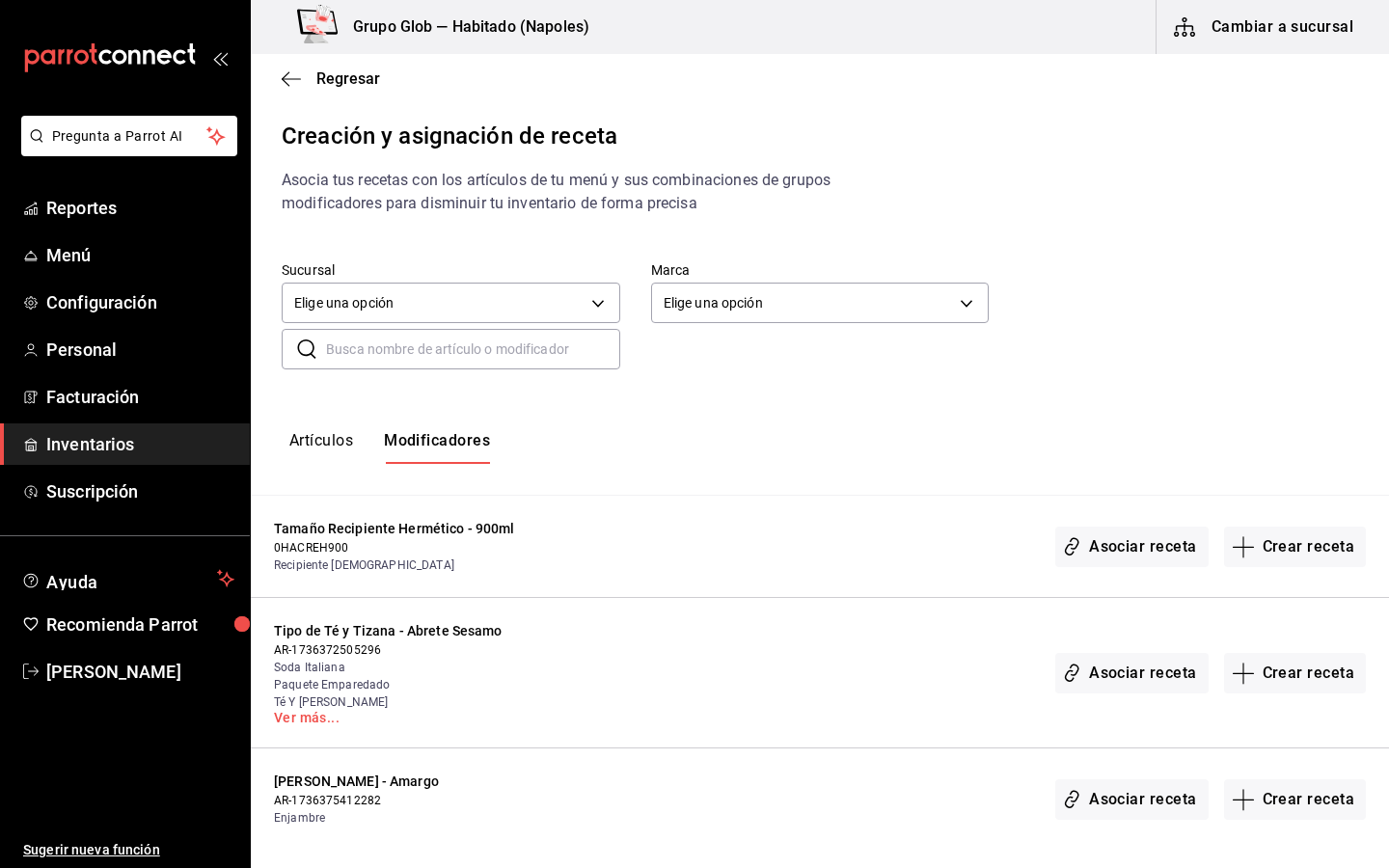 click at bounding box center (473, 349) 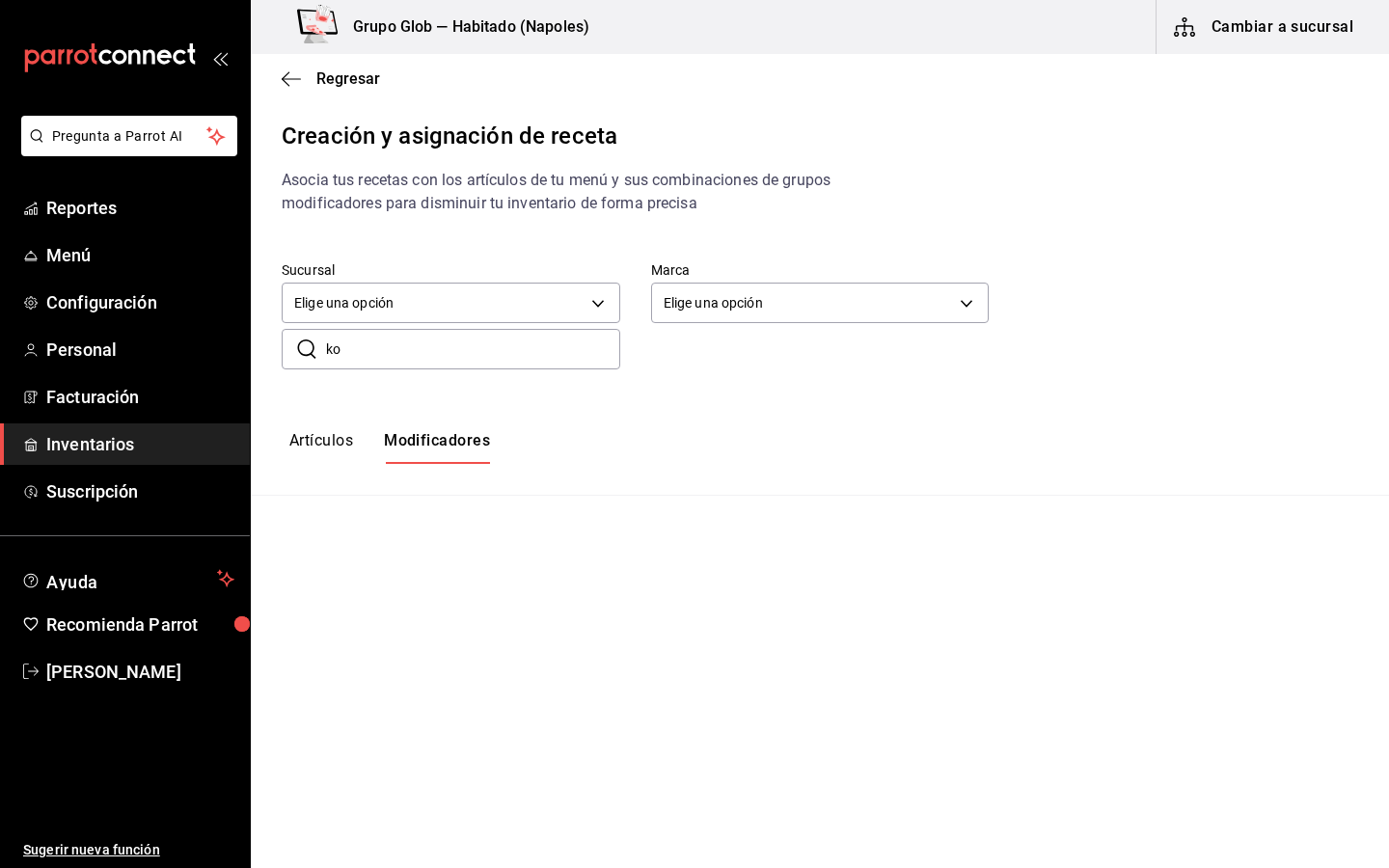 type on "k" 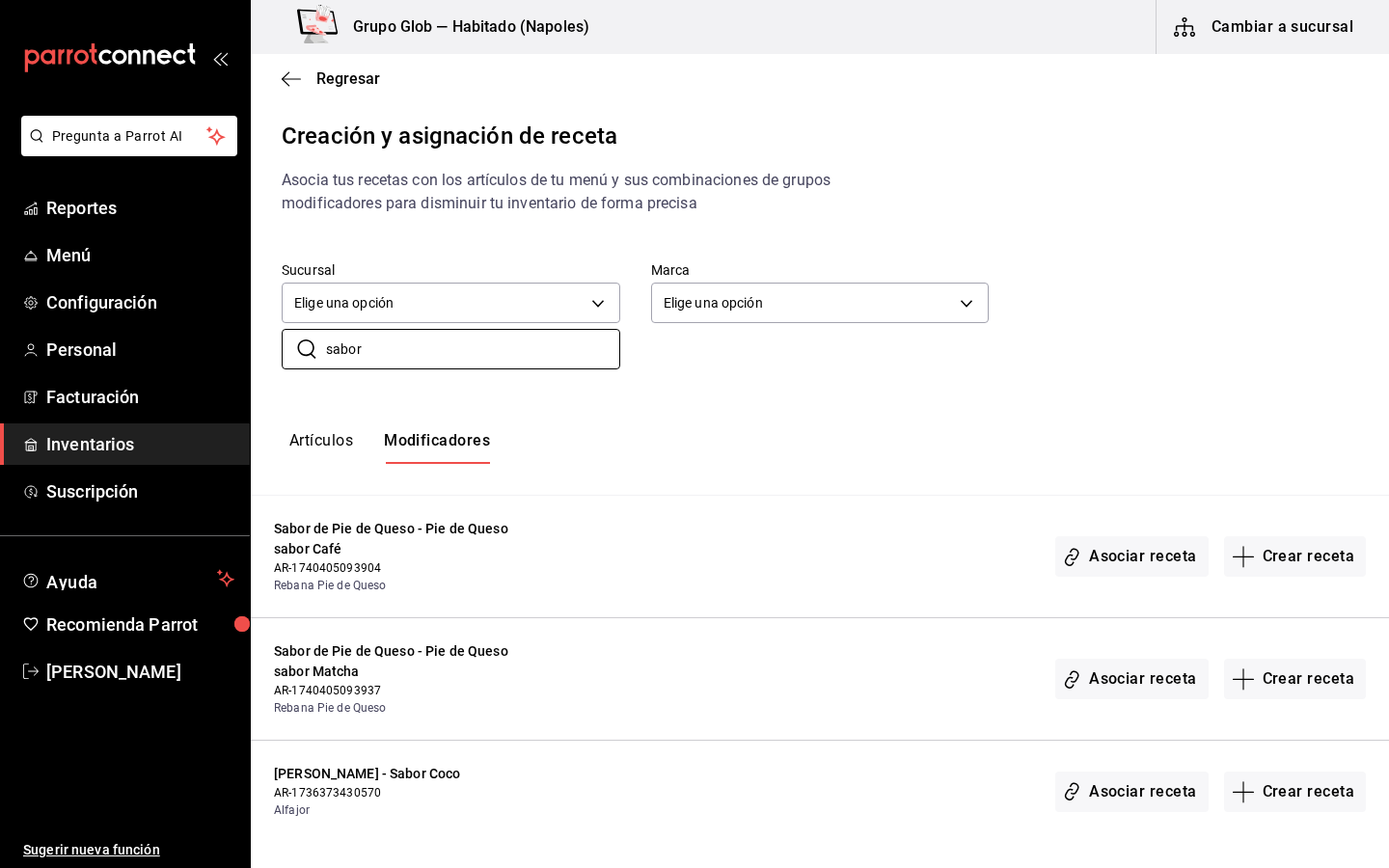 scroll, scrollTop: 0, scrollLeft: 0, axis: both 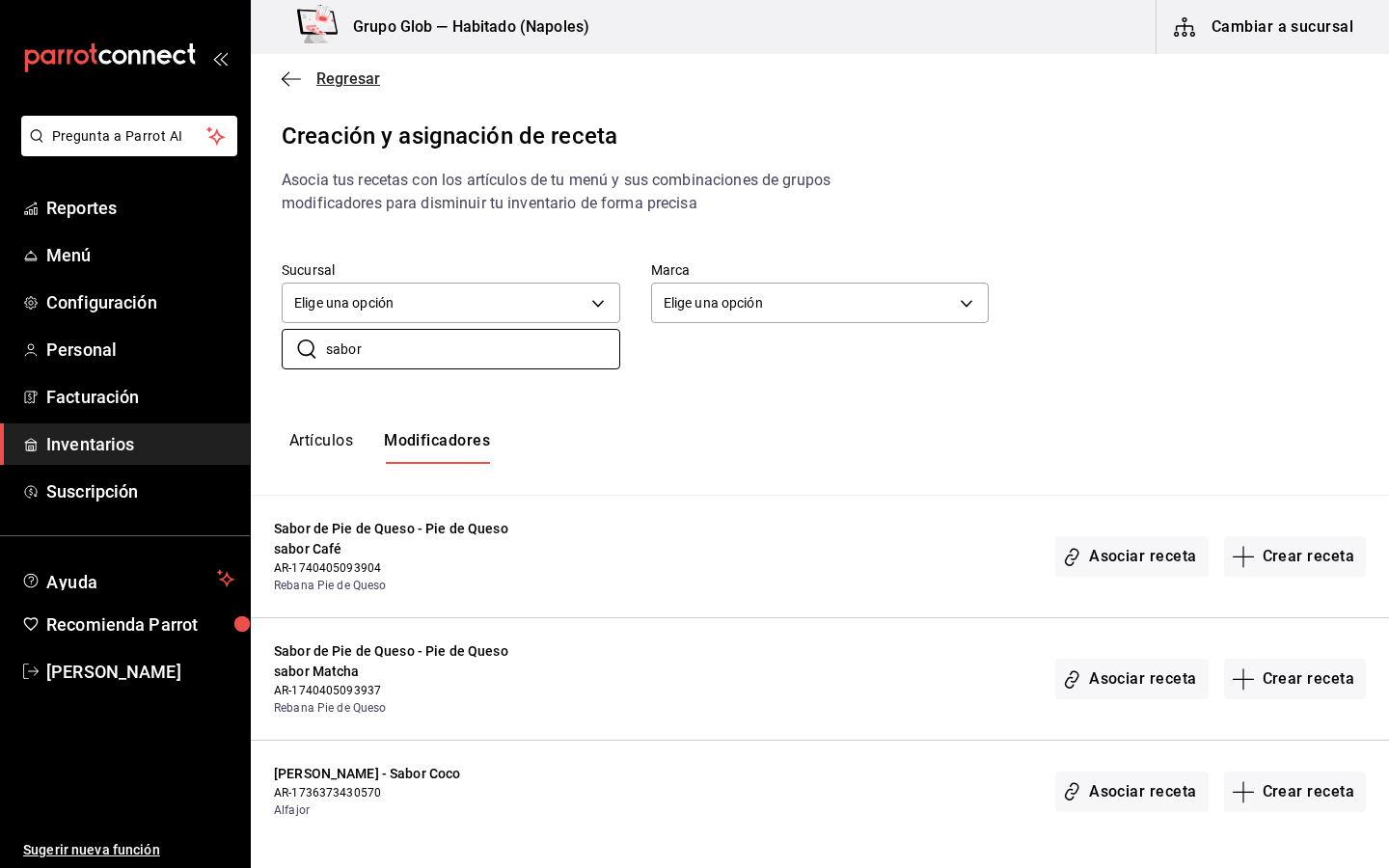 type on "sabor" 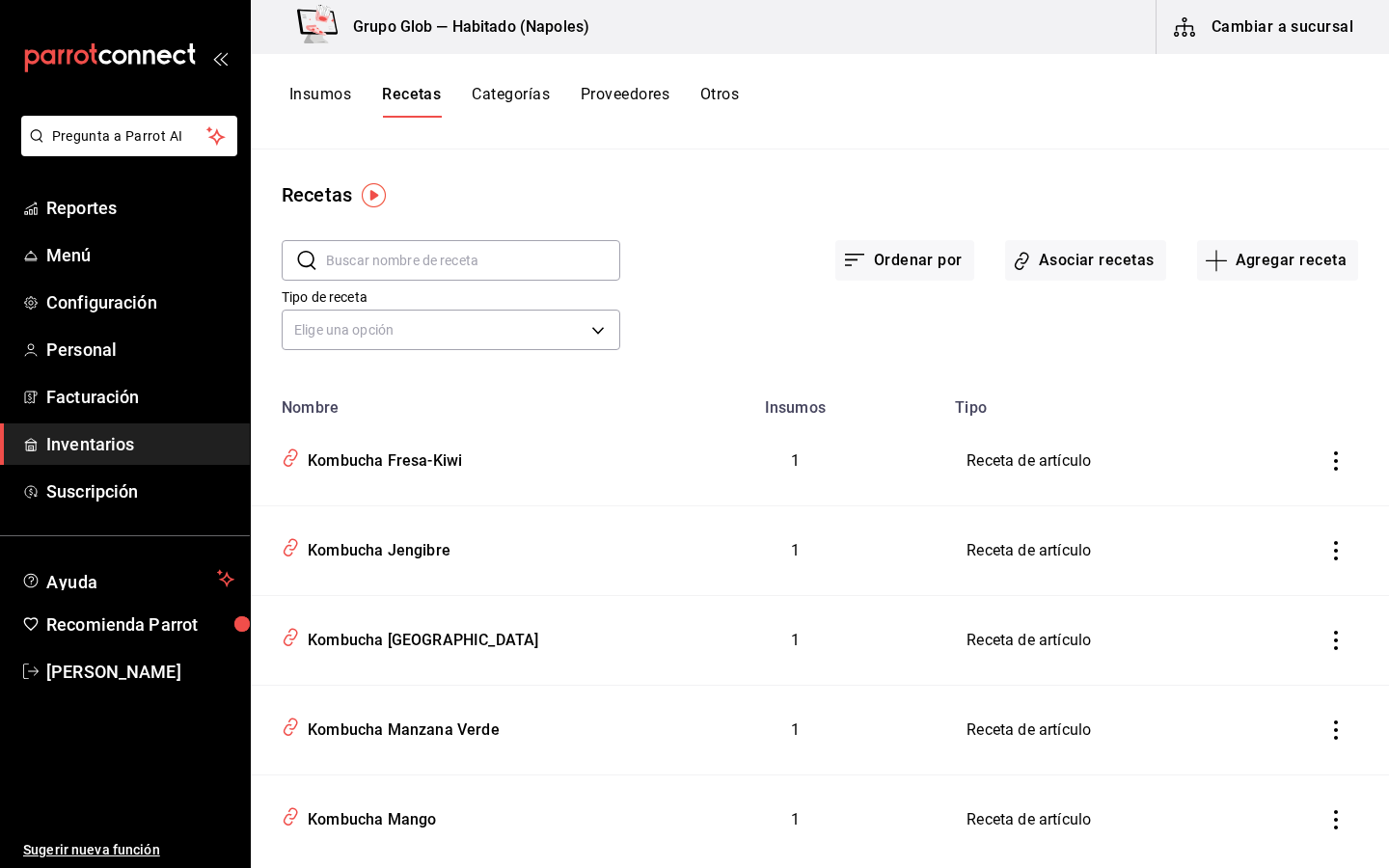 scroll, scrollTop: 0, scrollLeft: 0, axis: both 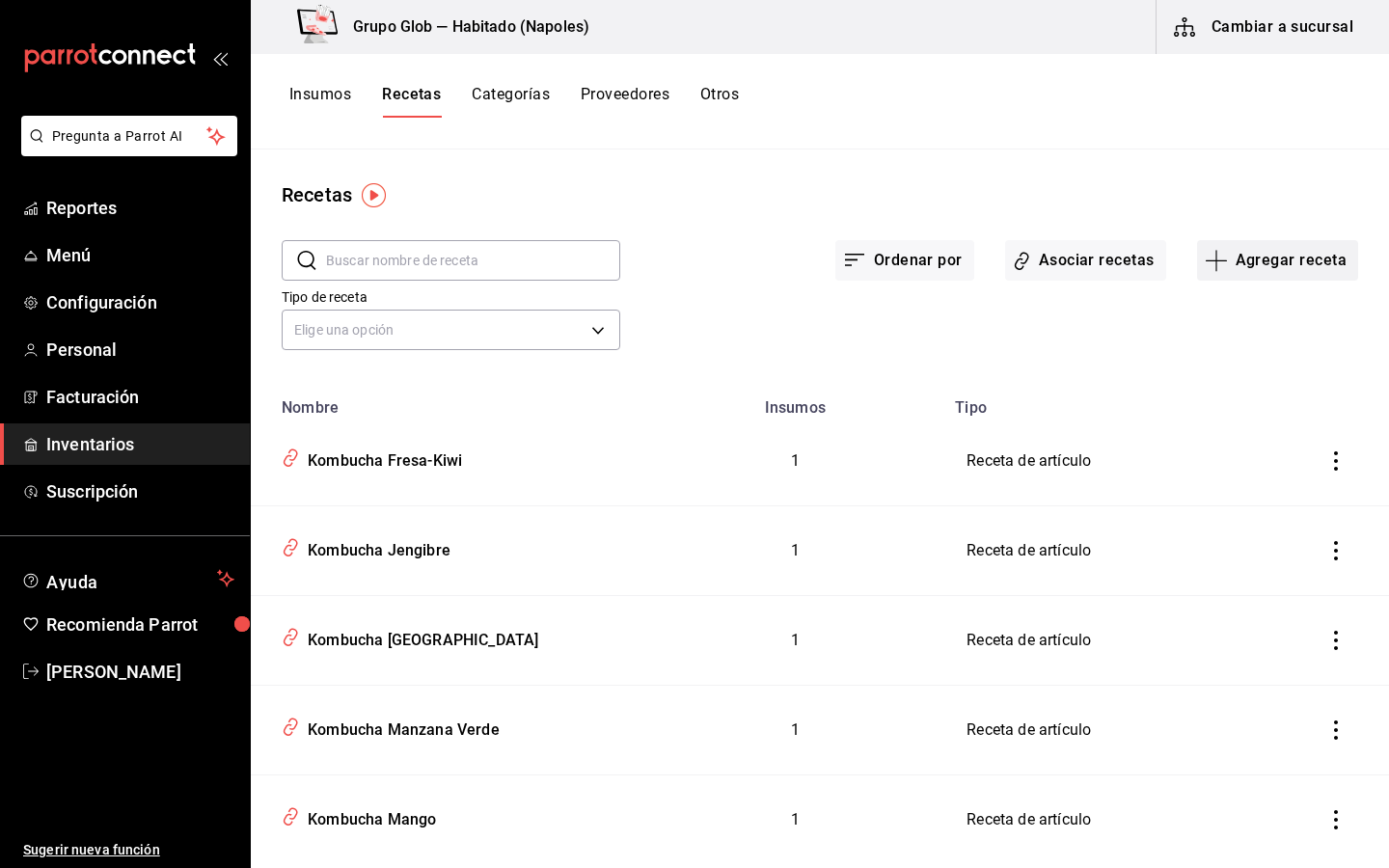 click on "Agregar receta" at bounding box center (1277, 260) 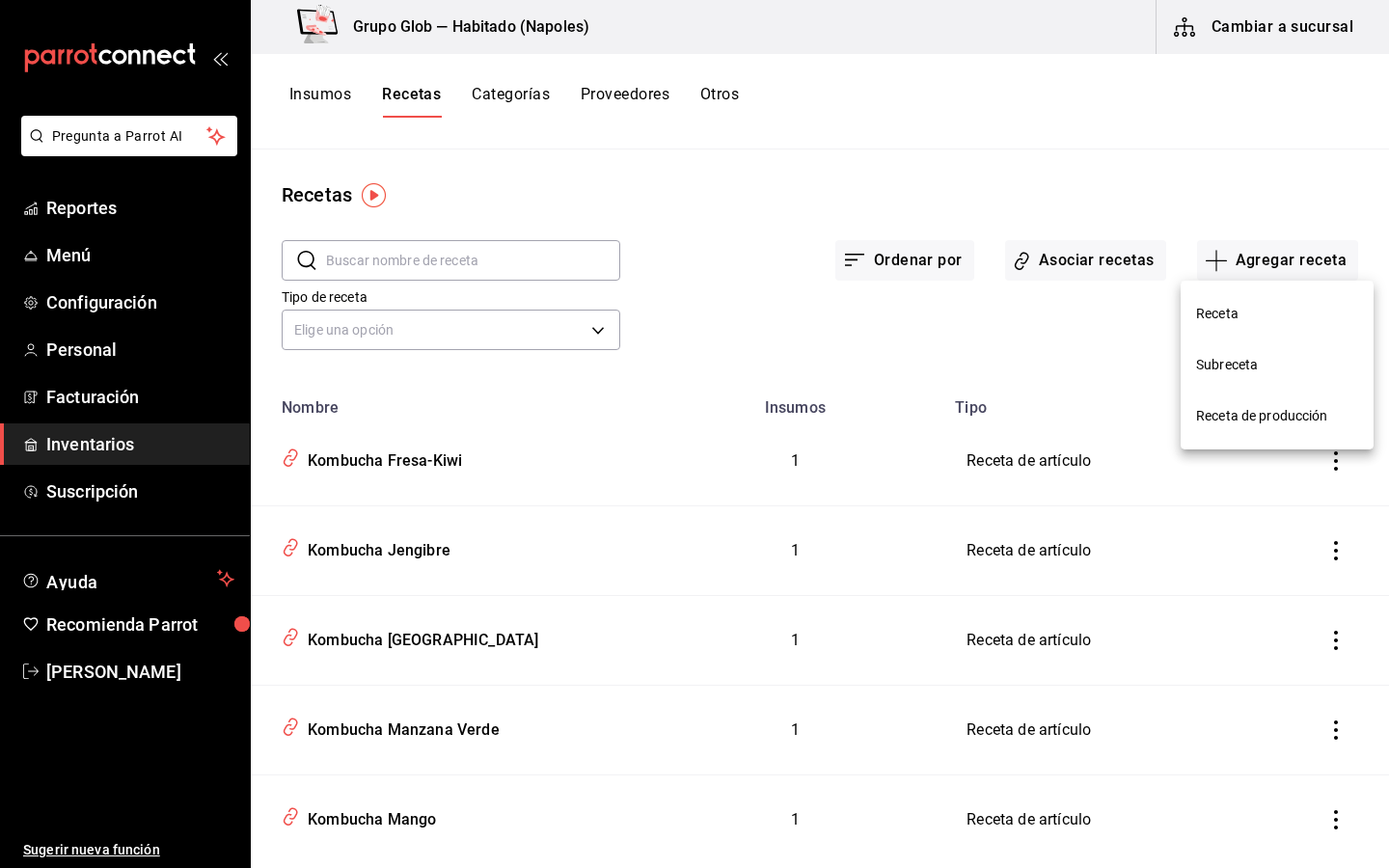 click on "Receta" at bounding box center (1277, 313) 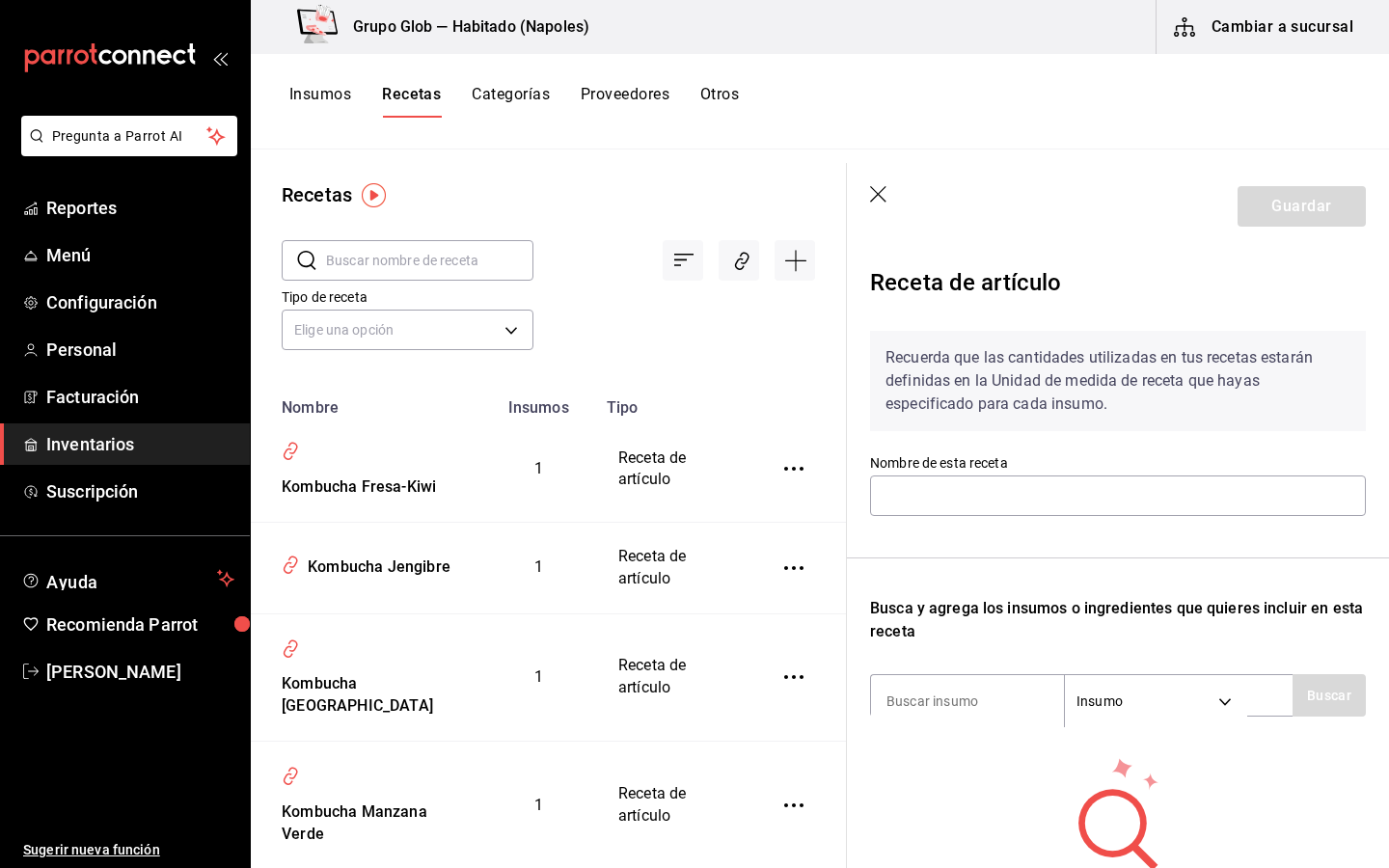 click at bounding box center (429, 260) 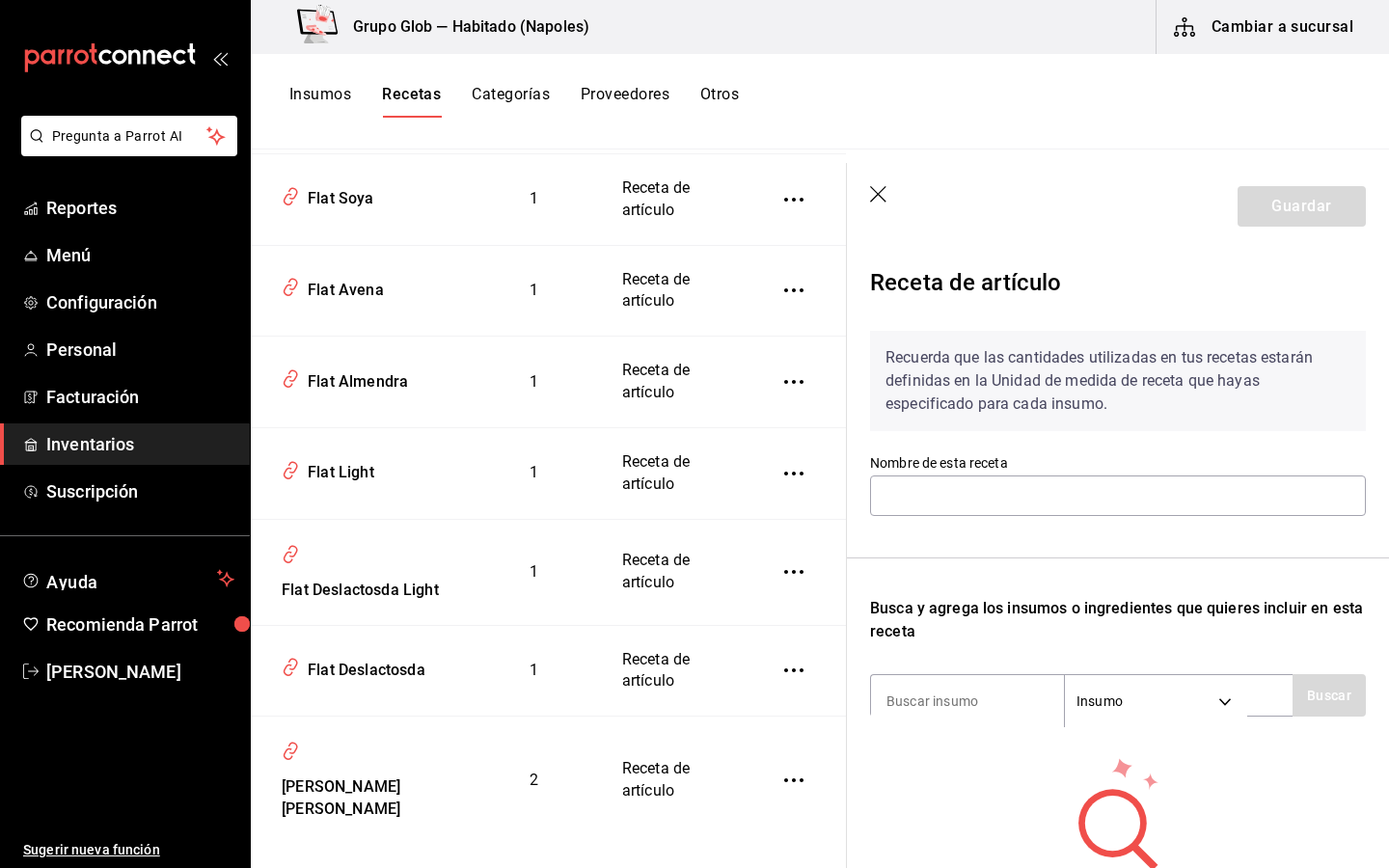 scroll, scrollTop: 353, scrollLeft: 0, axis: vertical 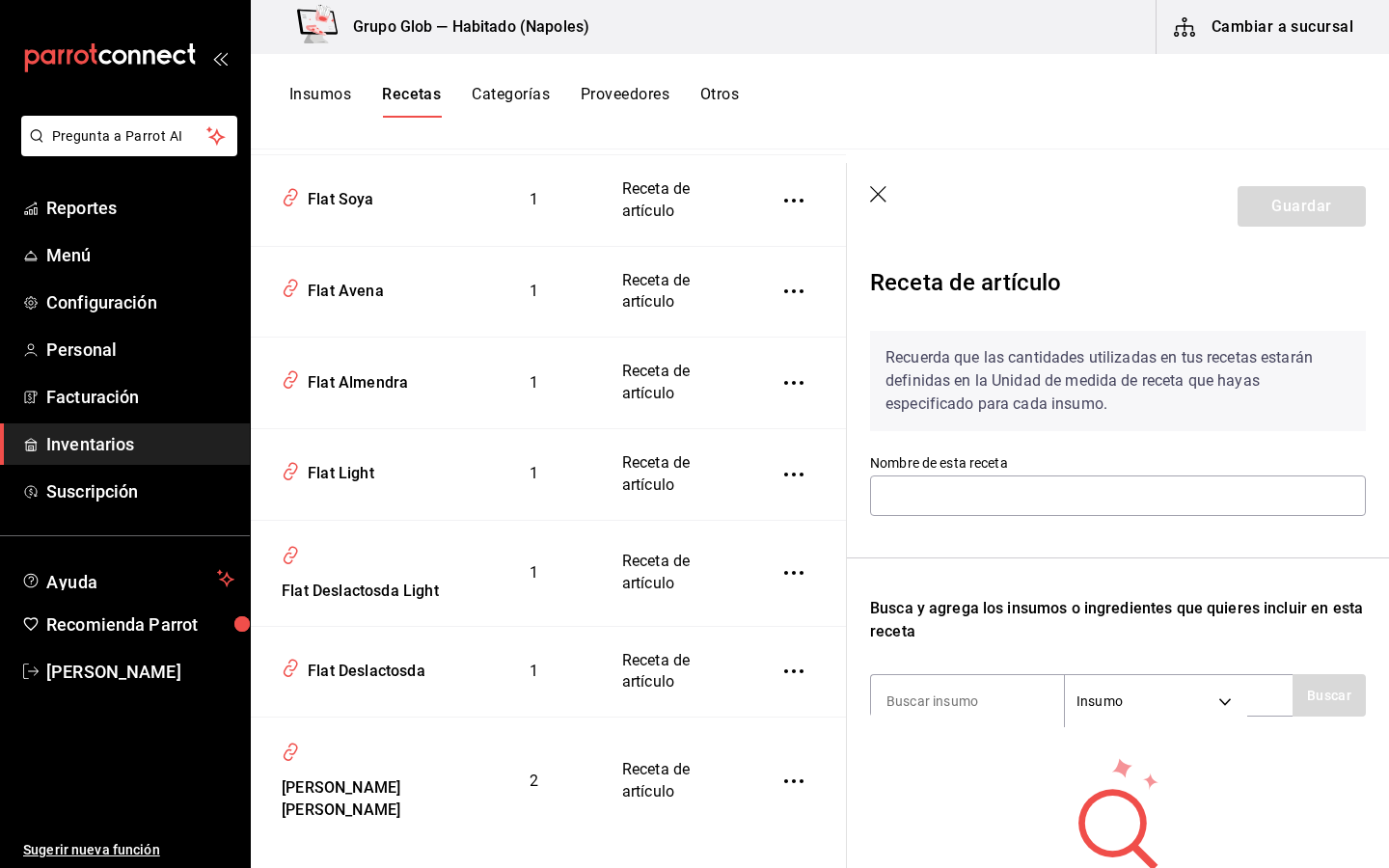 type on "flat" 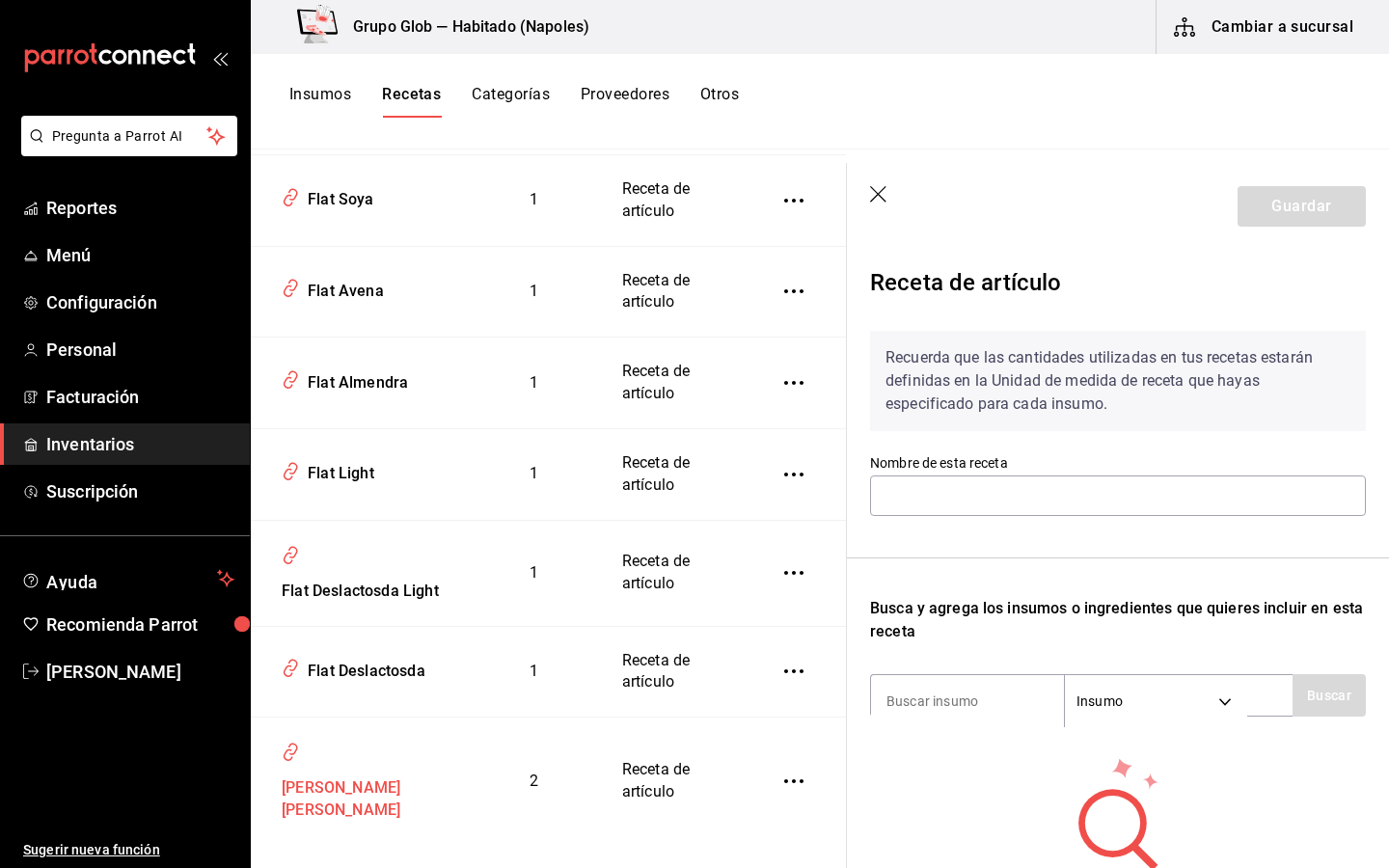 click on "[PERSON_NAME] [PERSON_NAME]" at bounding box center [360, 796] 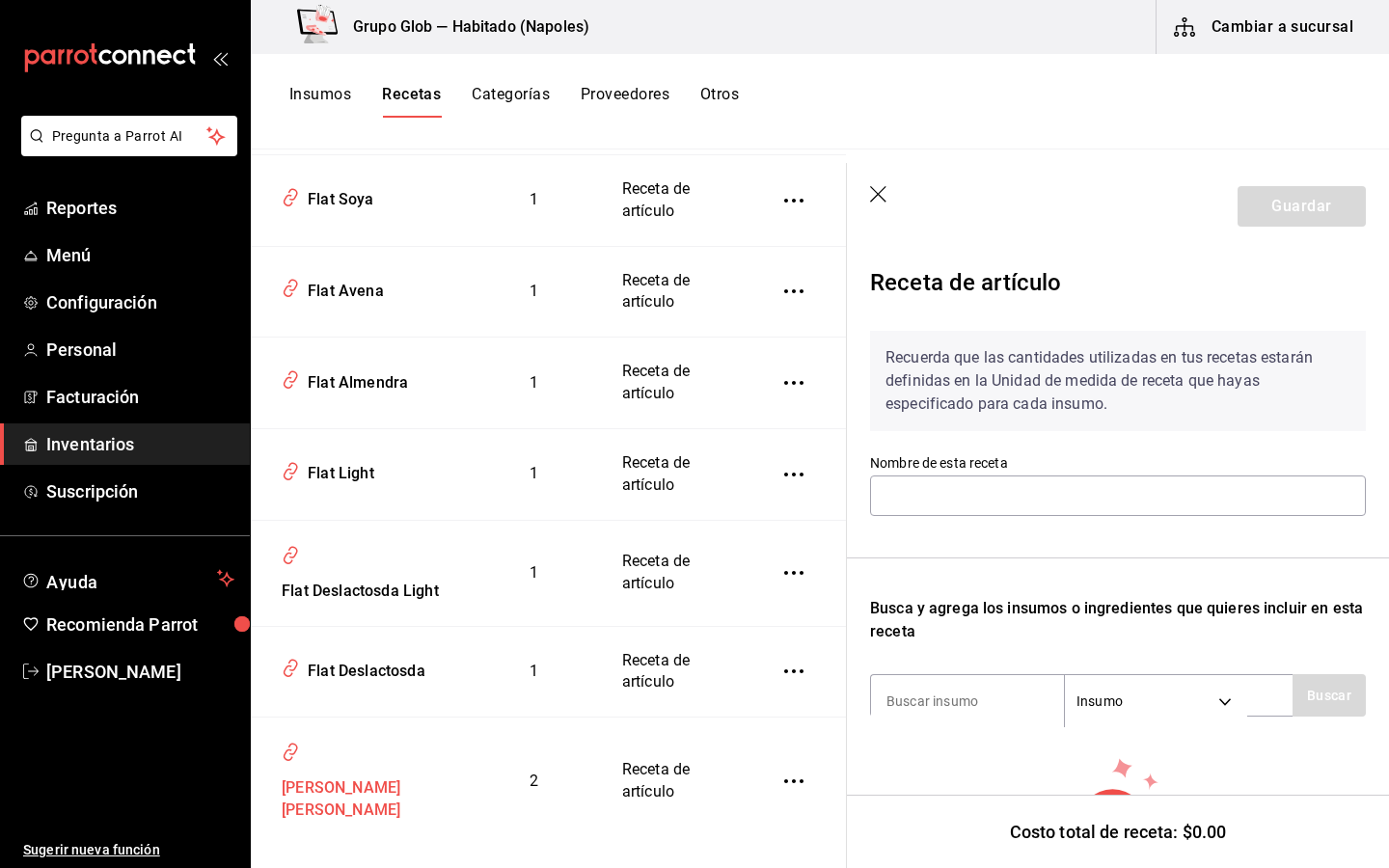 type on "[PERSON_NAME] [PERSON_NAME]" 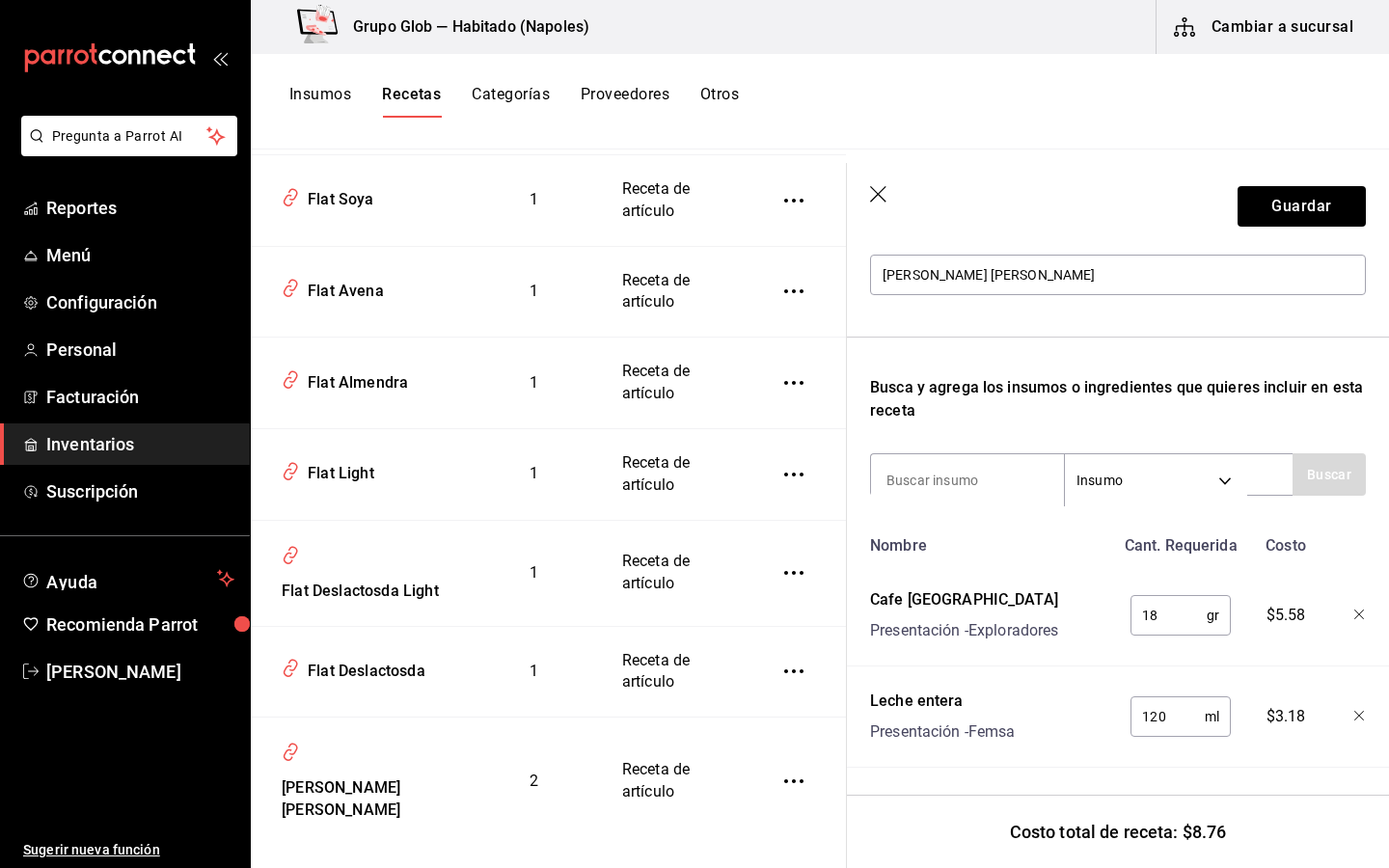 scroll, scrollTop: 221, scrollLeft: 0, axis: vertical 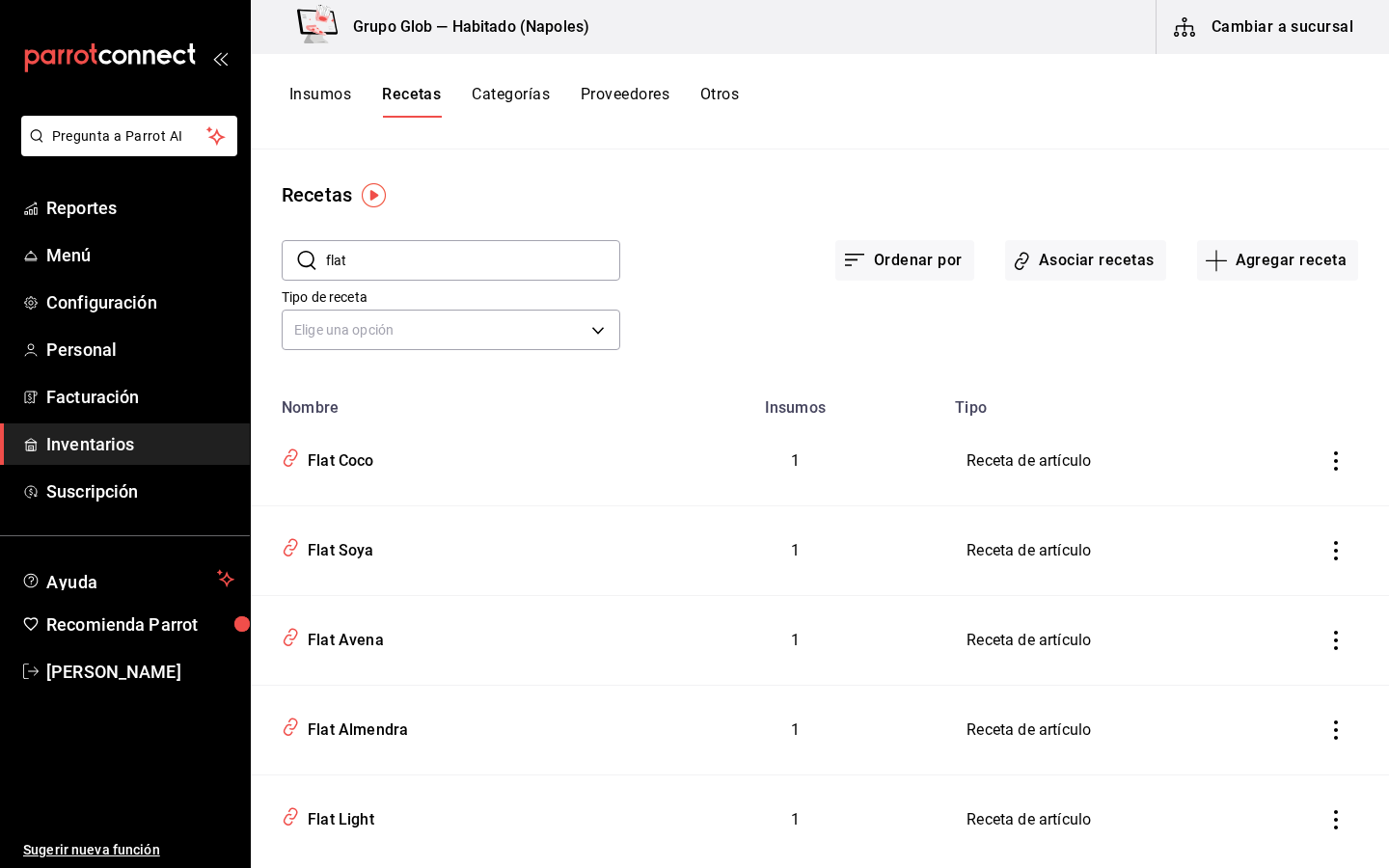 click on "flat" at bounding box center (473, 260) 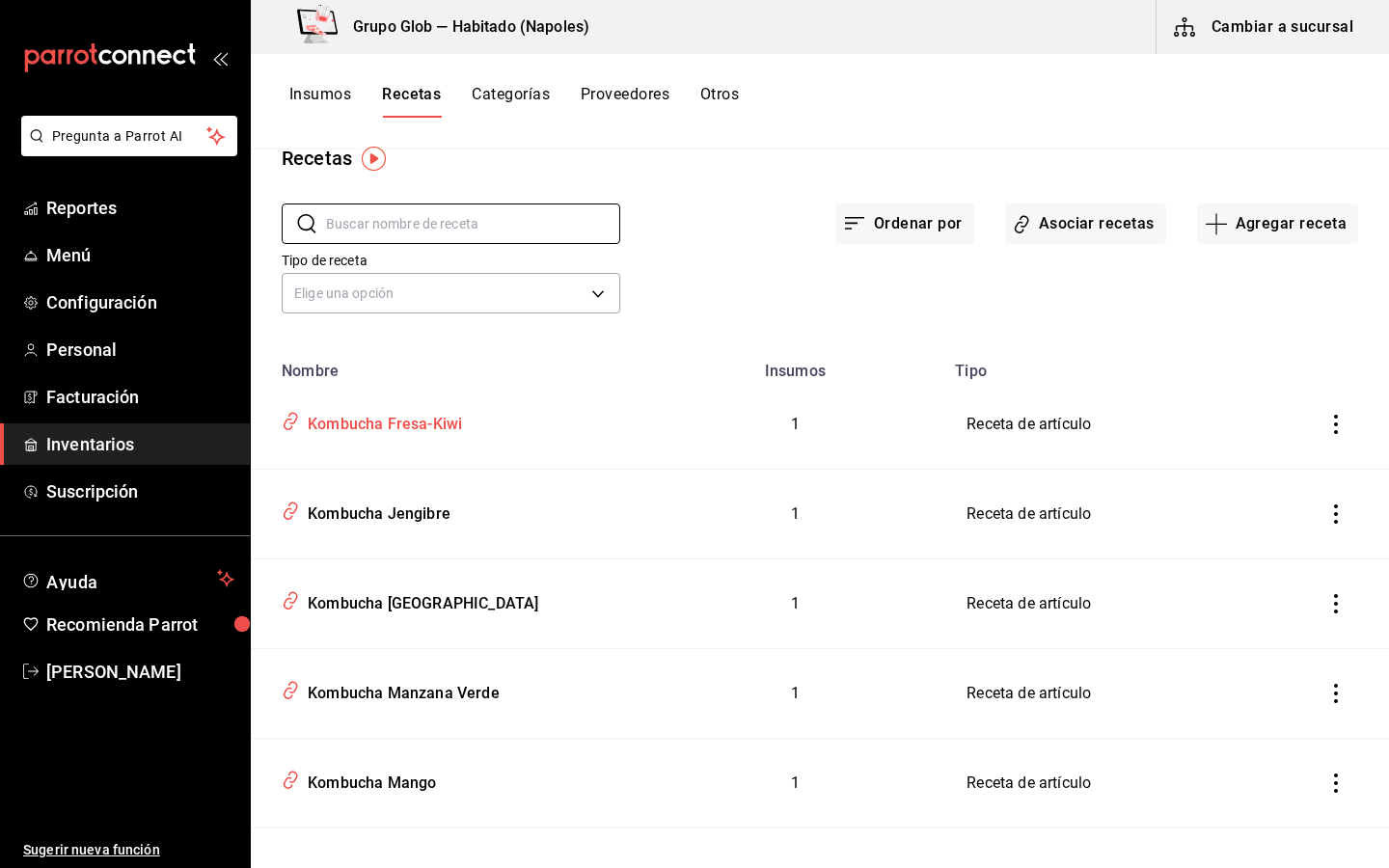 scroll, scrollTop: 34, scrollLeft: 0, axis: vertical 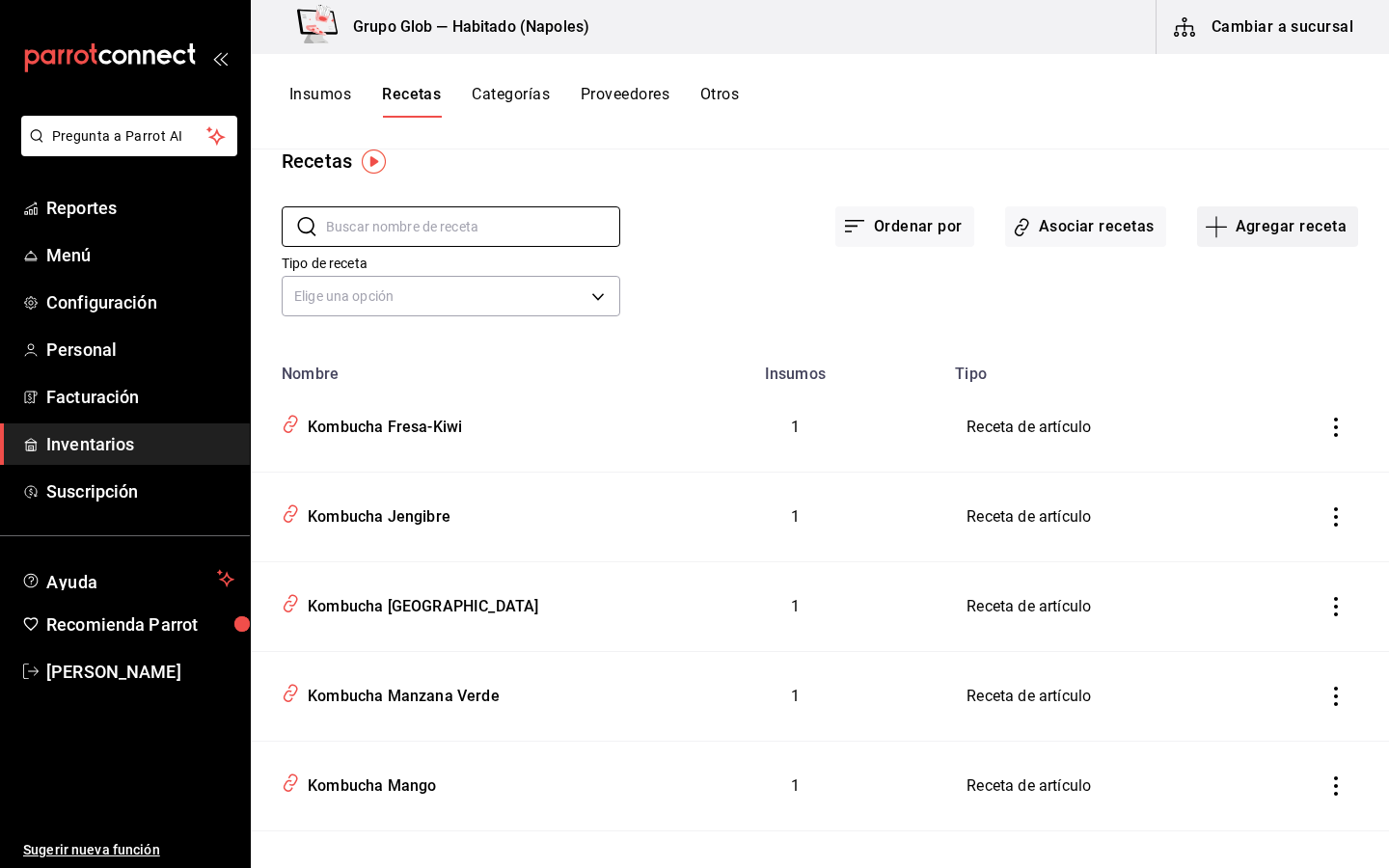 click on "Agregar receta" at bounding box center [1277, 227] 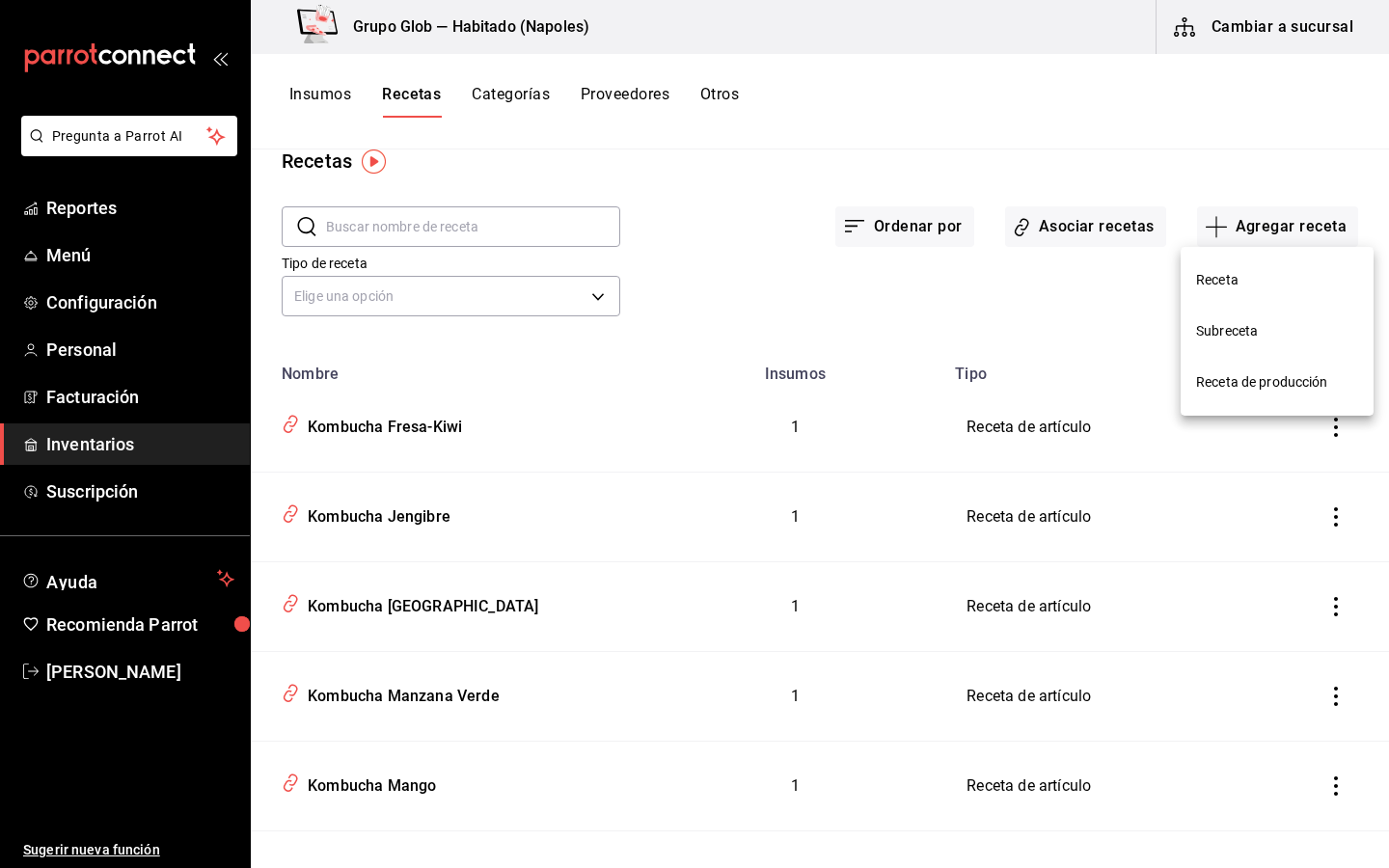 click on "Receta" at bounding box center [1277, 280] 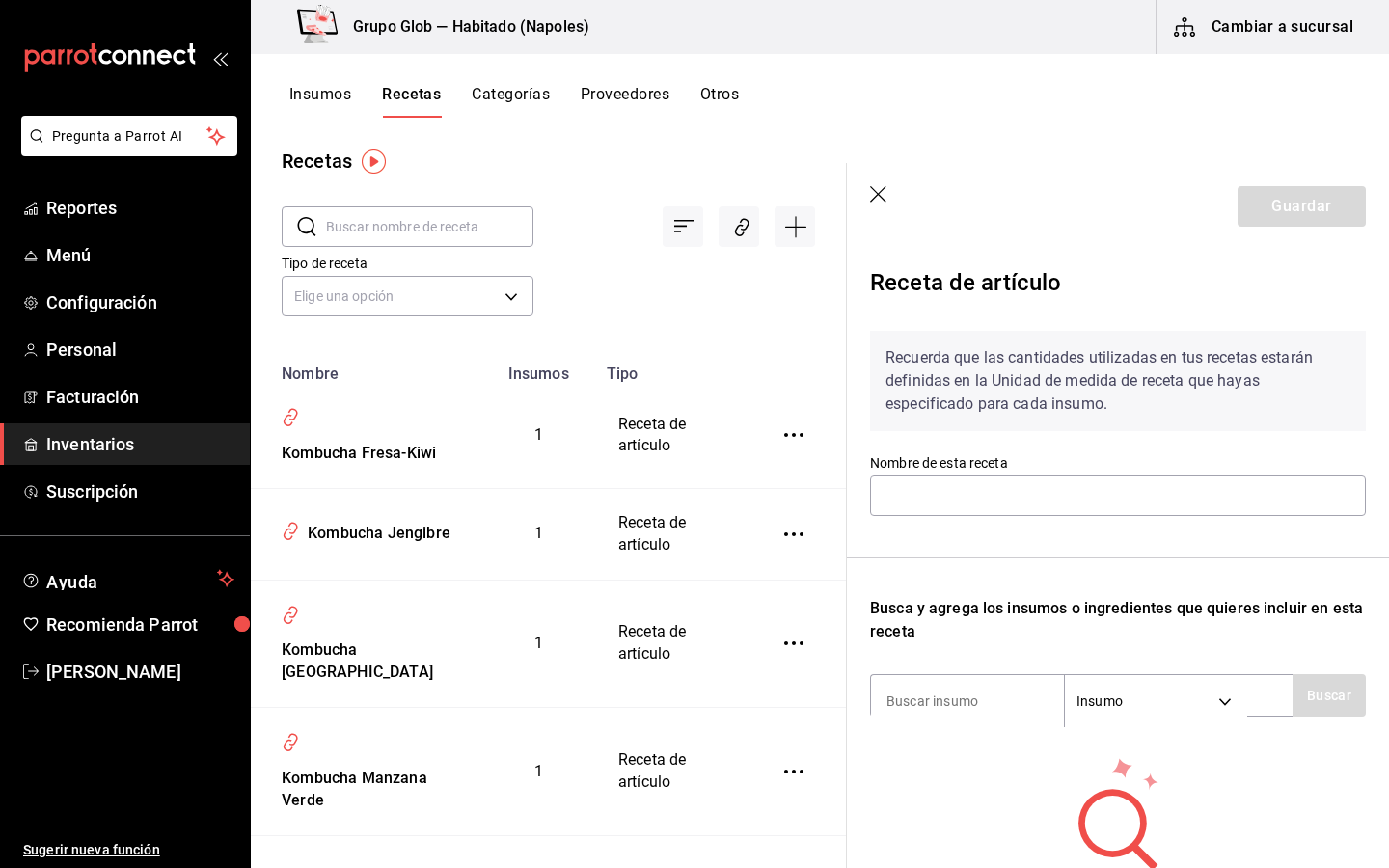 click at bounding box center (429, 227) 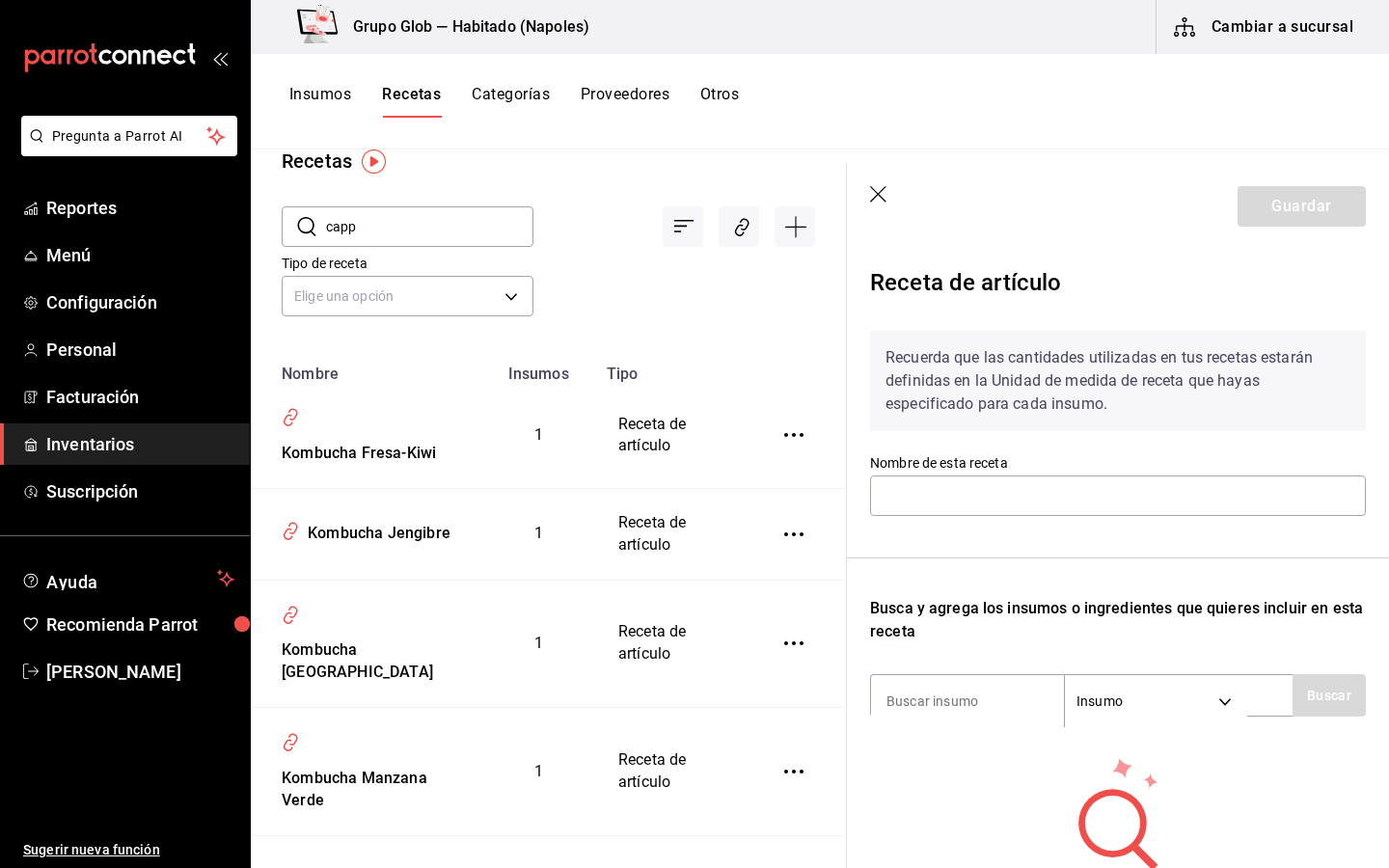 scroll, scrollTop: 0, scrollLeft: 0, axis: both 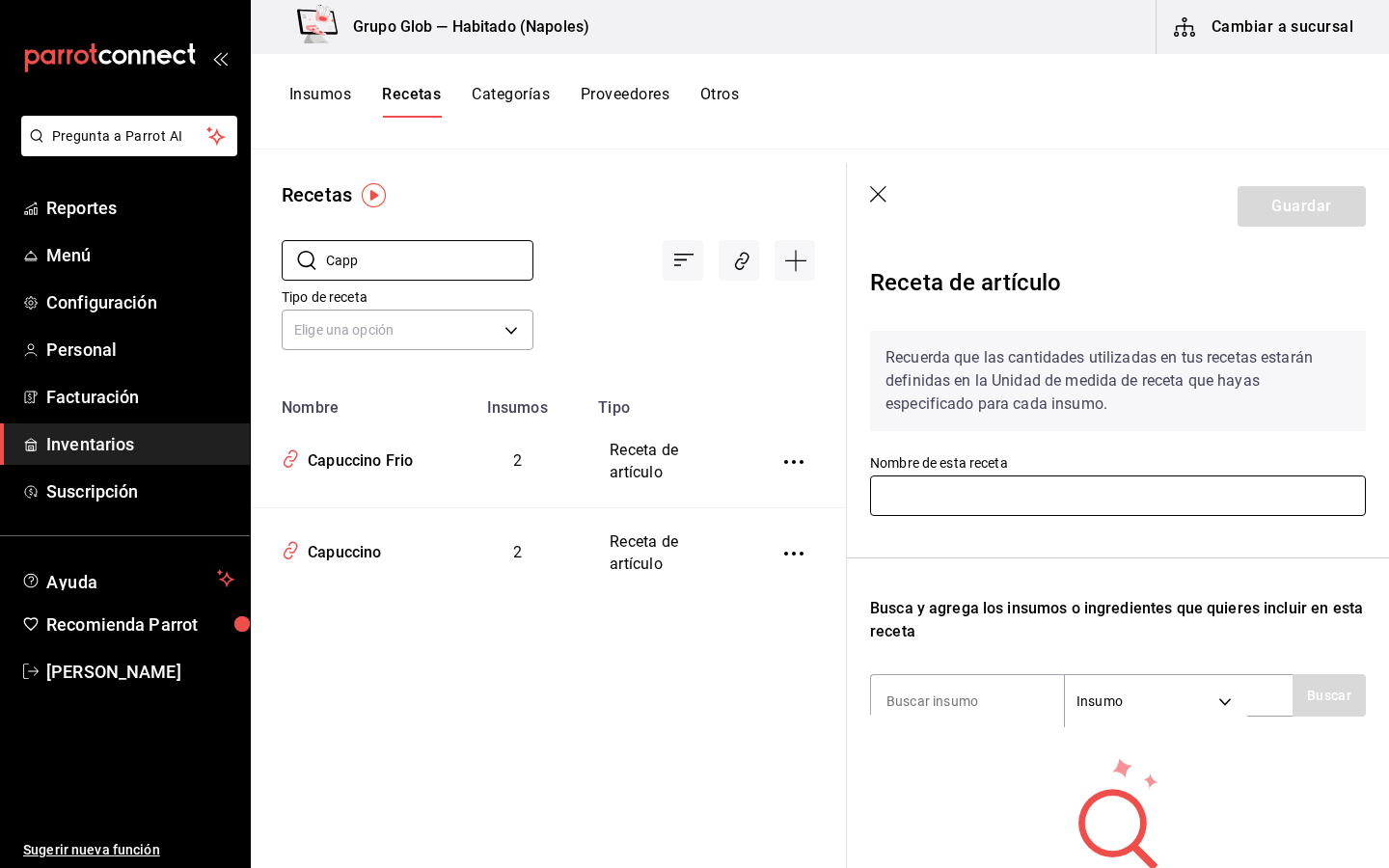 drag, startPoint x: 456, startPoint y: 236, endPoint x: 910, endPoint y: 488, distance: 519.24946 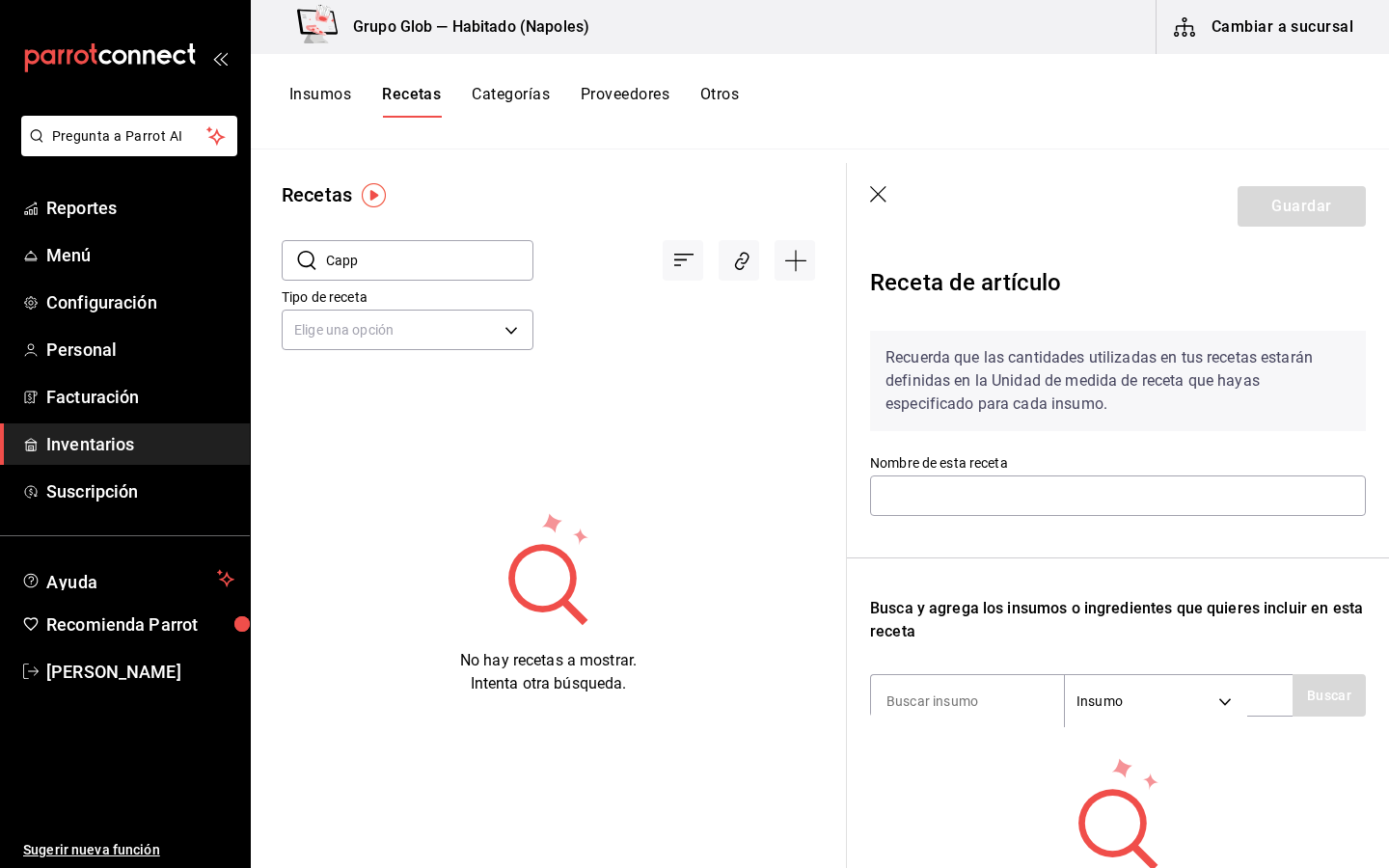 click on "Capp" at bounding box center (429, 260) 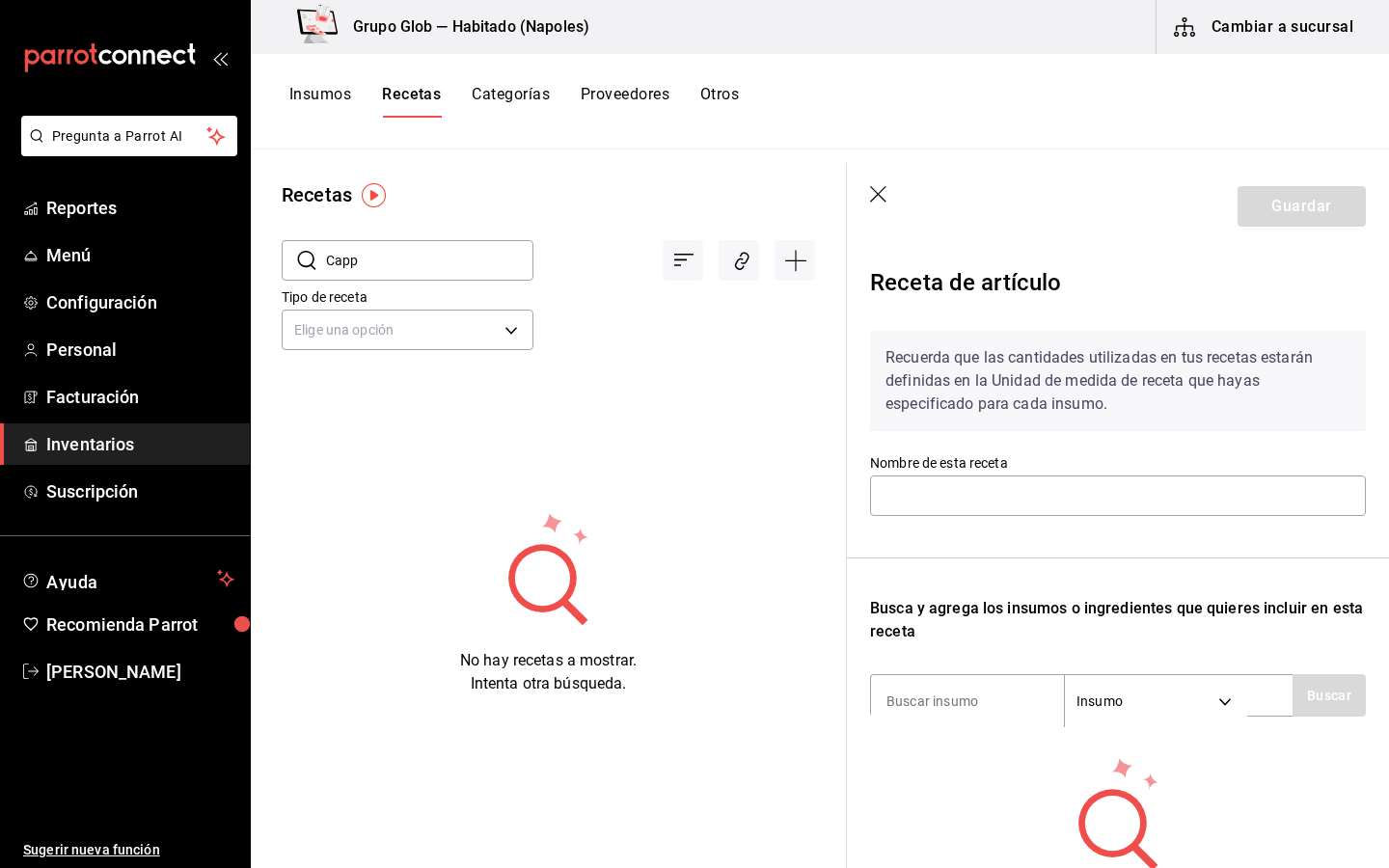 click 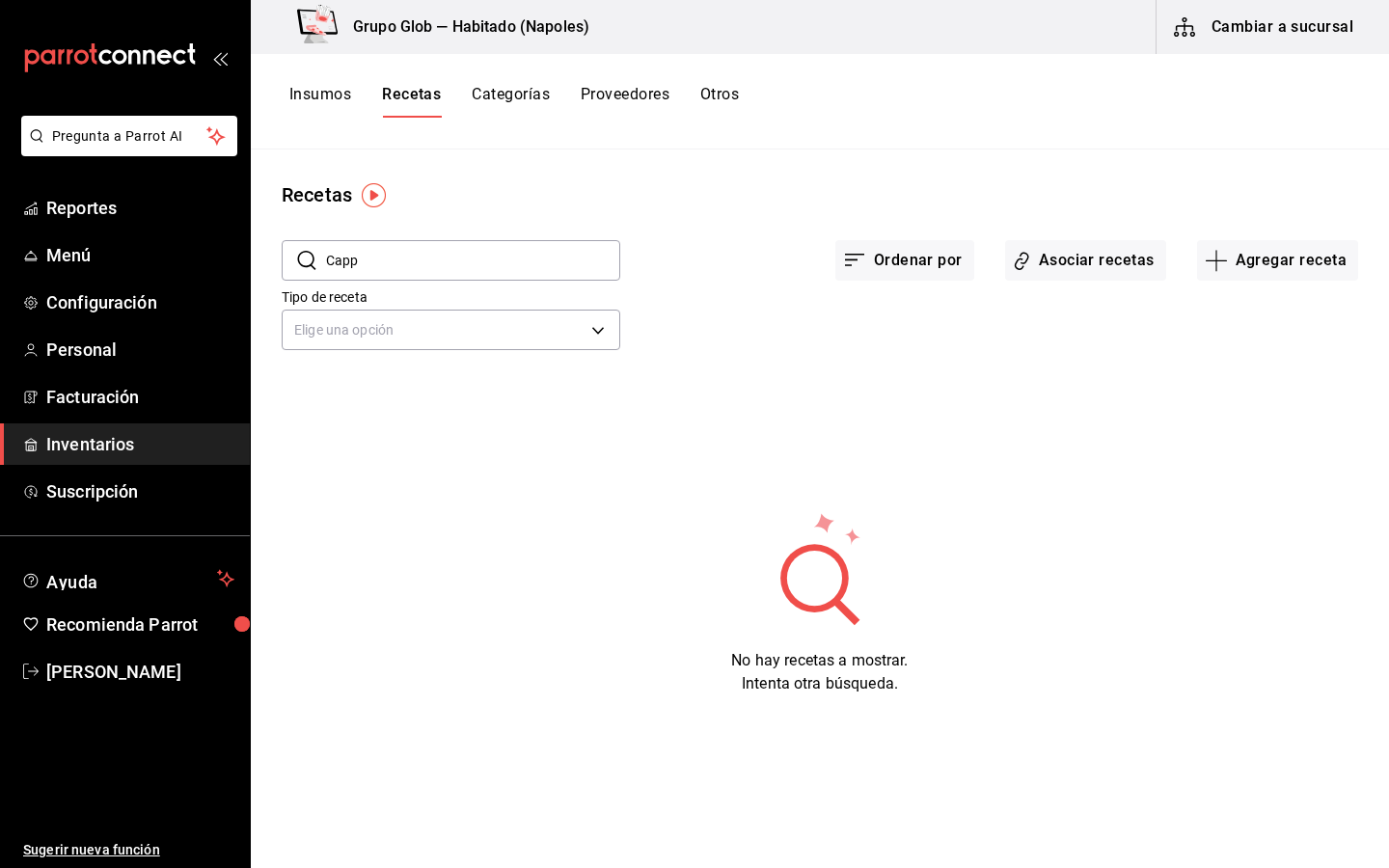 click on "Capp" at bounding box center [473, 260] 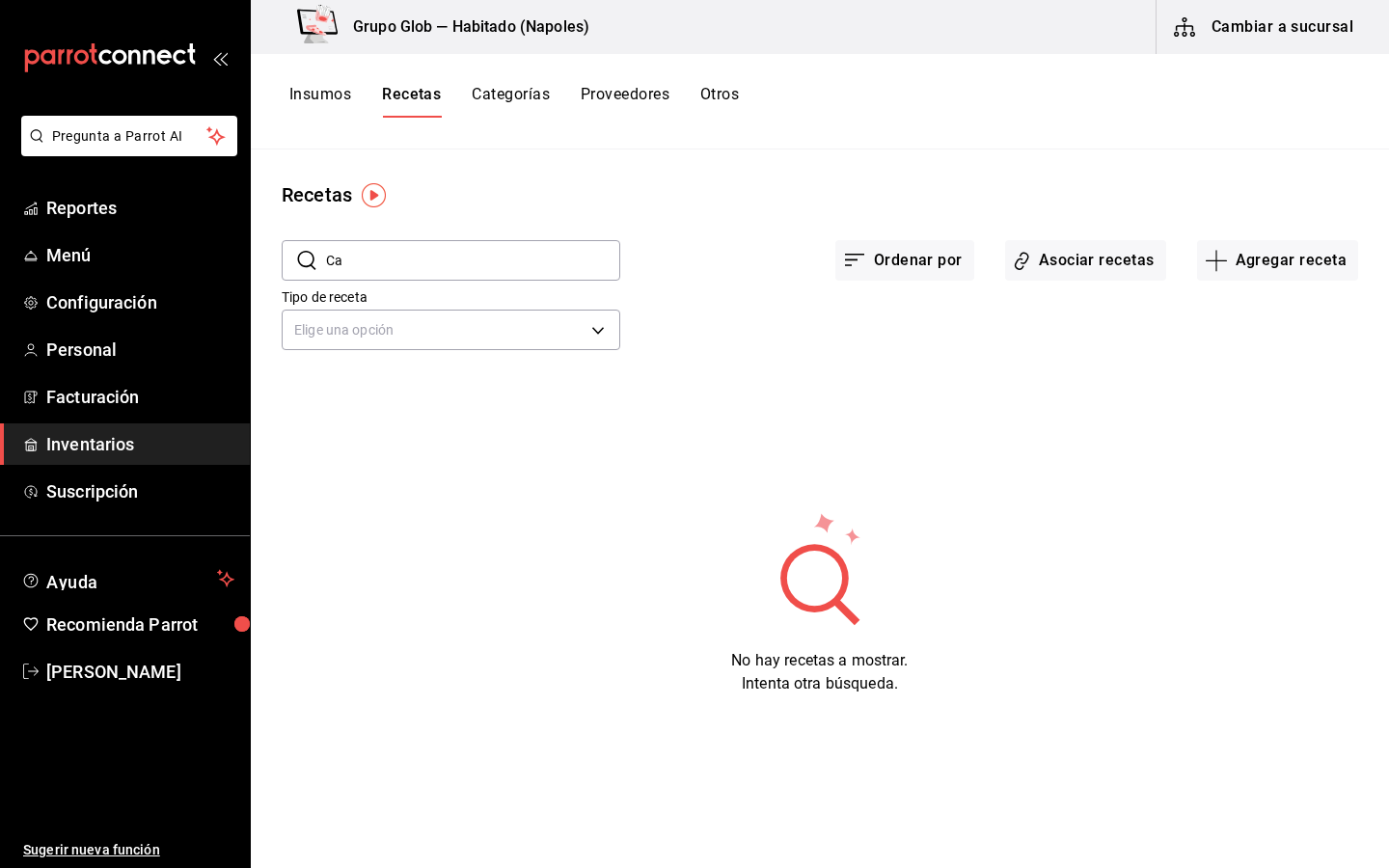 type on "C" 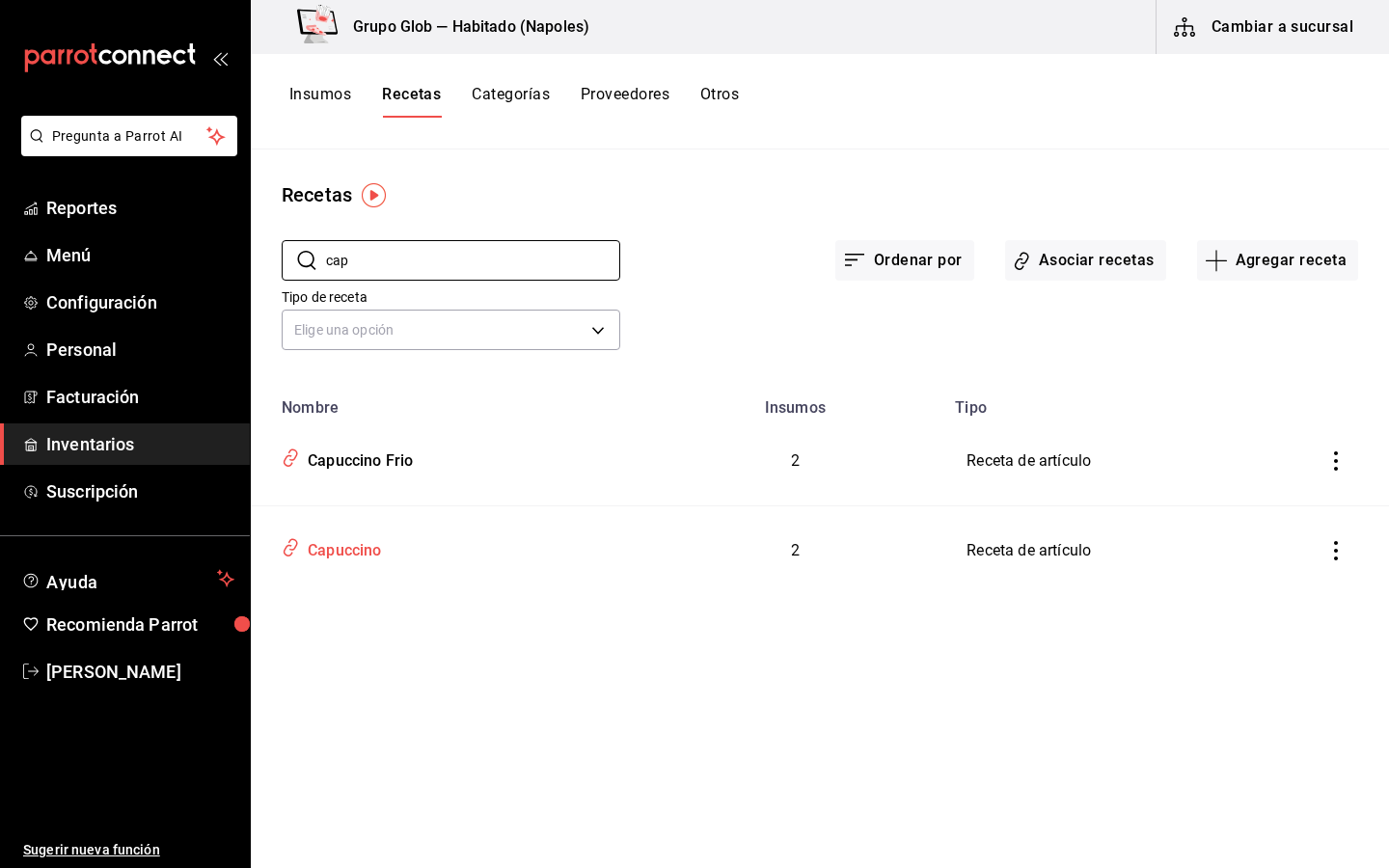 type on "cap" 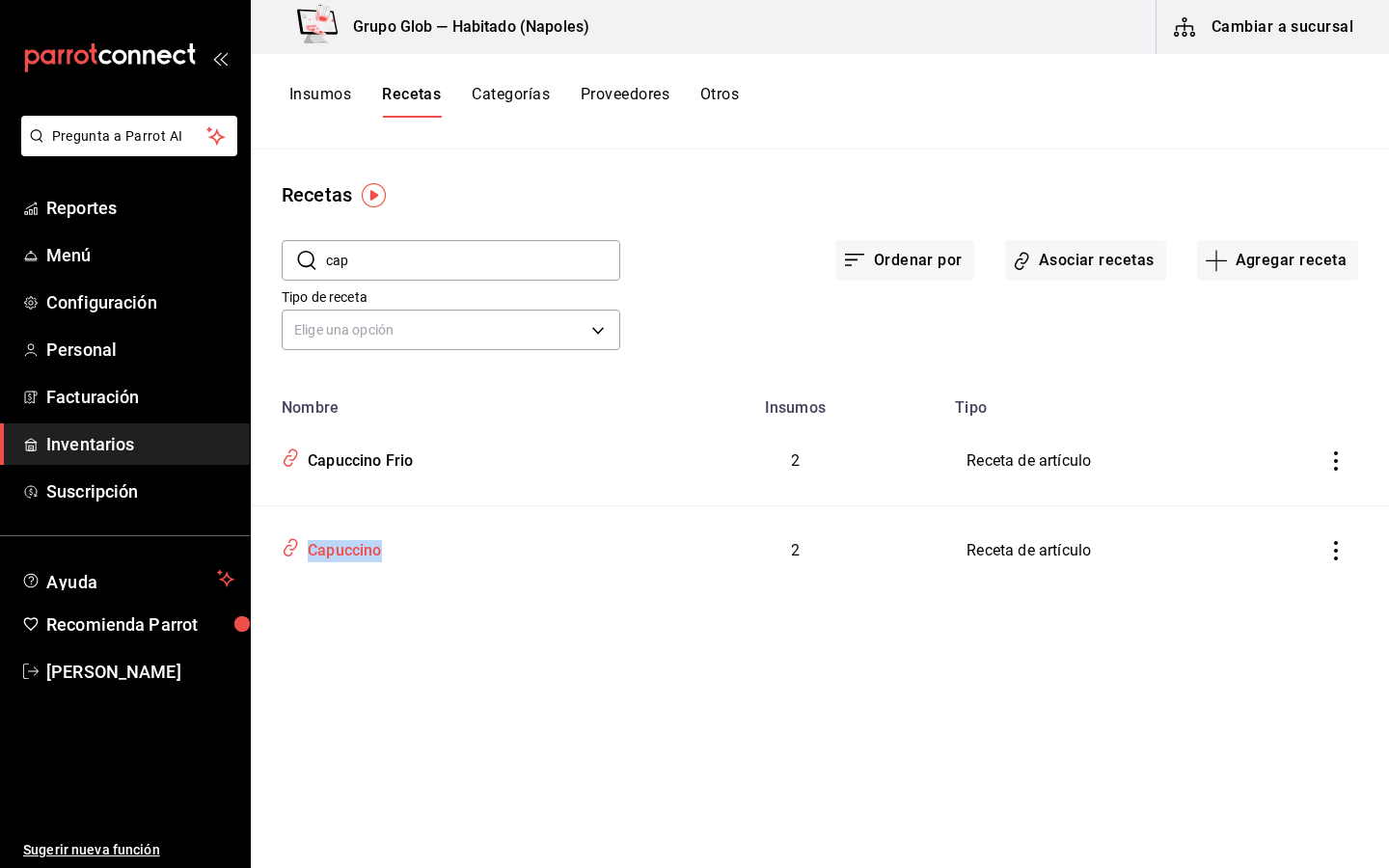 drag, startPoint x: 396, startPoint y: 560, endPoint x: 304, endPoint y: 554, distance: 92.19544 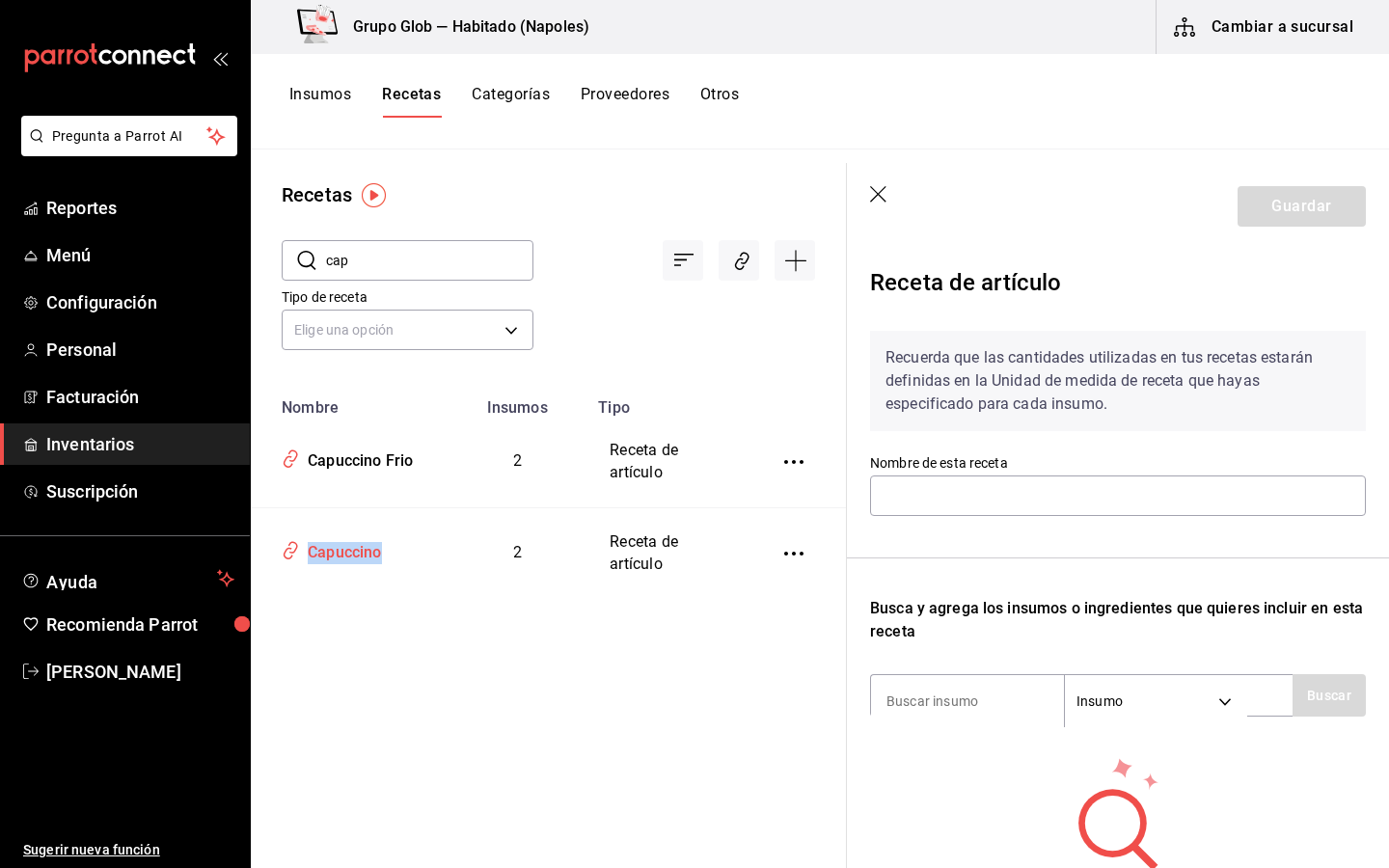 type on "Capuccino" 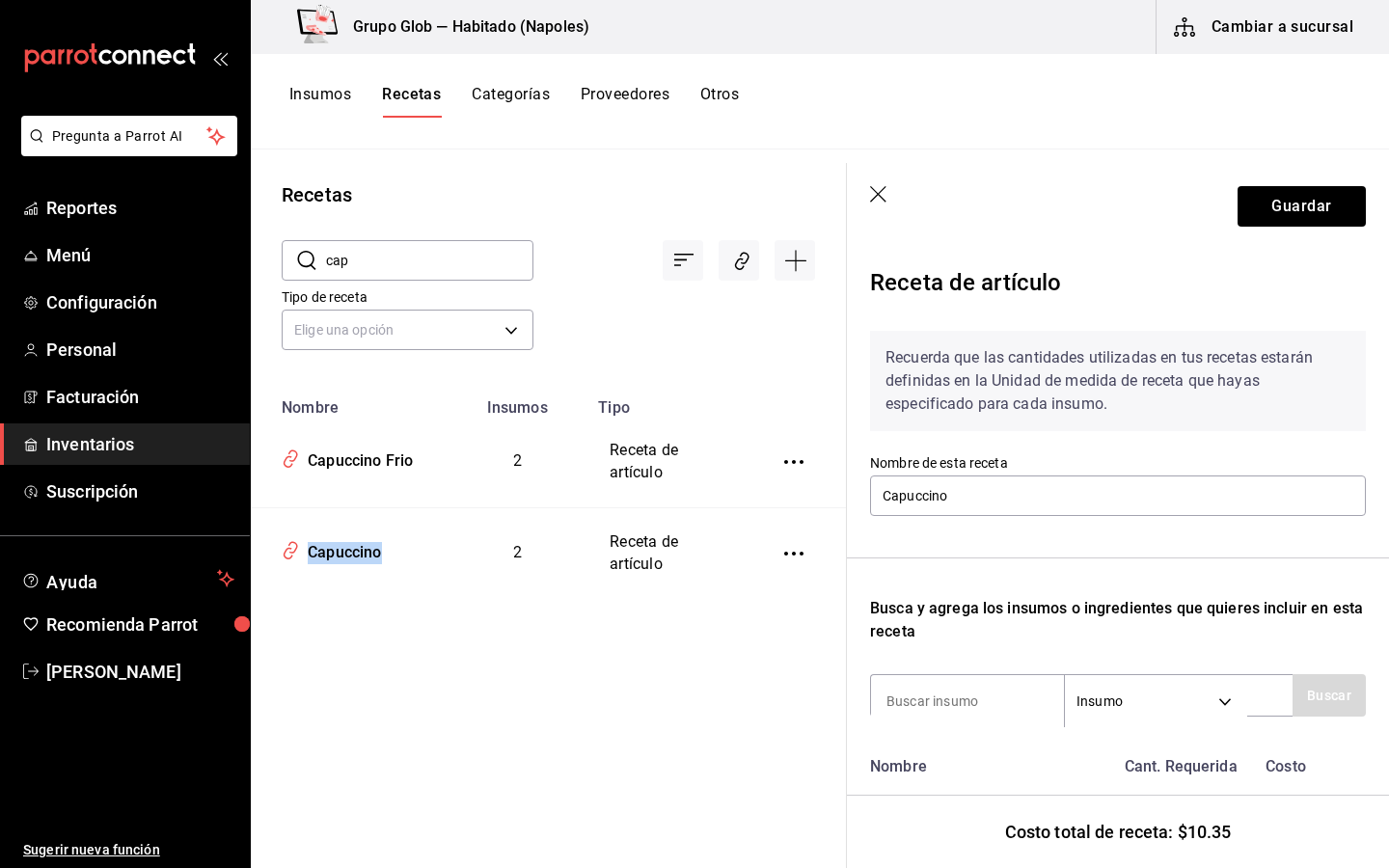 click 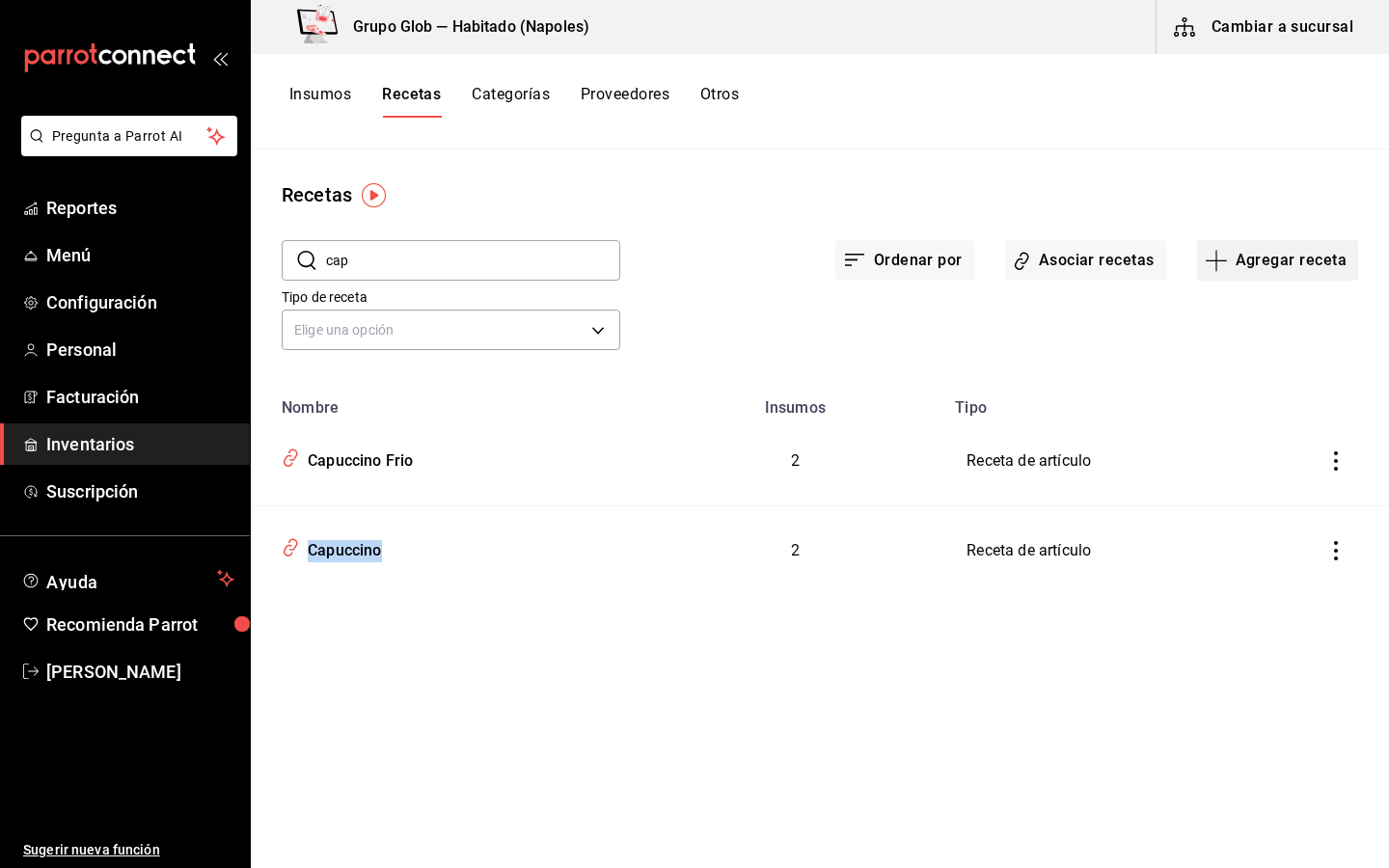 click on "Agregar receta" at bounding box center [1277, 260] 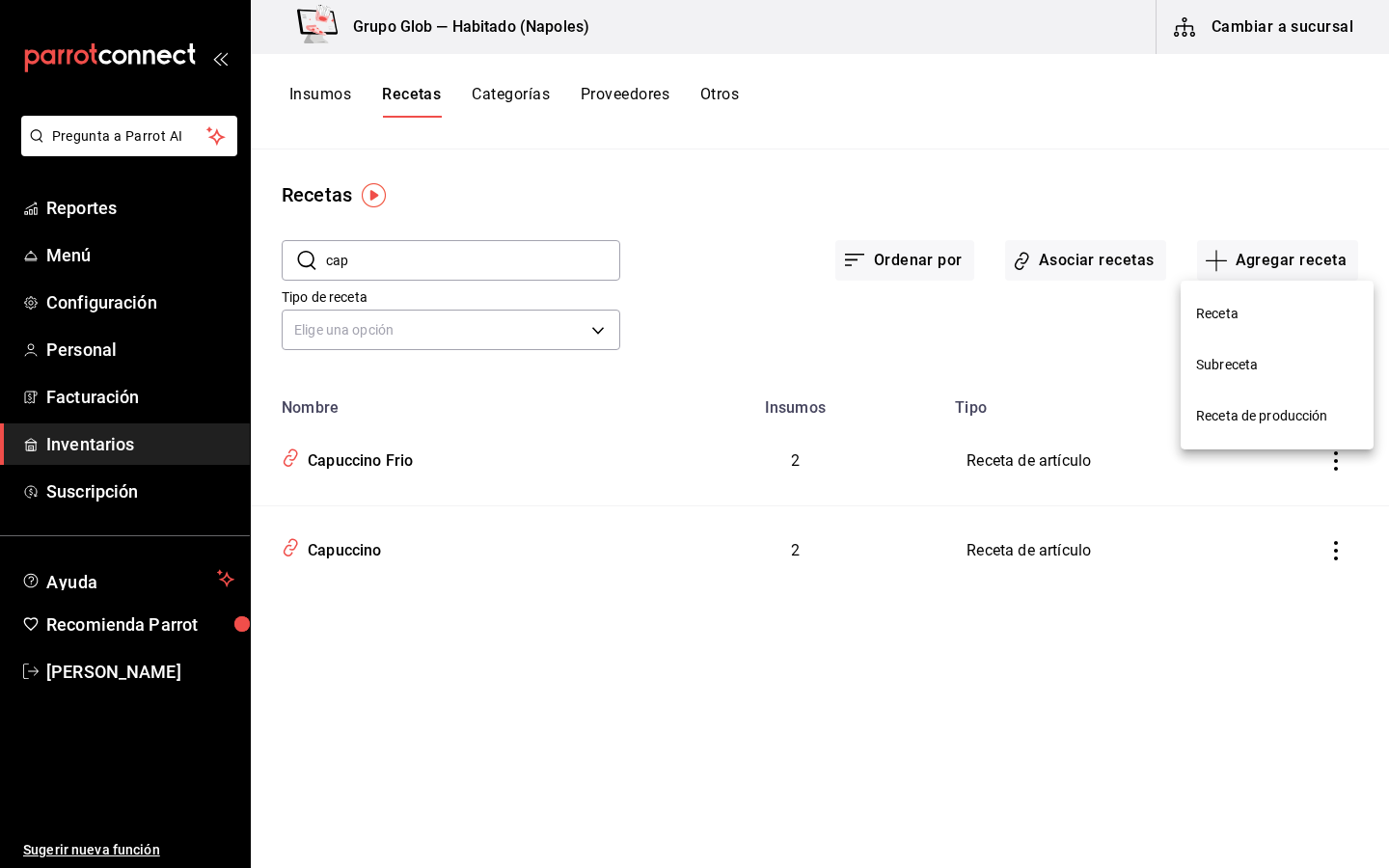 click on "Receta" at bounding box center [1277, 313] 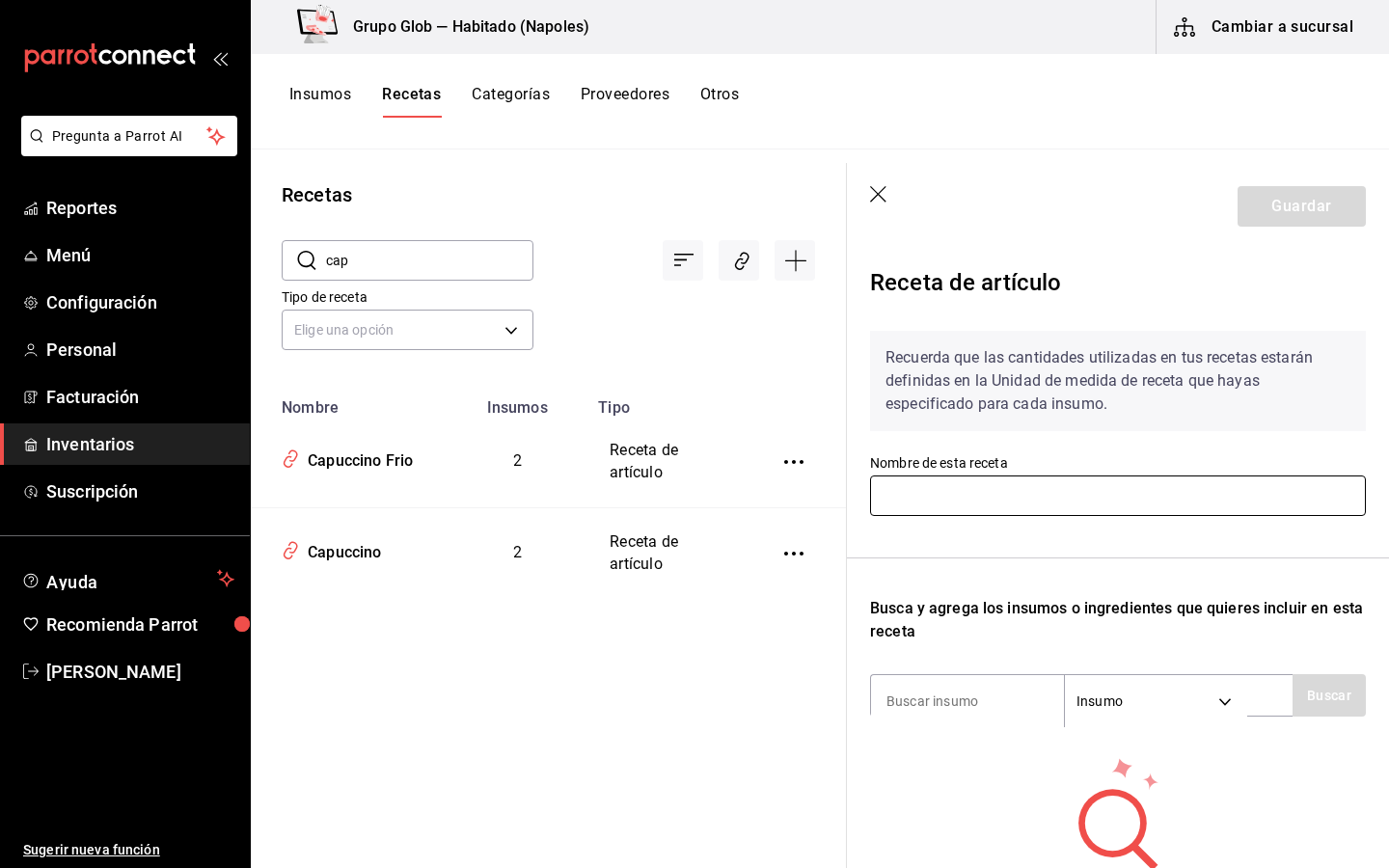 paste on "Capuccino" 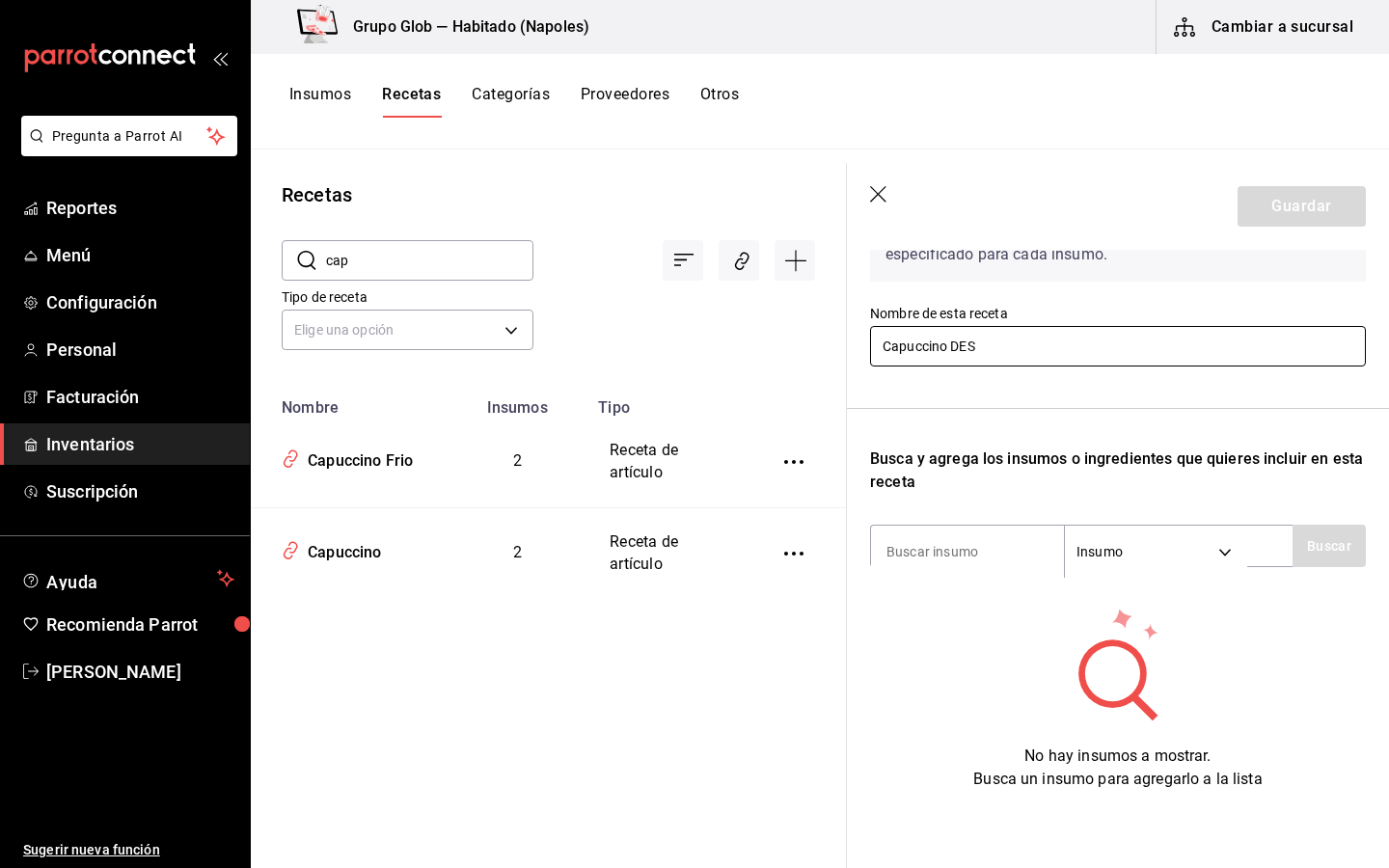 scroll, scrollTop: 149, scrollLeft: 0, axis: vertical 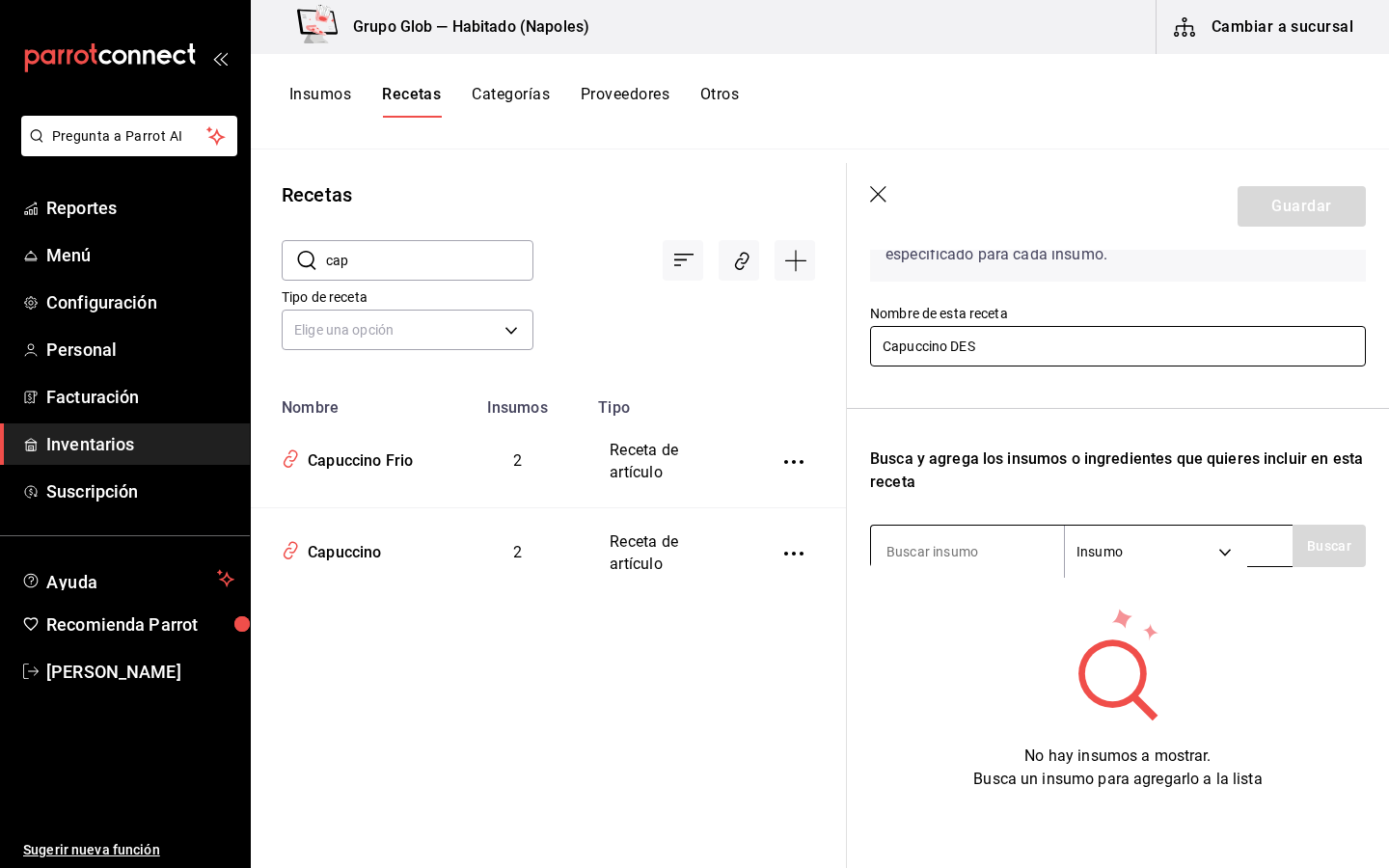type on "Capuccino DES" 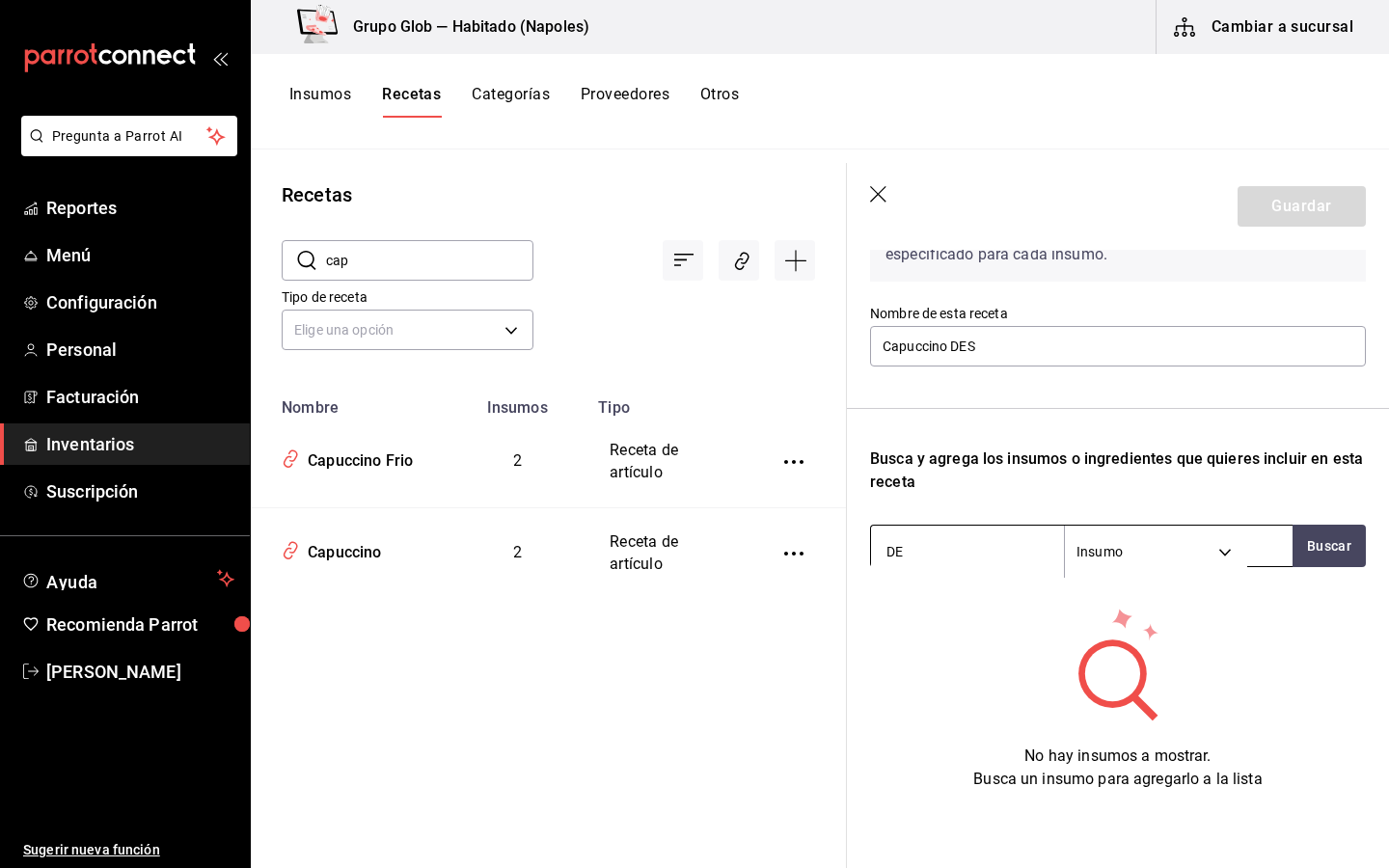 type on "D" 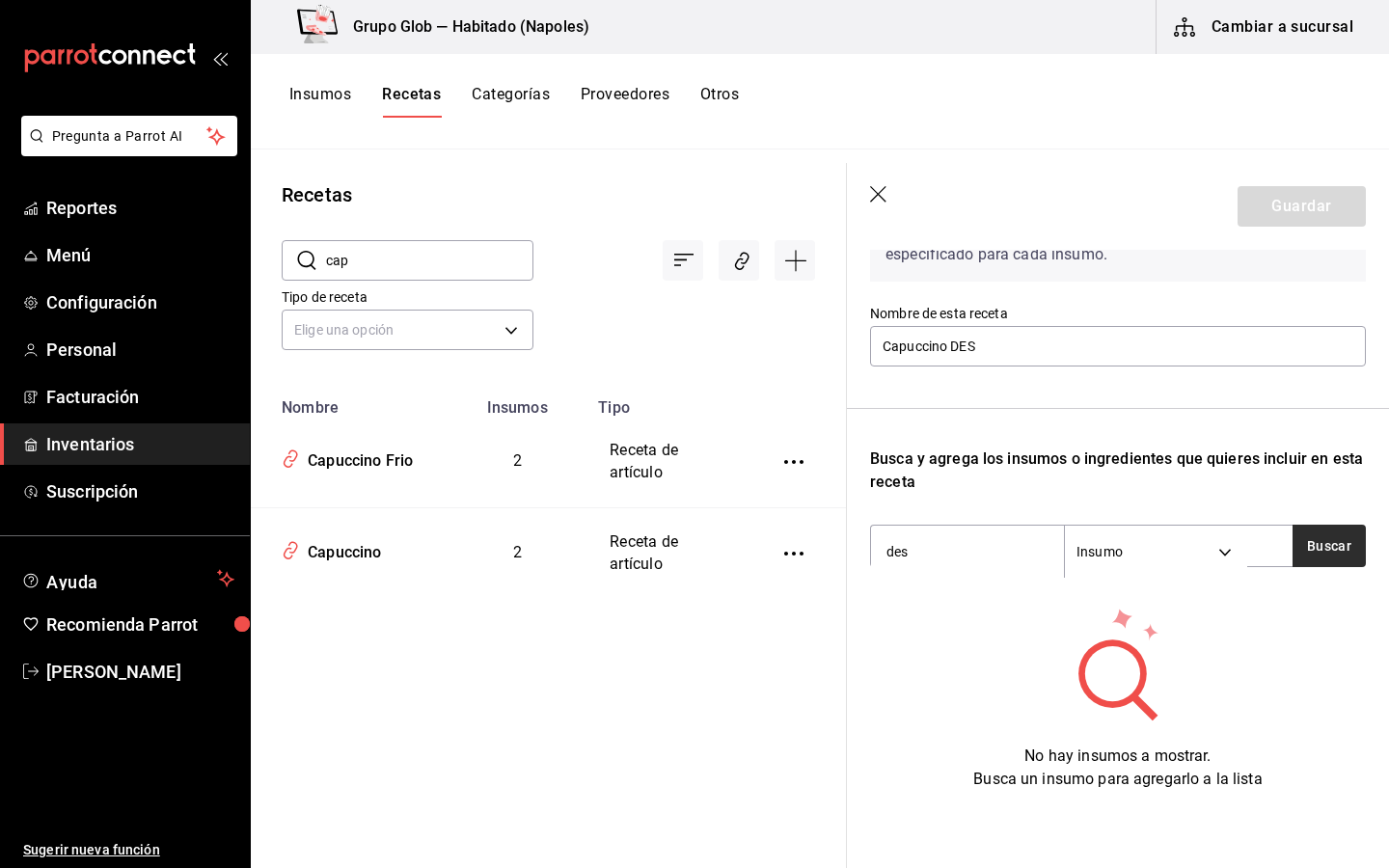 type on "des" 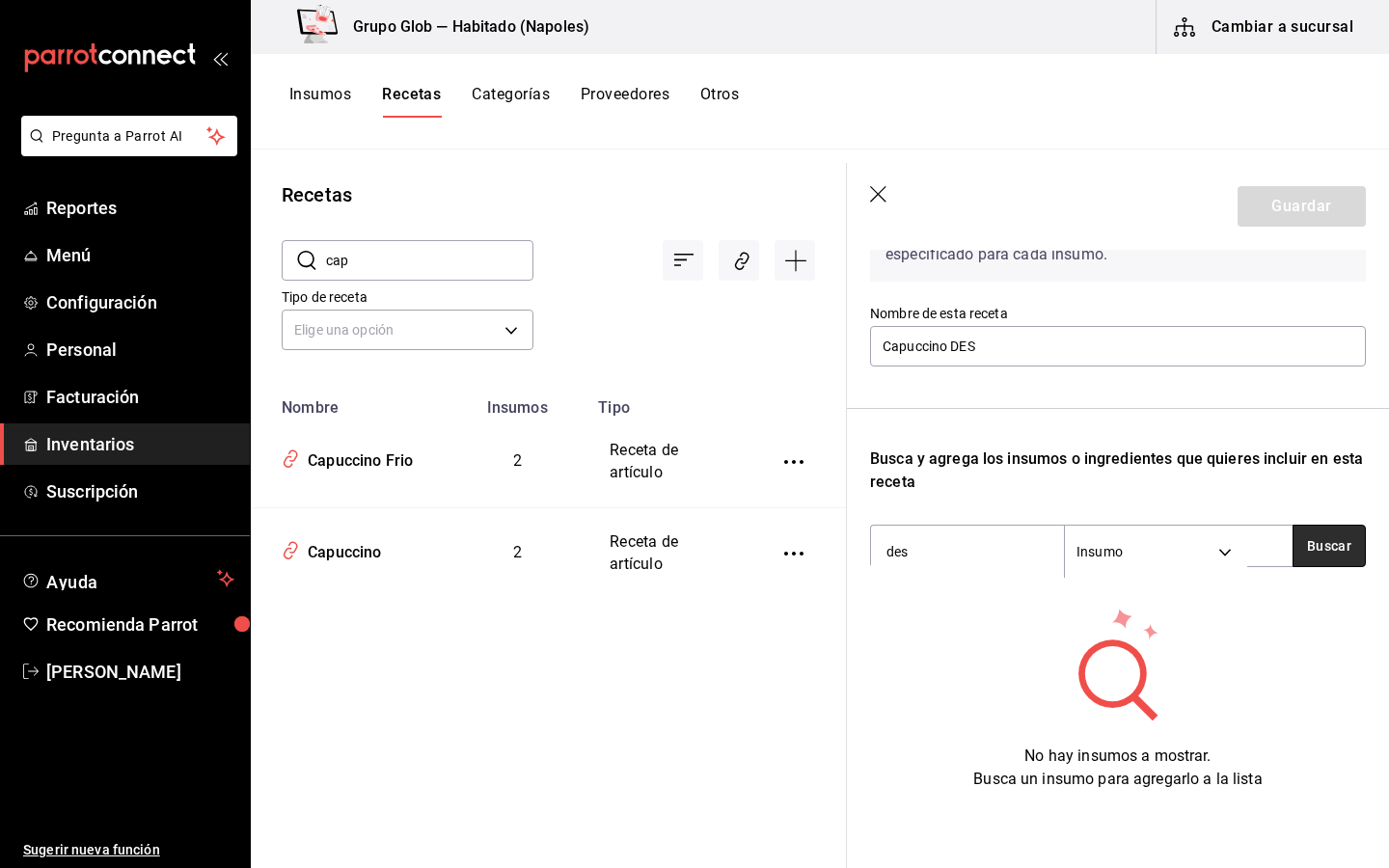 click on "Buscar" at bounding box center [1329, 546] 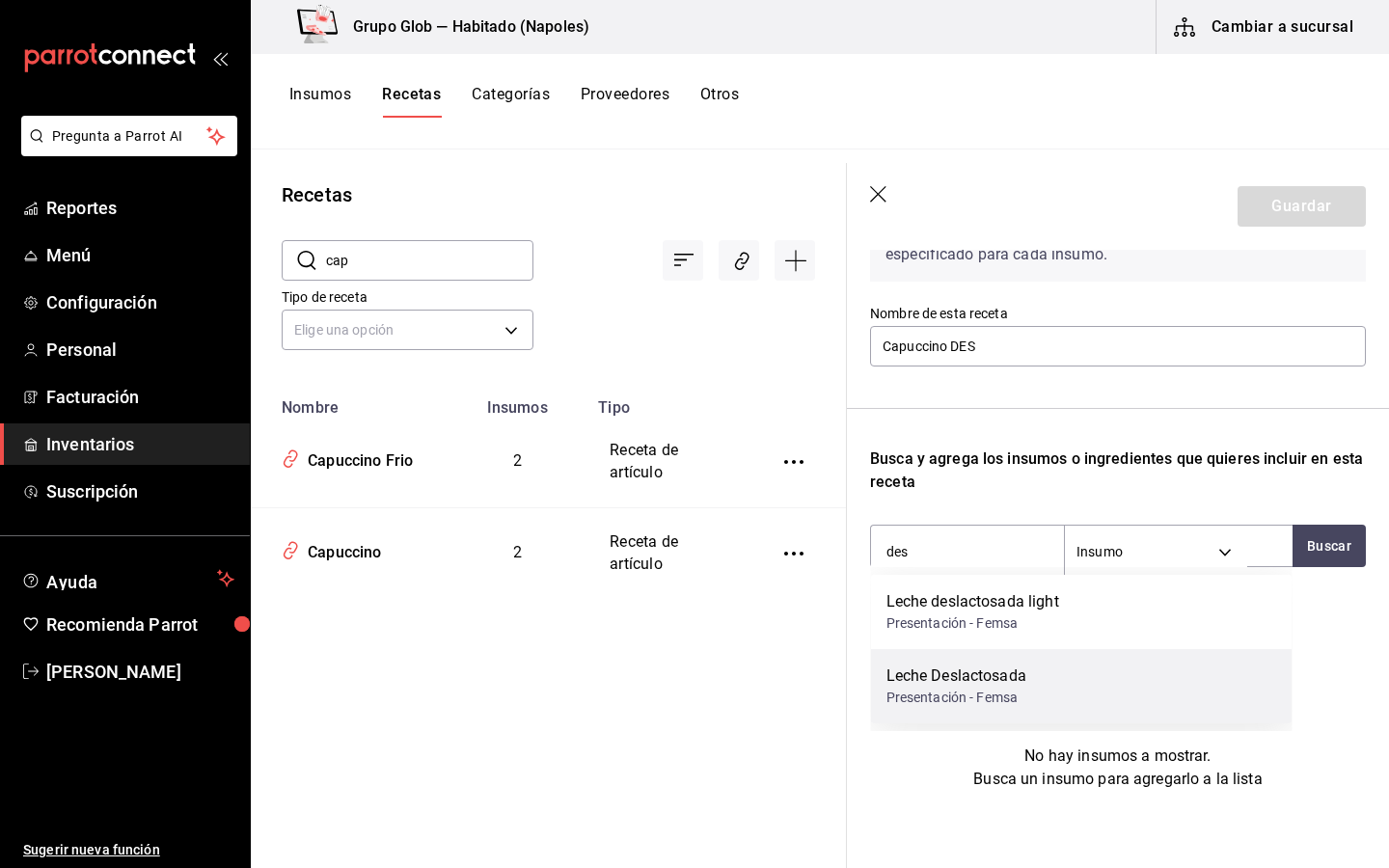 click on "Leche Deslactosada  Presentación - Femsa" at bounding box center [1081, 686] 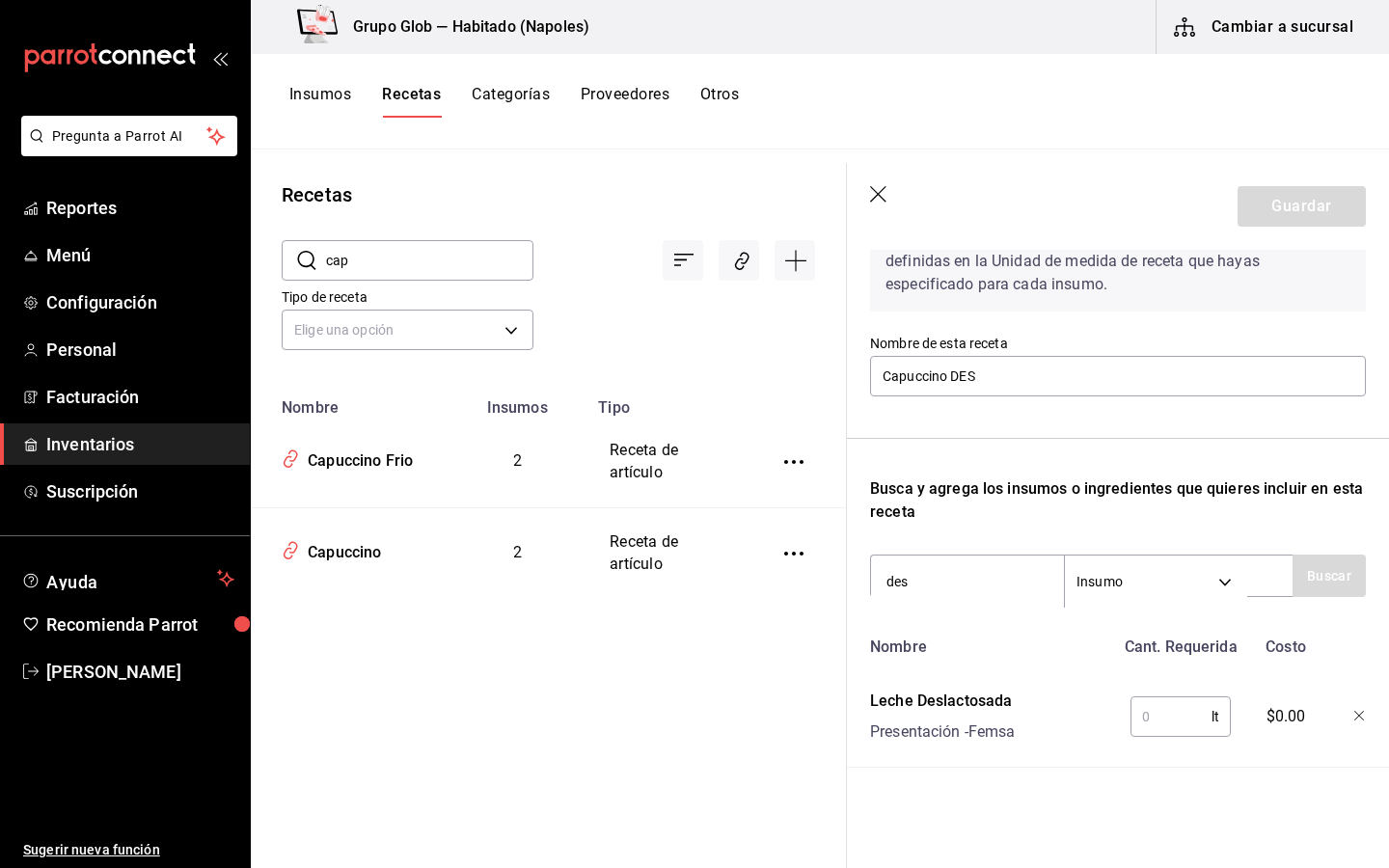 type 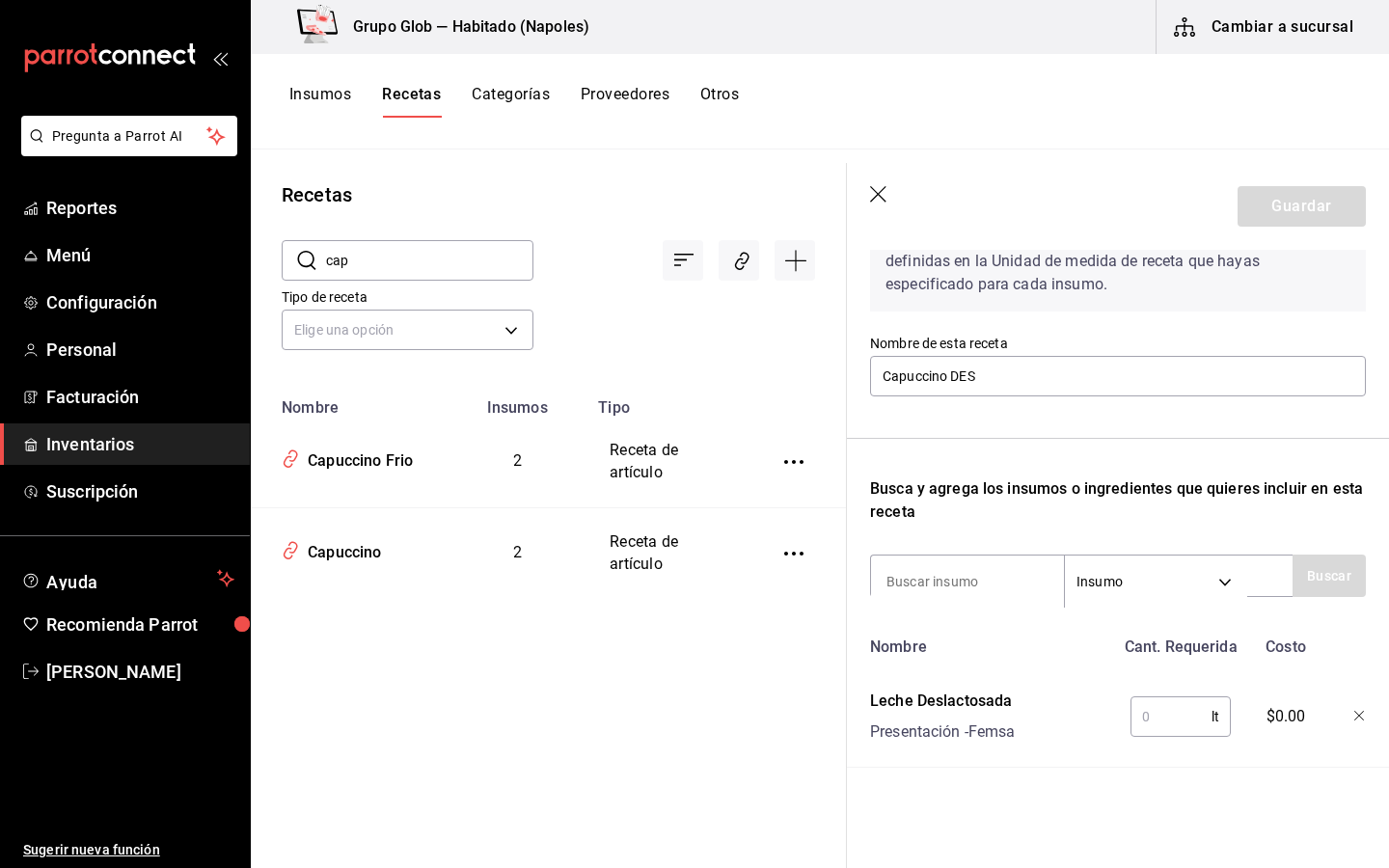 scroll, scrollTop: 120, scrollLeft: 0, axis: vertical 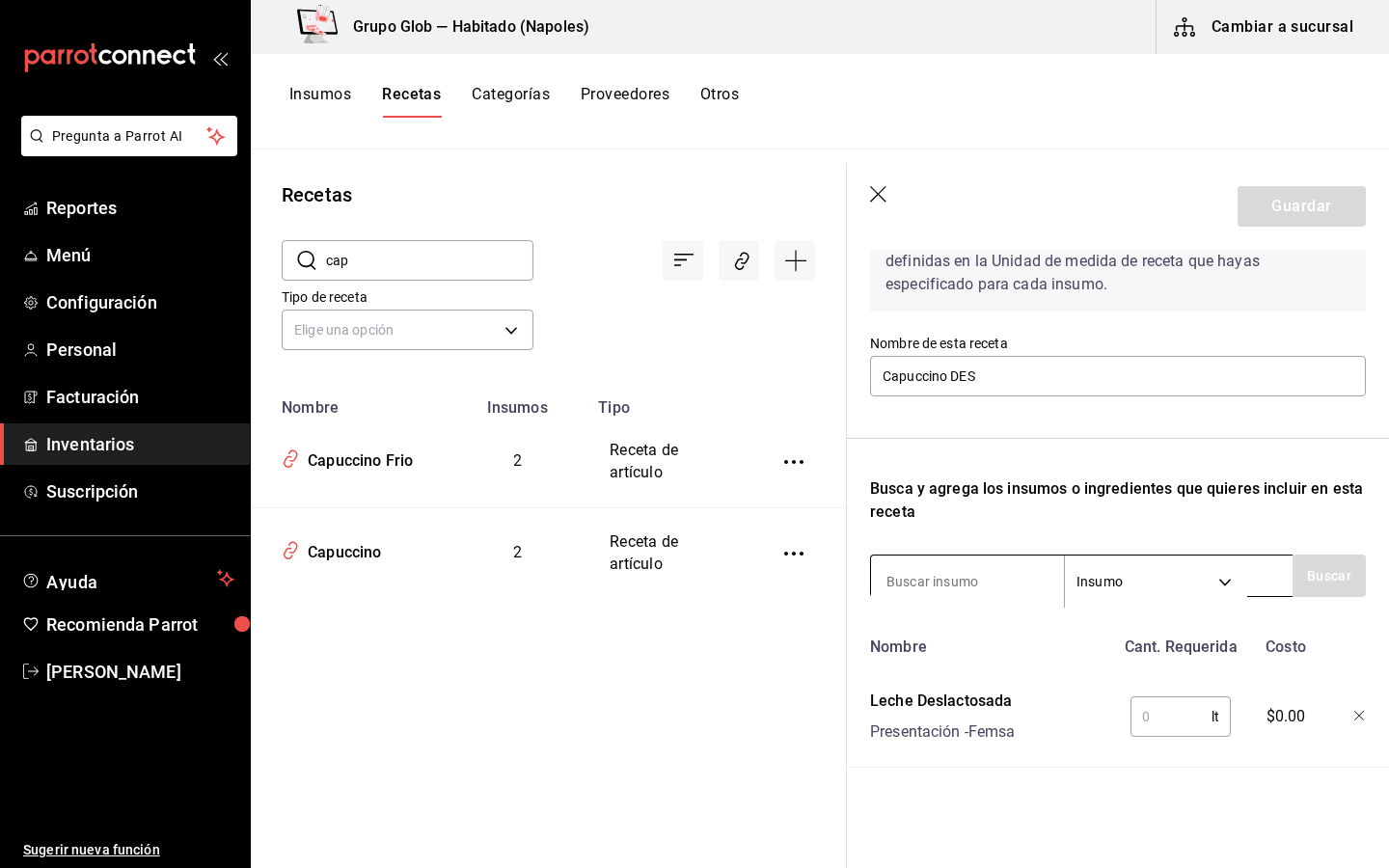 click at bounding box center [967, 582] 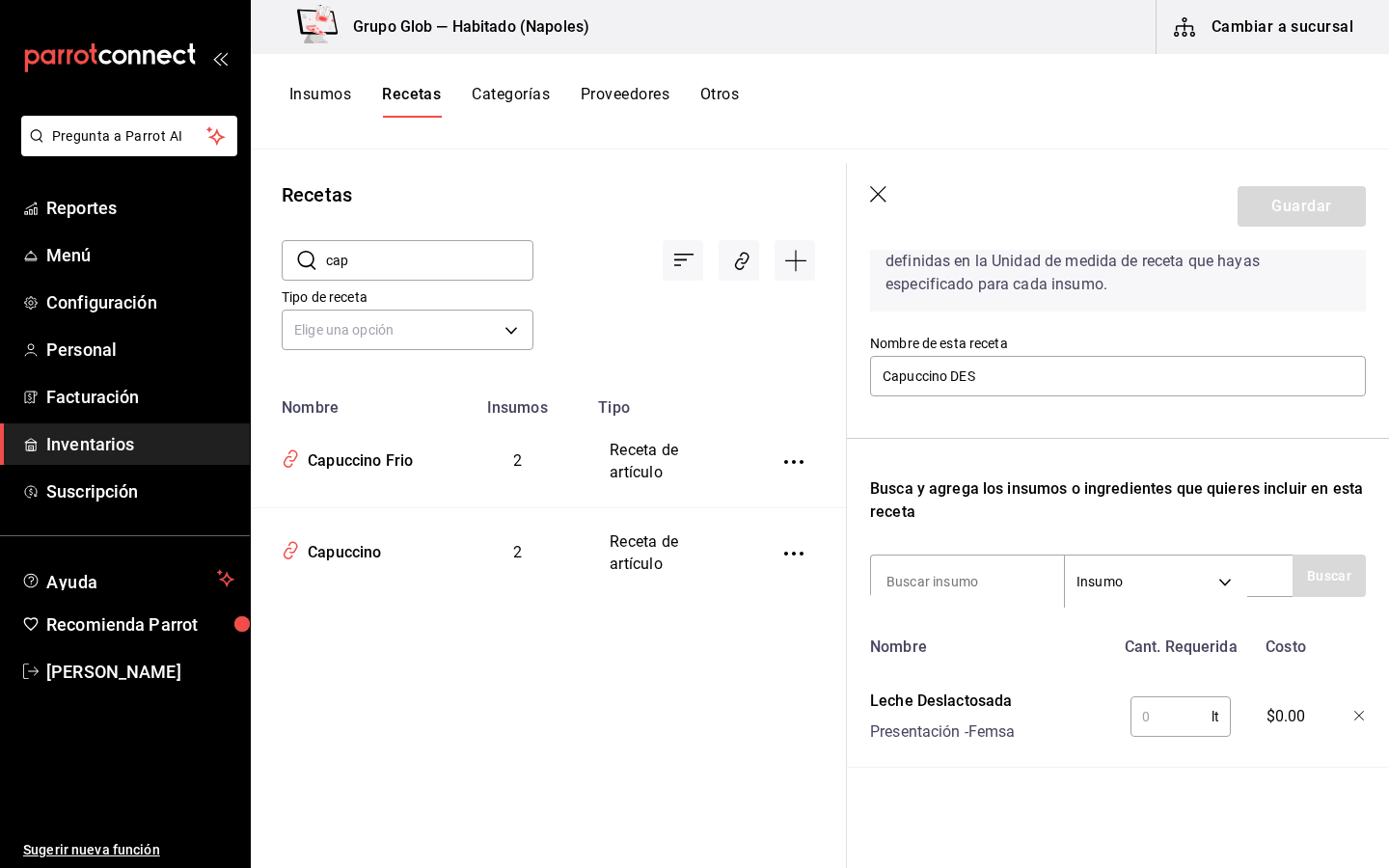 click at bounding box center [1171, 717] 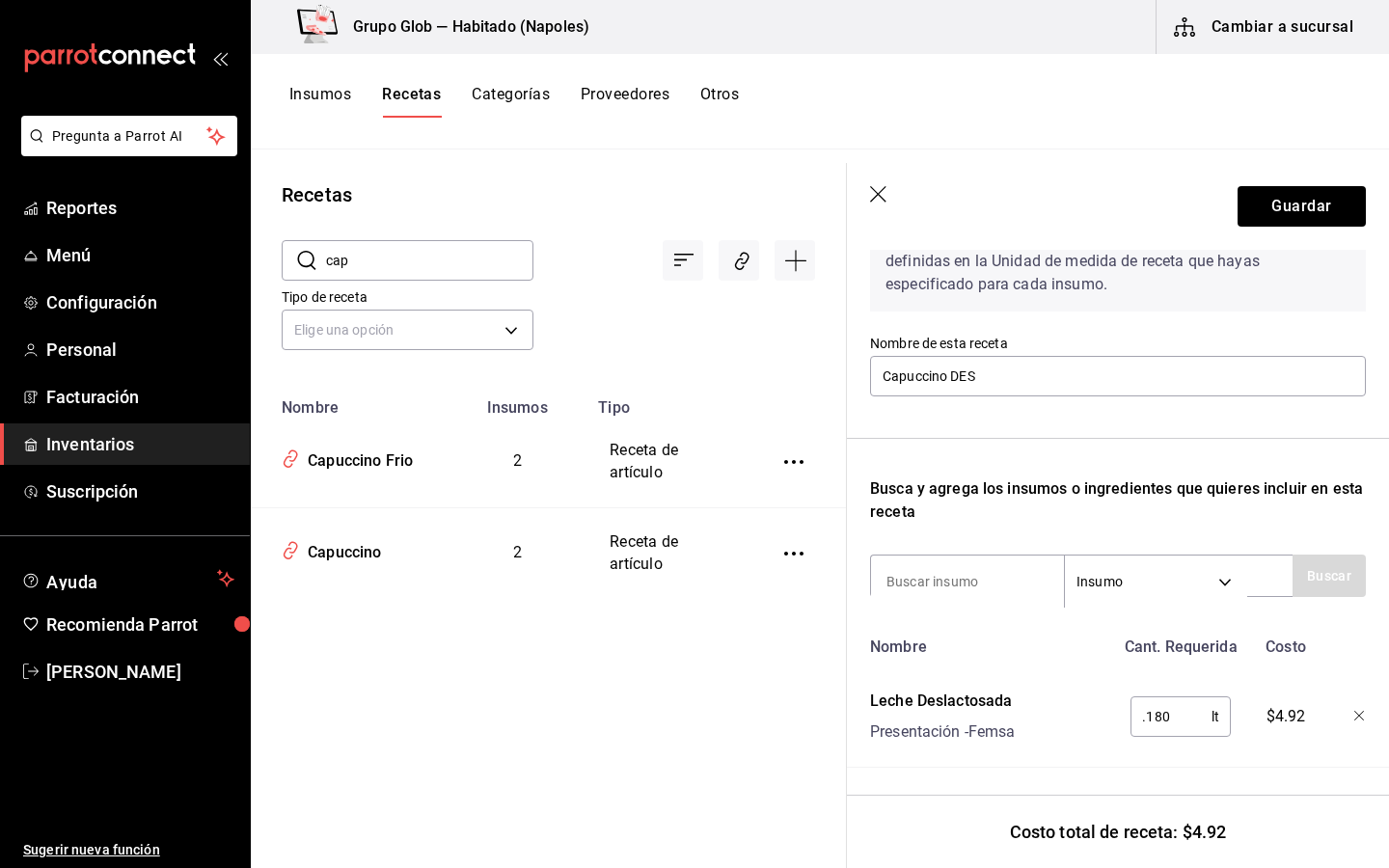 click on ".180" at bounding box center [1171, 717] 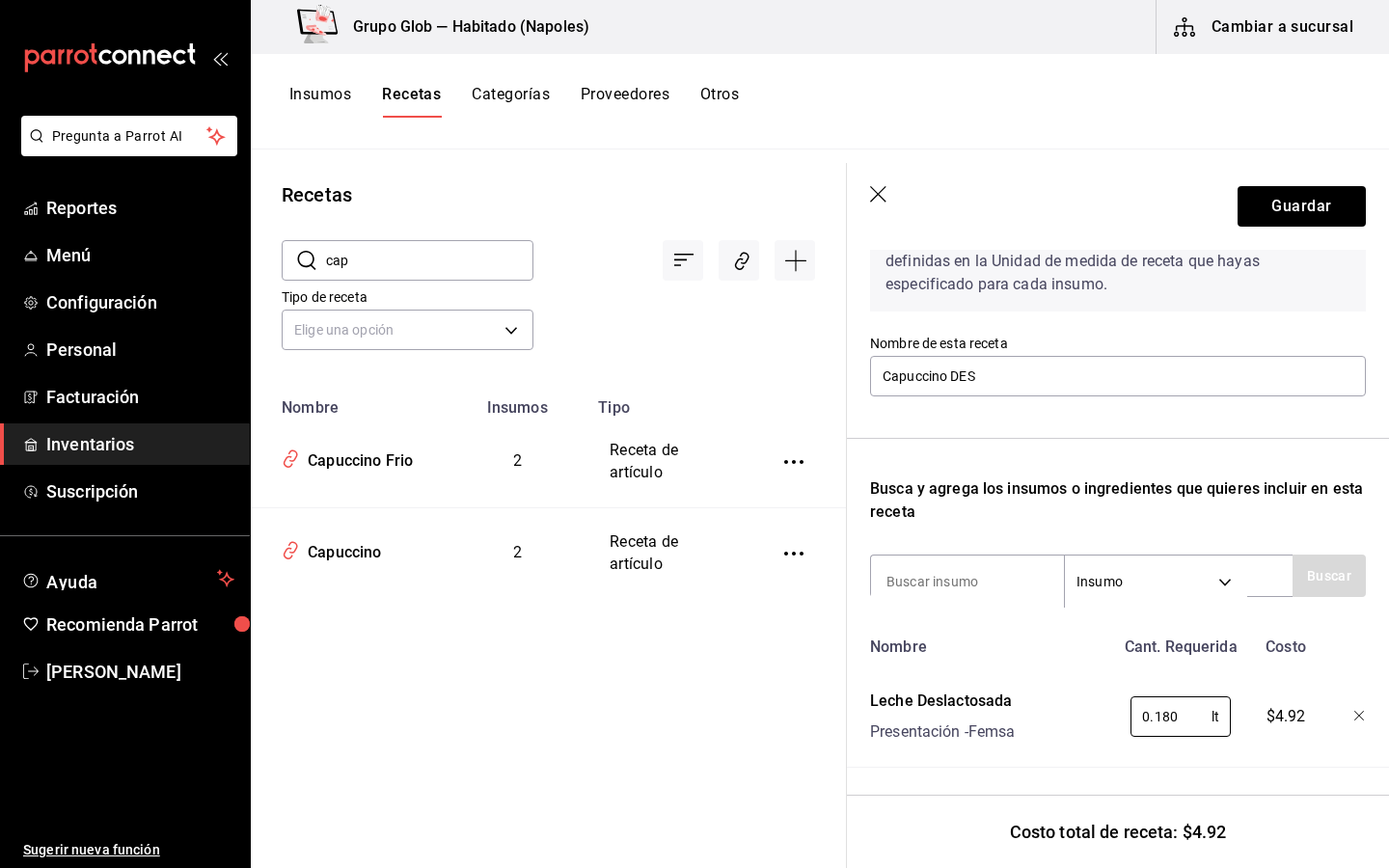 type on "0.180" 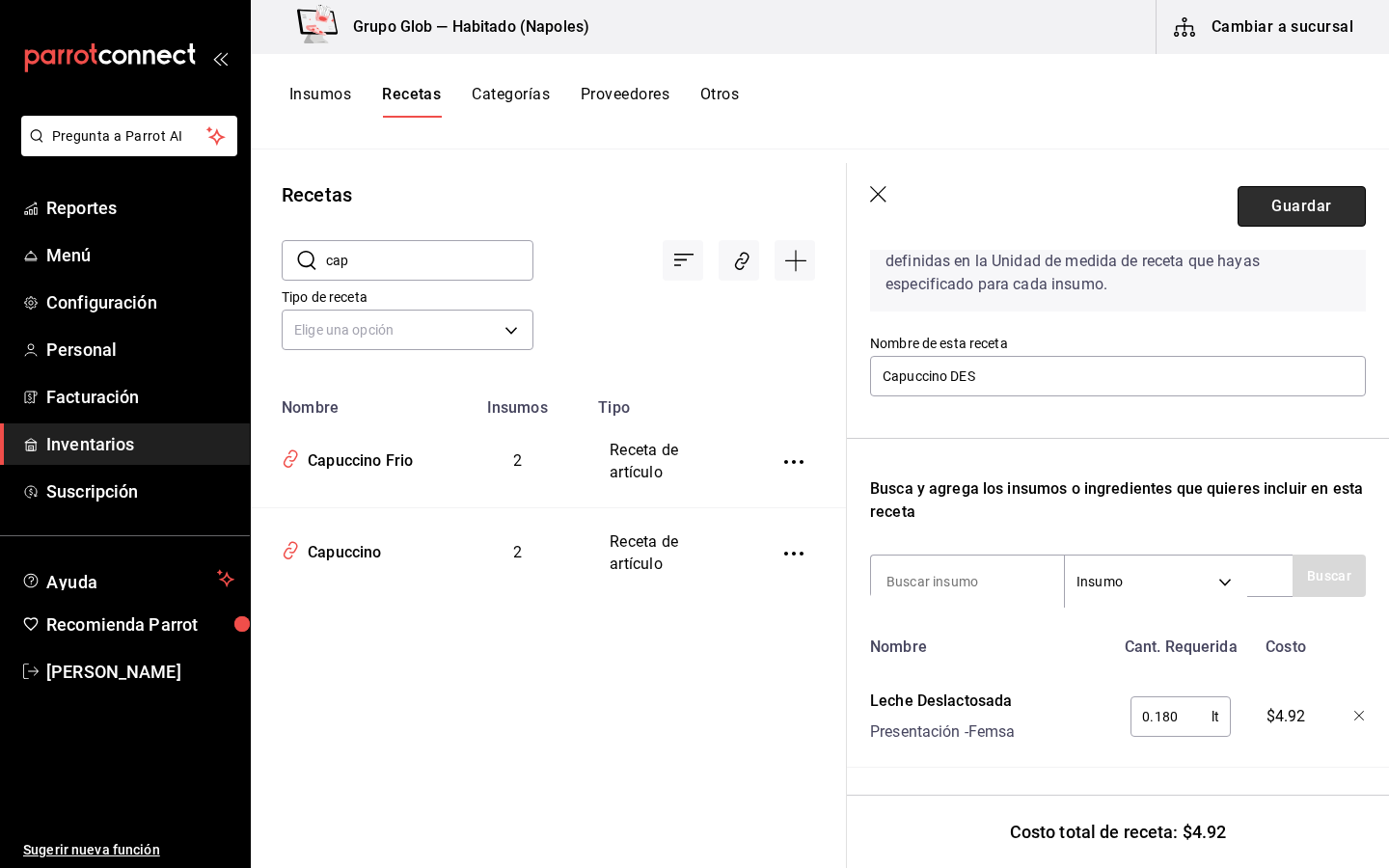 click on "Guardar" at bounding box center (1301, 206) 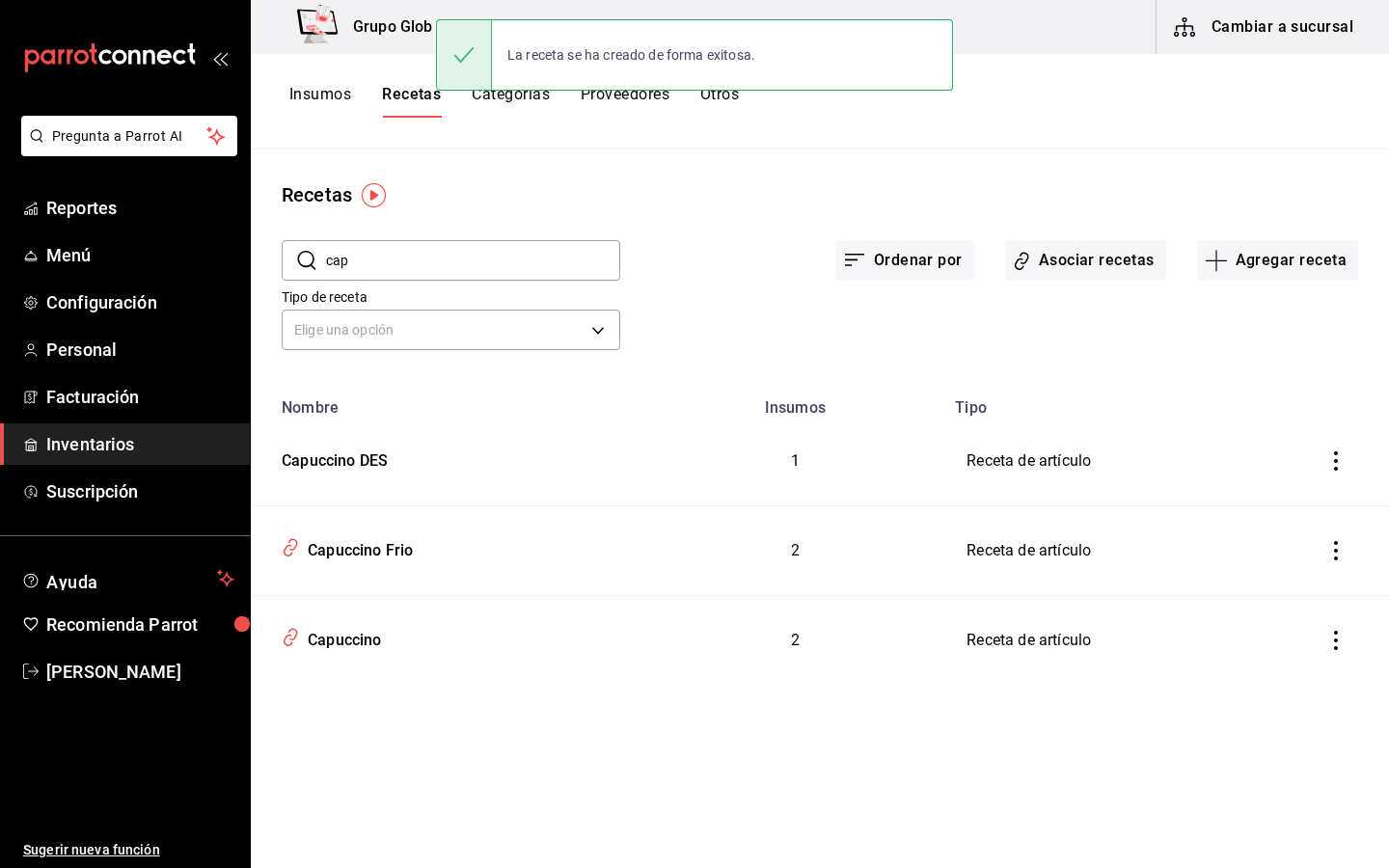 scroll, scrollTop: 0, scrollLeft: 0, axis: both 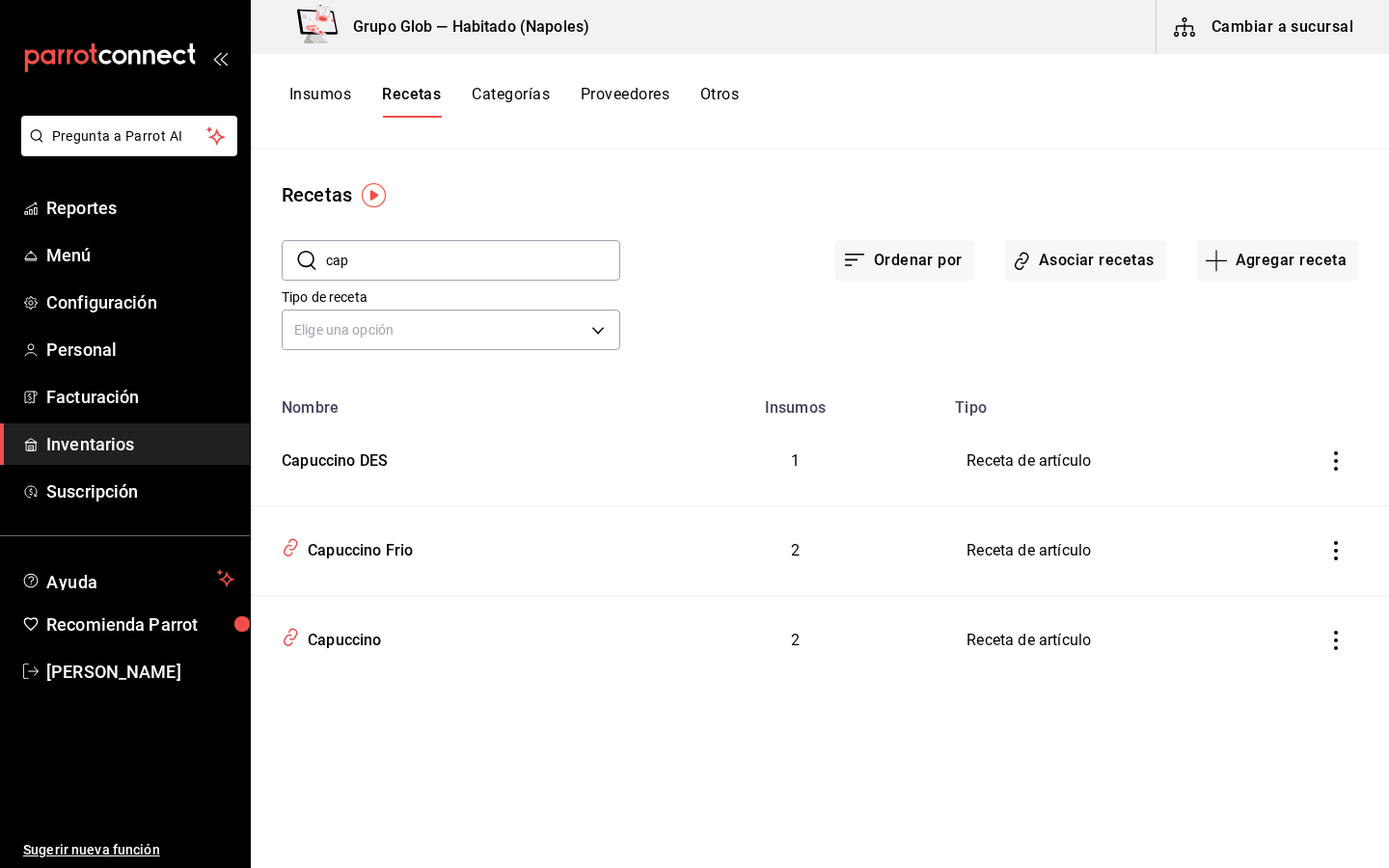 click 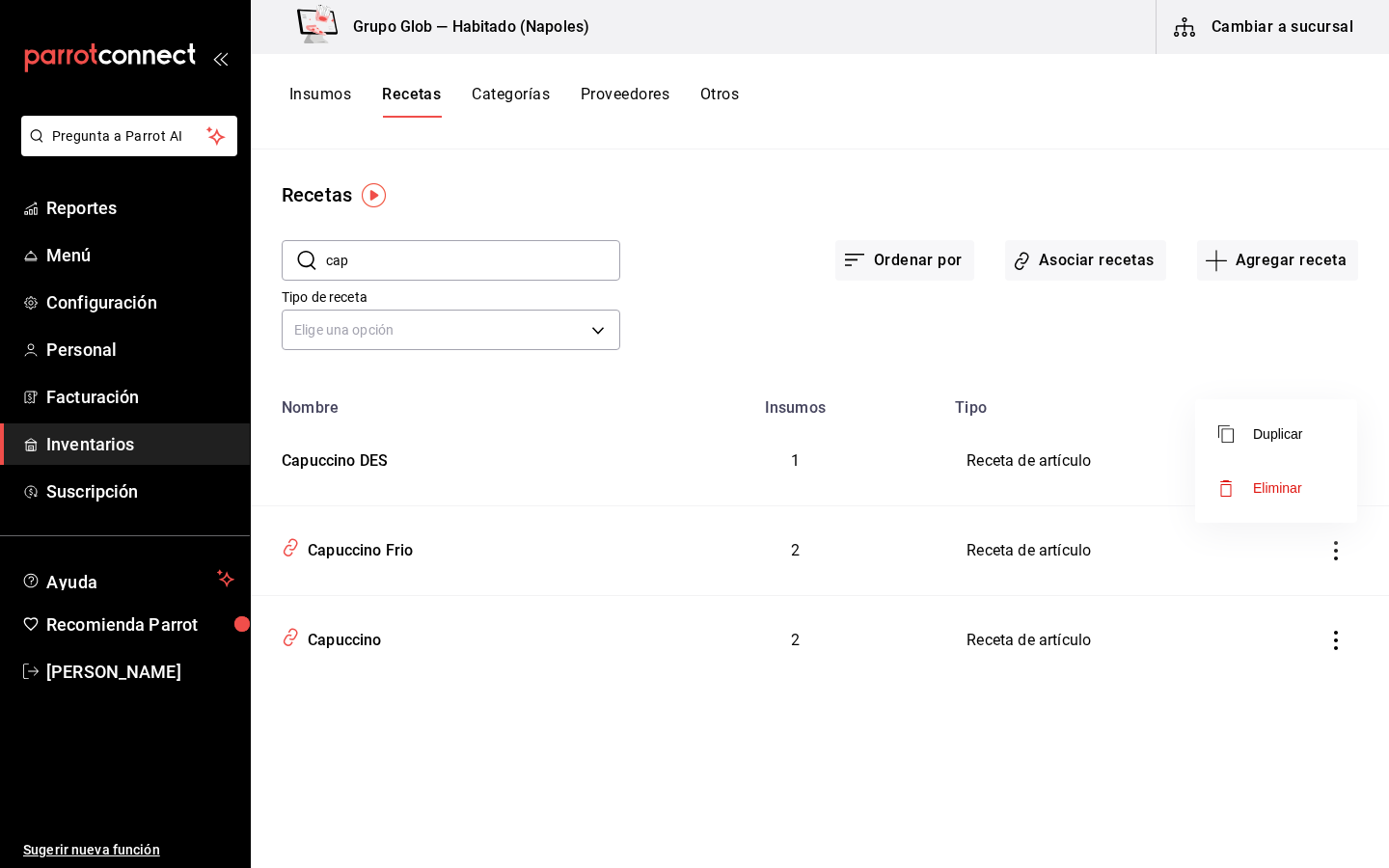 click at bounding box center [694, 434] 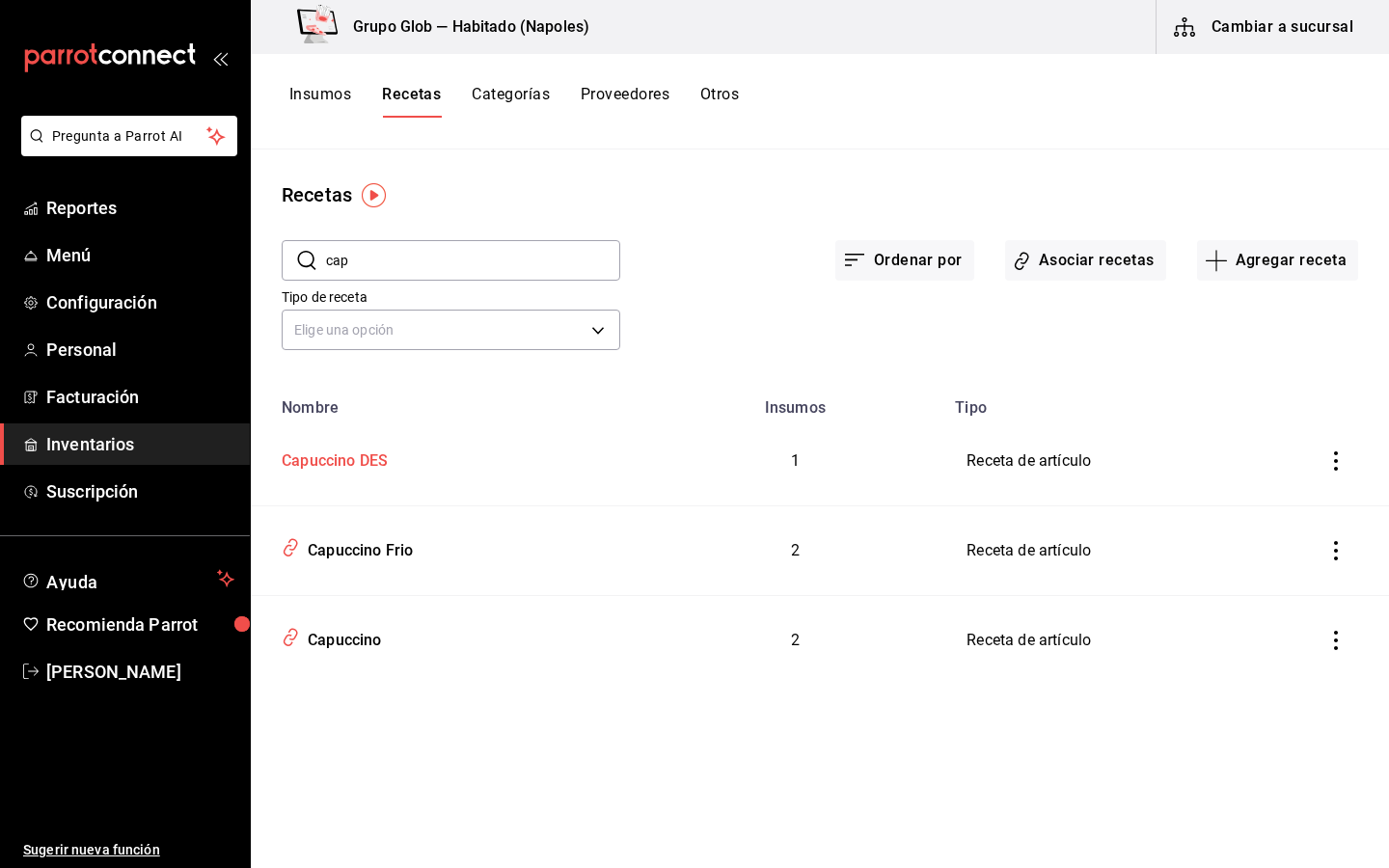 click on "Capuccino DES" at bounding box center (331, 457) 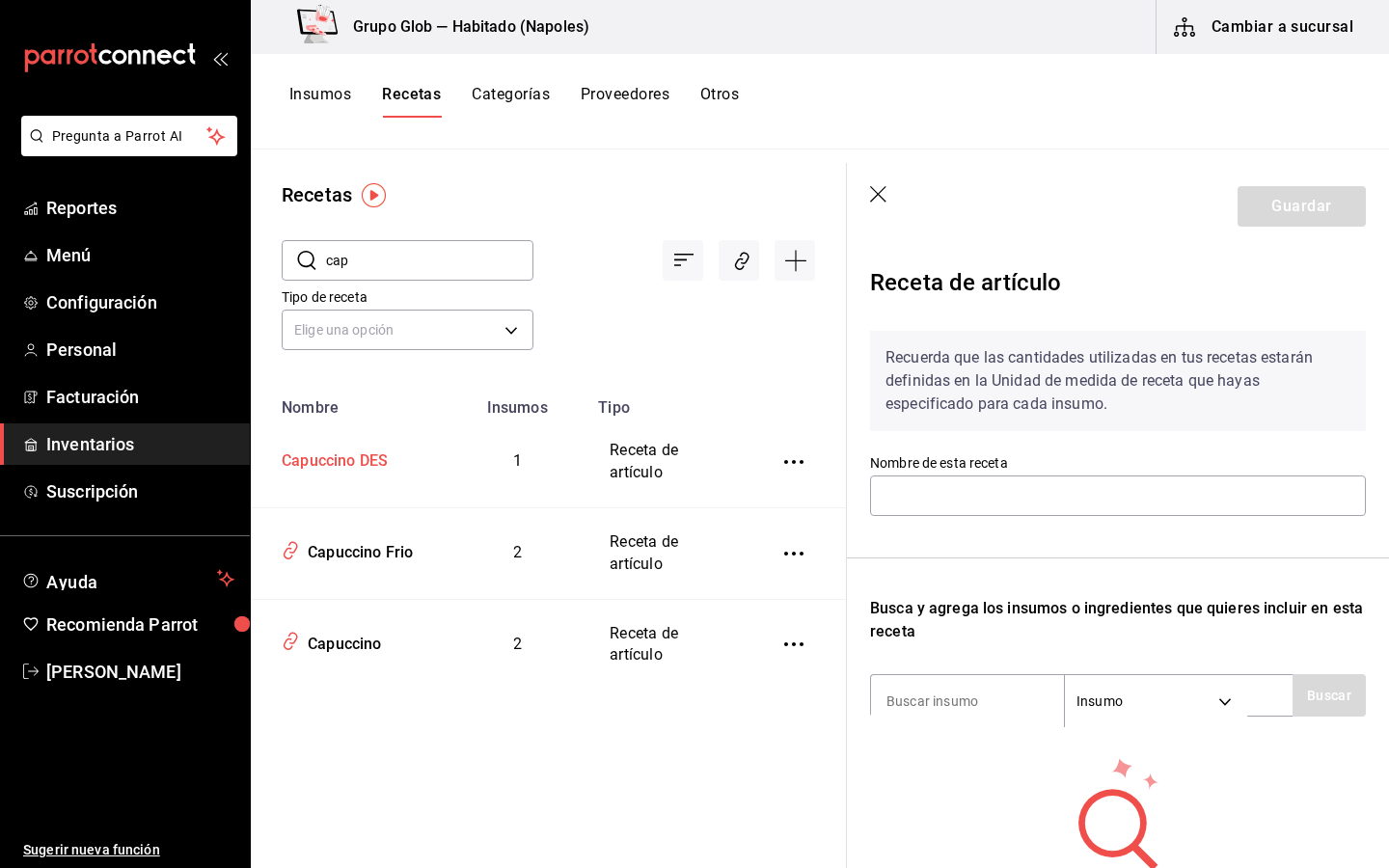 type on "Capuccino DES" 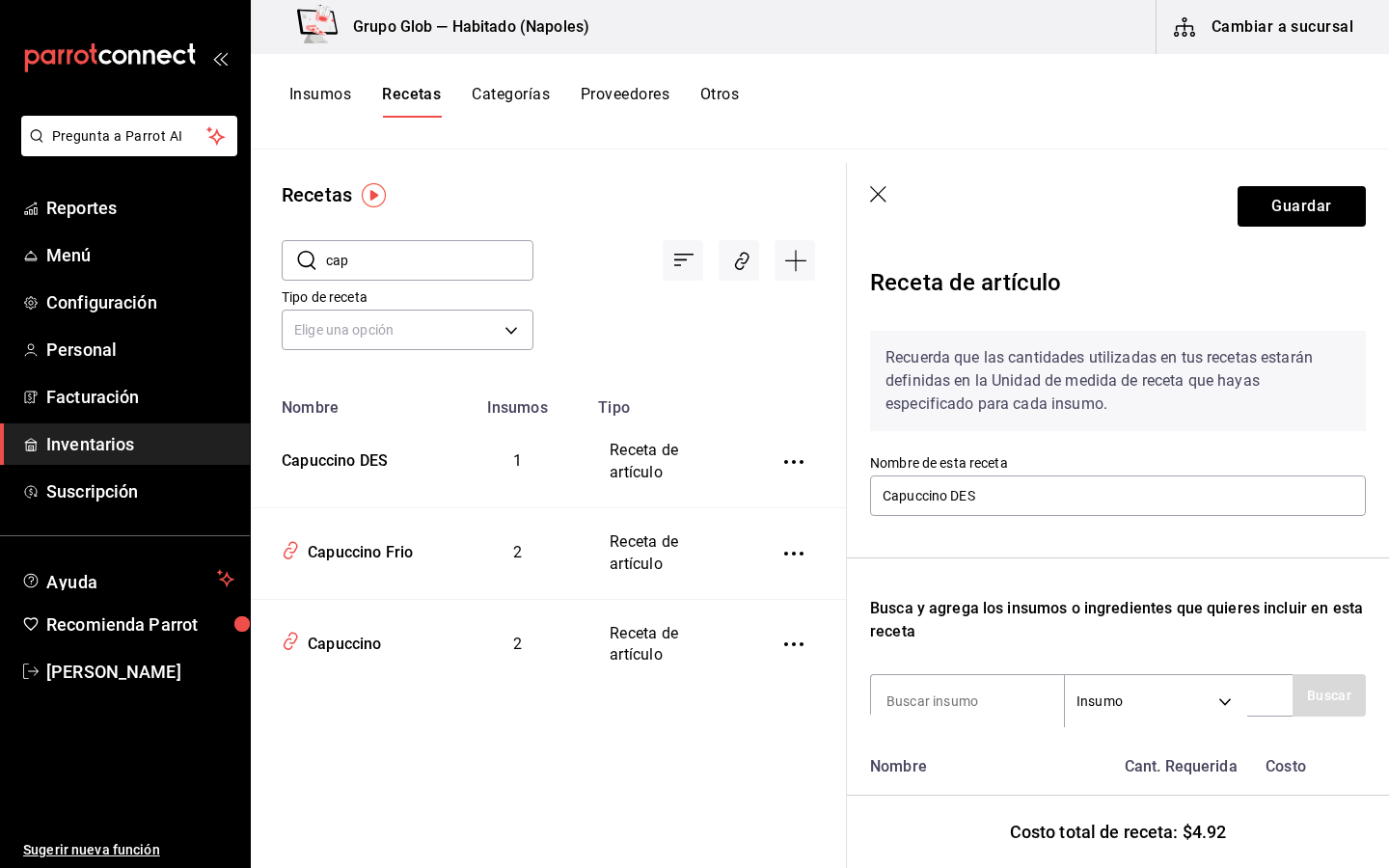 click on "Recetas ​ cap ​ Tipo de receta Elige una opción default Nombre Insumos Tipo Capuccino DES 1 Receta de artículo Capuccino Frio 2 Receta de artículo Capuccino 2 Receta de artículo" at bounding box center (548, 502) 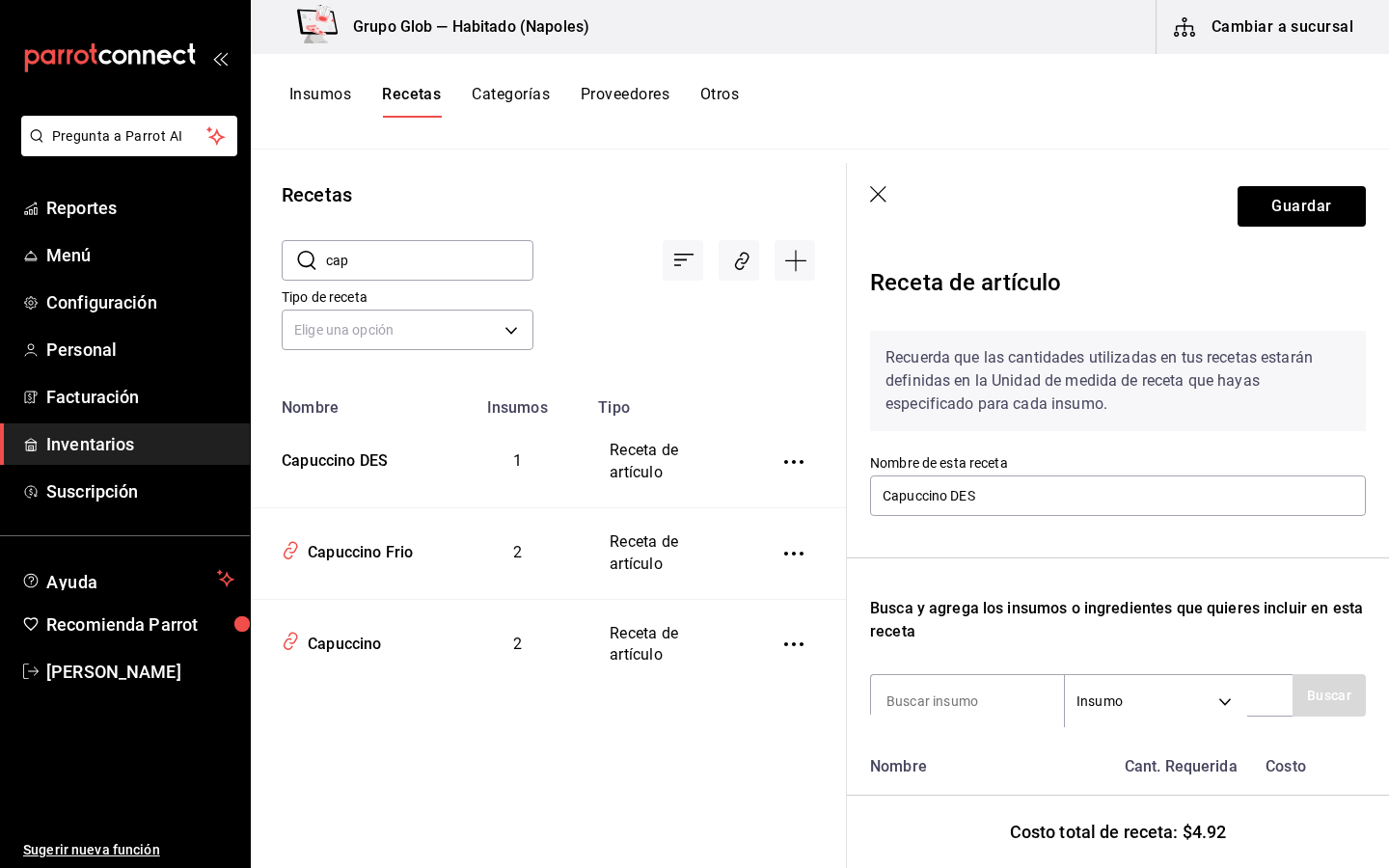 click on "Guardar" at bounding box center [1118, 206] 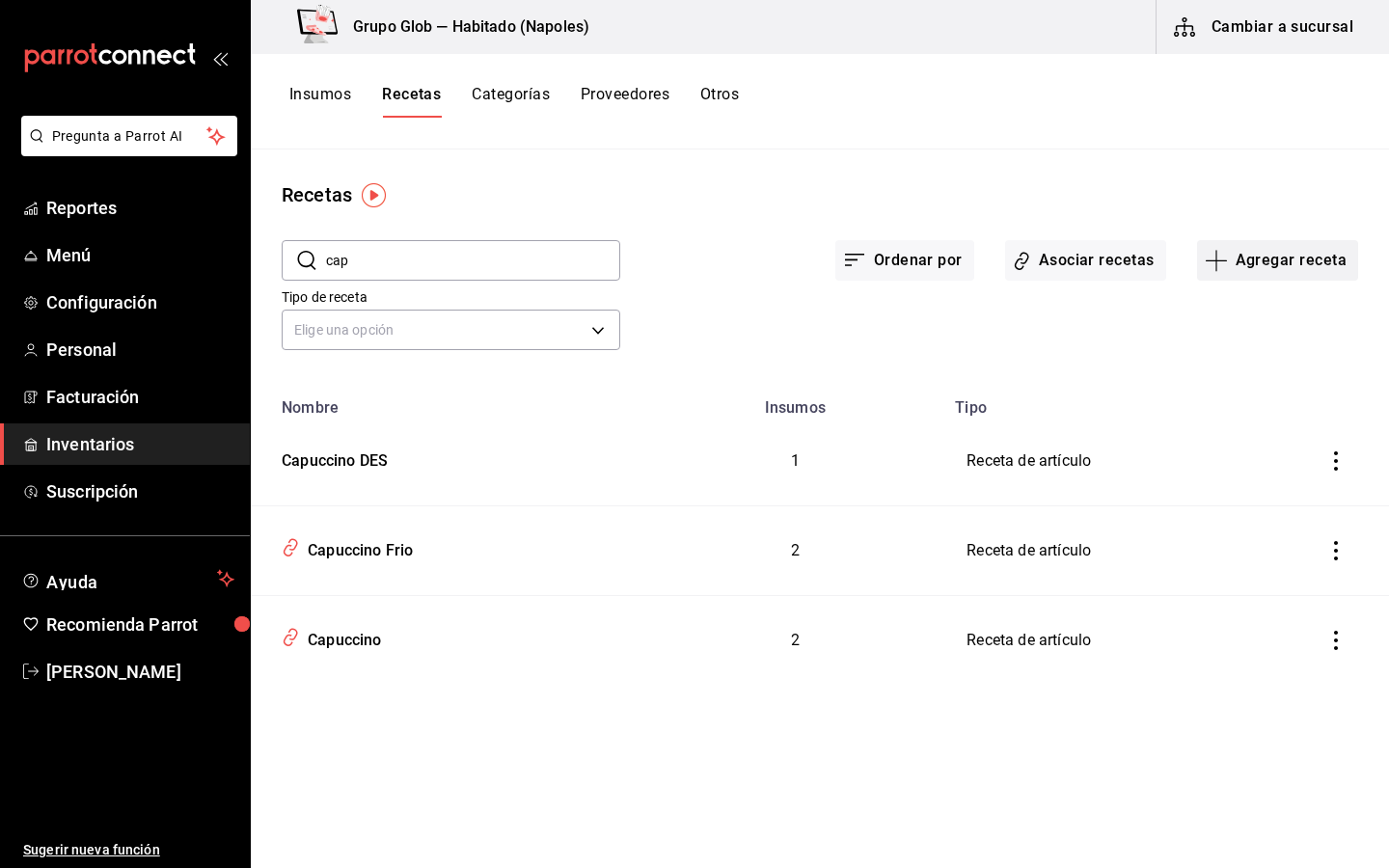 click on "Agregar receta" at bounding box center (1277, 260) 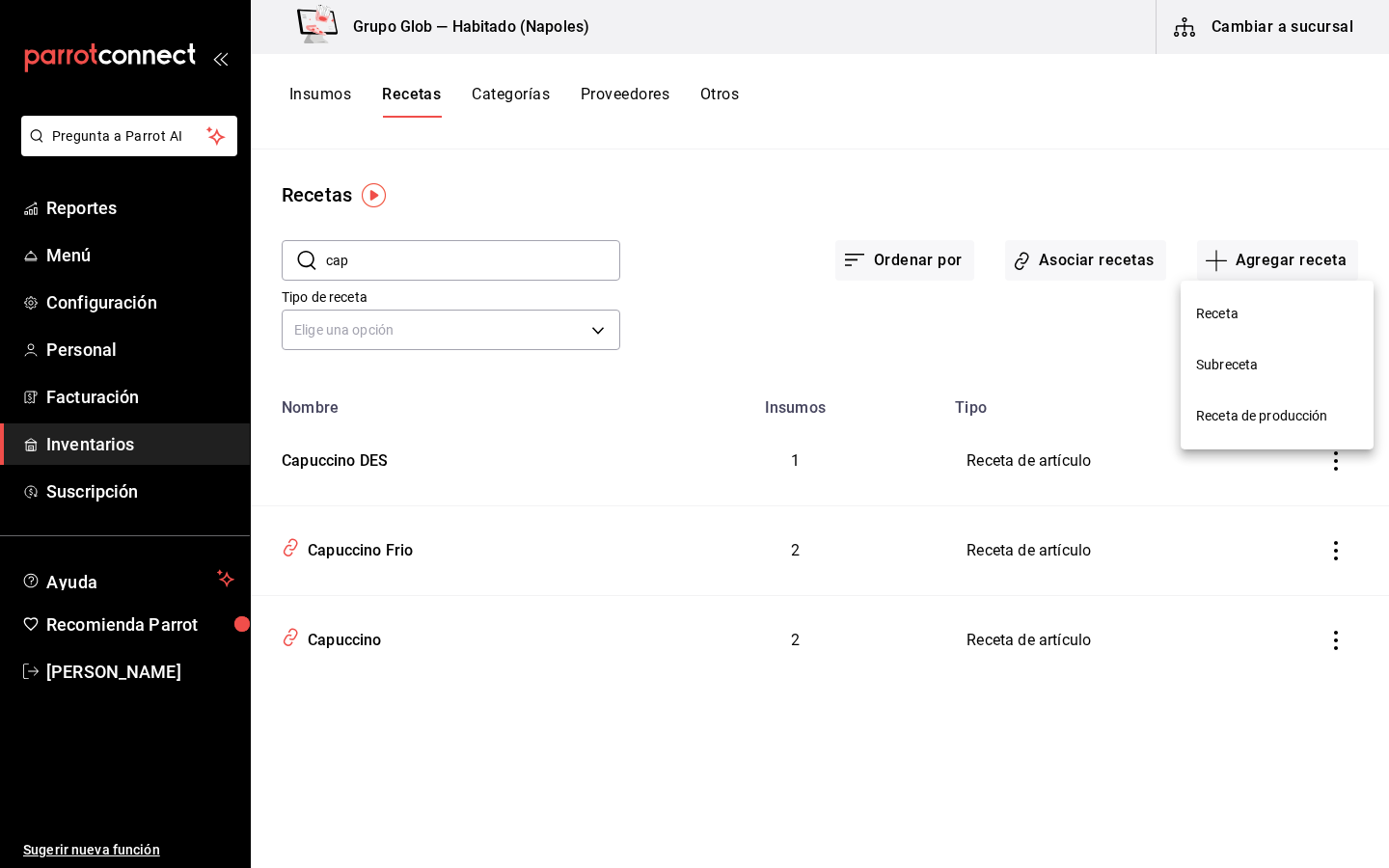 click on "Receta" at bounding box center (1277, 313) 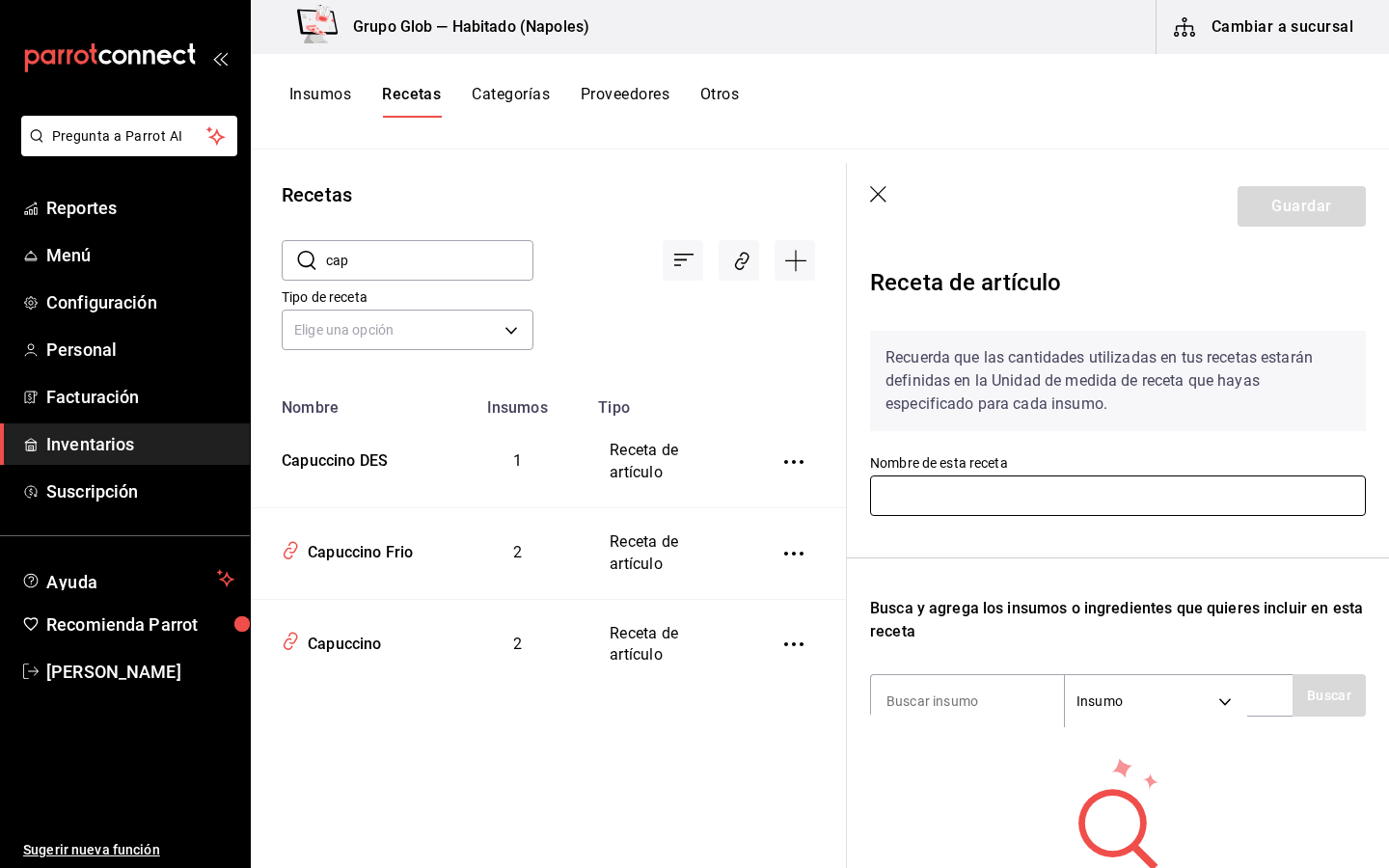 paste on "Capuccino" 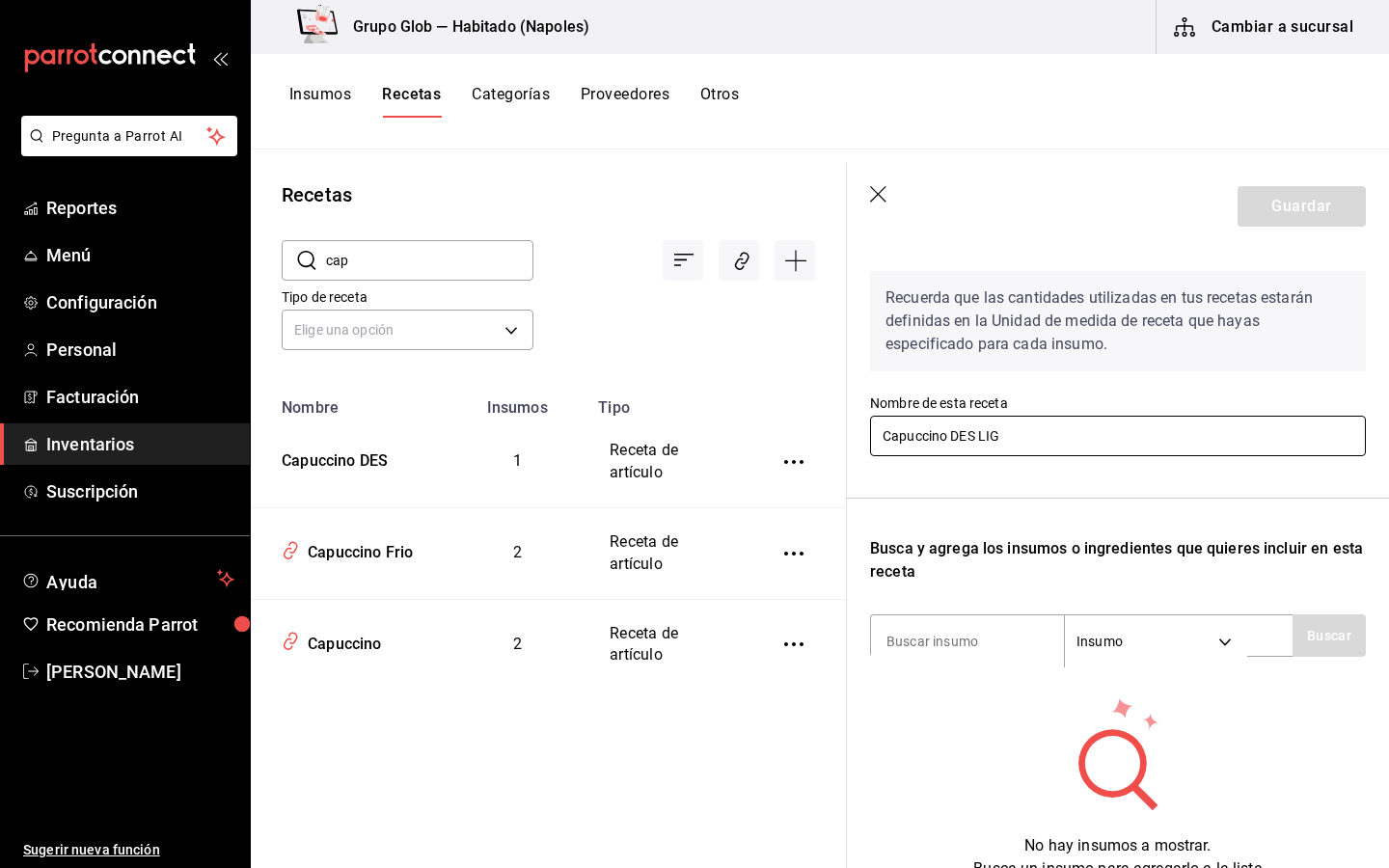 scroll, scrollTop: 144, scrollLeft: 0, axis: vertical 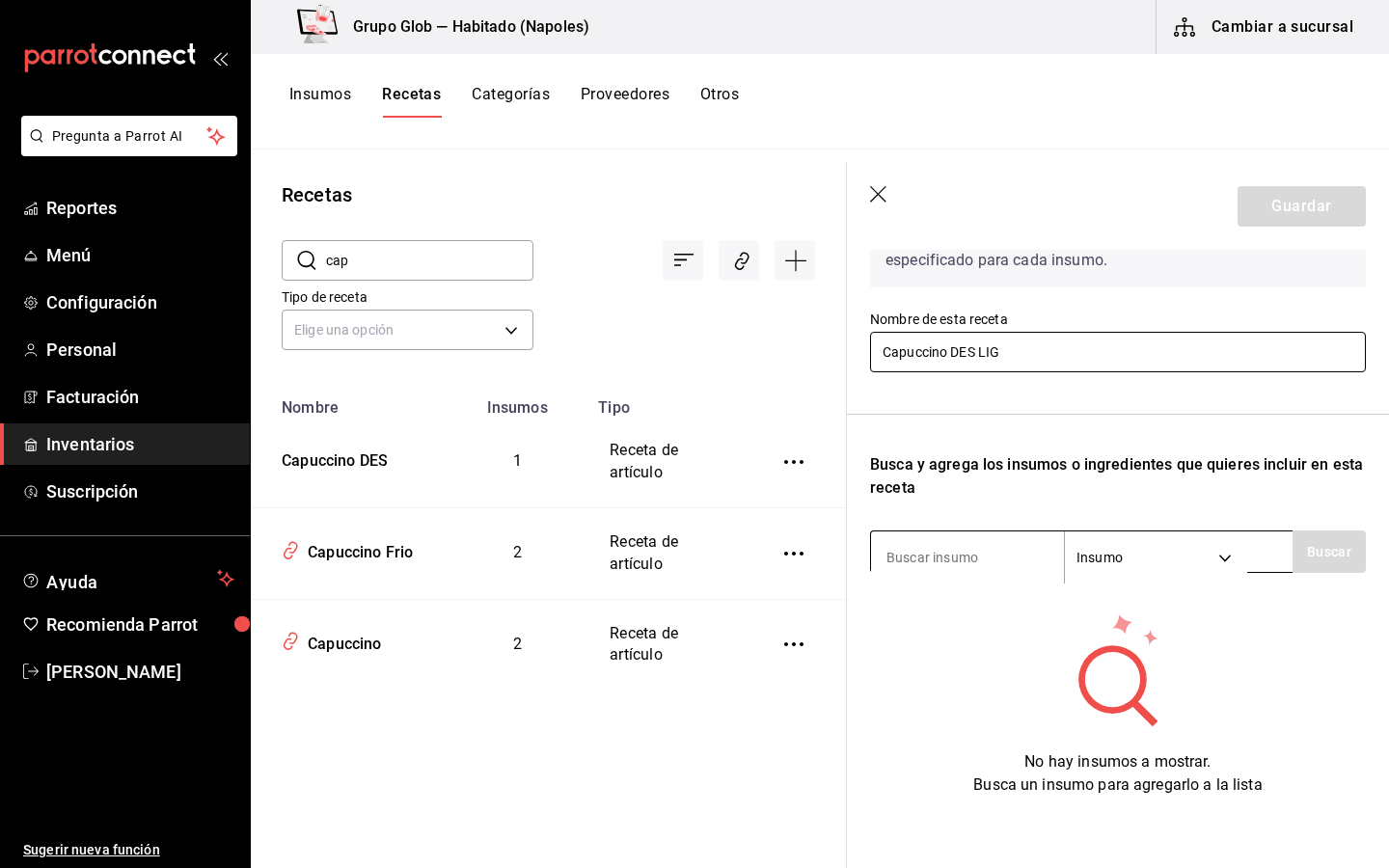type on "Capuccino DES LIG" 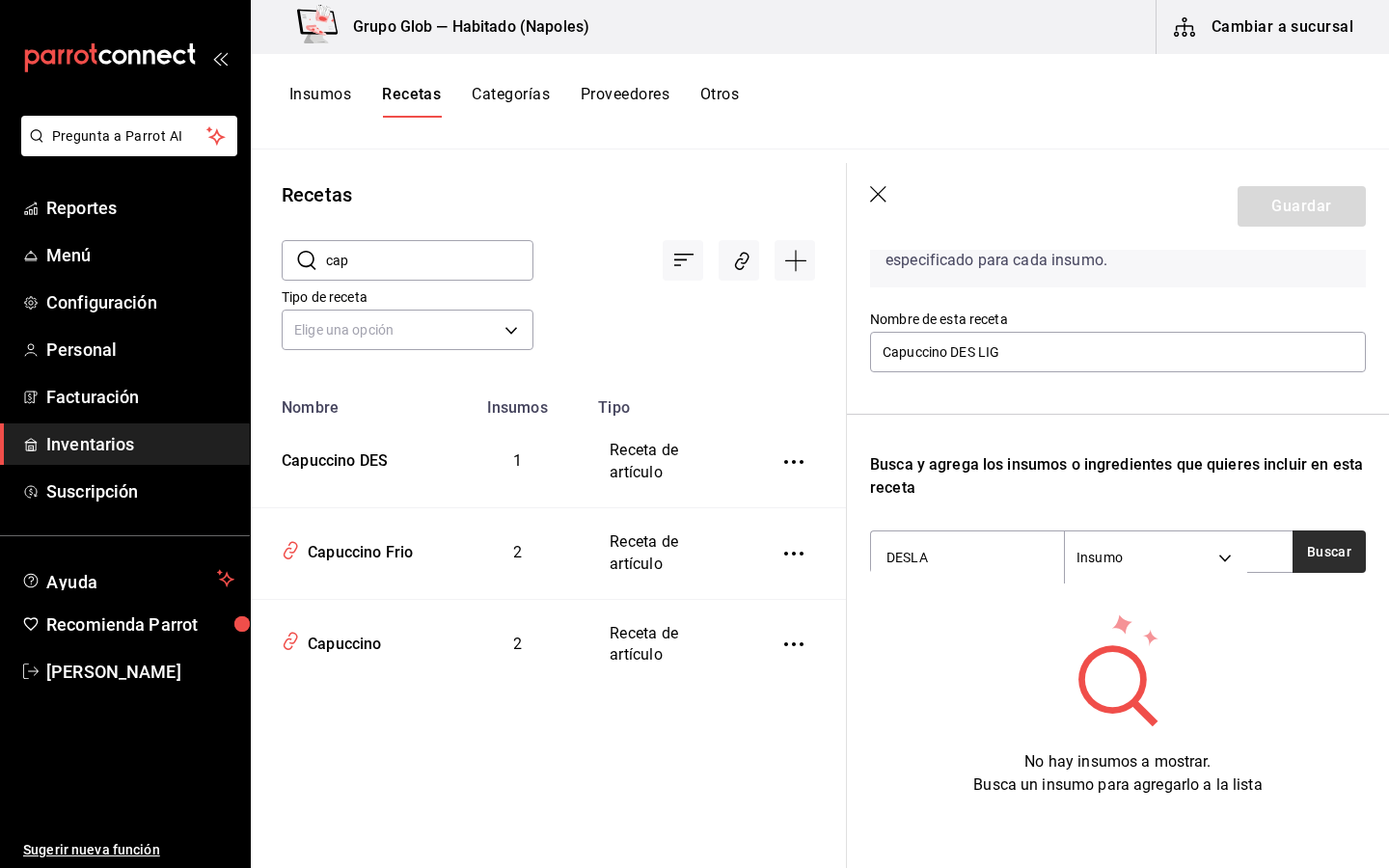 type on "DESLA" 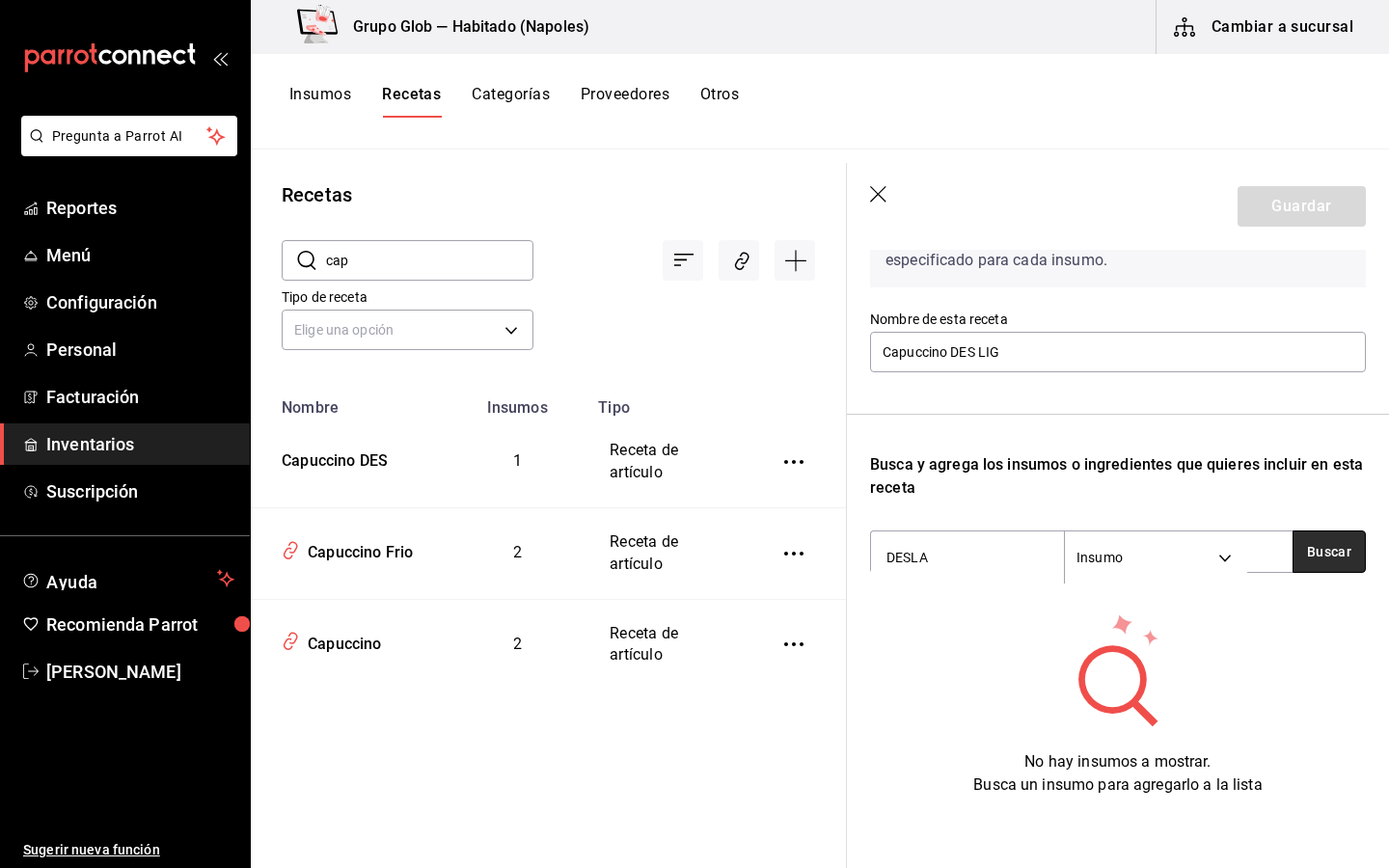 click on "Buscar" at bounding box center (1329, 552) 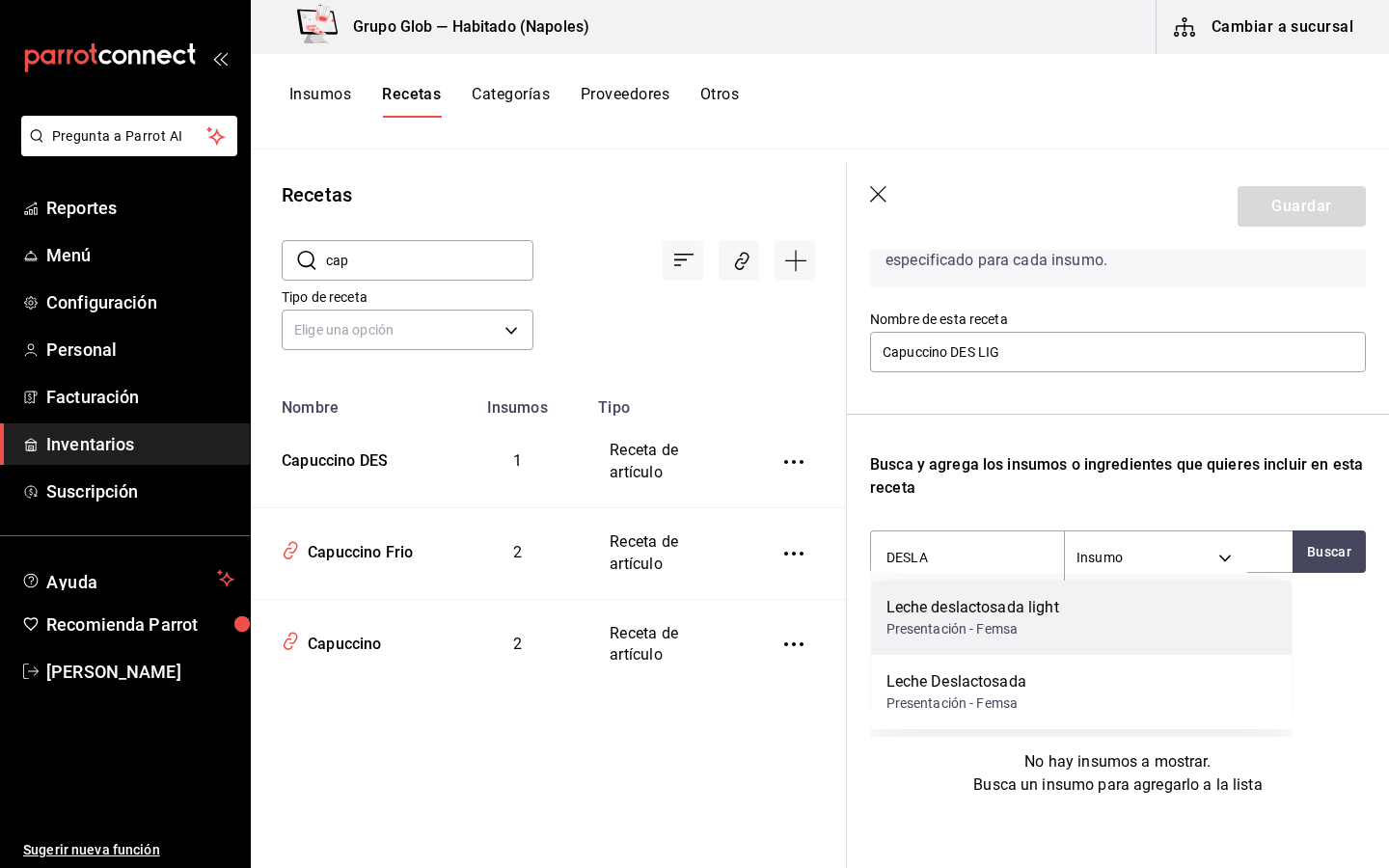 click on "Leche deslactosada light Presentación - Femsa" at bounding box center [1081, 617] 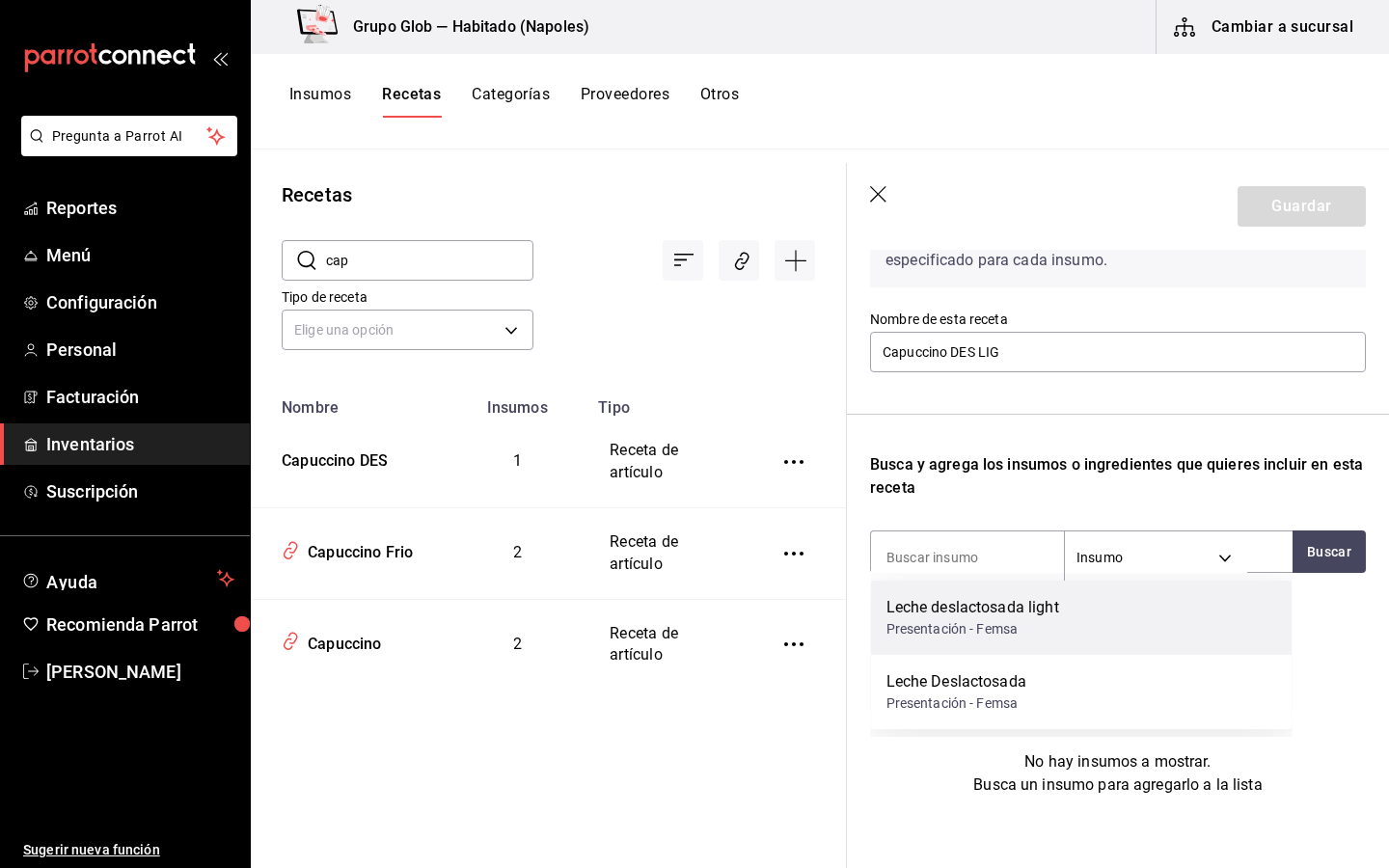 scroll, scrollTop: 120, scrollLeft: 0, axis: vertical 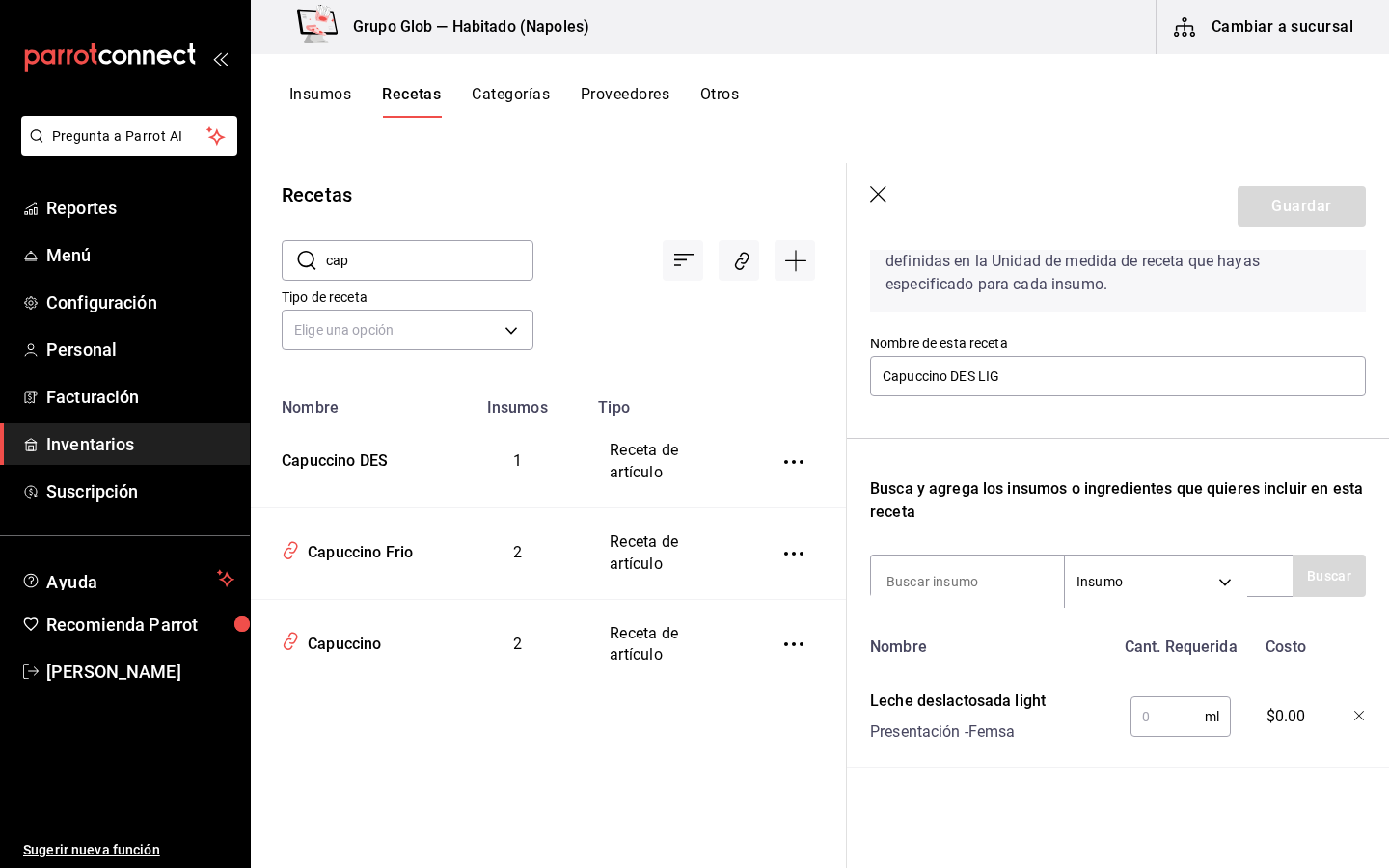 click at bounding box center (1167, 717) 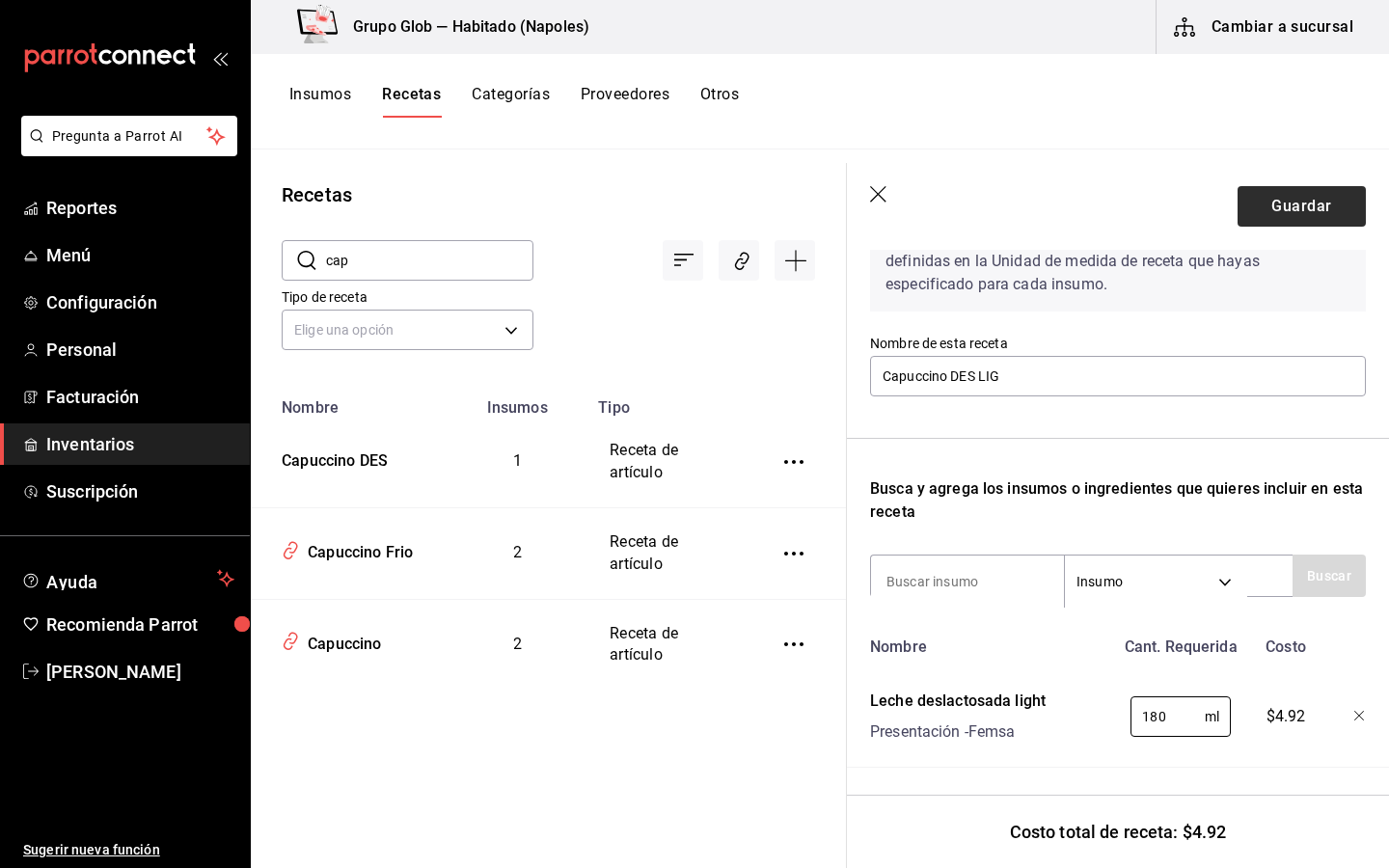 type on "180" 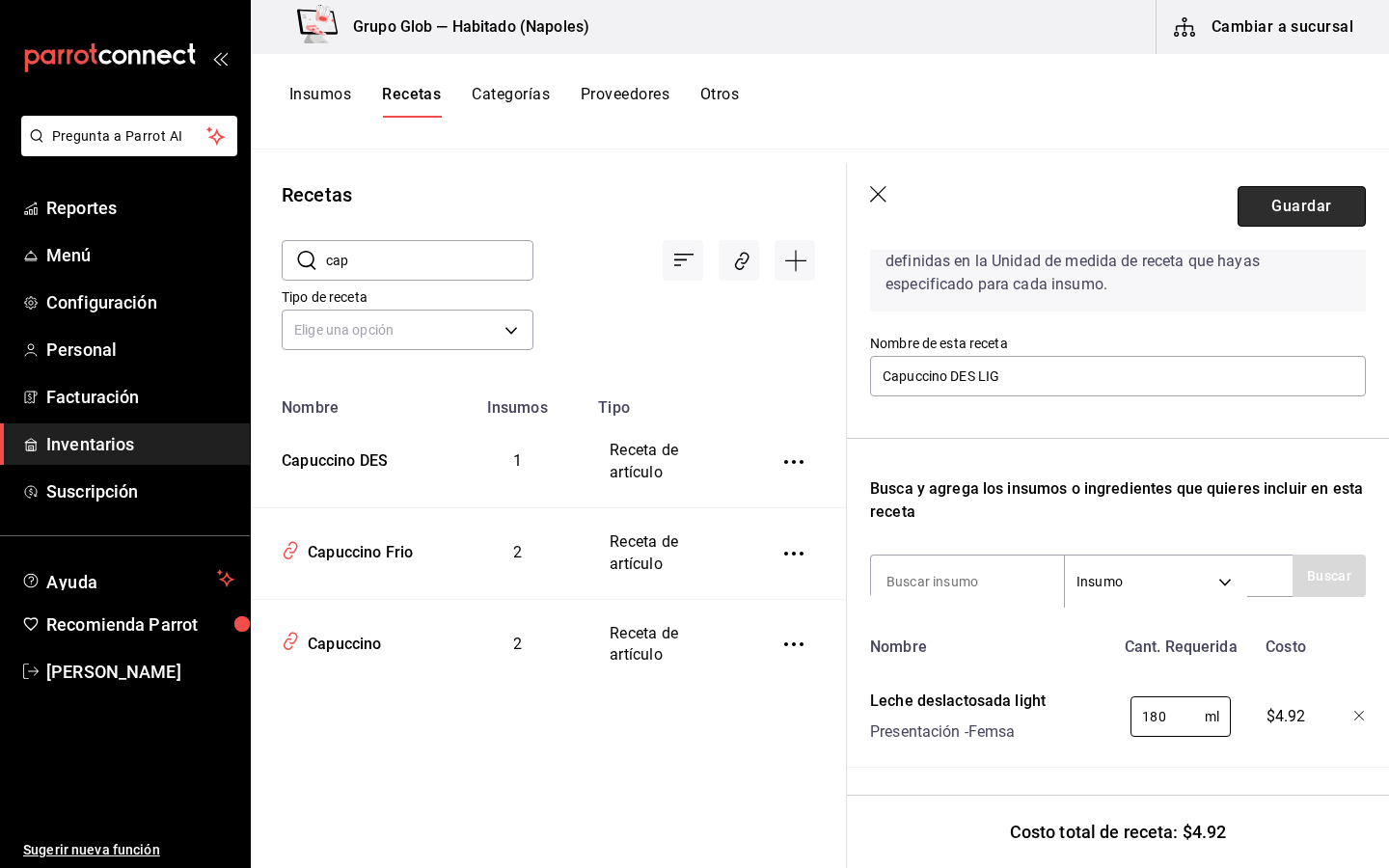 click on "Guardar" at bounding box center (1301, 206) 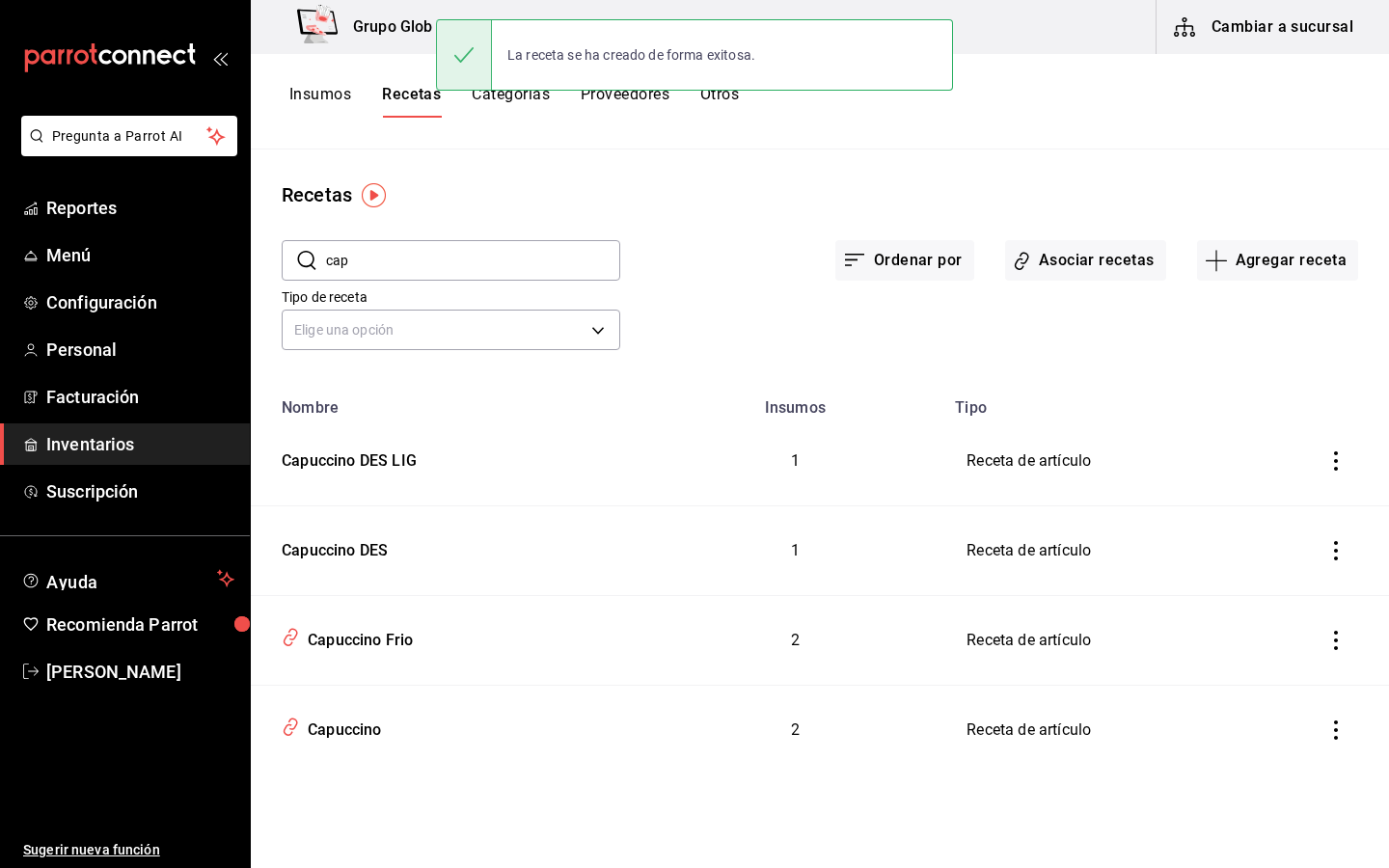 scroll, scrollTop: 0, scrollLeft: 0, axis: both 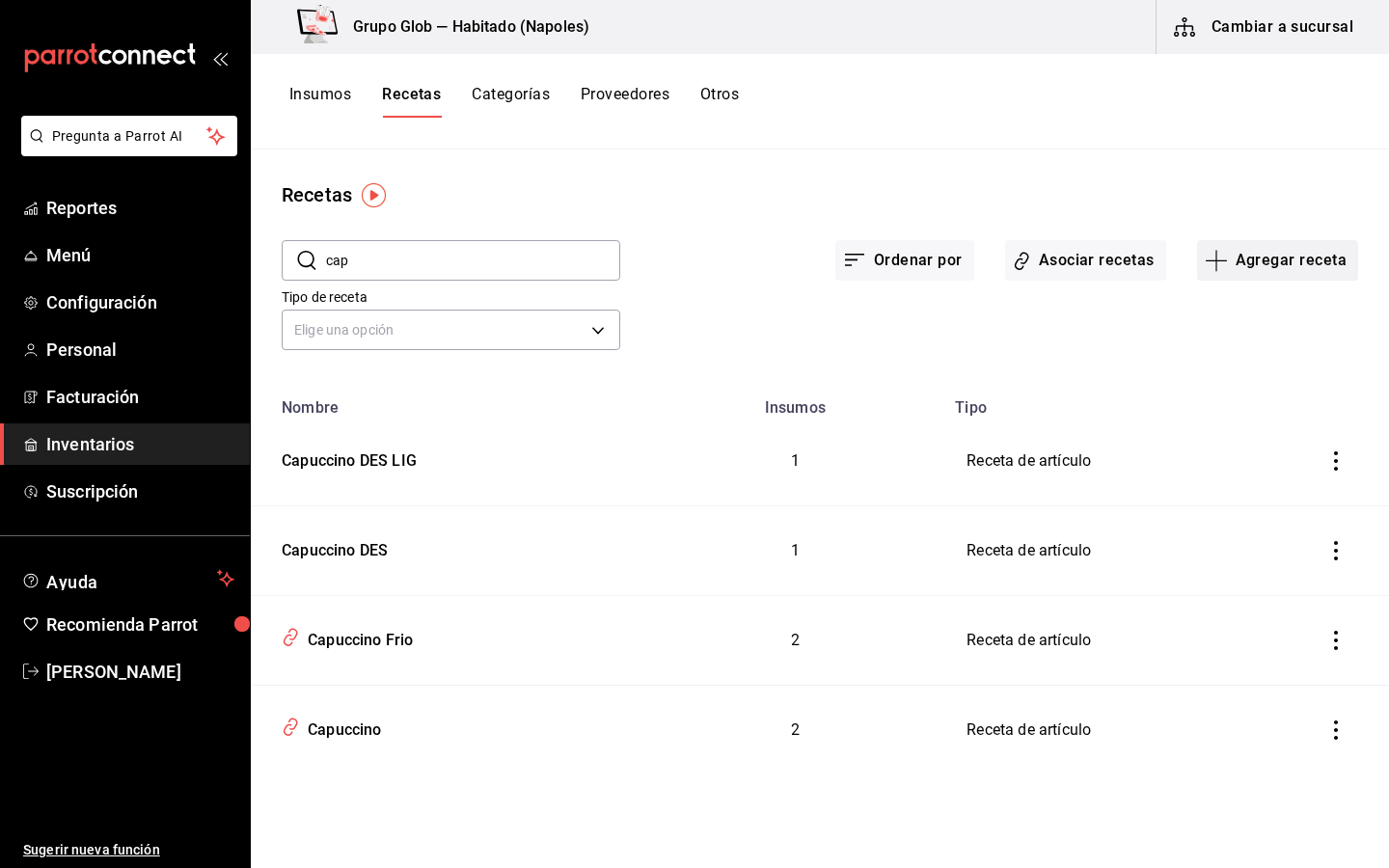 click on "Agregar receta" at bounding box center [1277, 260] 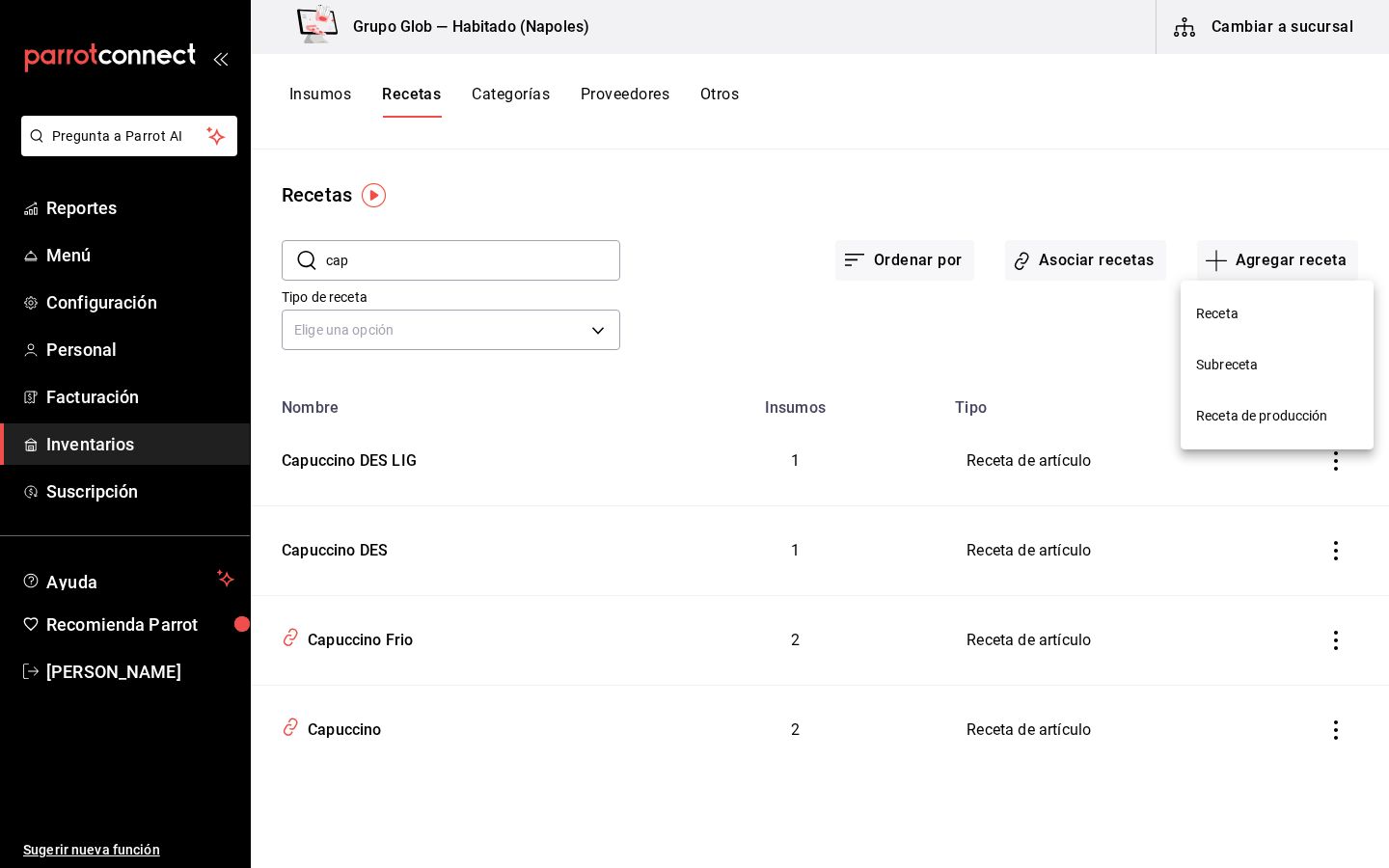 click on "Receta" at bounding box center [1277, 313] 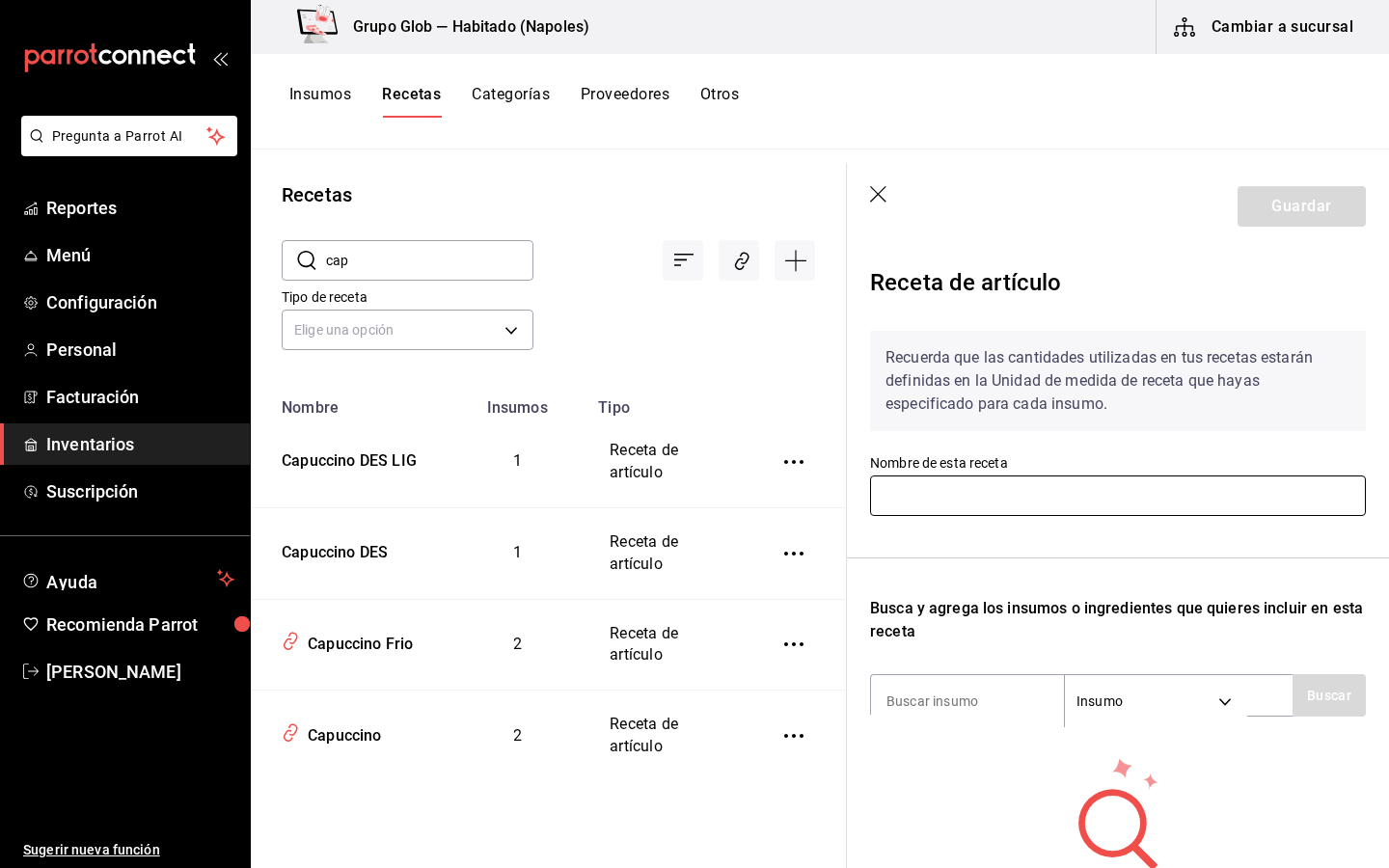 paste on "Capuccino" 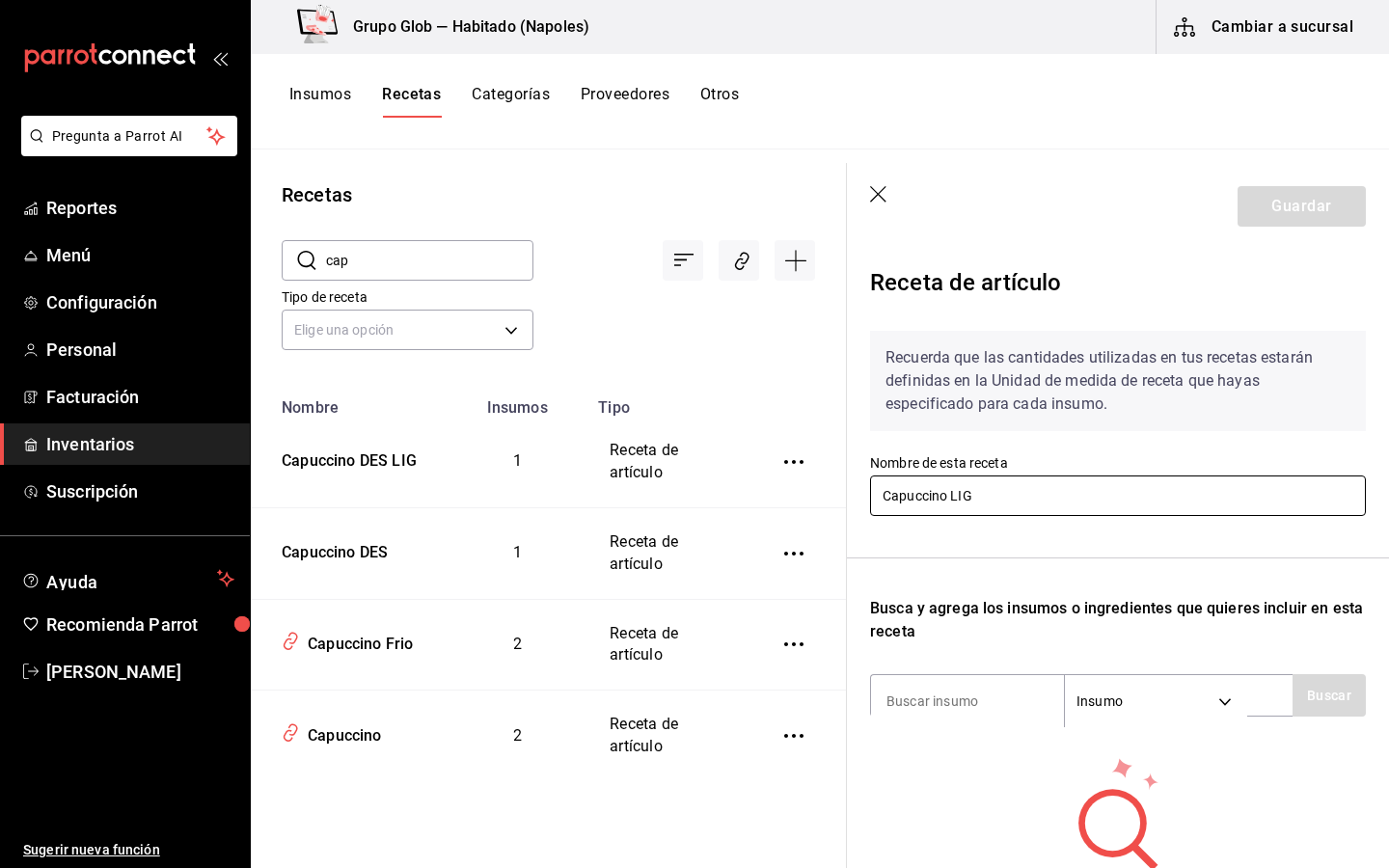 scroll, scrollTop: 74, scrollLeft: 0, axis: vertical 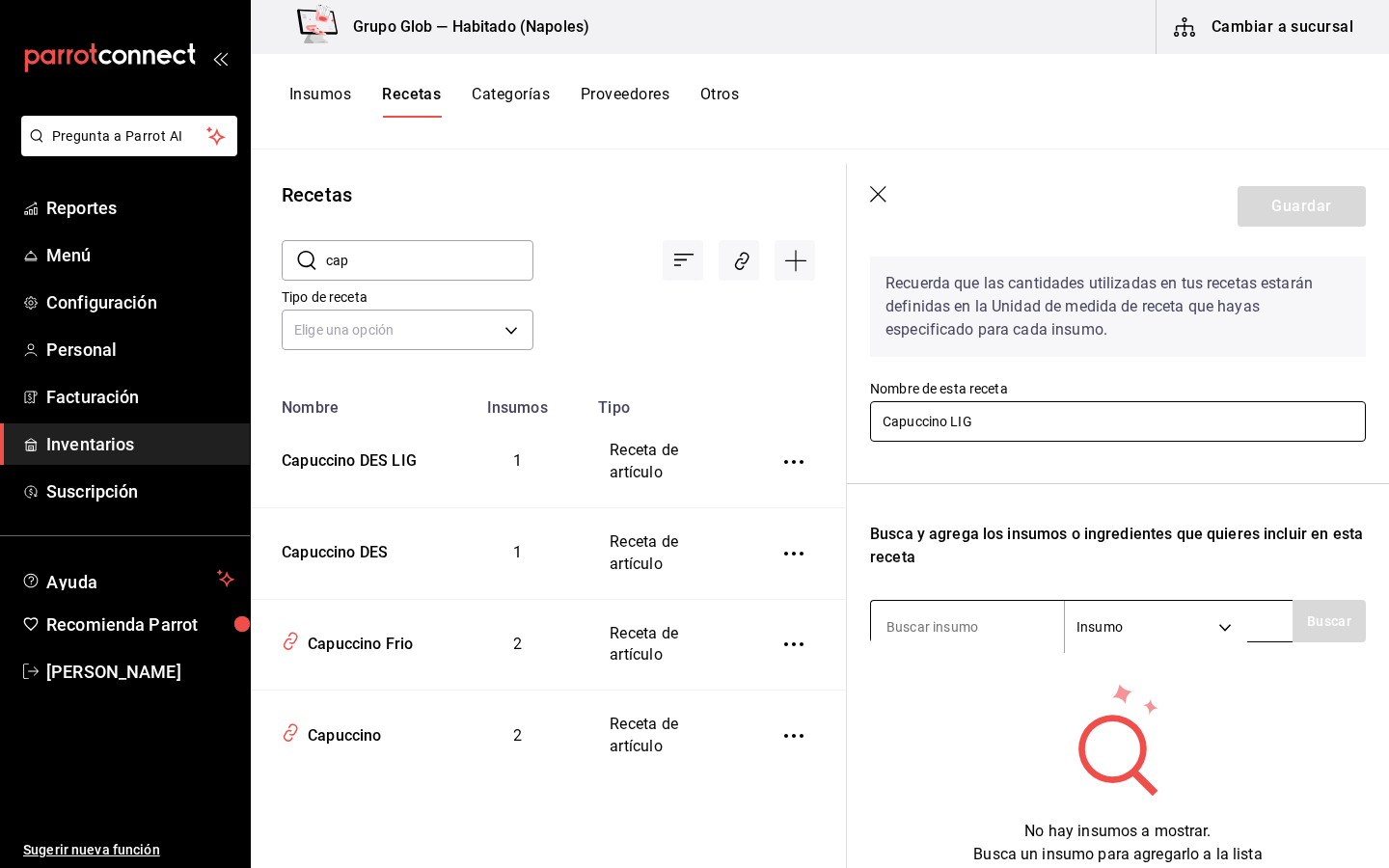 type on "Capuccino LIG" 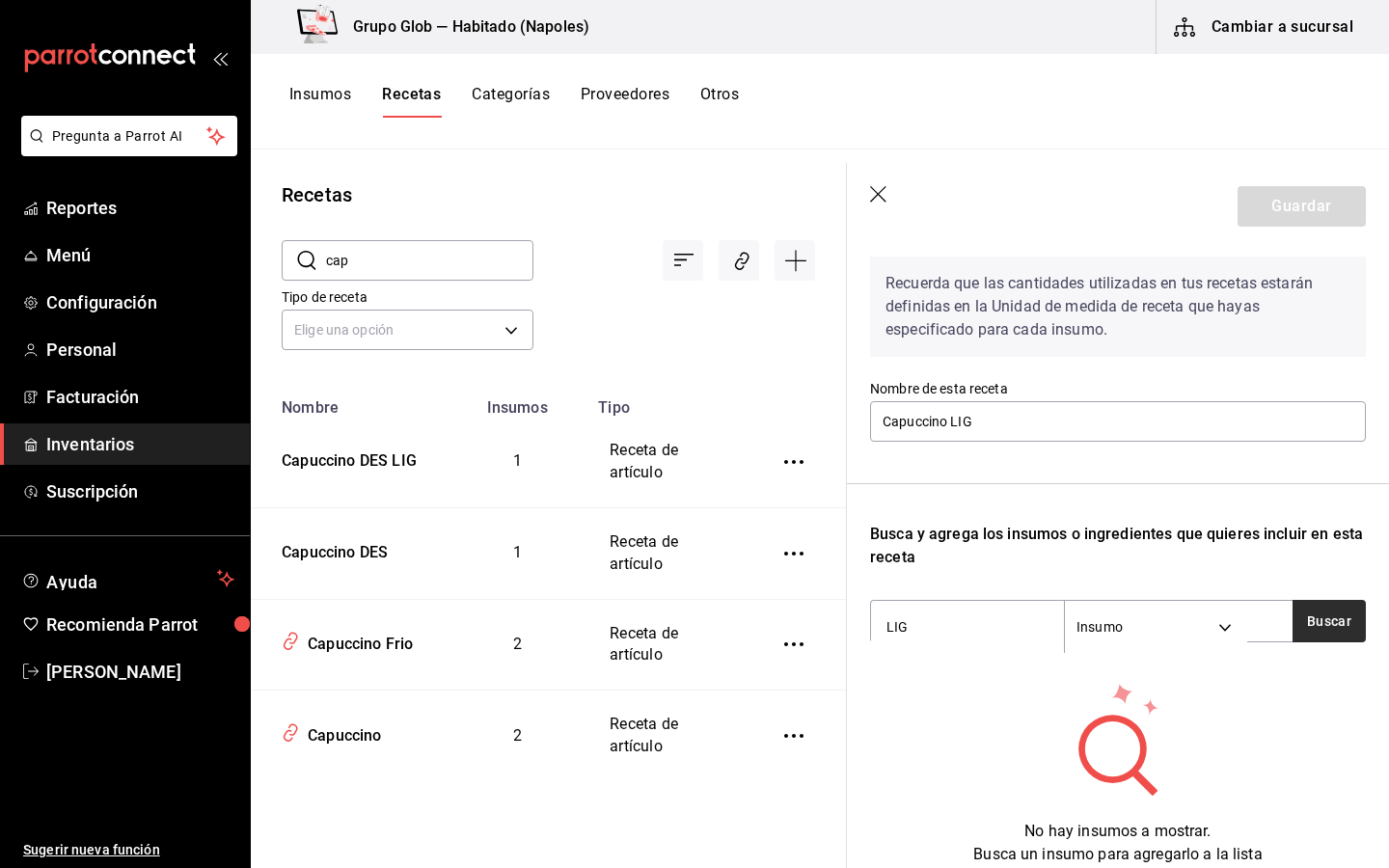 type on "LIG" 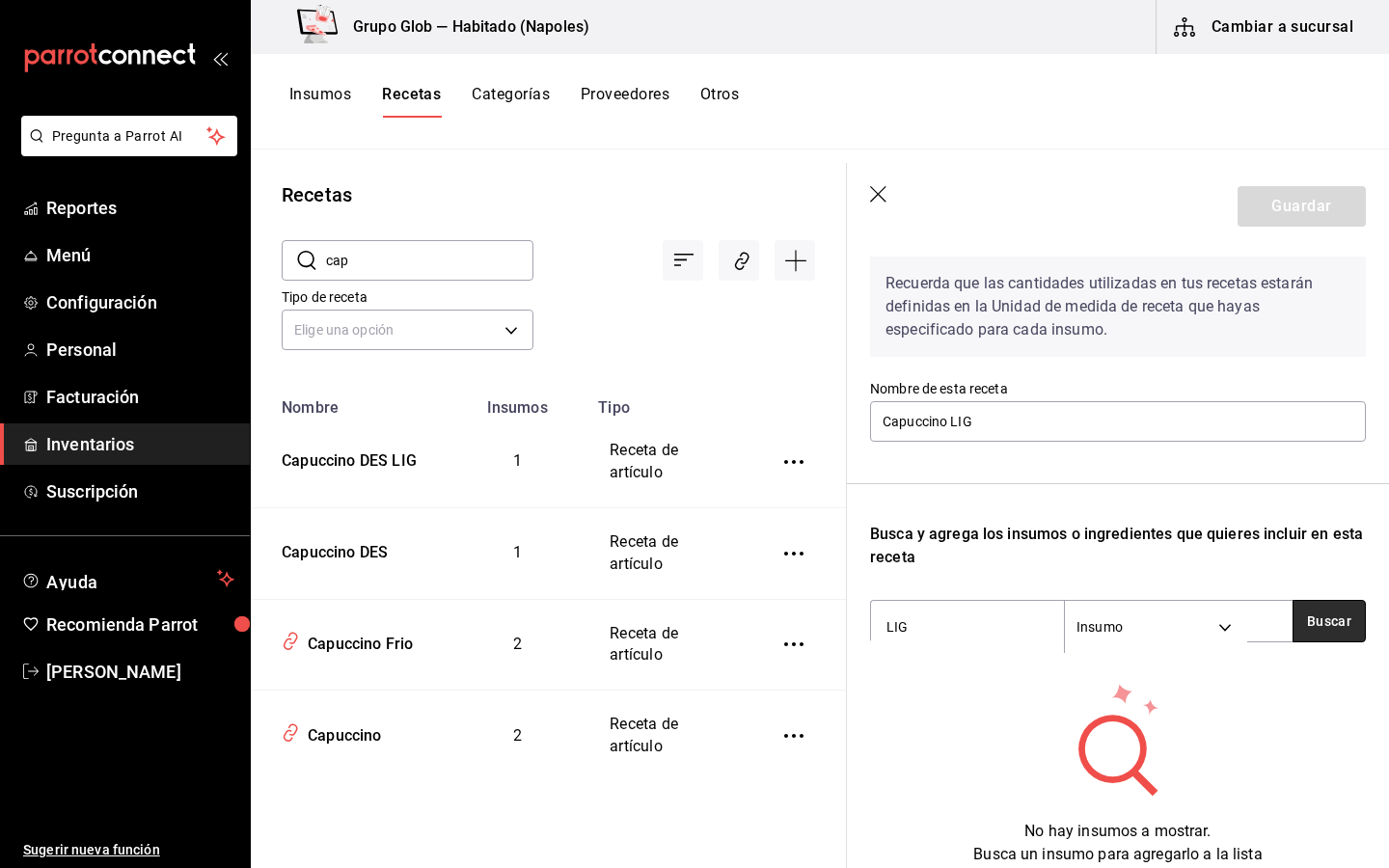click on "Buscar" at bounding box center [1329, 621] 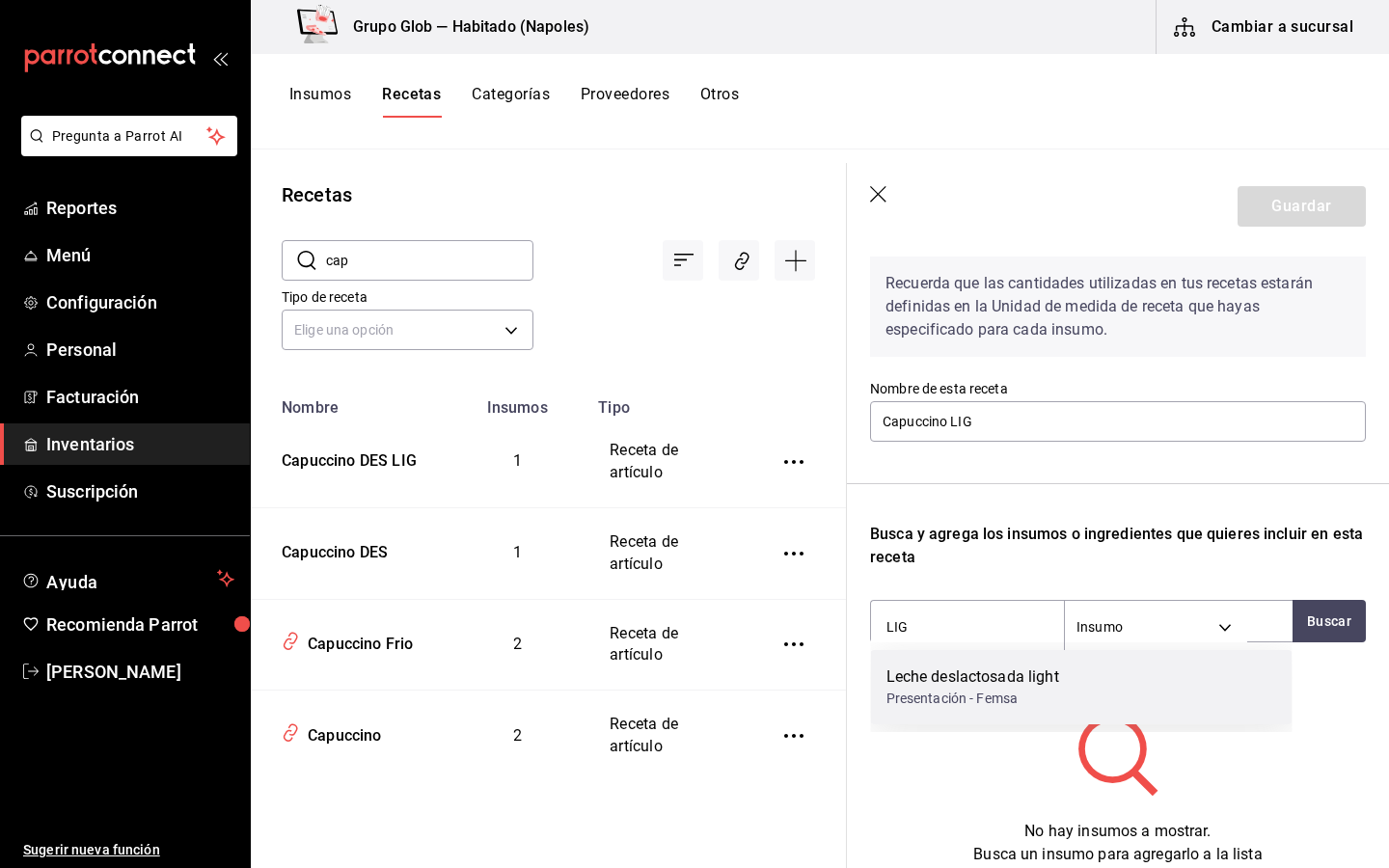 click on "Leche deslactosada light Presentación - Femsa" at bounding box center [1081, 687] 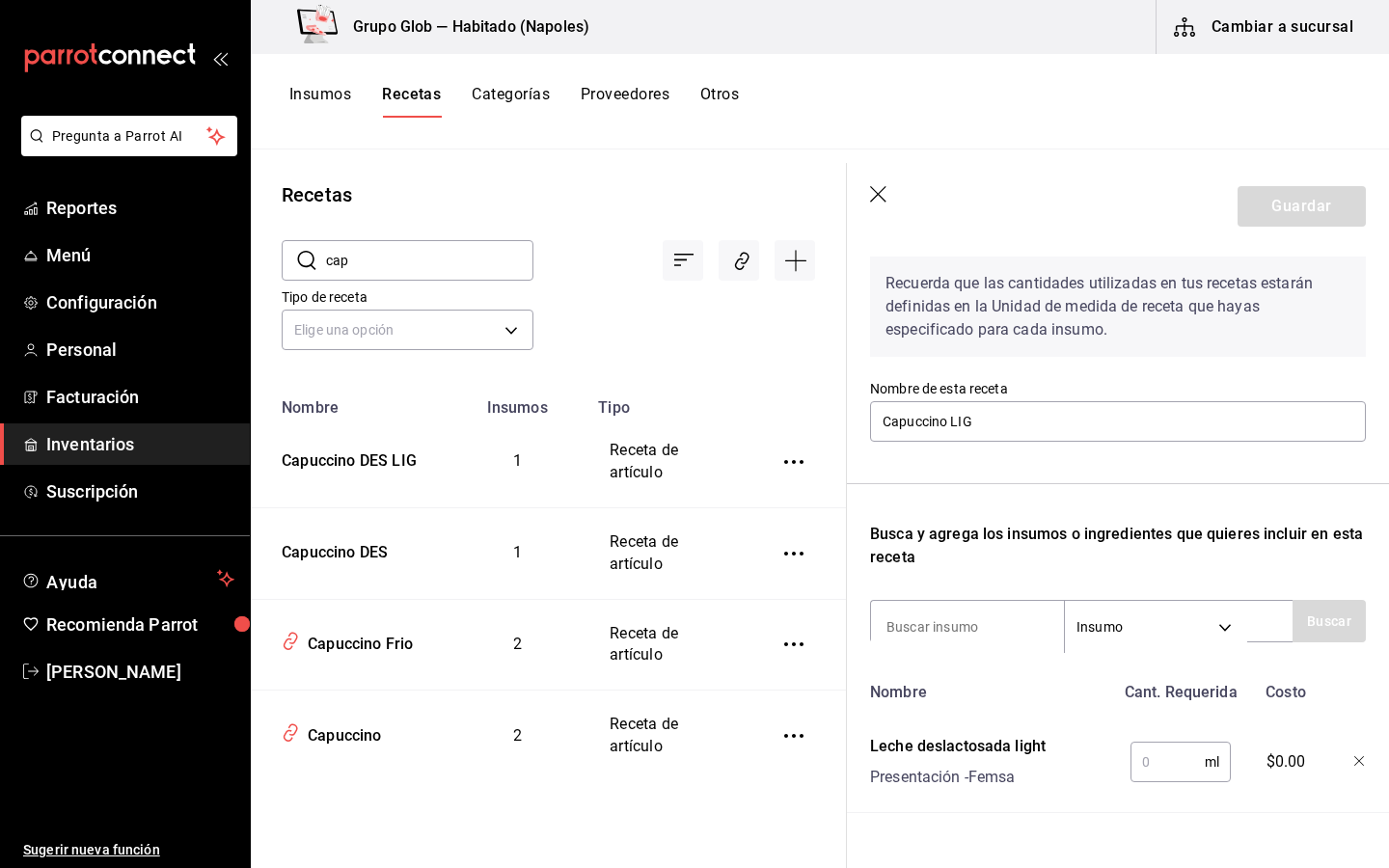 click 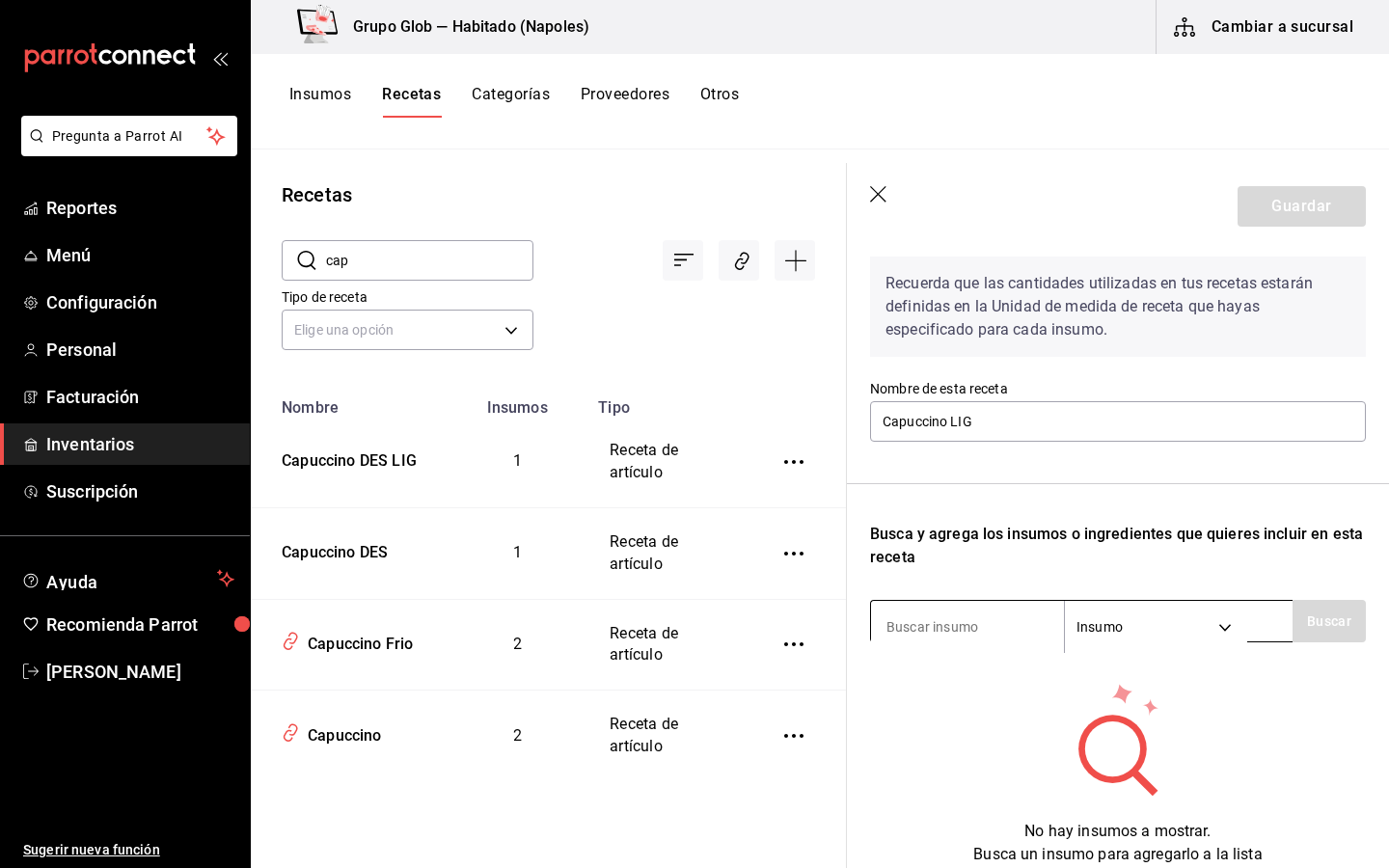 click at bounding box center (967, 627) 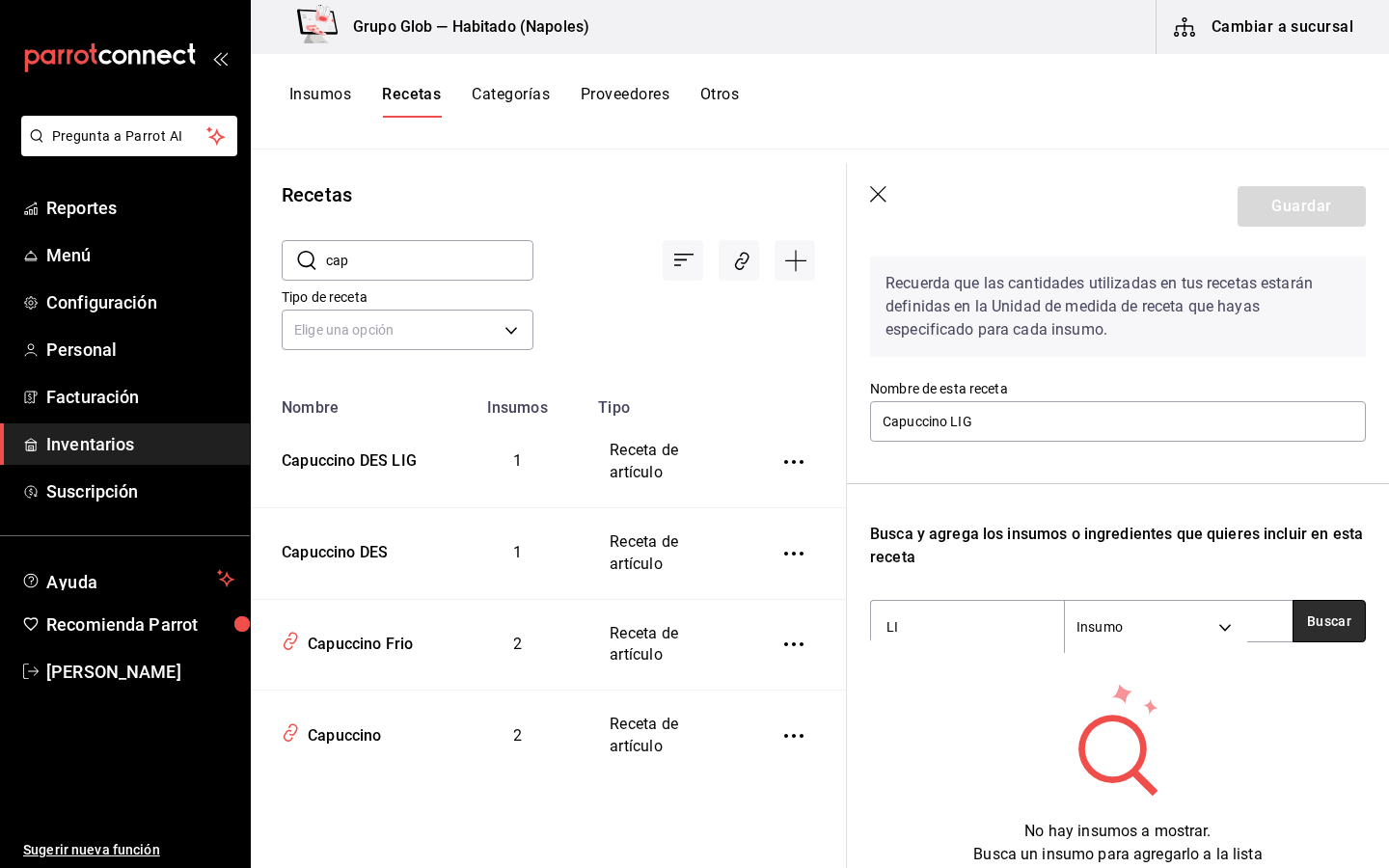 click on "Buscar" at bounding box center [1329, 621] 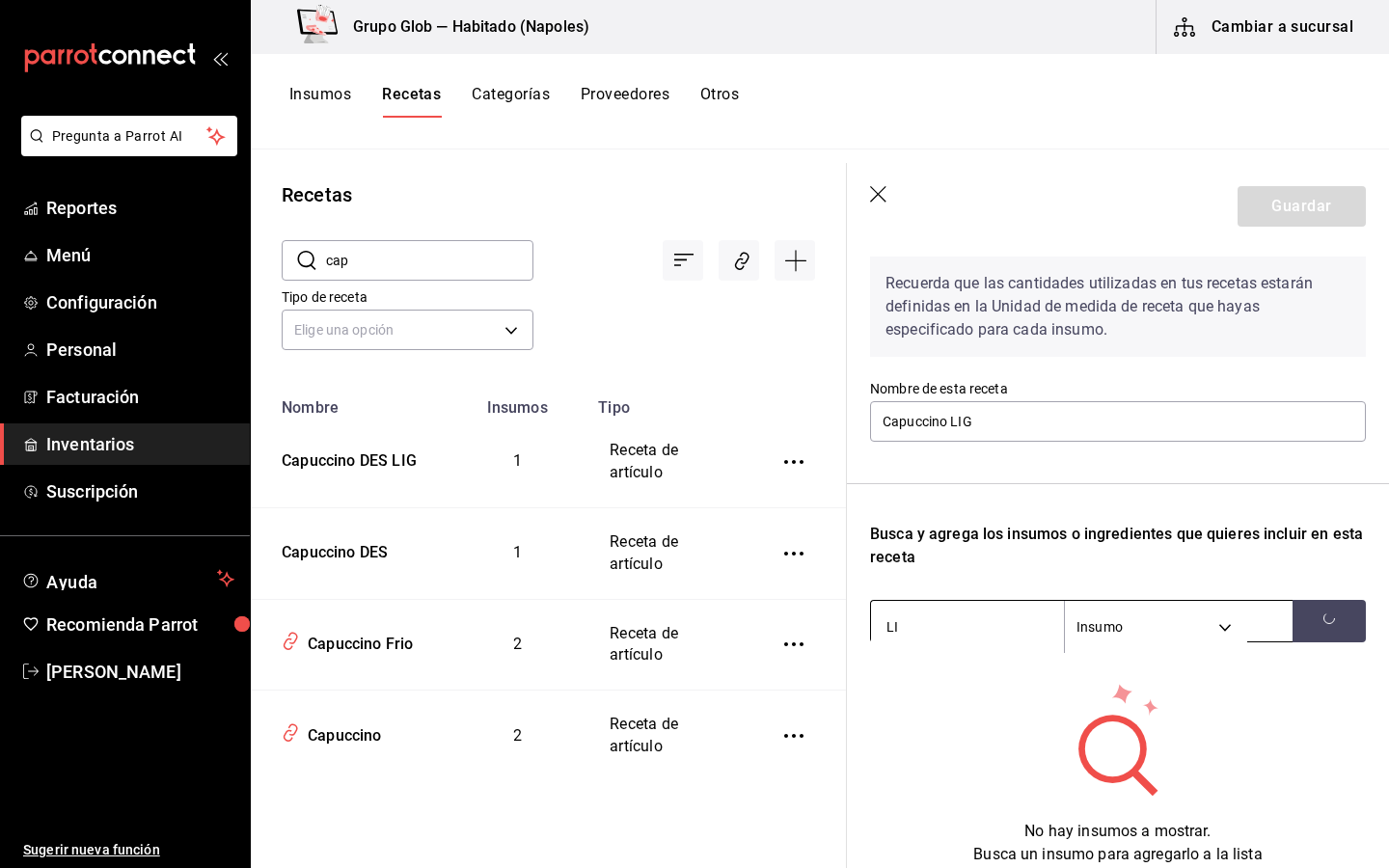 type on "L" 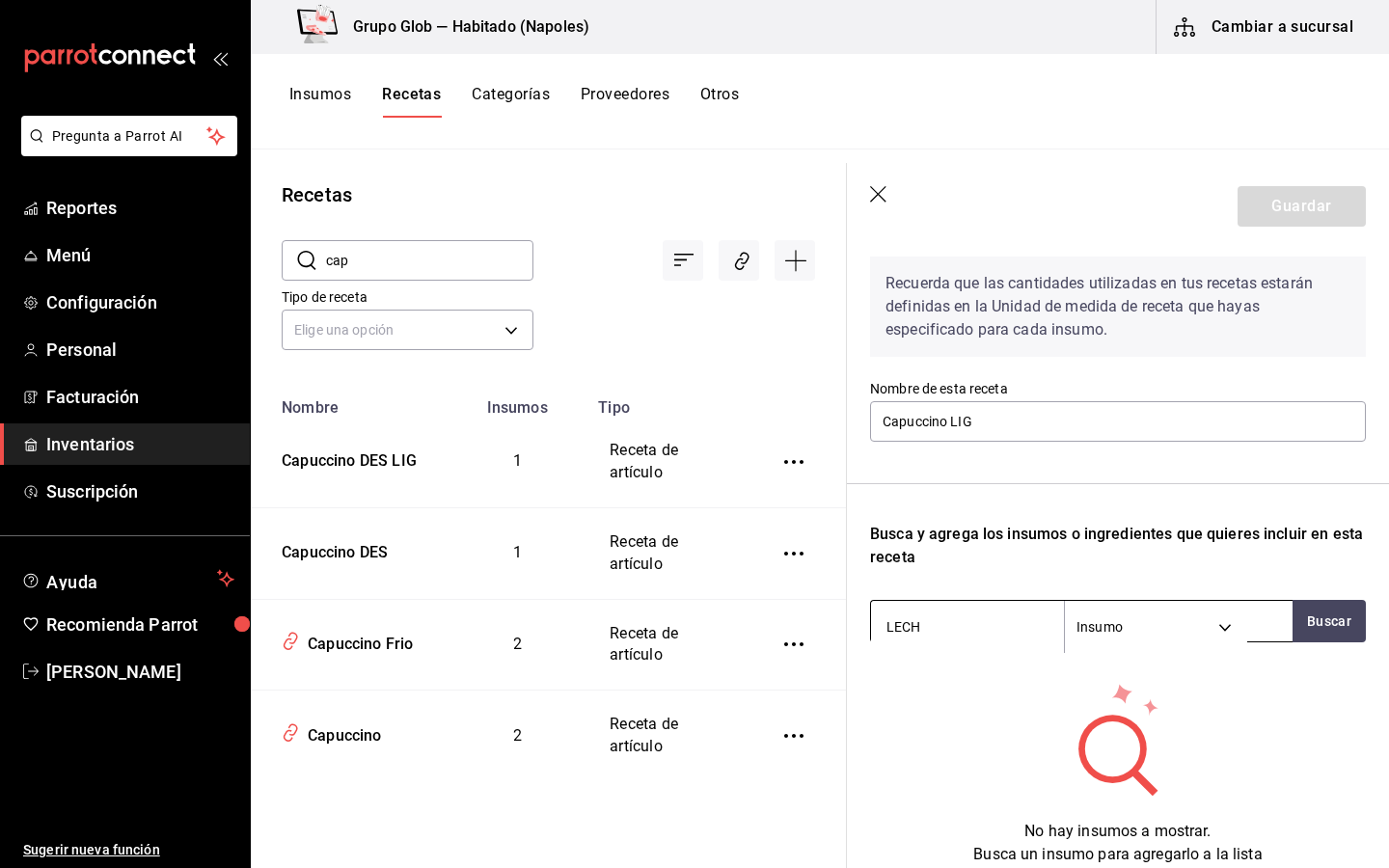 type on "LECHE" 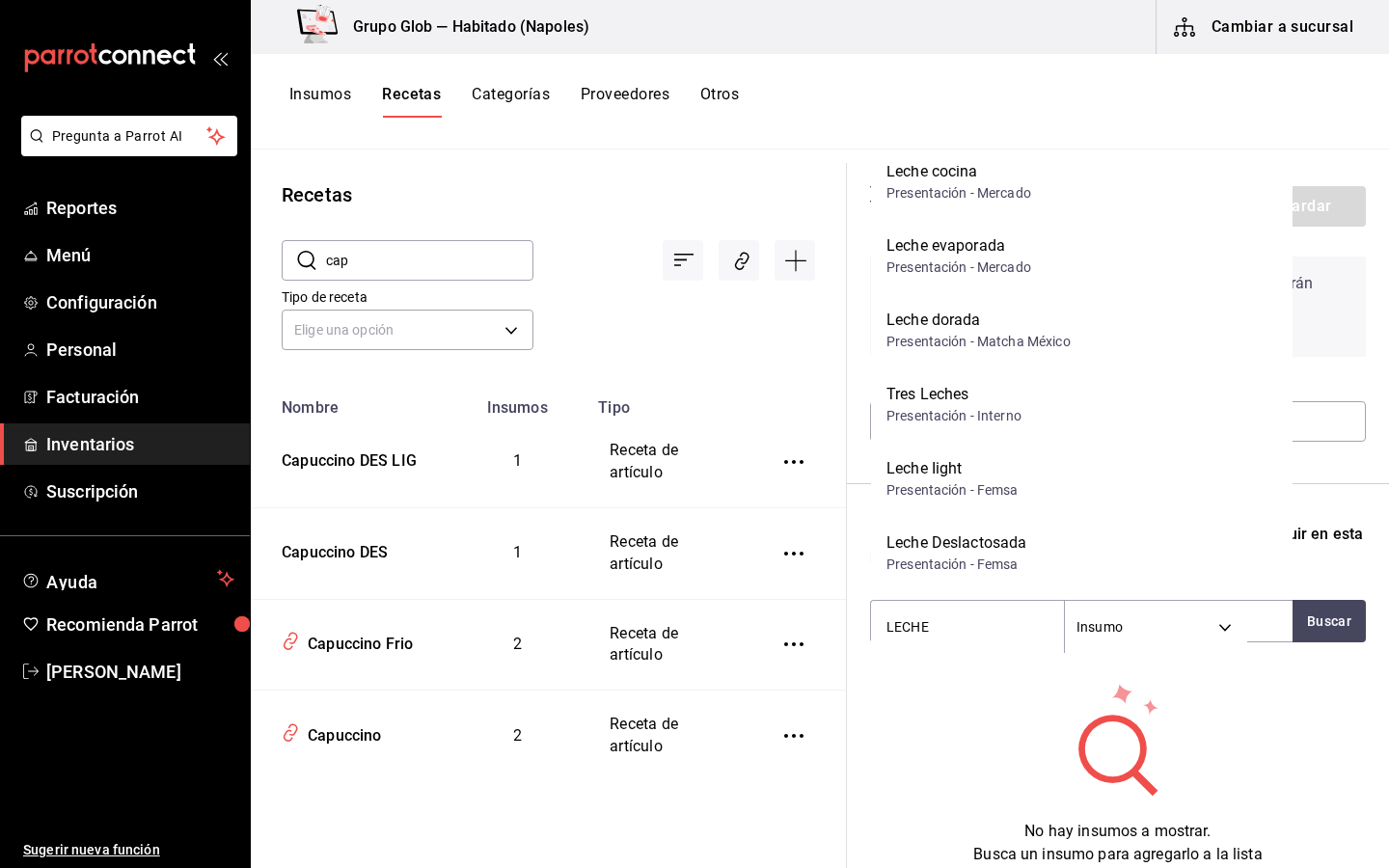 scroll, scrollTop: 487, scrollLeft: 0, axis: vertical 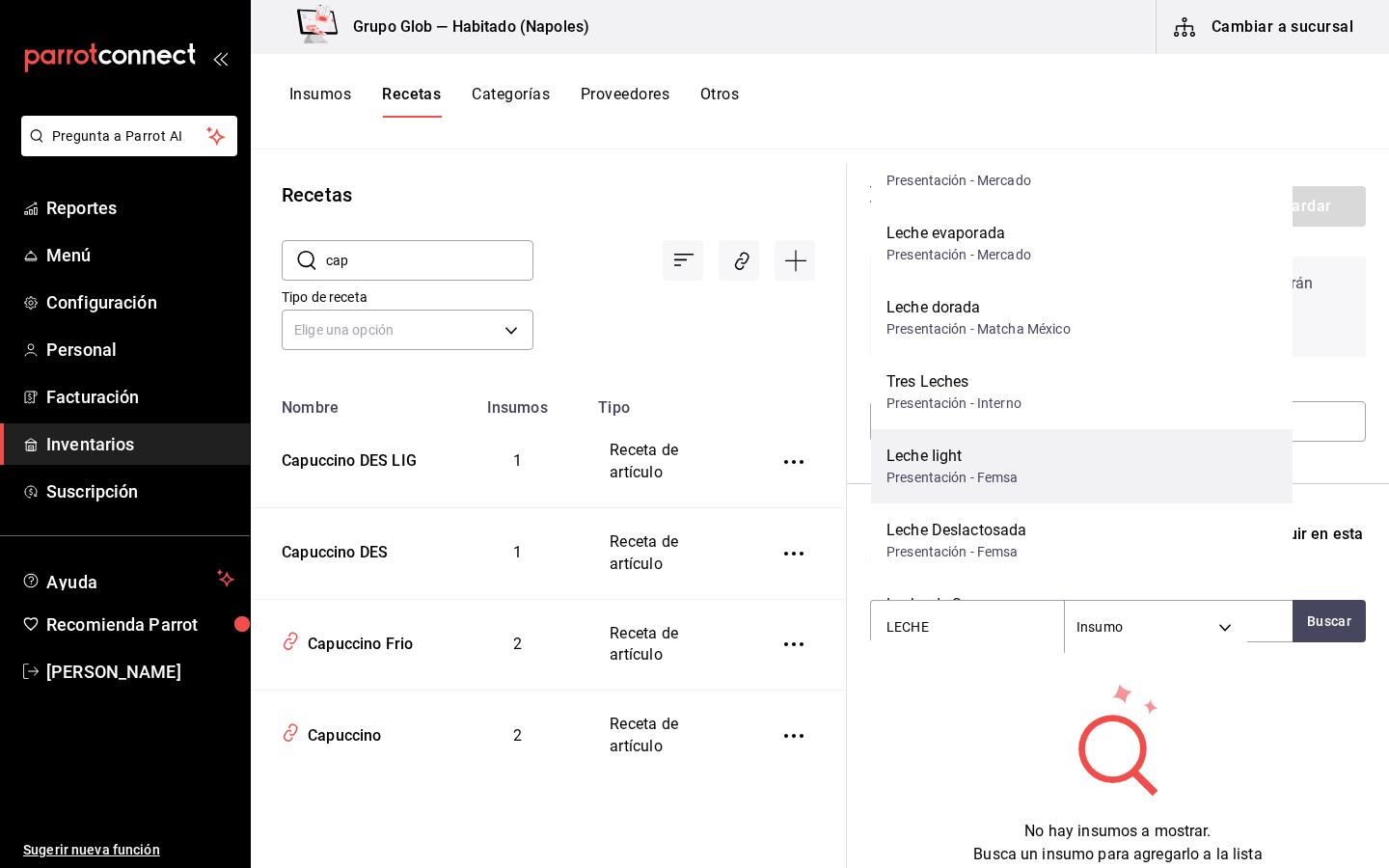 click on "Leche Iight Presentación - Femsa" at bounding box center (1081, 466) 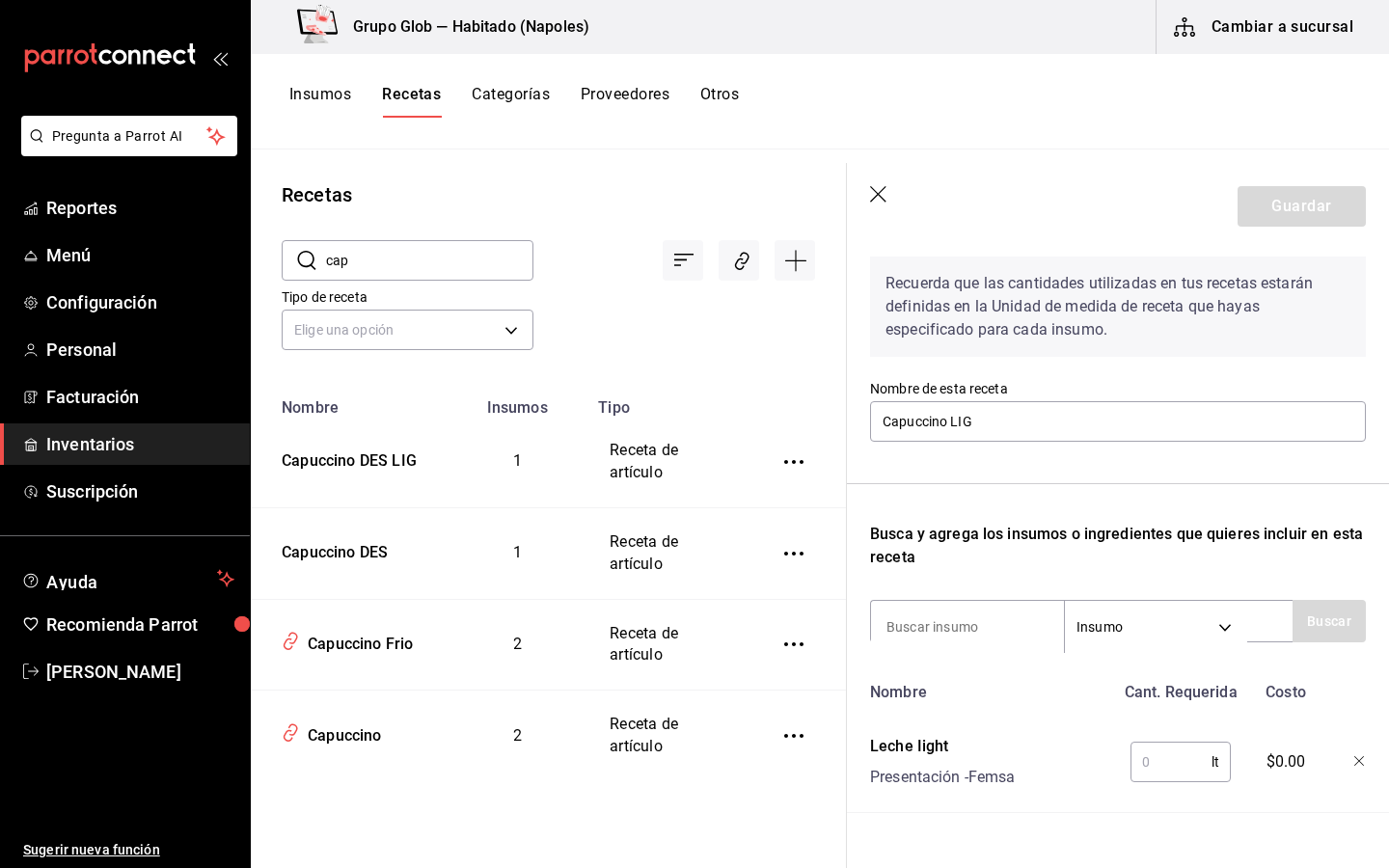 click at bounding box center [1171, 762] 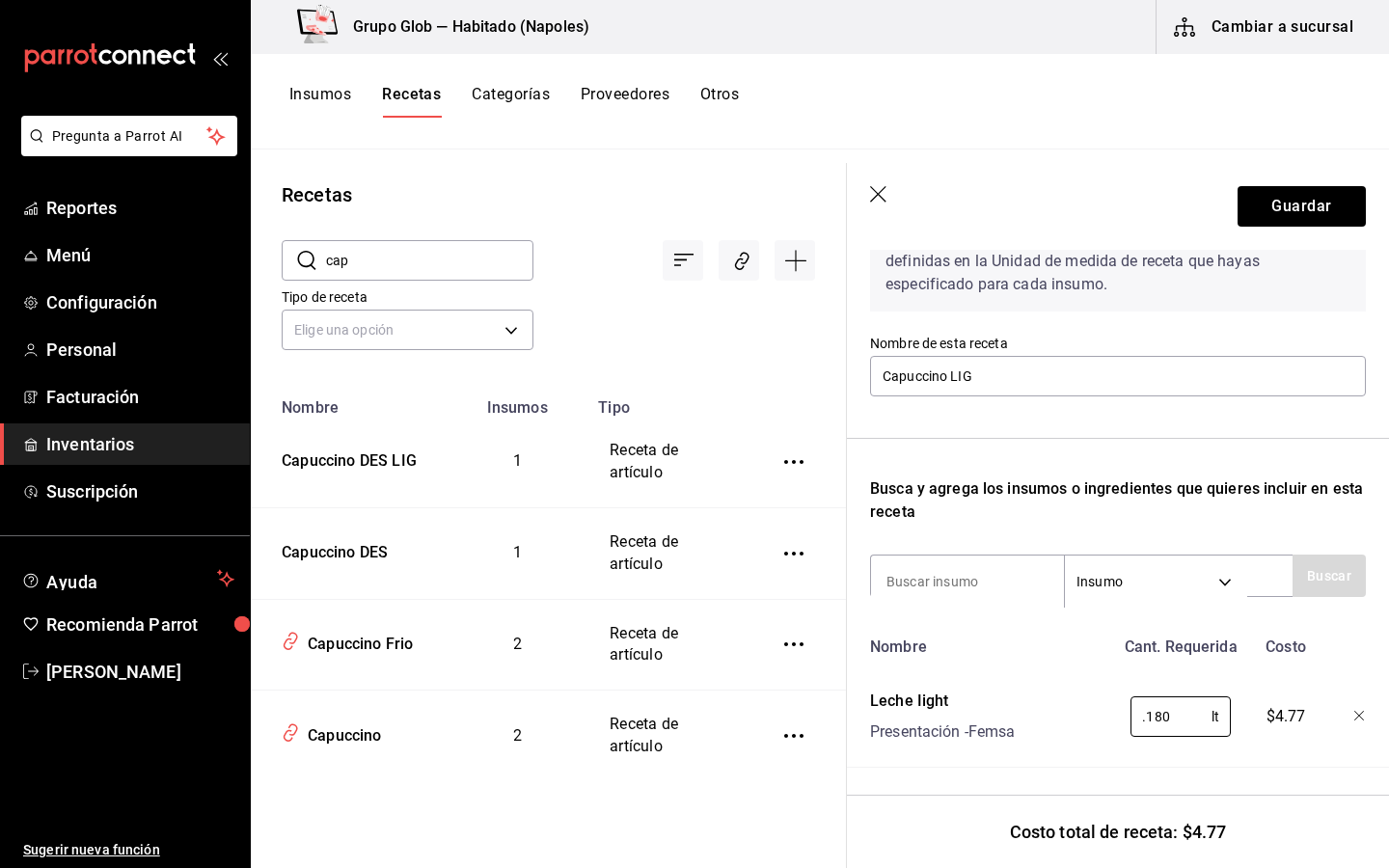 scroll, scrollTop: 120, scrollLeft: 0, axis: vertical 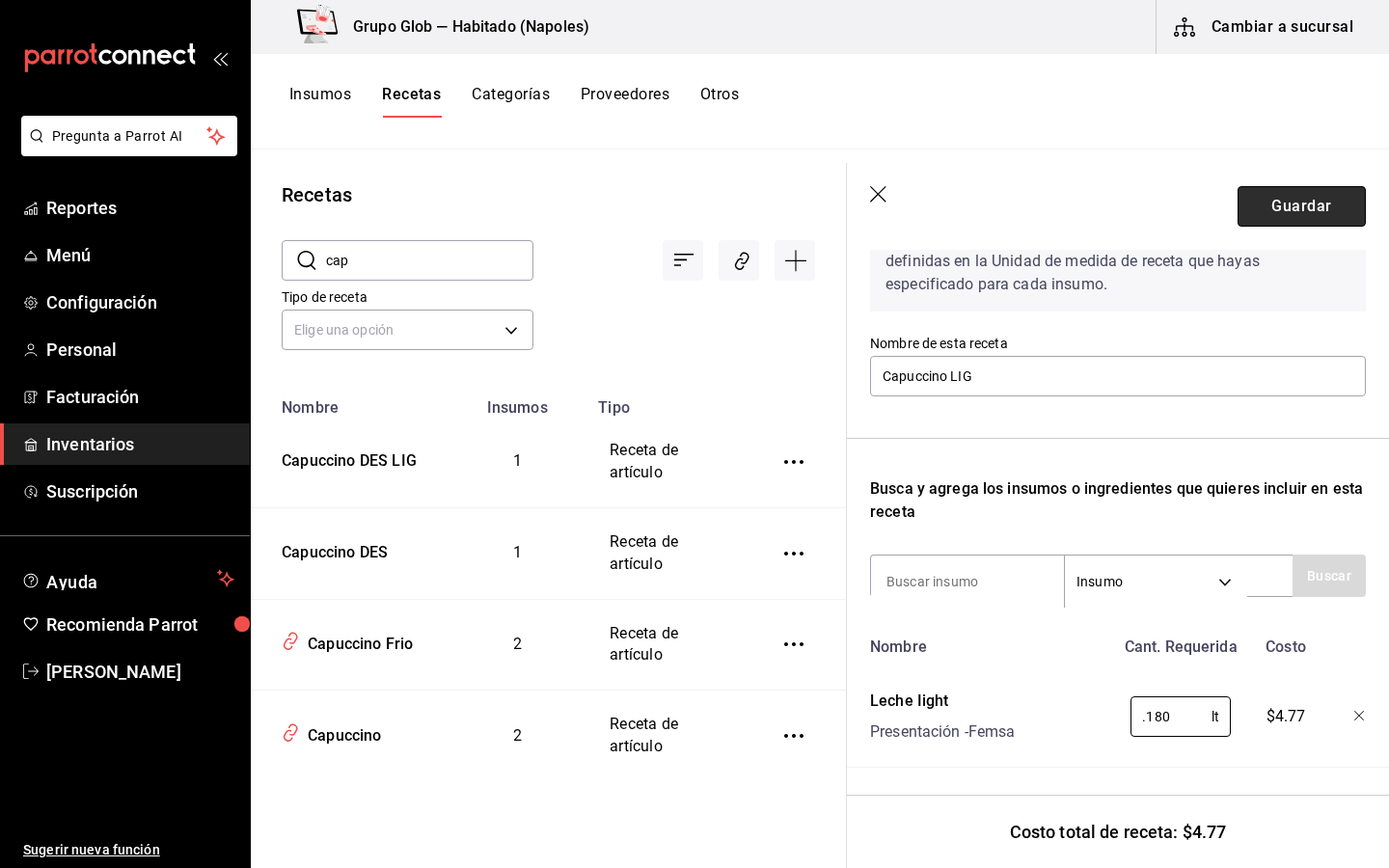 type on "0.180" 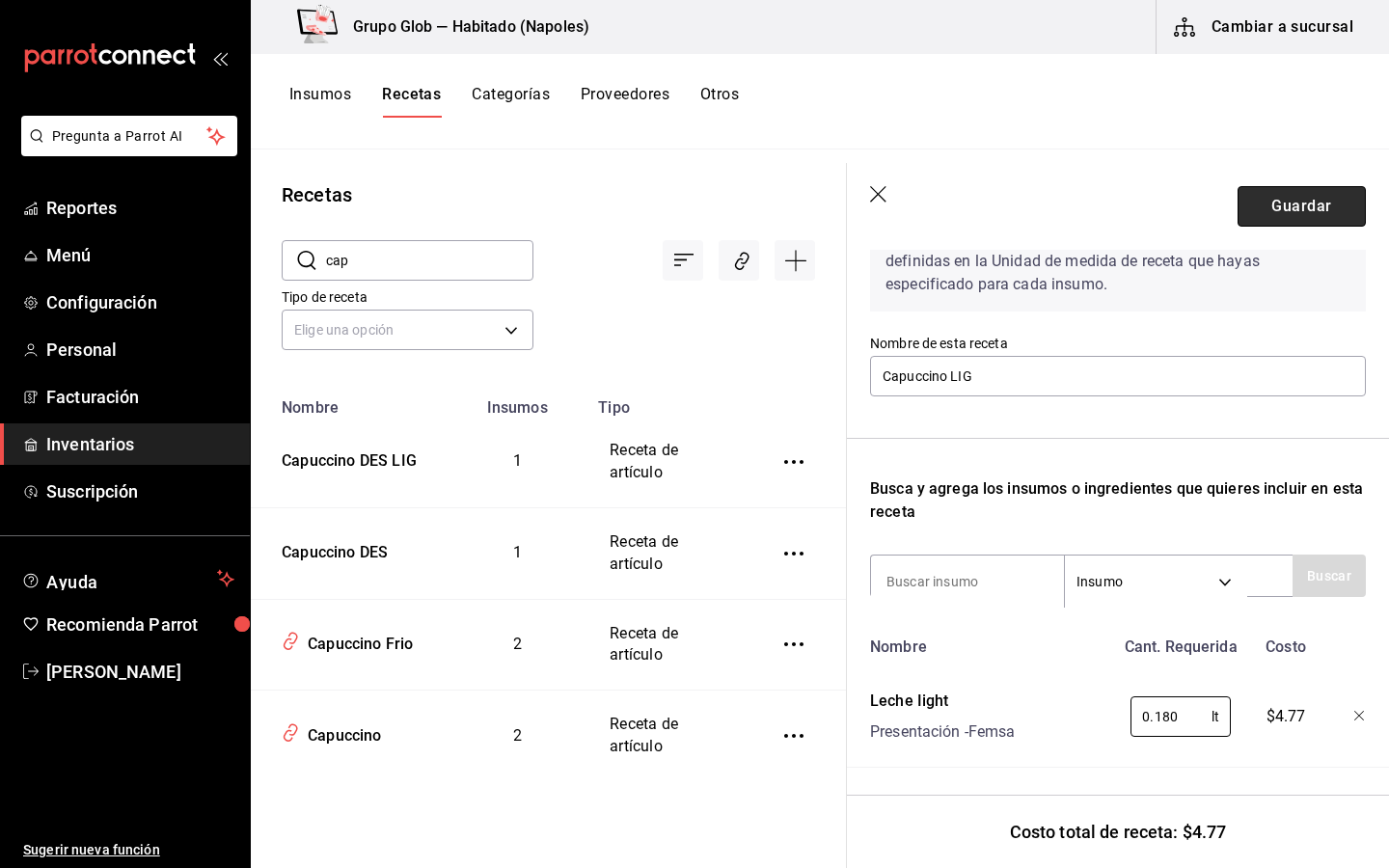 click on "Guardar" at bounding box center [1301, 206] 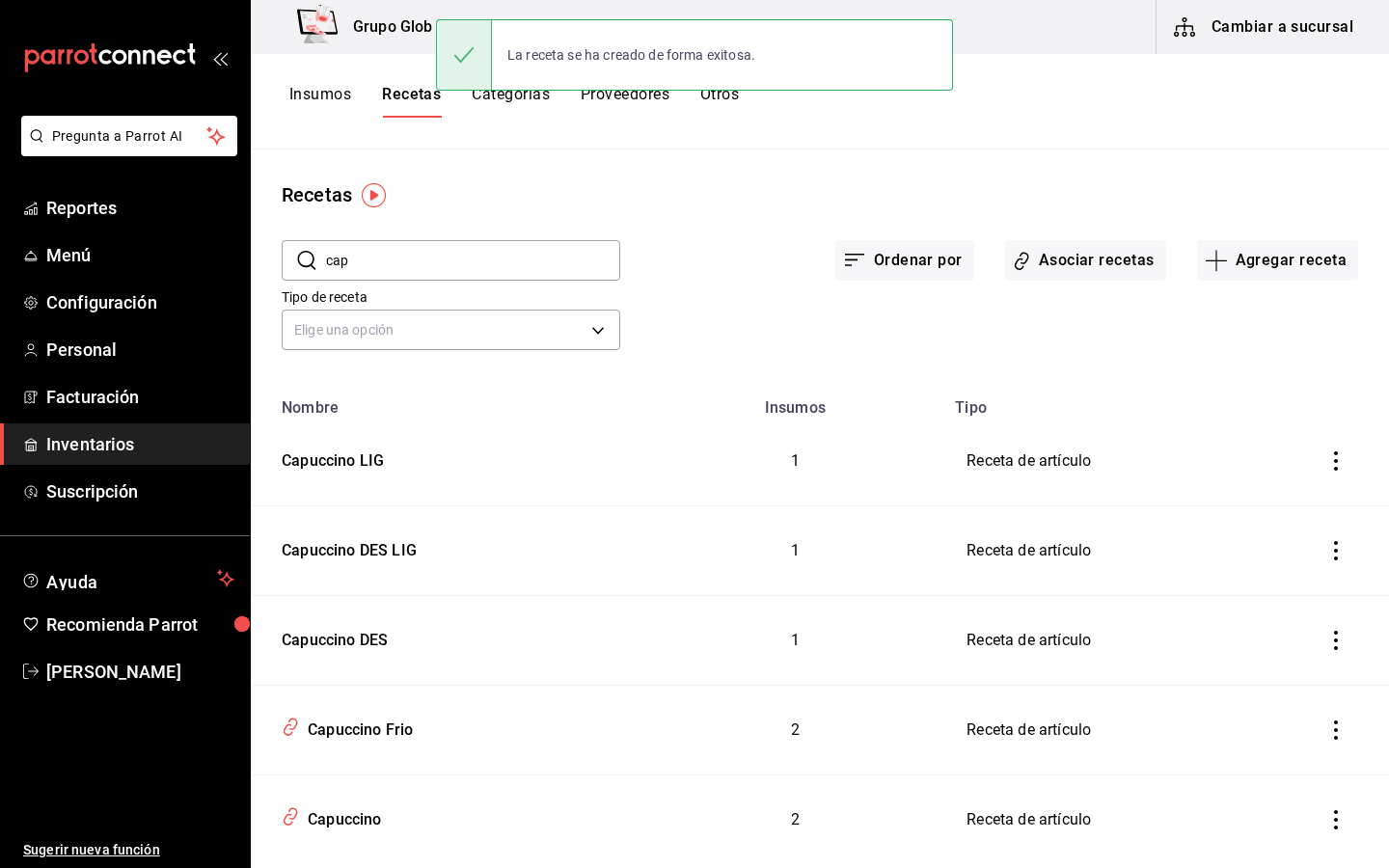 scroll, scrollTop: 0, scrollLeft: 0, axis: both 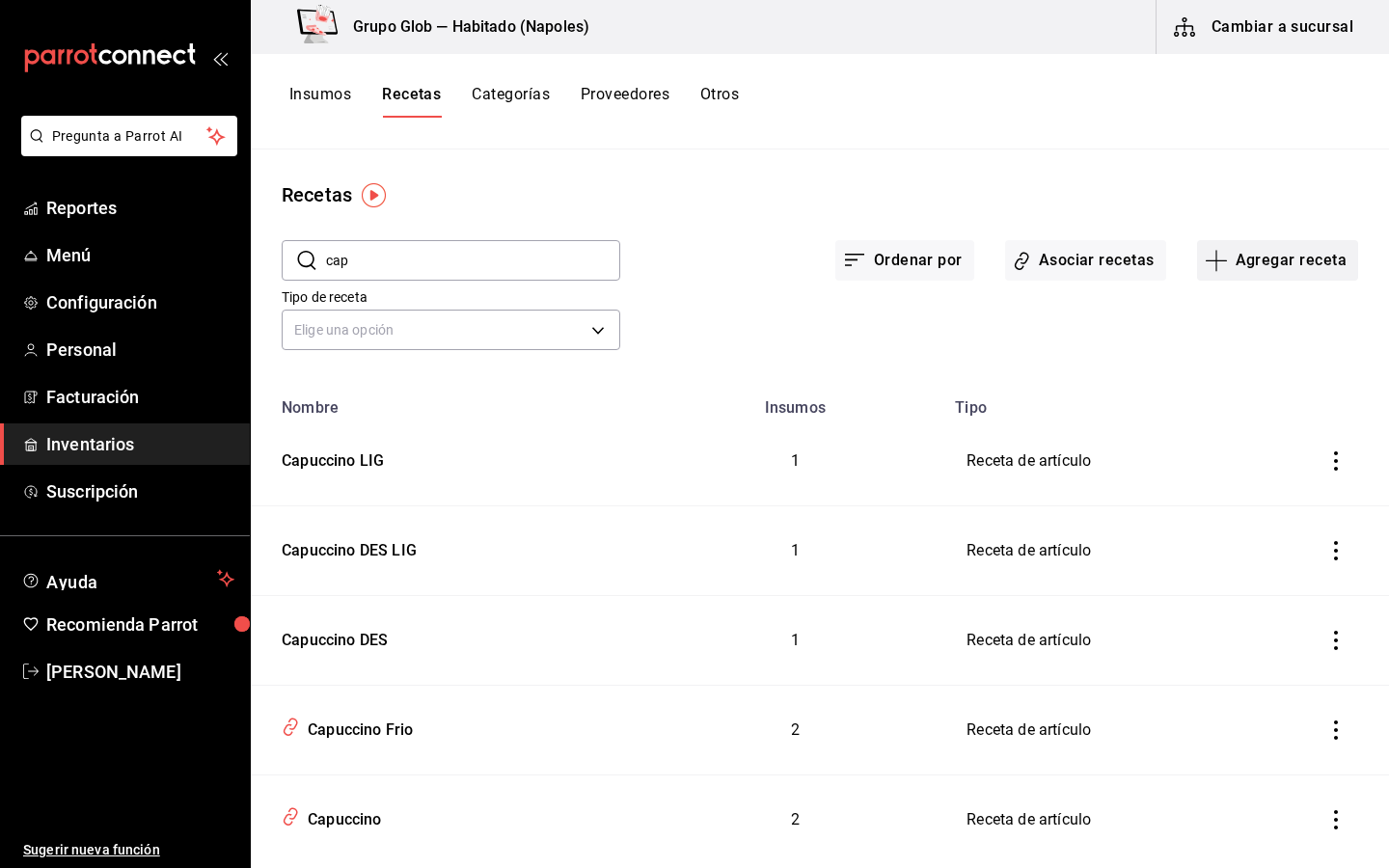 click on "Agregar receta" at bounding box center (1277, 260) 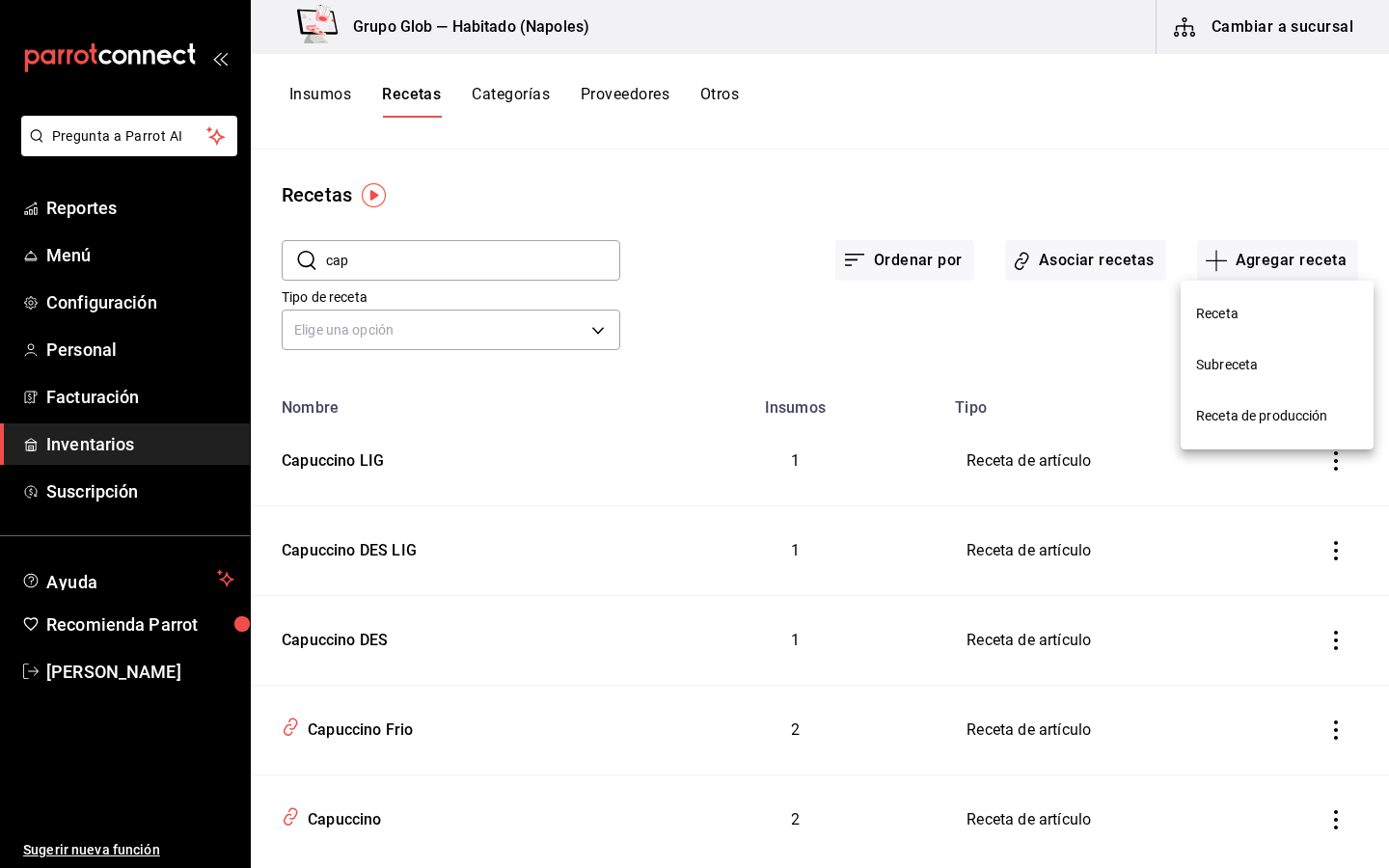 click on "Receta" at bounding box center (1277, 313) 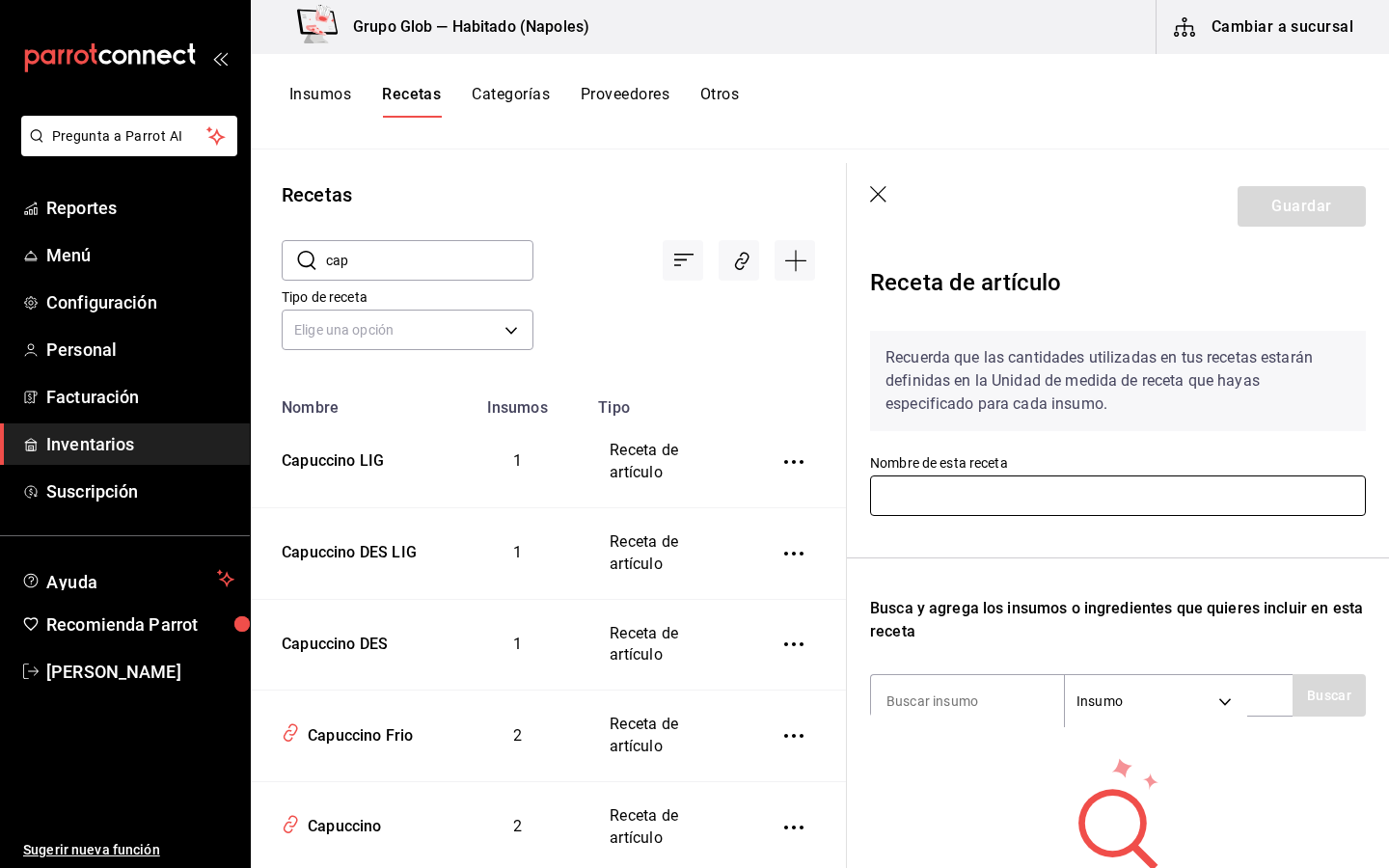 paste on "Capuccino" 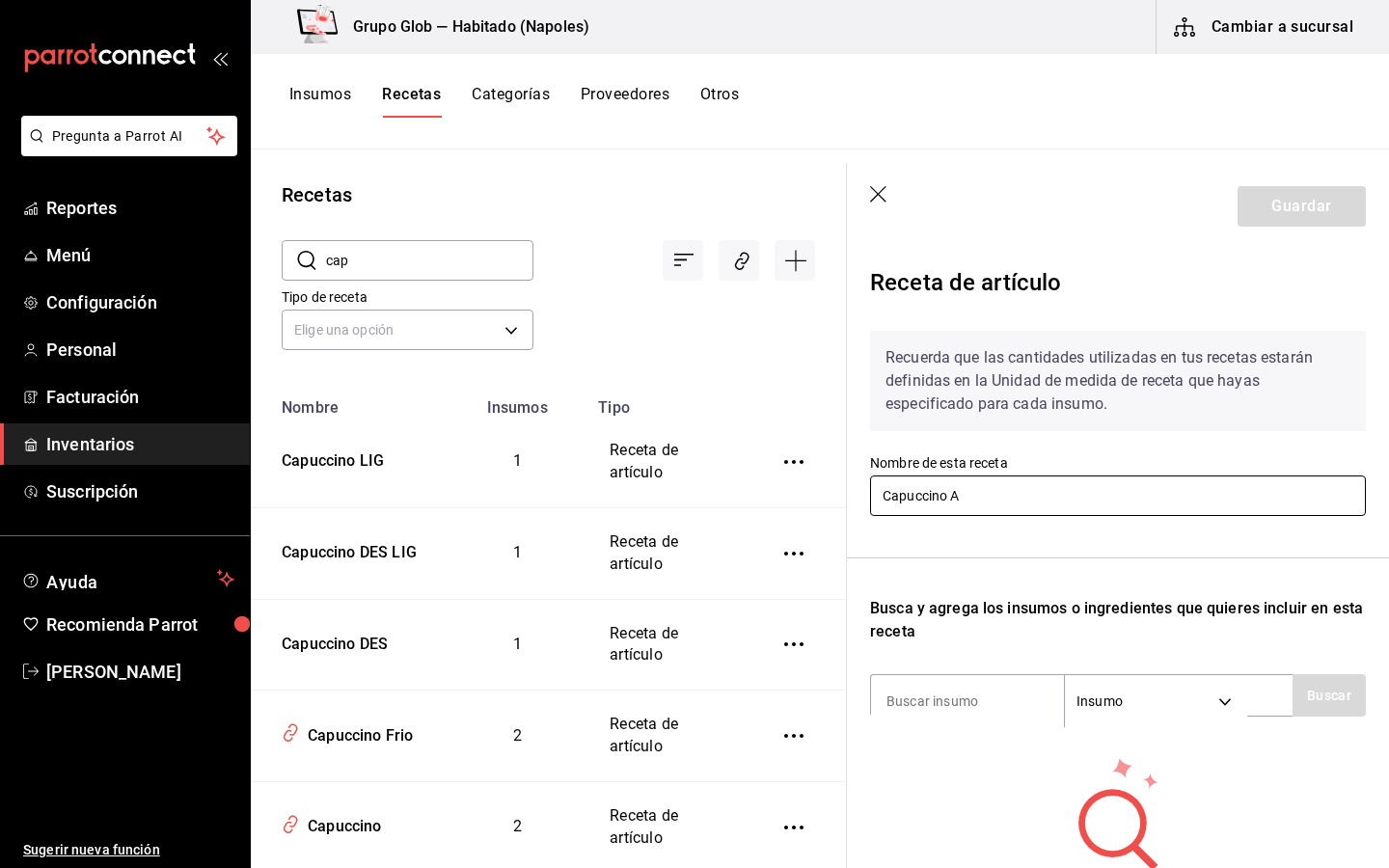 type on "Capuccino AL" 